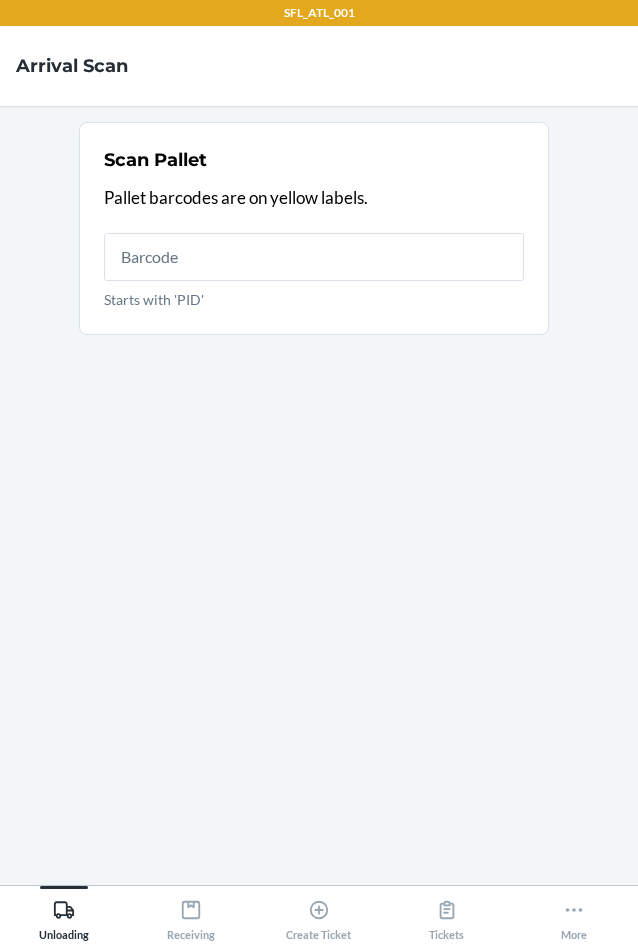 scroll, scrollTop: 0, scrollLeft: 0, axis: both 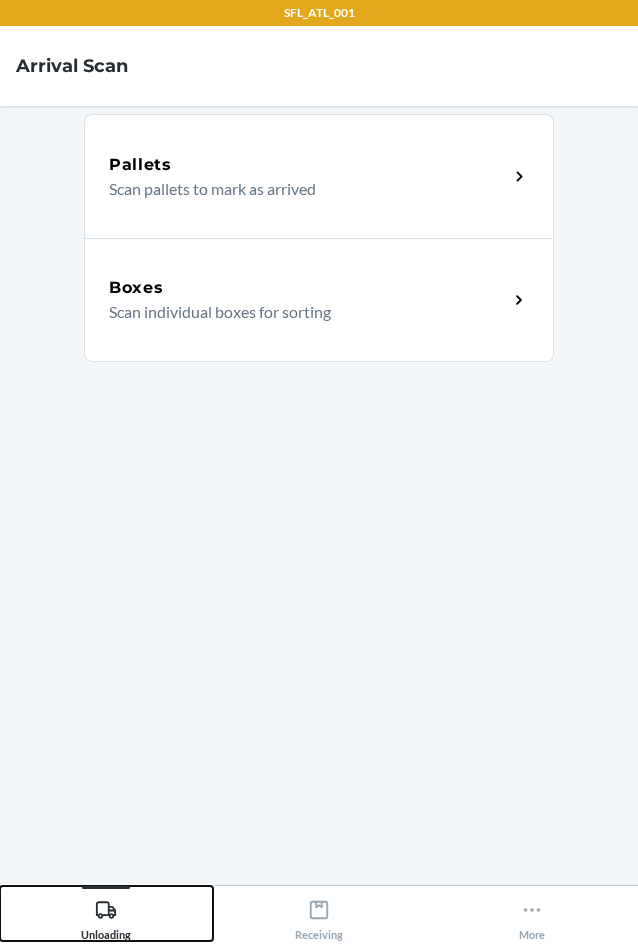click 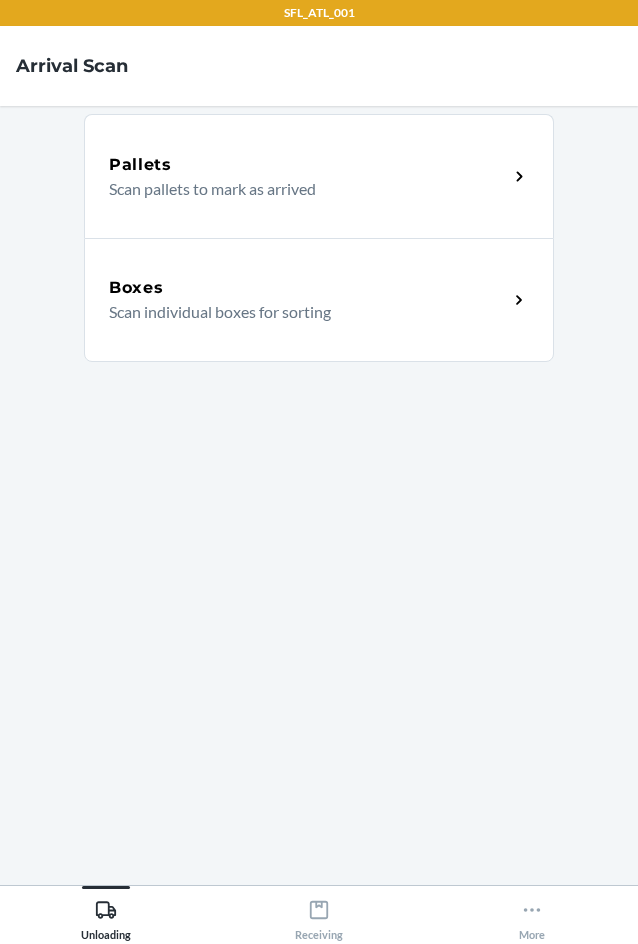 click on "Pallets" at bounding box center [308, 165] 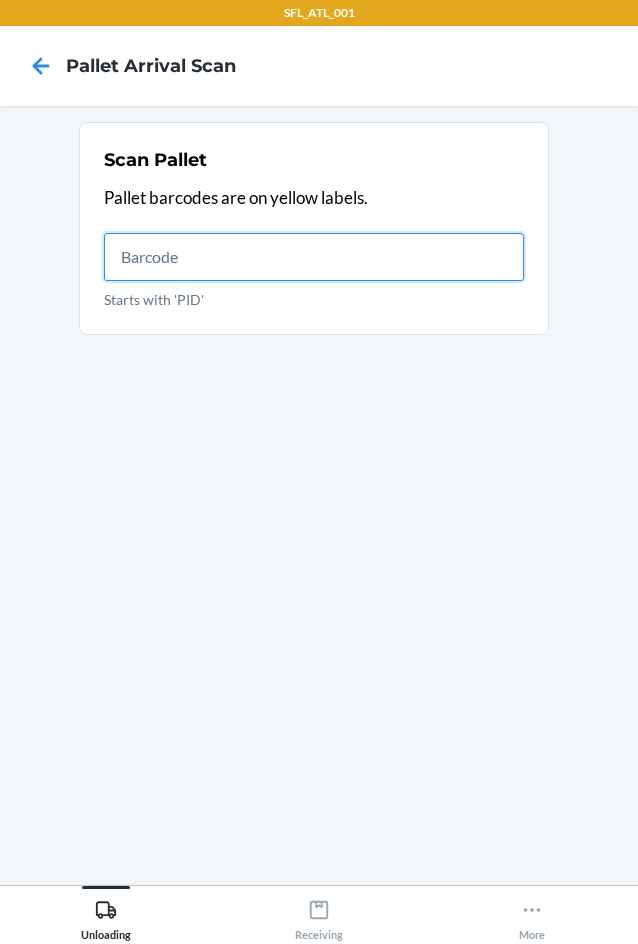 click on "Starts with 'PID'" at bounding box center (314, 257) 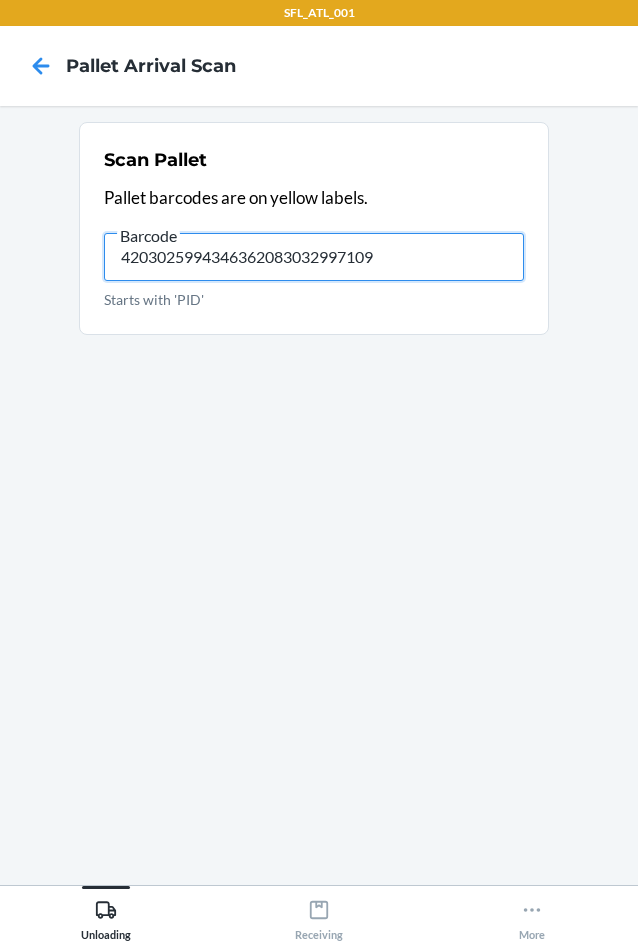 type on "42030259943463620830329971092" 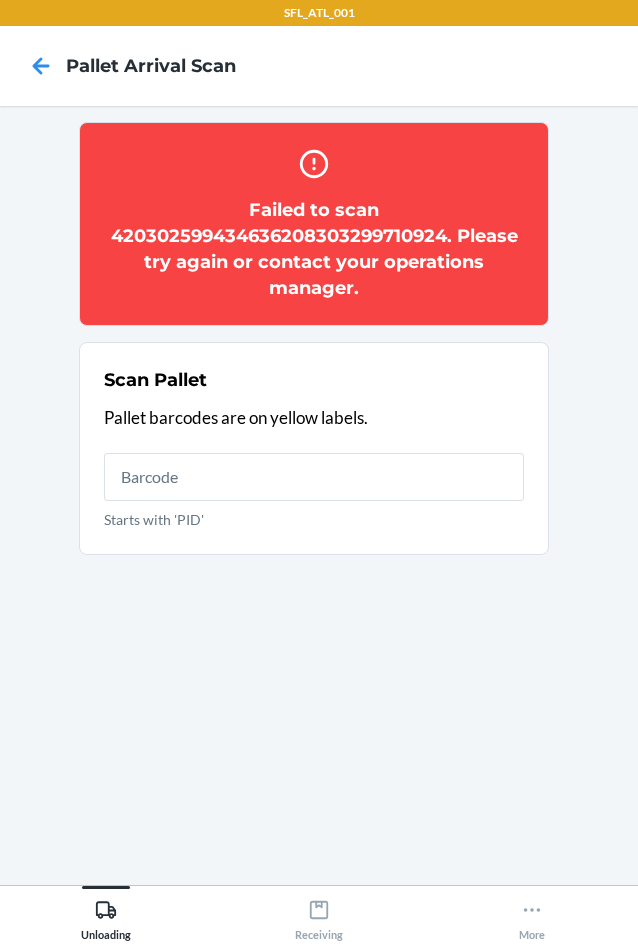 click on "Failed to scan 420302599434636208303299710924. Please try again or contact your operations manager. Scan Pallet Pallet barcodes are on yellow labels. Starts with 'PID'" at bounding box center [319, 495] 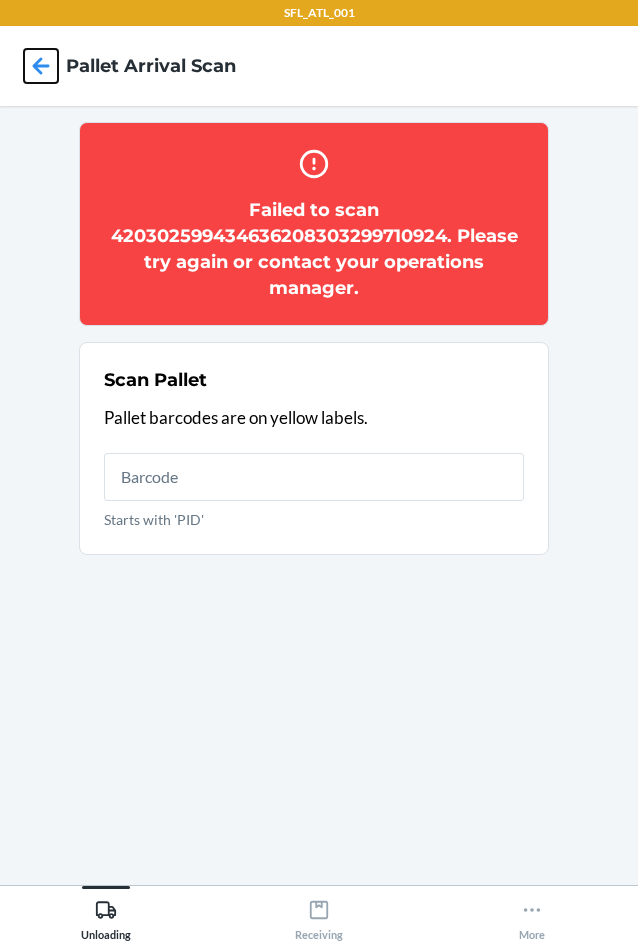 click 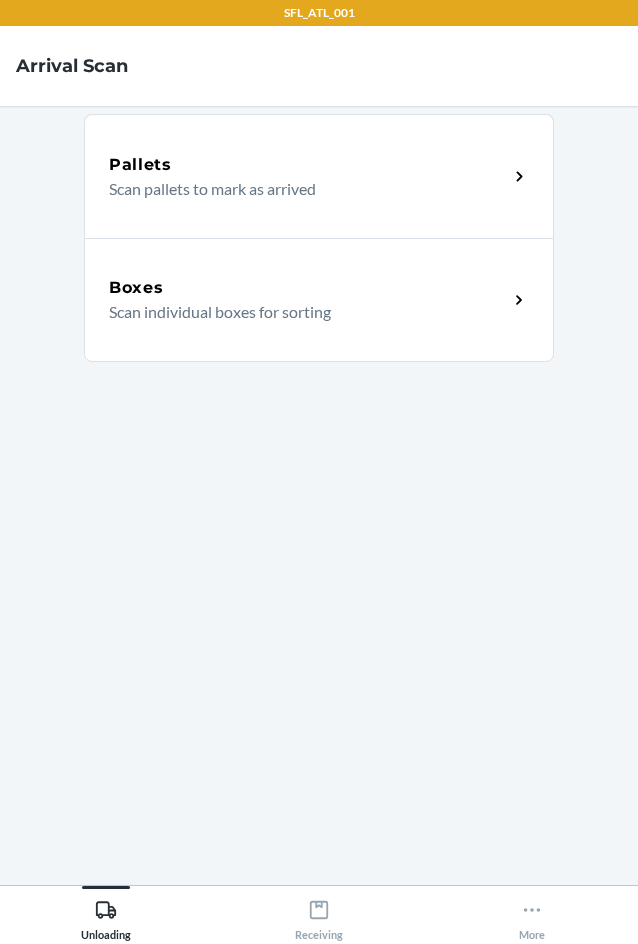 click on "Boxes" at bounding box center (308, 288) 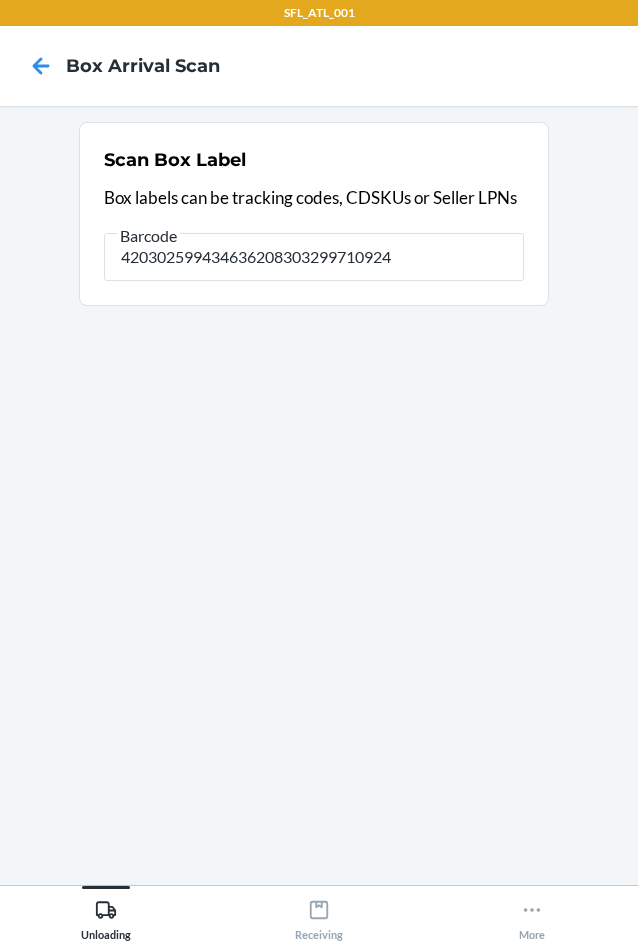 type on "420302599434636208303299710924" 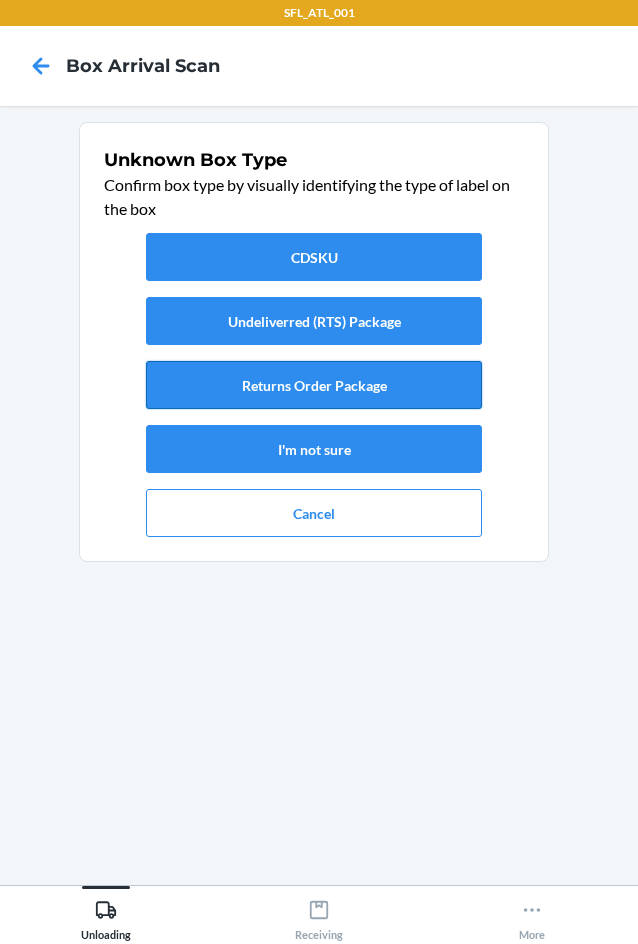 click on "Returns Order Package" at bounding box center [314, 385] 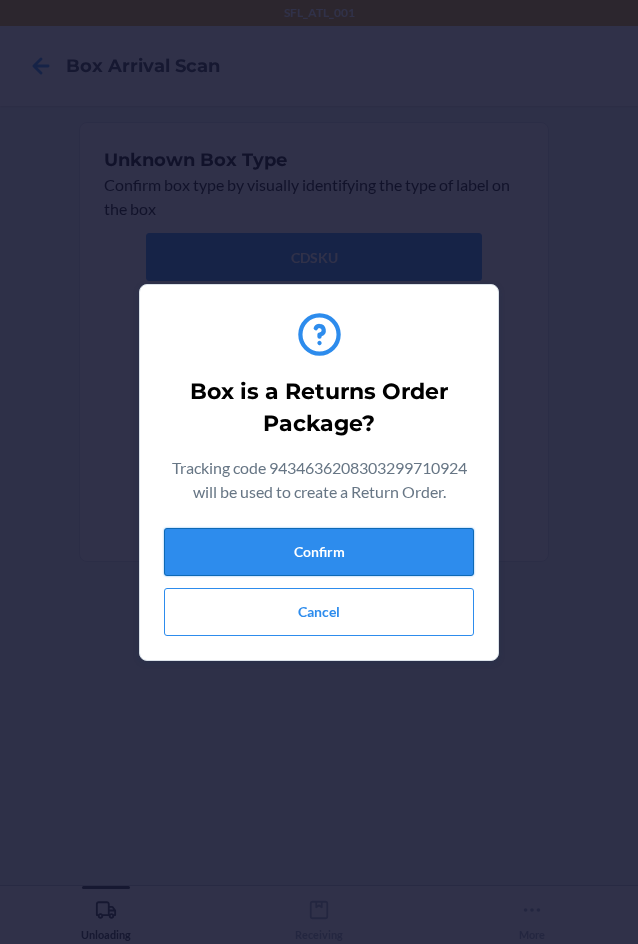click on "Confirm" at bounding box center (319, 552) 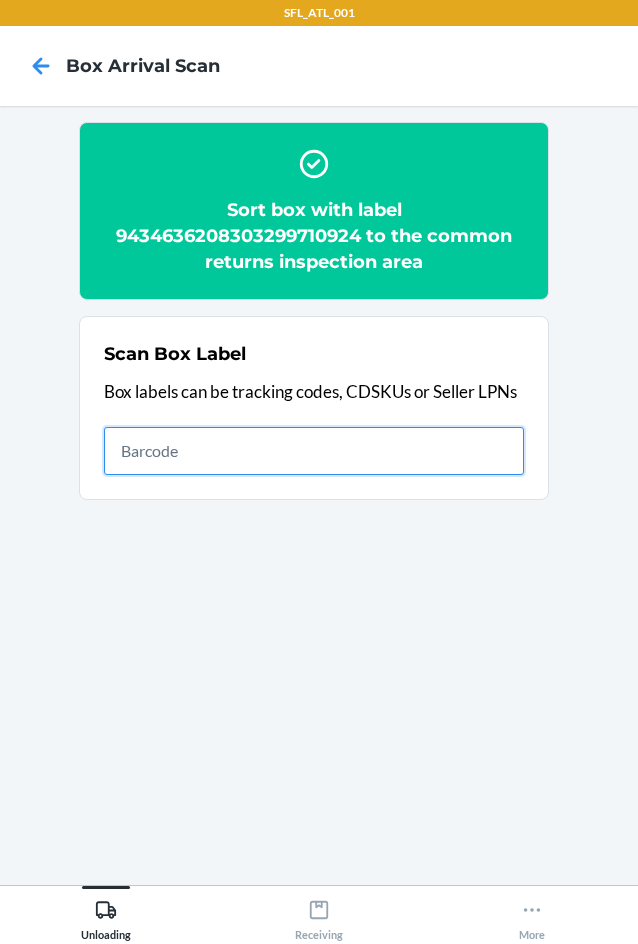 click at bounding box center [314, 451] 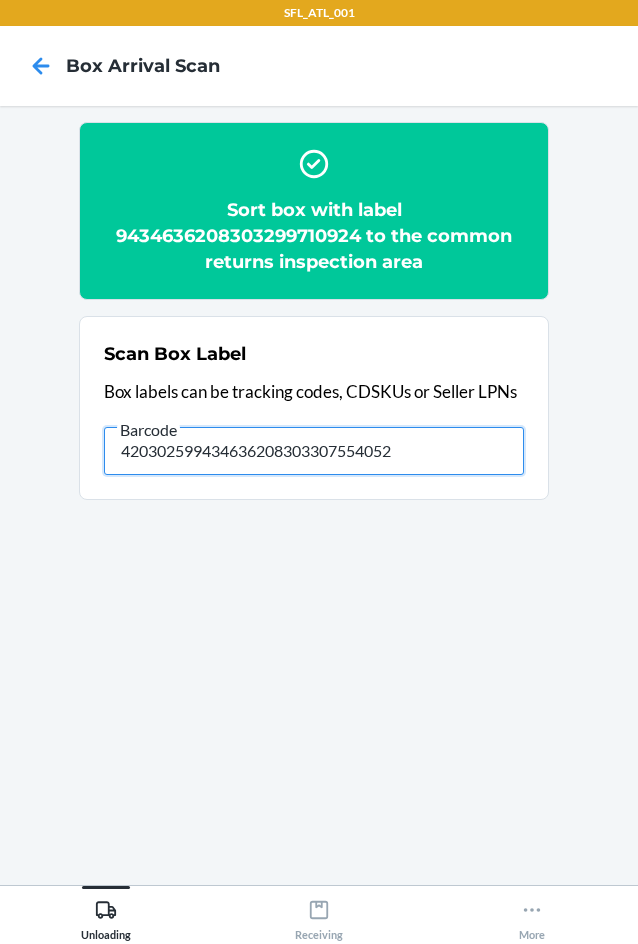 type on "420302599434636208303307554052" 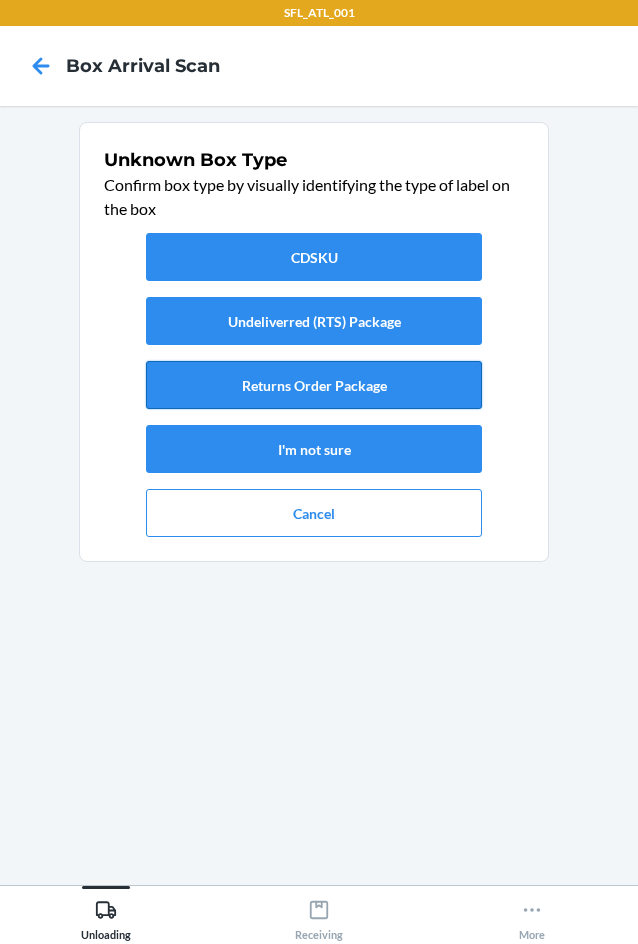 click on "Returns Order Package" at bounding box center (314, 385) 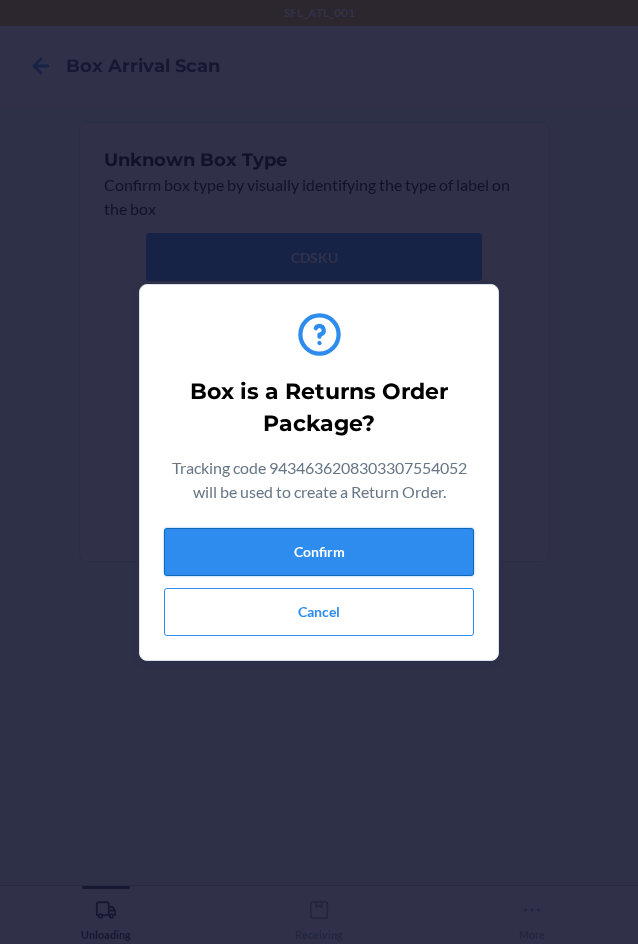 click on "Confirm" at bounding box center [319, 552] 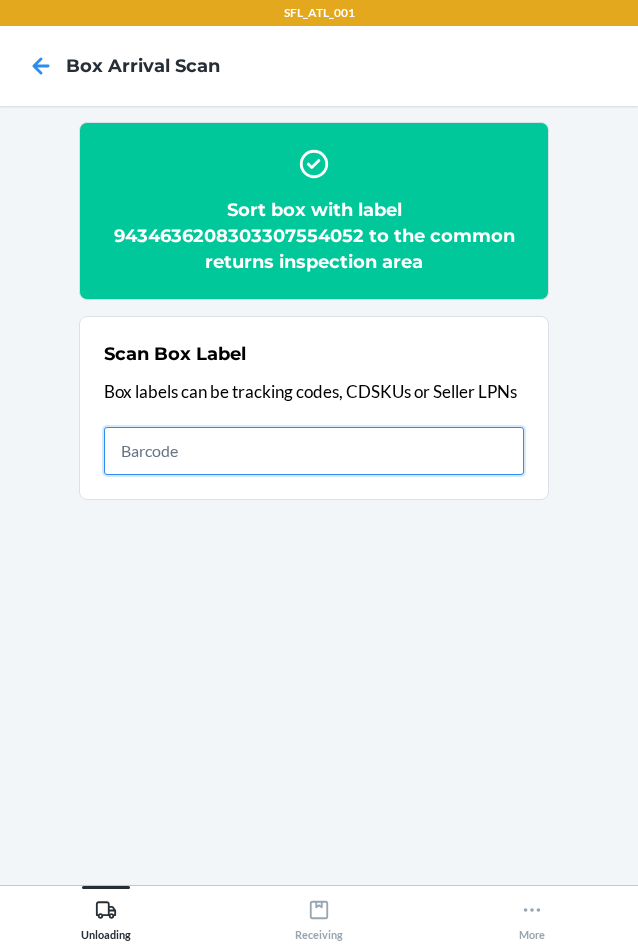 click at bounding box center [314, 451] 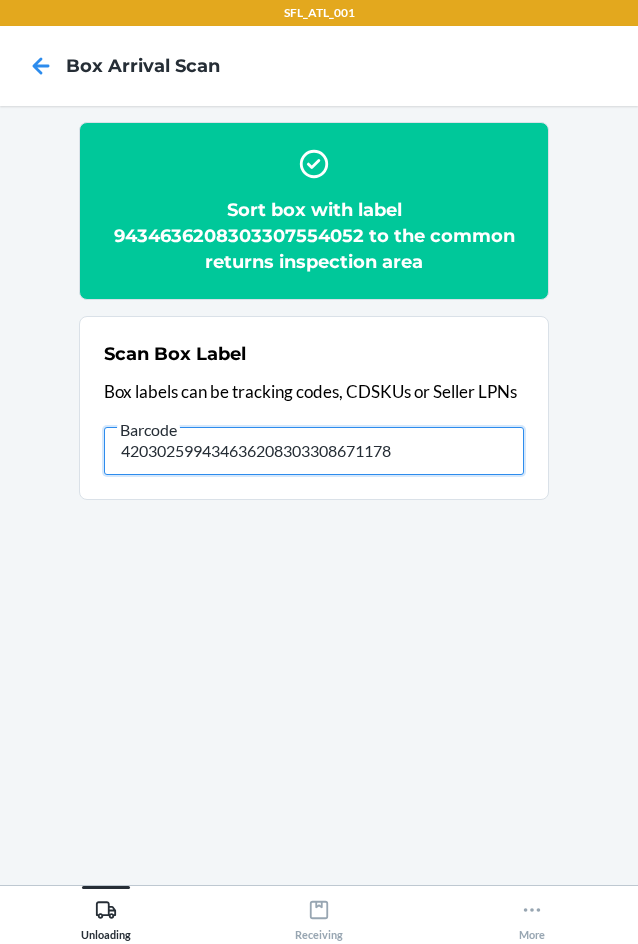 type on "420302599434636208303308671178" 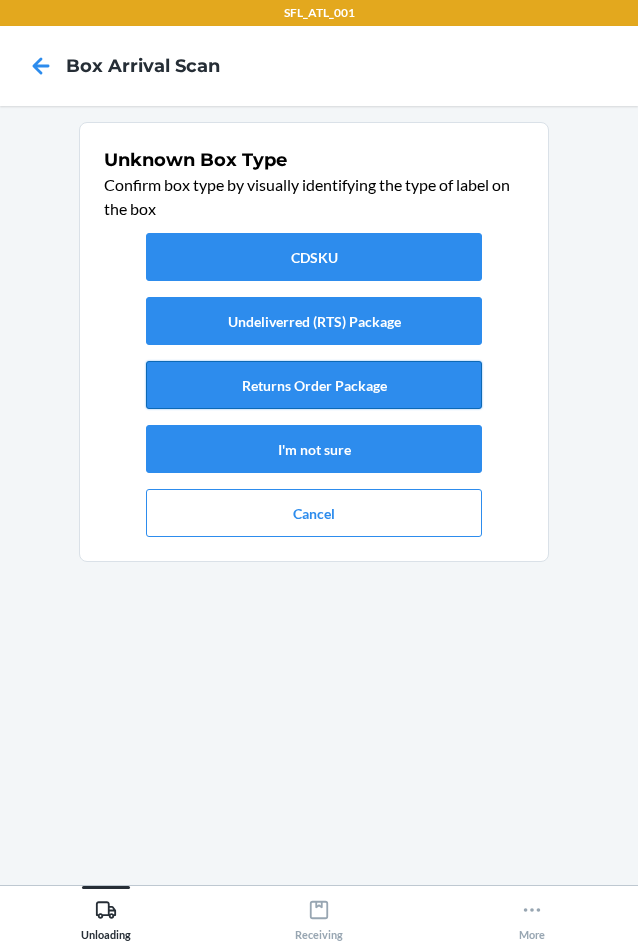 click on "Returns Order Package" at bounding box center (314, 385) 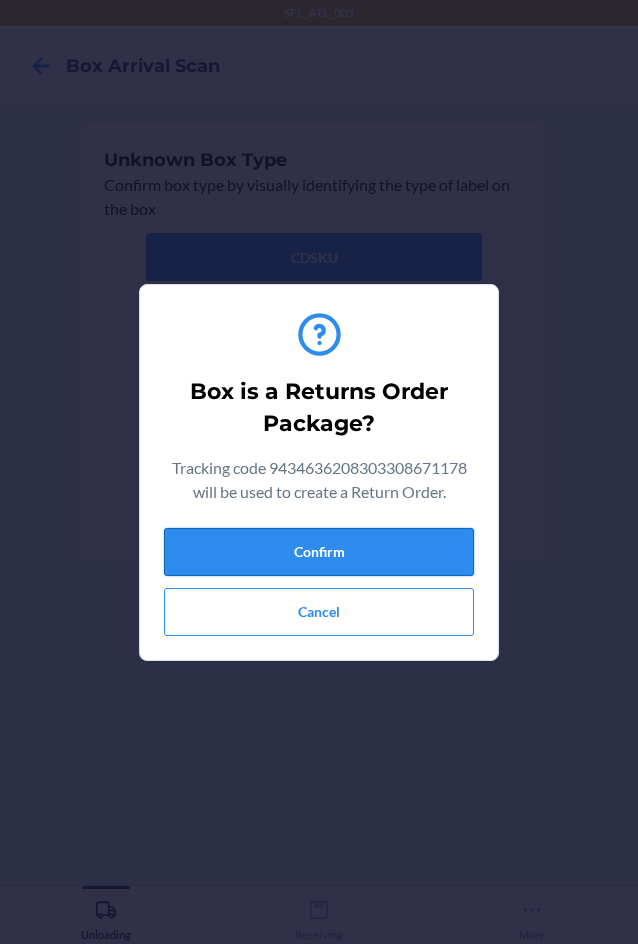 click on "Confirm" at bounding box center (319, 552) 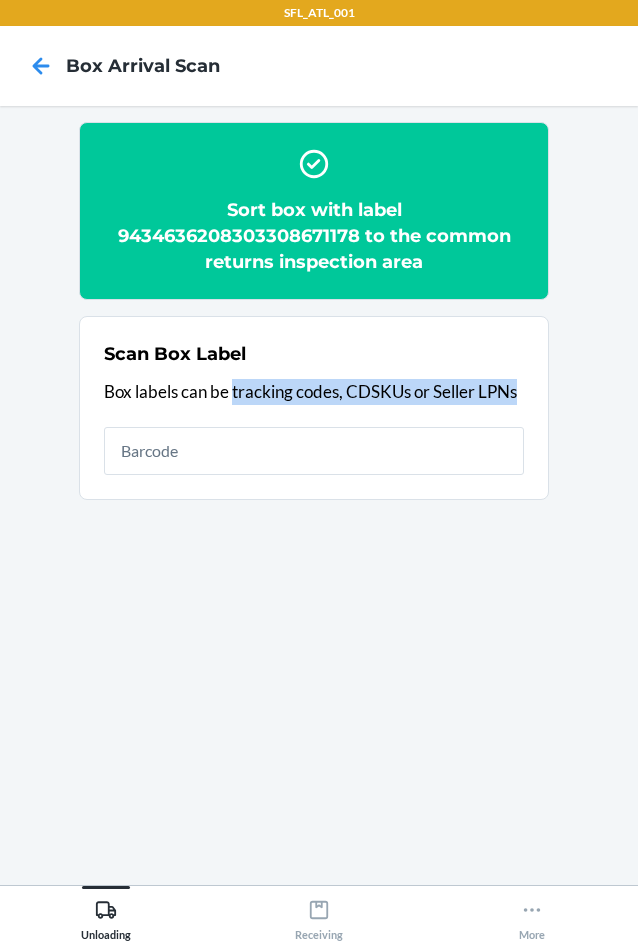 click on "Scan Box Label Box labels can be tracking codes, CDSKUs or Seller LPNs" at bounding box center (314, 408) 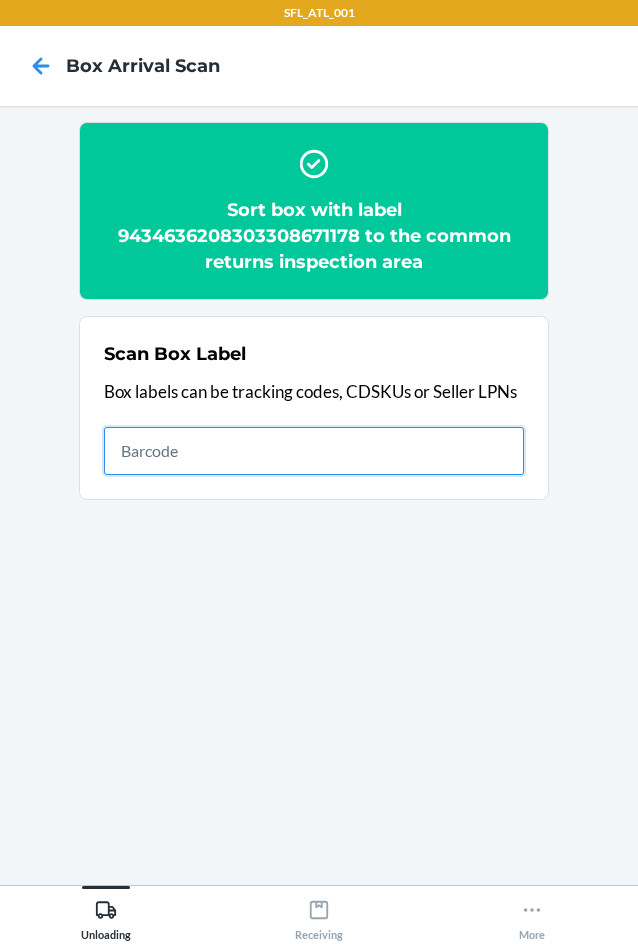 click at bounding box center [314, 451] 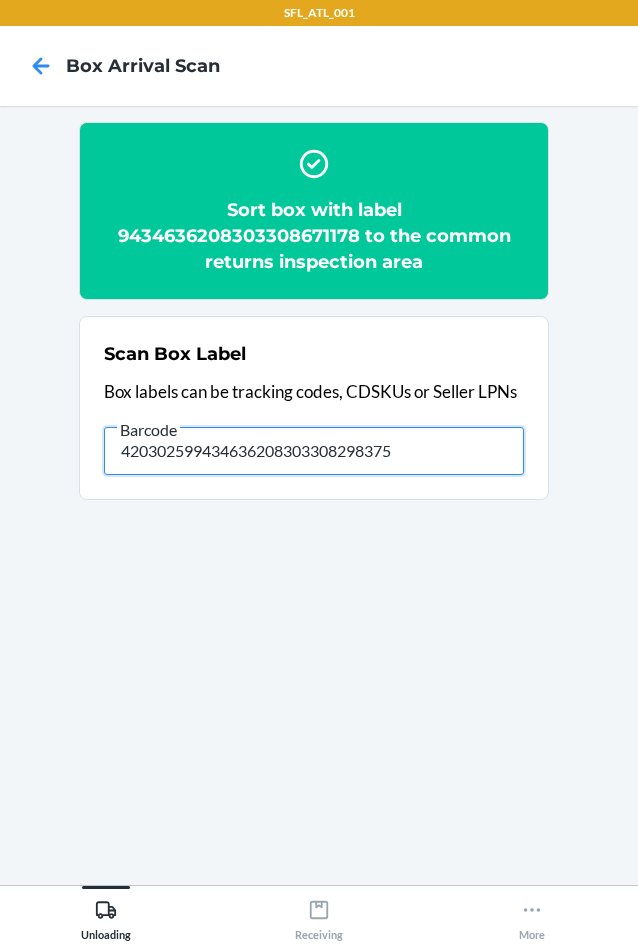 type on "420302599434636208303308298375" 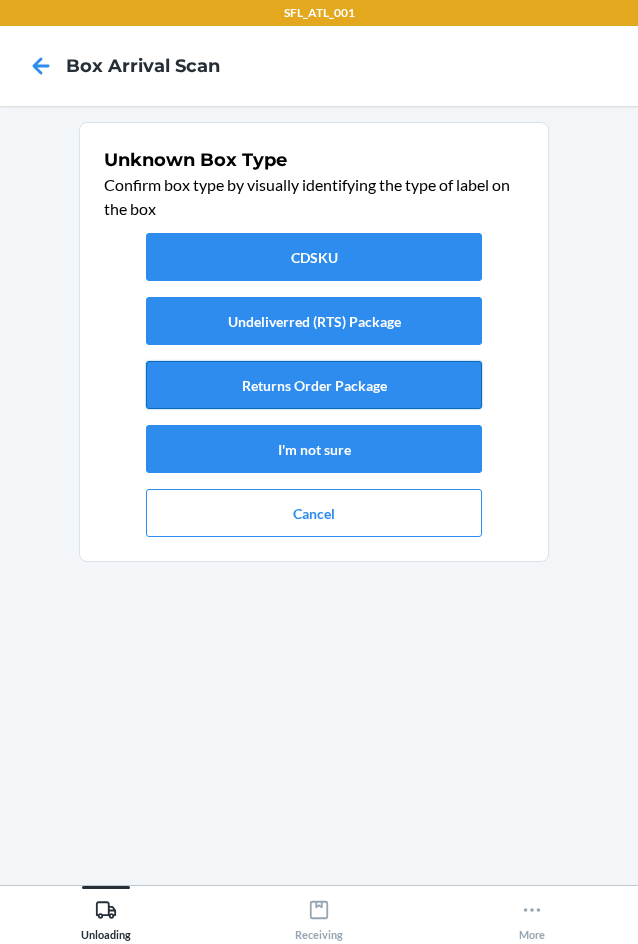 click on "Returns Order Package" at bounding box center (314, 385) 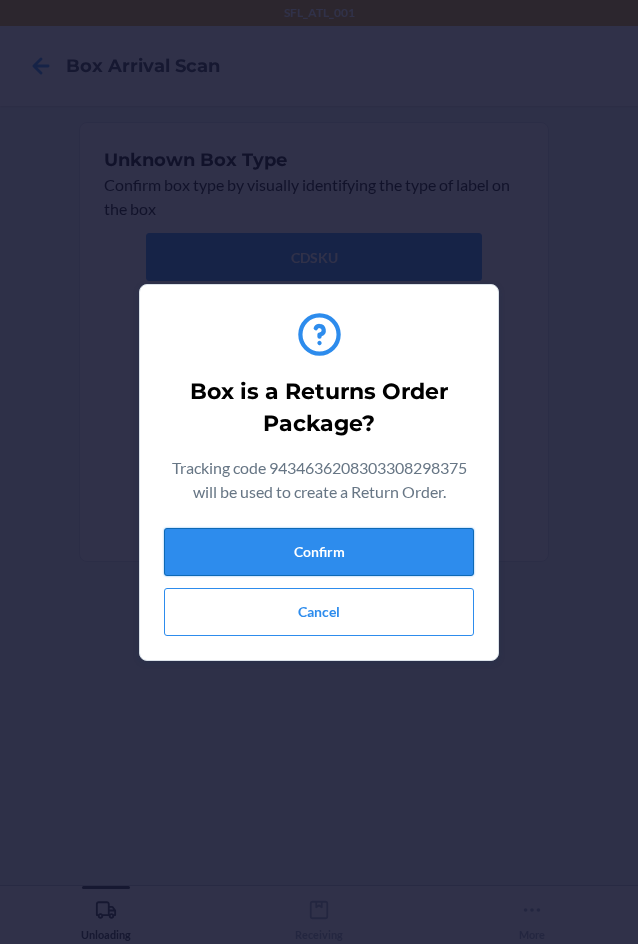click on "Confirm" at bounding box center [319, 552] 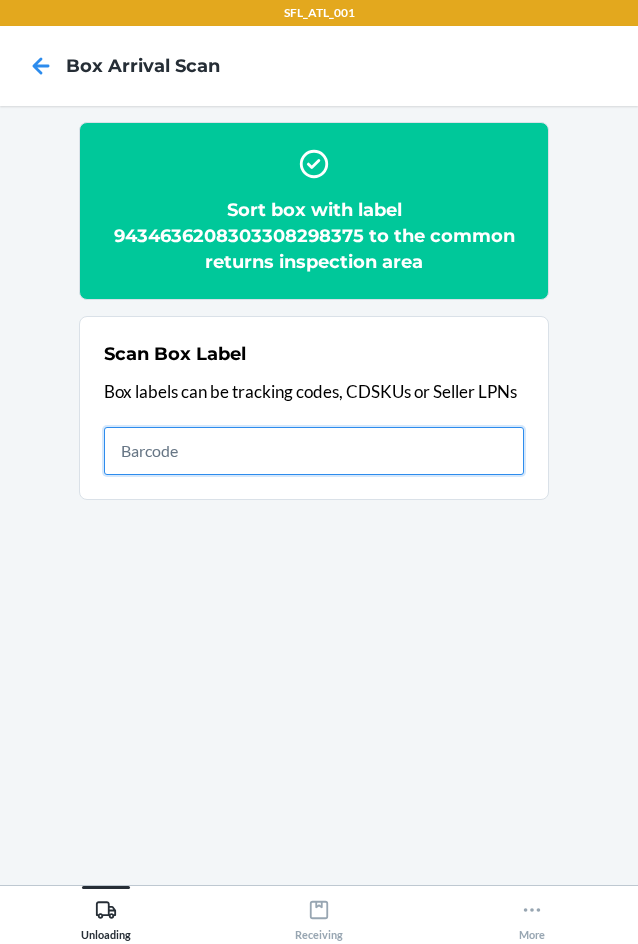click at bounding box center [314, 451] 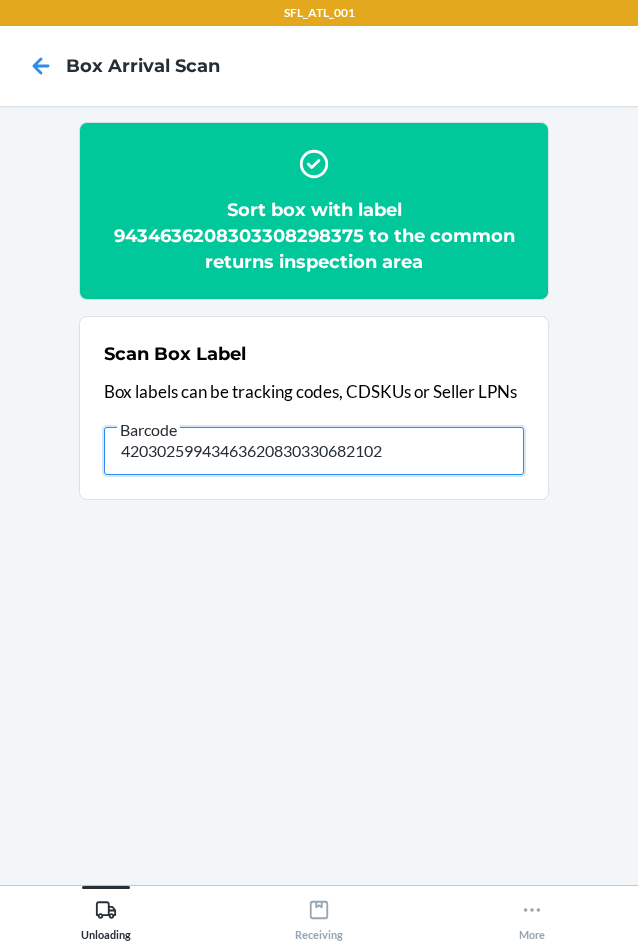 type on "420302599434636208303306821025" 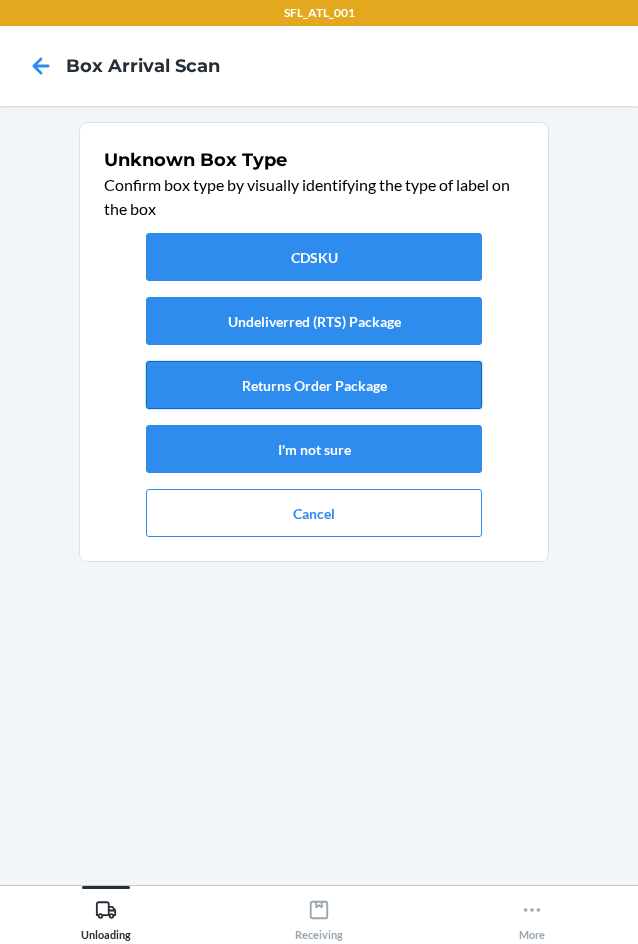click on "Returns Order Package" at bounding box center [314, 385] 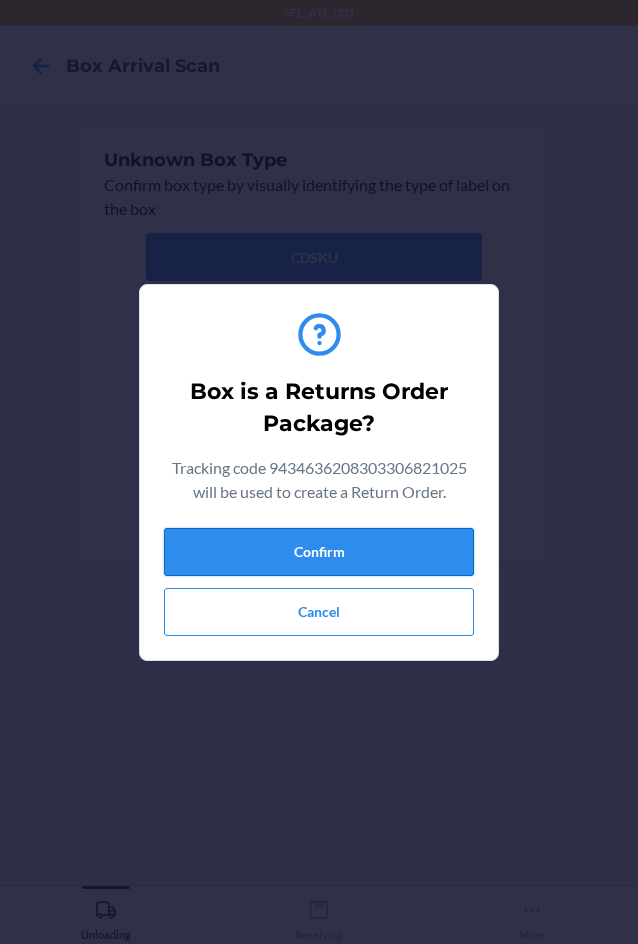 drag, startPoint x: 336, startPoint y: 546, endPoint x: 376, endPoint y: 544, distance: 40.04997 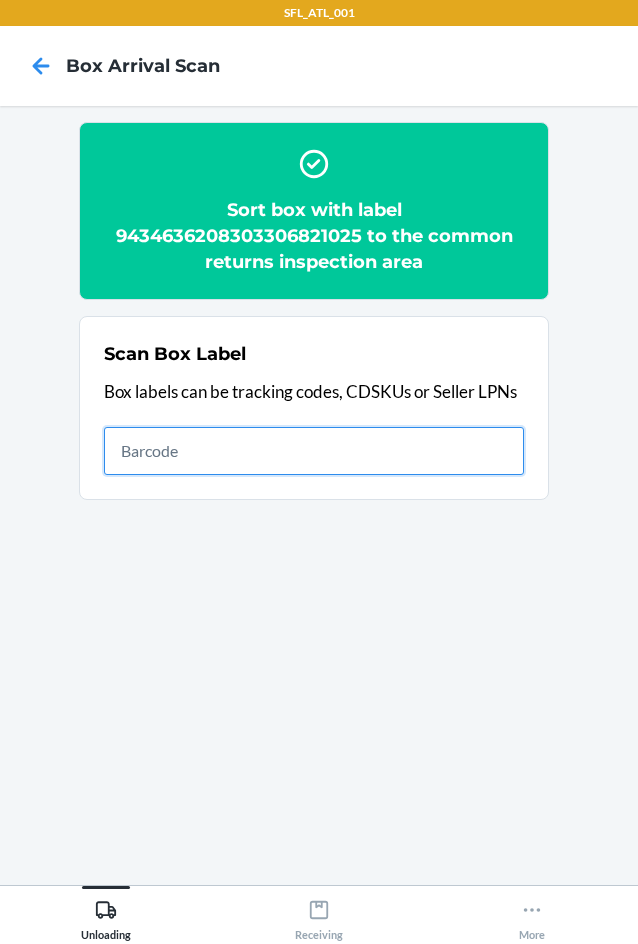 click at bounding box center [314, 451] 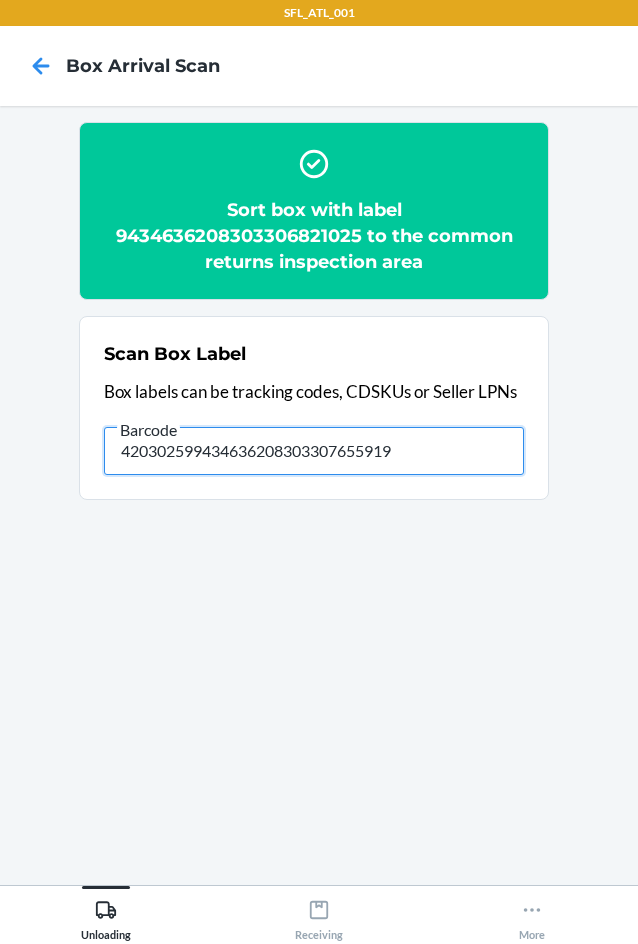 type on "420302599434636208303307655919" 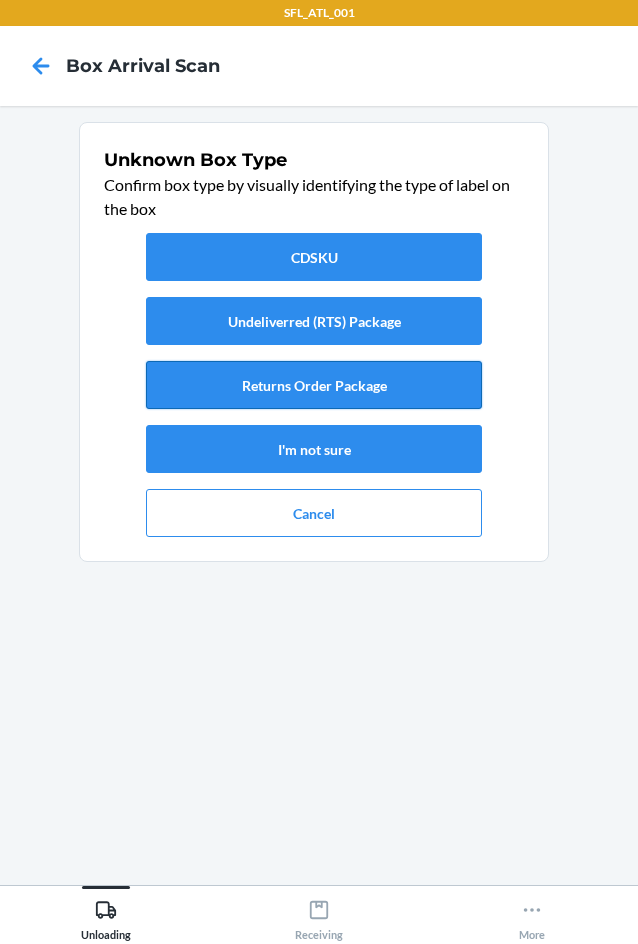 click on "Returns Order Package" at bounding box center (314, 385) 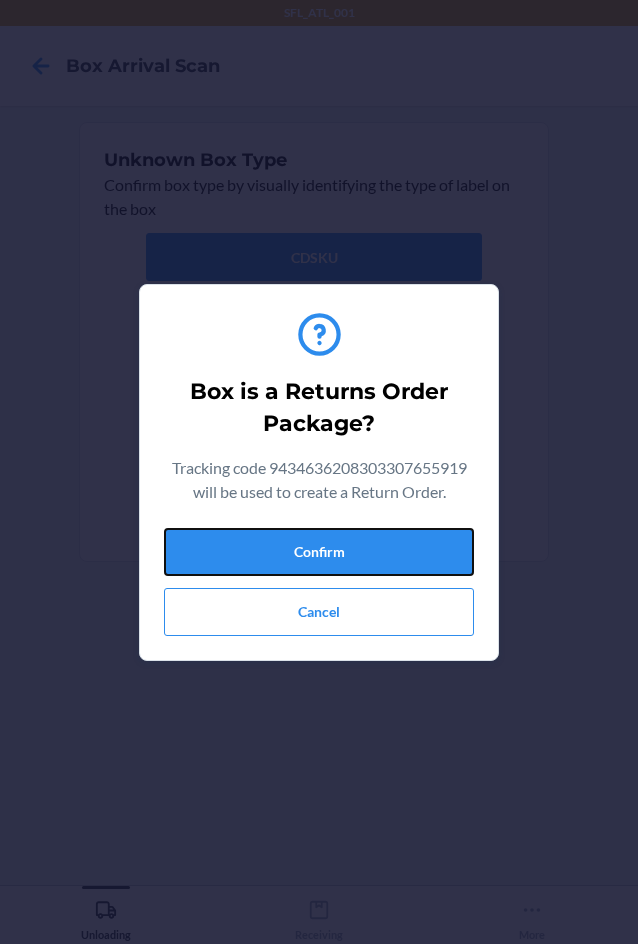 drag, startPoint x: 284, startPoint y: 551, endPoint x: 631, endPoint y: 538, distance: 347.24344 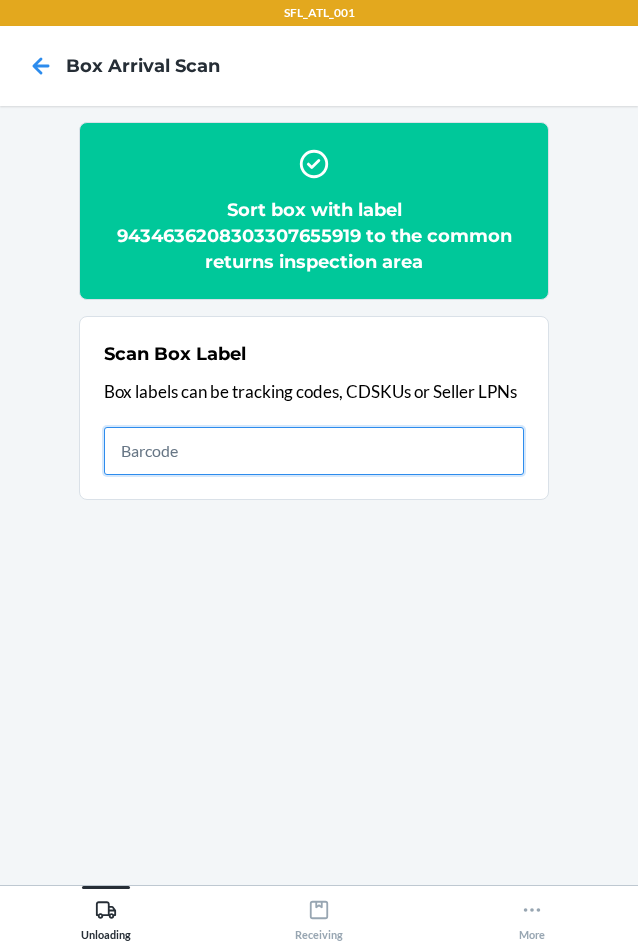 click at bounding box center (314, 451) 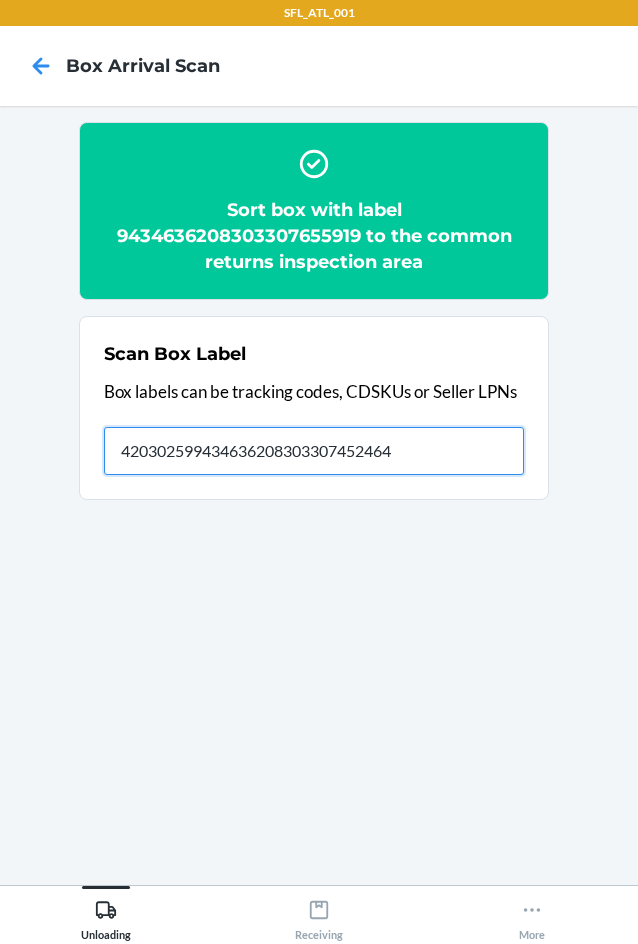 type on "420302599434636208303307452464" 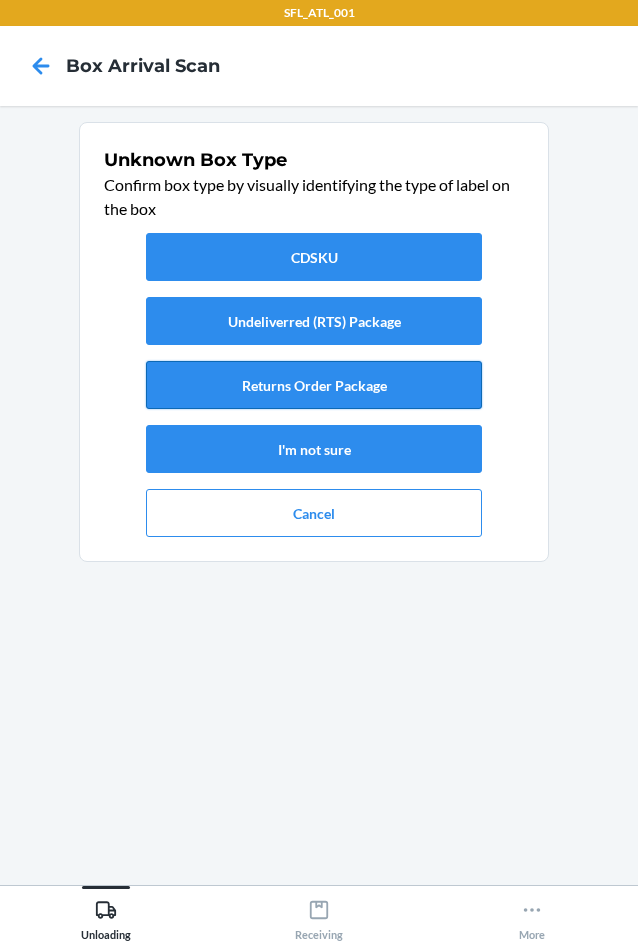 click on "Returns Order Package" at bounding box center (314, 385) 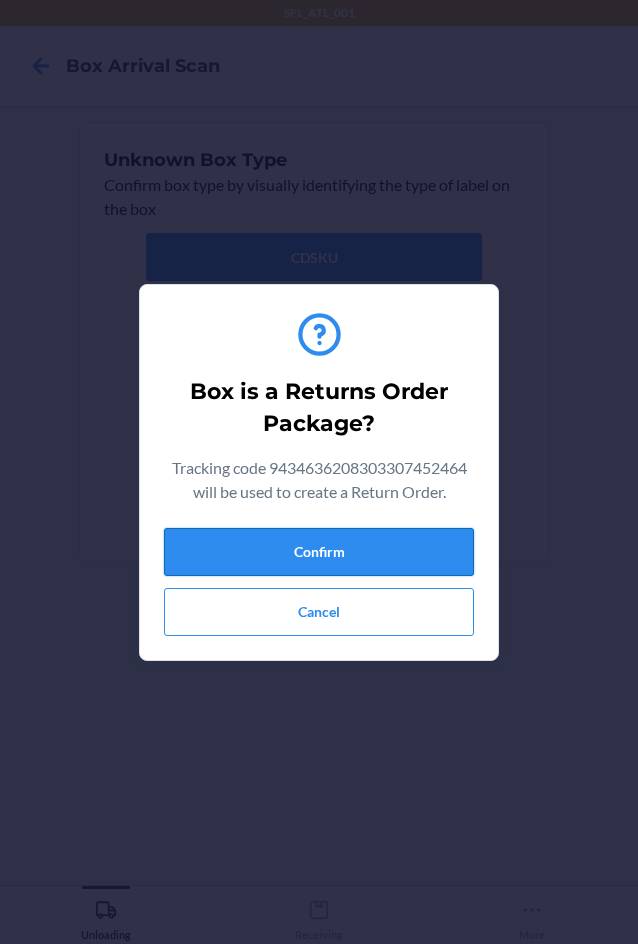 click on "Confirm" at bounding box center [319, 552] 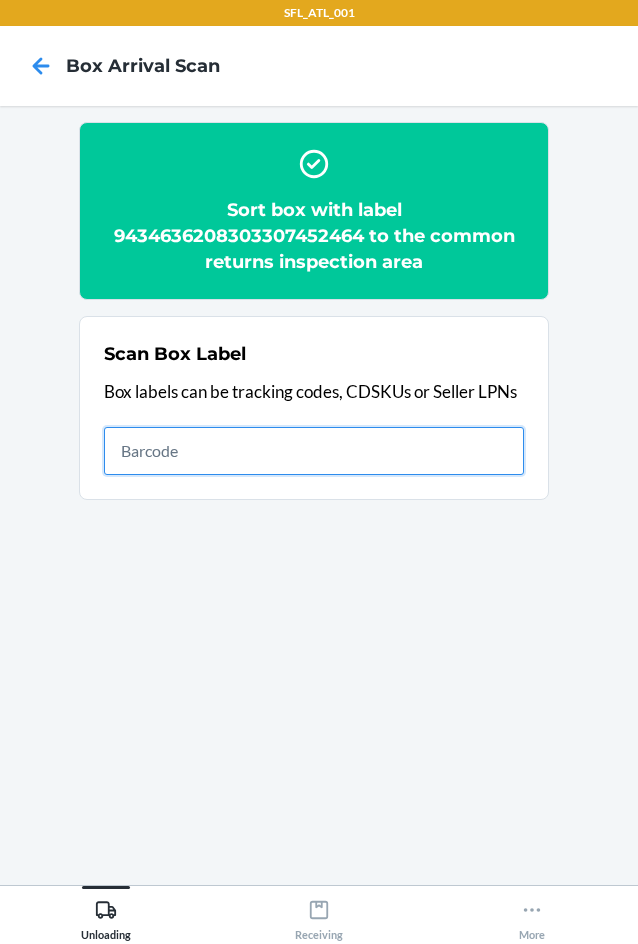 click at bounding box center (314, 451) 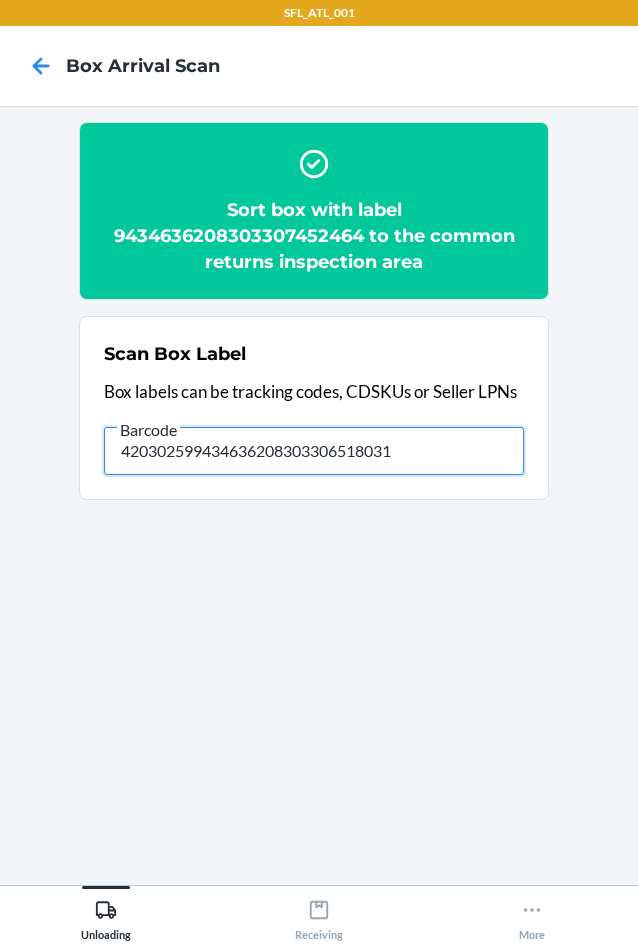 type on "420302599434636208303306518031" 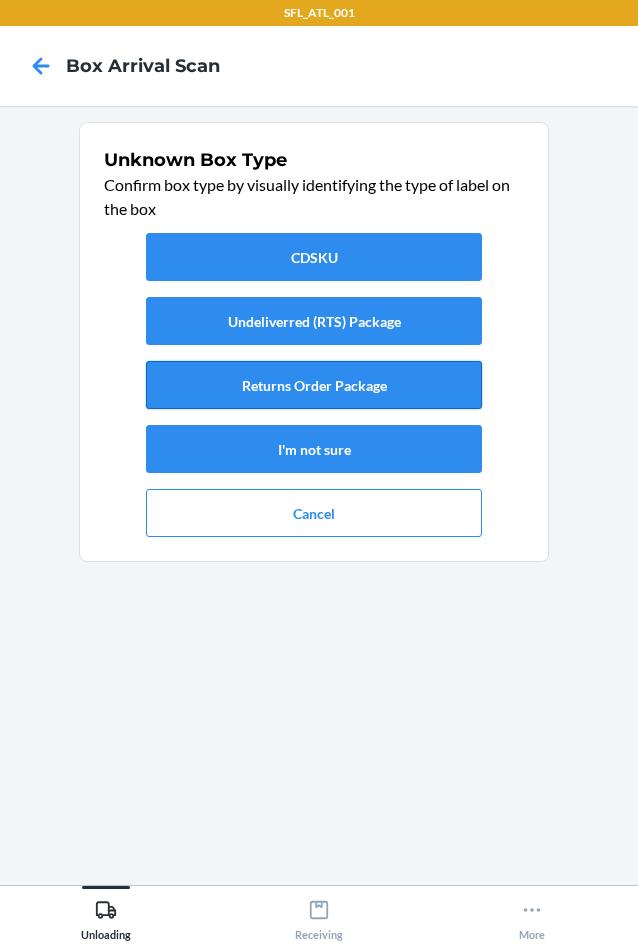 click on "Returns Order Package" at bounding box center [314, 385] 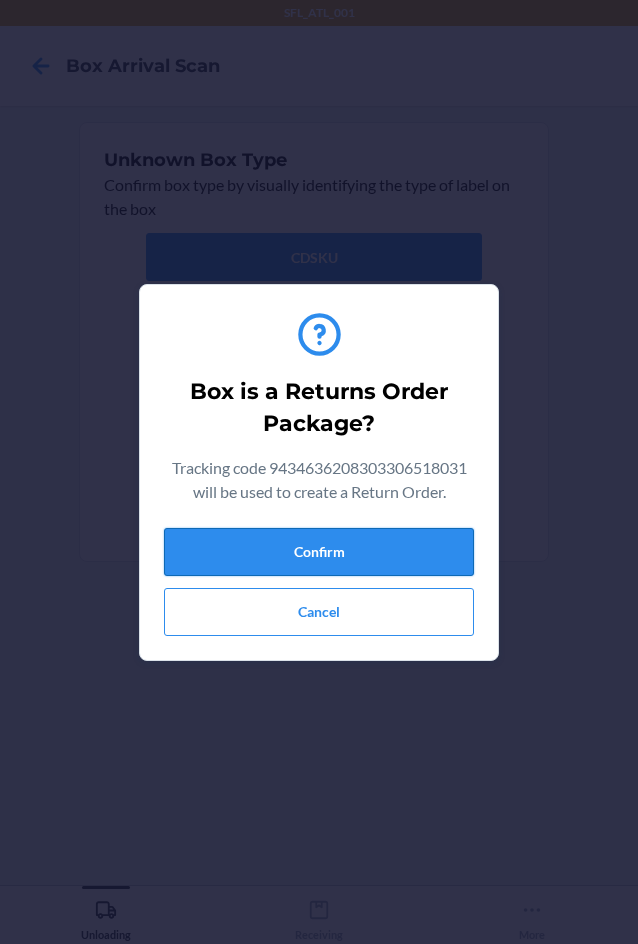 click on "Confirm" at bounding box center (319, 552) 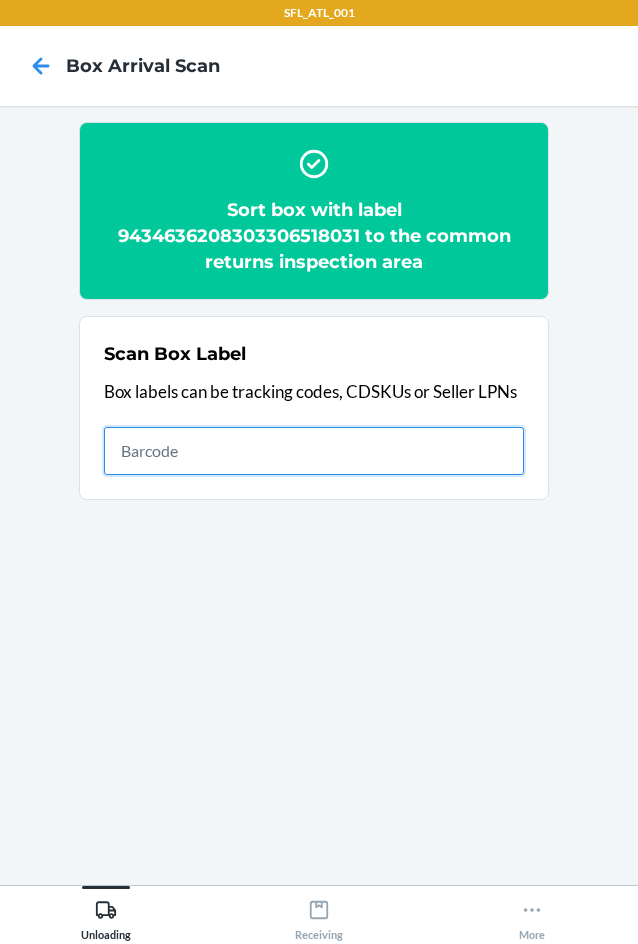 click at bounding box center [314, 451] 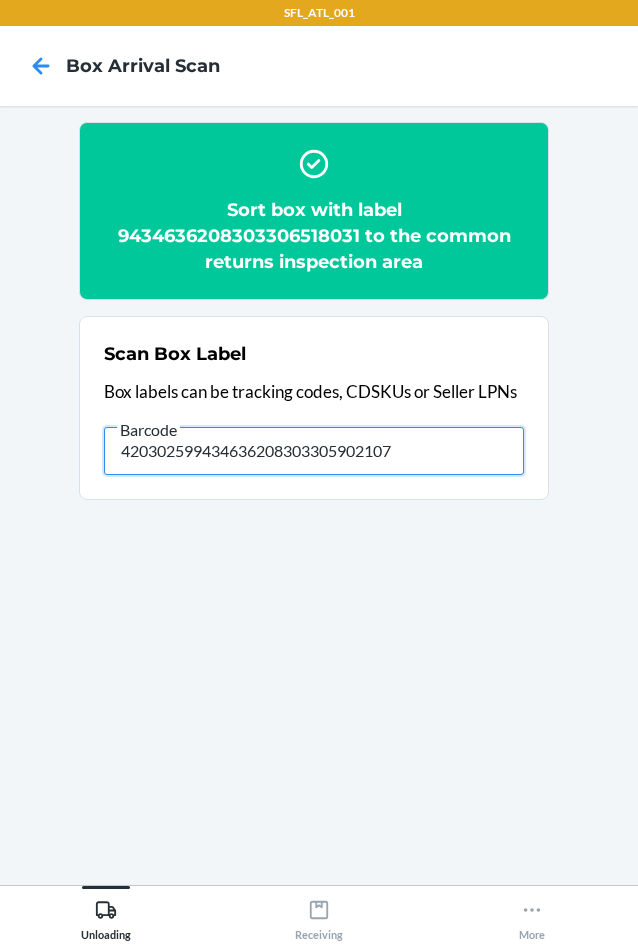 type on "420302599434636208303305902107" 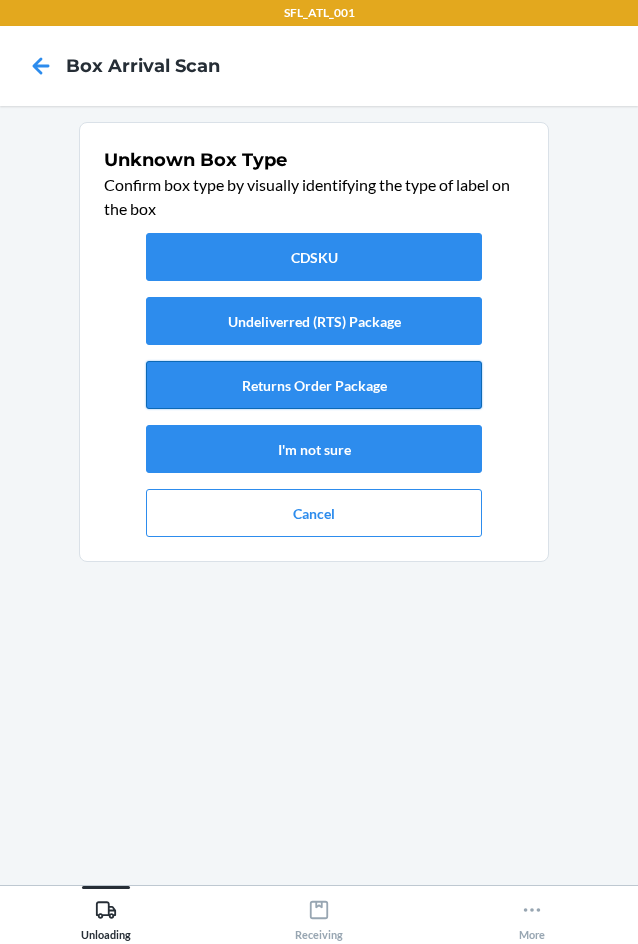 click on "Returns Order Package" at bounding box center (314, 385) 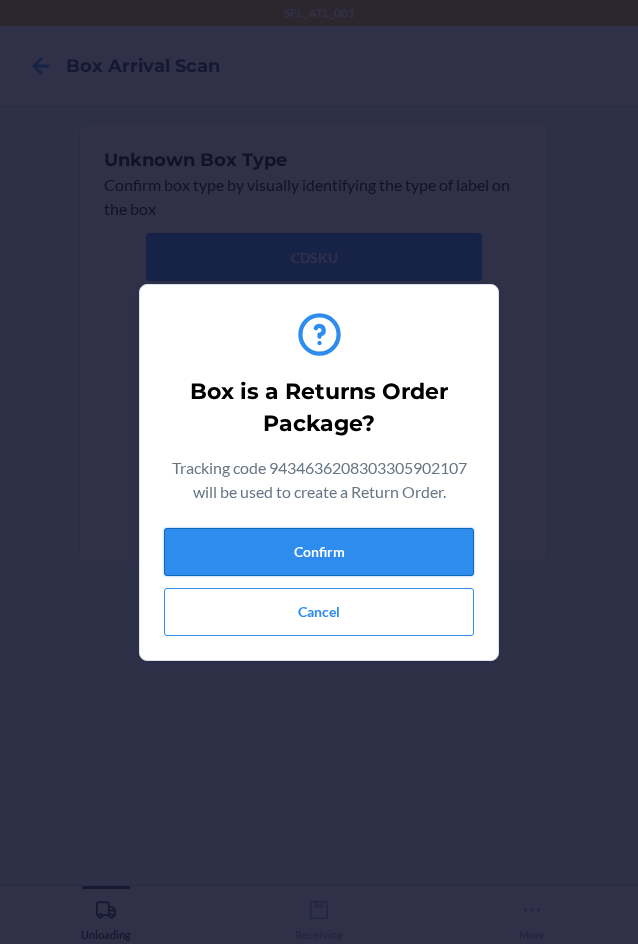 click on "Confirm" at bounding box center [319, 552] 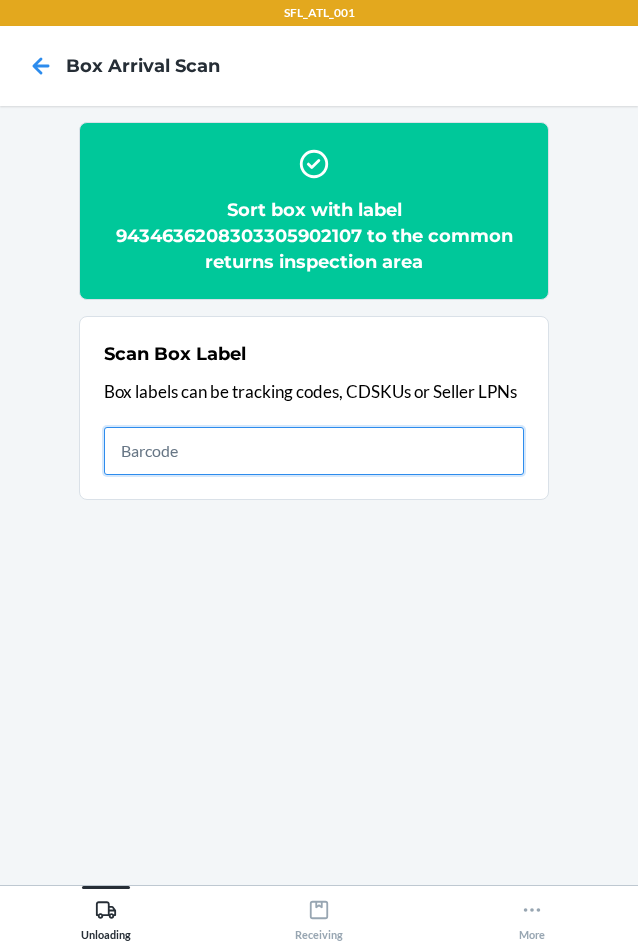 click at bounding box center (314, 451) 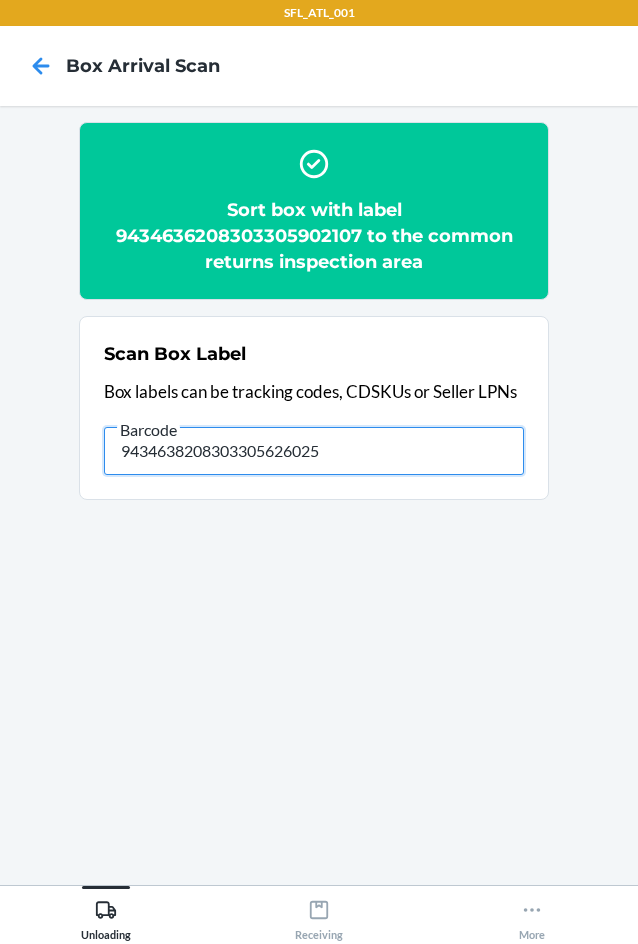 type on "9434638208303305626025" 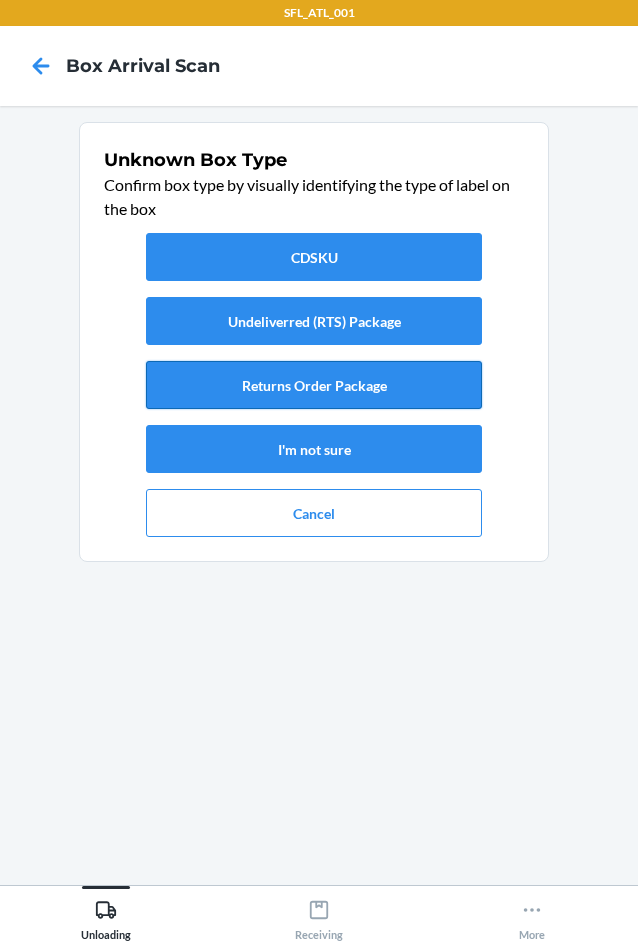 click on "Returns Order Package" at bounding box center [314, 385] 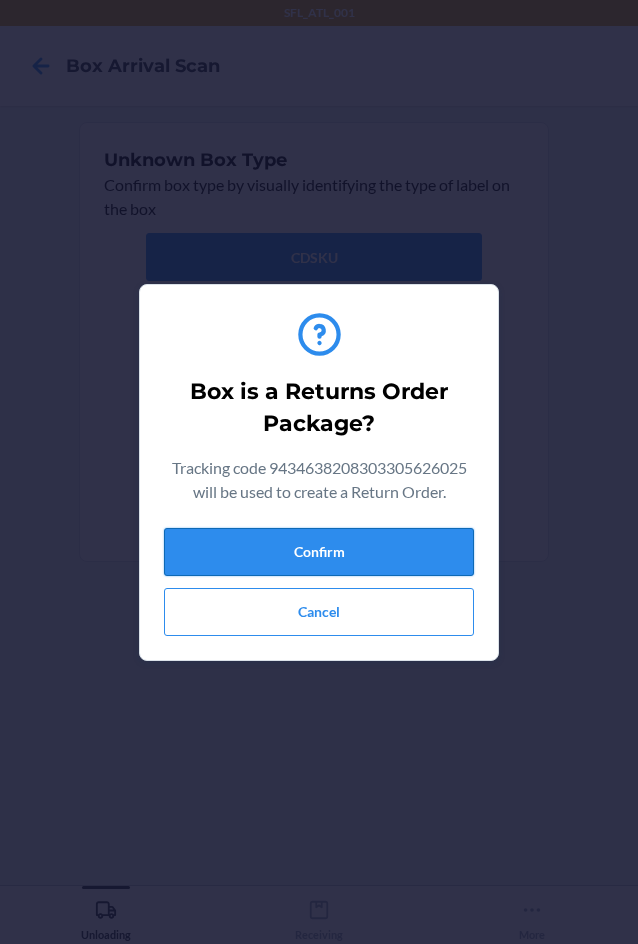 click on "Confirm" at bounding box center [319, 552] 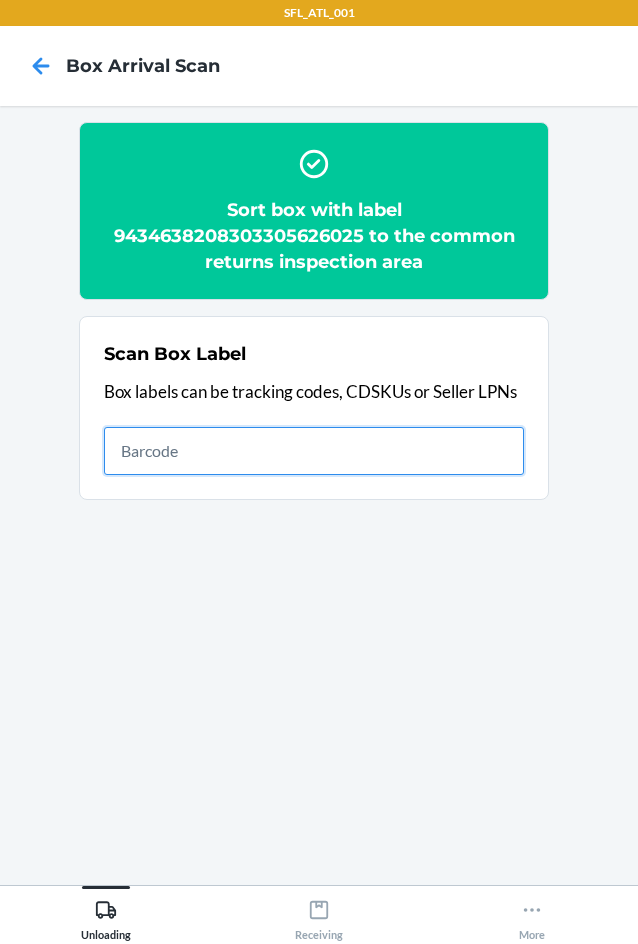 click at bounding box center (314, 451) 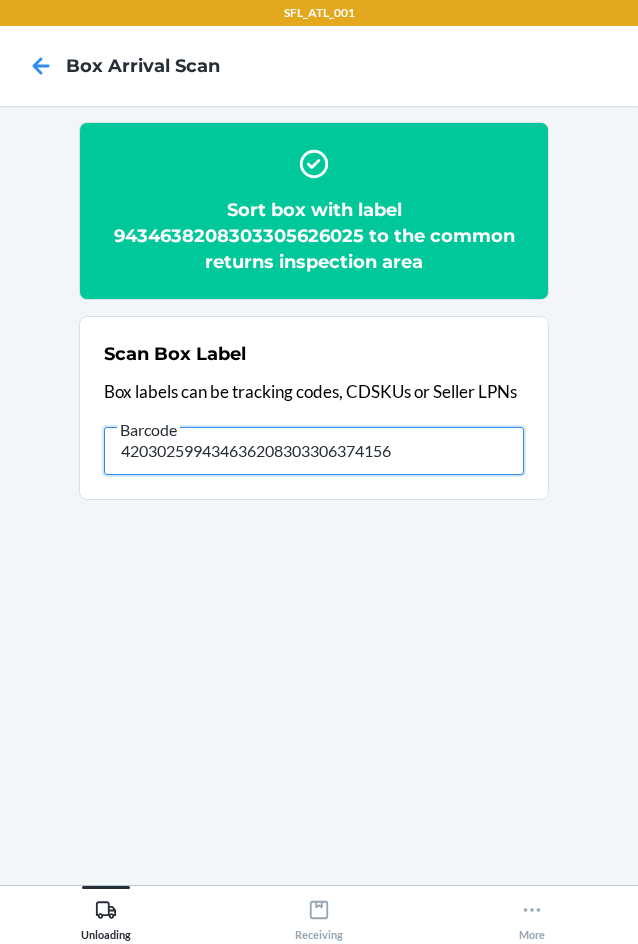 type on "420302599434636208303306374156" 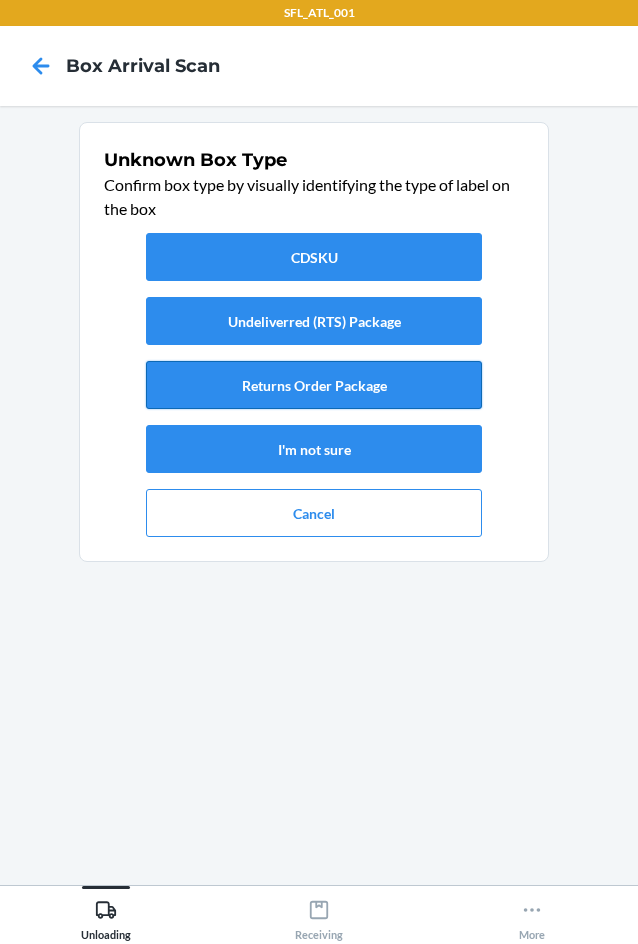 click on "Returns Order Package" at bounding box center (314, 385) 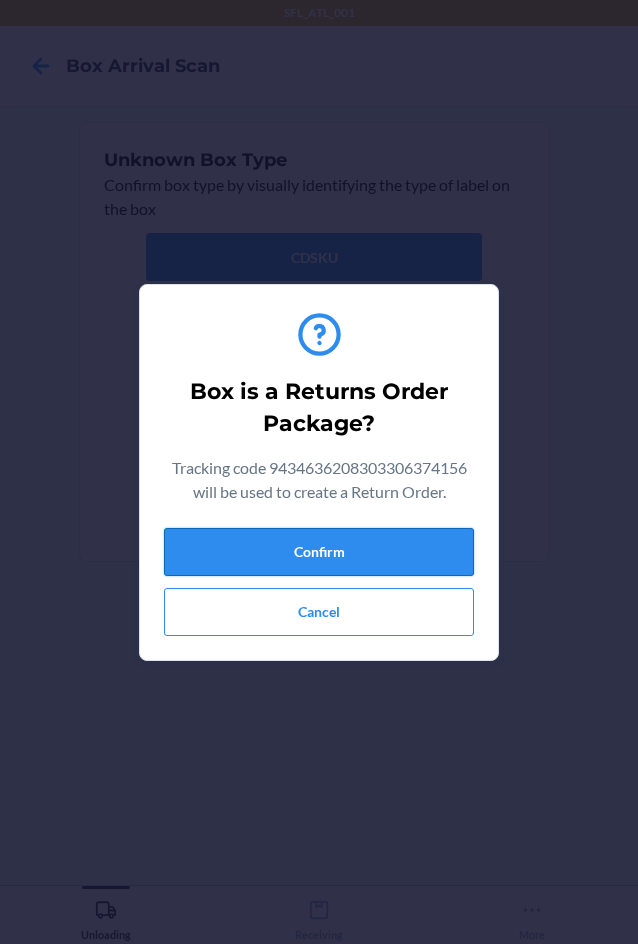 click on "Confirm" at bounding box center [319, 552] 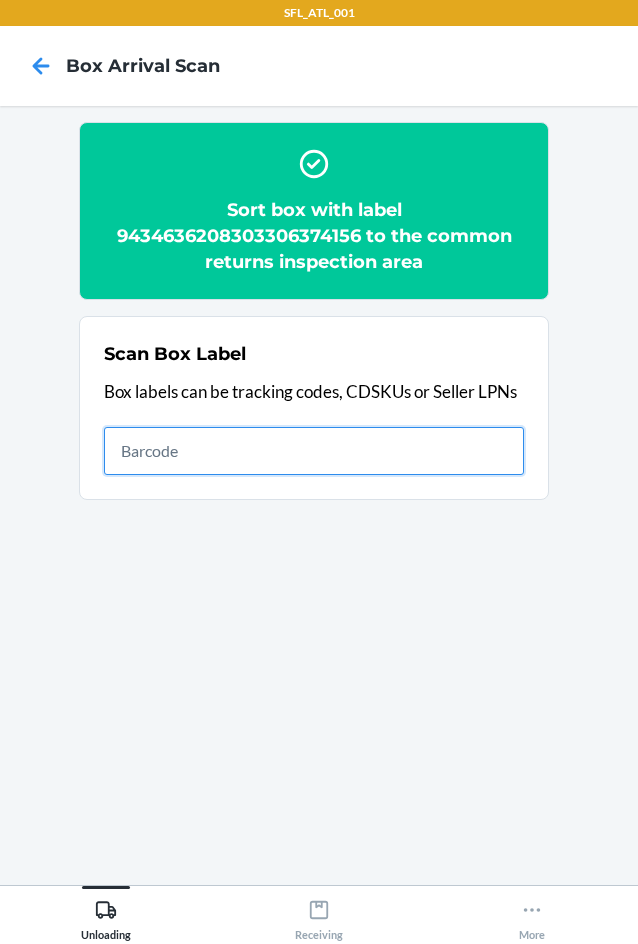 click at bounding box center (314, 451) 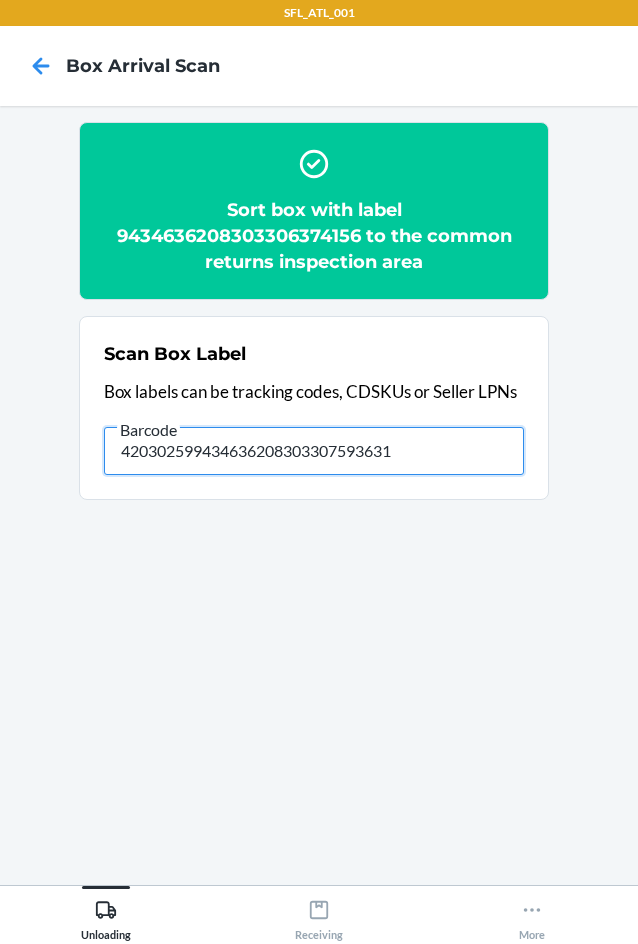type on "420302599434636208303307593631" 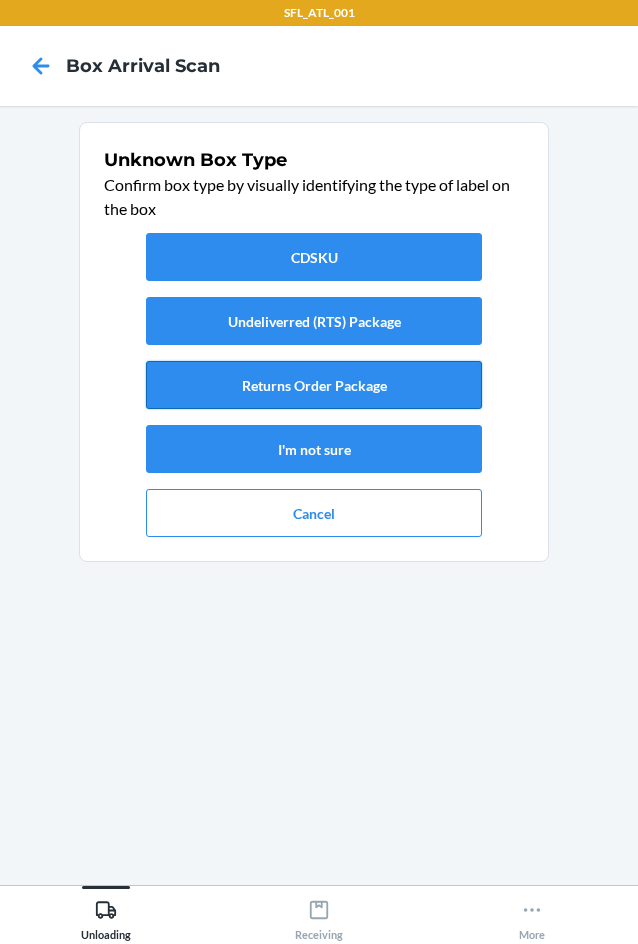 click on "Returns Order Package" at bounding box center (314, 385) 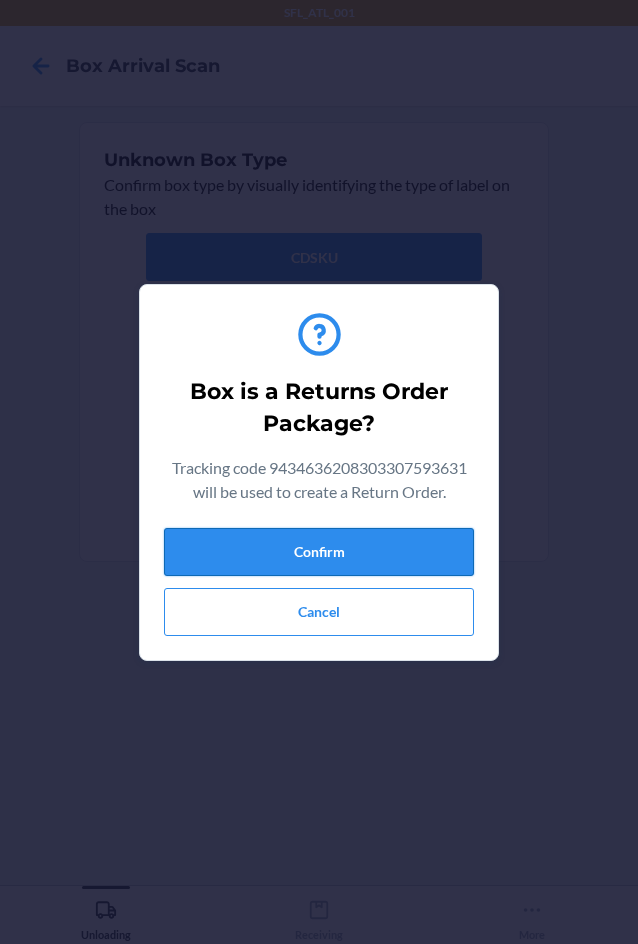 click on "Confirm" at bounding box center (319, 552) 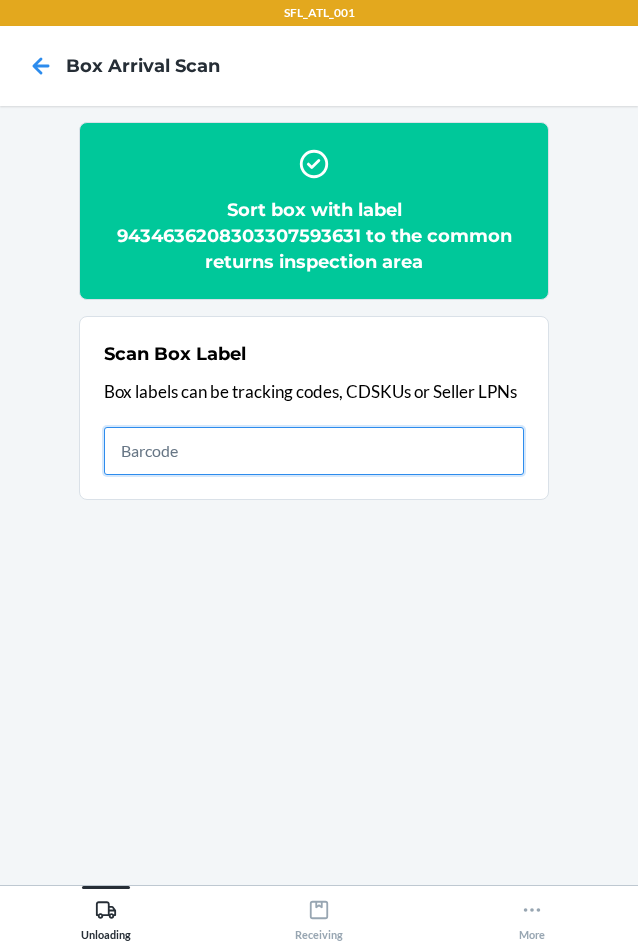 click at bounding box center [314, 451] 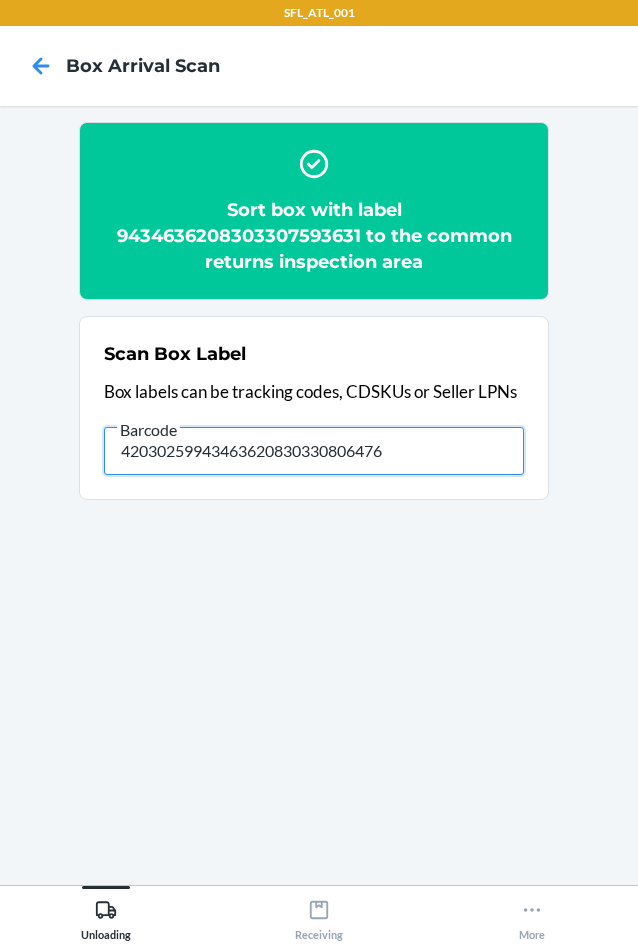 type on "420302599434636208303308064765" 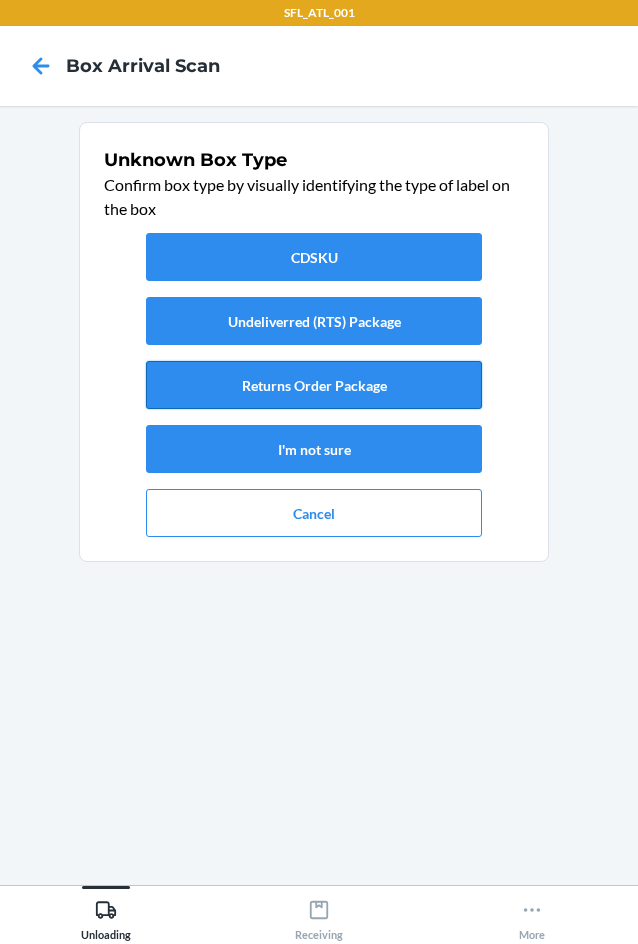 click on "Returns Order Package" at bounding box center [314, 385] 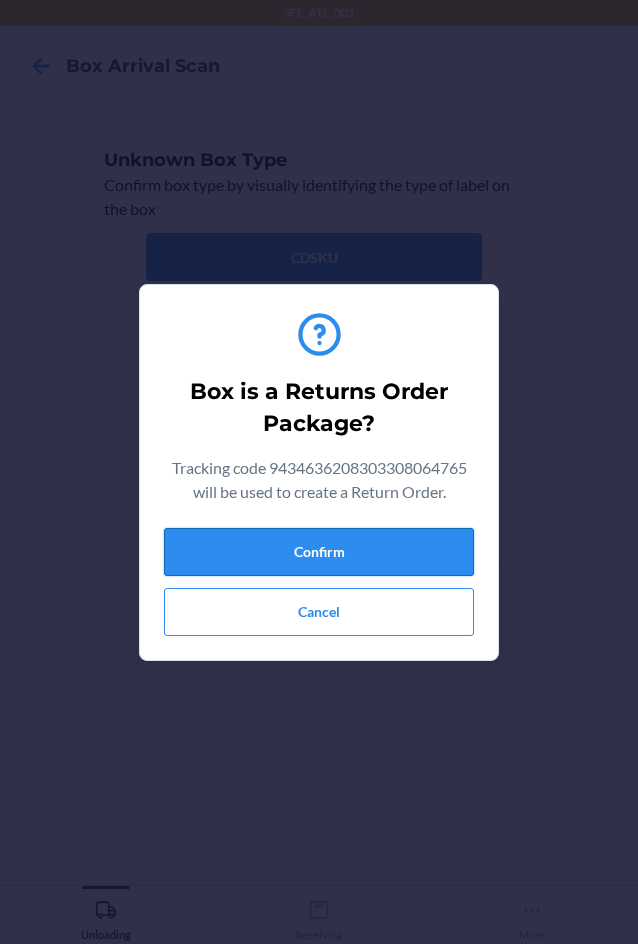 click on "Confirm" at bounding box center [319, 552] 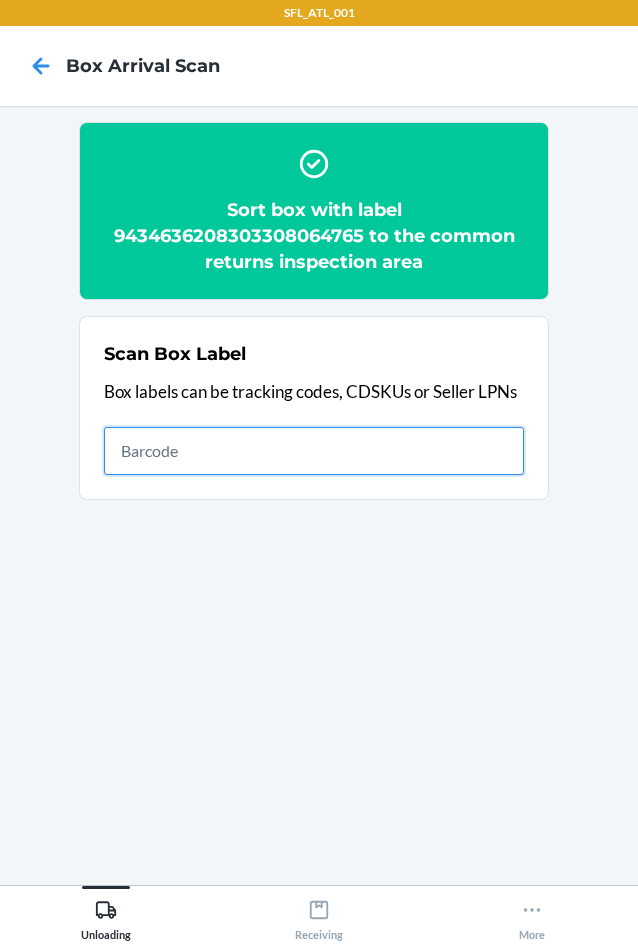 click at bounding box center [314, 451] 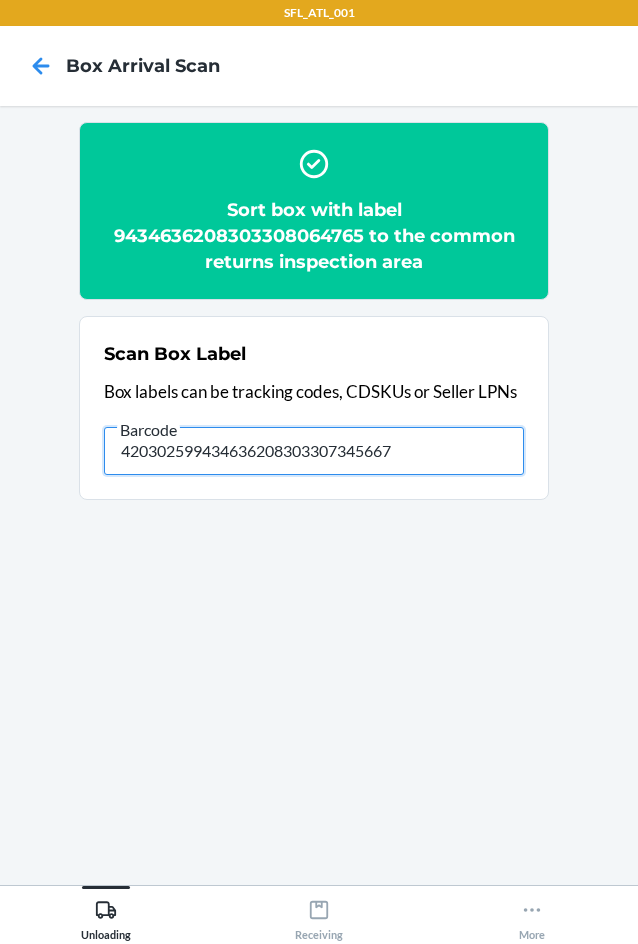 type on "420302599434636208303307345667" 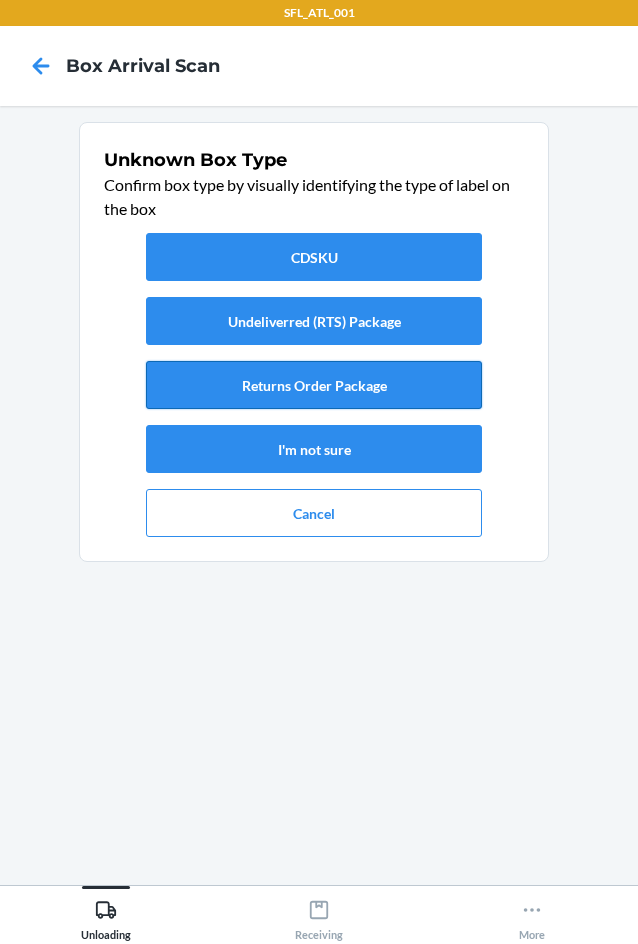 click on "Returns Order Package" at bounding box center (314, 385) 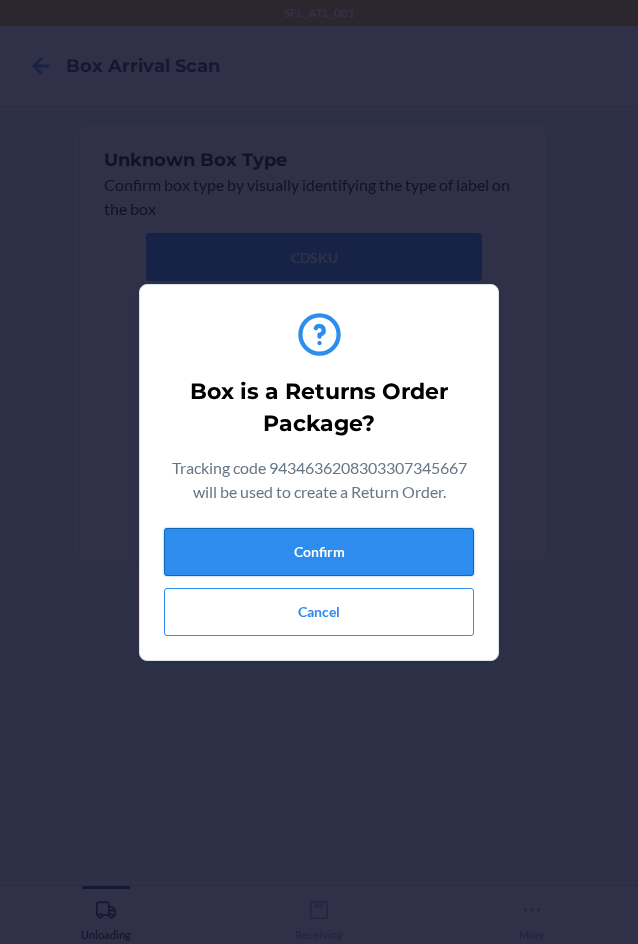 click on "Confirm" at bounding box center (319, 552) 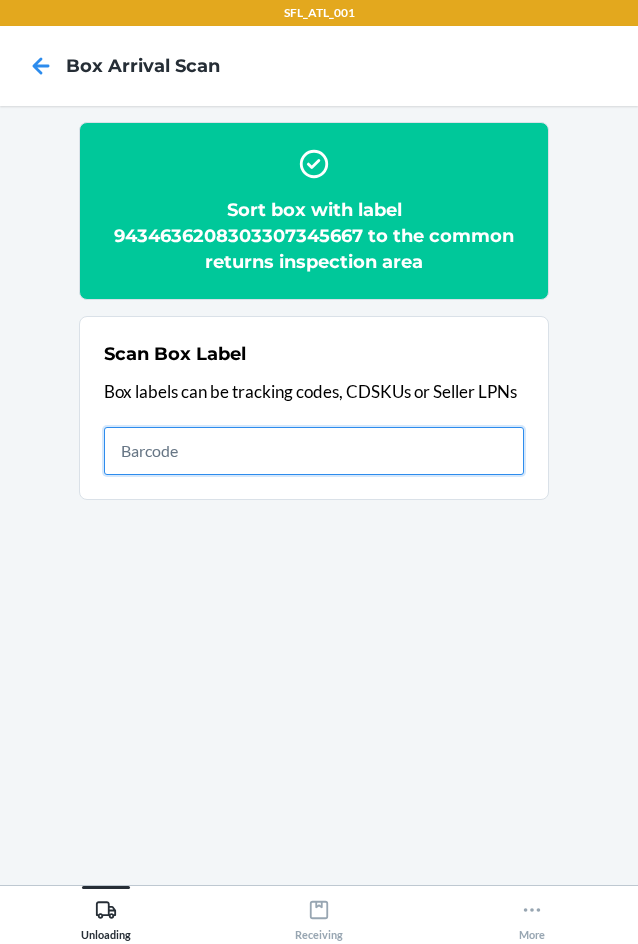 click at bounding box center (314, 451) 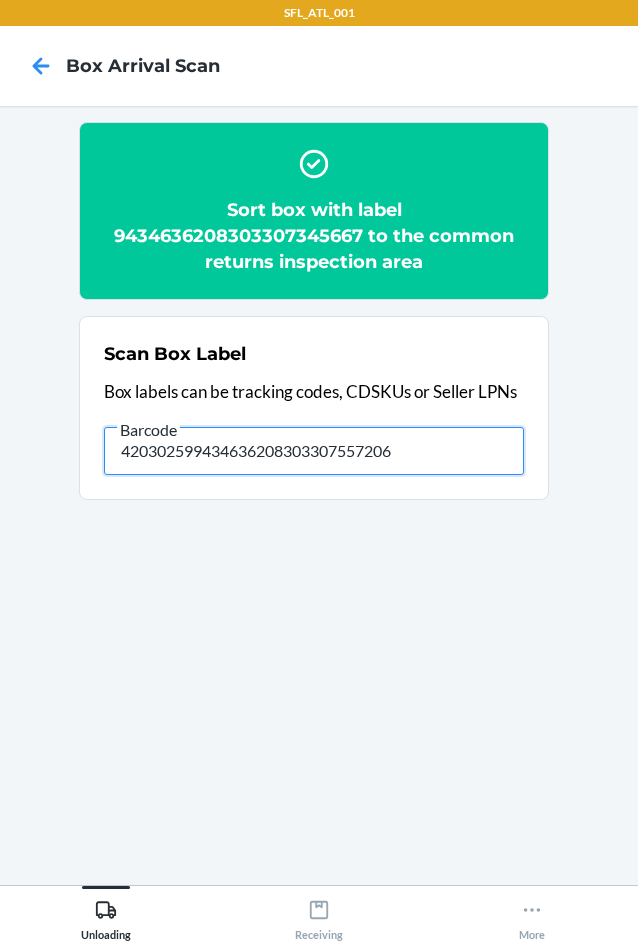 type on "420302599434636208303307557206" 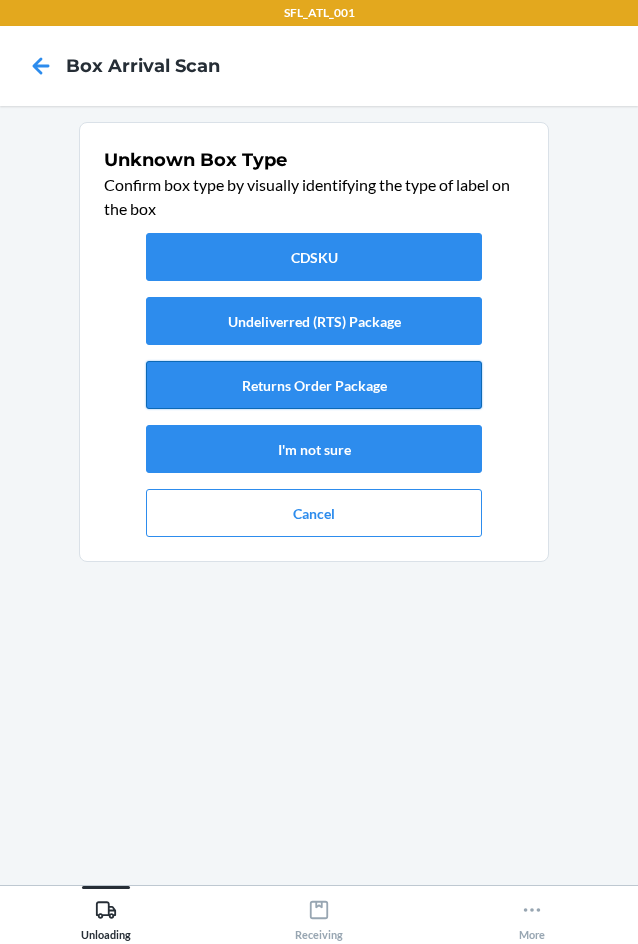 click on "Returns Order Package" at bounding box center [314, 385] 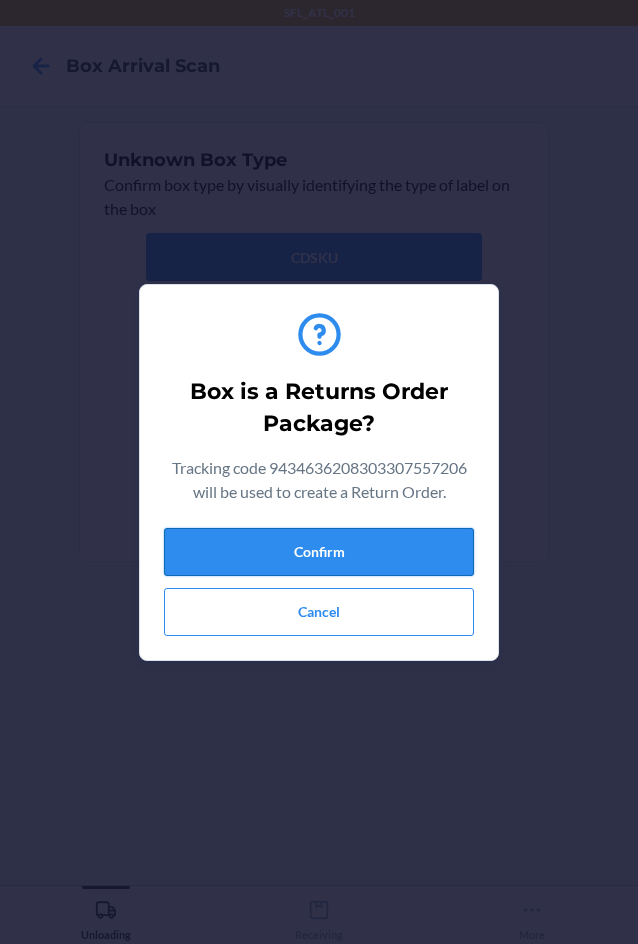 click on "Confirm" at bounding box center (319, 552) 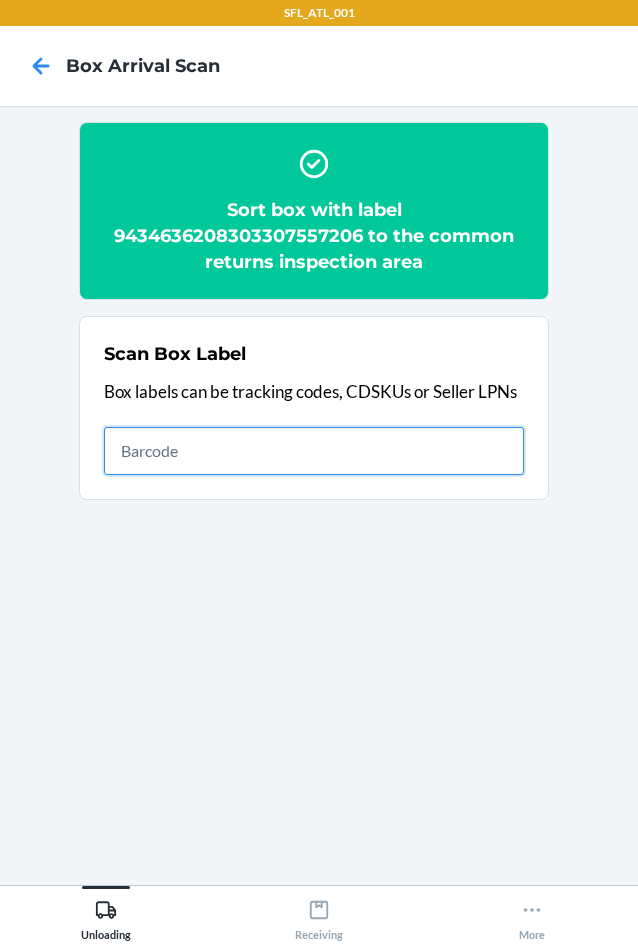 click at bounding box center (314, 451) 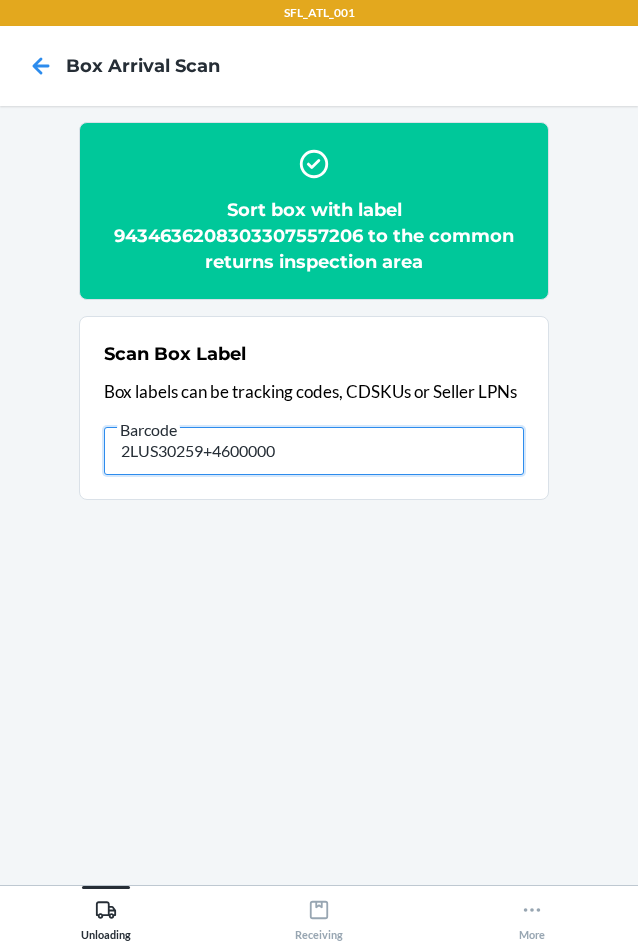 type on "2LUS30259+46000000" 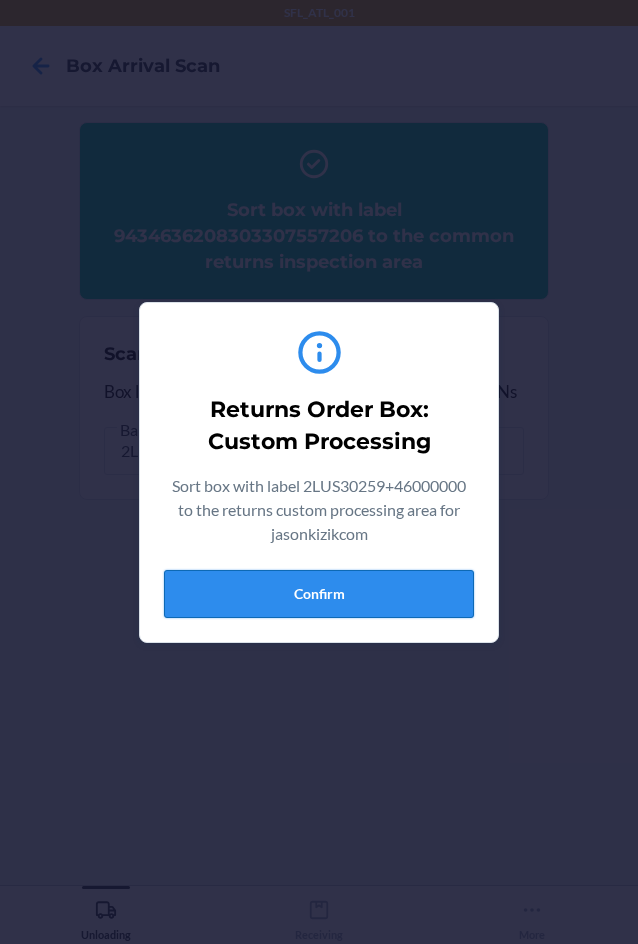 click on "Confirm" at bounding box center [319, 594] 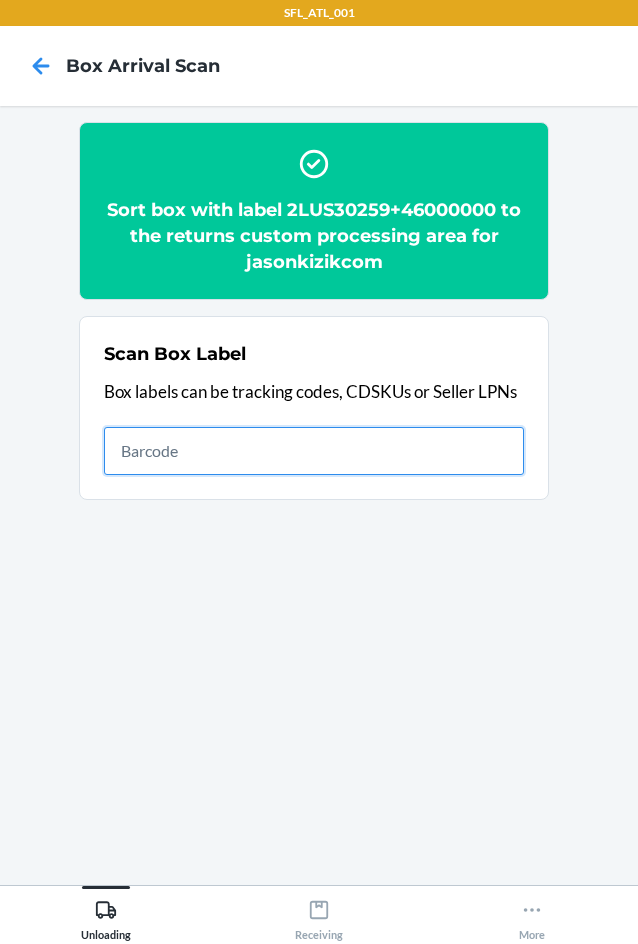 click at bounding box center [314, 451] 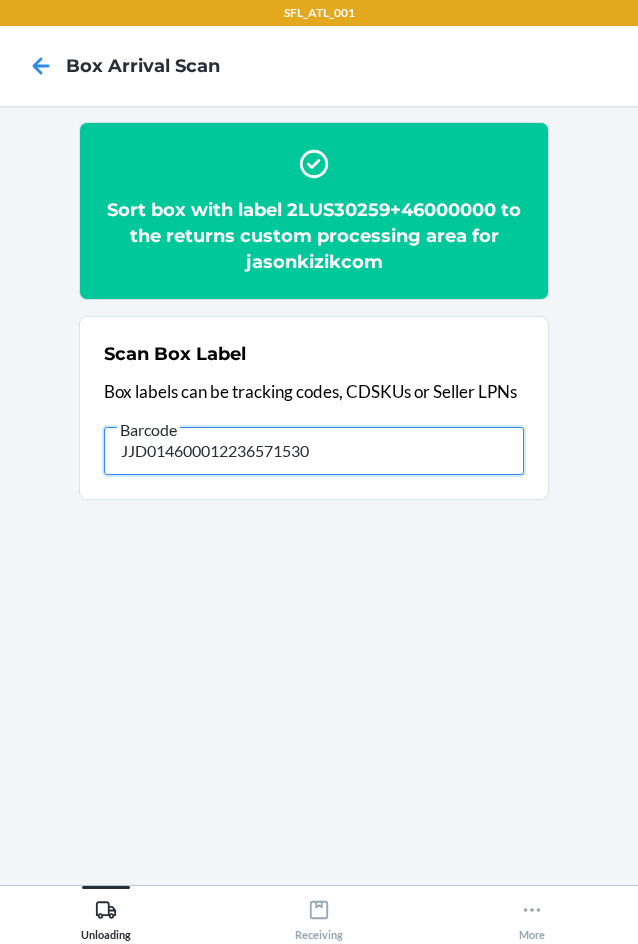 type on "JJD014600012236571530" 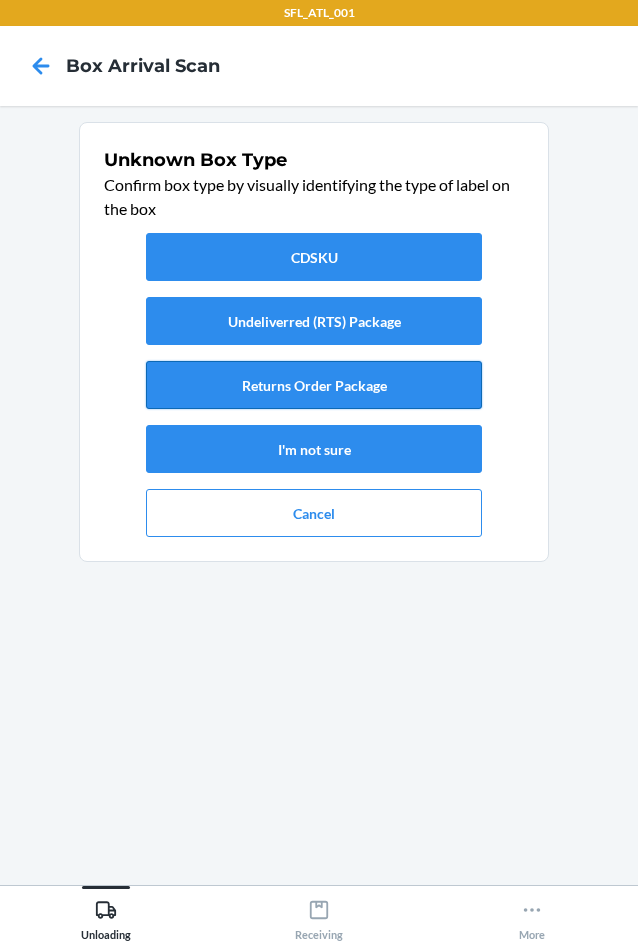 click on "Returns Order Package" at bounding box center [314, 385] 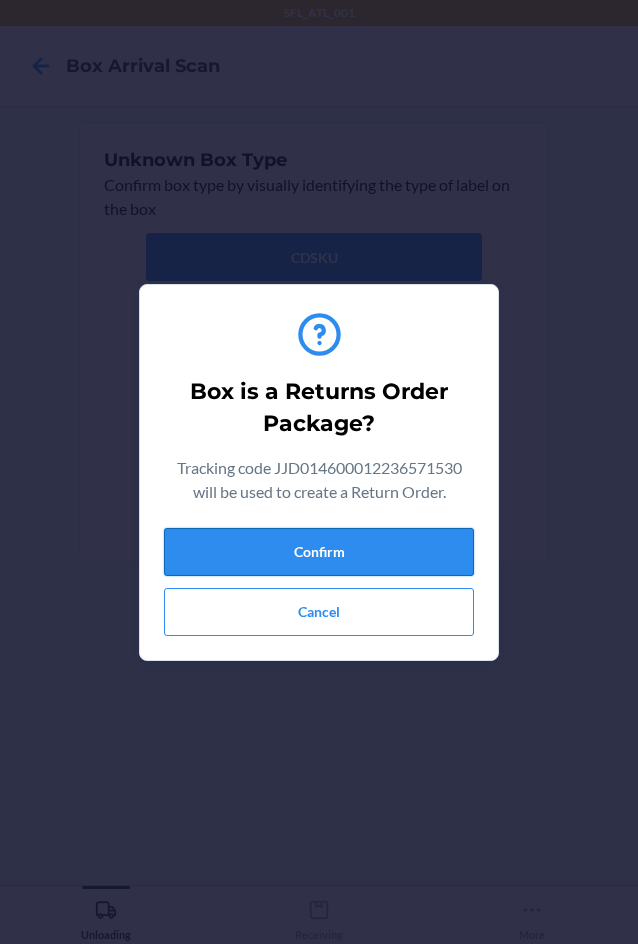 click on "Confirm" at bounding box center (319, 552) 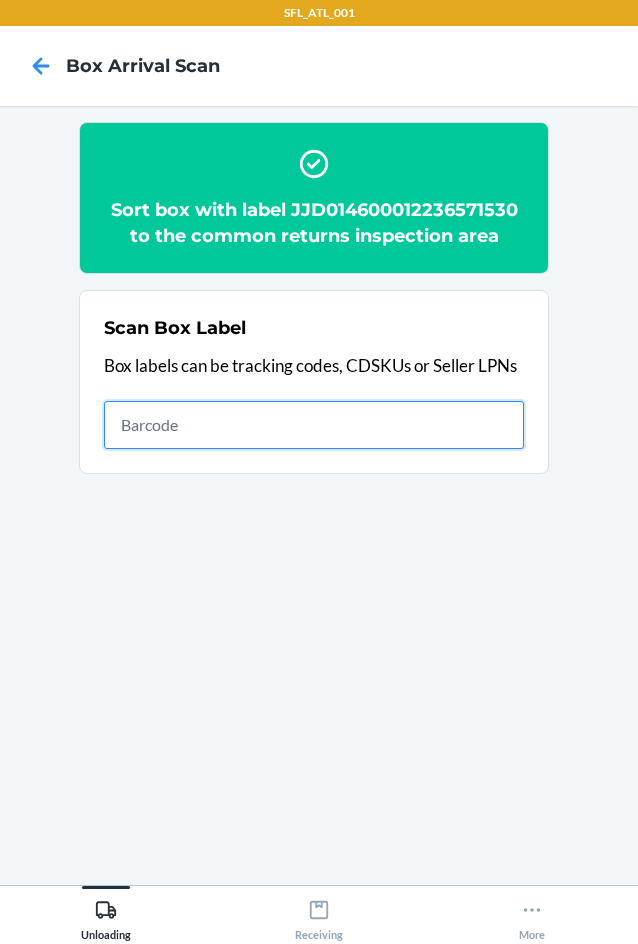 click at bounding box center (314, 425) 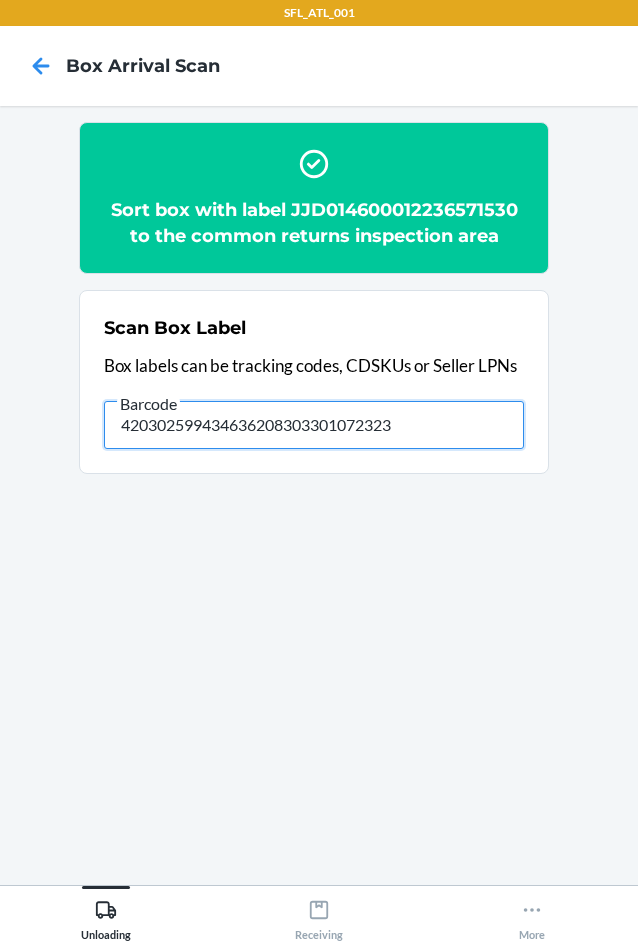 type on "420302599434636208303301072323" 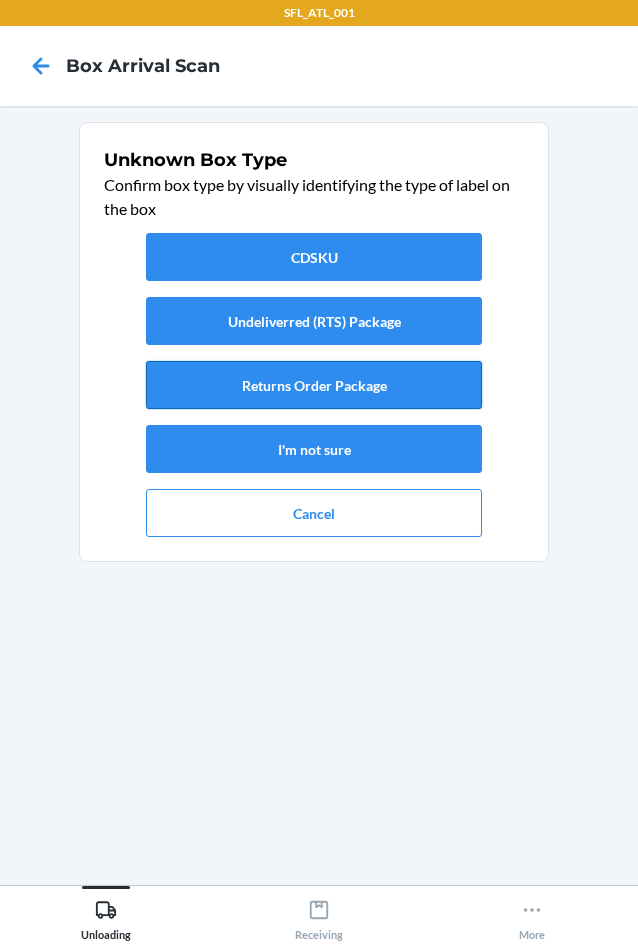 click on "Returns Order Package" at bounding box center [314, 385] 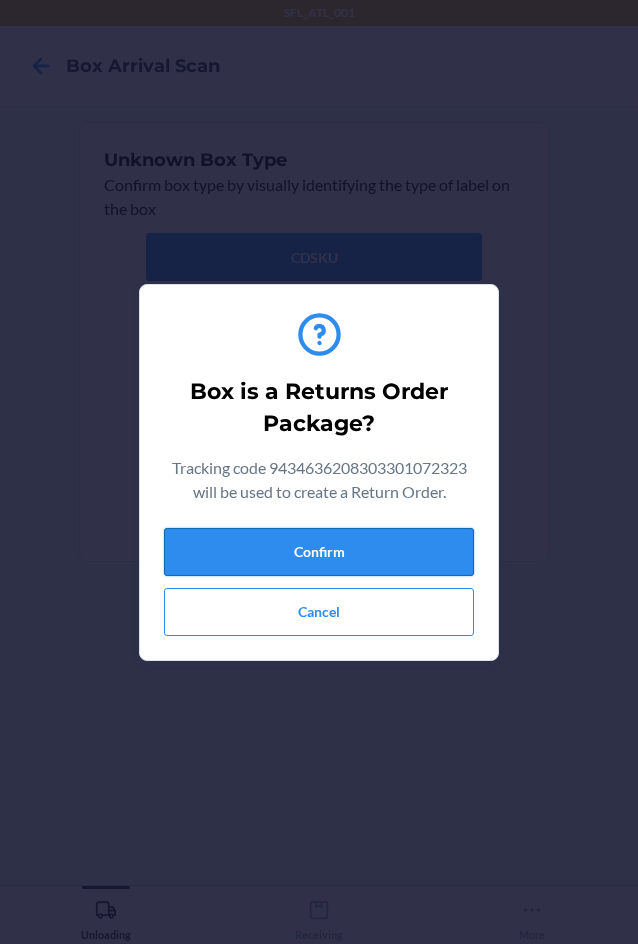 click on "Confirm" at bounding box center [319, 552] 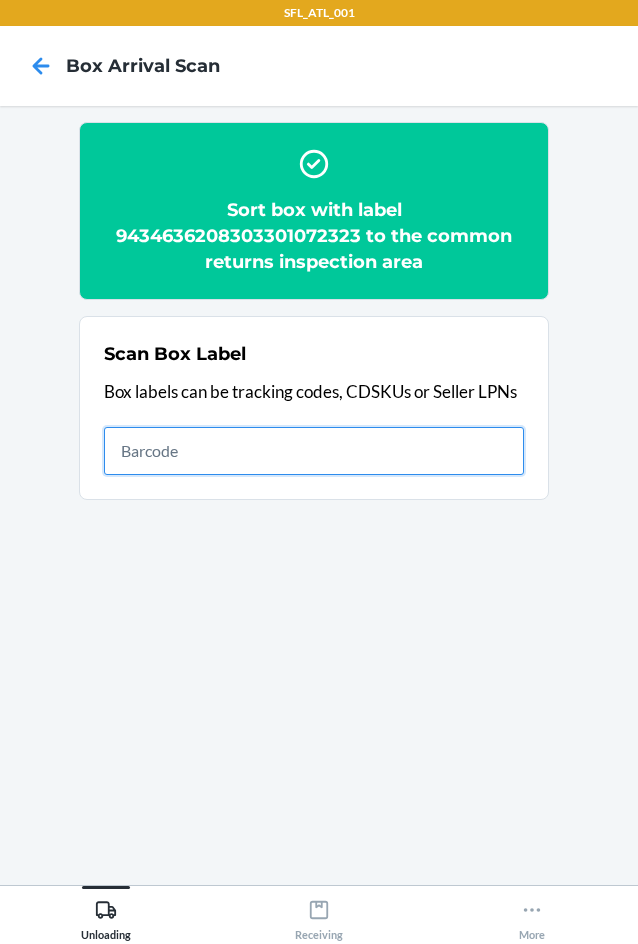 click at bounding box center [314, 451] 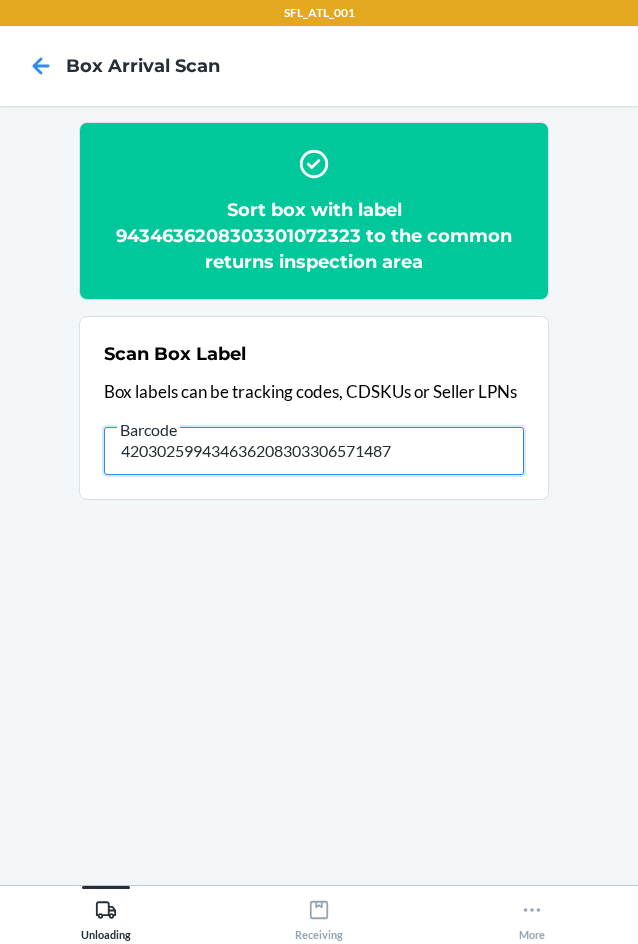 type on "420302599434636208303306571487" 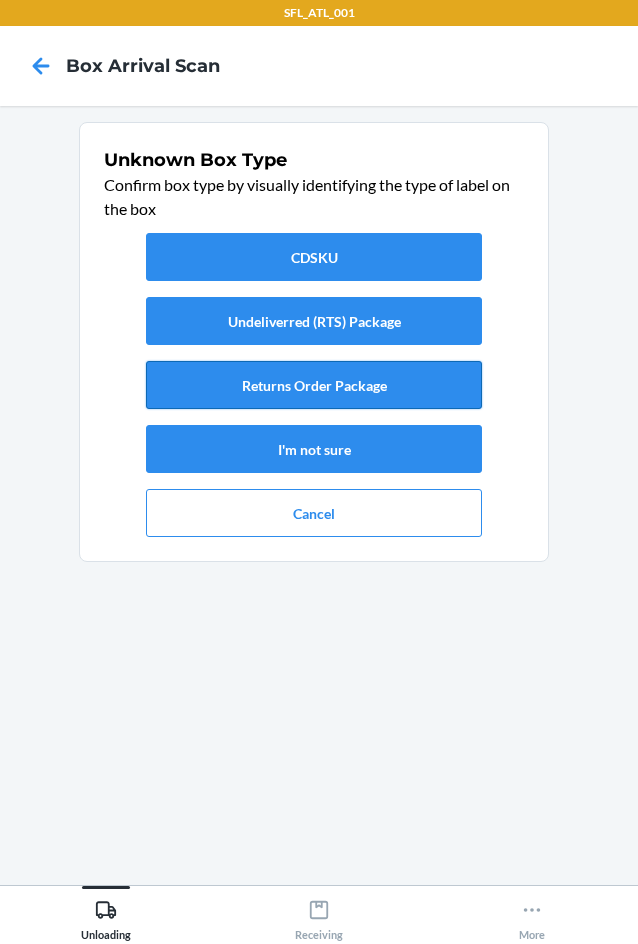 click on "Returns Order Package" at bounding box center [314, 385] 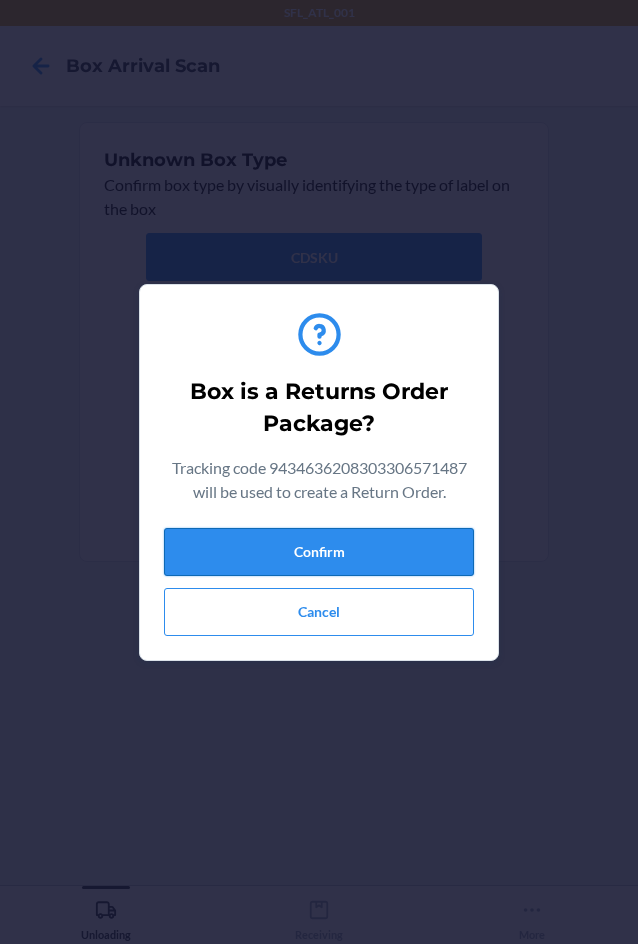 click on "Confirm" at bounding box center [319, 552] 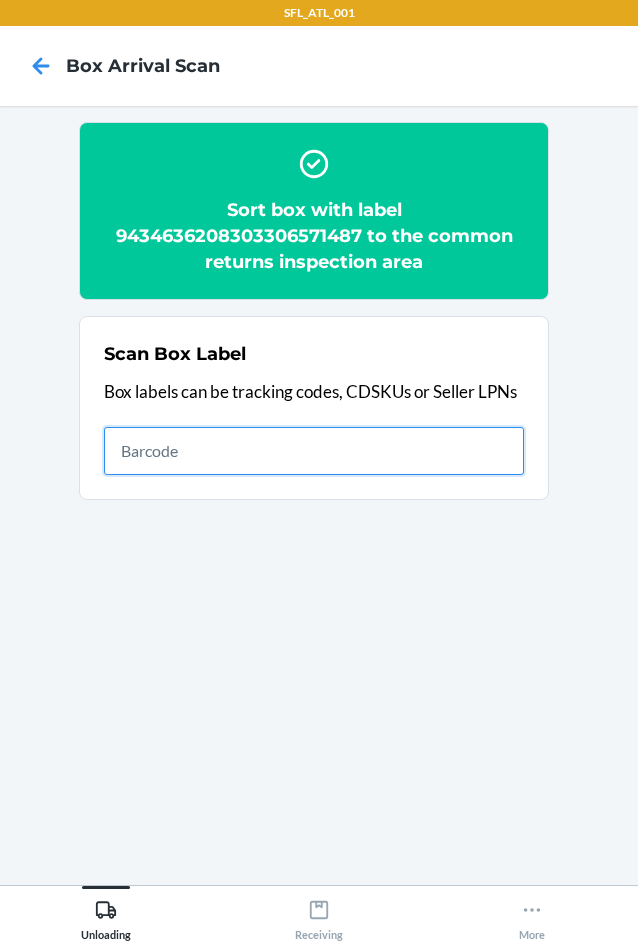 click at bounding box center (314, 451) 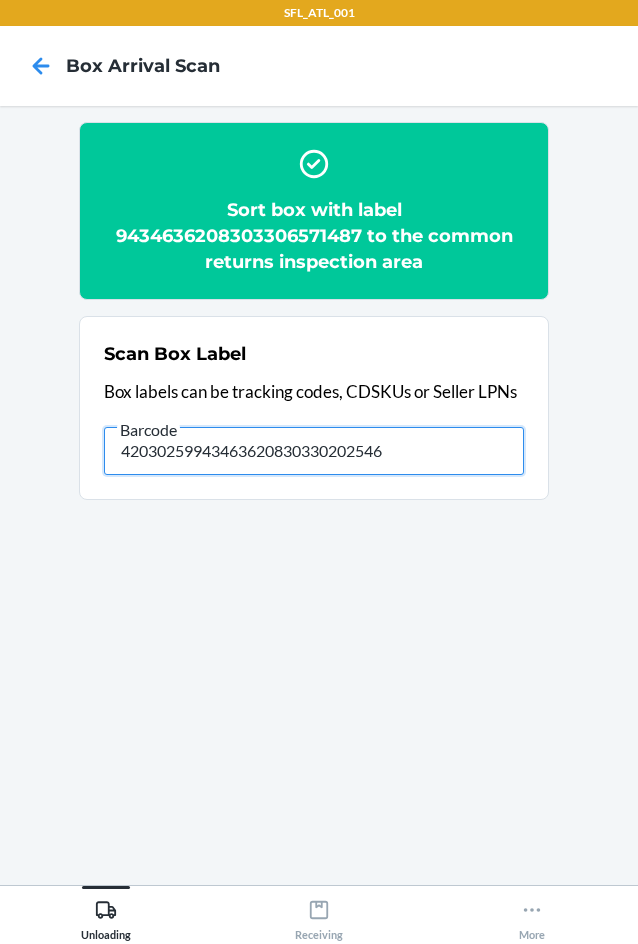 type on "420302599434636208303302025465" 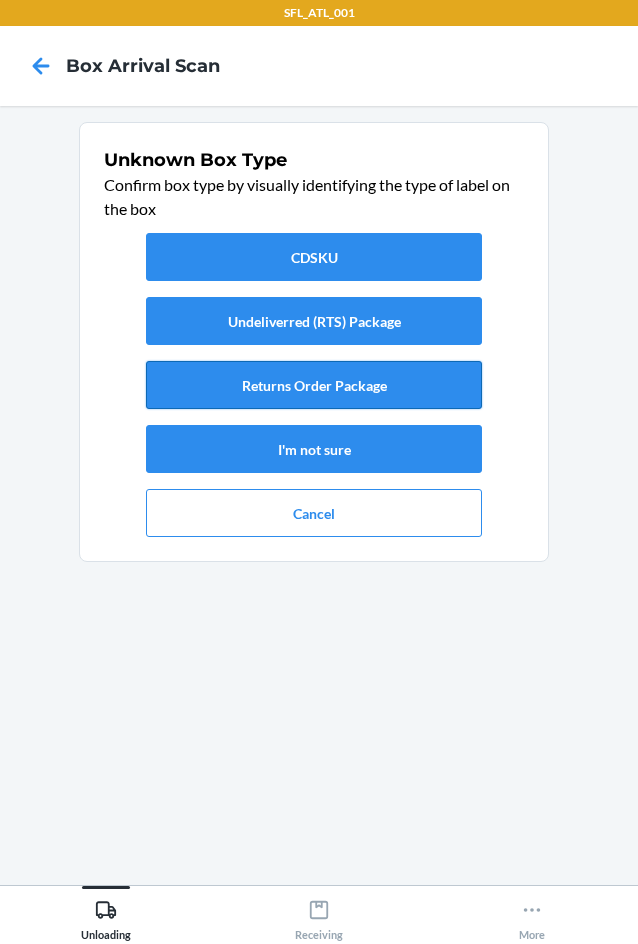 click on "Returns Order Package" at bounding box center [314, 385] 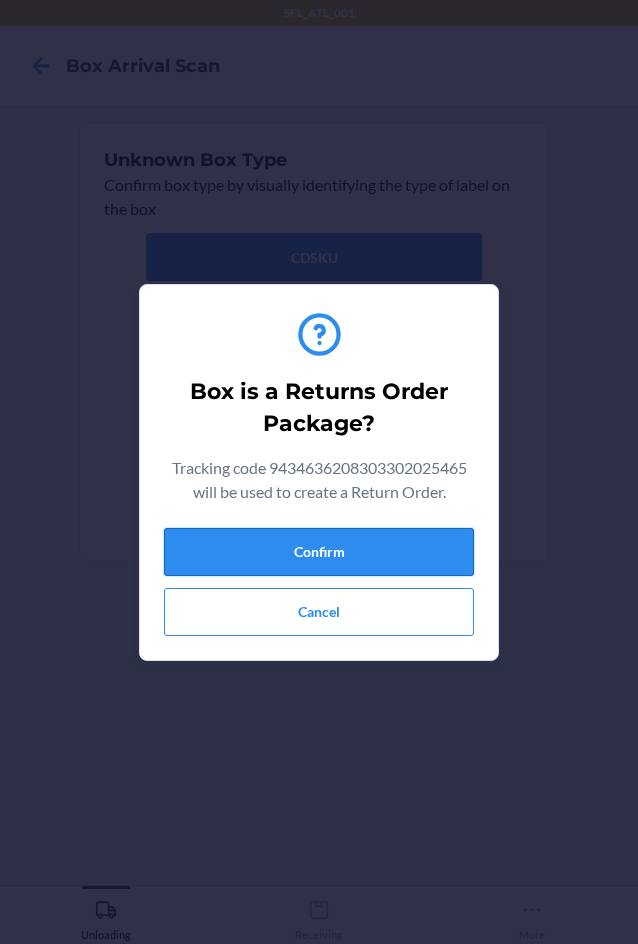 click on "Confirm" at bounding box center (319, 552) 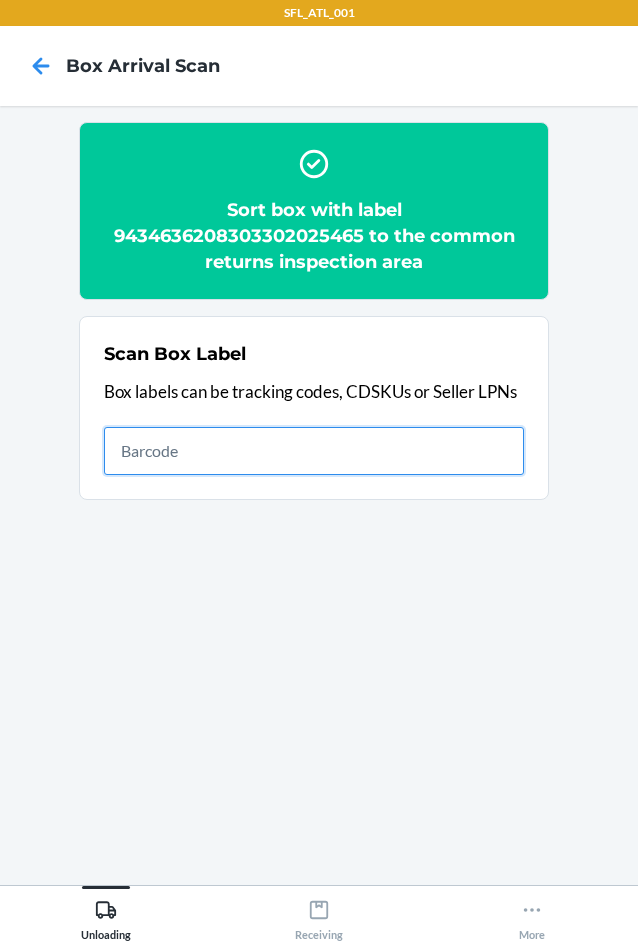 click at bounding box center [314, 451] 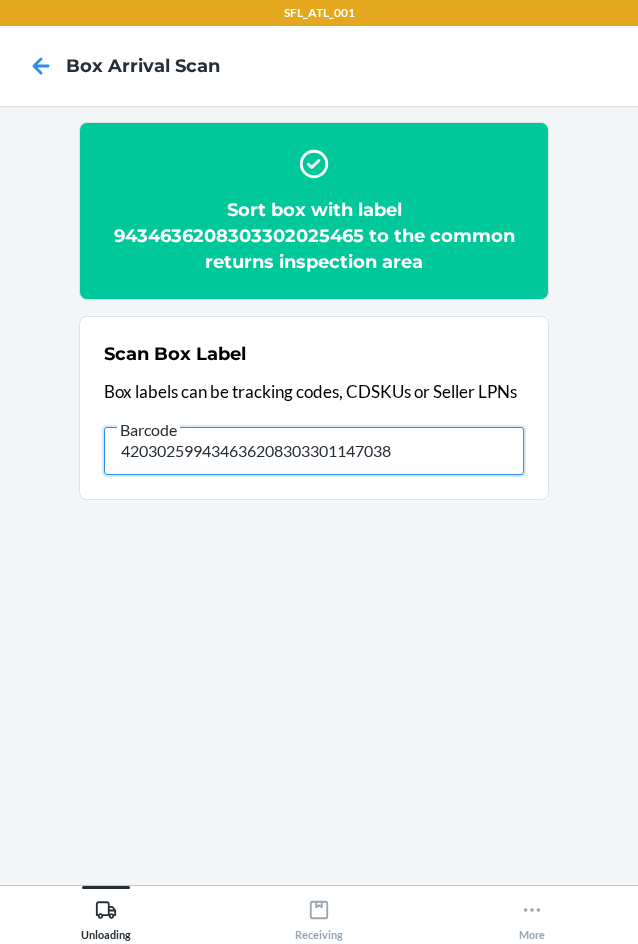 type on "420302599434636208303301147038" 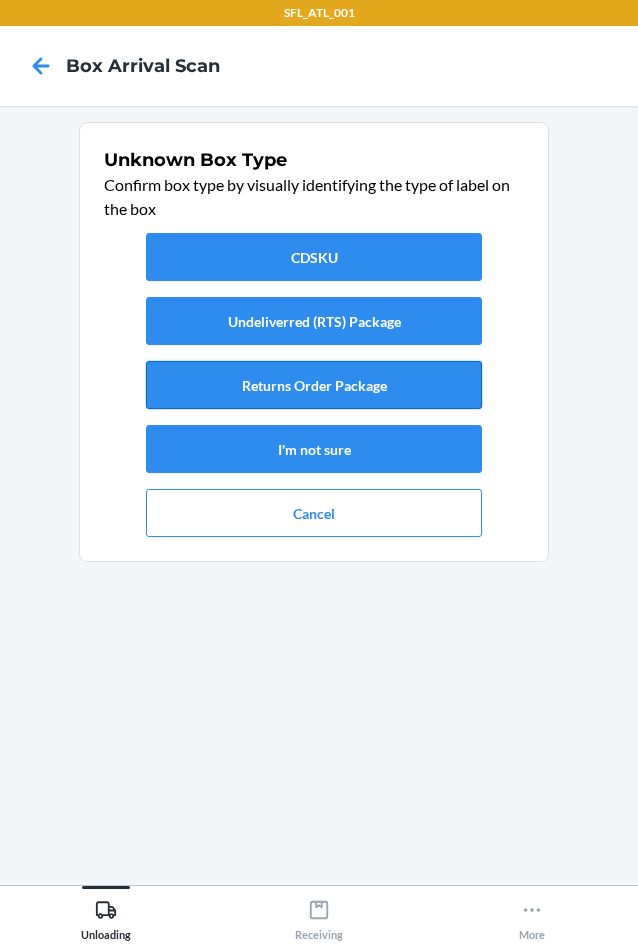 click on "Returns Order Package" at bounding box center [314, 385] 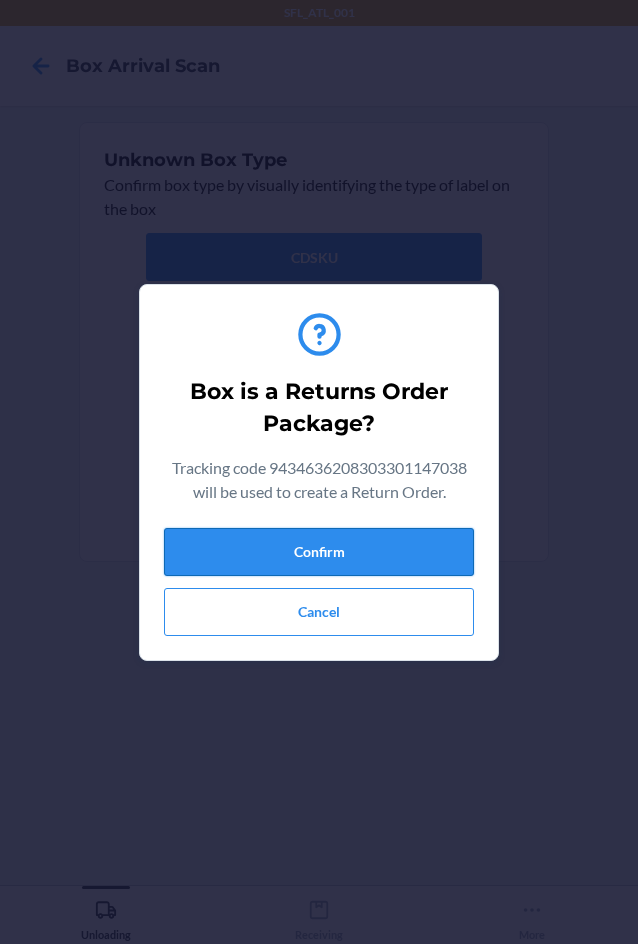 click on "Confirm" at bounding box center [319, 552] 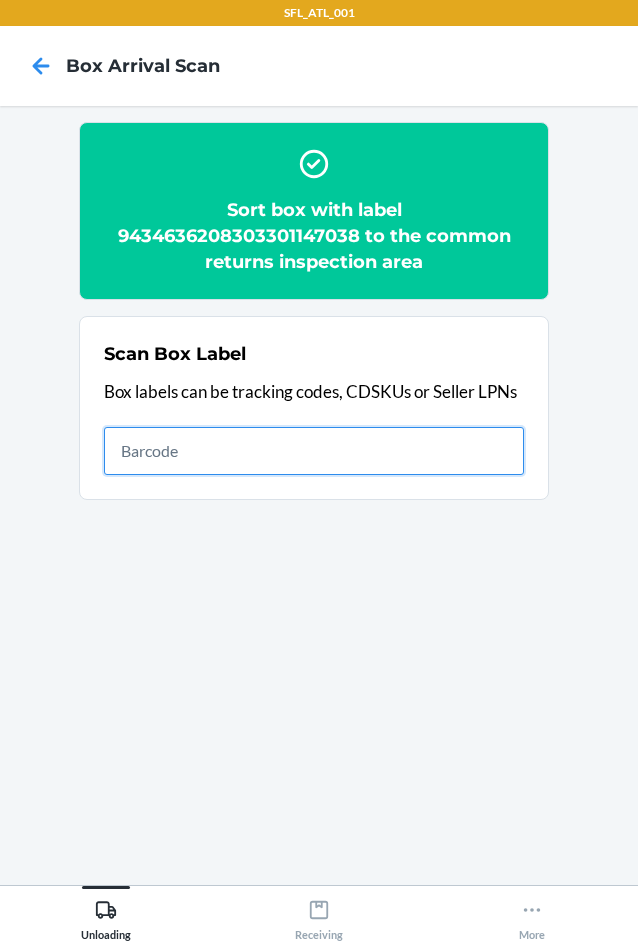 click at bounding box center (314, 451) 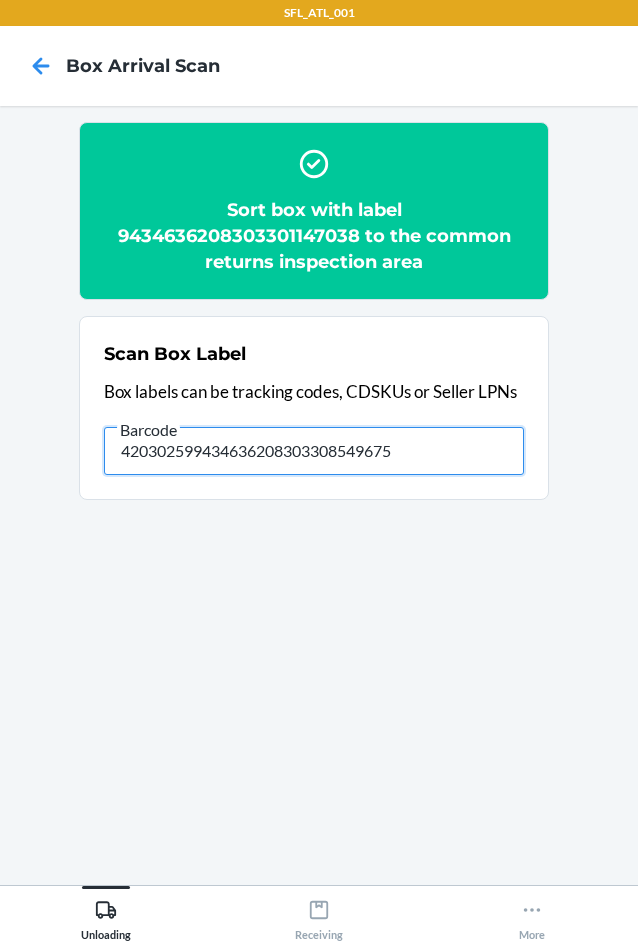 type on "420302599434636208303308549675" 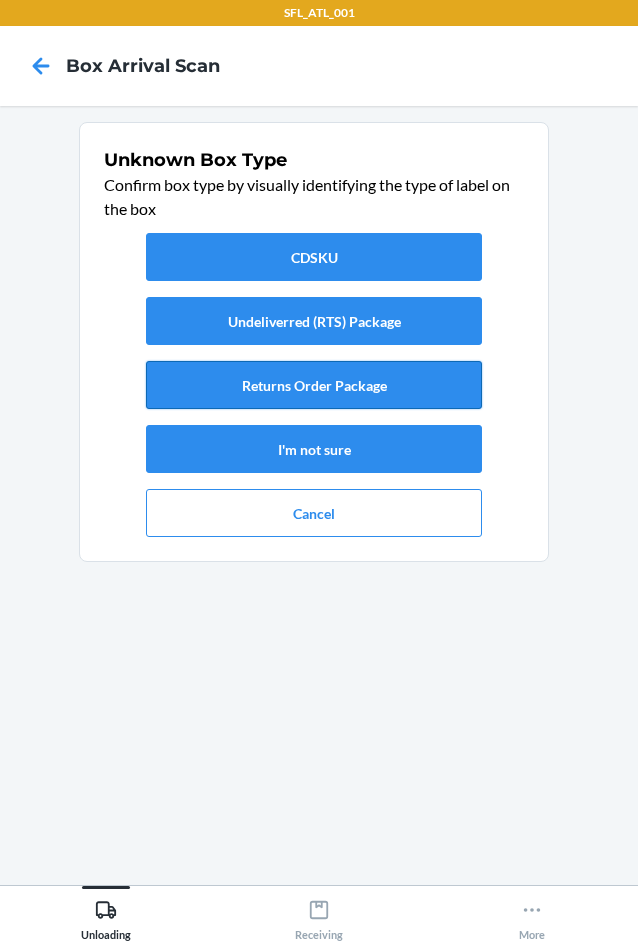 click on "Returns Order Package" at bounding box center (314, 385) 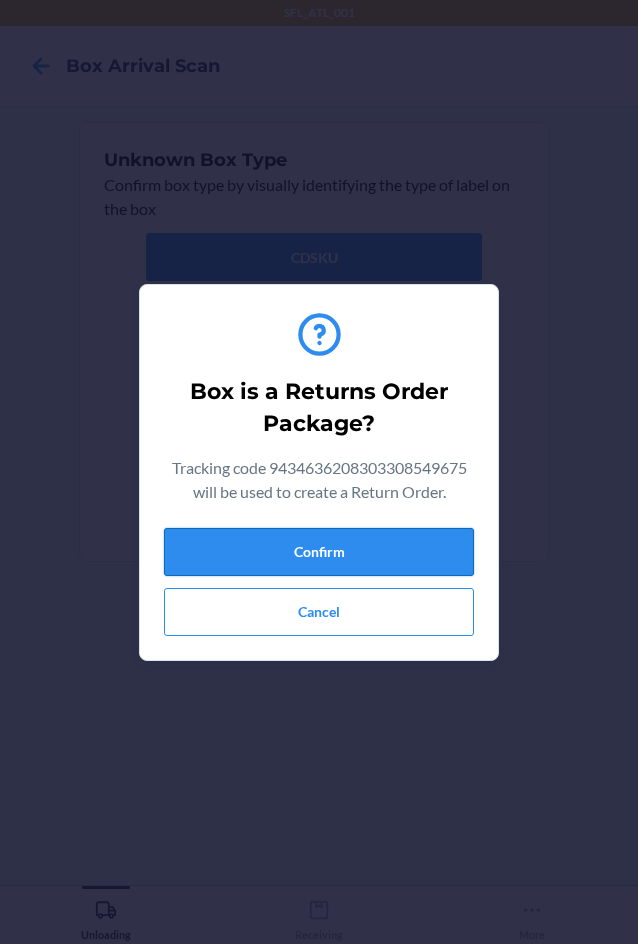 click on "Confirm" at bounding box center (319, 552) 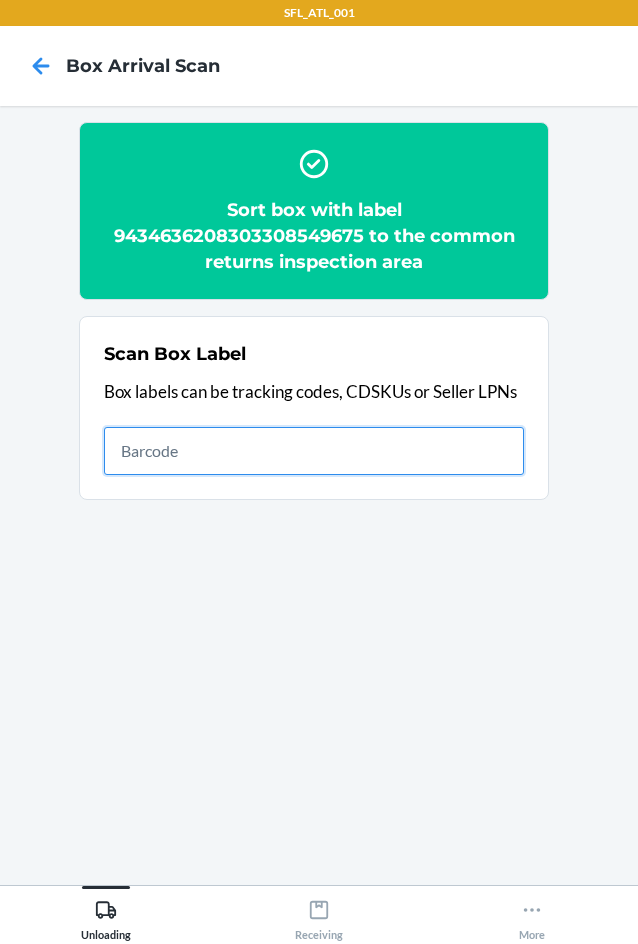 click at bounding box center (314, 451) 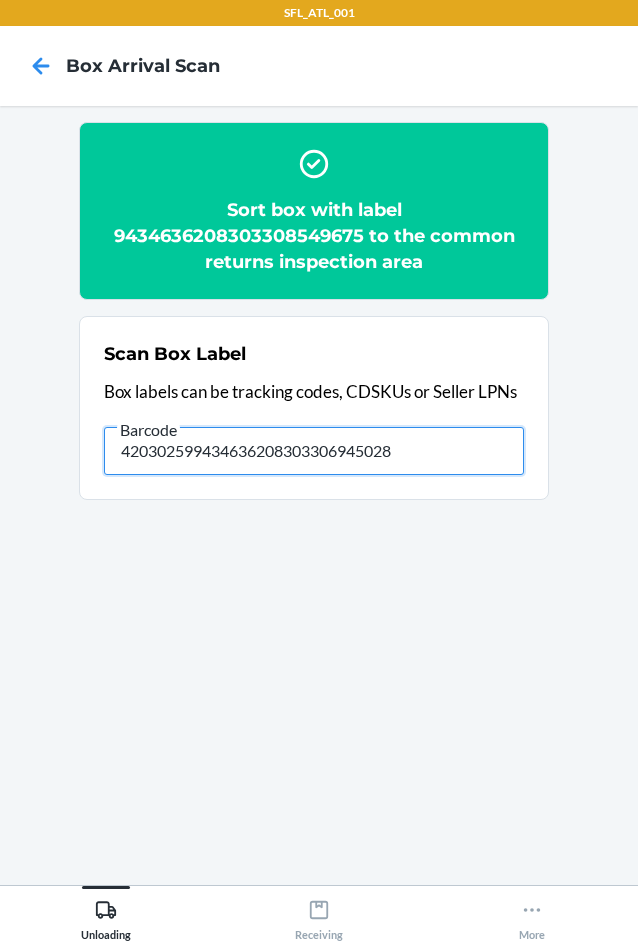 type on "420302599434636208303306945028" 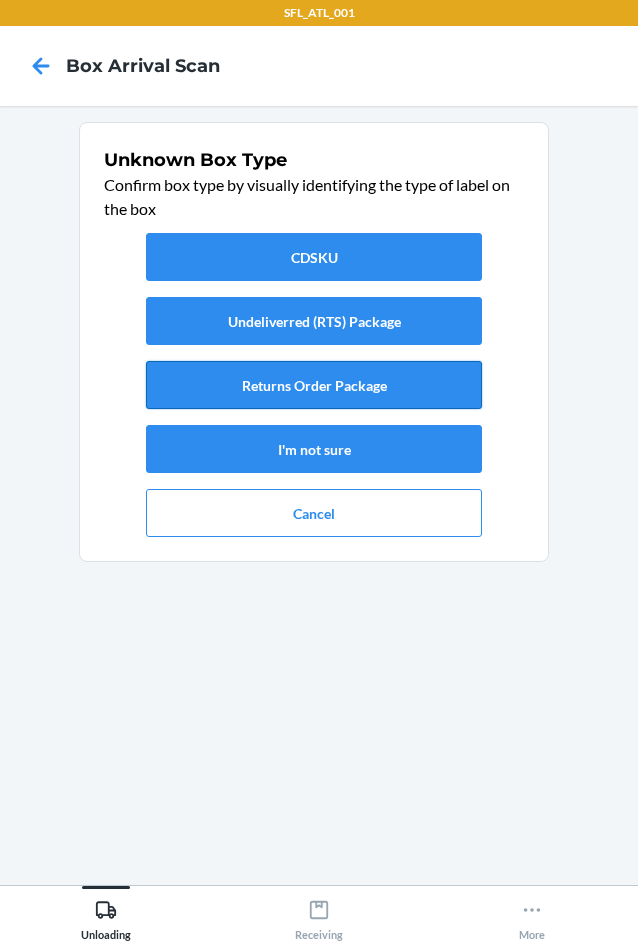 click on "Returns Order Package" at bounding box center (314, 385) 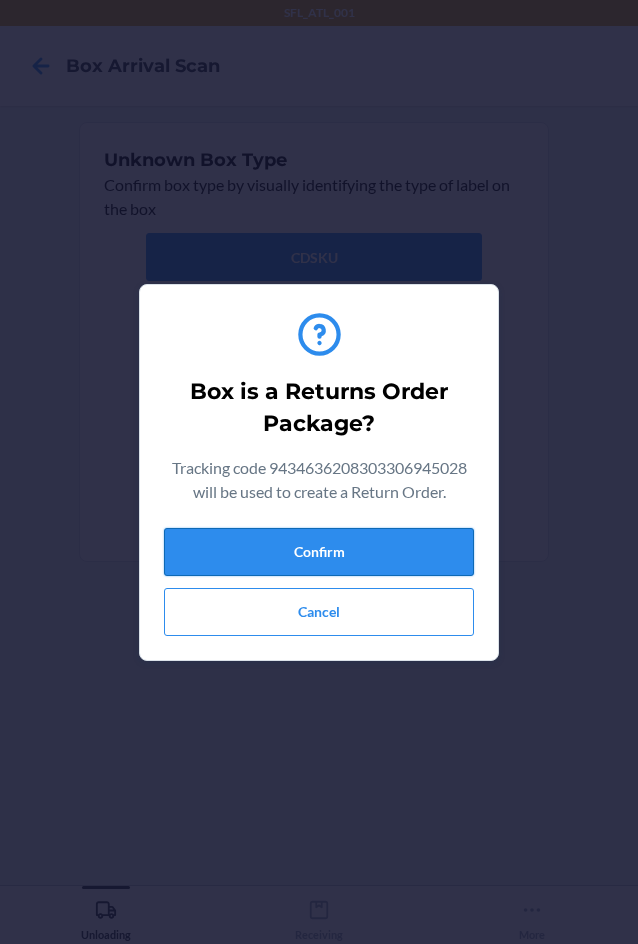 click on "Confirm" at bounding box center [319, 552] 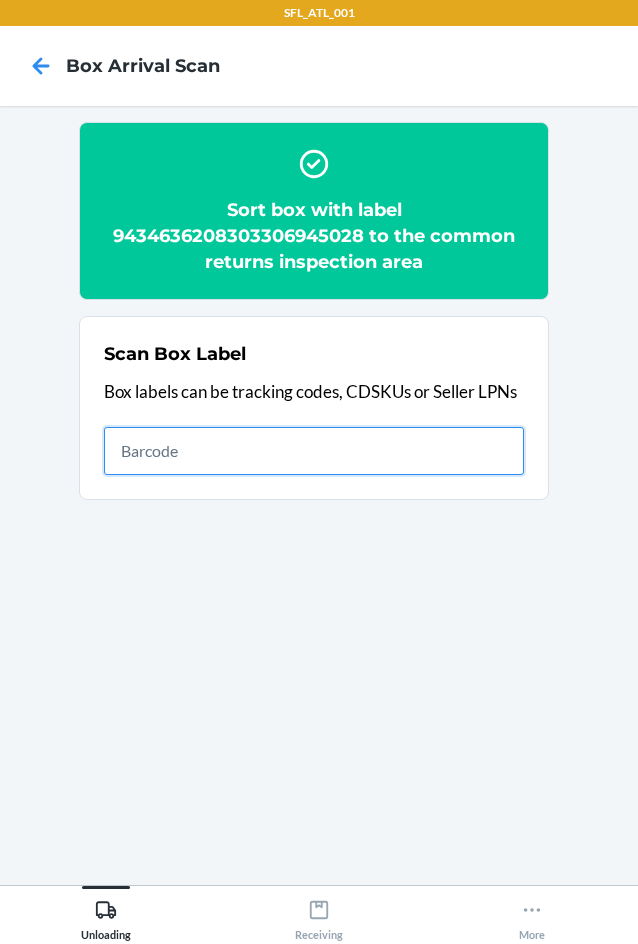 click at bounding box center [314, 451] 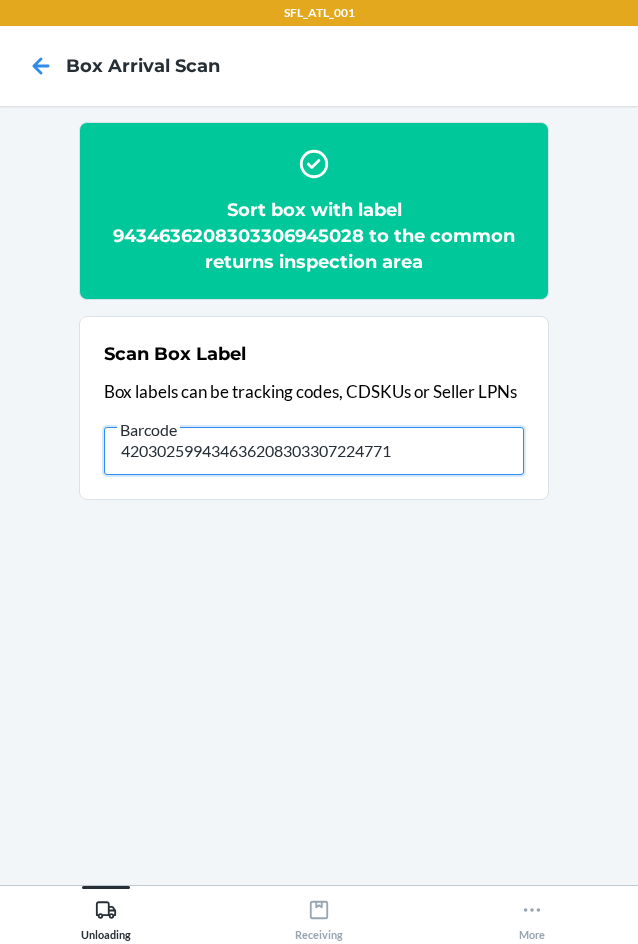 type on "420302599434636208303307224771" 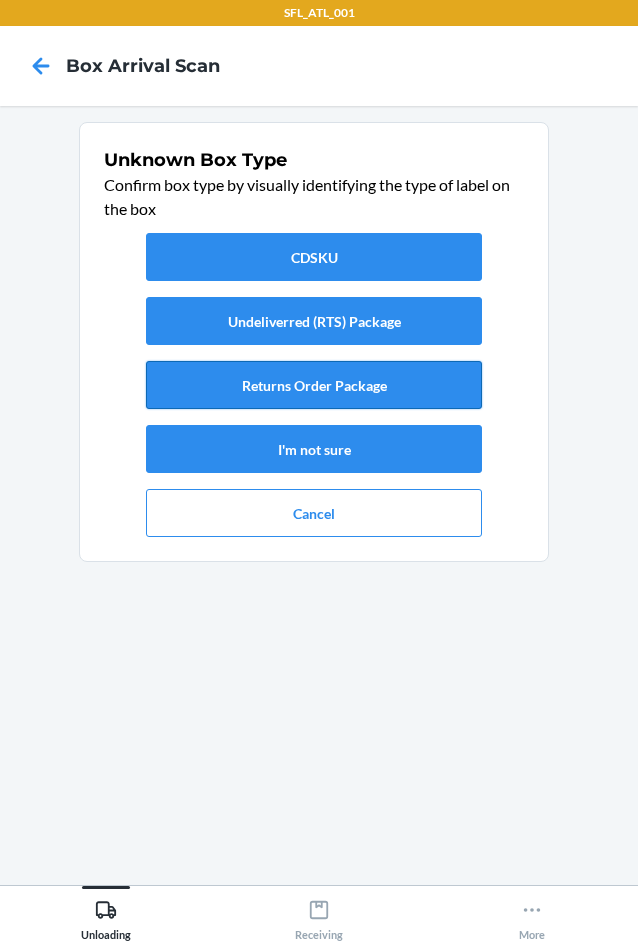 click on "Returns Order Package" at bounding box center (314, 385) 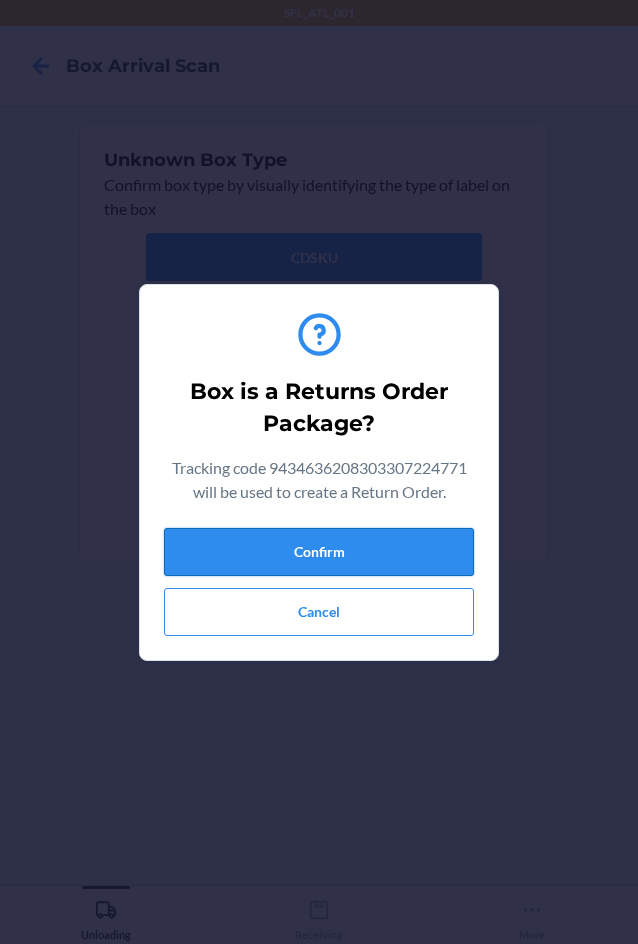 click on "Confirm" at bounding box center [319, 552] 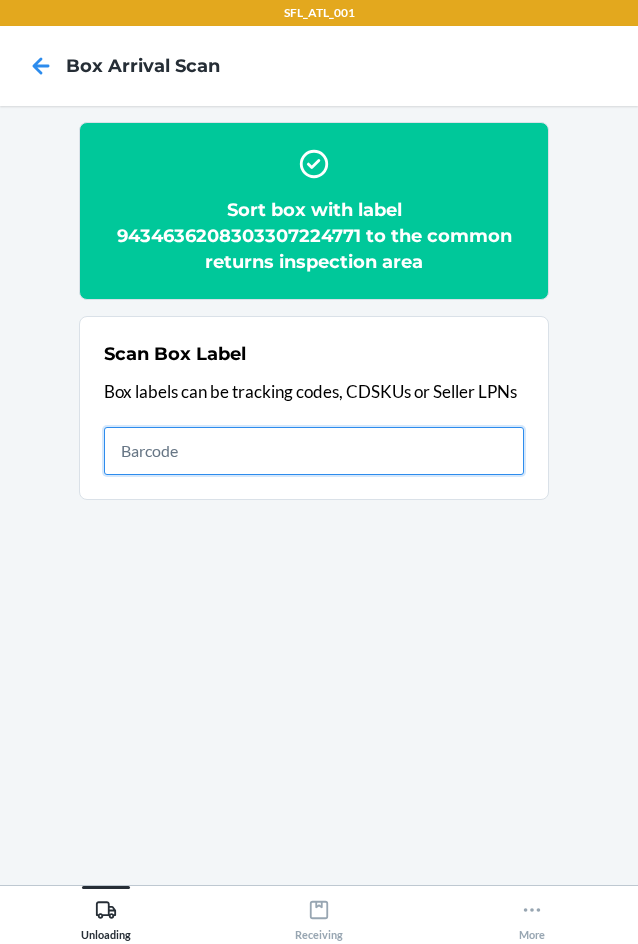 click at bounding box center (314, 451) 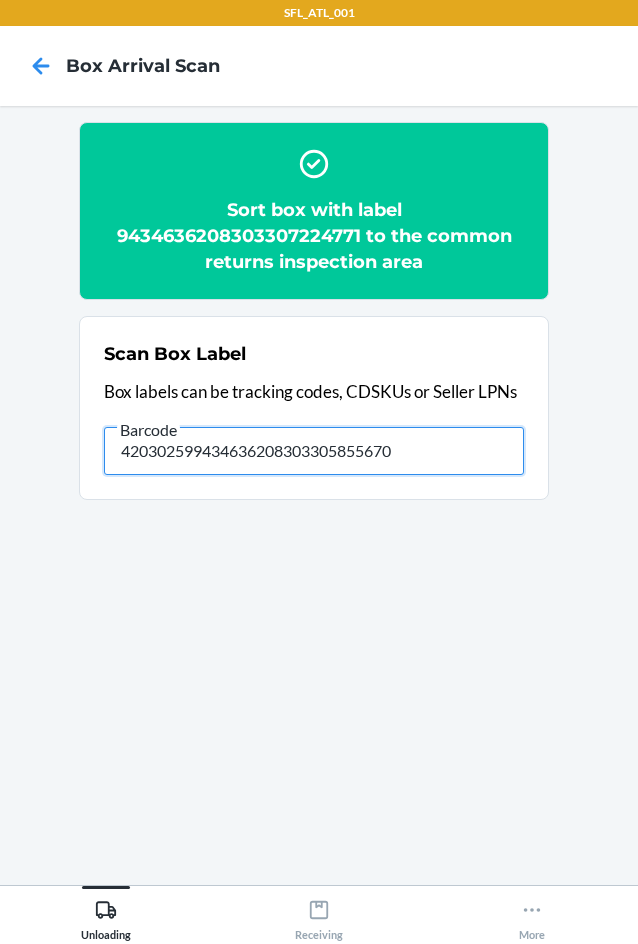 type on "420302599434636208303305855670" 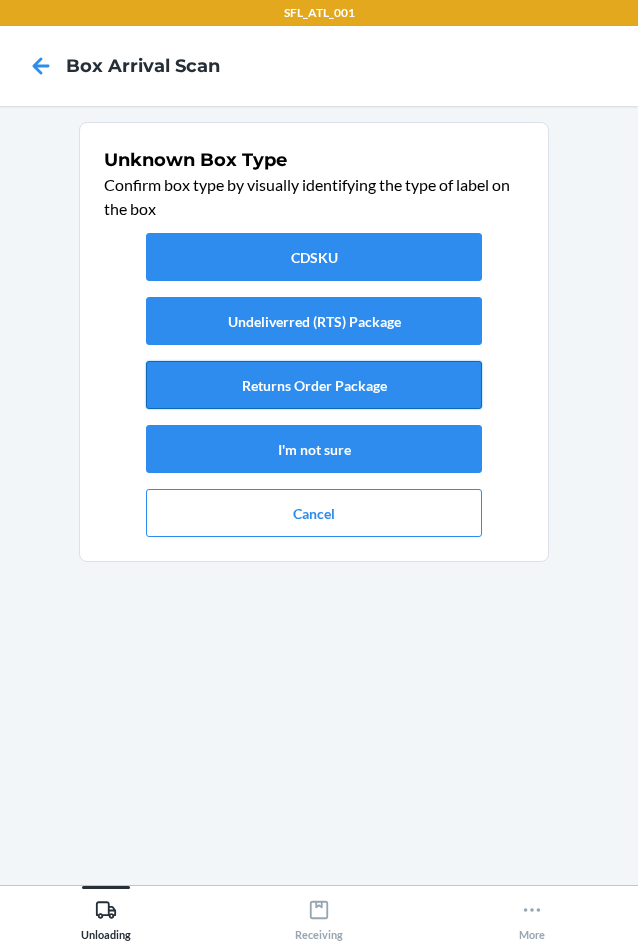click on "Returns Order Package" at bounding box center [314, 385] 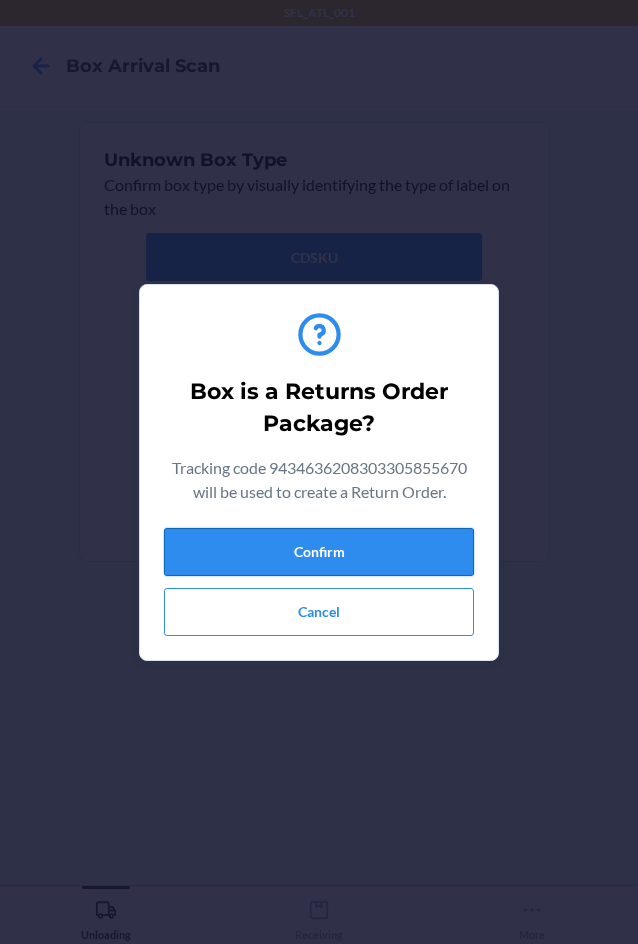 click on "Confirm" at bounding box center [319, 552] 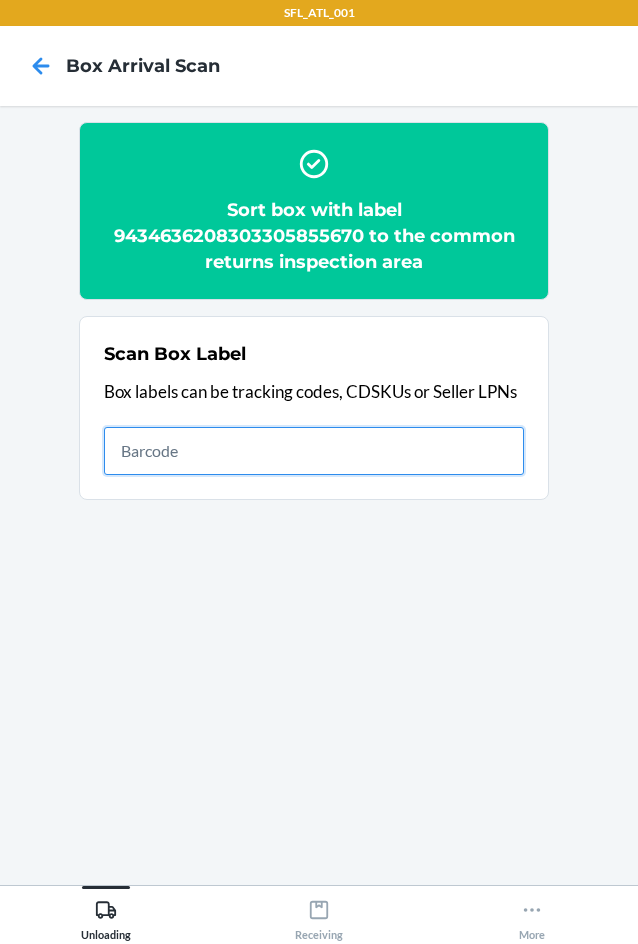 click at bounding box center [314, 451] 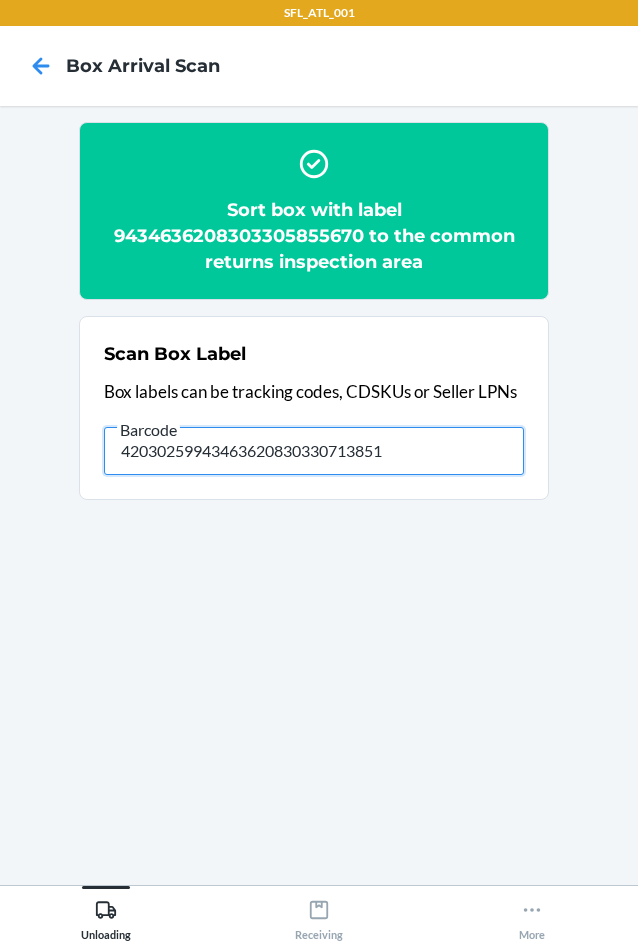 type on "420302599434636208303307138511" 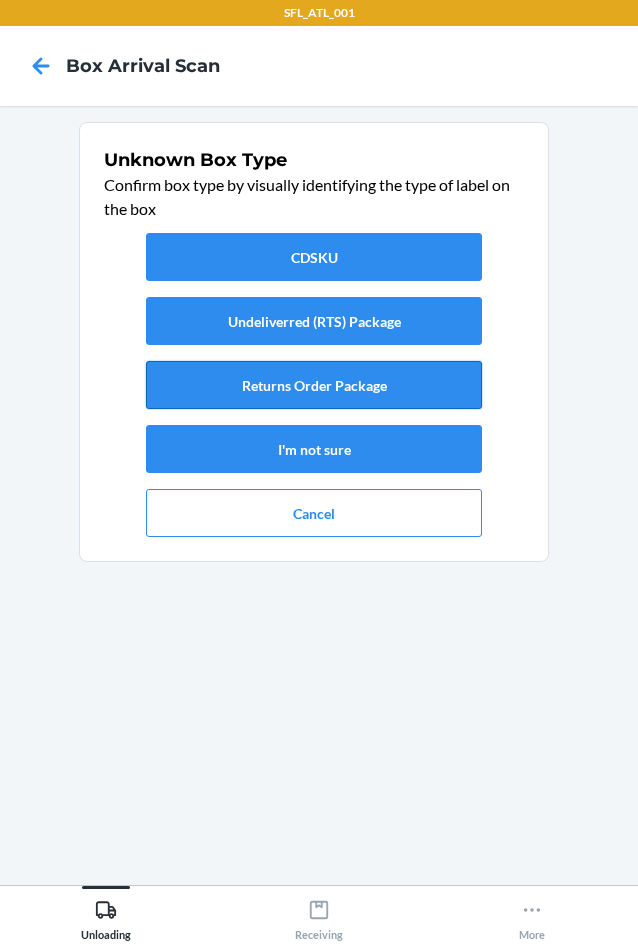 click on "Returns Order Package" at bounding box center (314, 385) 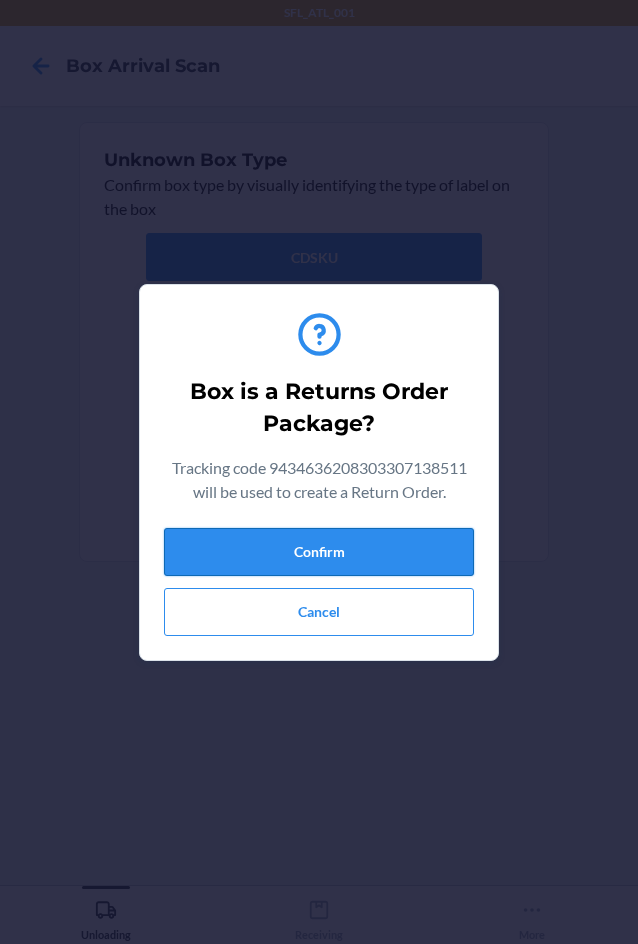click on "Confirm" at bounding box center (319, 552) 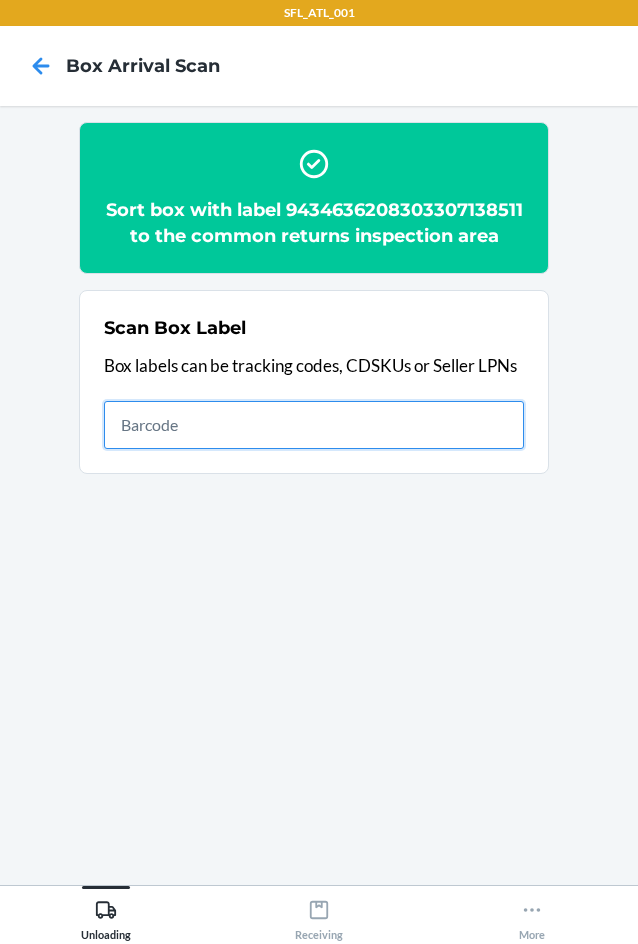 click at bounding box center [314, 425] 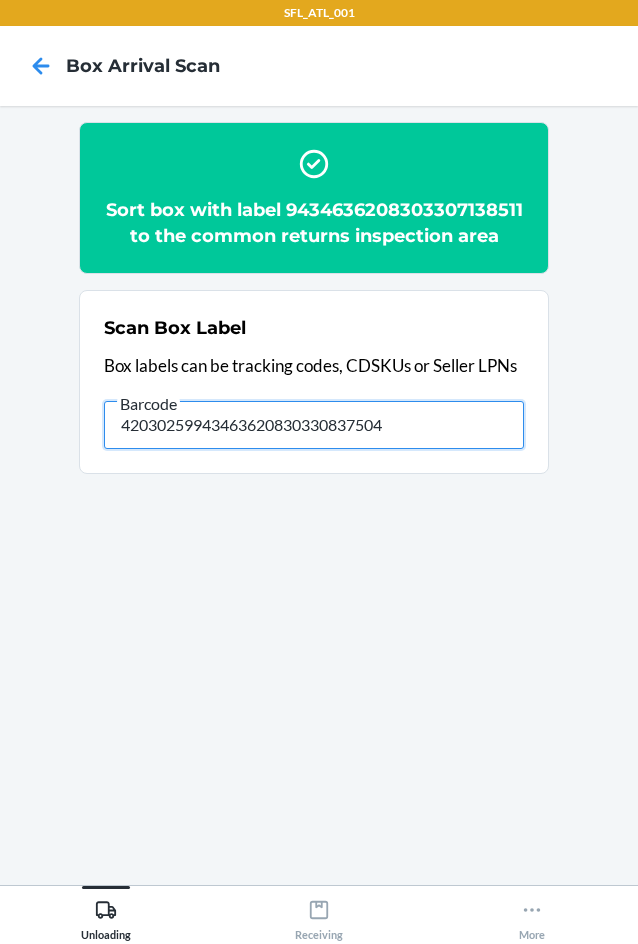 type on "420302599434636208303308375045" 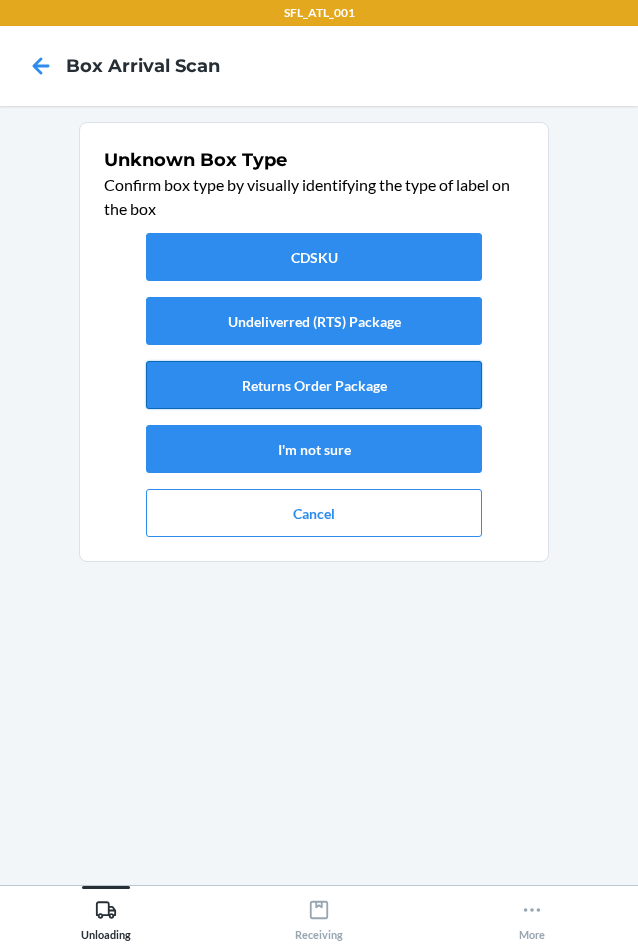 click on "Returns Order Package" at bounding box center [314, 385] 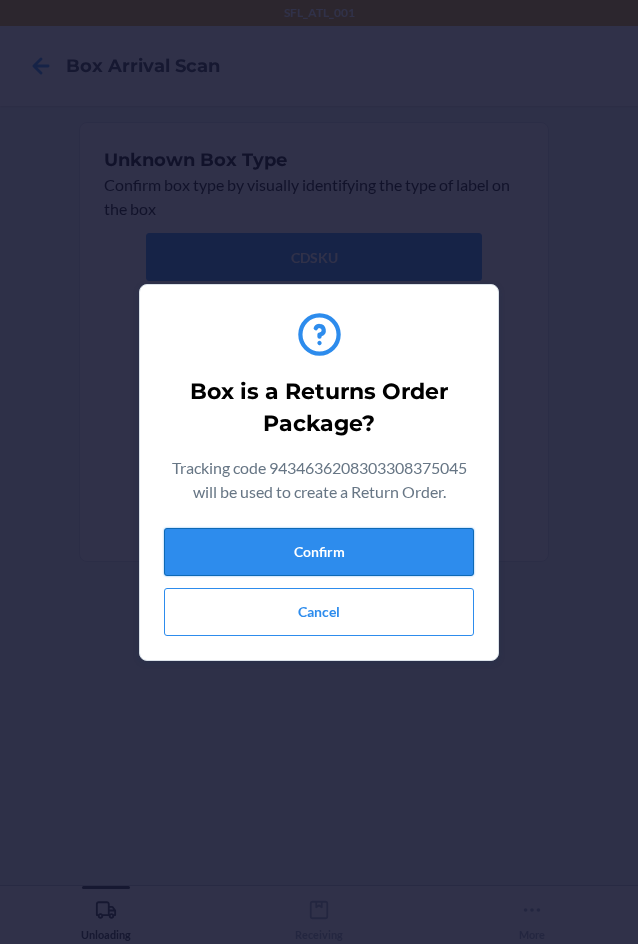click on "Confirm" at bounding box center (319, 552) 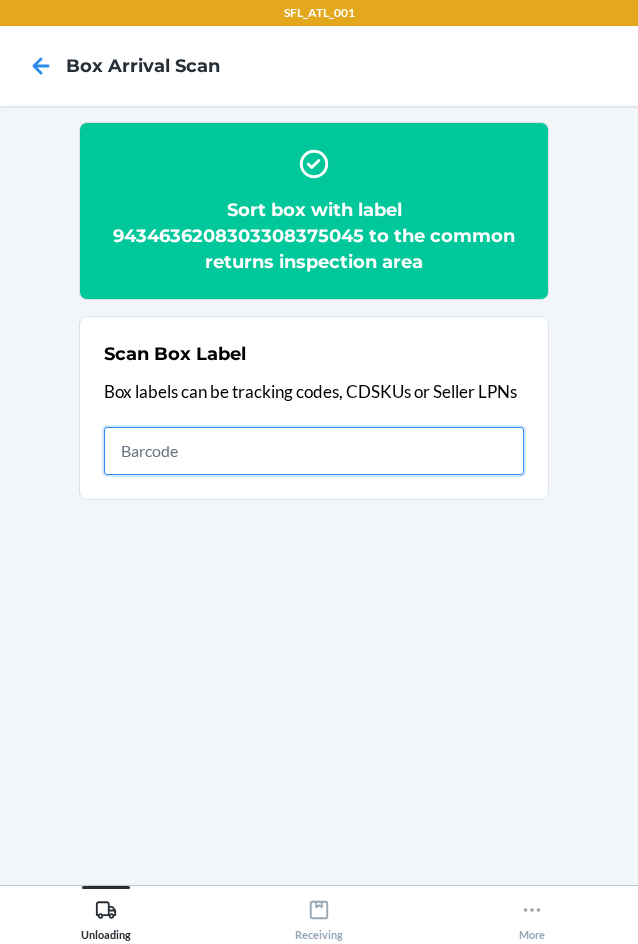 click at bounding box center (314, 451) 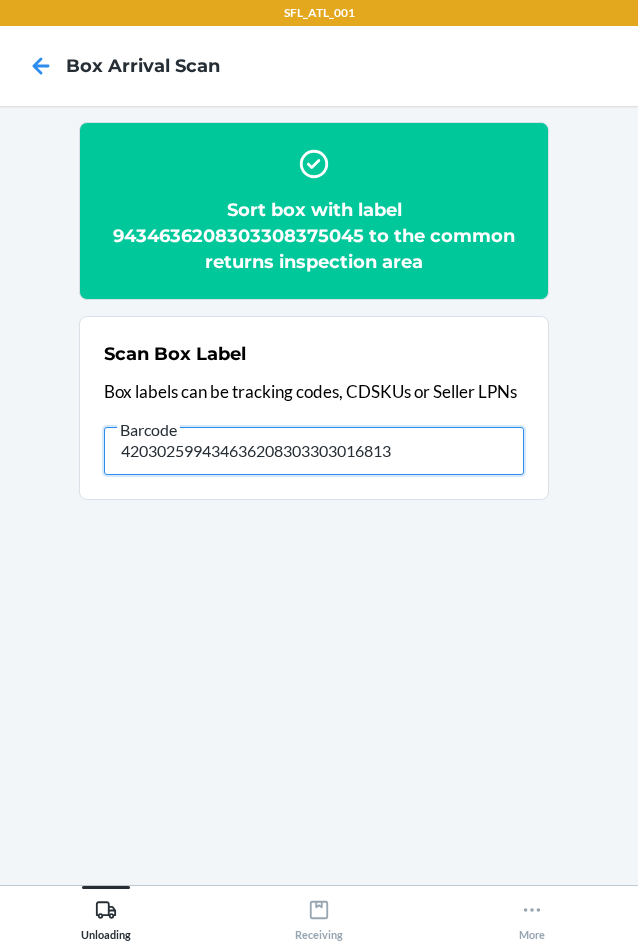 type on "420302599434636208303303016813" 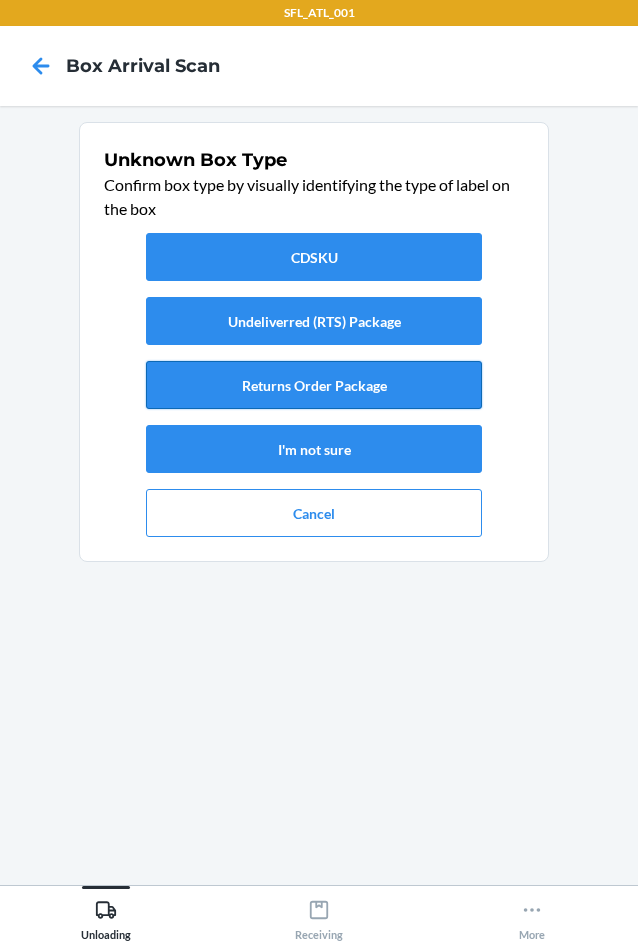 click on "Returns Order Package" at bounding box center (314, 385) 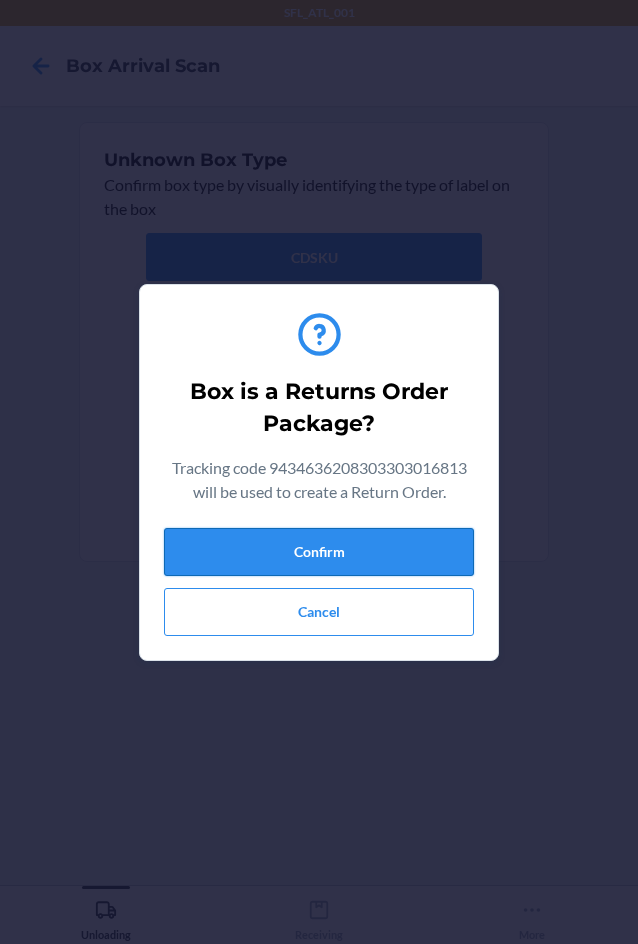 click on "Confirm" at bounding box center (319, 552) 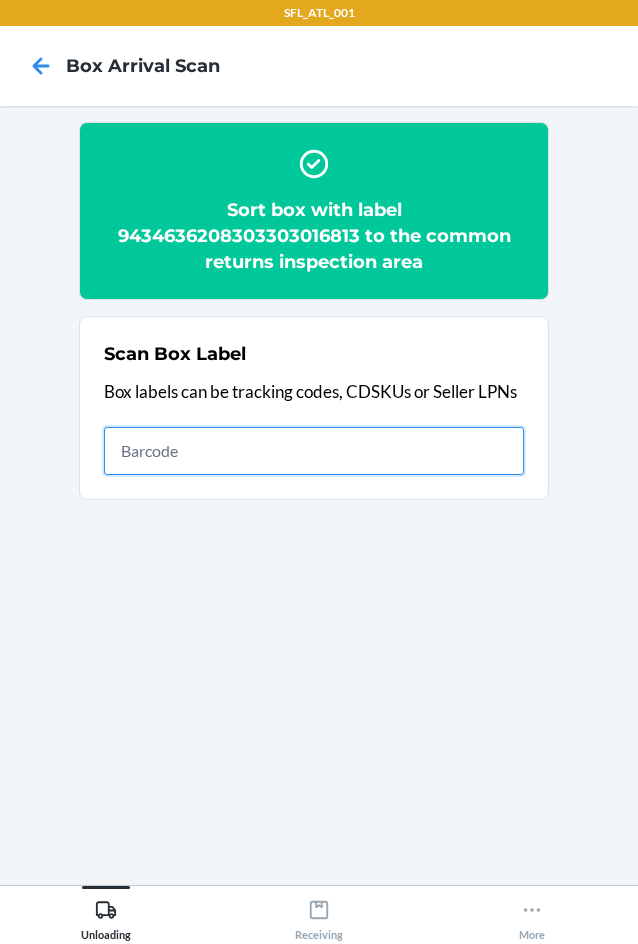 click at bounding box center [314, 451] 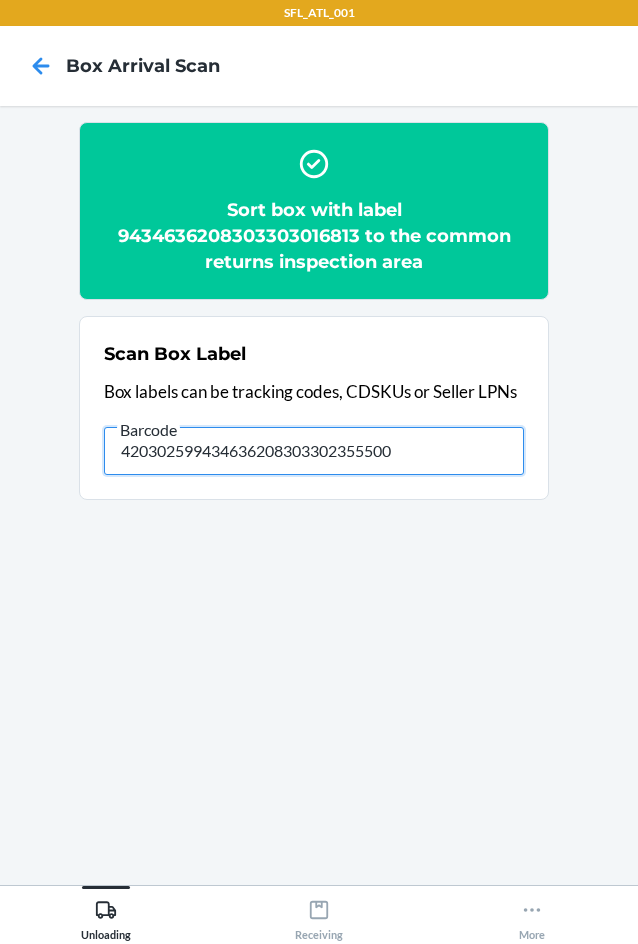type on "420302599434636208303302355500" 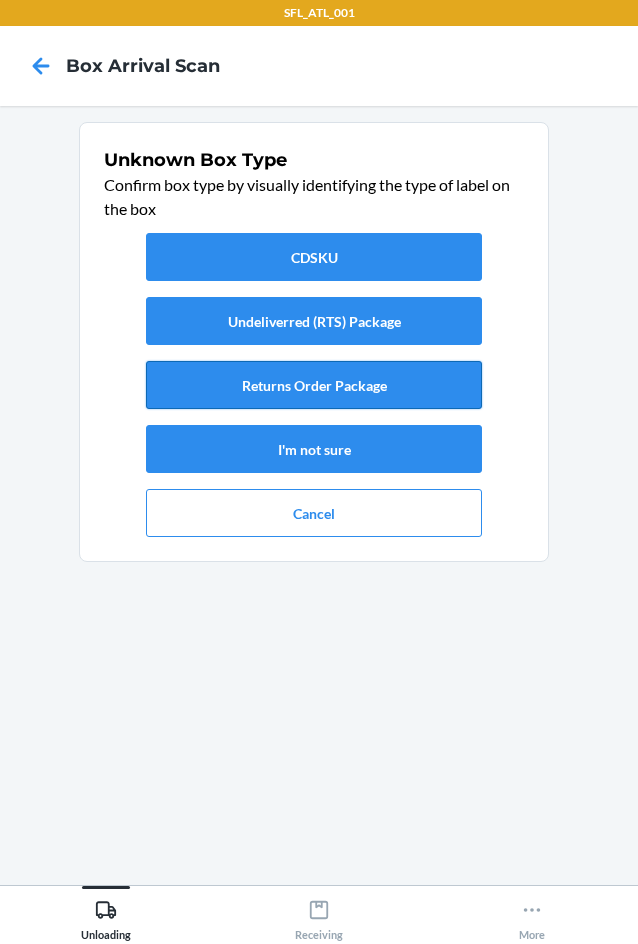 click on "Returns Order Package" at bounding box center [314, 385] 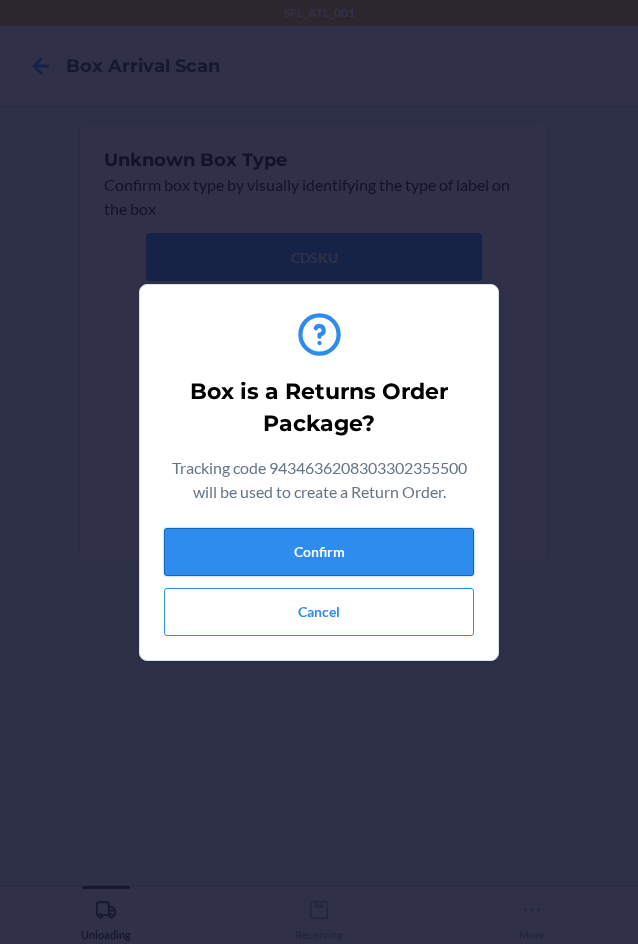 click on "Confirm" at bounding box center [319, 552] 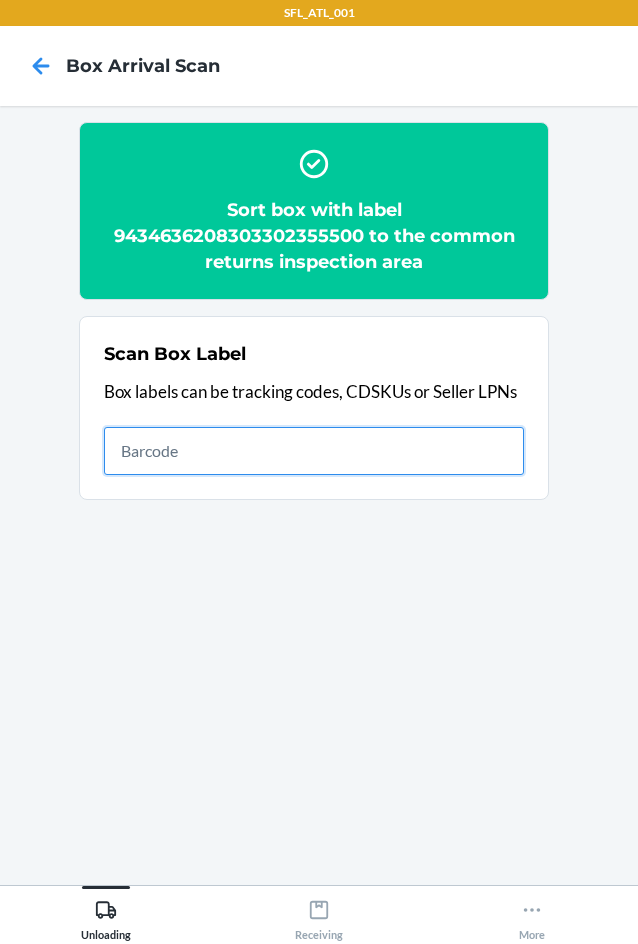 click at bounding box center (314, 451) 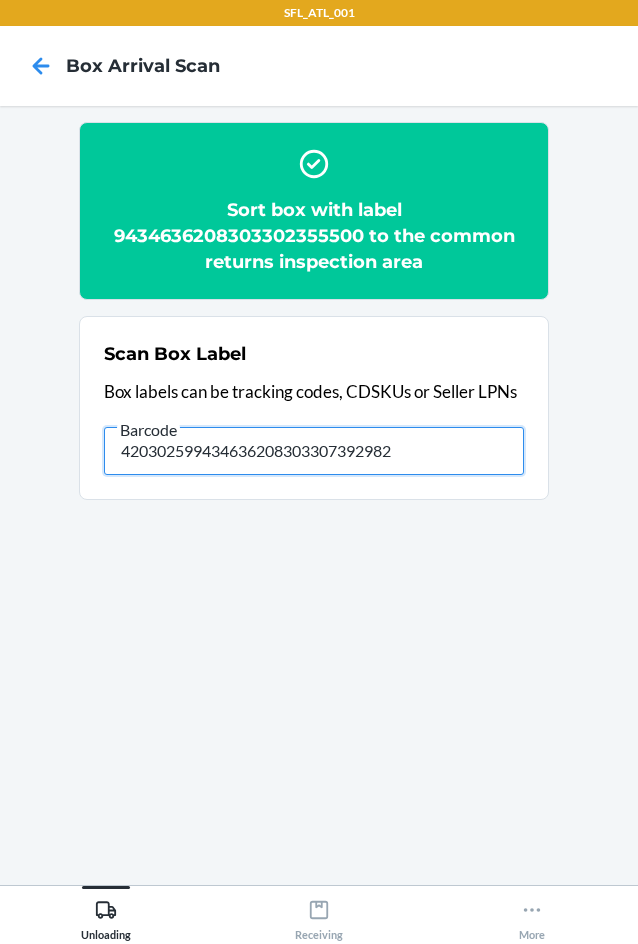 type on "420302599434636208303307392982" 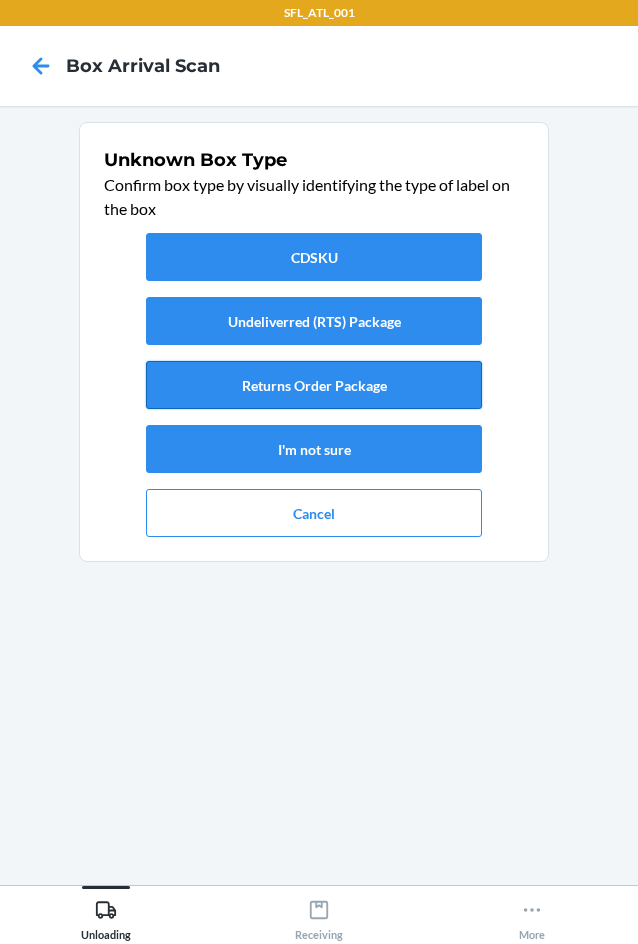 click on "Returns Order Package" at bounding box center [314, 385] 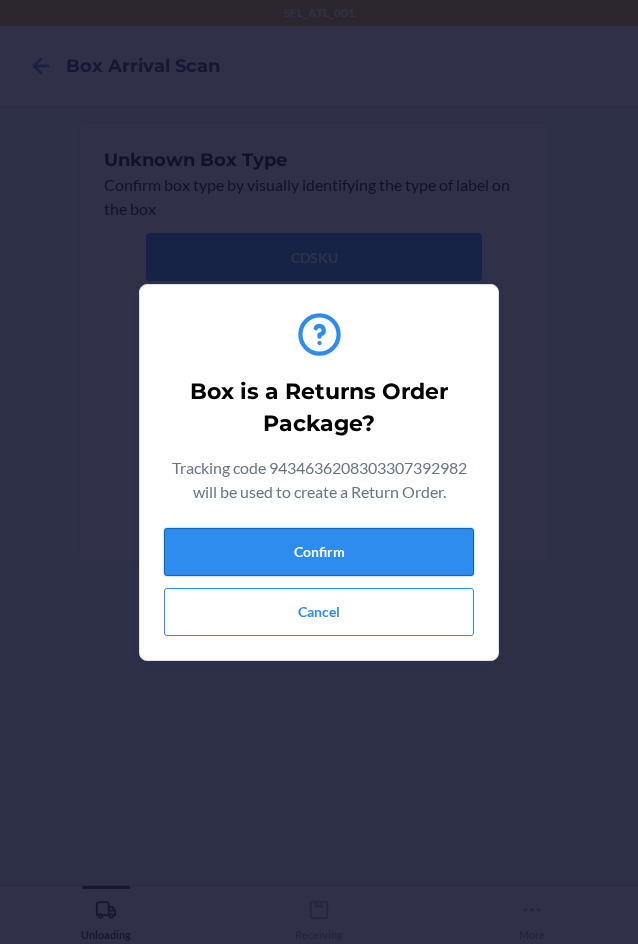 click on "Confirm" at bounding box center (319, 552) 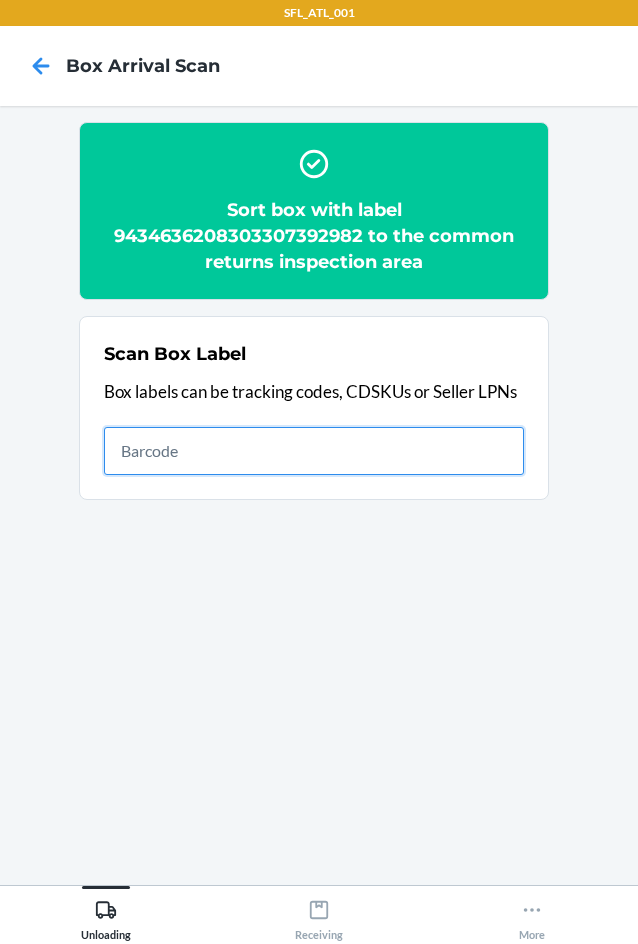 click at bounding box center (314, 451) 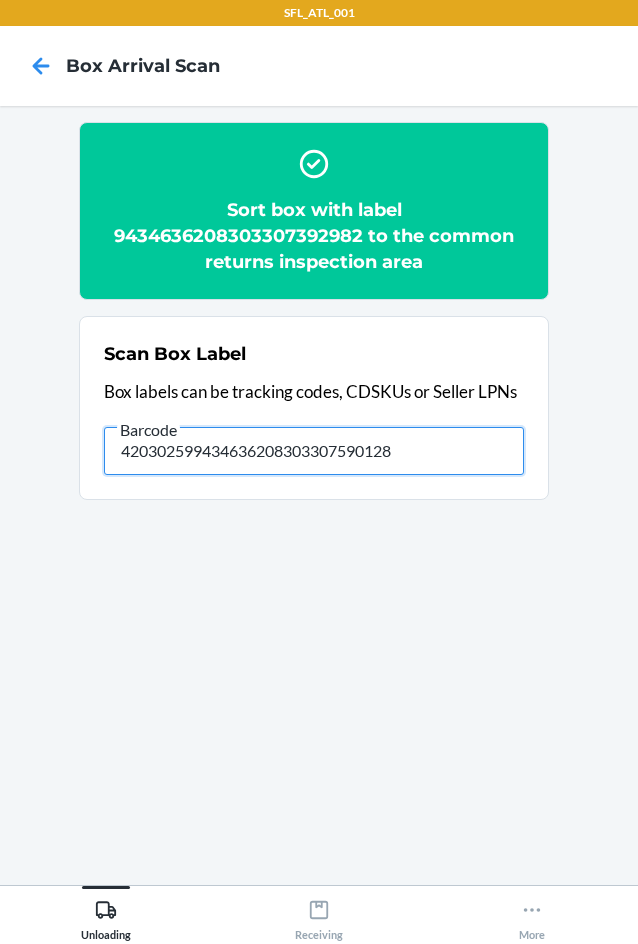 type on "420302599434636208303307590128" 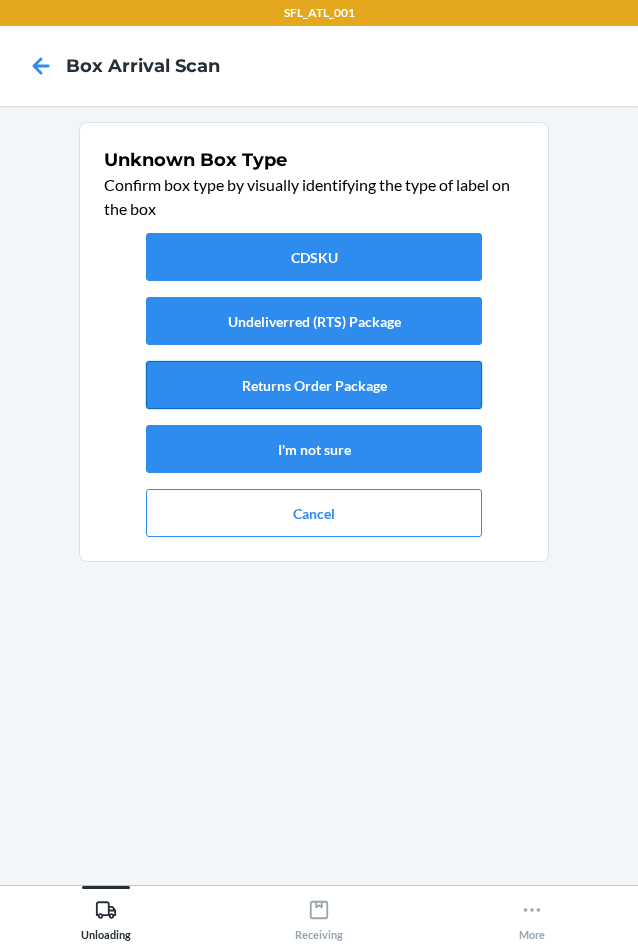 click on "Returns Order Package" at bounding box center [314, 385] 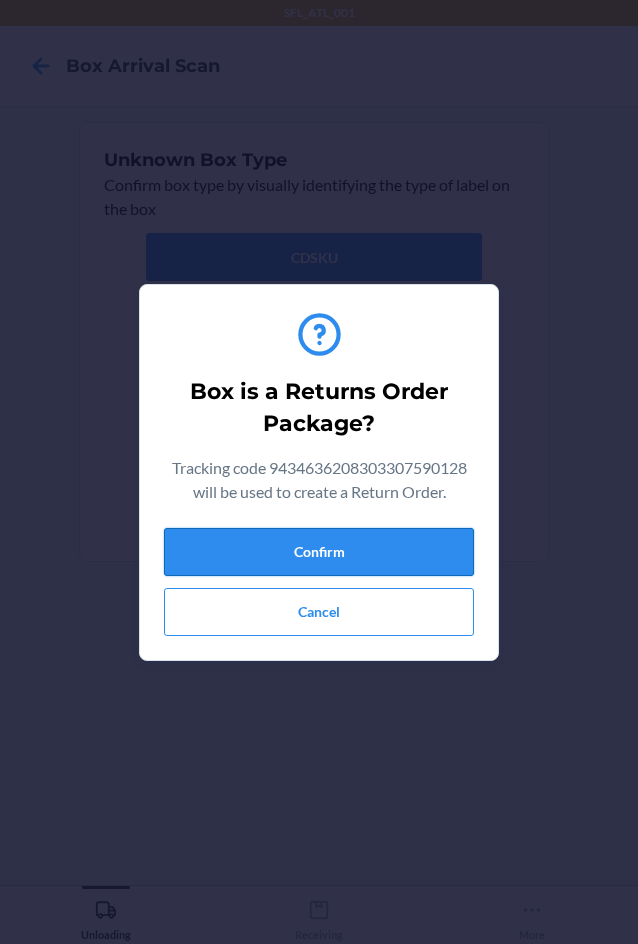 click on "Confirm" at bounding box center [319, 552] 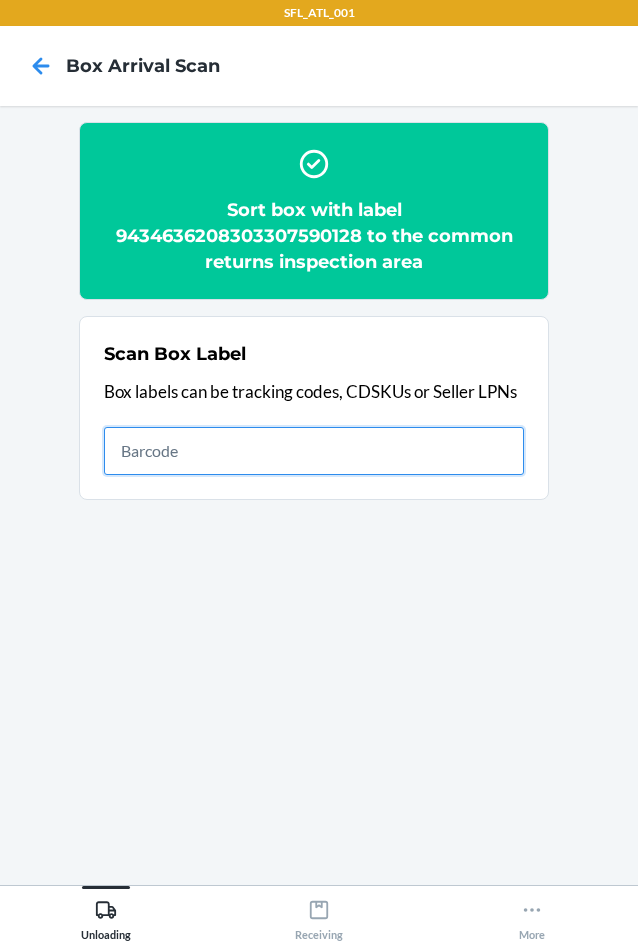 click at bounding box center (314, 451) 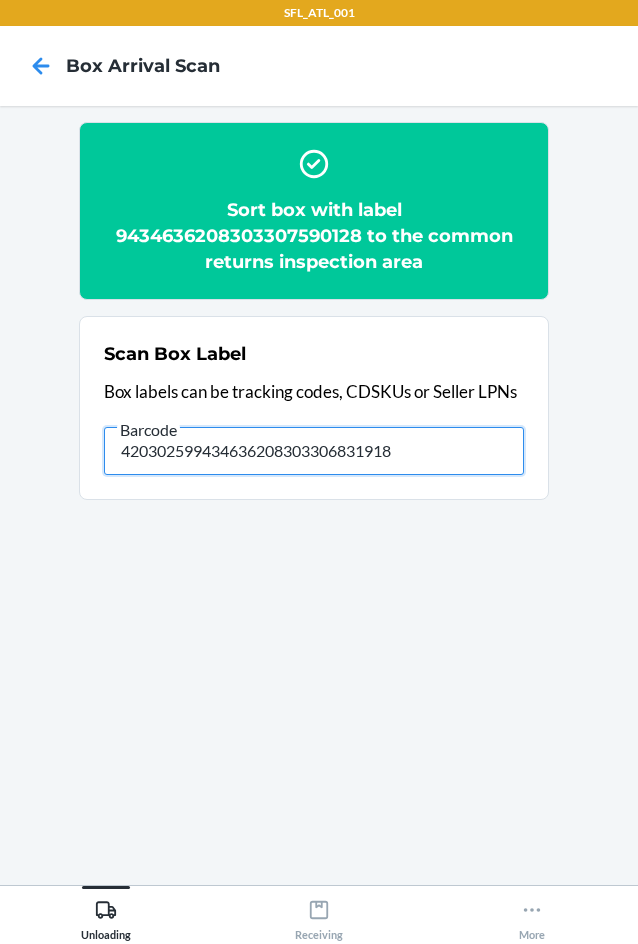 type on "420302599434636208303306831918" 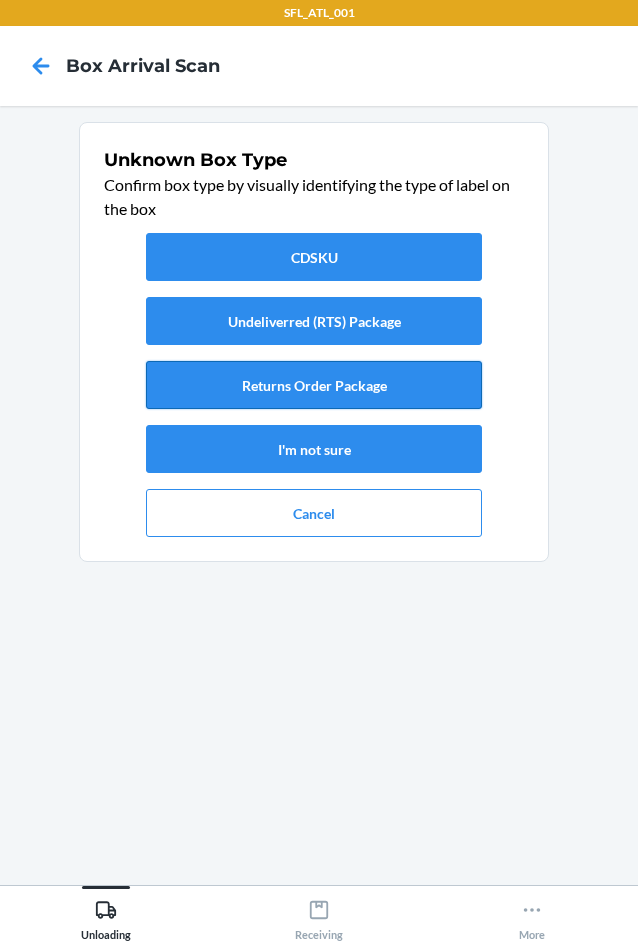 click on "Returns Order Package" at bounding box center (314, 385) 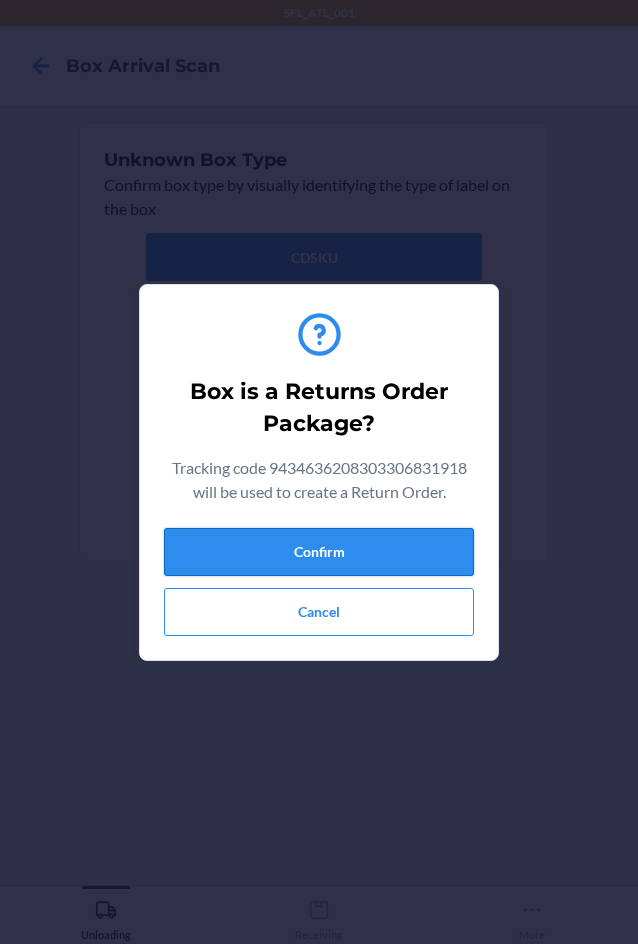 click on "Confirm" at bounding box center (319, 552) 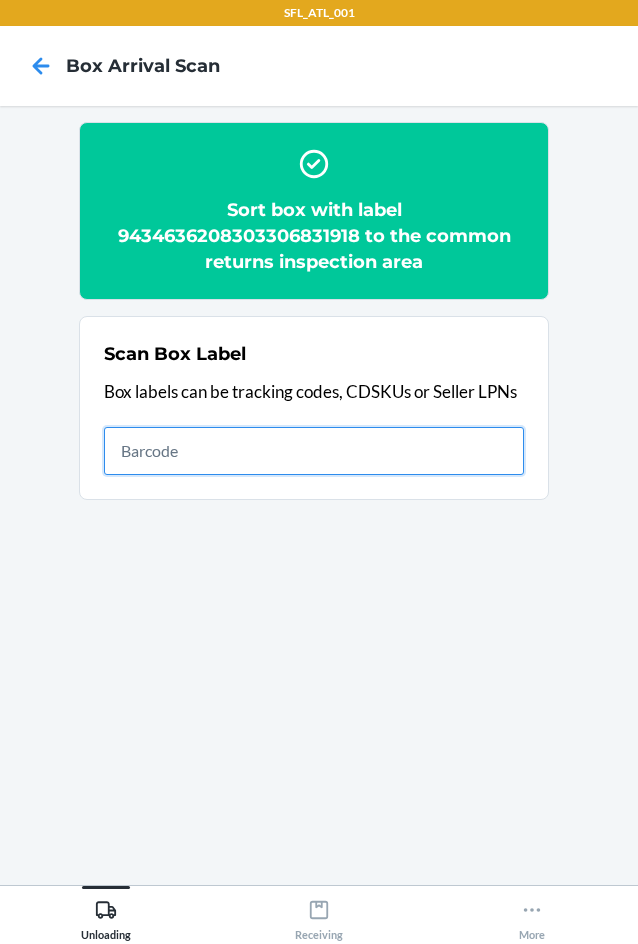 click at bounding box center (314, 451) 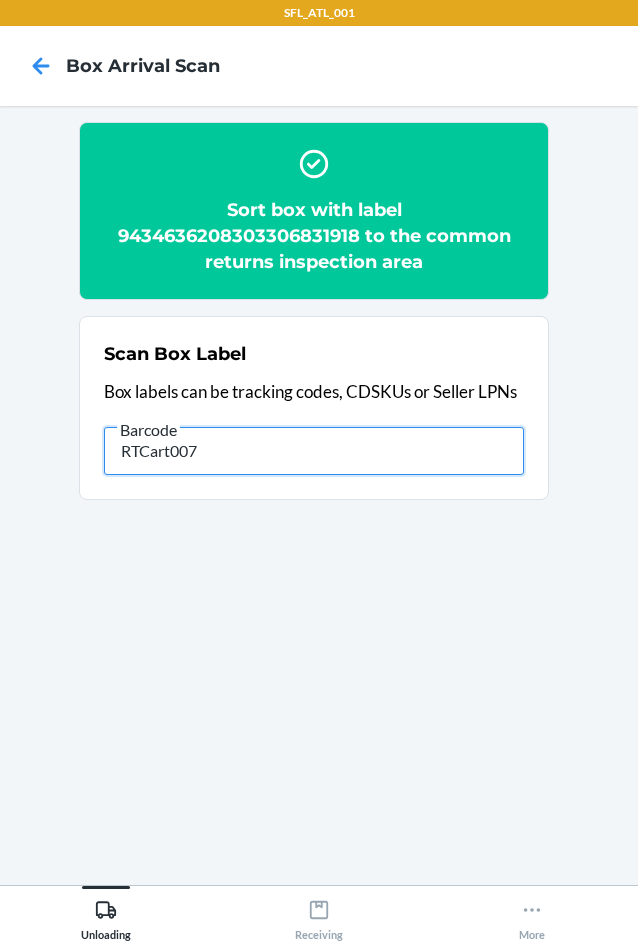 click on "RTCart007" at bounding box center [314, 451] 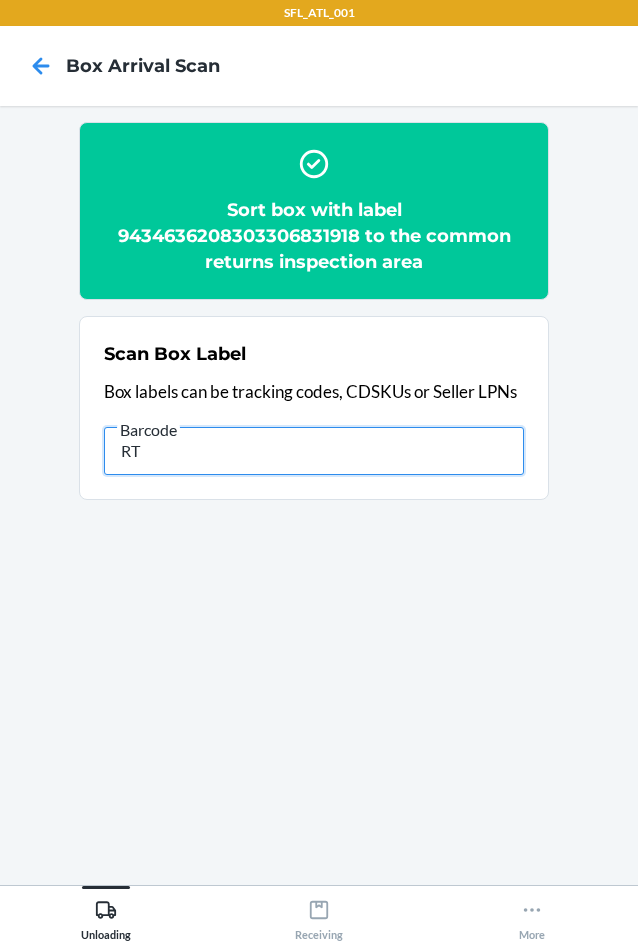 type on "R" 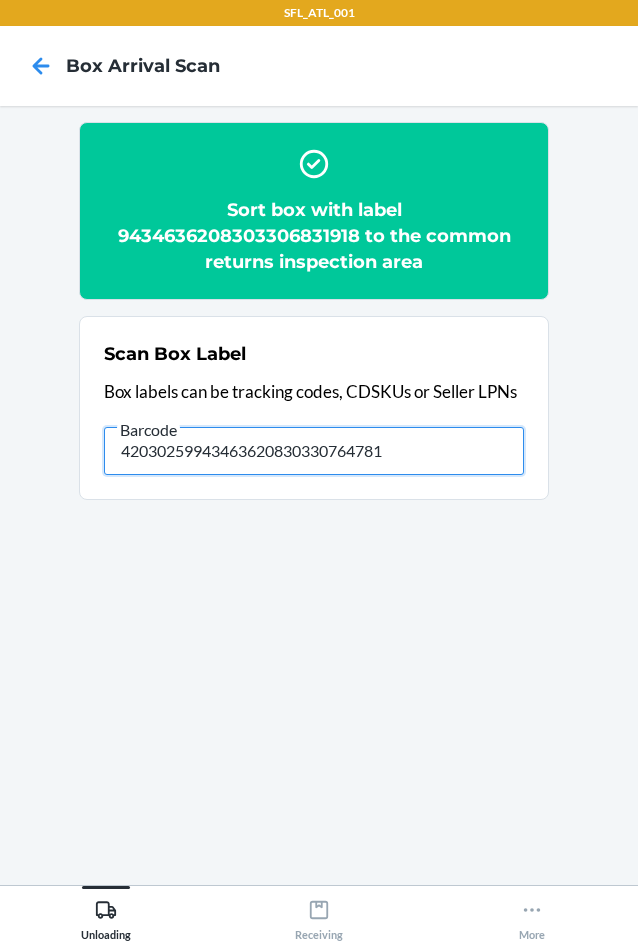 type on "420302599434636208303307647815" 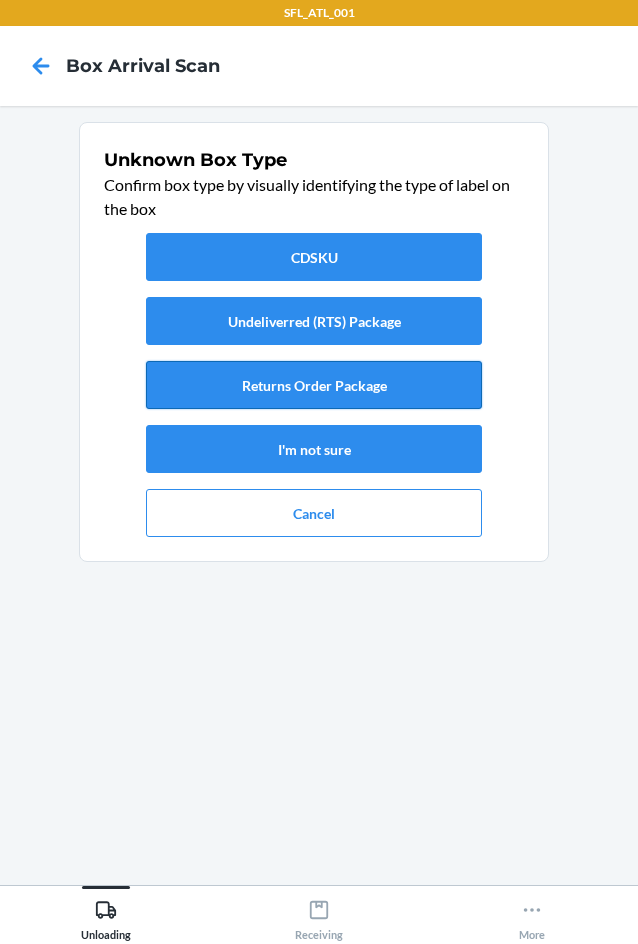 click on "Returns Order Package" at bounding box center [314, 385] 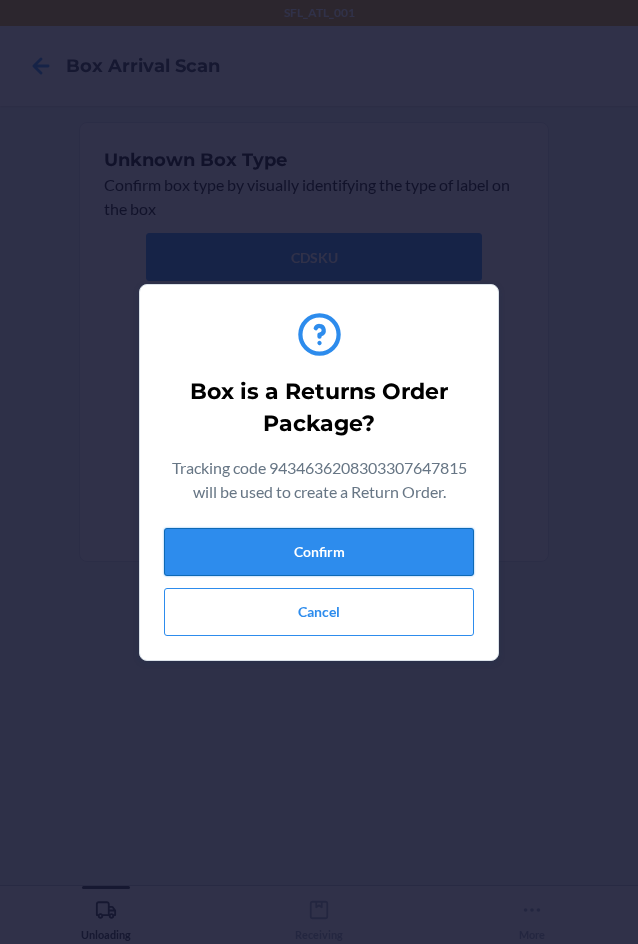 click on "Confirm" at bounding box center (319, 552) 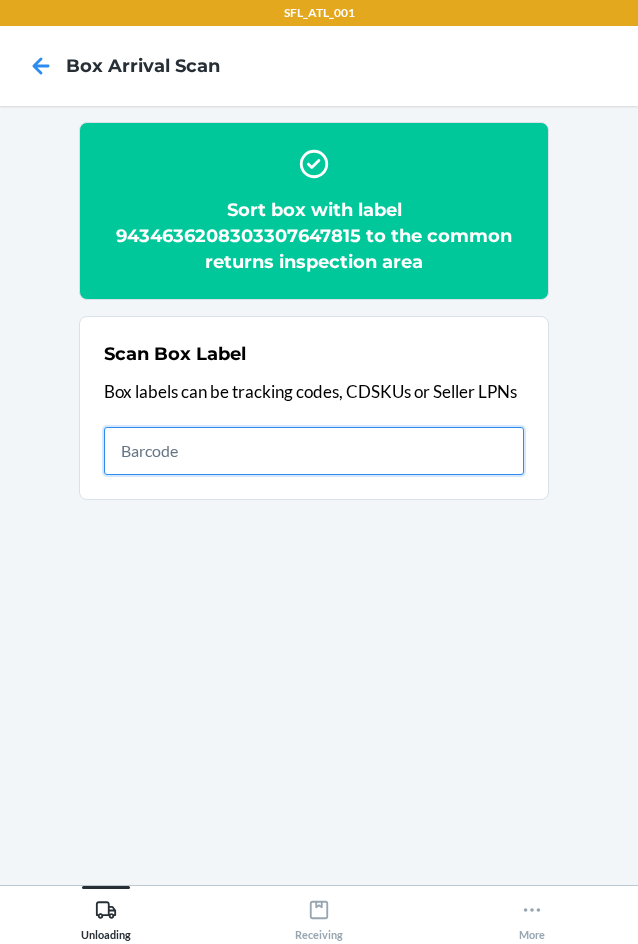 click at bounding box center (314, 451) 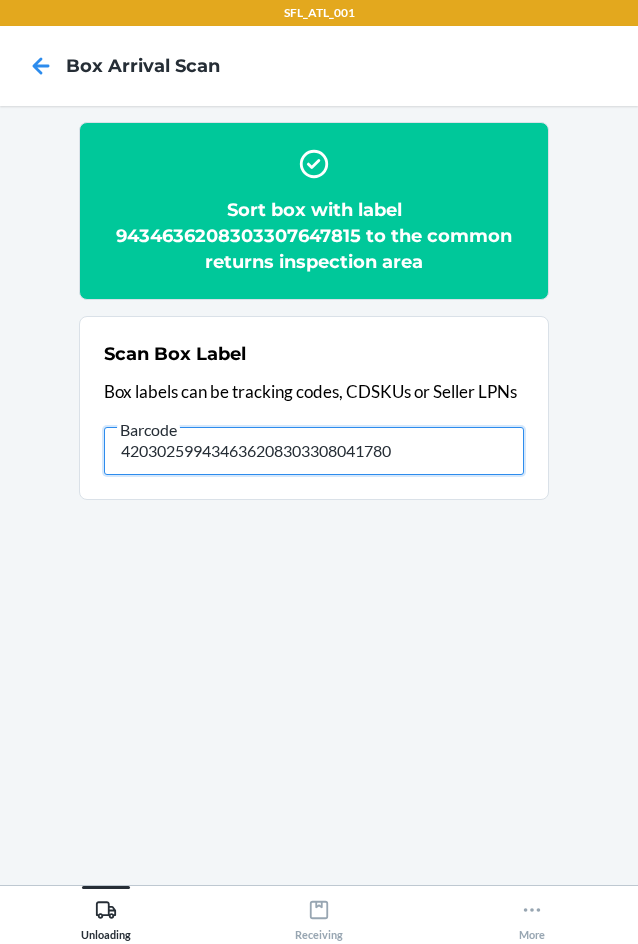 type on "420302599434636208303308041780" 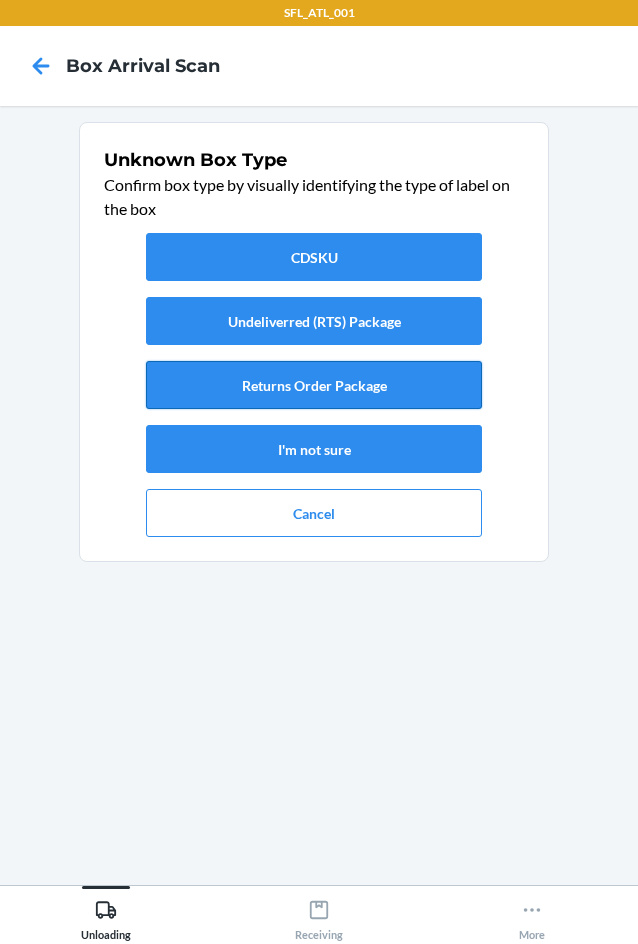 click on "Returns Order Package" at bounding box center [314, 385] 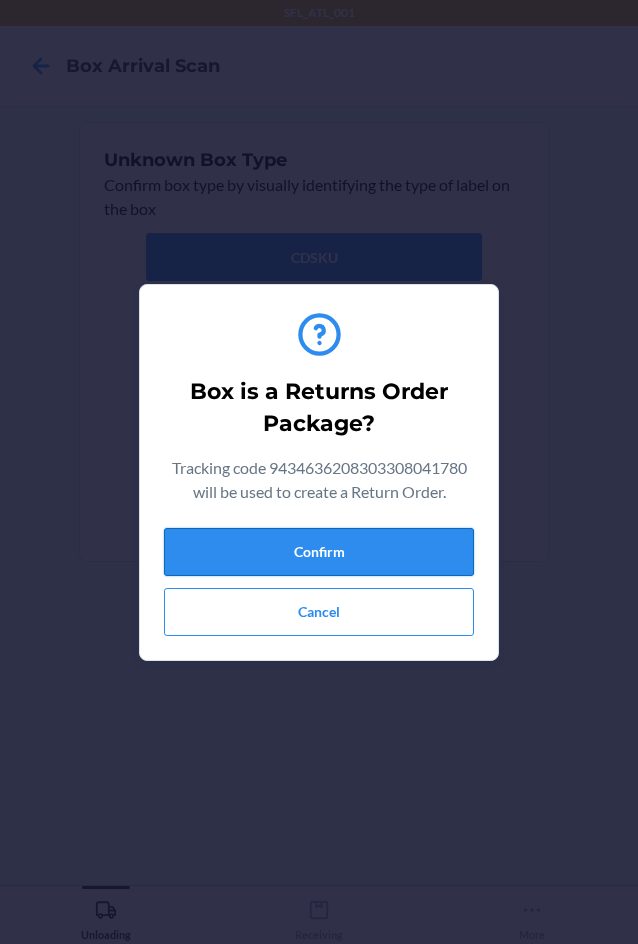 click on "Confirm" at bounding box center [319, 552] 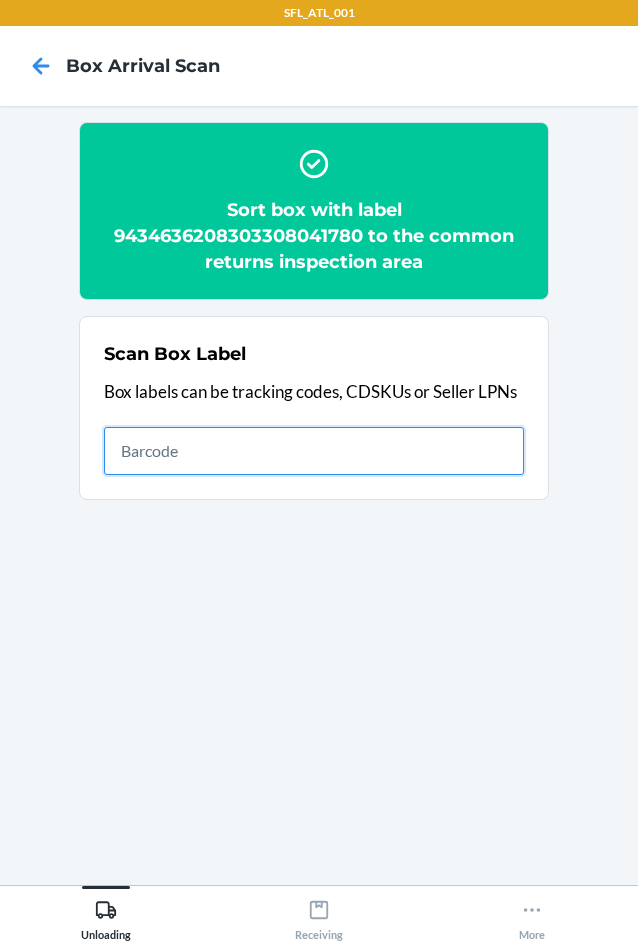 click at bounding box center (314, 451) 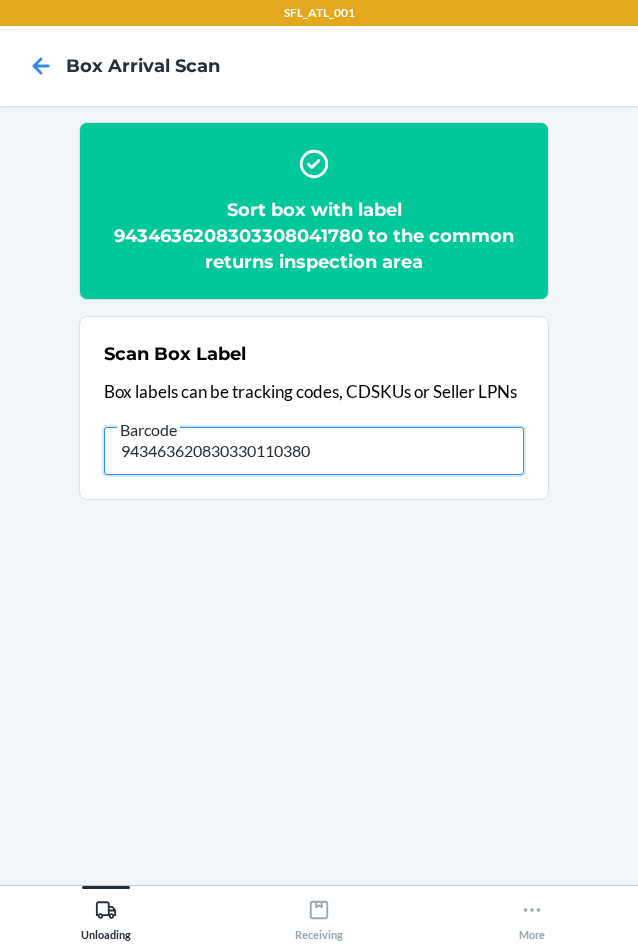 drag, startPoint x: 117, startPoint y: 453, endPoint x: 368, endPoint y: 490, distance: 253.71243 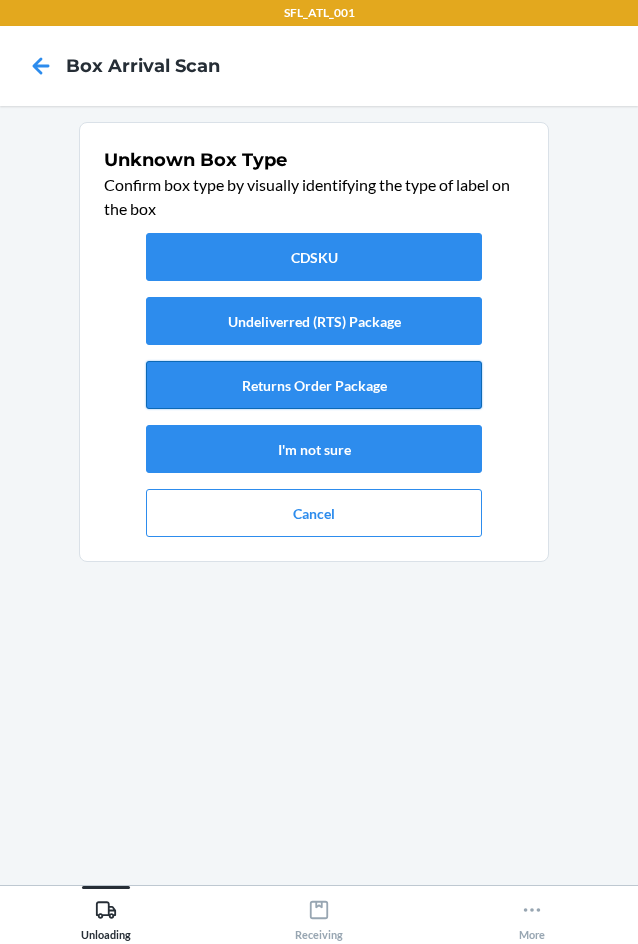 click on "Returns Order Package" at bounding box center (314, 385) 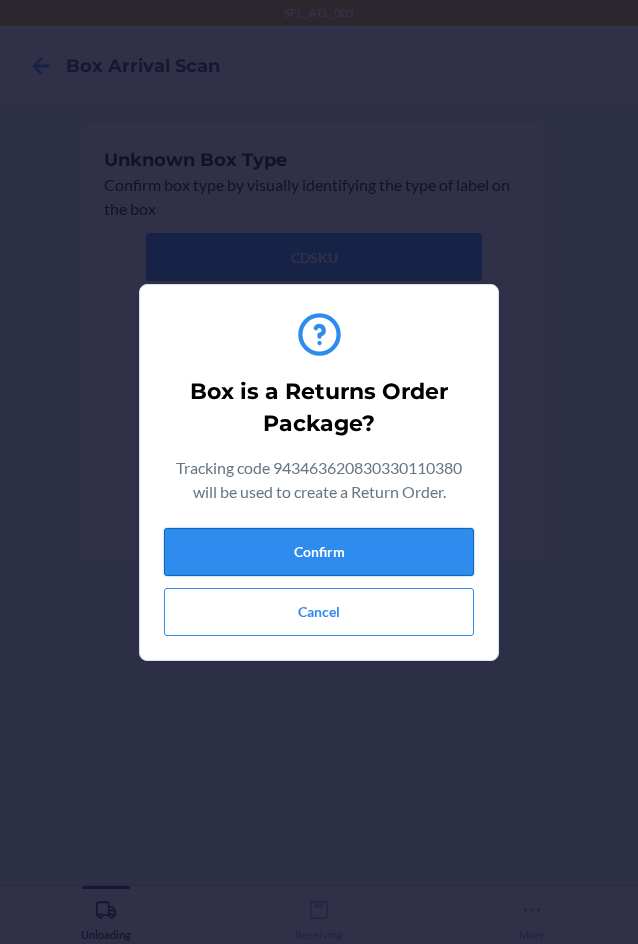 click on "Confirm" at bounding box center [319, 552] 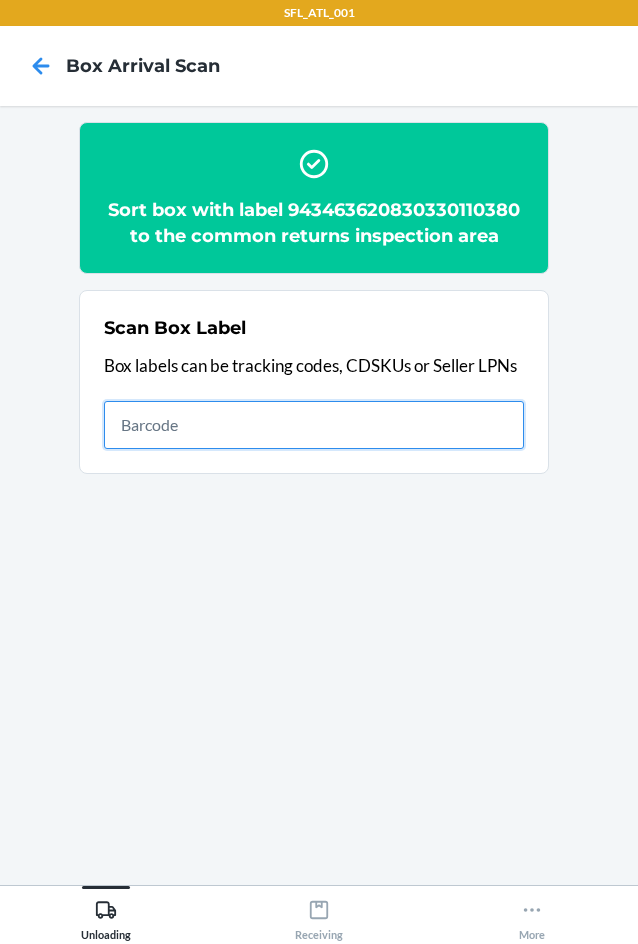 click at bounding box center (314, 425) 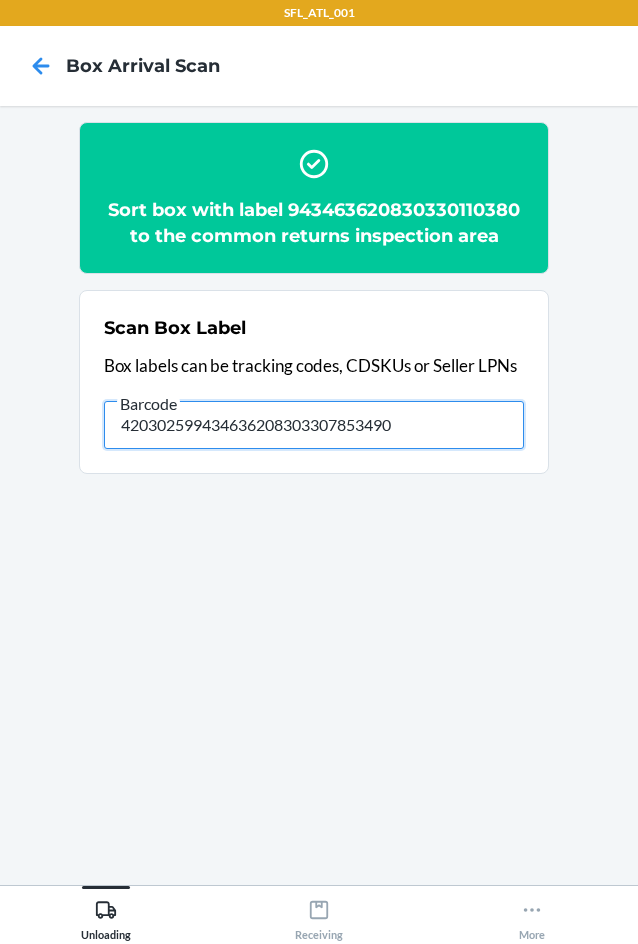 type on "420302599434636208303307853490" 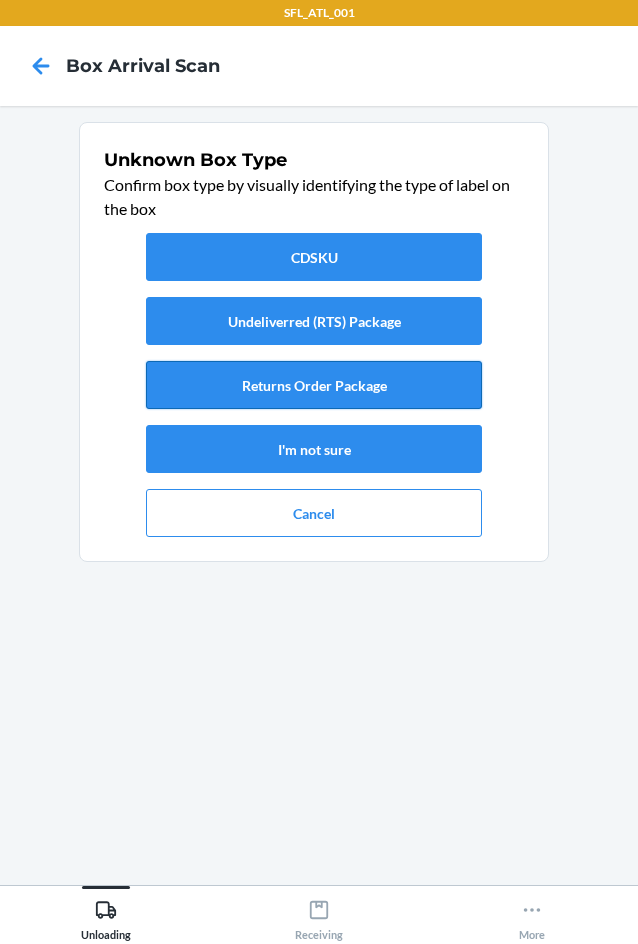 click on "Returns Order Package" at bounding box center [314, 385] 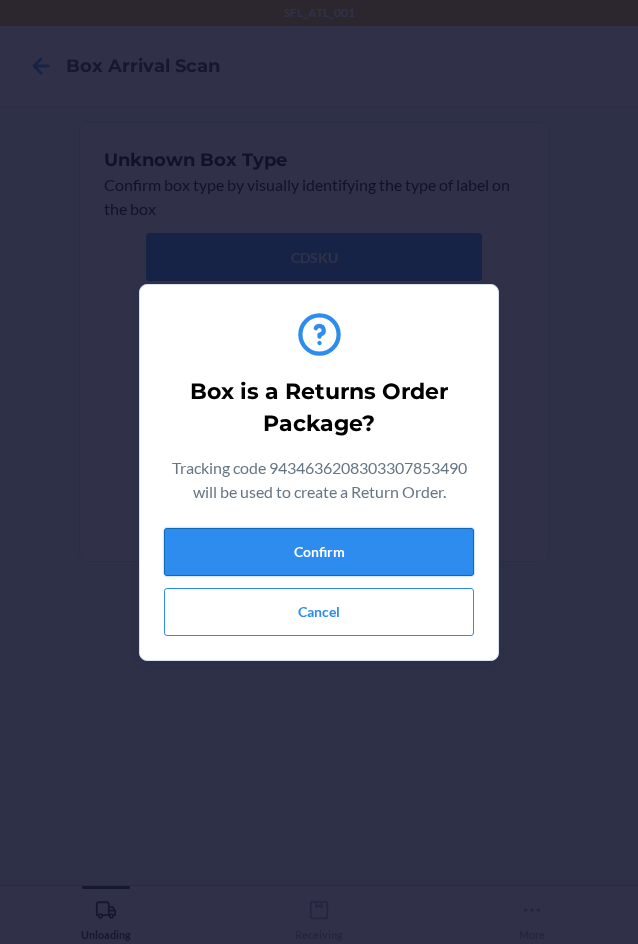 click on "Confirm" at bounding box center [319, 552] 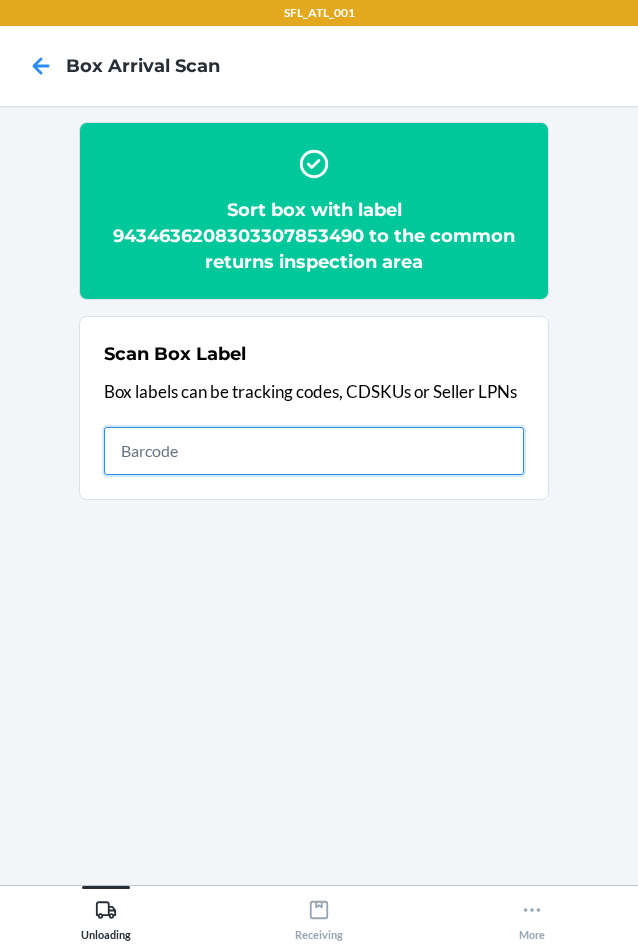 click at bounding box center [314, 451] 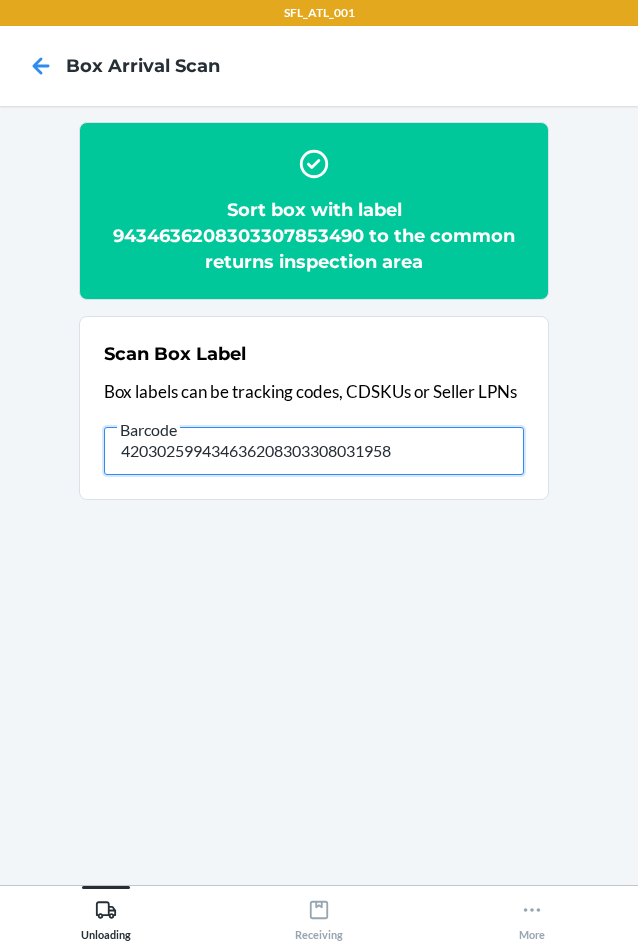 type on "420302599434636208303308031958" 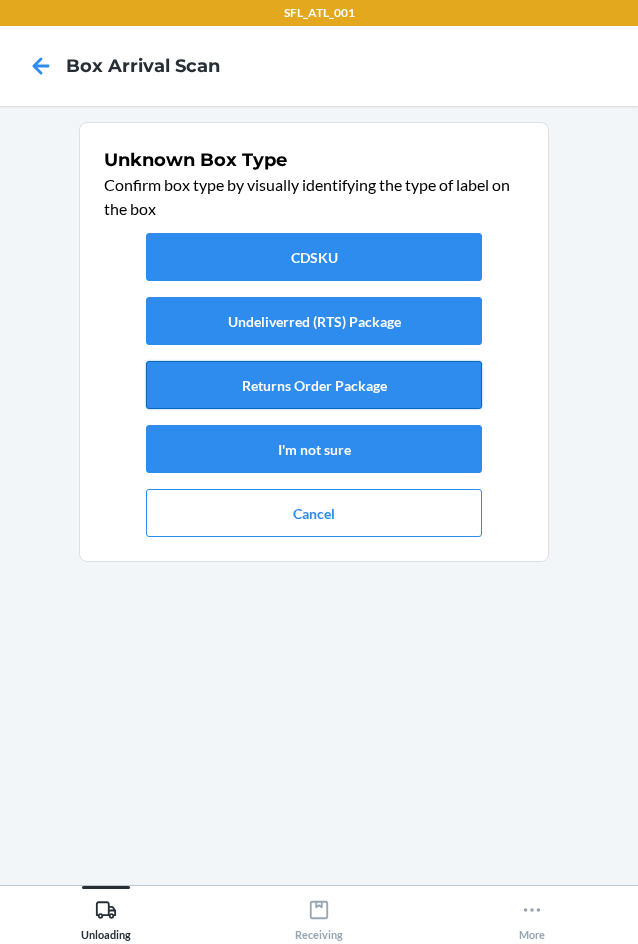 click on "Returns Order Package" at bounding box center (314, 385) 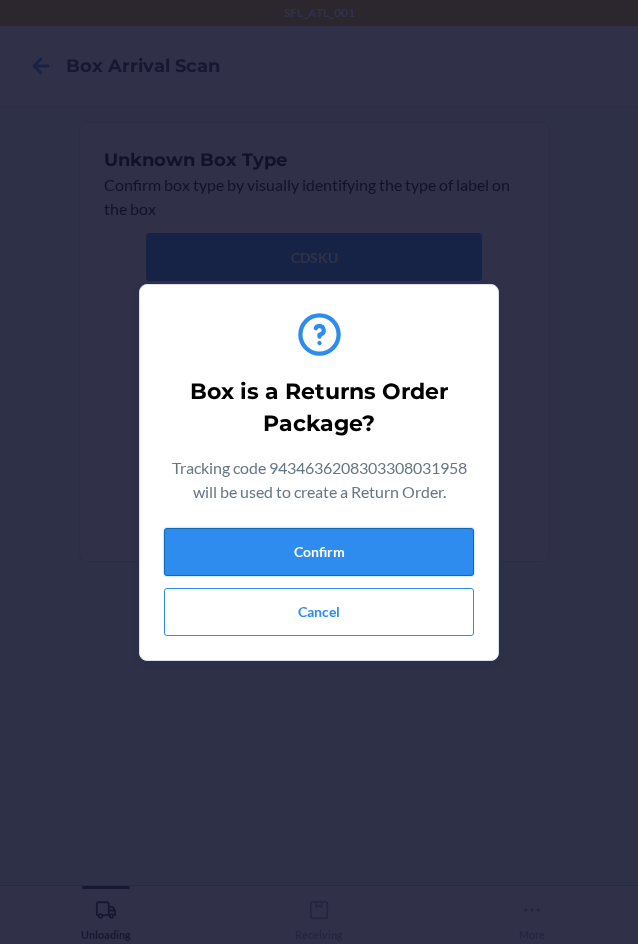 click on "Confirm" at bounding box center [319, 552] 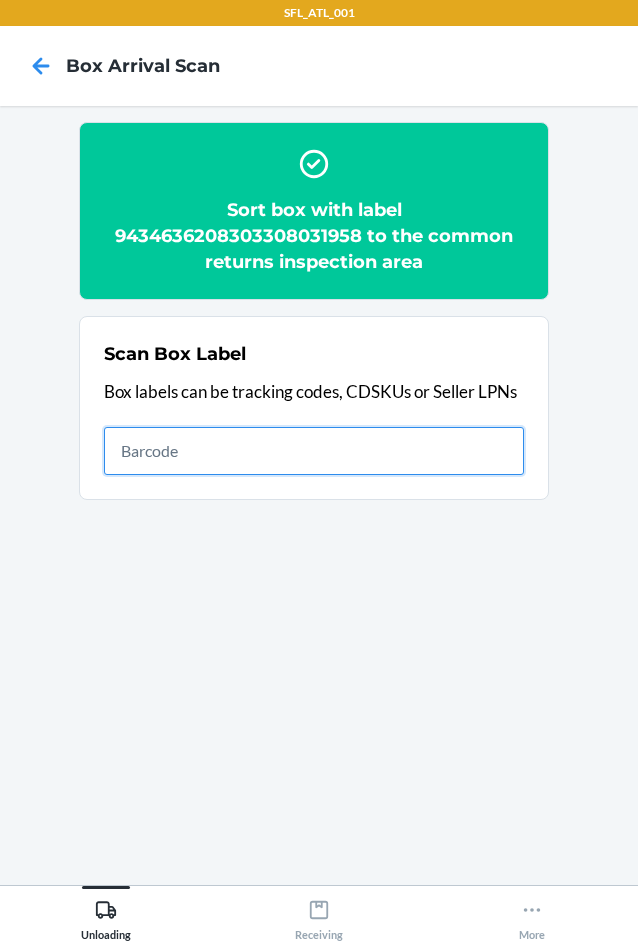 click at bounding box center (314, 451) 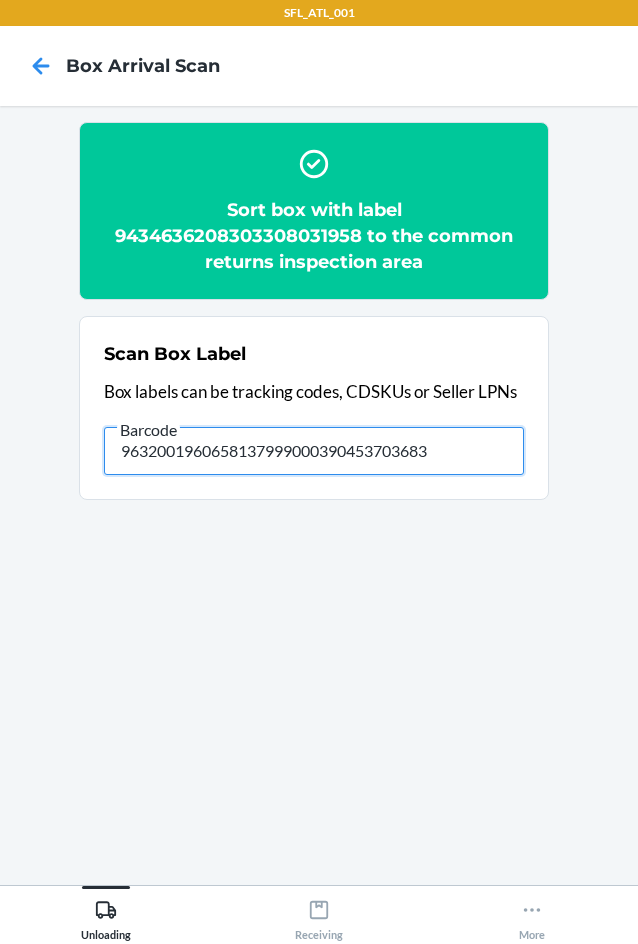 type on "9632001960658137999000390453703683" 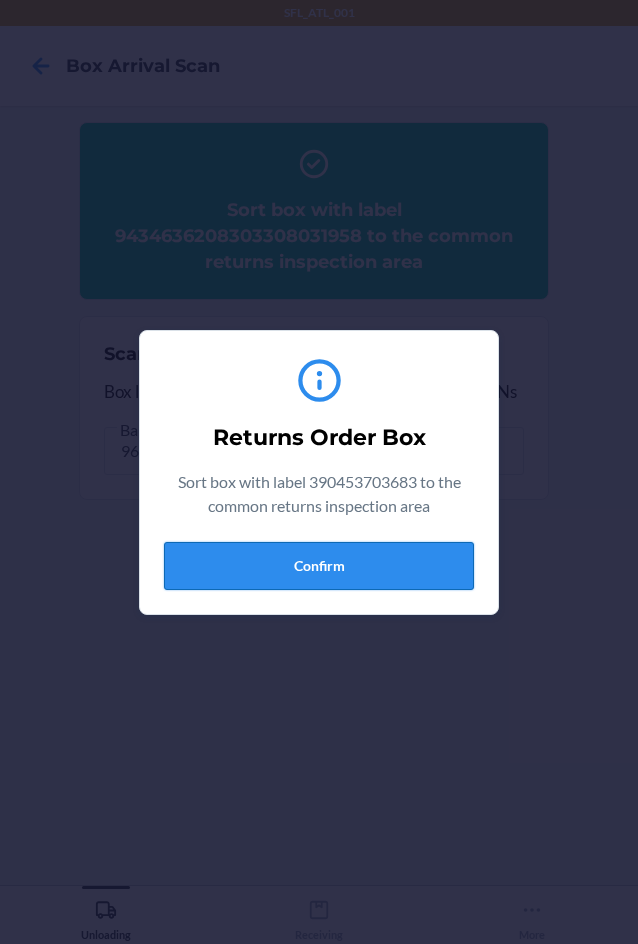 click on "Confirm" at bounding box center [319, 566] 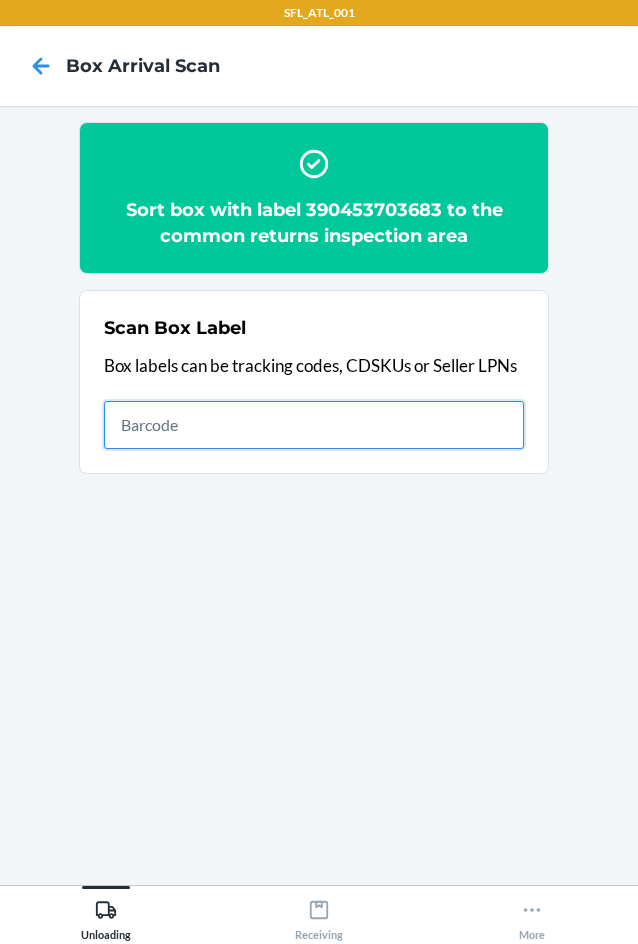 click at bounding box center [314, 425] 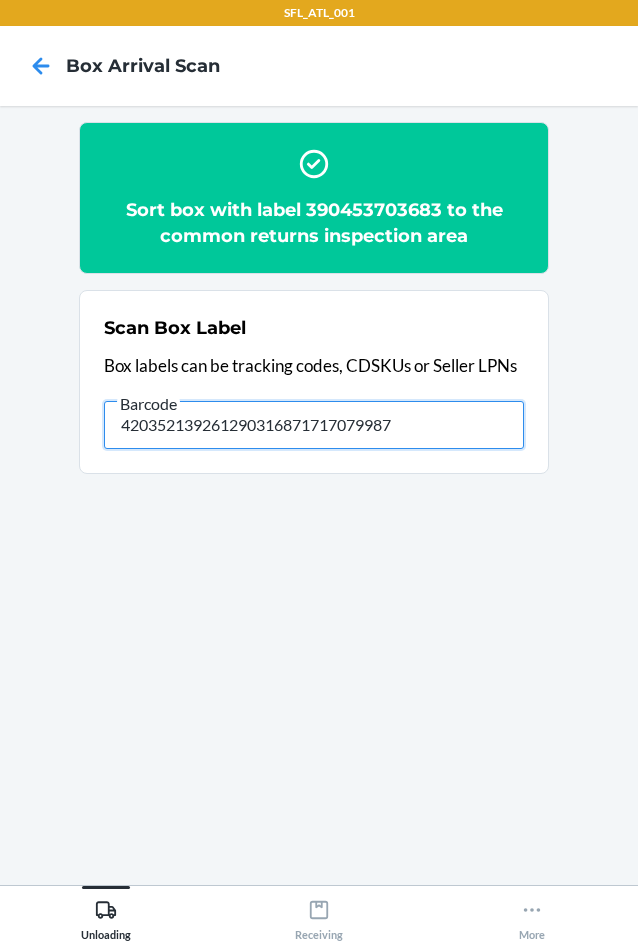 type on "420352139261290316871717079987" 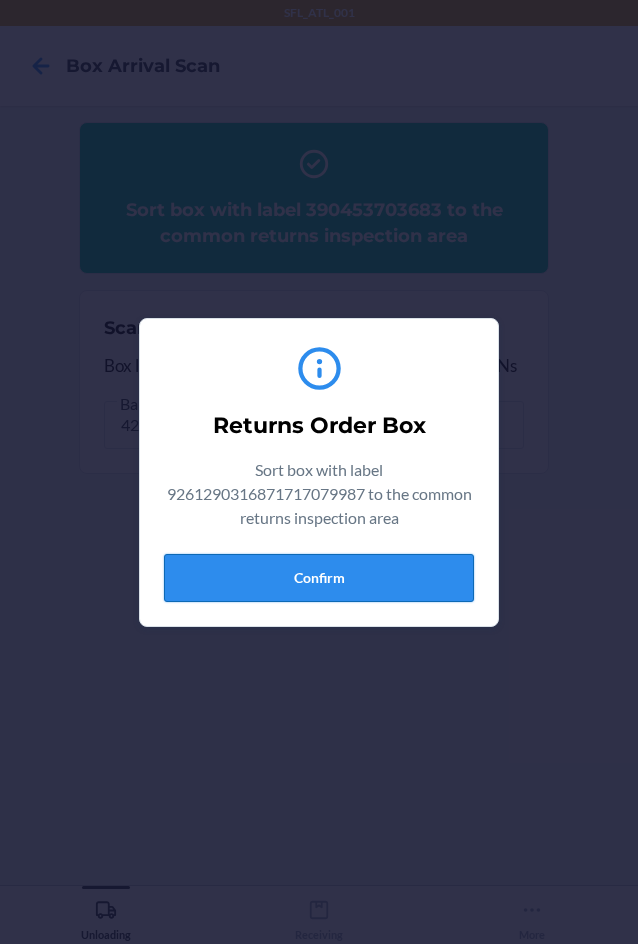 click on "Confirm" at bounding box center (319, 578) 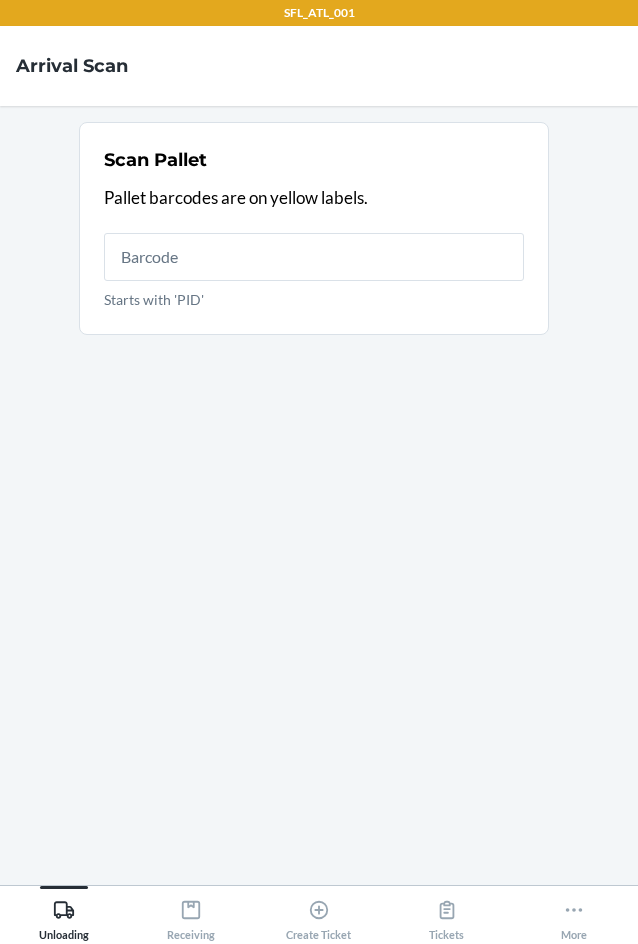 scroll, scrollTop: 0, scrollLeft: 0, axis: both 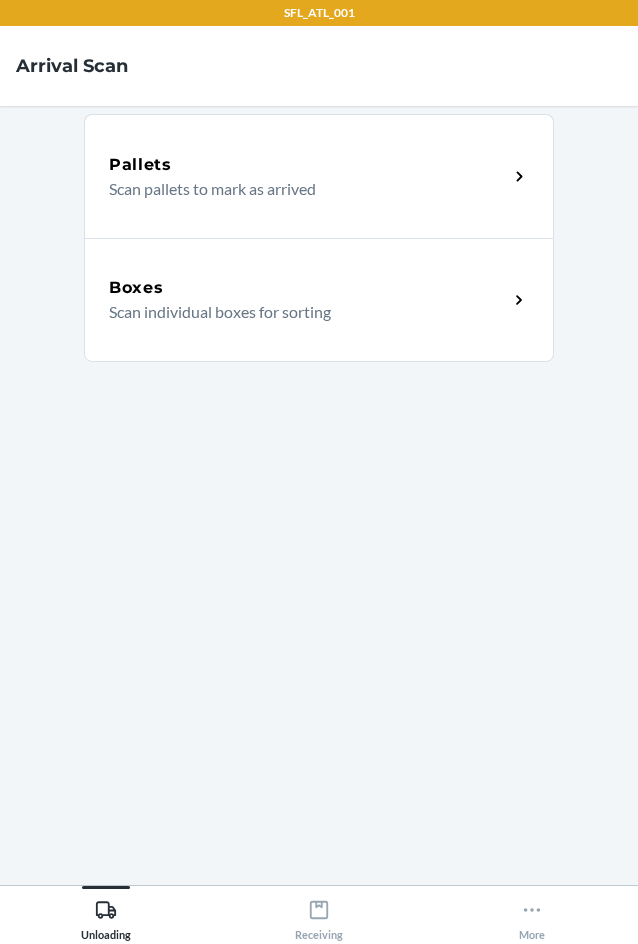 click on "Scan pallets to mark as arrived" at bounding box center (300, 189) 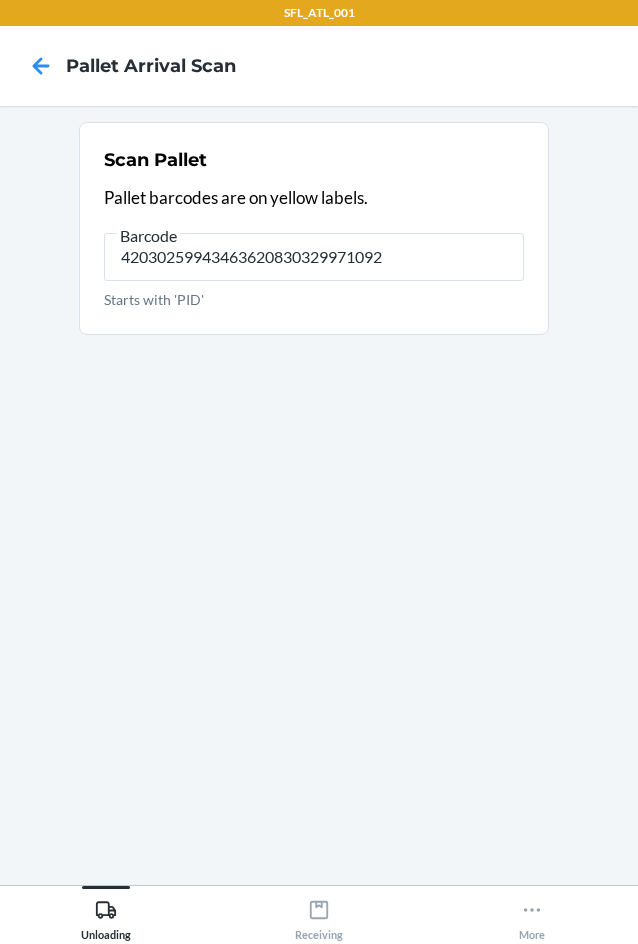 type on "420302599434636208303299710924" 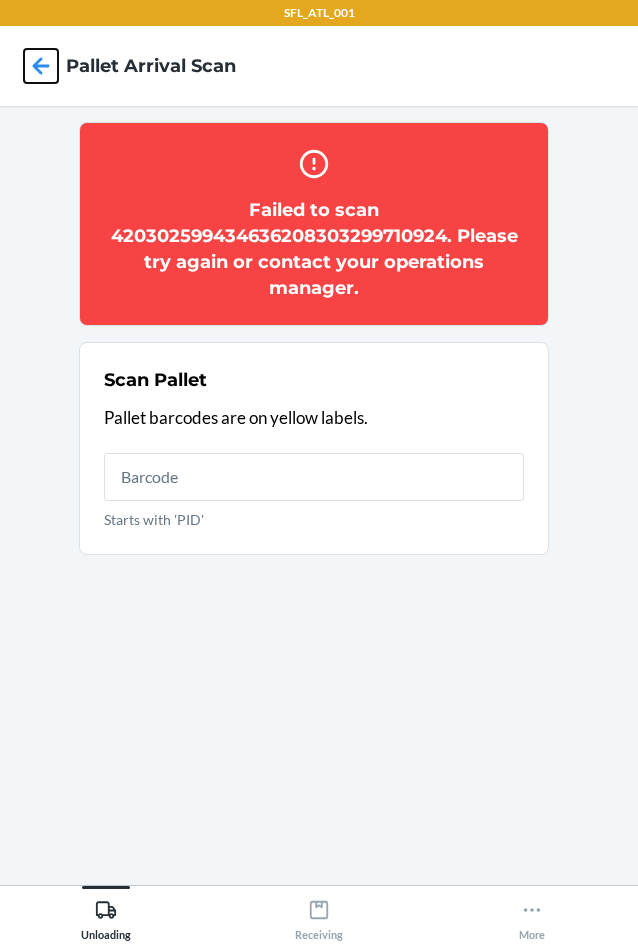 click 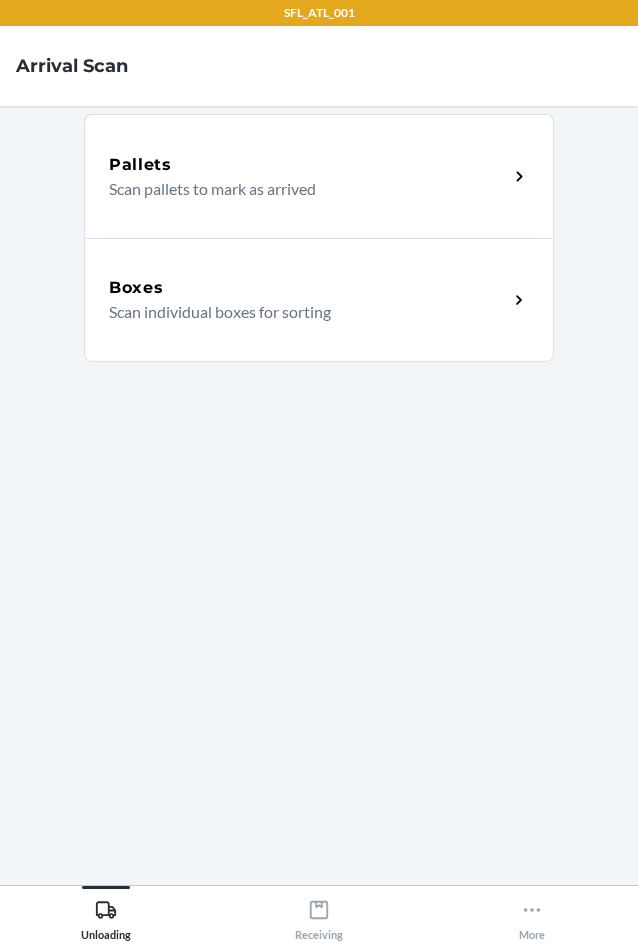 click on "Scan individual boxes for sorting" at bounding box center [300, 312] 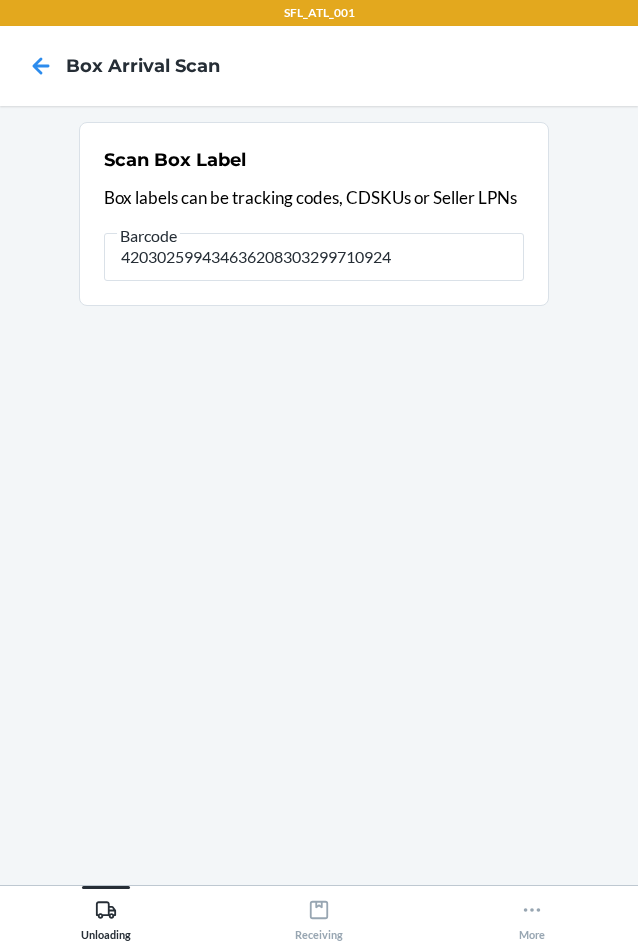 type on "420302599434636208303299710924" 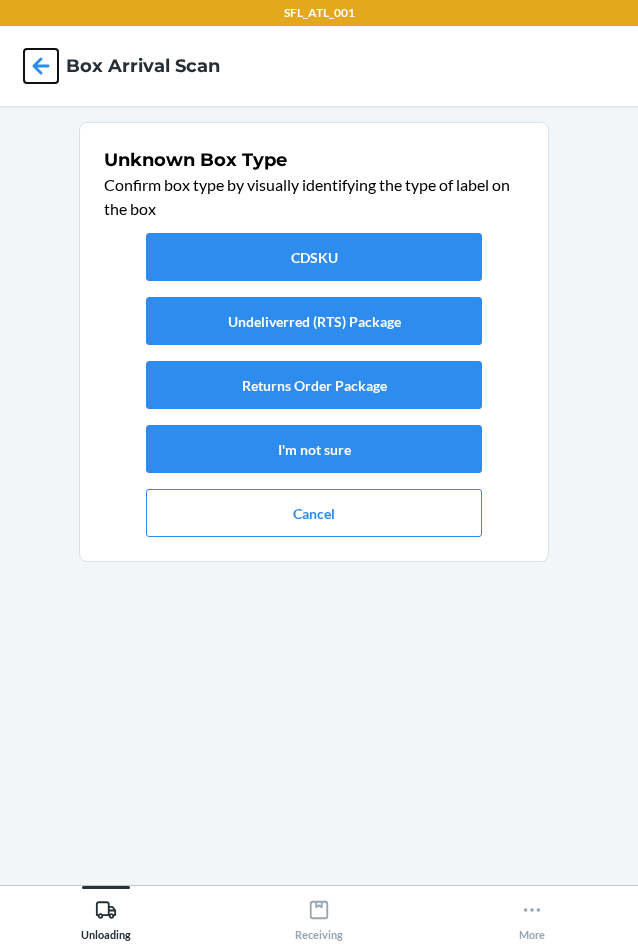 click 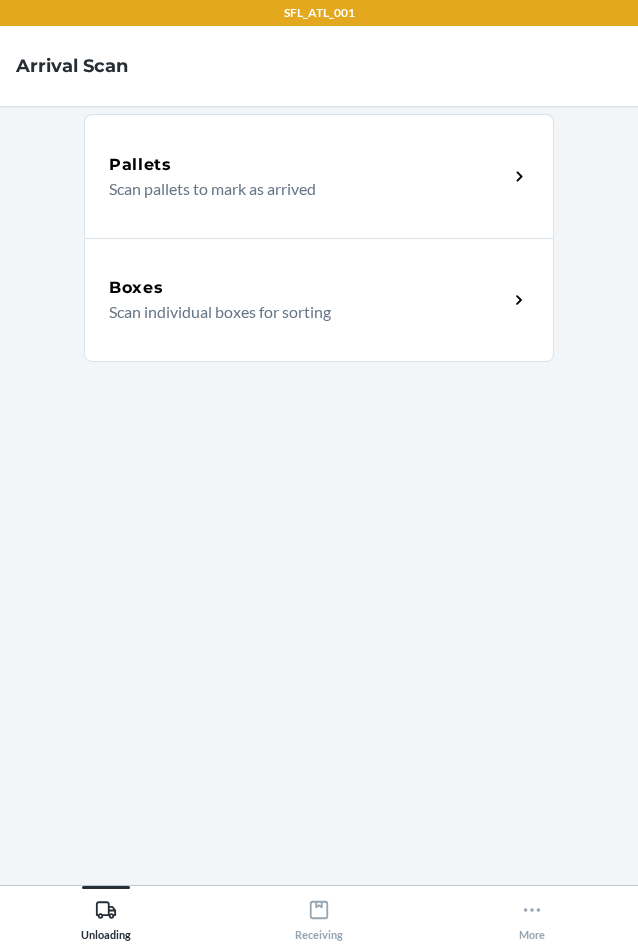 click on "Boxes" at bounding box center (308, 288) 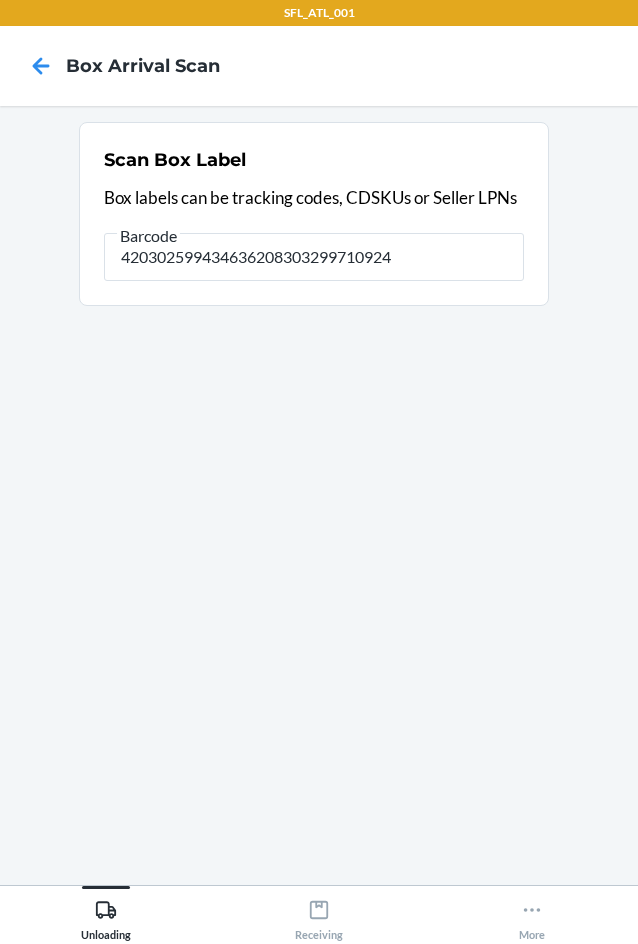 type on "420302599434636208303299710924" 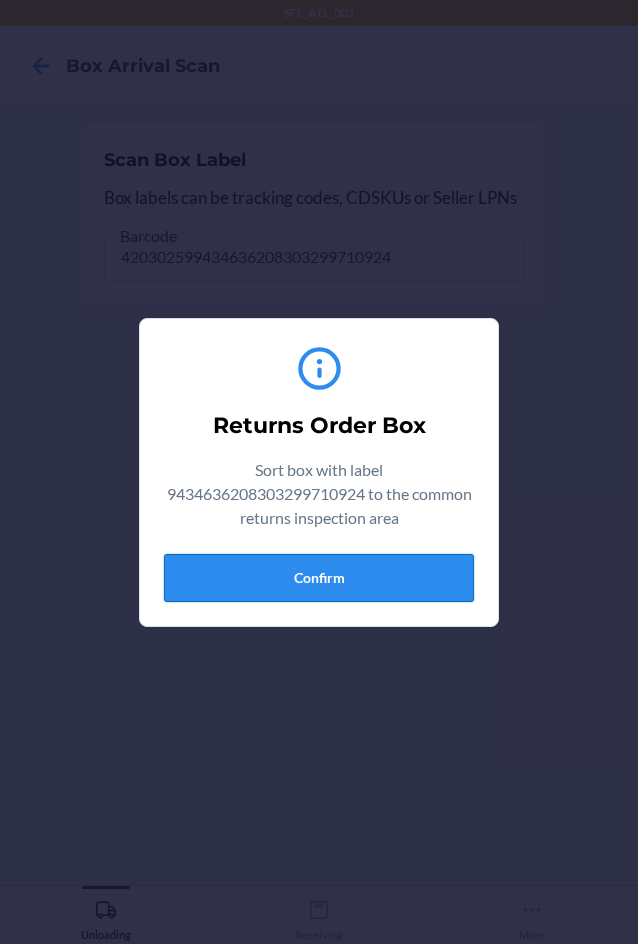 click on "Confirm" at bounding box center [319, 578] 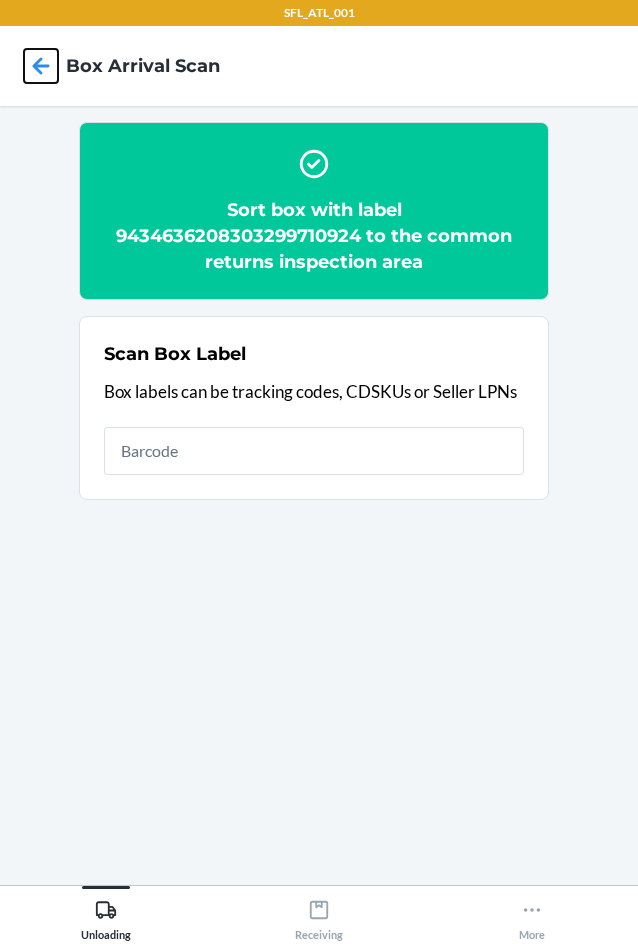 click 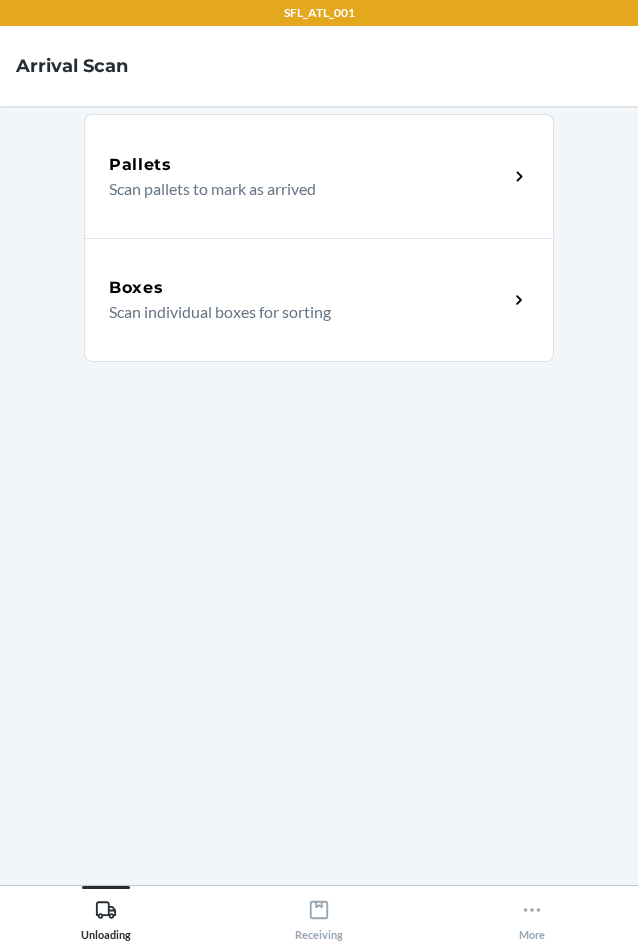 click on "Scan individual boxes for sorting" at bounding box center [300, 312] 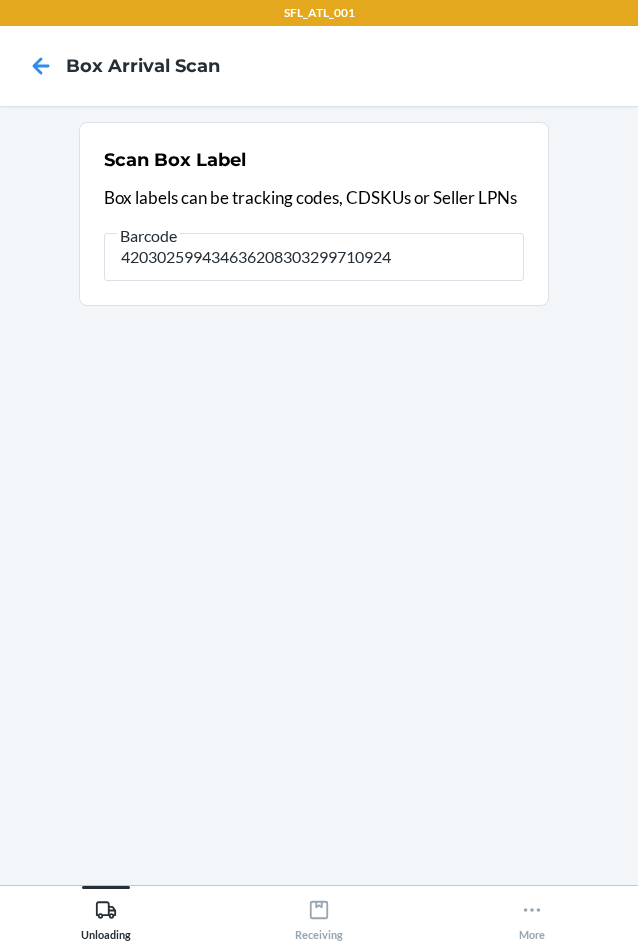 type on "420302599434636208303299710924" 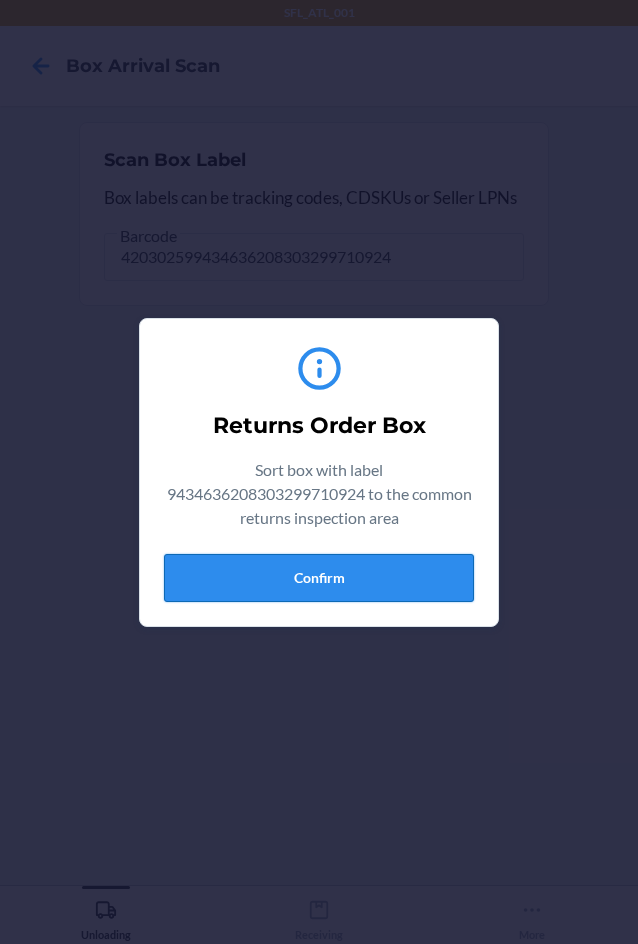 click on "Confirm" at bounding box center [319, 578] 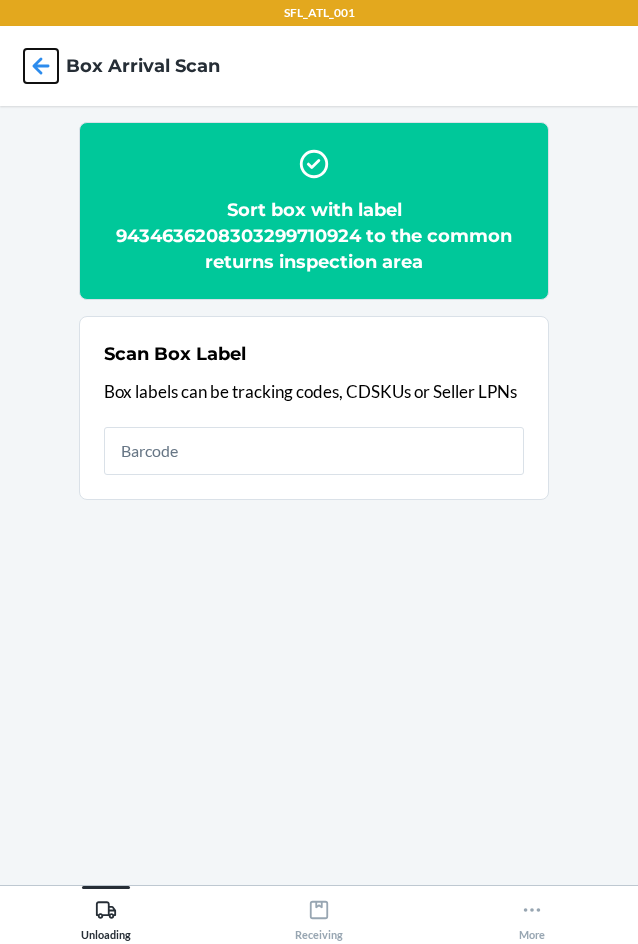 click 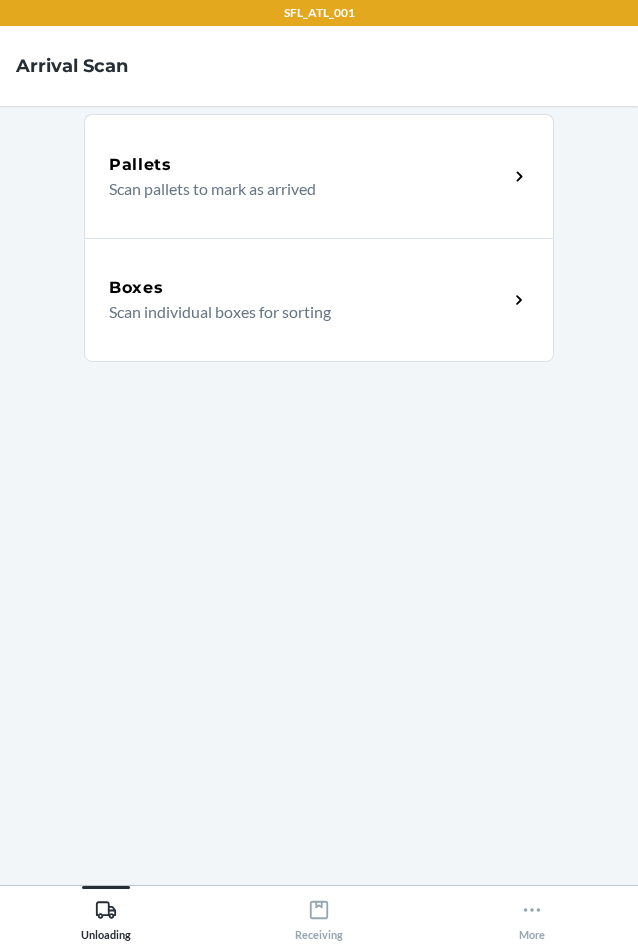 click on "Scan pallets to mark as arrived" at bounding box center [300, 189] 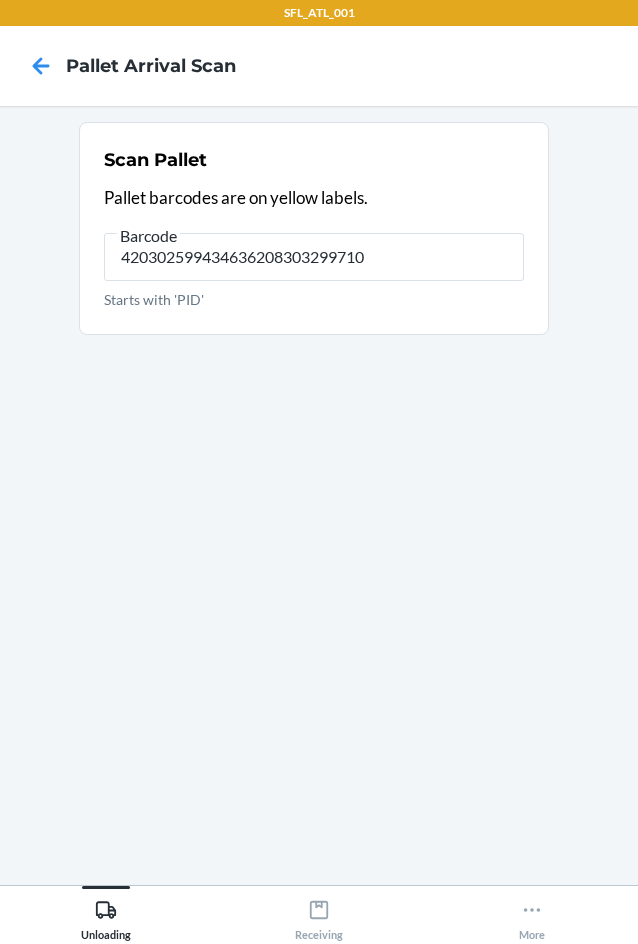 type on "4203025994346362083032997109" 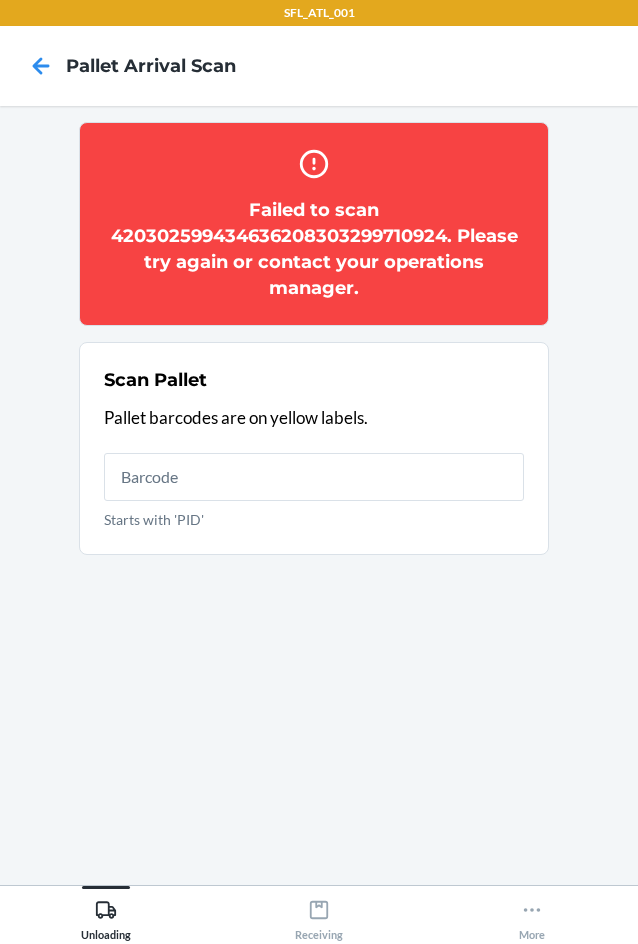 click on "Failed to scan 420302599434636208303299710924. Please try again or contact your operations manager. Scan Pallet Pallet barcodes are on yellow labels. Starts with 'PID'" at bounding box center [319, 495] 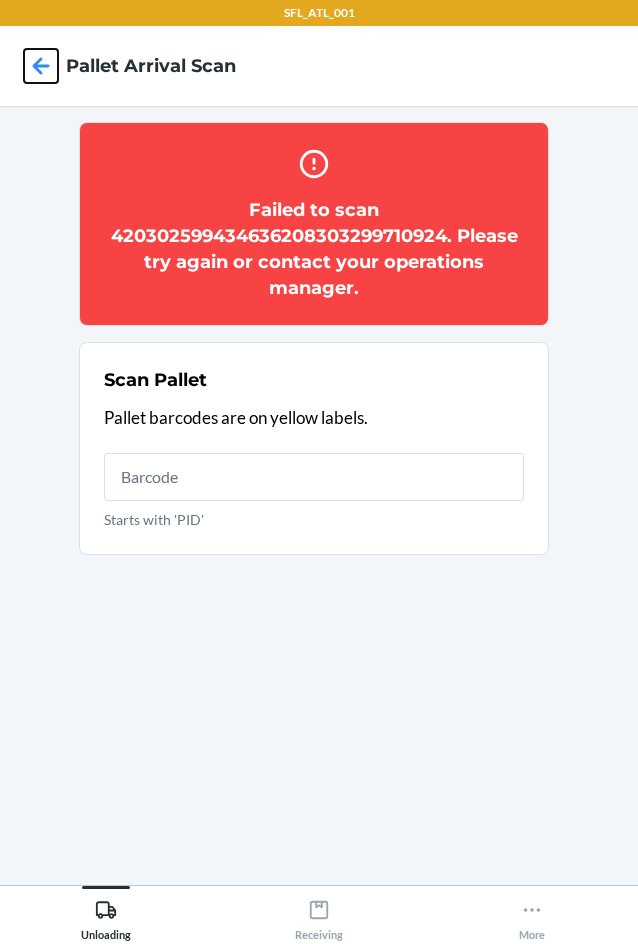 click 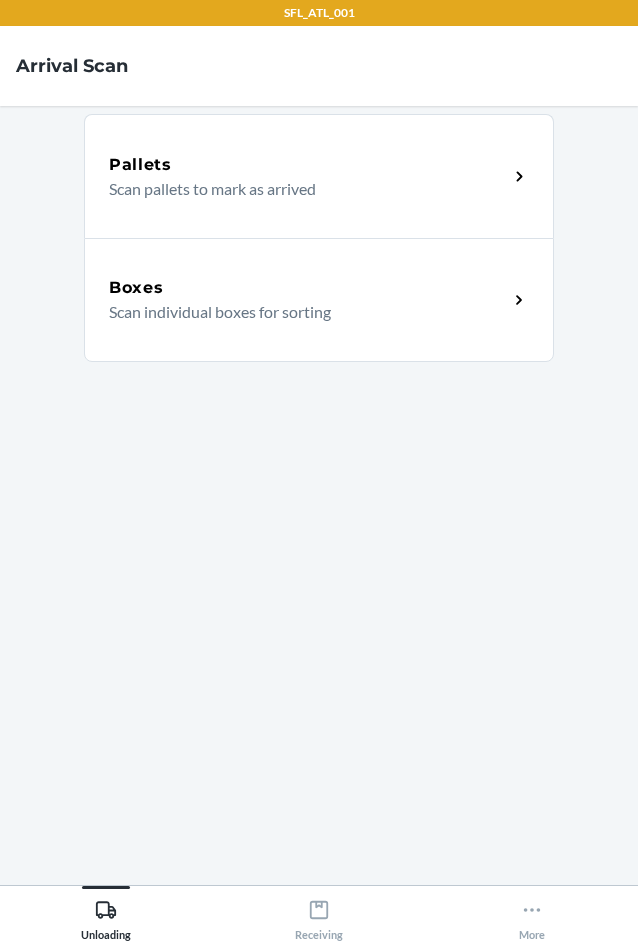 click on "Boxes Scan individual boxes for sorting" at bounding box center [319, 300] 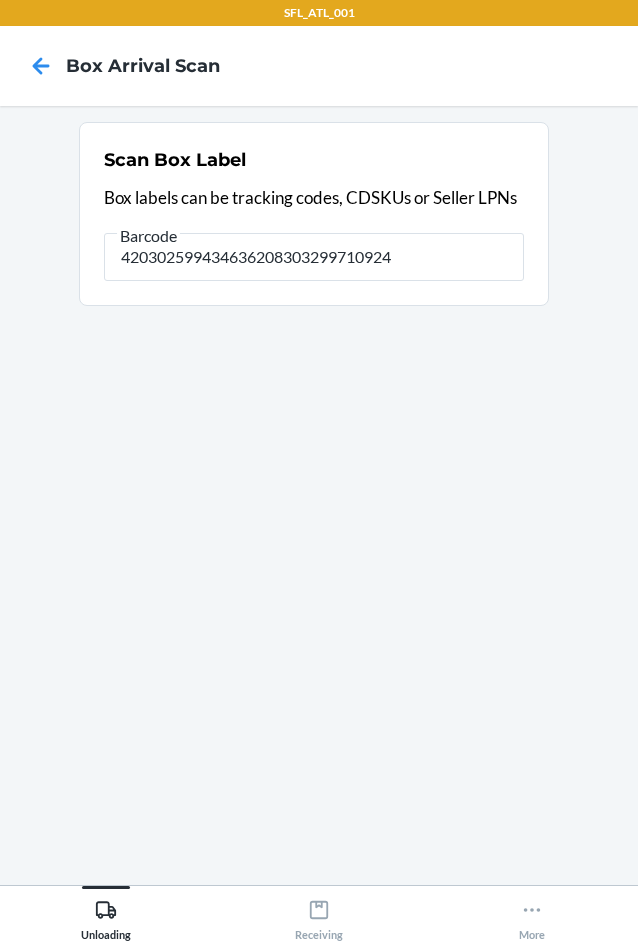 type on "420302599434636208303299710924" 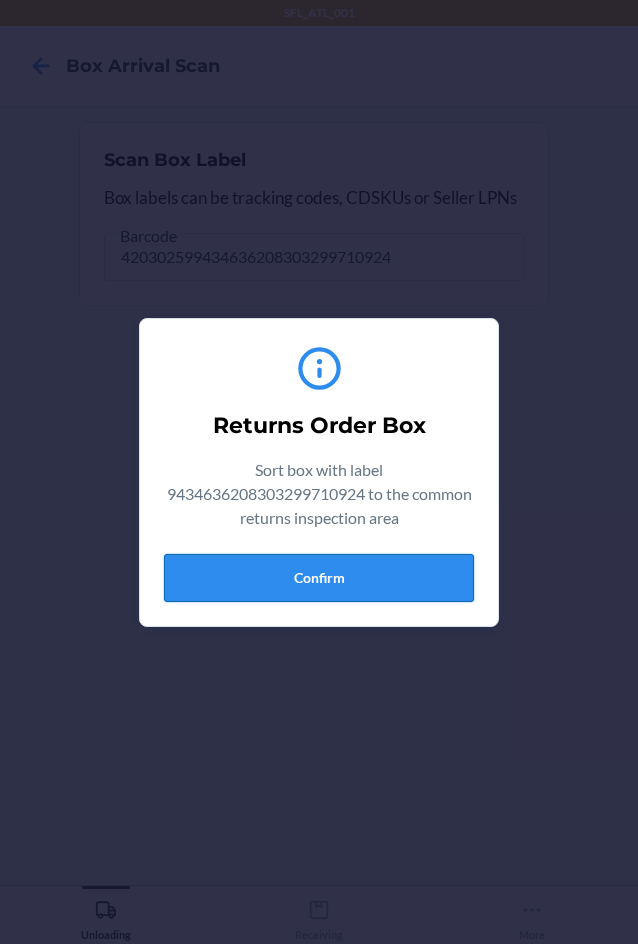 click on "Confirm" at bounding box center [319, 578] 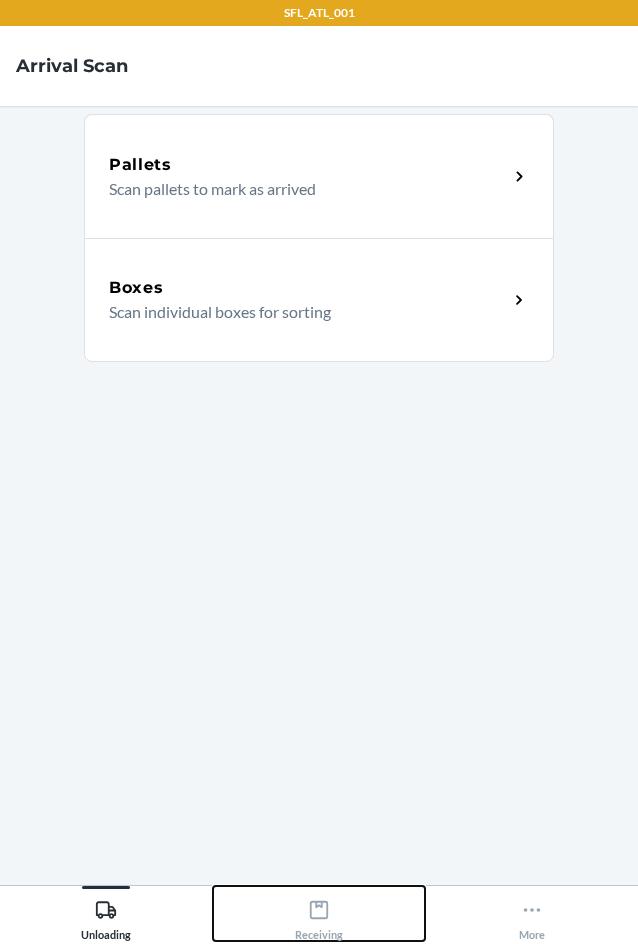 click 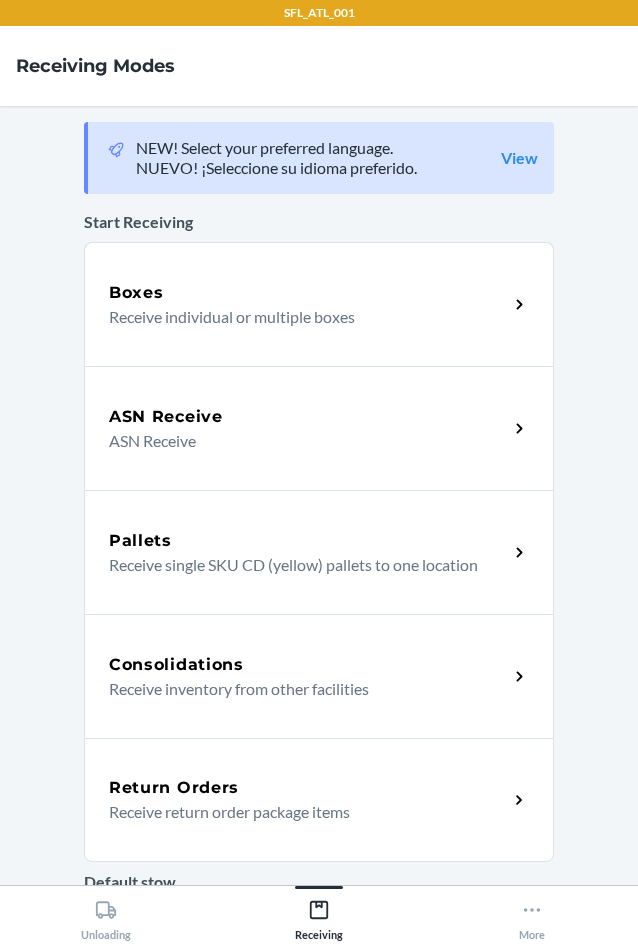 click on "Receive return order package items" at bounding box center (300, 812) 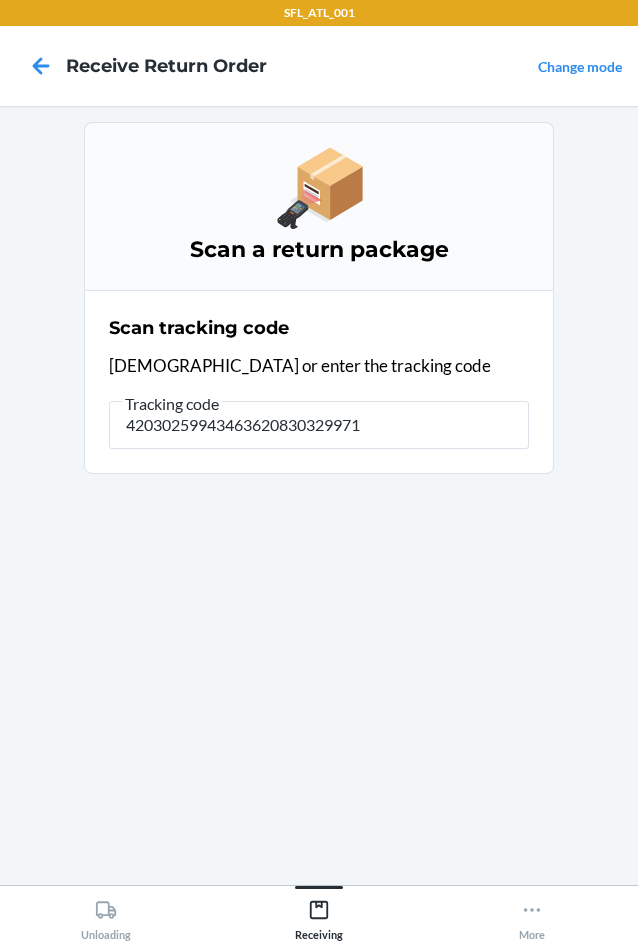 type on "420302599434636208303299710" 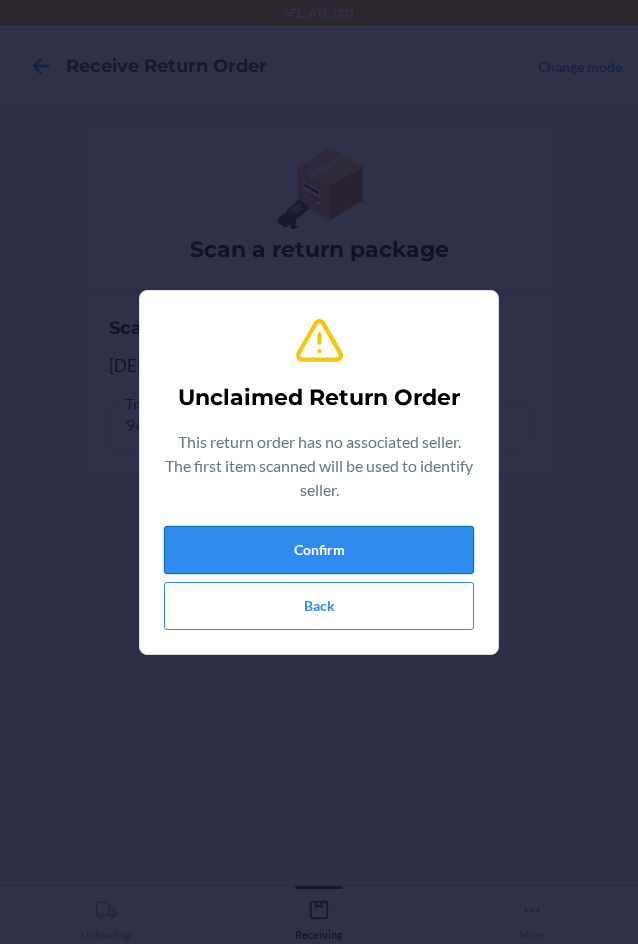 click on "Confirm" at bounding box center (319, 550) 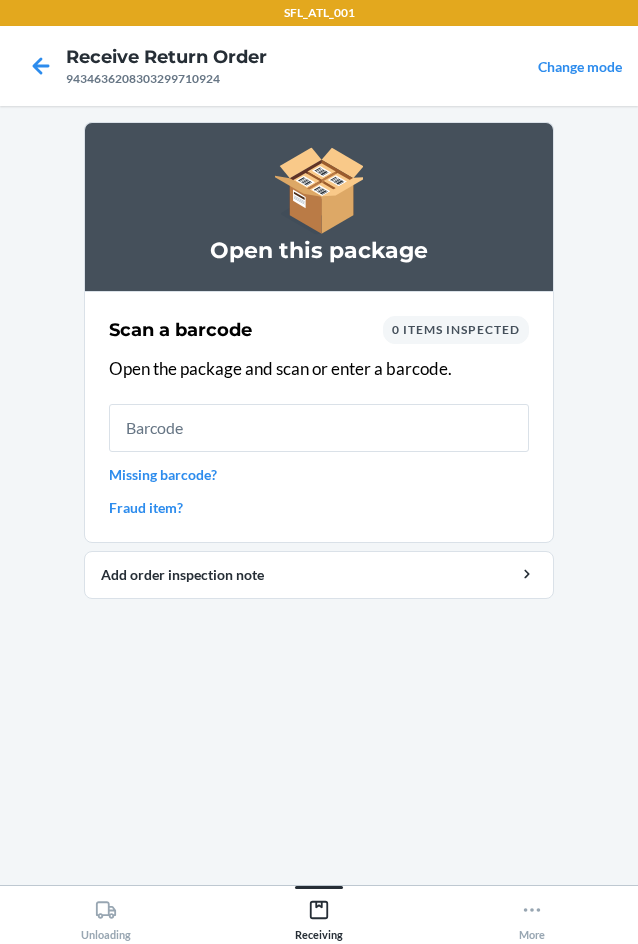 click on "Missing barcode?" at bounding box center [319, 474] 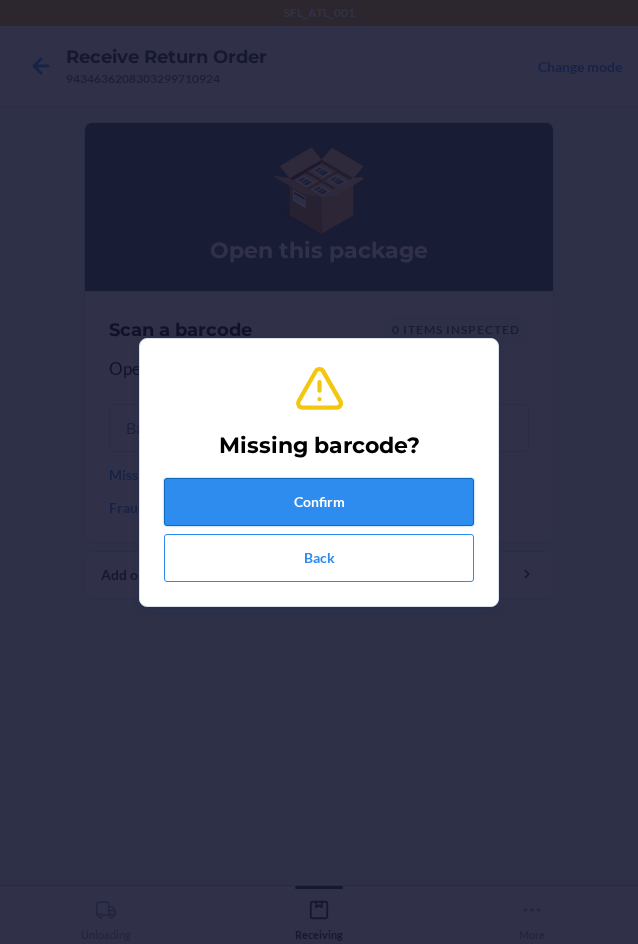 click on "Confirm" at bounding box center [319, 502] 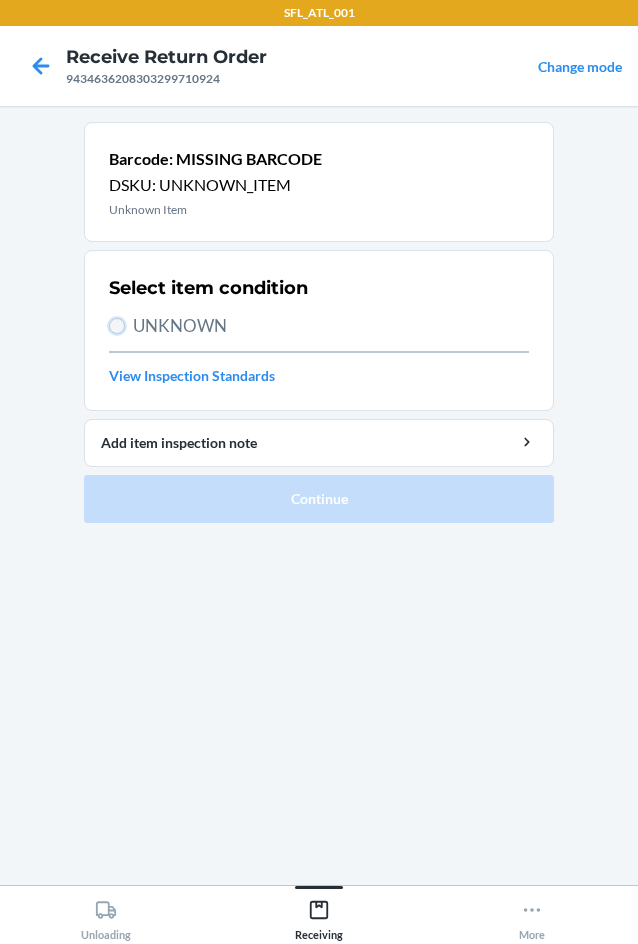 click on "UNKNOWN" at bounding box center [117, 326] 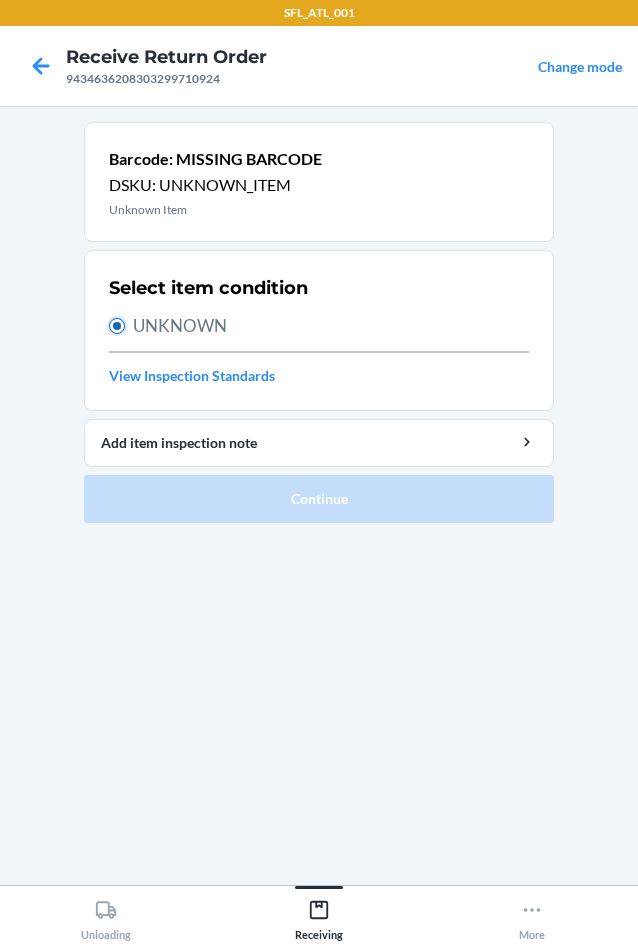 radio on "true" 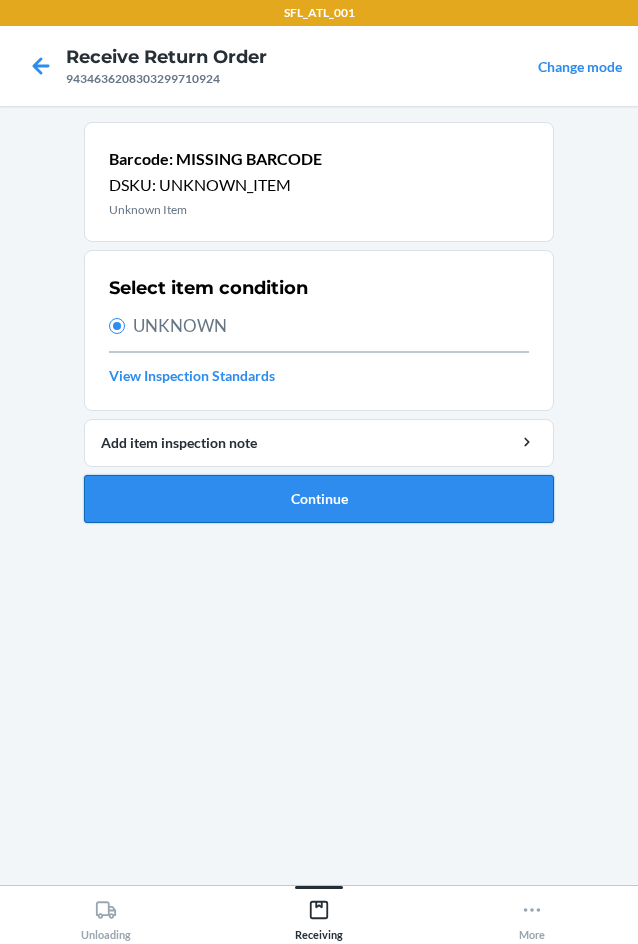 click on "Continue" at bounding box center [319, 499] 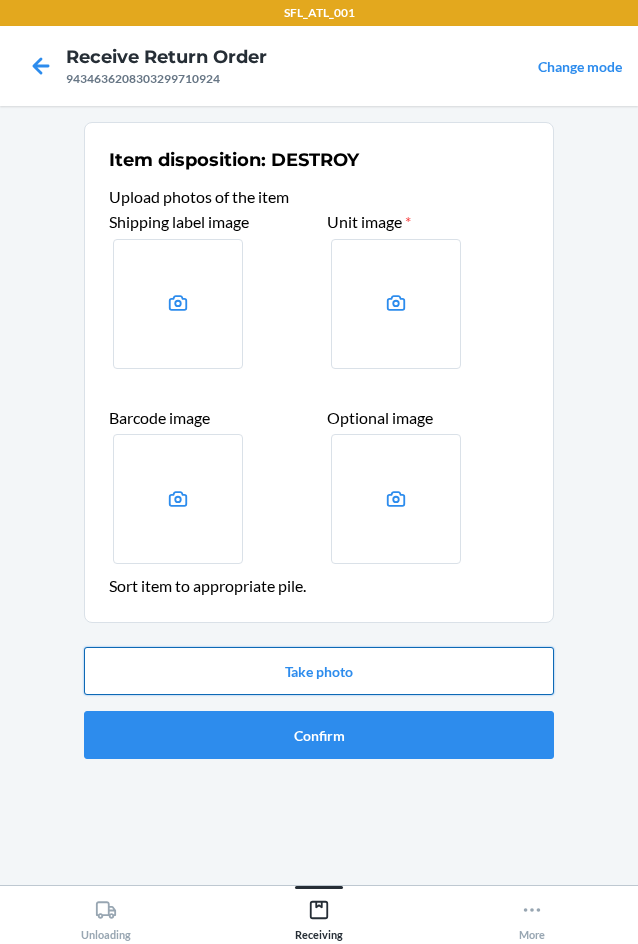 click on "Take photo" at bounding box center [319, 671] 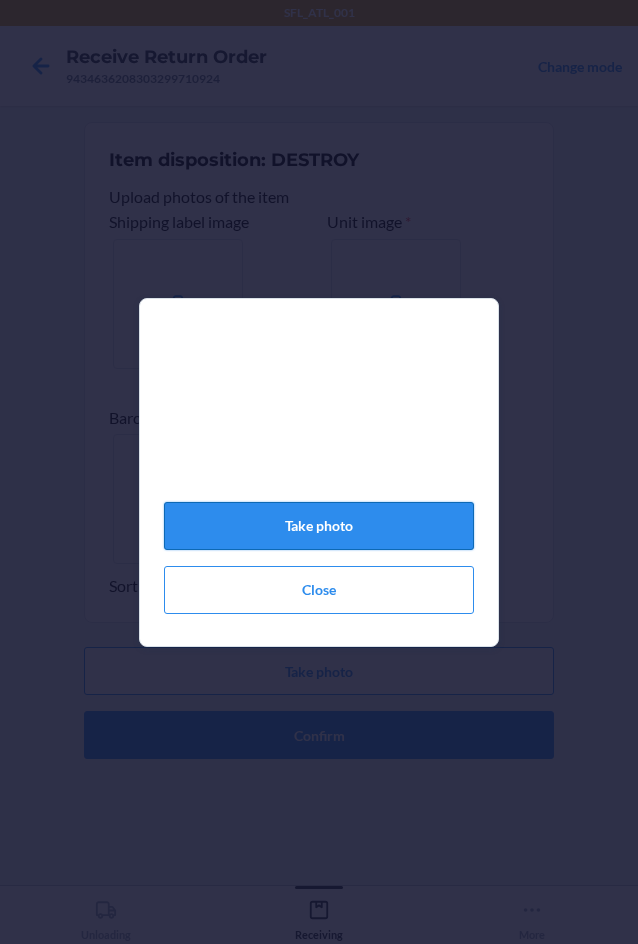 click on "Take photo" 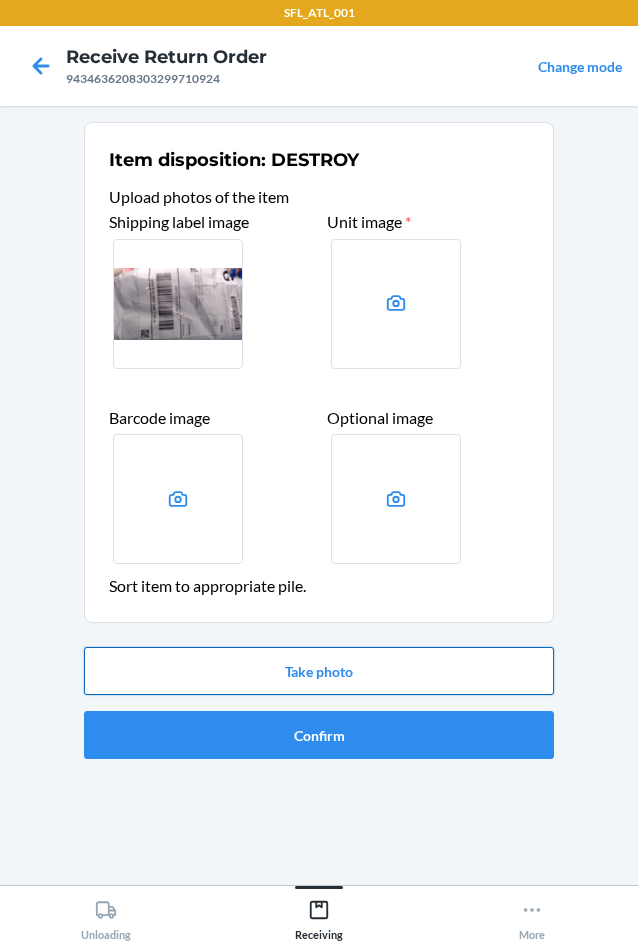 click on "Take photo" at bounding box center [319, 671] 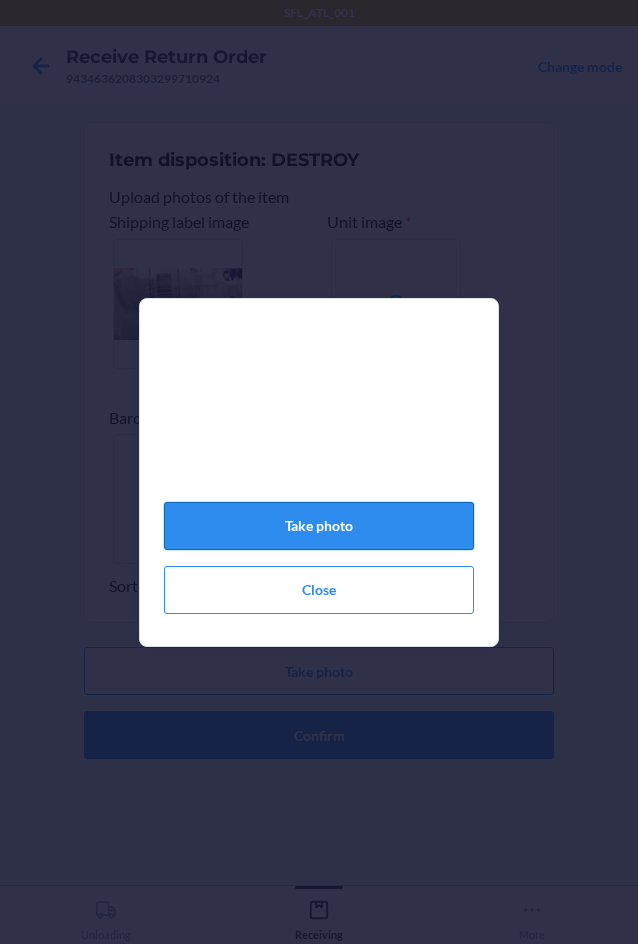 click on "Take photo" 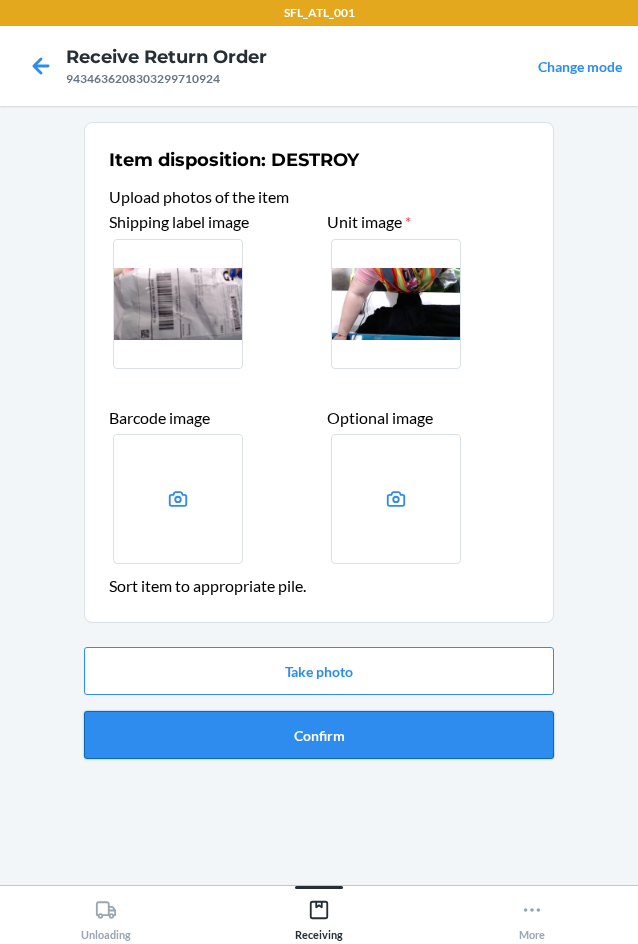 click on "Confirm" at bounding box center (319, 735) 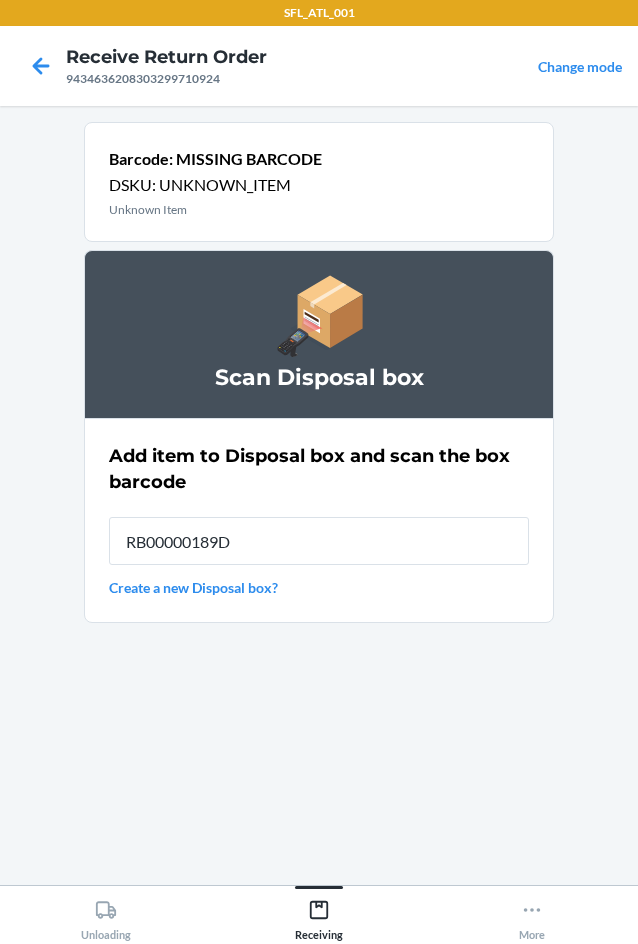 type on "RB00000189D" 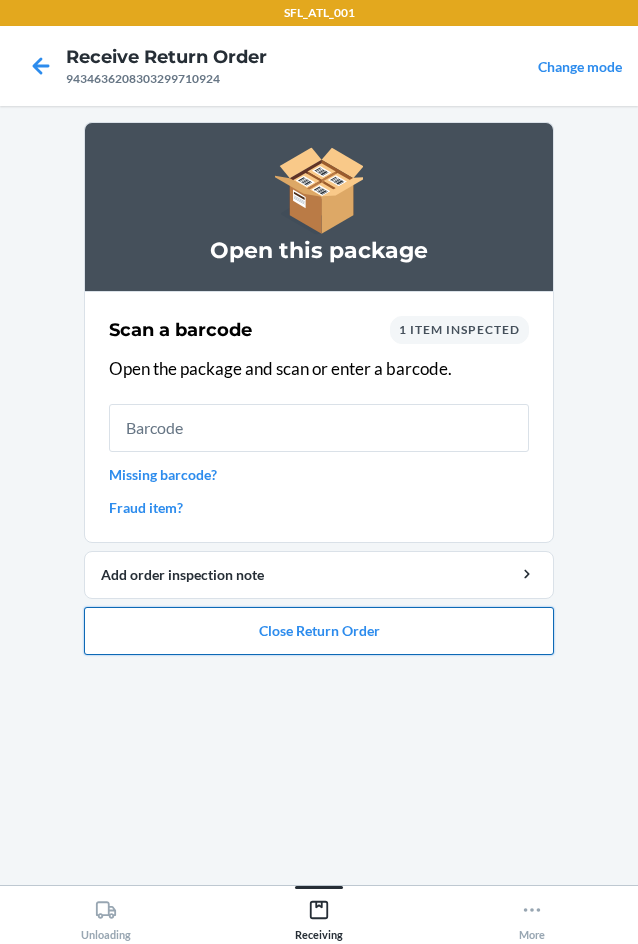 click on "Close Return Order" at bounding box center (319, 631) 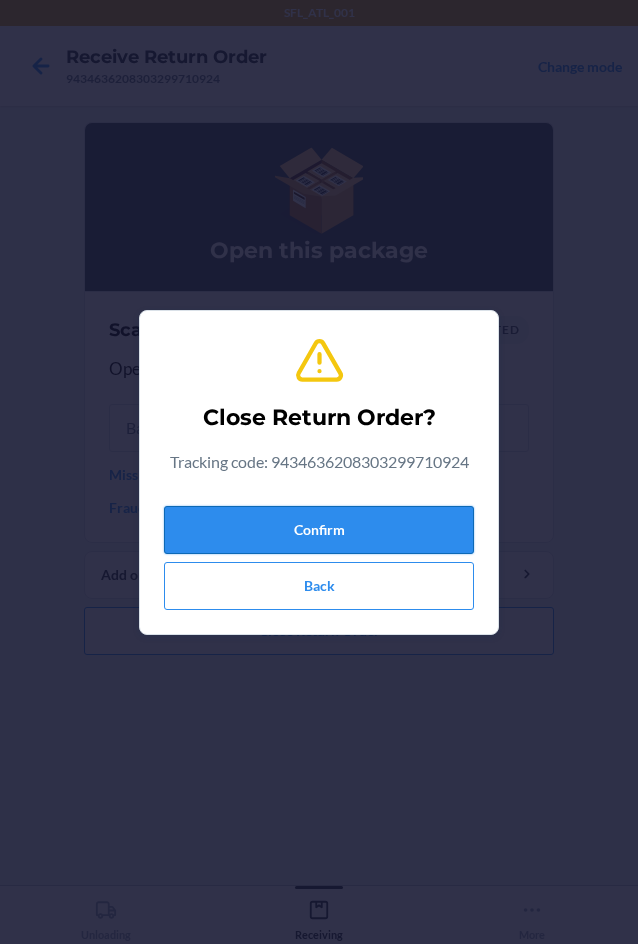 click on "Confirm" at bounding box center (319, 530) 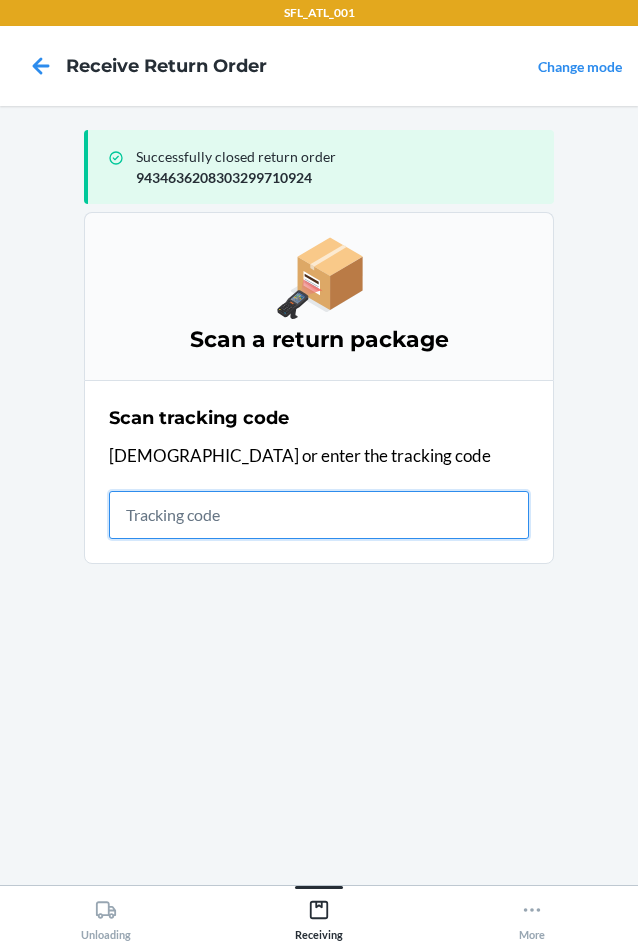 click at bounding box center (319, 515) 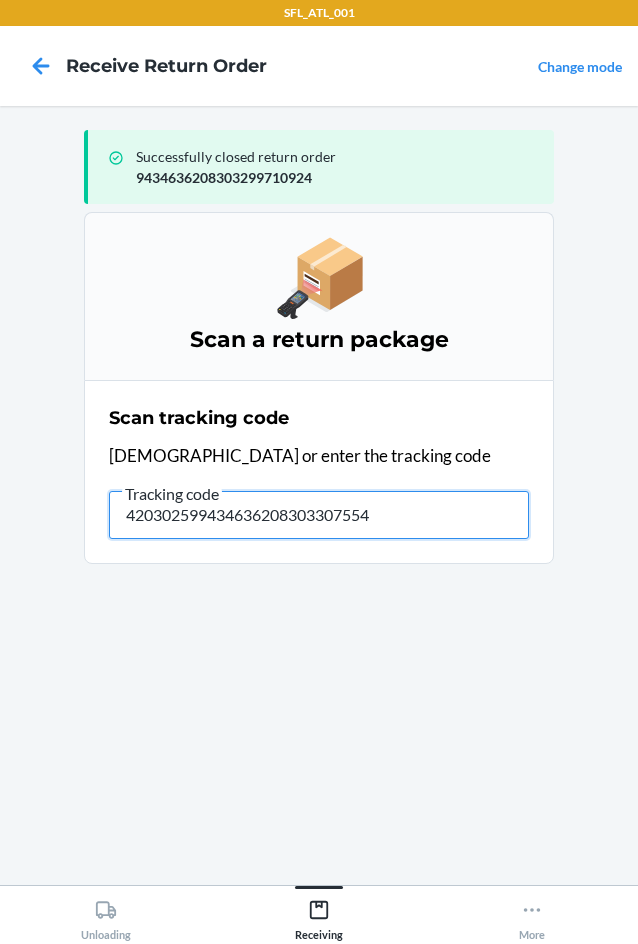 type on "4203025994346362083033075540" 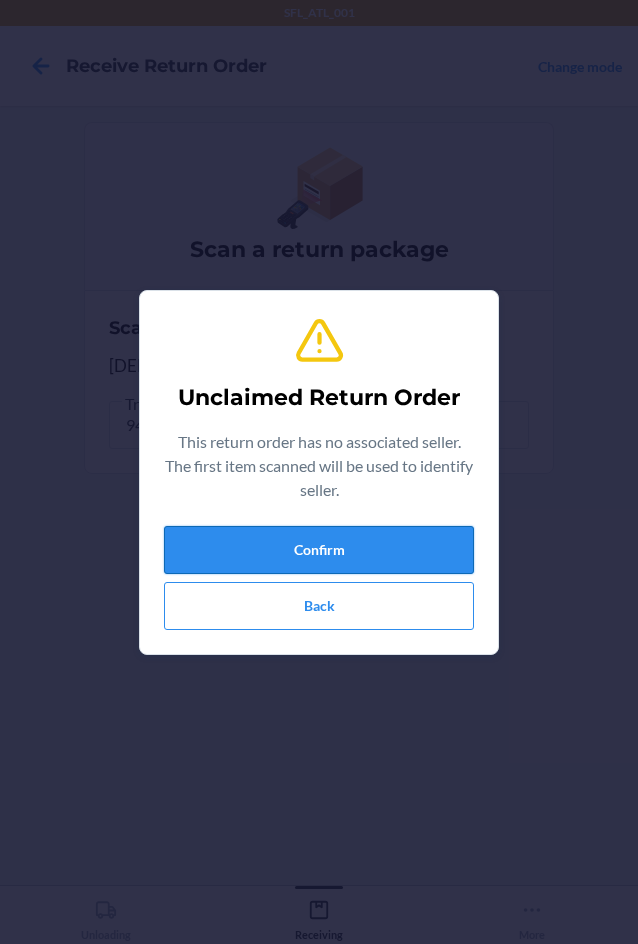 click on "Confirm" at bounding box center [319, 550] 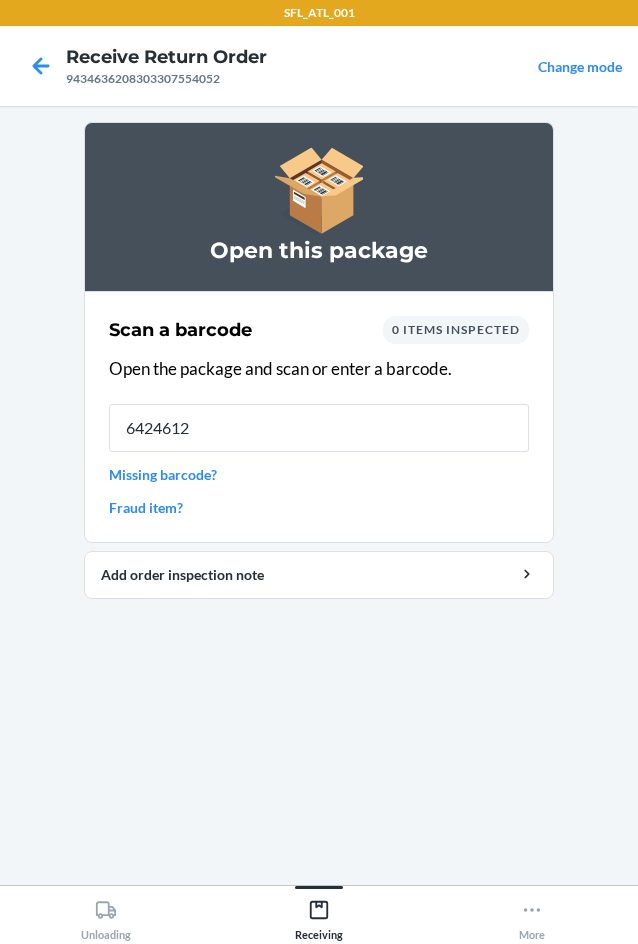 type on "64246129" 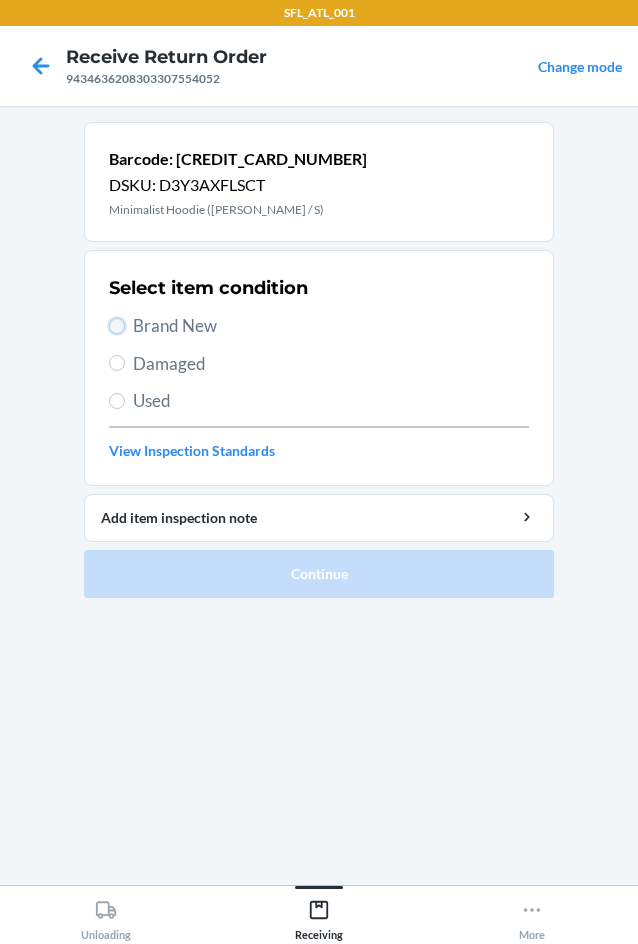click on "Brand New" at bounding box center [117, 326] 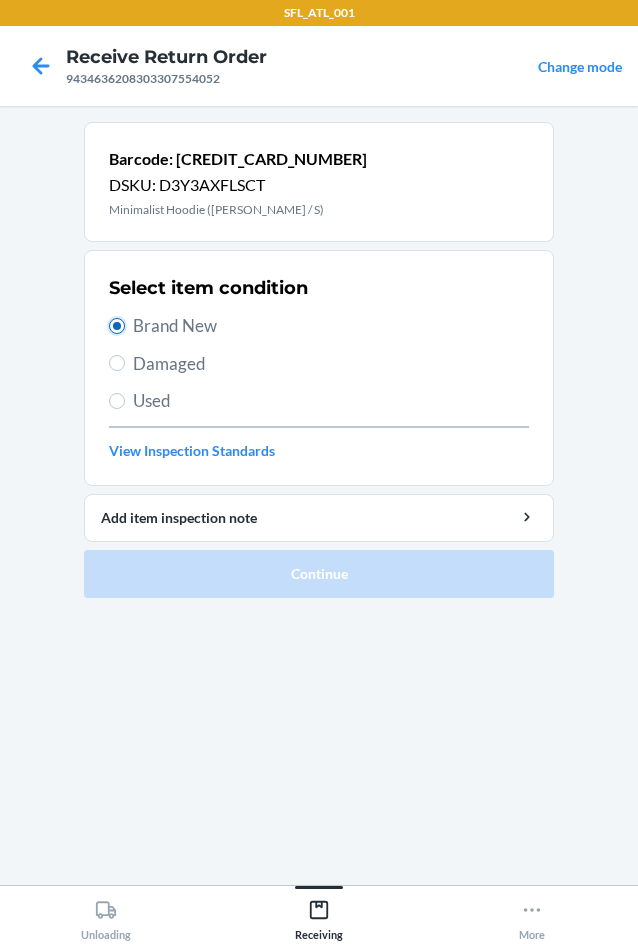 radio on "true" 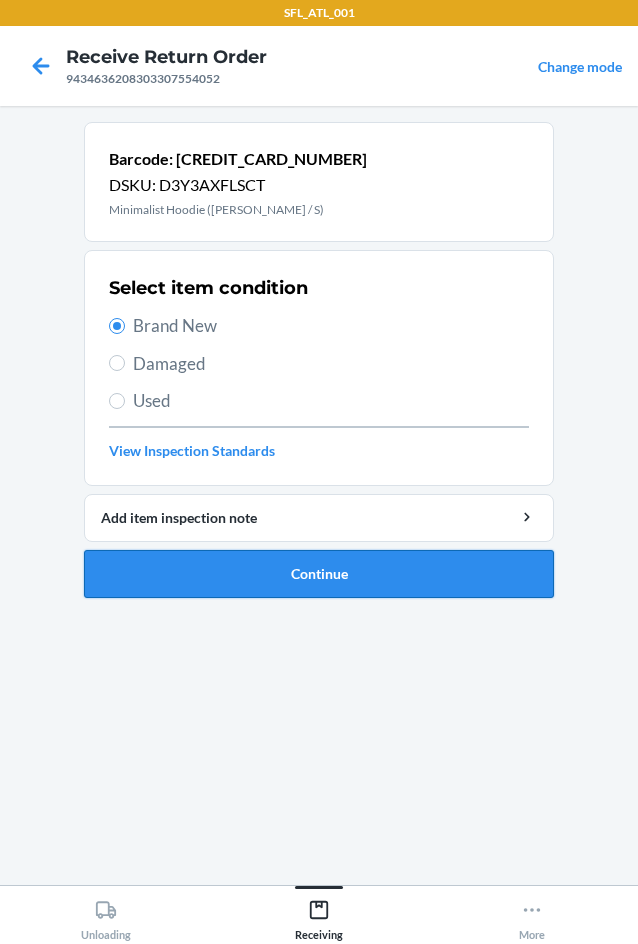 click on "Continue" at bounding box center (319, 574) 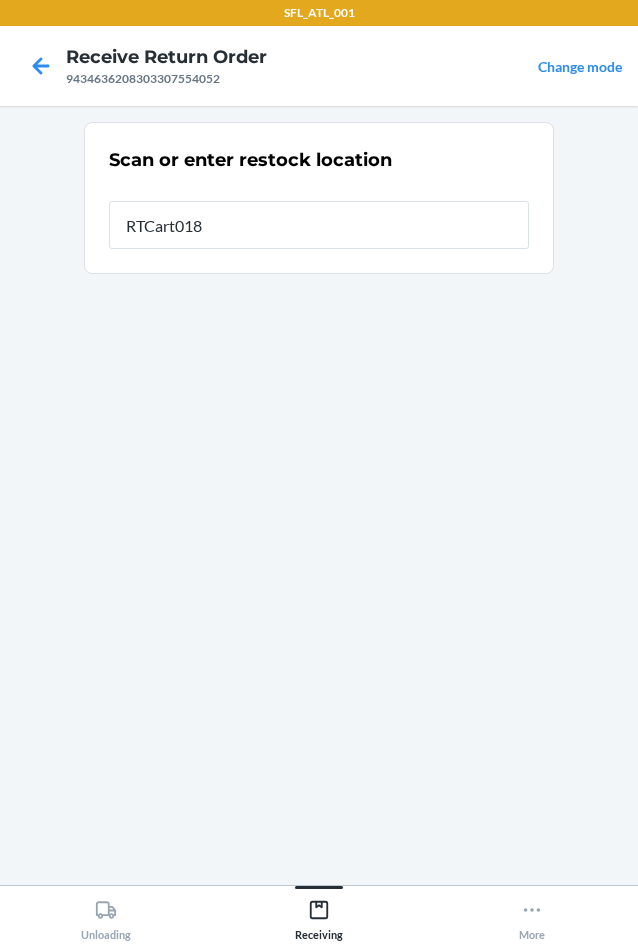 type on "RTCart018" 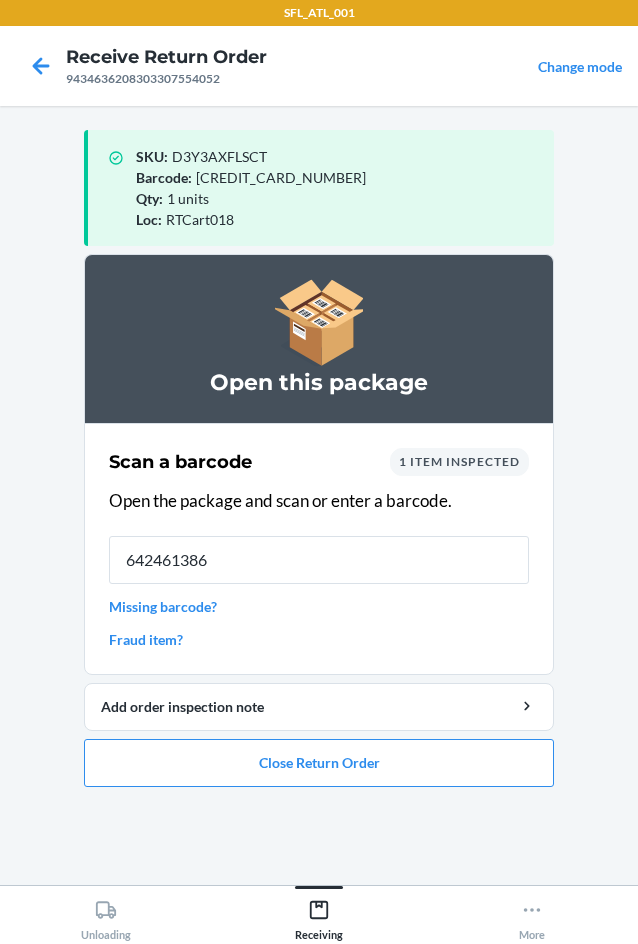 type on "6424613869" 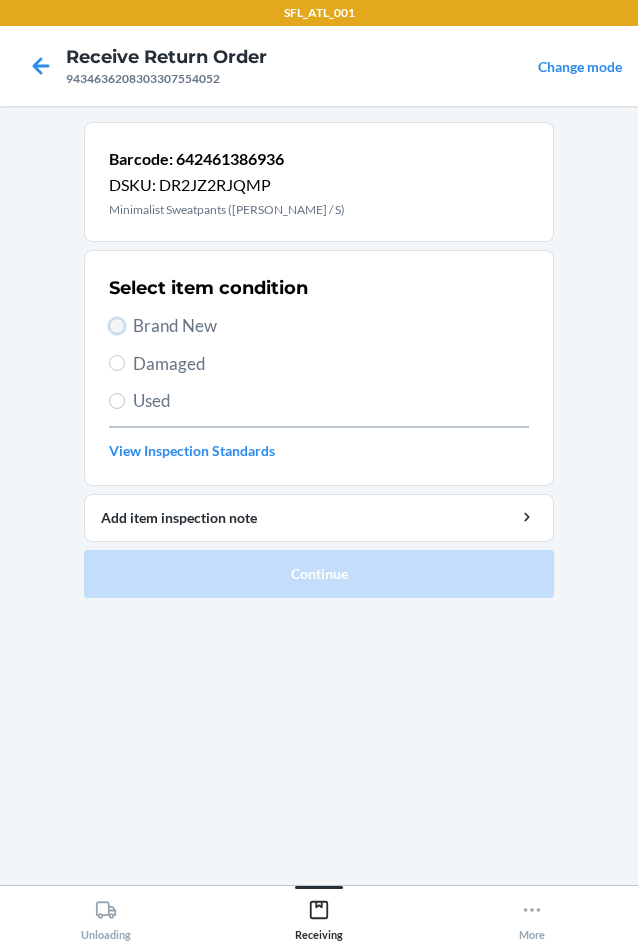 click on "Brand New" at bounding box center [117, 326] 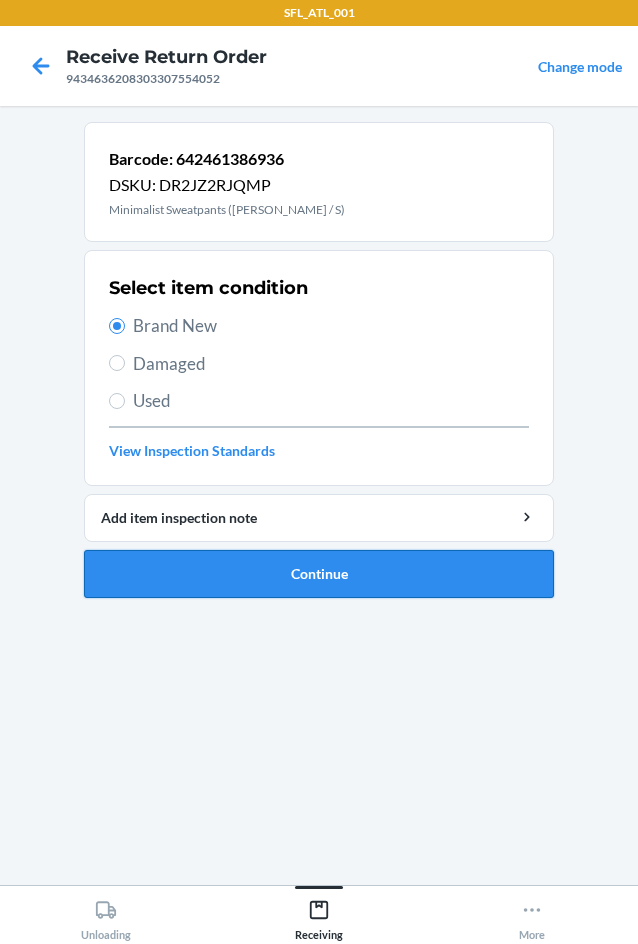 click on "Continue" at bounding box center (319, 574) 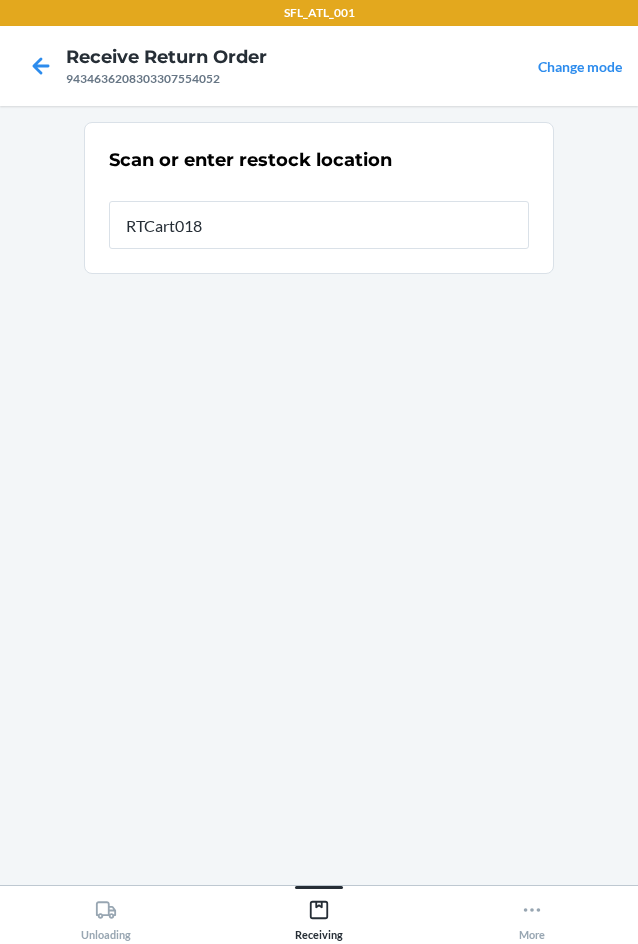 type on "RTCart018" 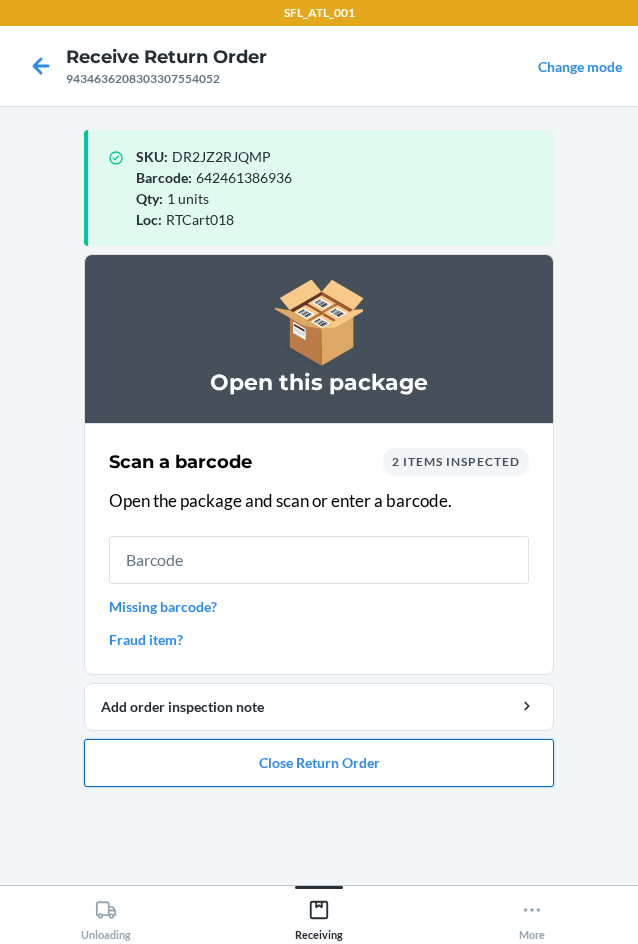 click on "Close Return Order" at bounding box center (319, 763) 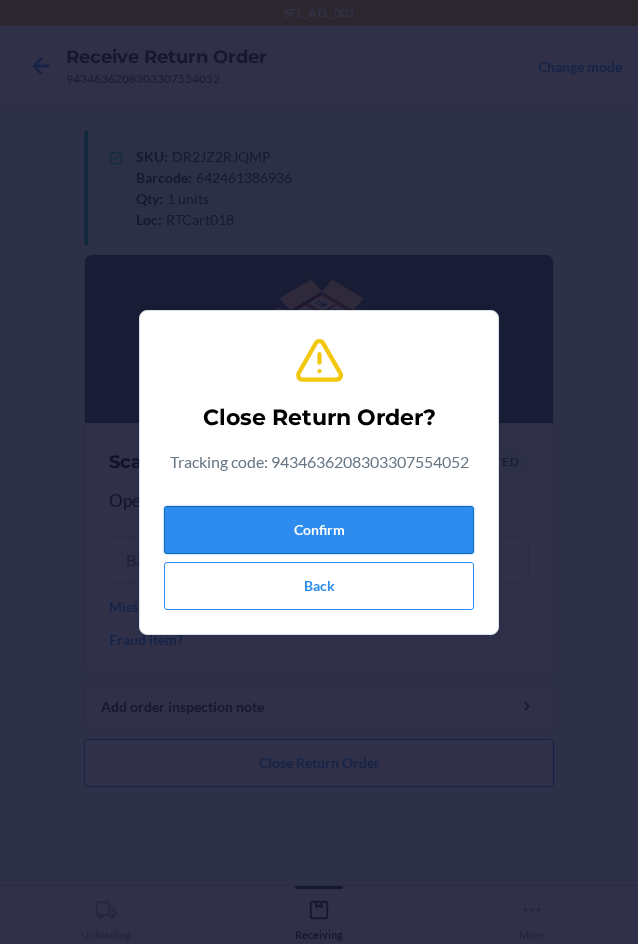 click on "Confirm" at bounding box center (319, 530) 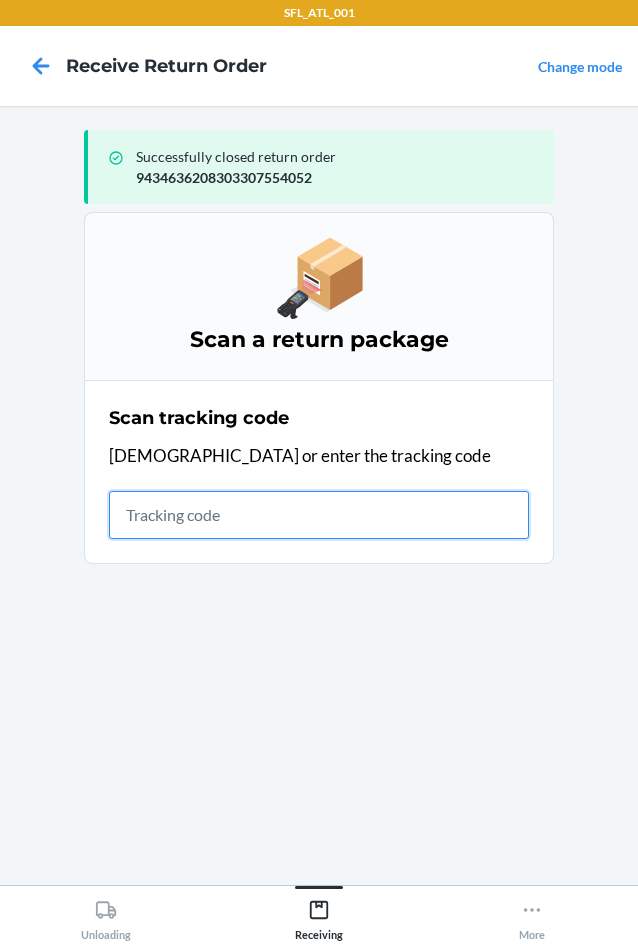 click at bounding box center [319, 515] 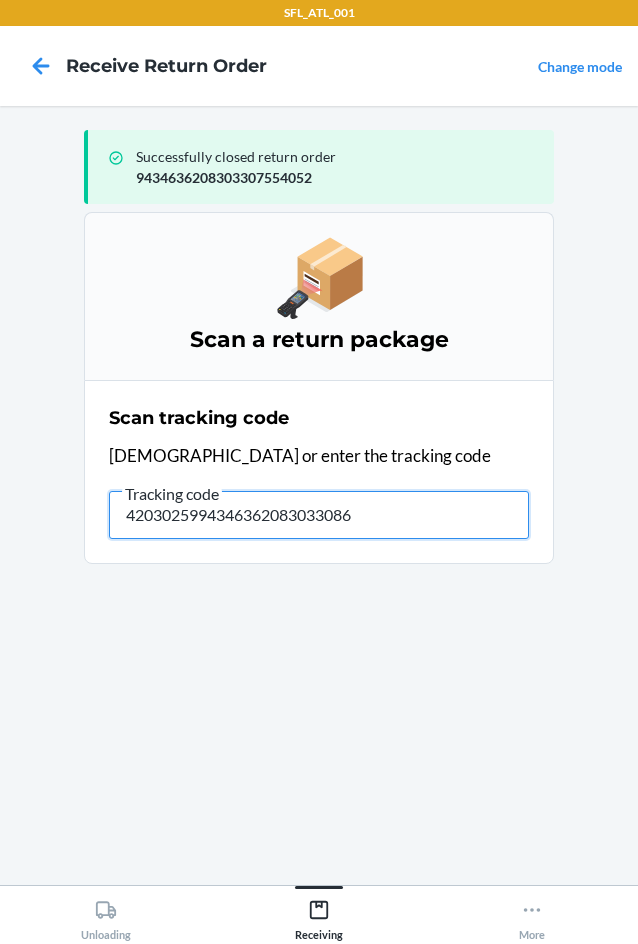 type on "42030259943463620830330867" 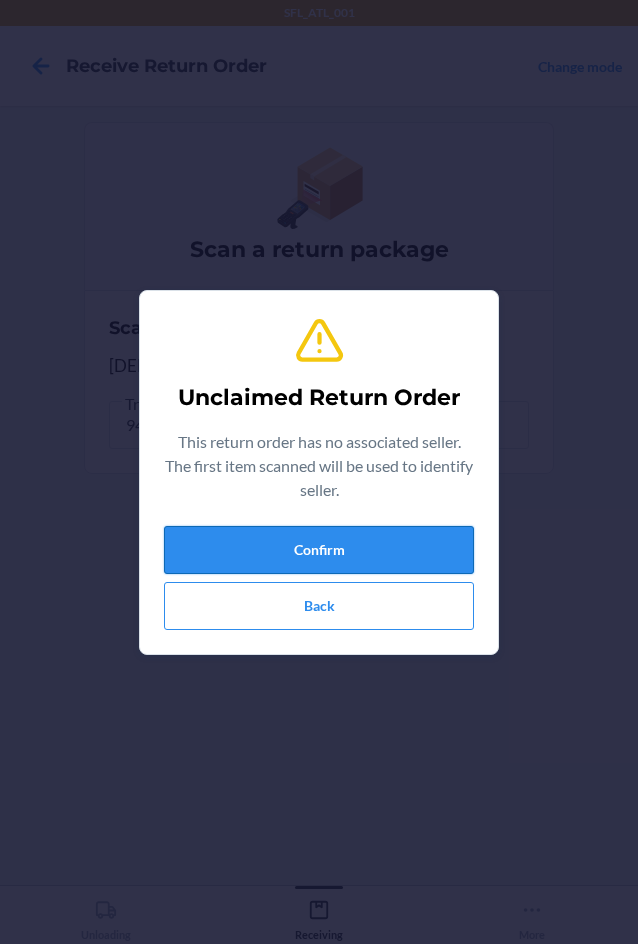 click on "Confirm" at bounding box center [319, 550] 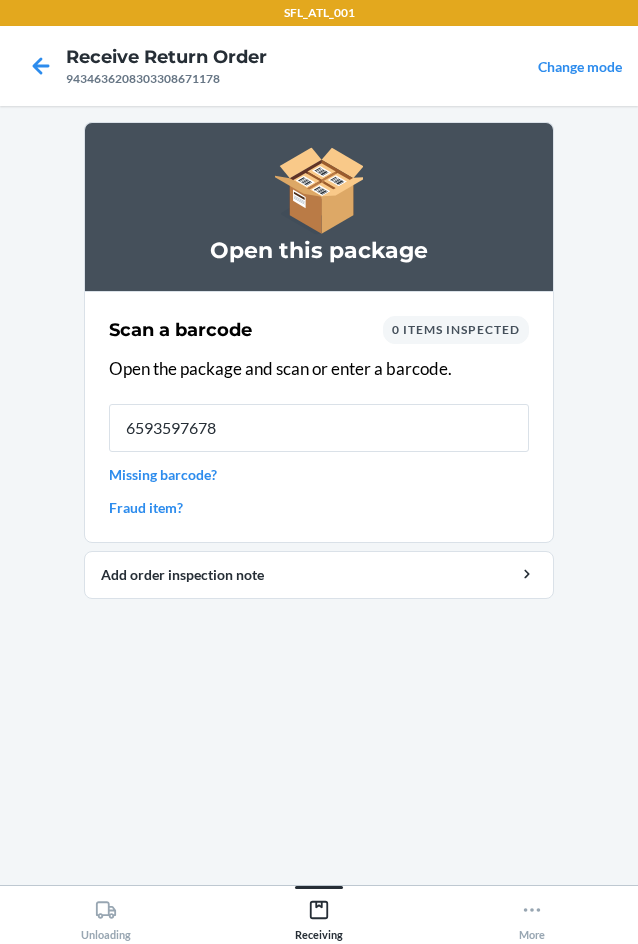type on "65935976789" 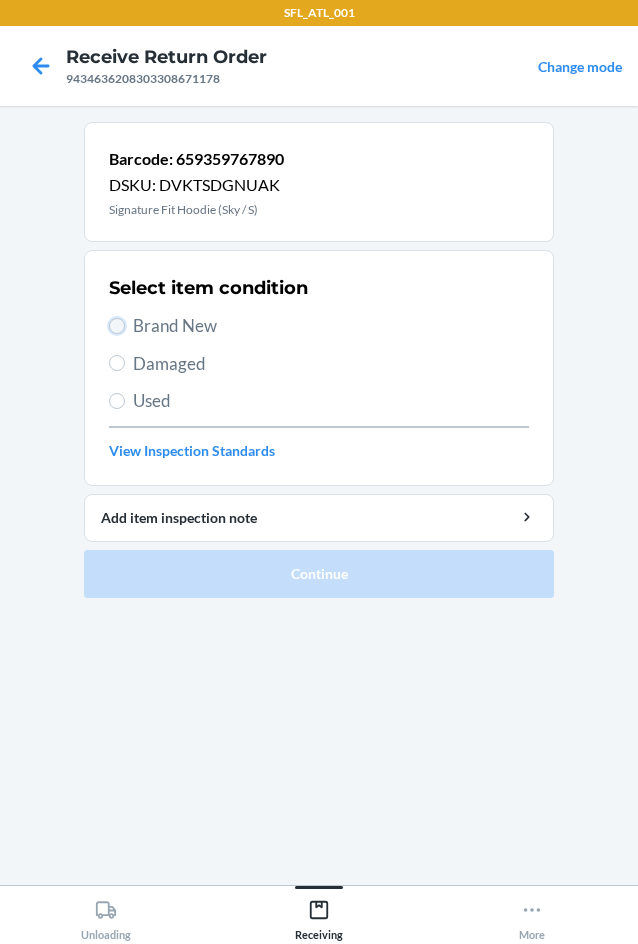 click on "Brand New" at bounding box center [117, 326] 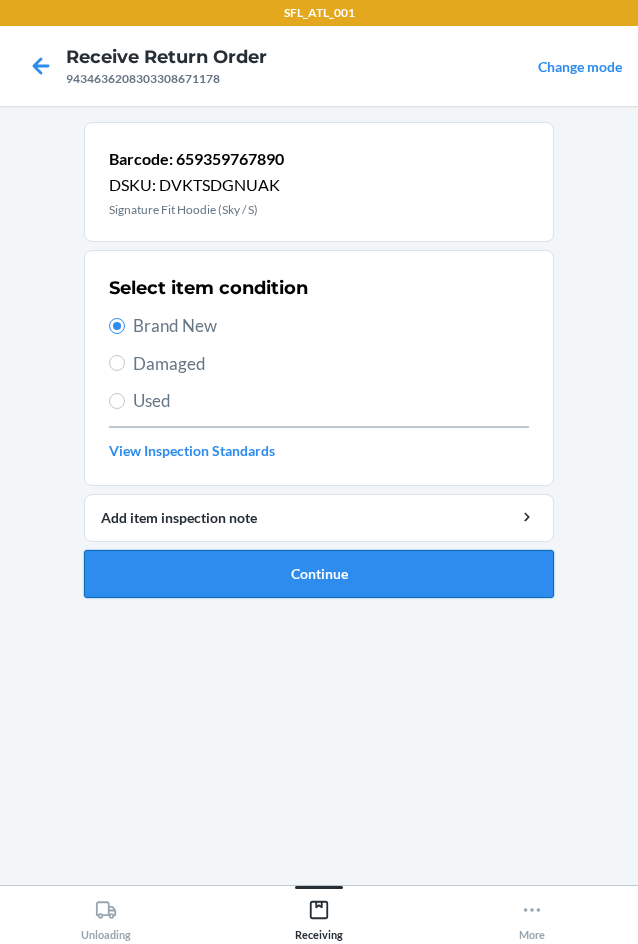 click on "Continue" at bounding box center (319, 574) 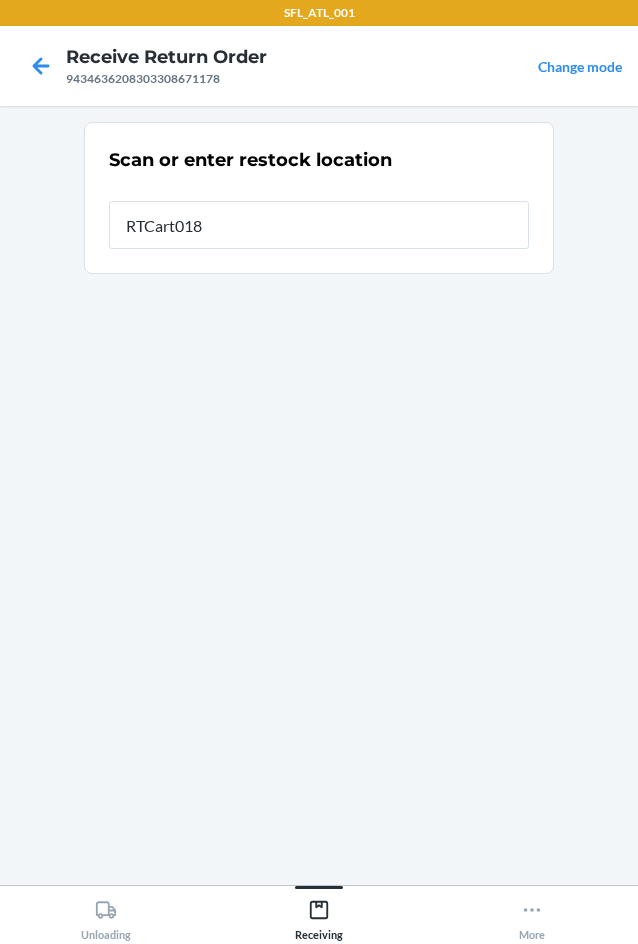 type on "RTCart018" 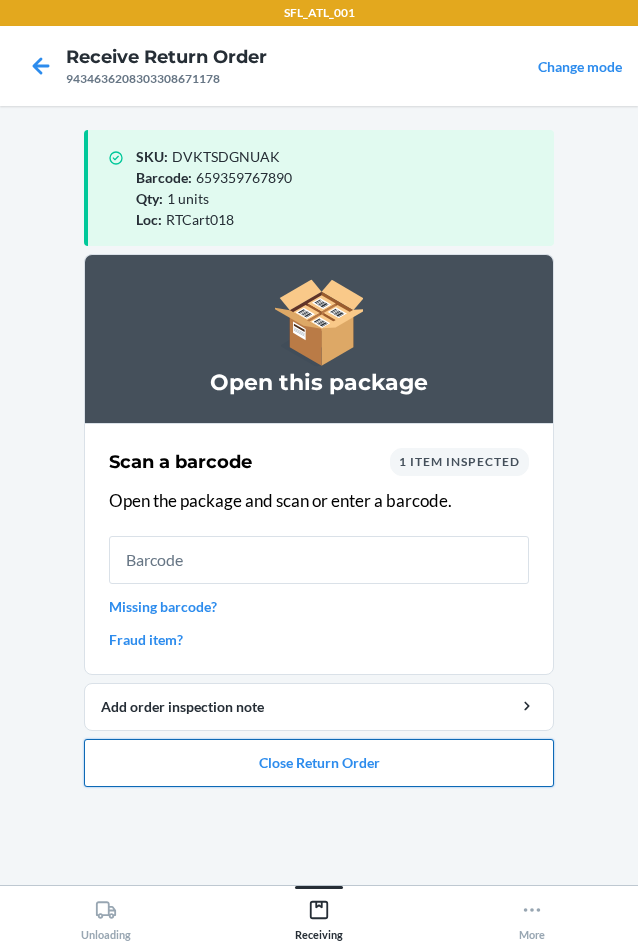 click on "Close Return Order" at bounding box center (319, 763) 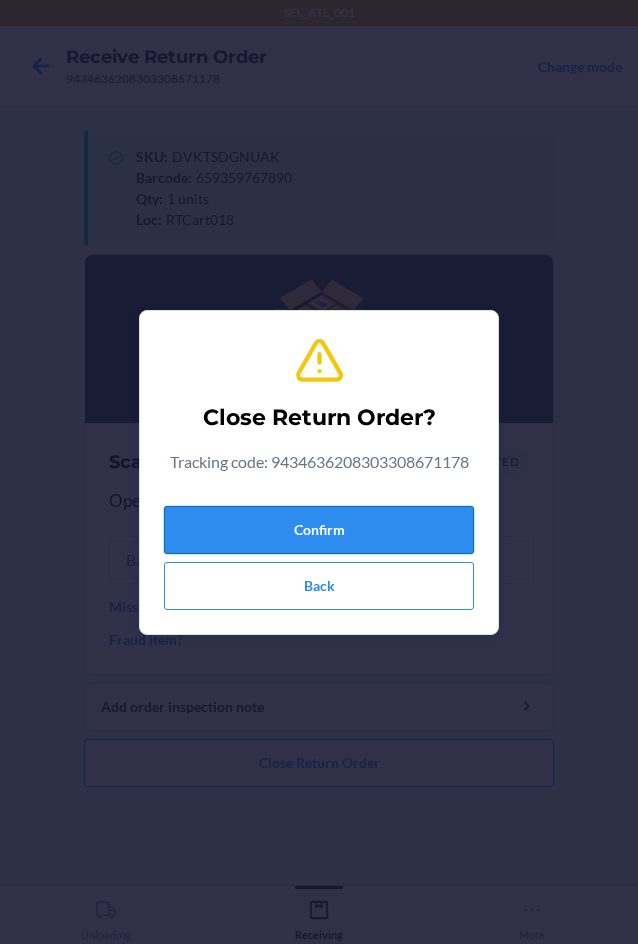 click on "Confirm" at bounding box center (319, 530) 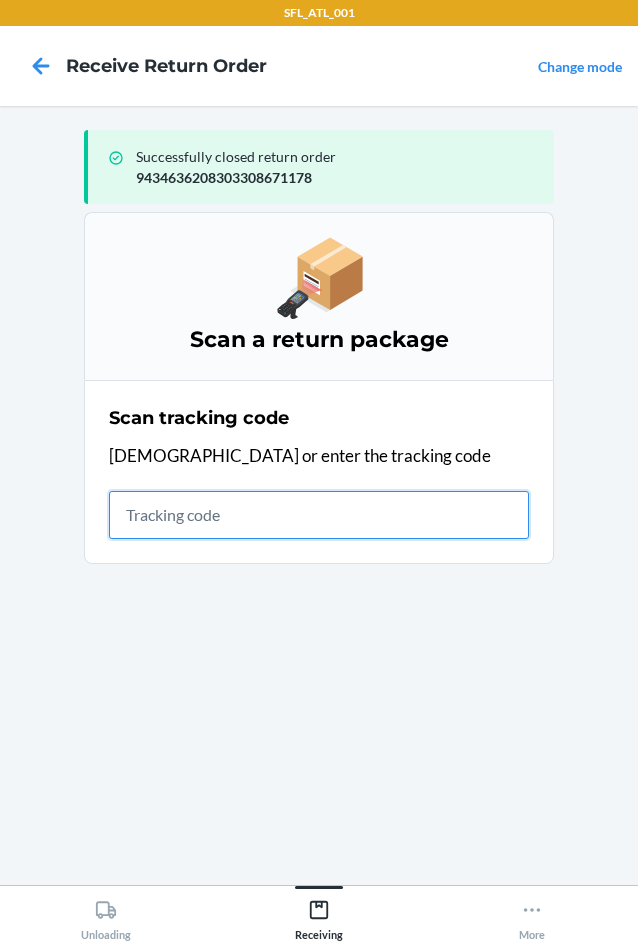 click at bounding box center [319, 515] 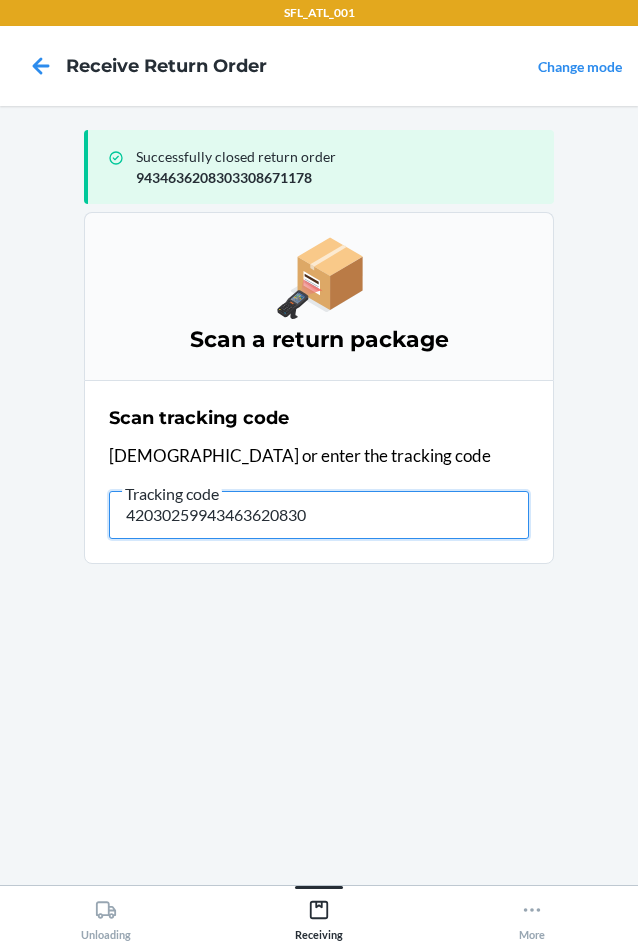 type on "420302599434636208303" 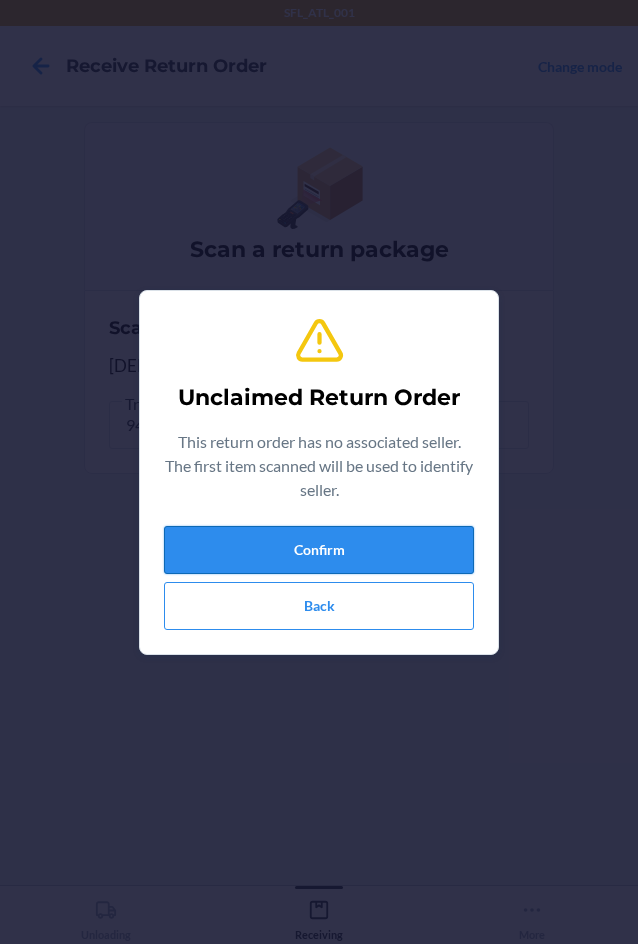 click on "Confirm" at bounding box center (319, 550) 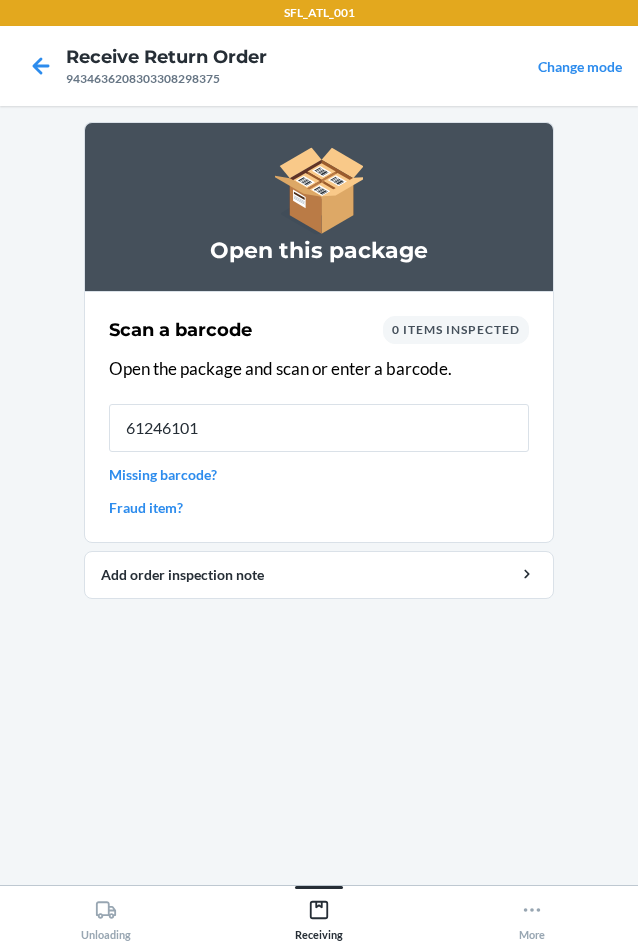 type on "612461011" 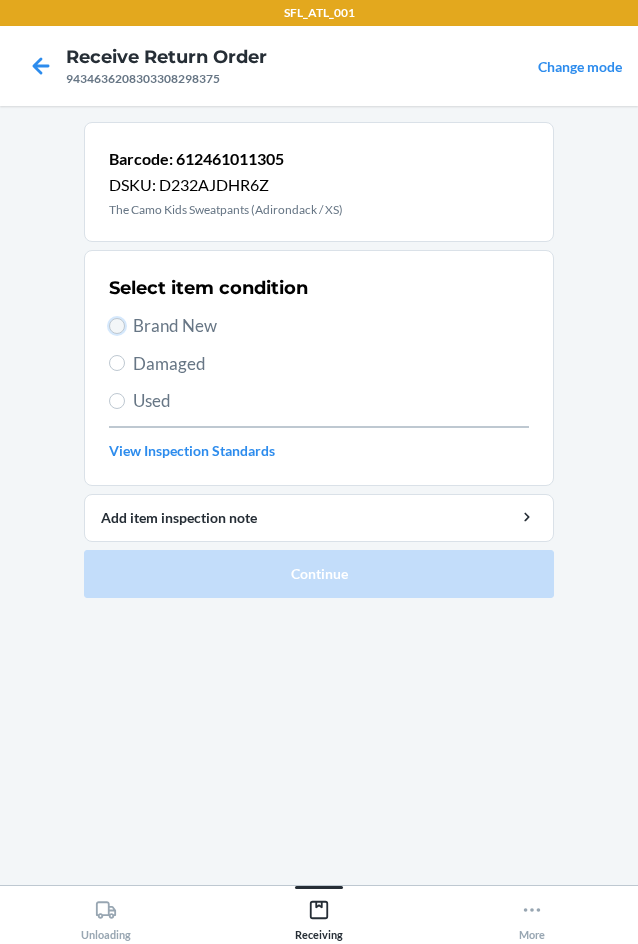 click on "Brand New" at bounding box center (117, 326) 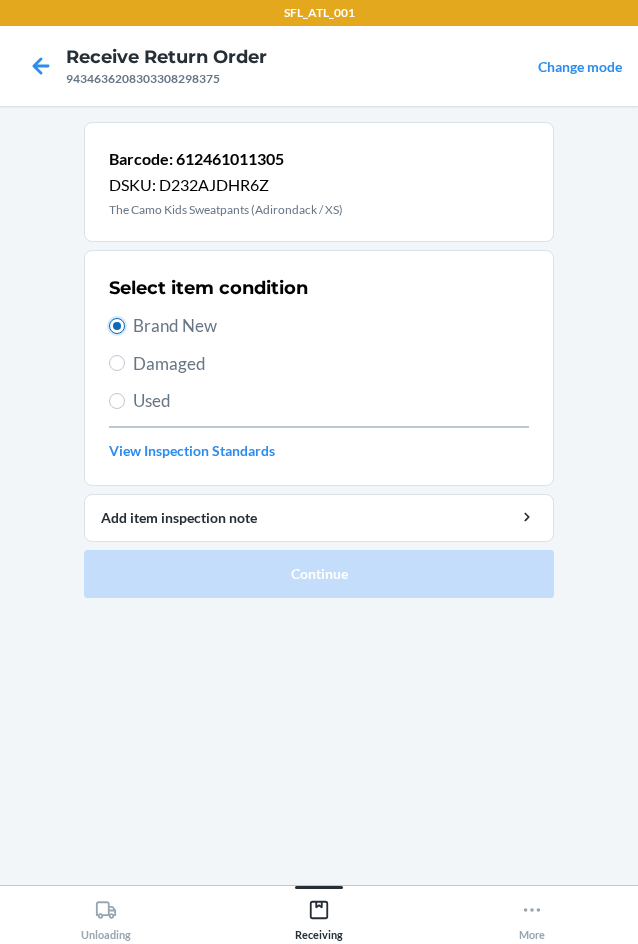 radio on "true" 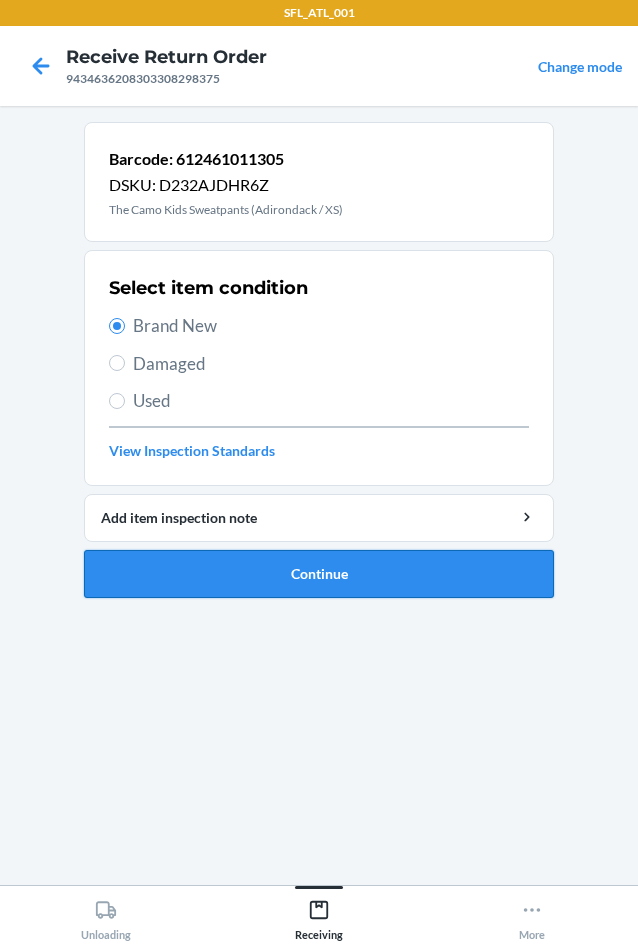 click on "Continue" at bounding box center (319, 574) 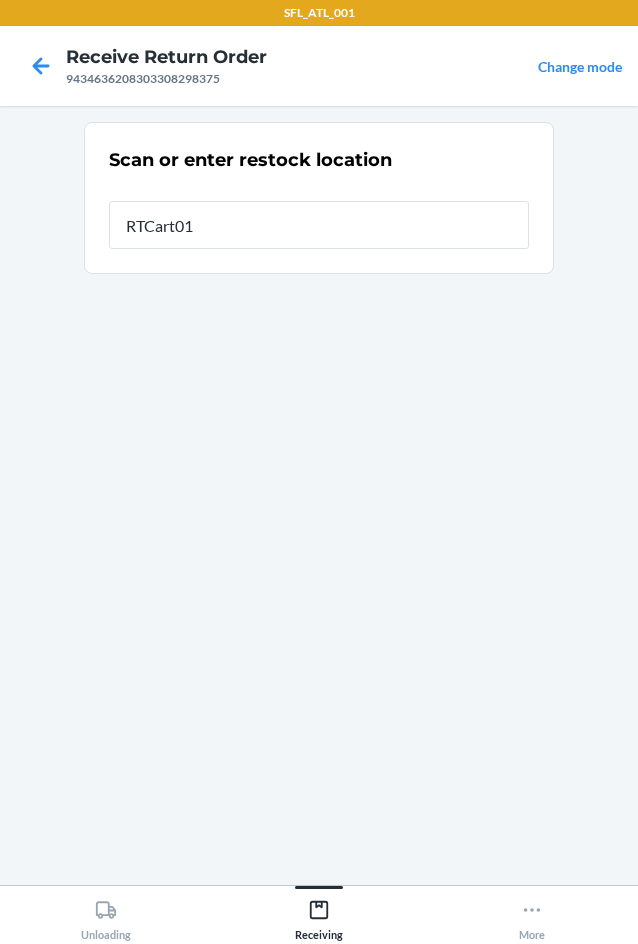 type on "RTCart018" 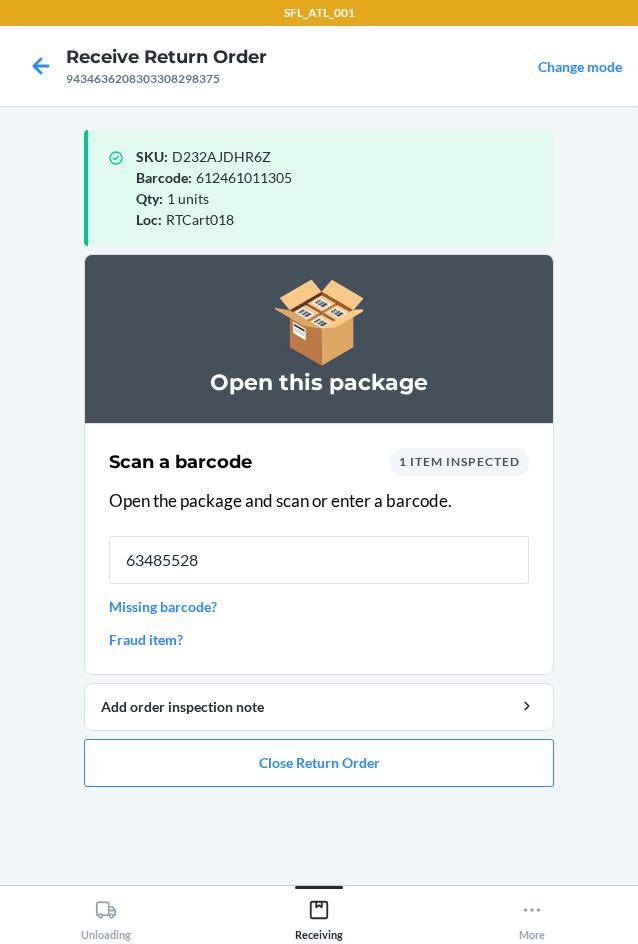 type on "634855287" 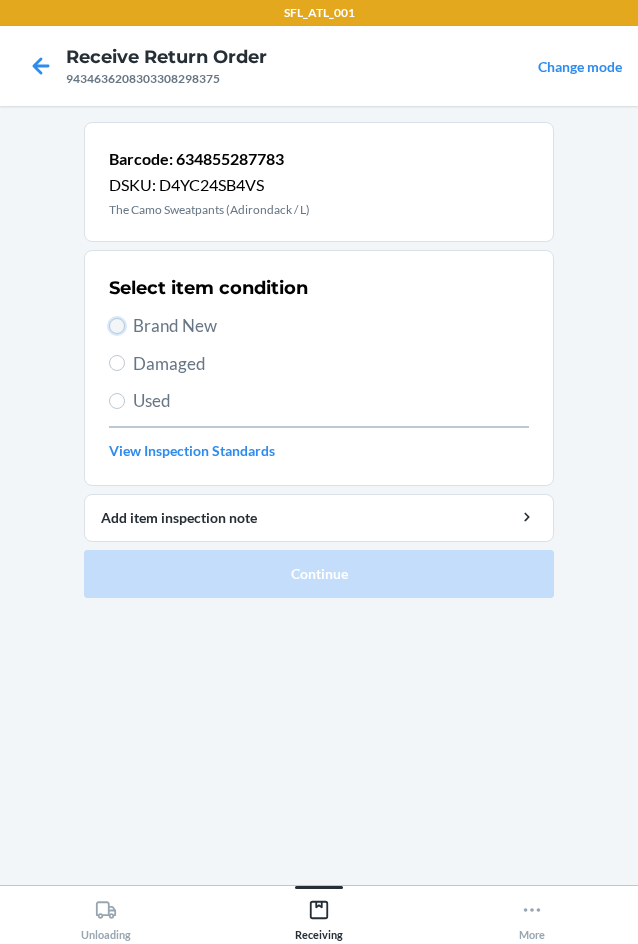 click on "Brand New" at bounding box center (117, 326) 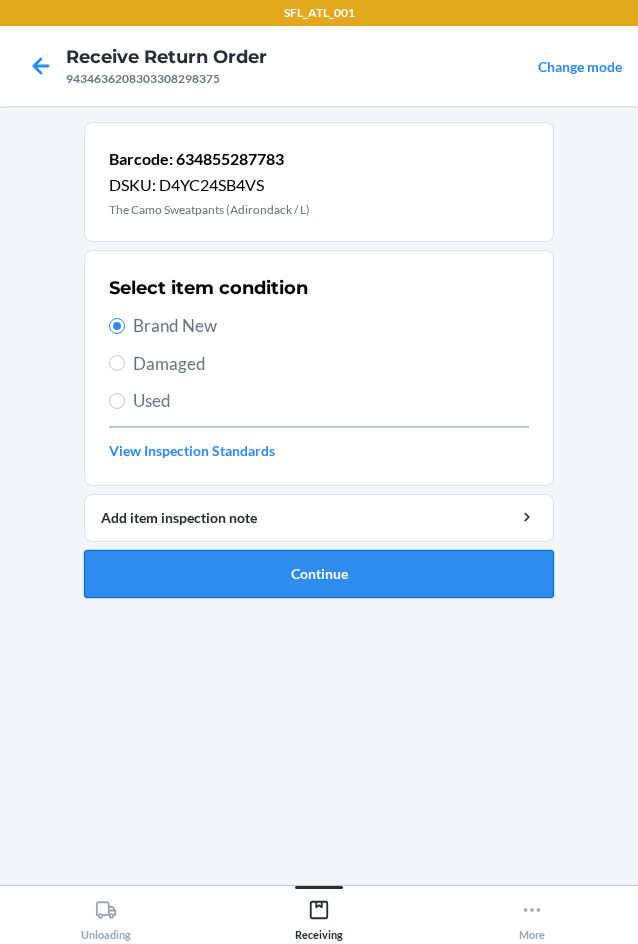 click on "Continue" at bounding box center (319, 574) 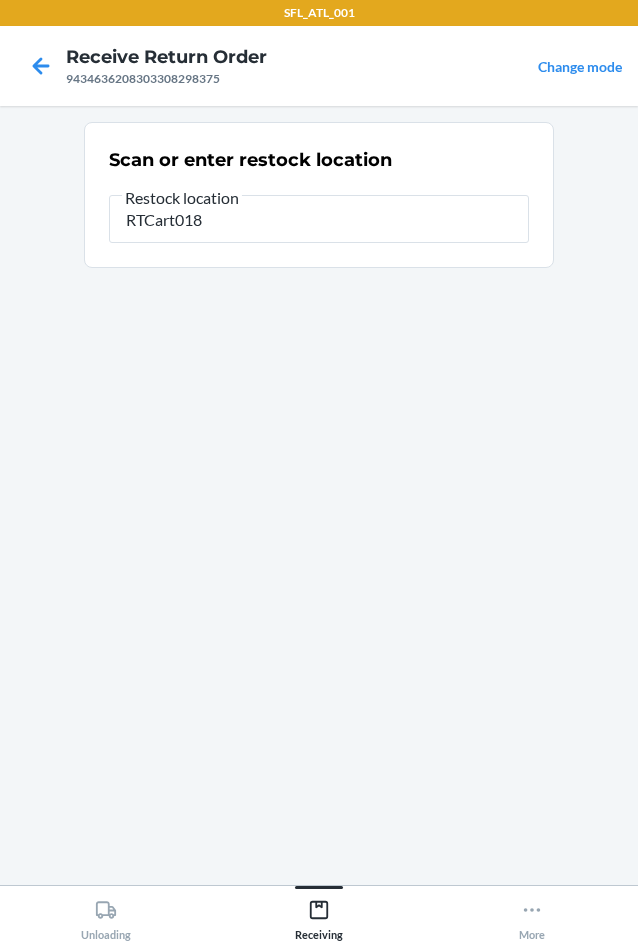 type on "RTCart018" 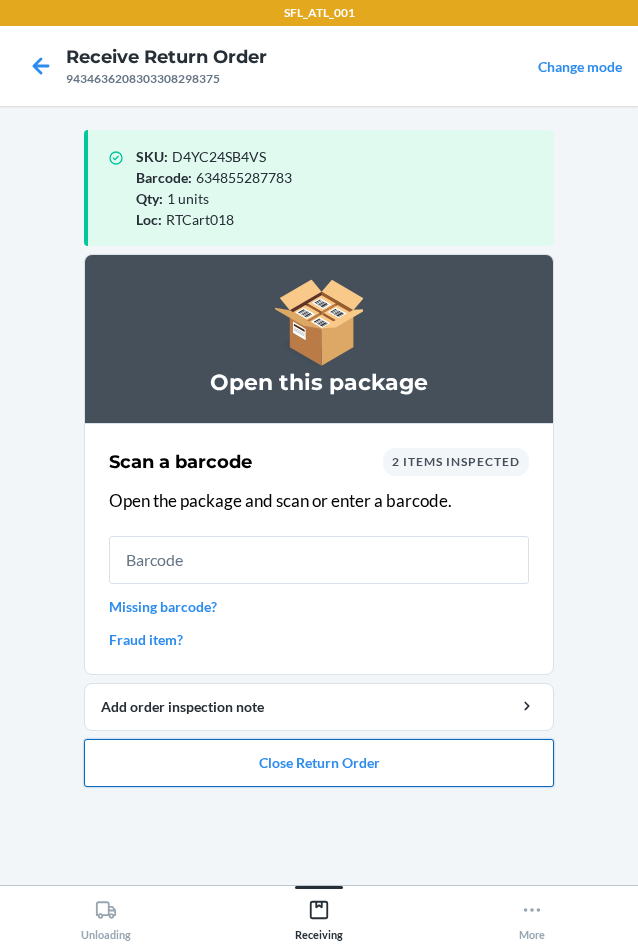 click on "Close Return Order" at bounding box center (319, 763) 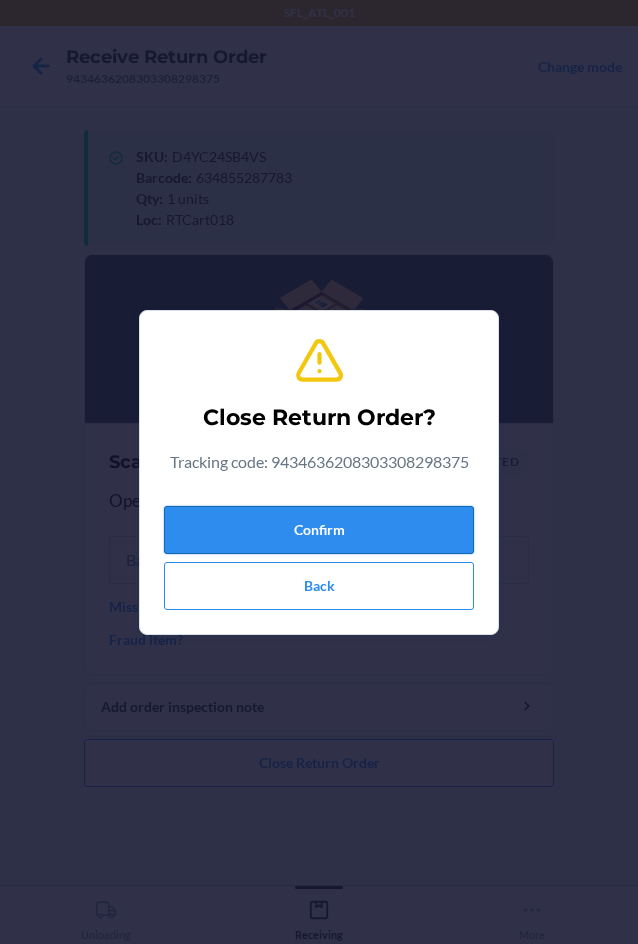click on "Confirm" at bounding box center (319, 530) 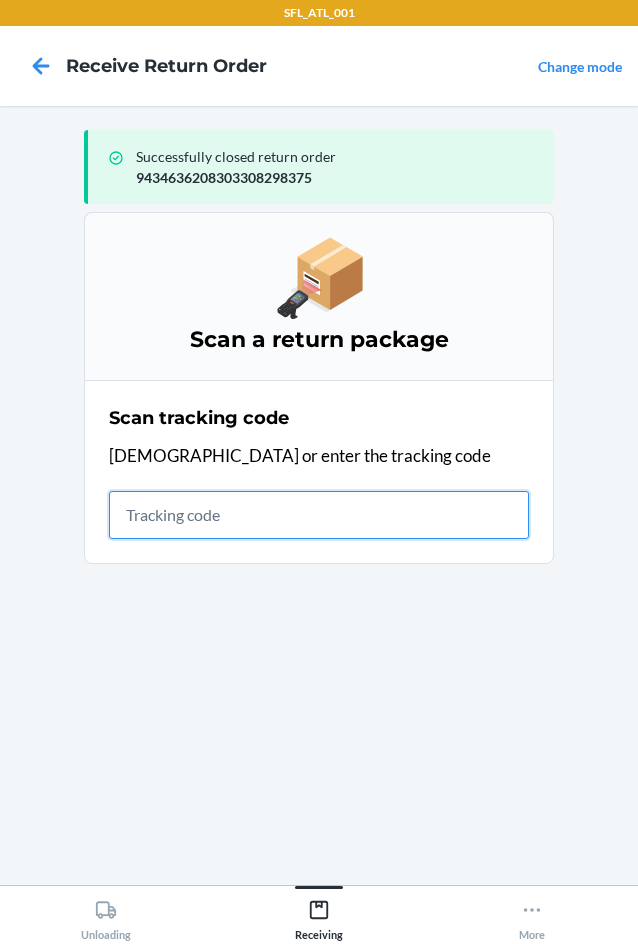 click at bounding box center (319, 515) 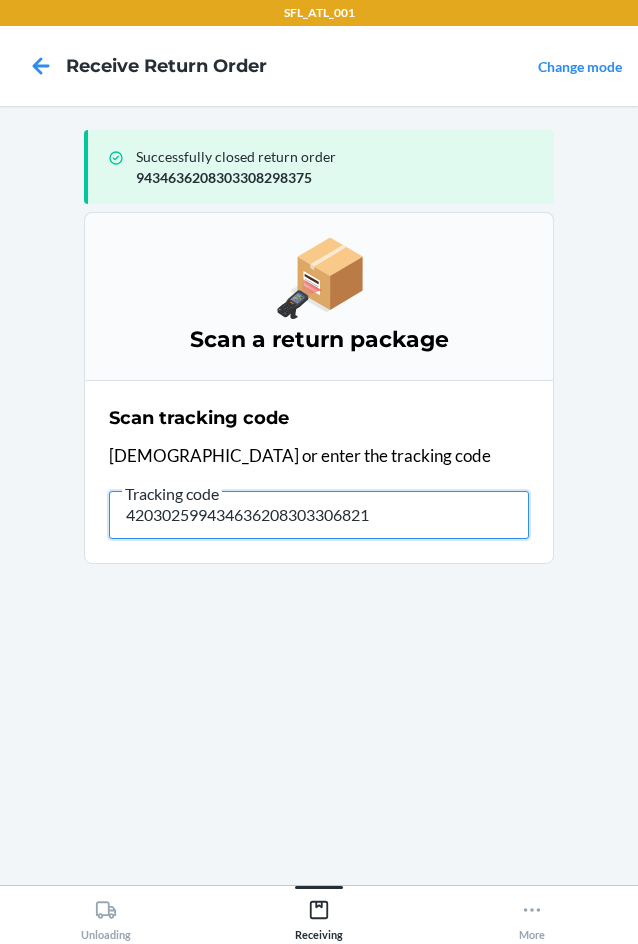 type on "4203025994346362083033068210" 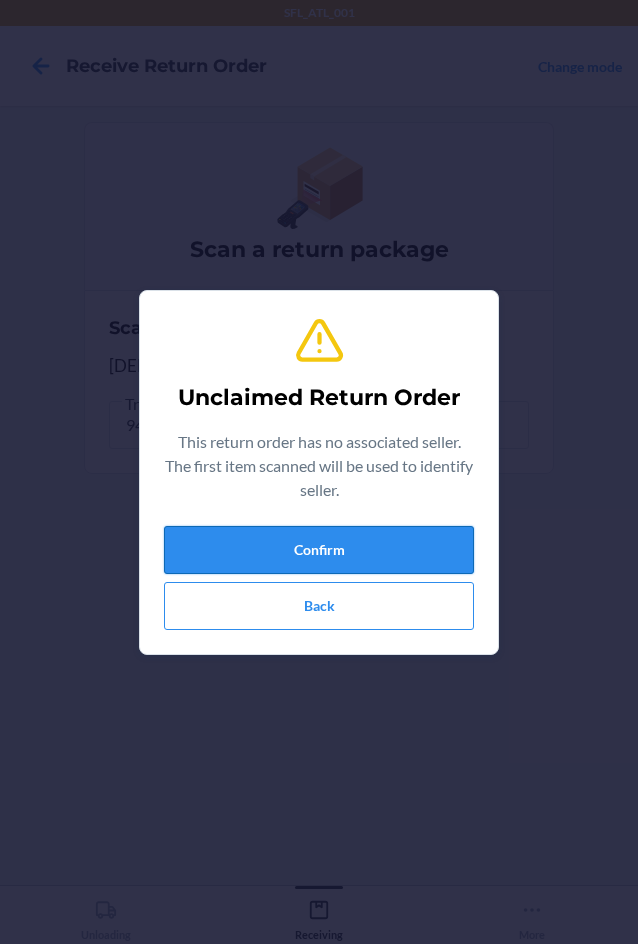 click on "Confirm" at bounding box center (319, 550) 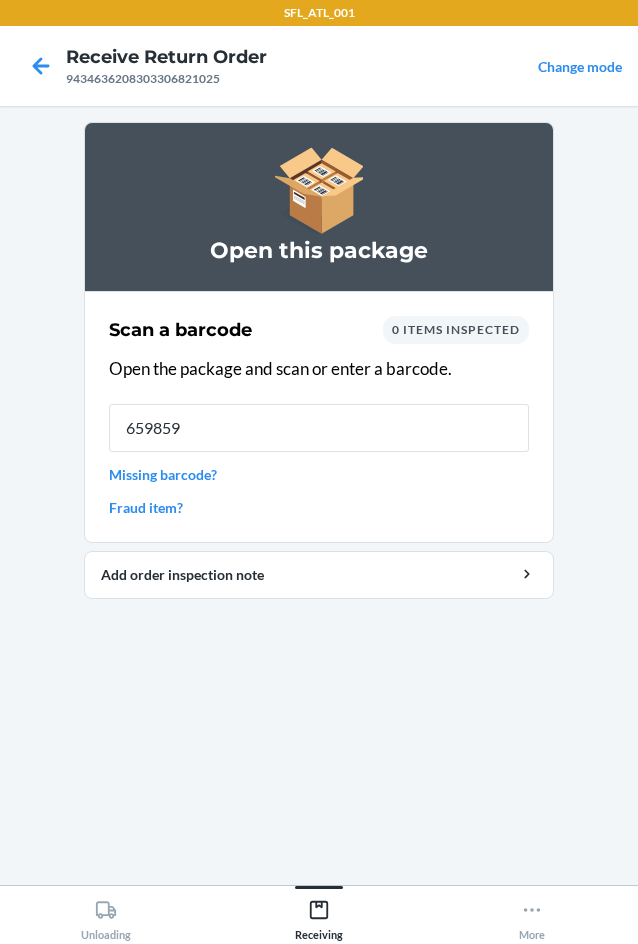 type on "6598591" 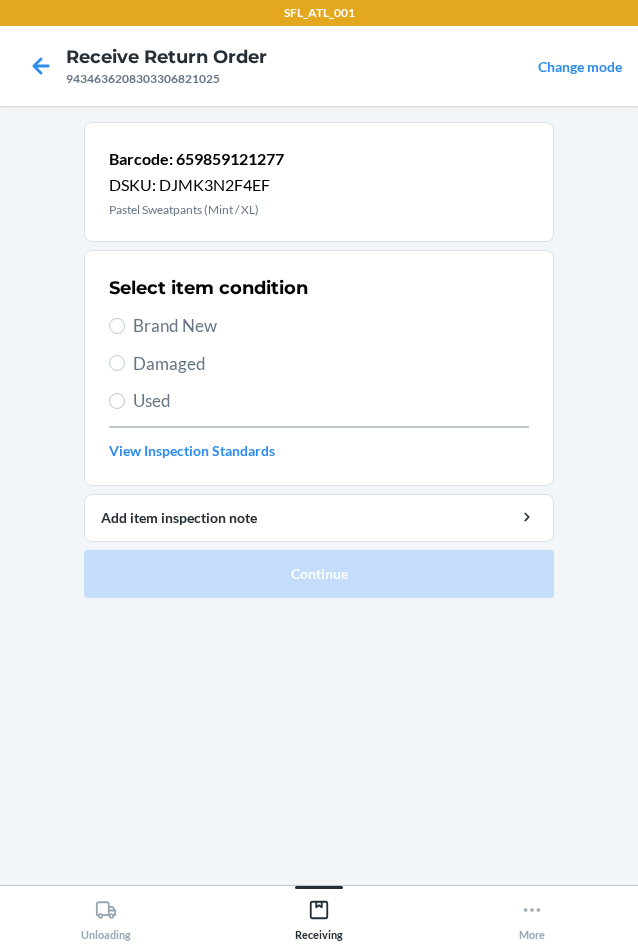 click on "Select item condition Brand New Damaged Used View Inspection Standards" at bounding box center (319, 368) 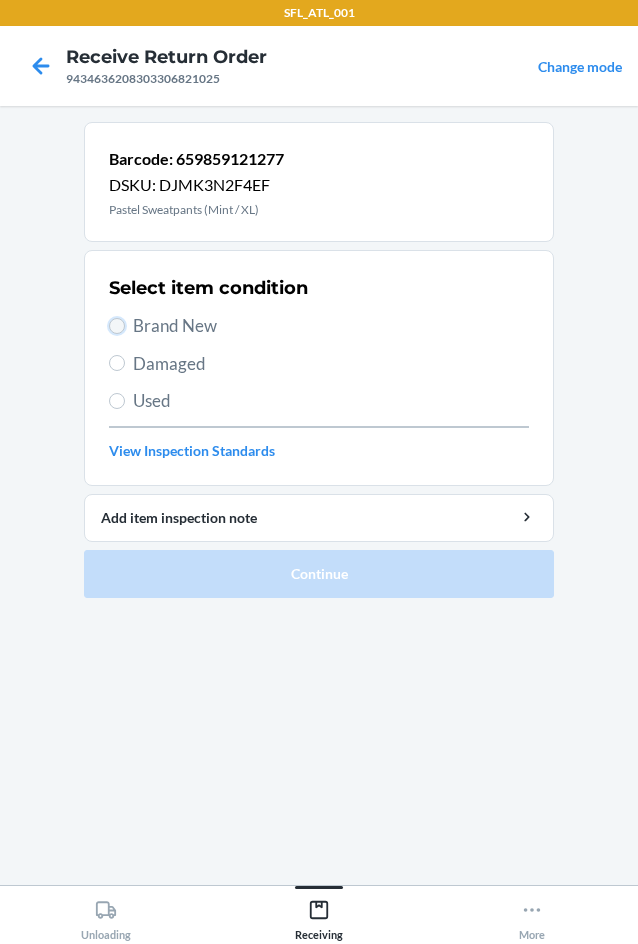 click on "Brand New" at bounding box center (117, 326) 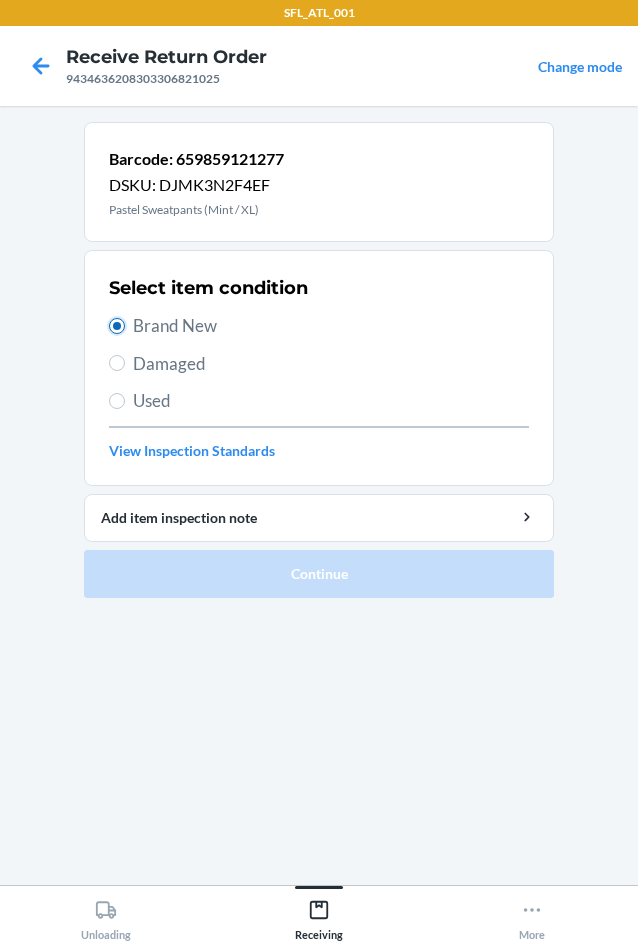 radio on "true" 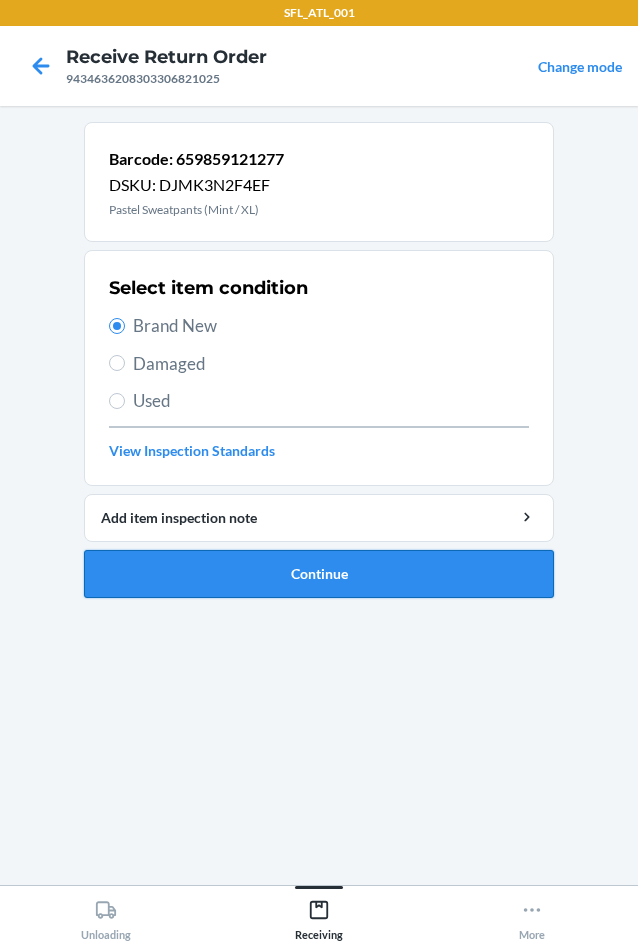click on "Continue" at bounding box center [319, 574] 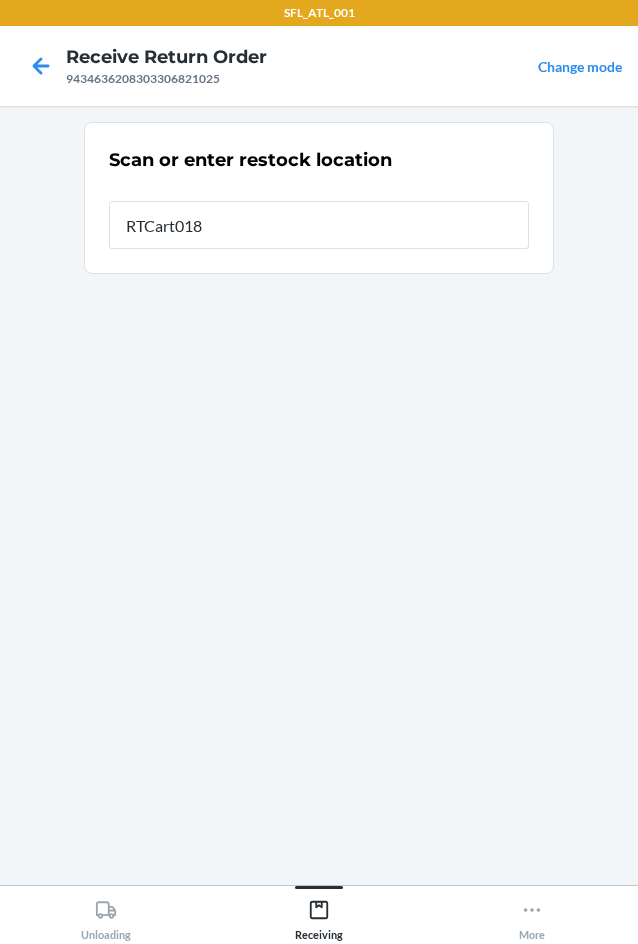 type on "RTCart018" 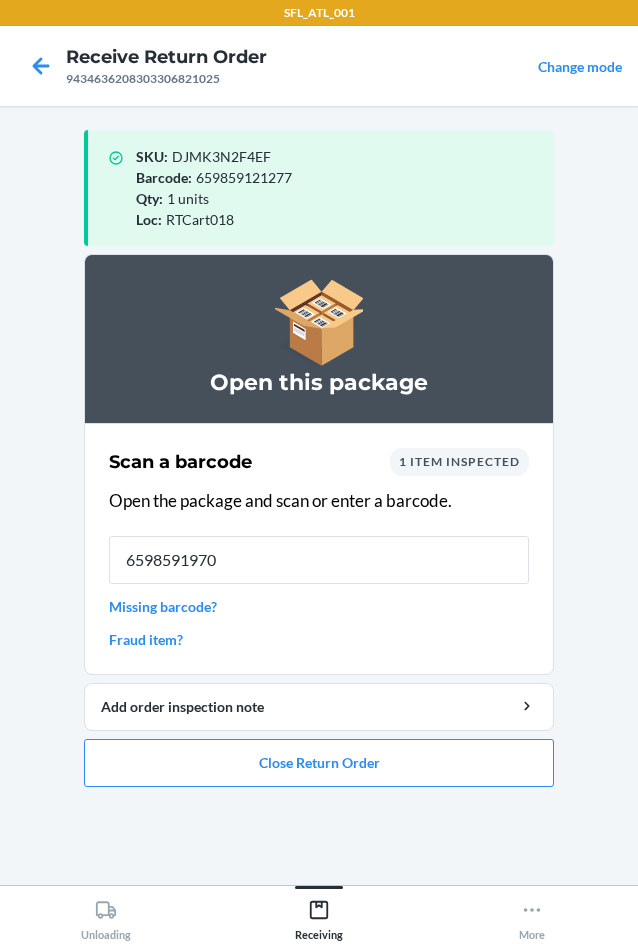 type on "65985919705" 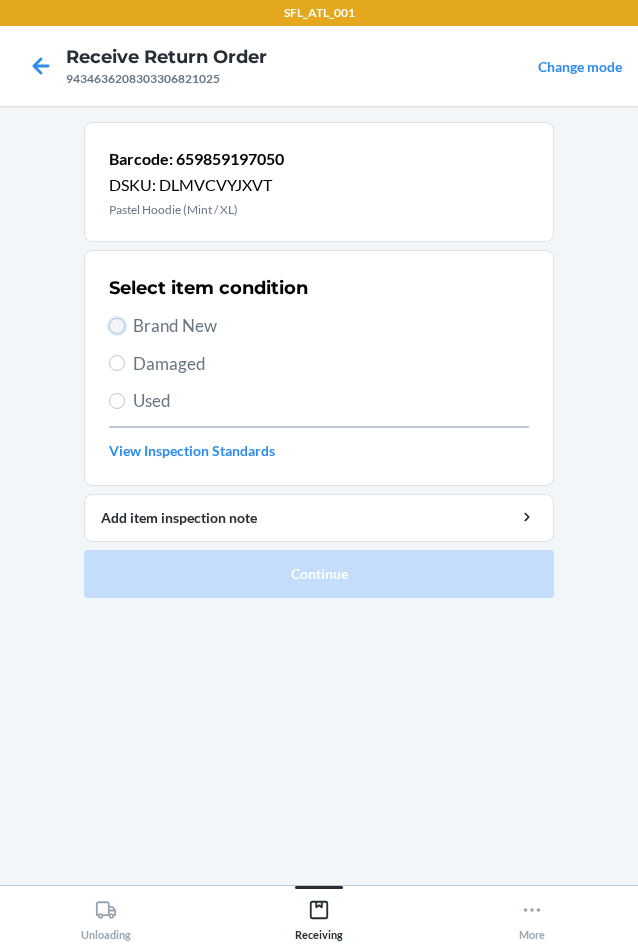 click on "Brand New" at bounding box center (117, 326) 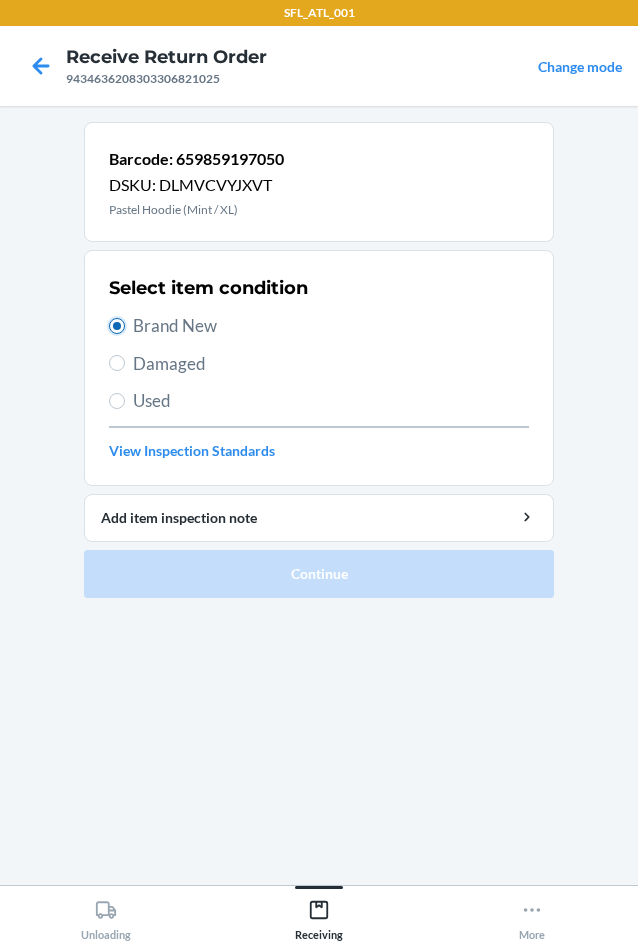 radio on "true" 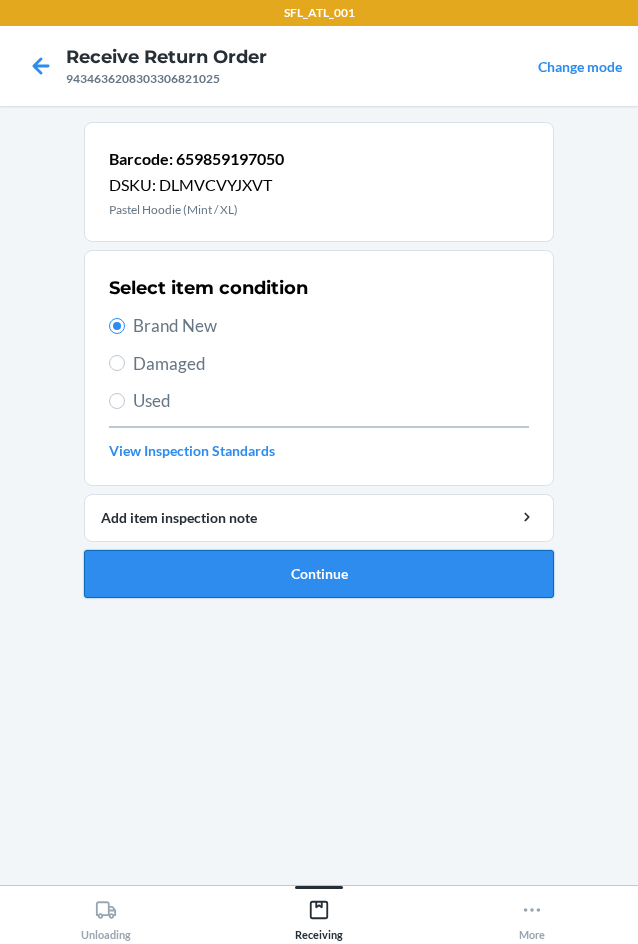 click on "Continue" at bounding box center [319, 574] 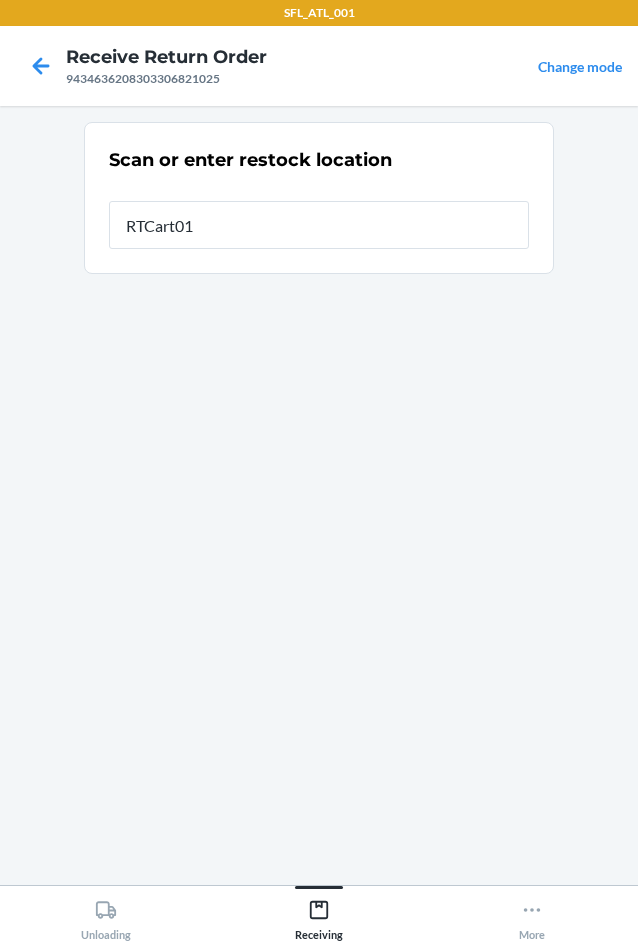 type on "RTCart018" 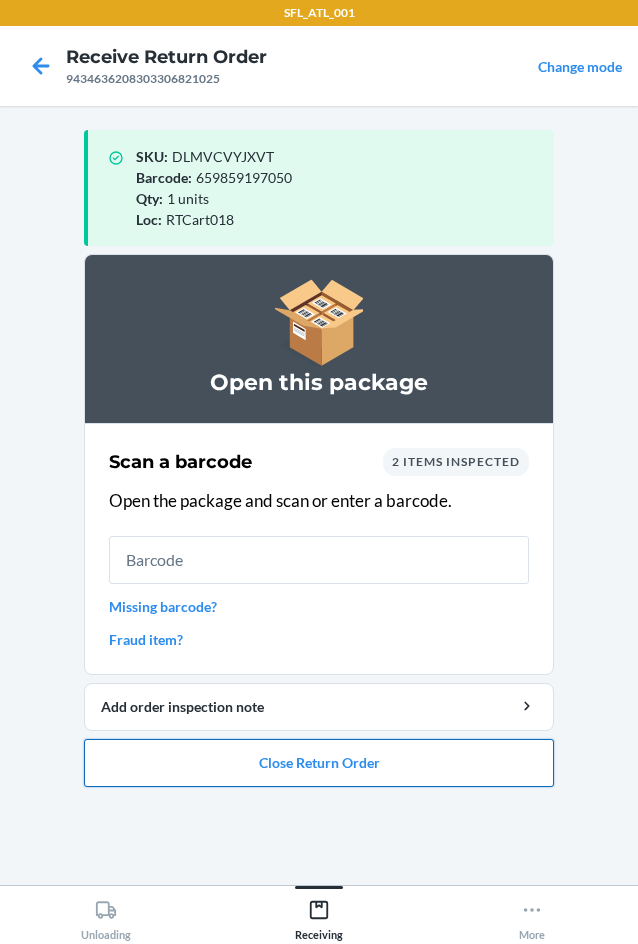click on "Close Return Order" at bounding box center (319, 763) 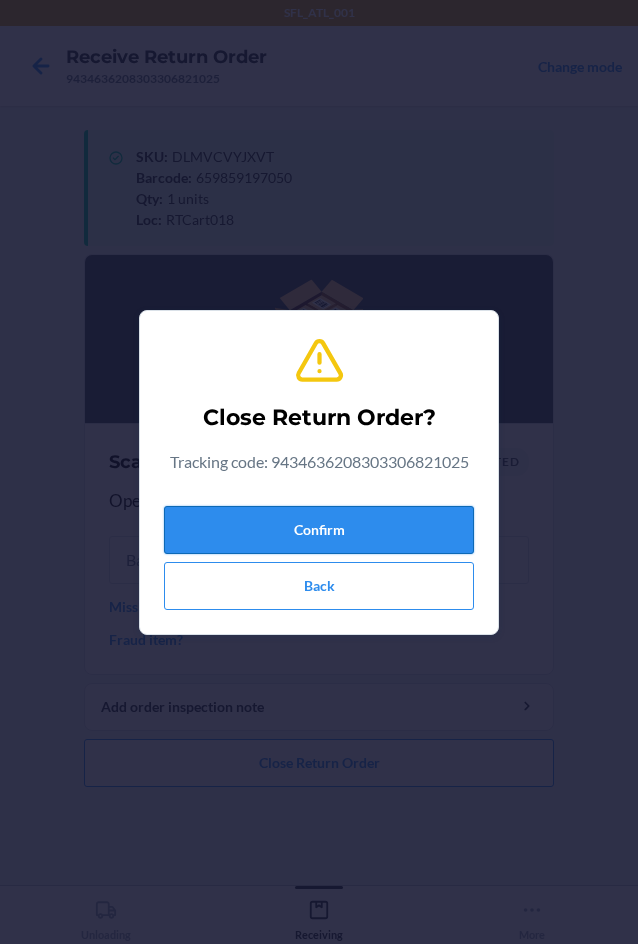 click on "Confirm" at bounding box center [319, 530] 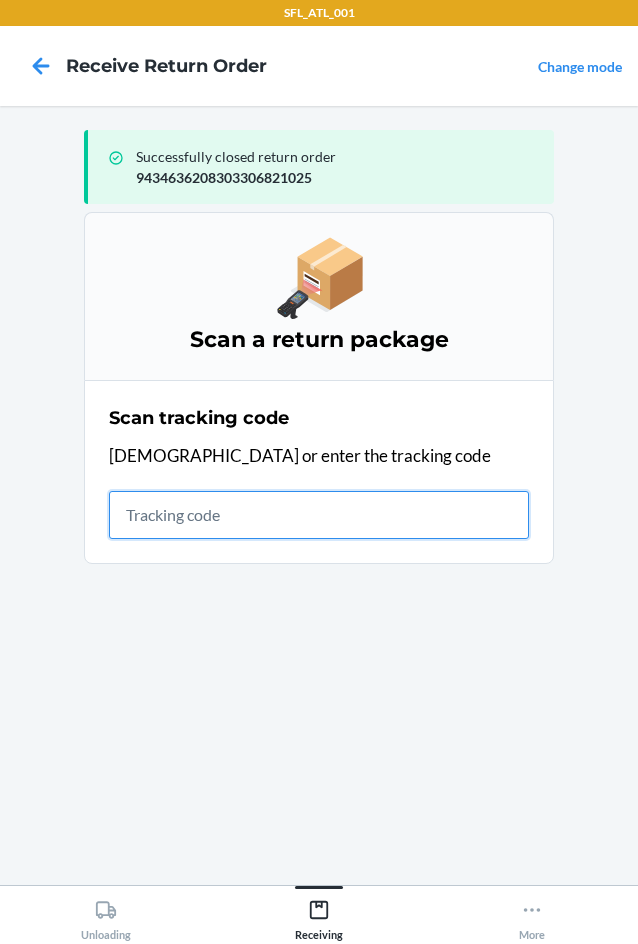 click at bounding box center (319, 515) 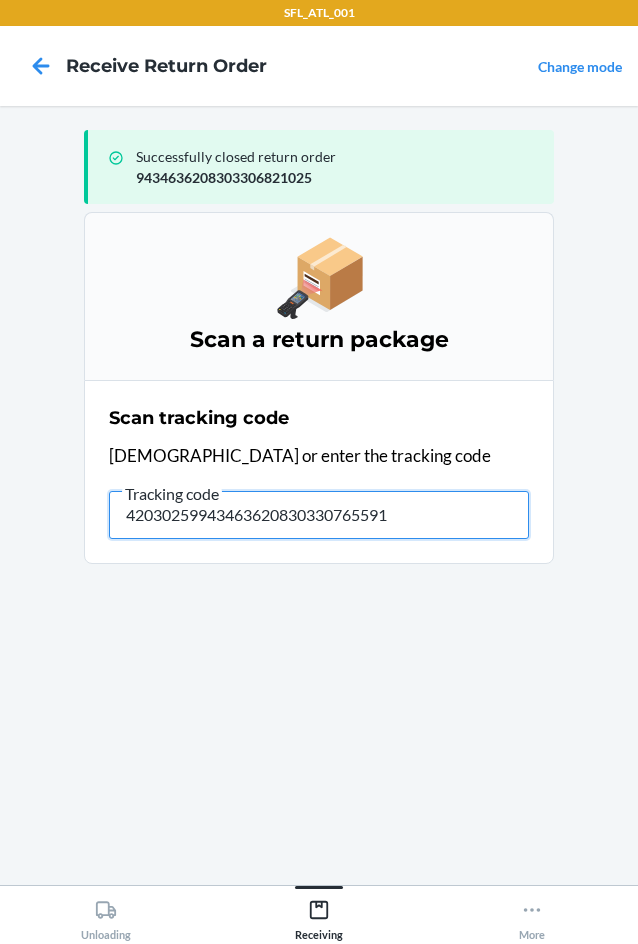 type on "420302599434636208303307655919" 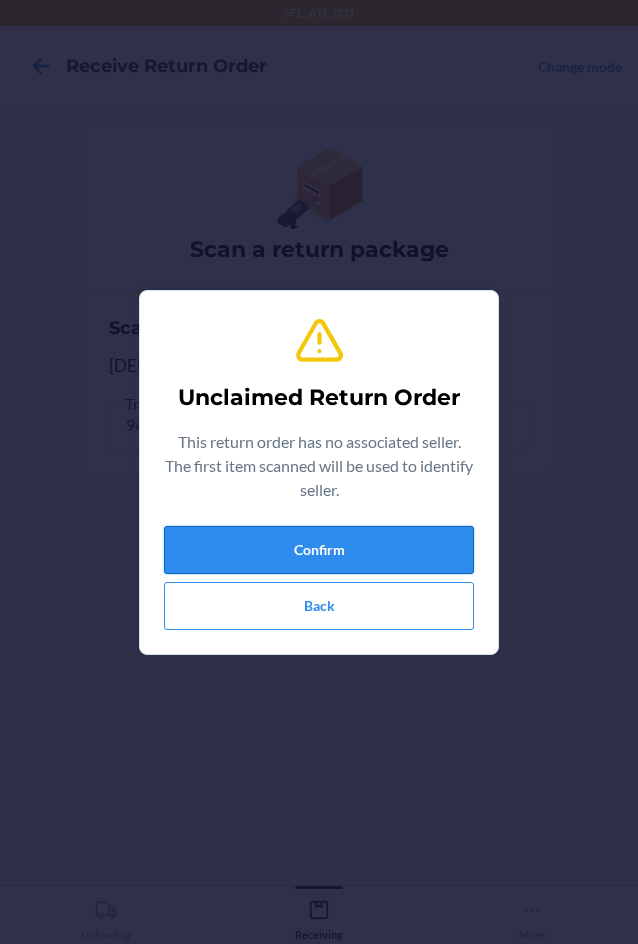 click on "Confirm" at bounding box center (319, 550) 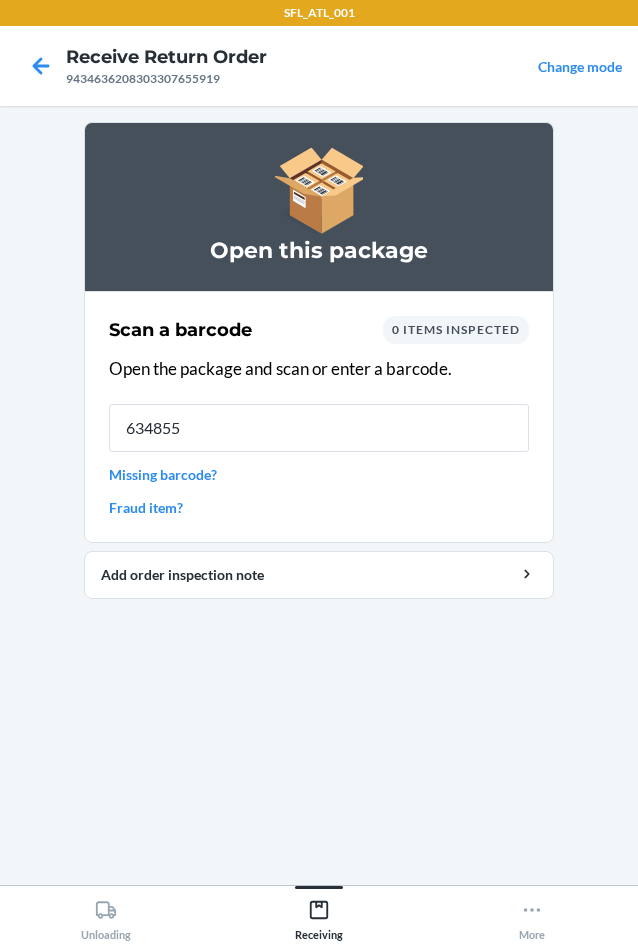 type on "6348551" 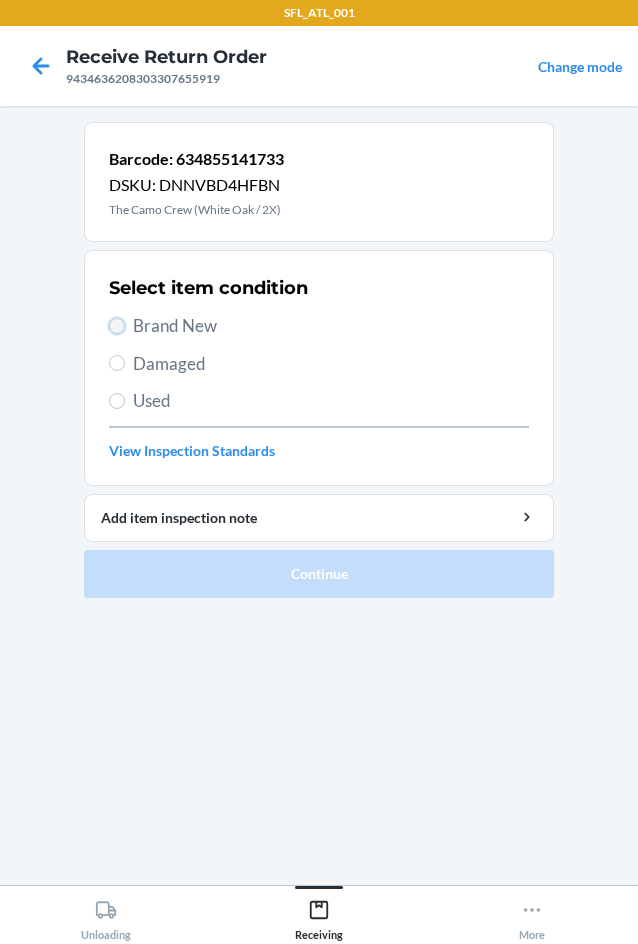 click on "Brand New" at bounding box center [117, 326] 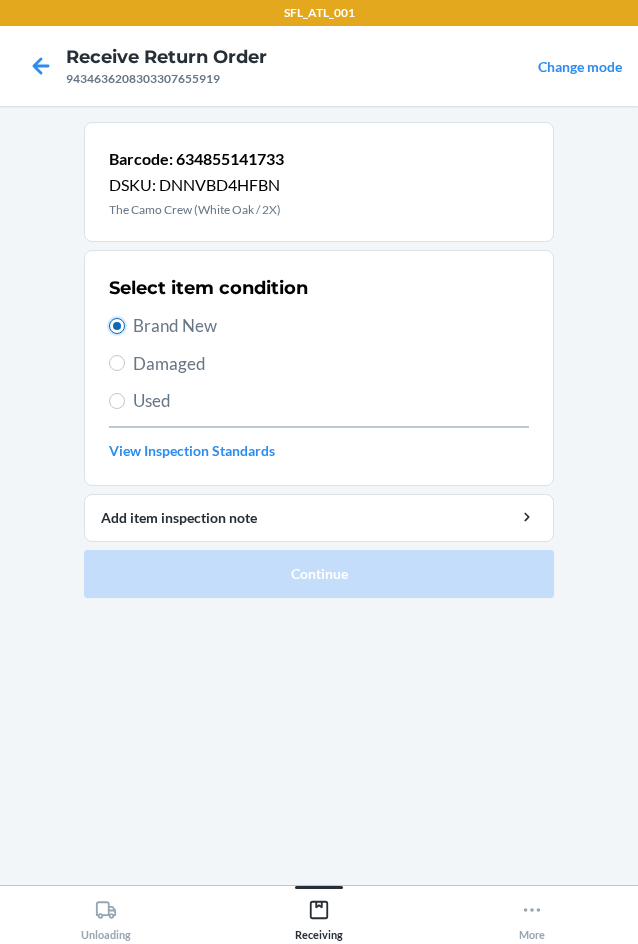 radio on "true" 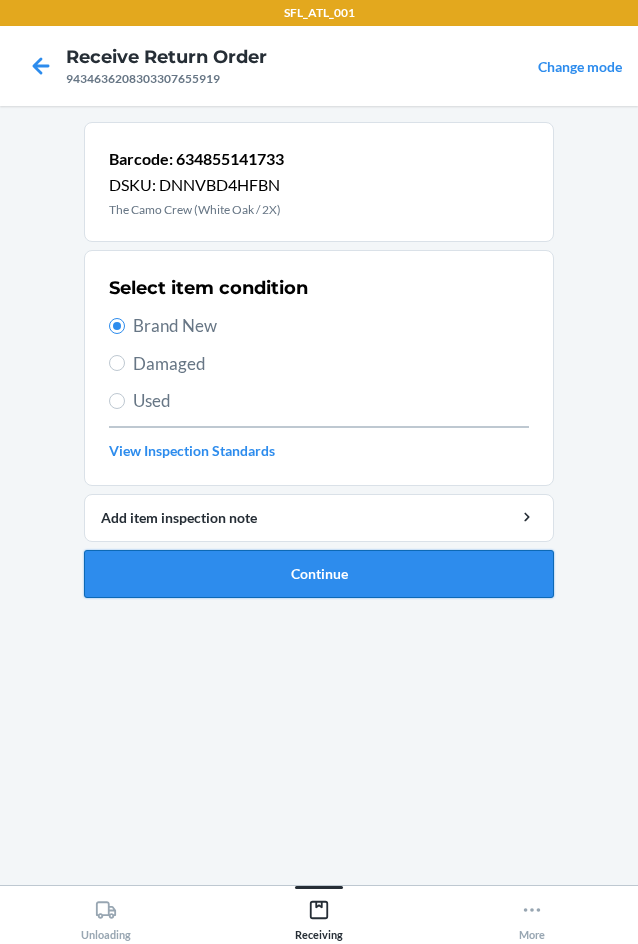 click on "Continue" at bounding box center (319, 574) 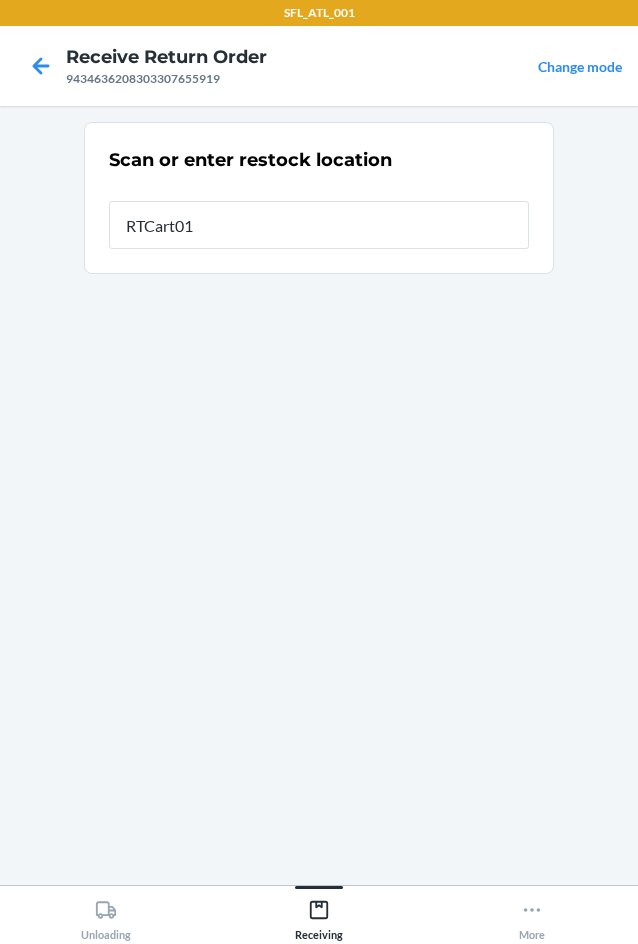 type on "RTCart018" 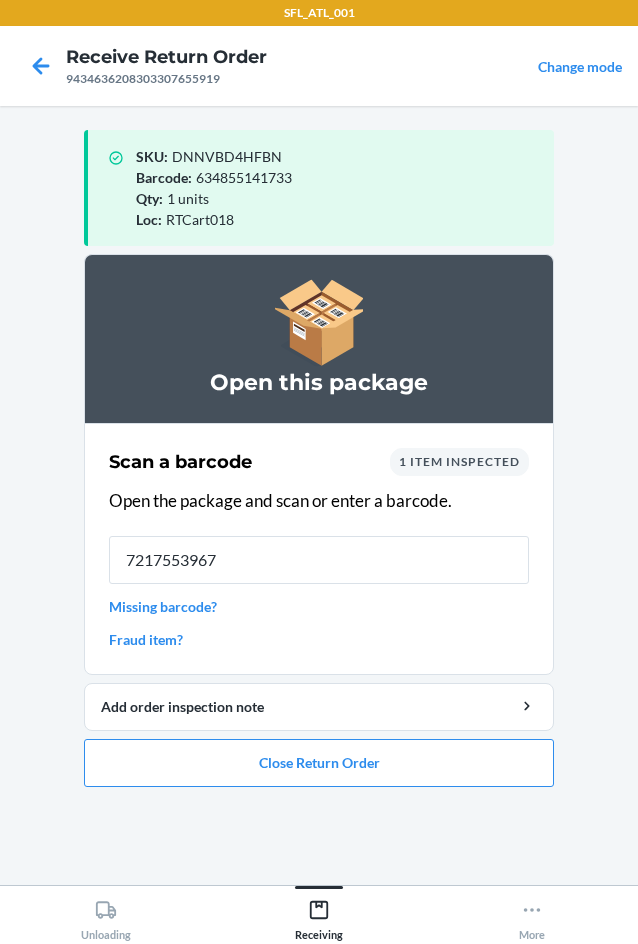 type on "72175539676" 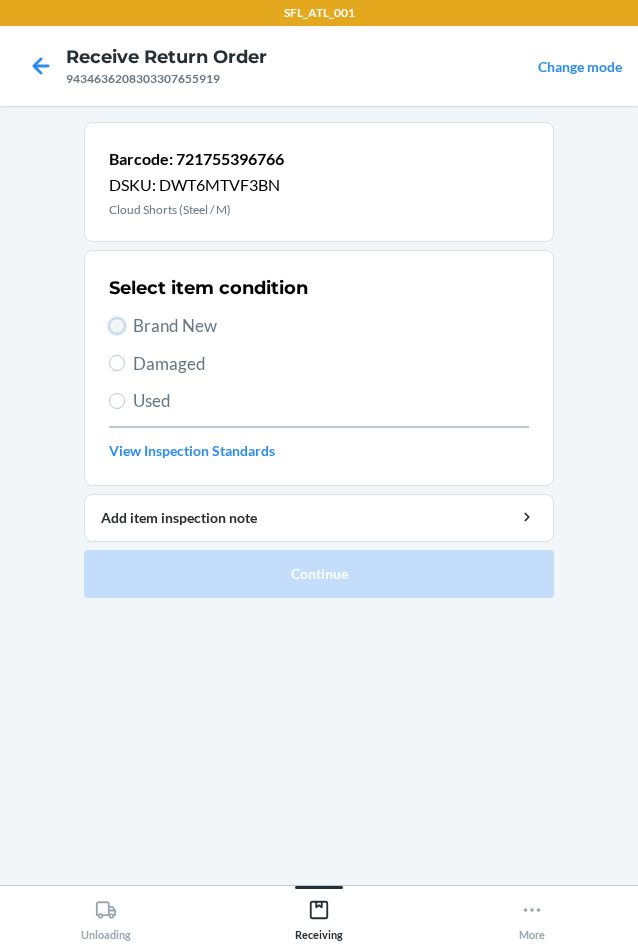 click on "Brand New" at bounding box center [117, 326] 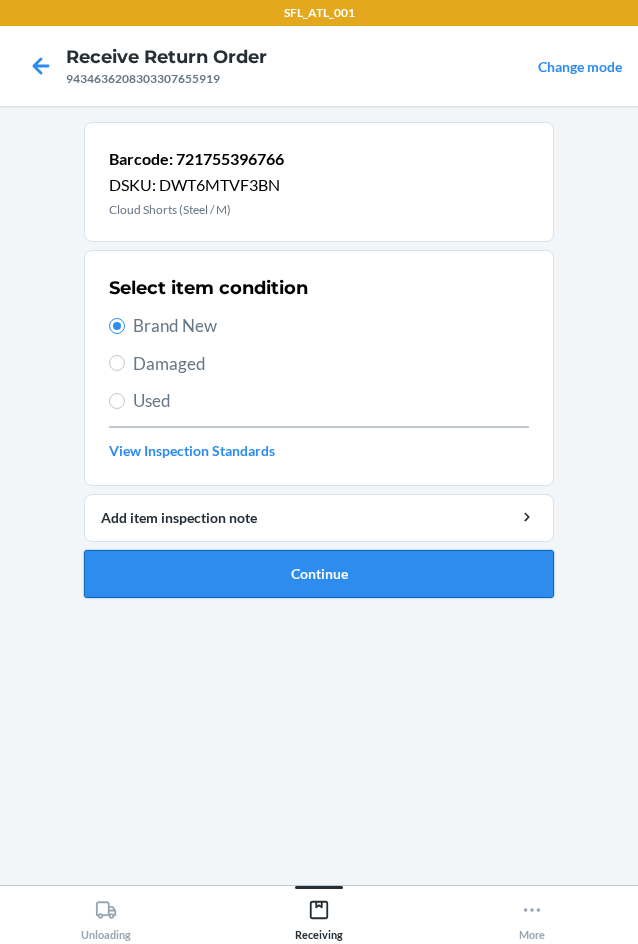 click on "Continue" at bounding box center [319, 574] 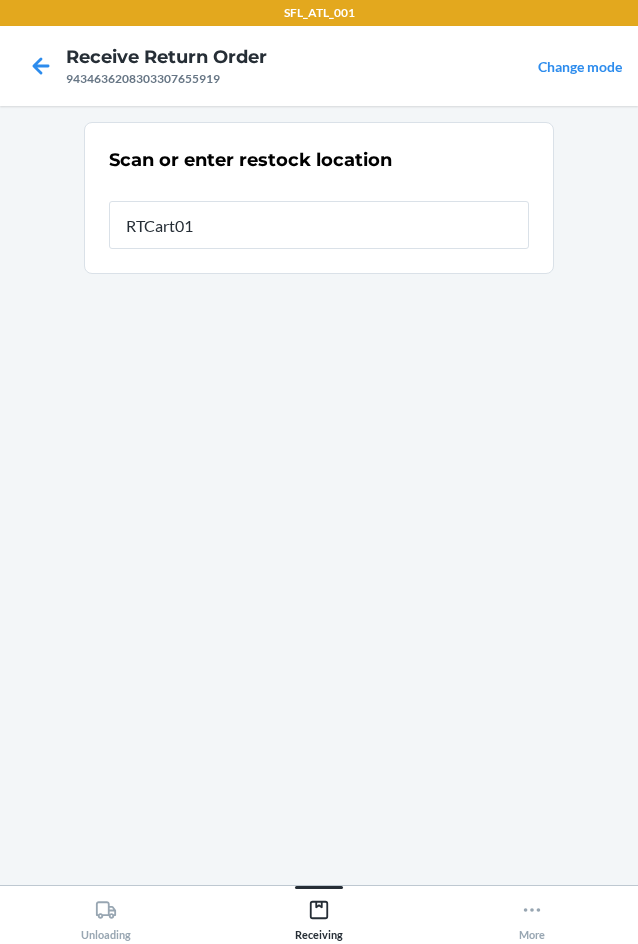 type on "RTCart018" 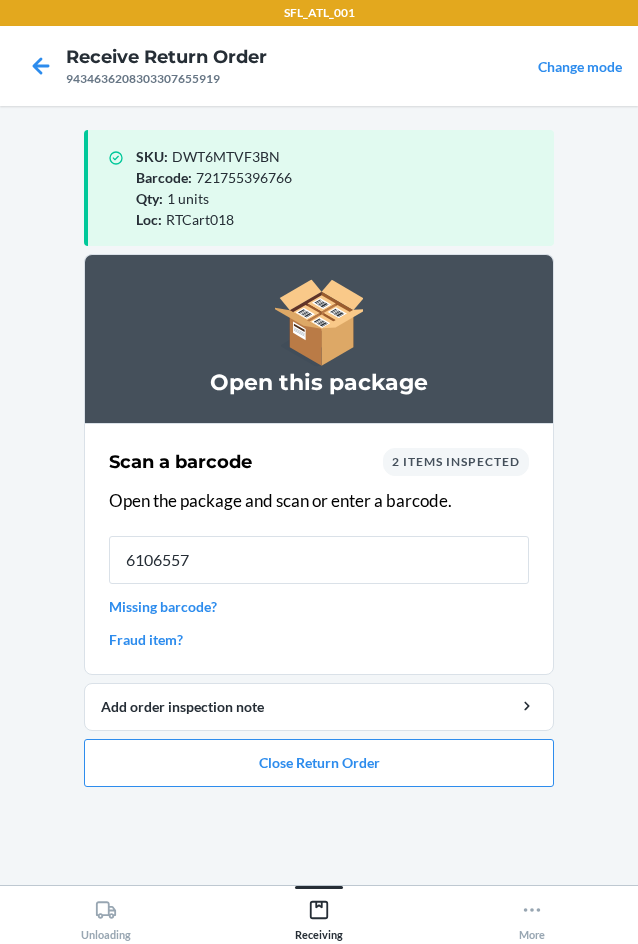 type on "61065579" 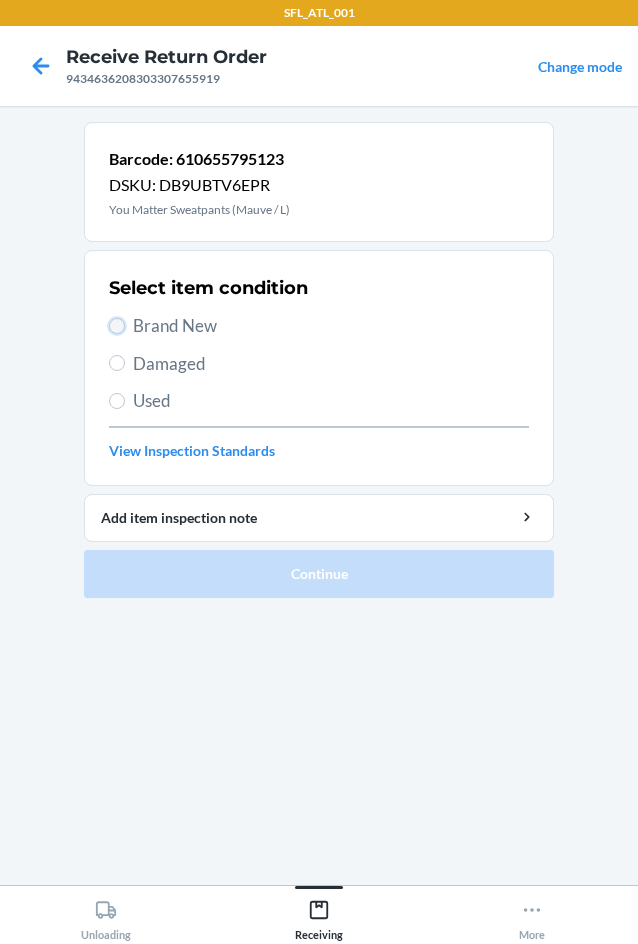 click on "Brand New" at bounding box center [117, 326] 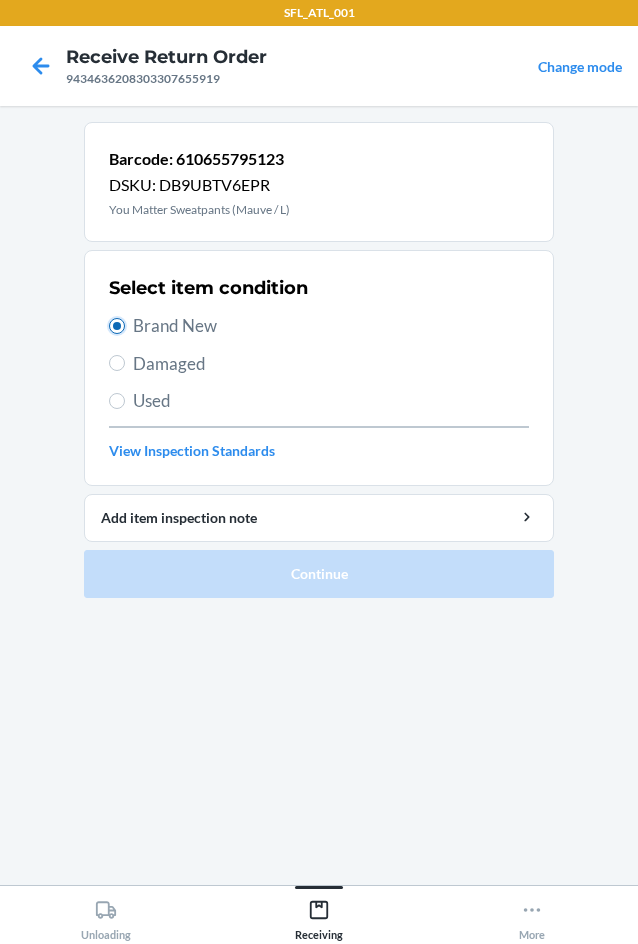 radio on "true" 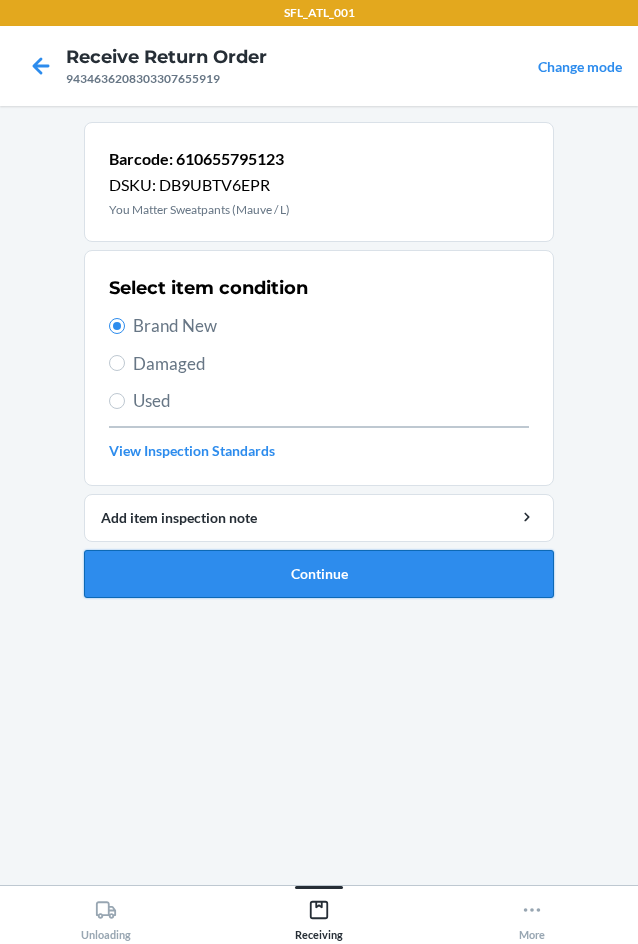 click on "Continue" at bounding box center [319, 574] 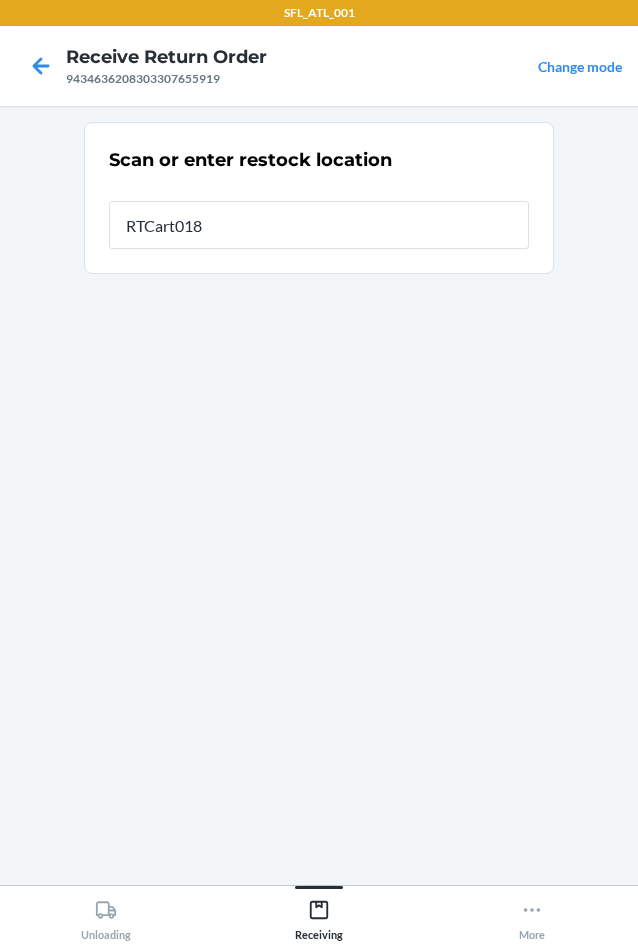 type on "RTCart018" 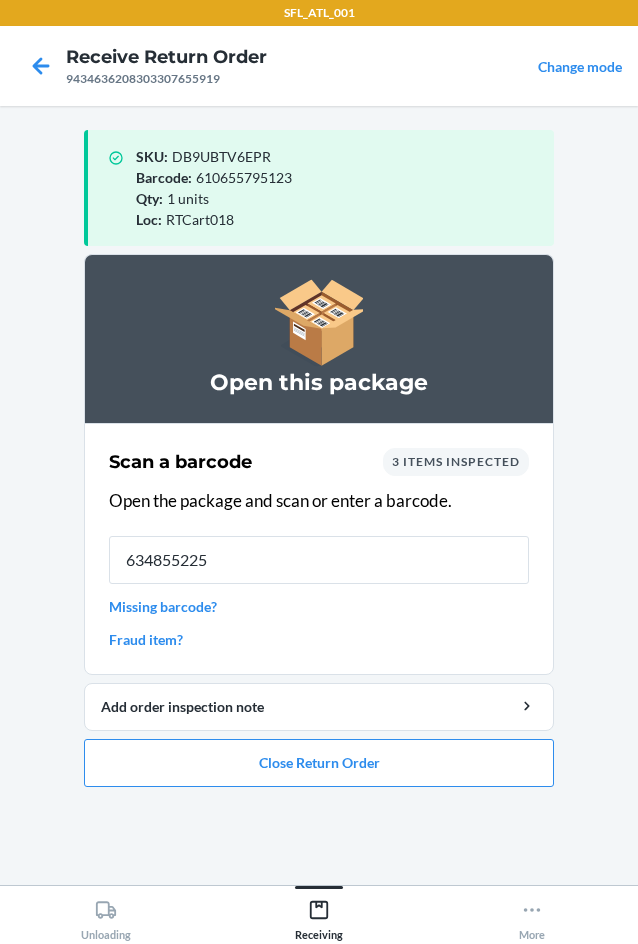 type on "6348552254" 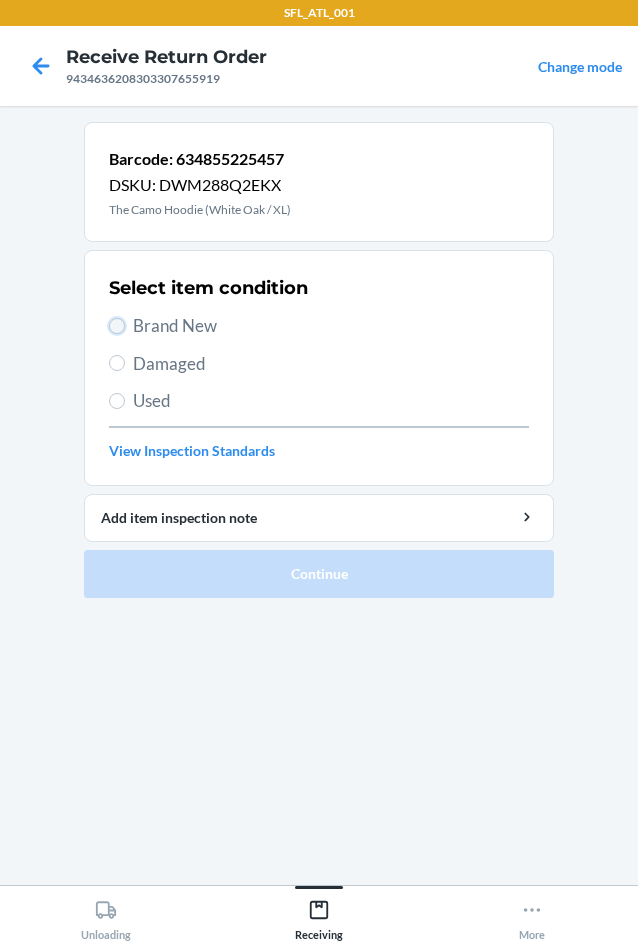 click on "Brand New" at bounding box center (117, 326) 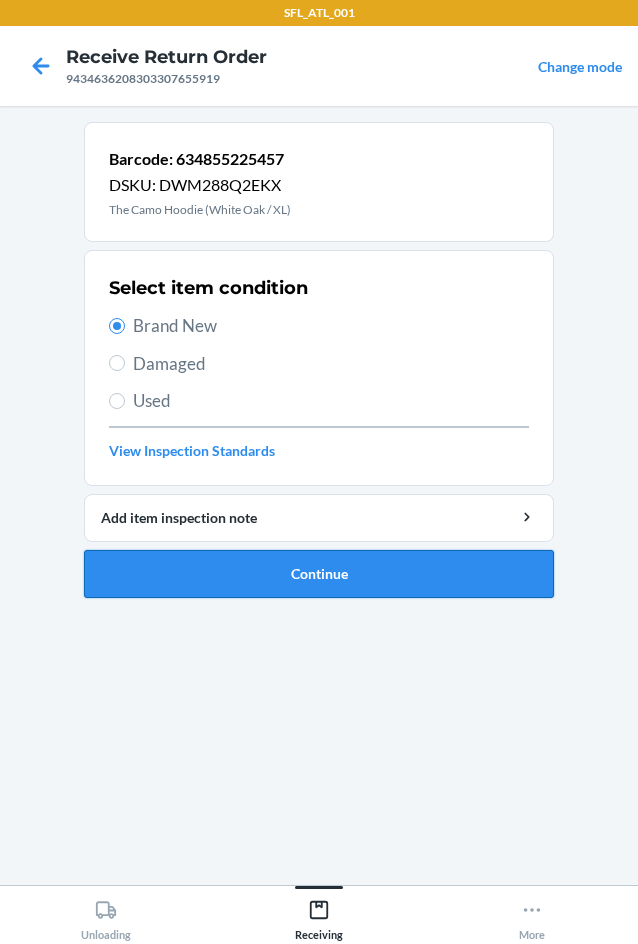 click on "Continue" at bounding box center [319, 574] 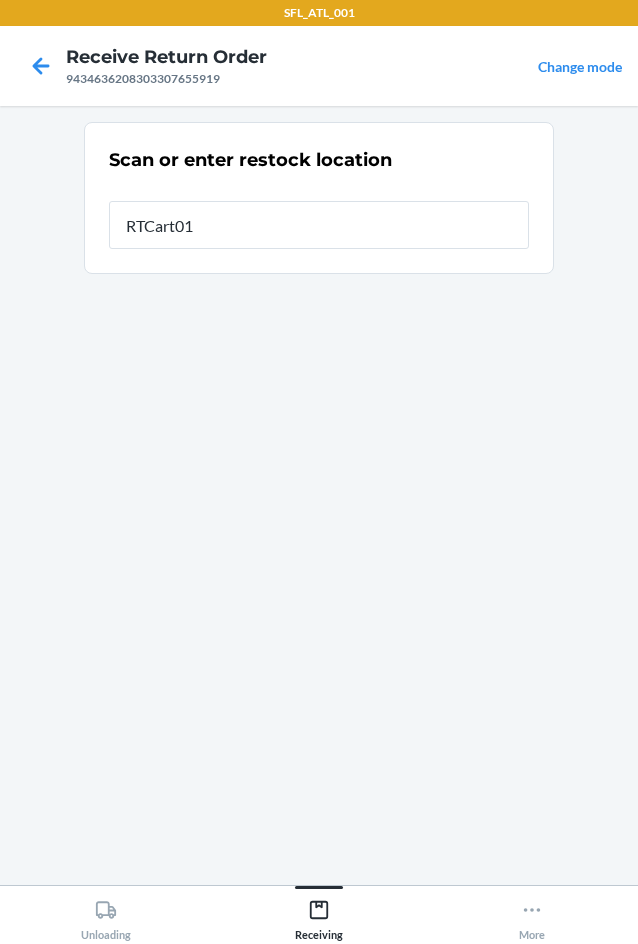 type on "RTCart018" 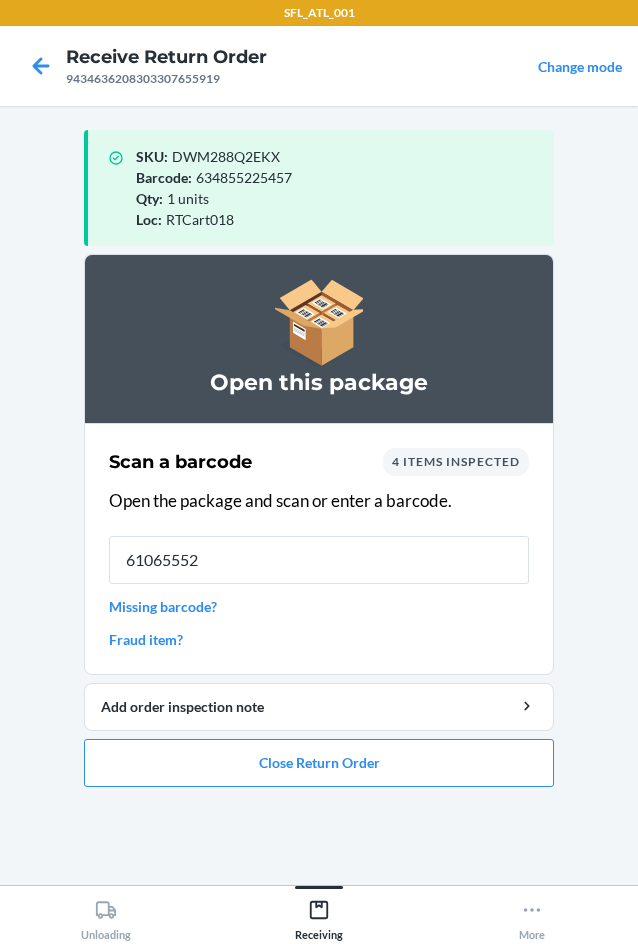 type on "610655522" 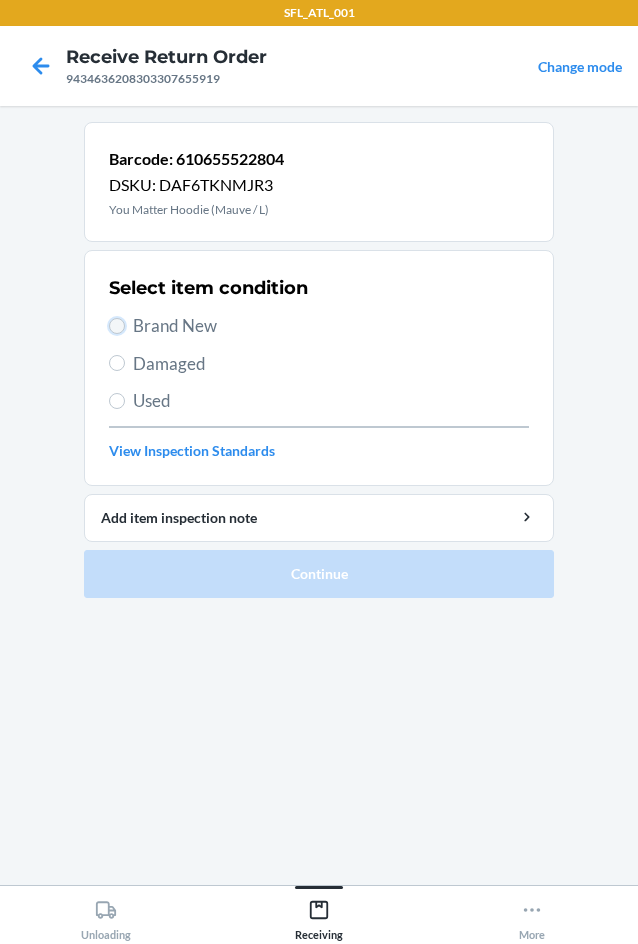 click on "Brand New" at bounding box center [117, 326] 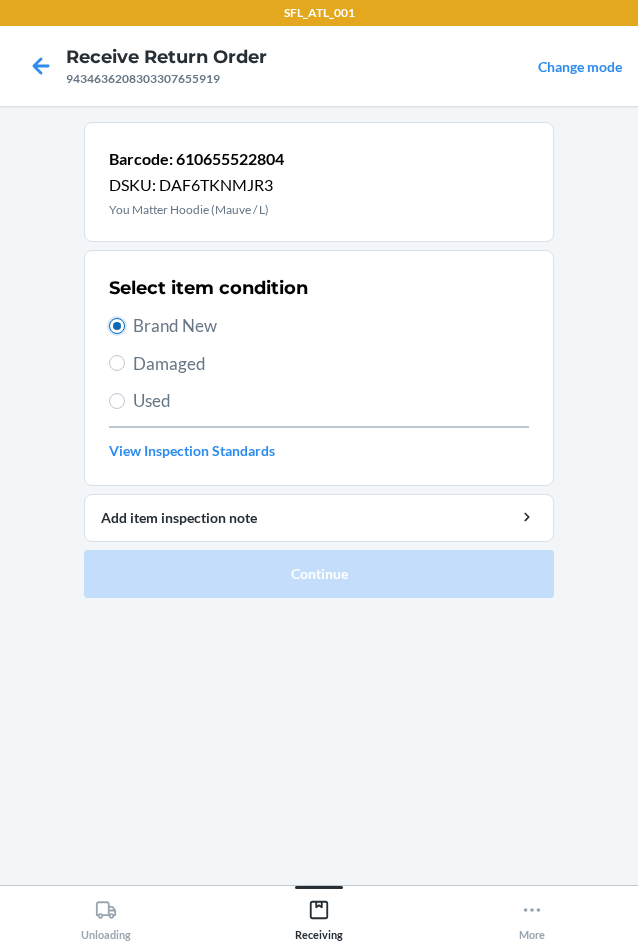 radio on "true" 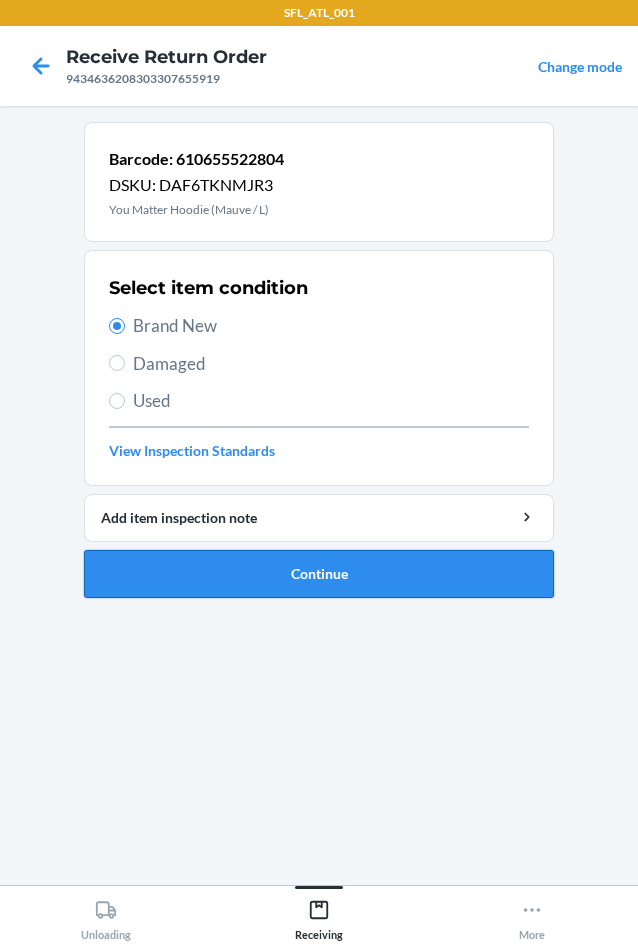 click on "Continue" at bounding box center [319, 574] 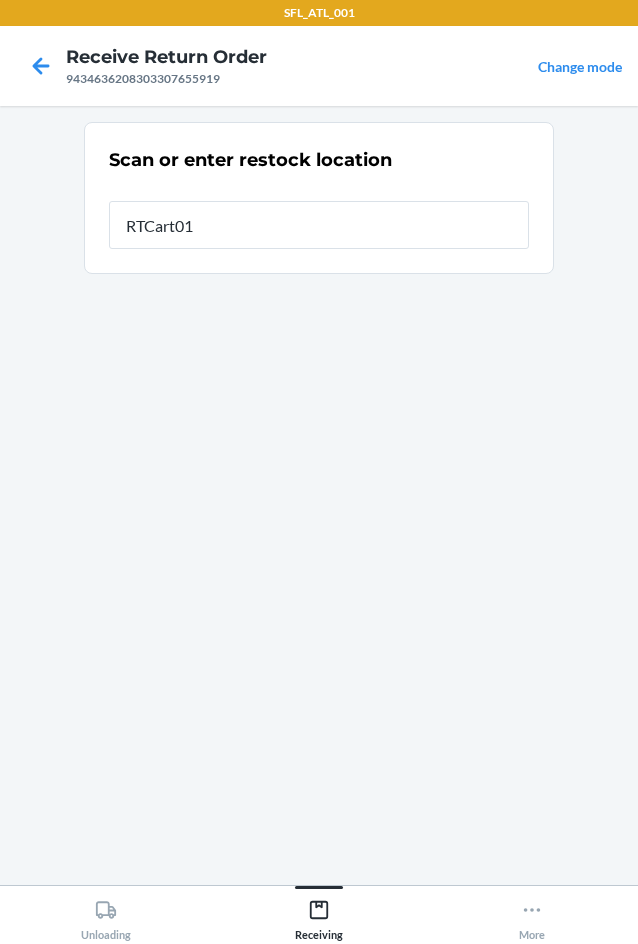type on "RTCart018" 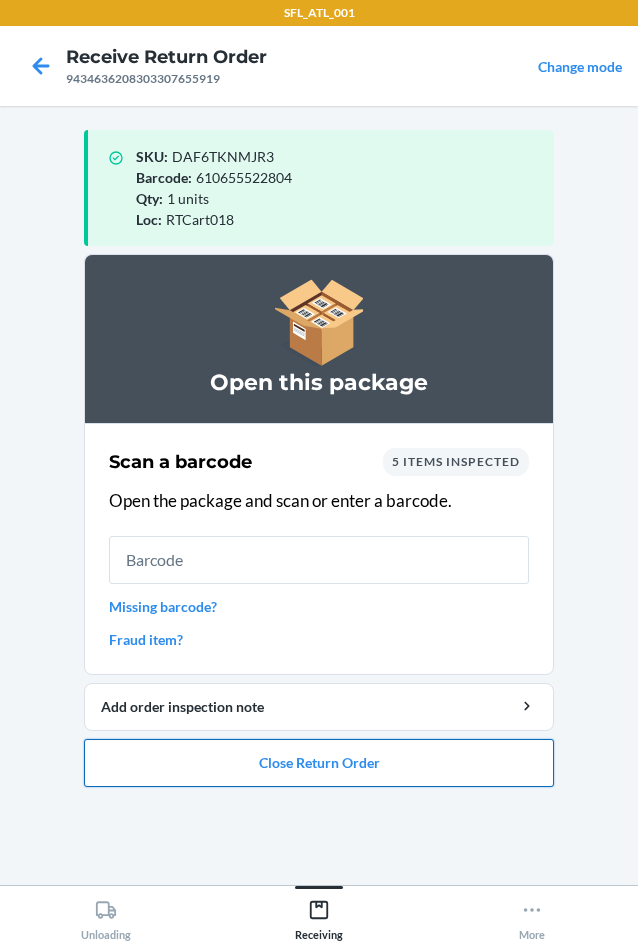 click on "Close Return Order" at bounding box center (319, 763) 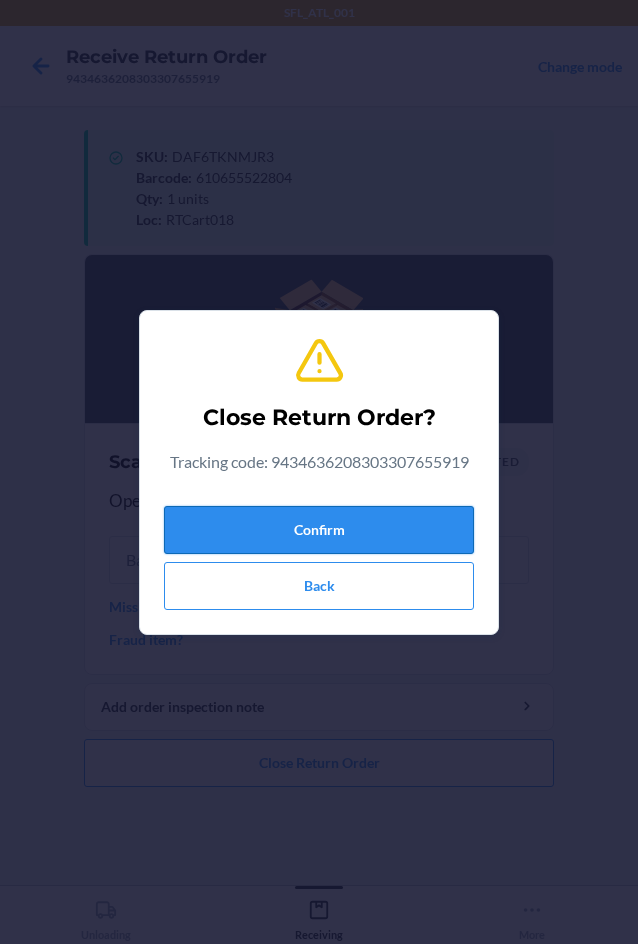 click on "Confirm" at bounding box center (319, 530) 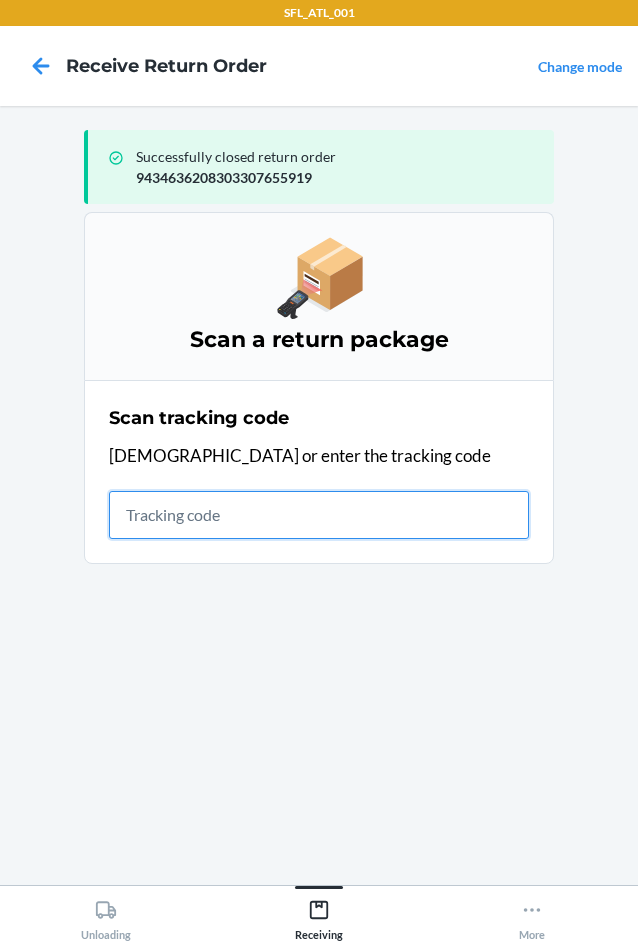 click at bounding box center (319, 515) 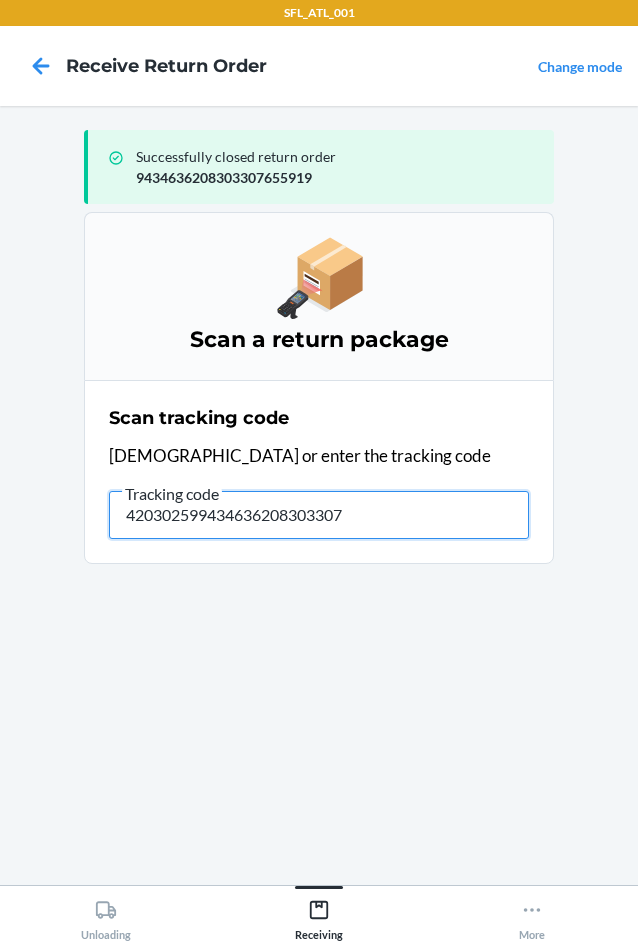 type on "4203025994346362083033074" 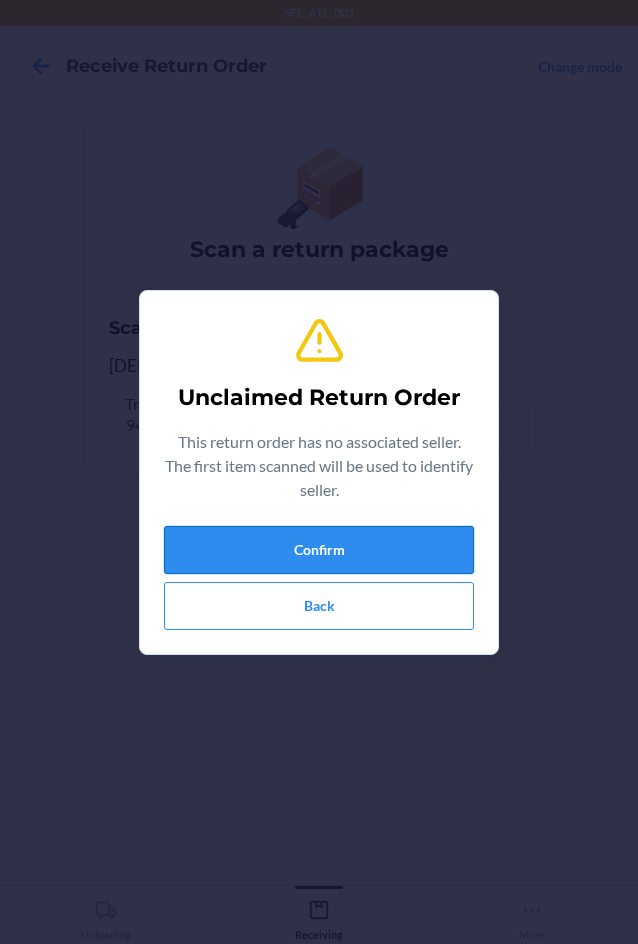click on "Confirm" at bounding box center [319, 550] 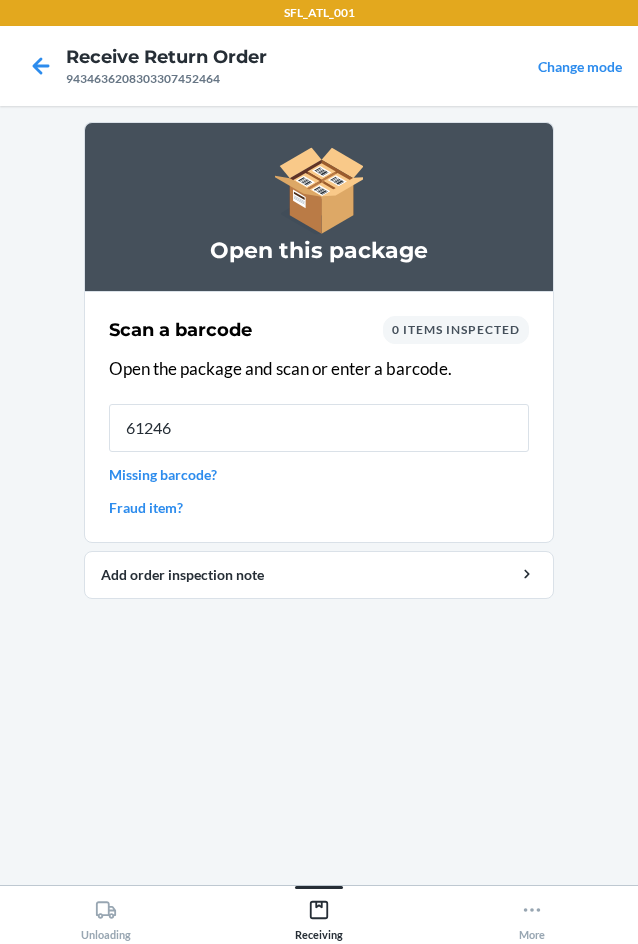 type on "612461" 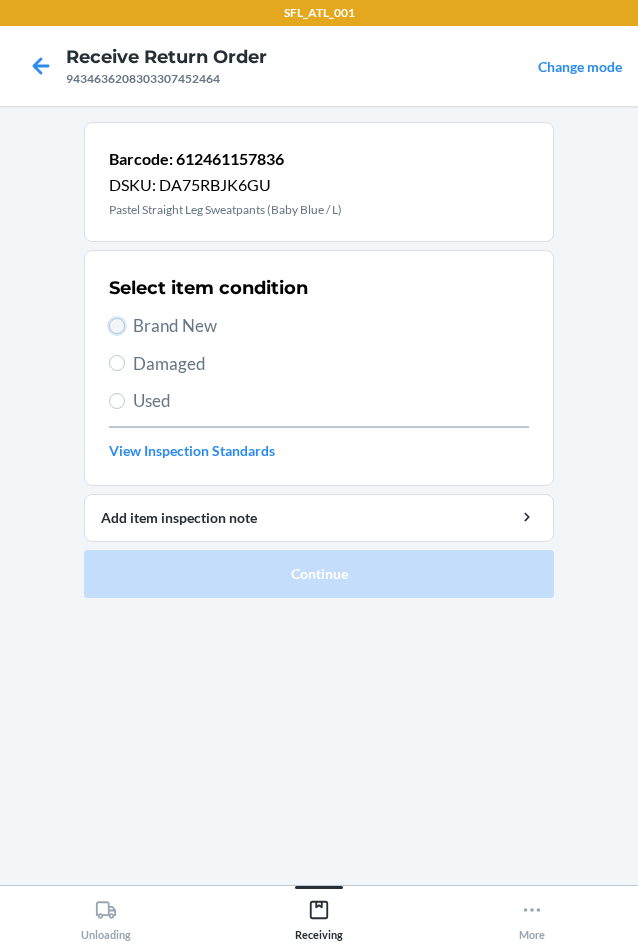 click on "Brand New" at bounding box center [117, 326] 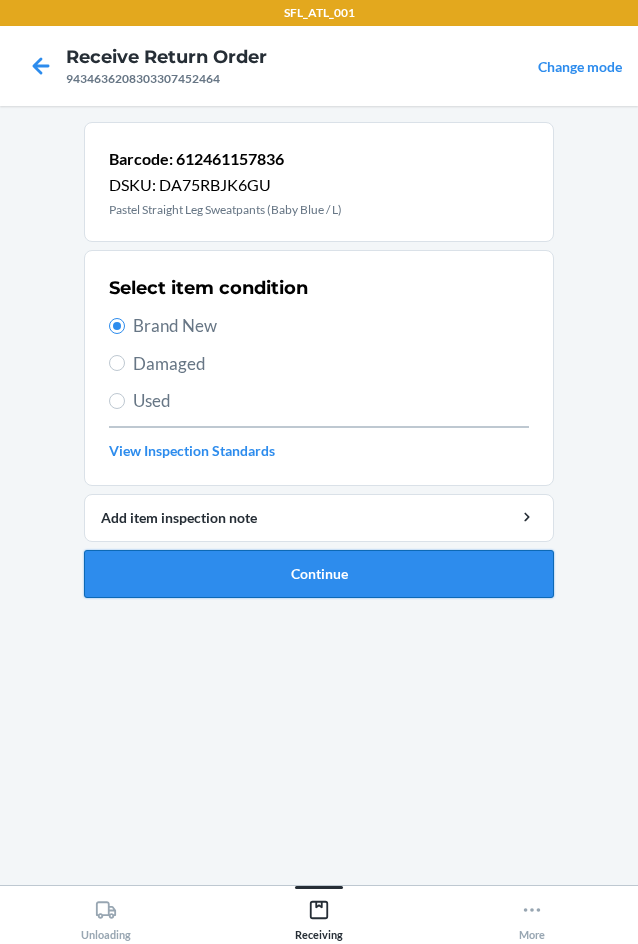 click on "Continue" at bounding box center (319, 574) 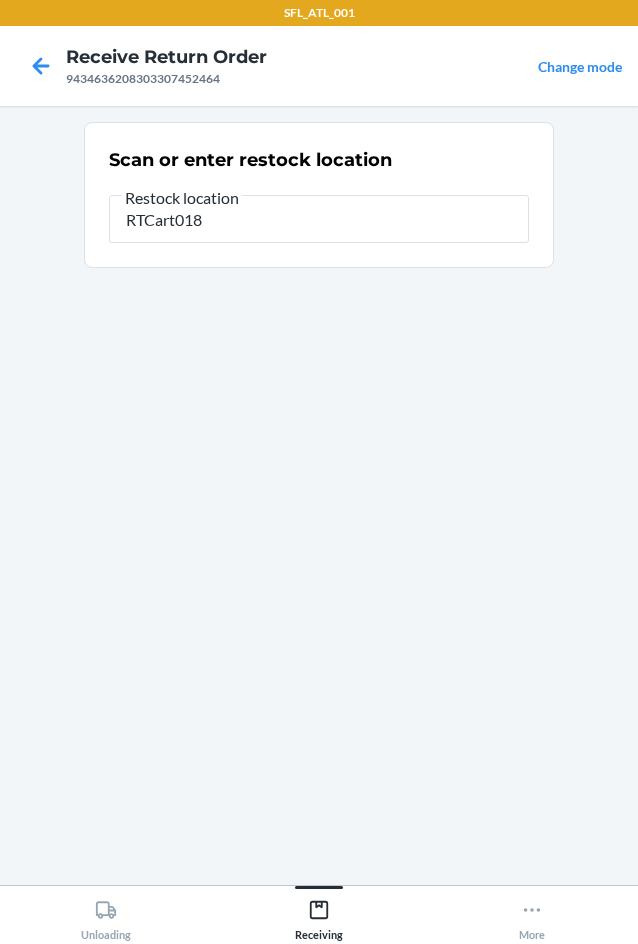 type on "RTCart018" 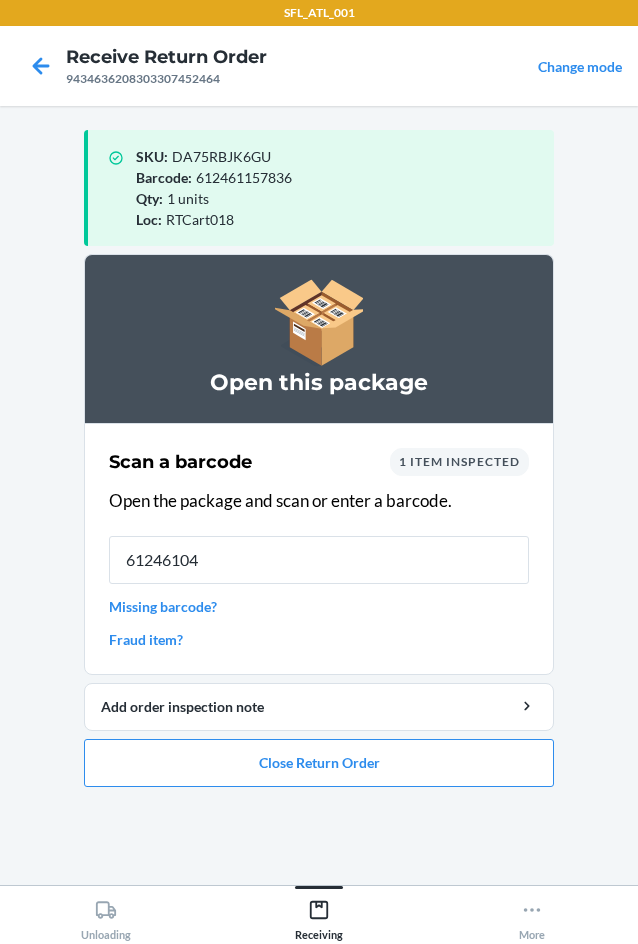 type on "612461049" 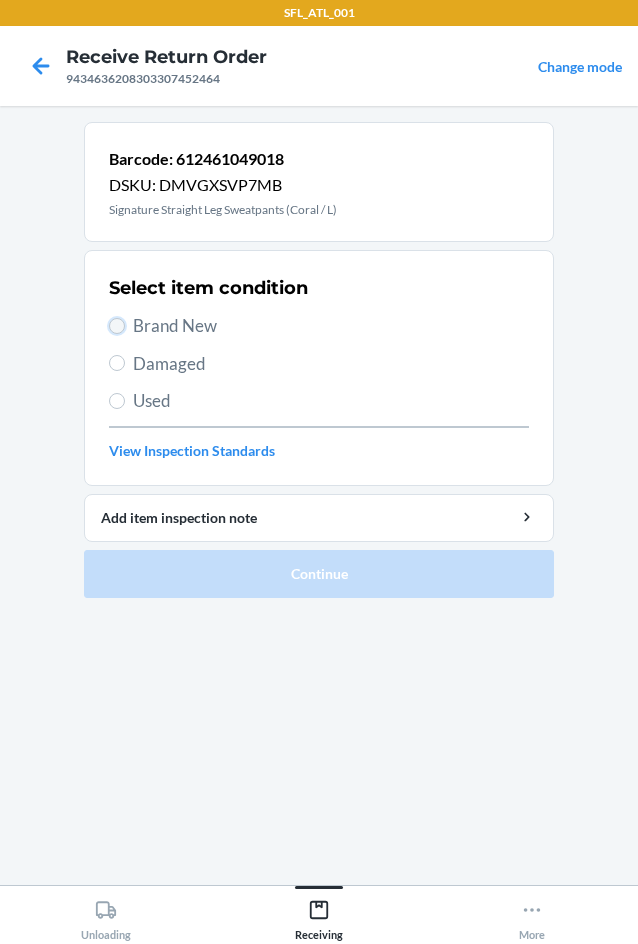 click on "Brand New" at bounding box center (117, 326) 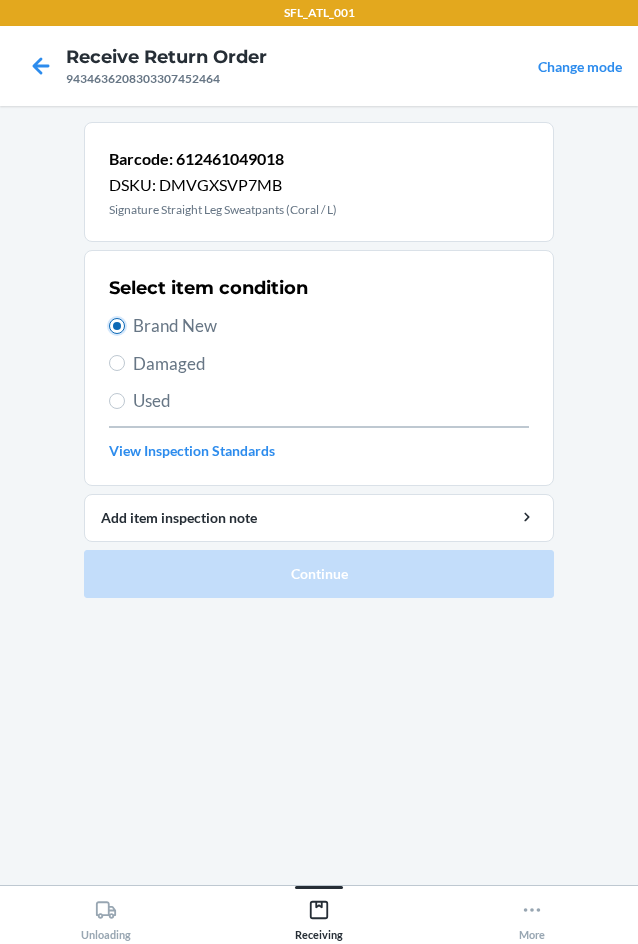 radio on "true" 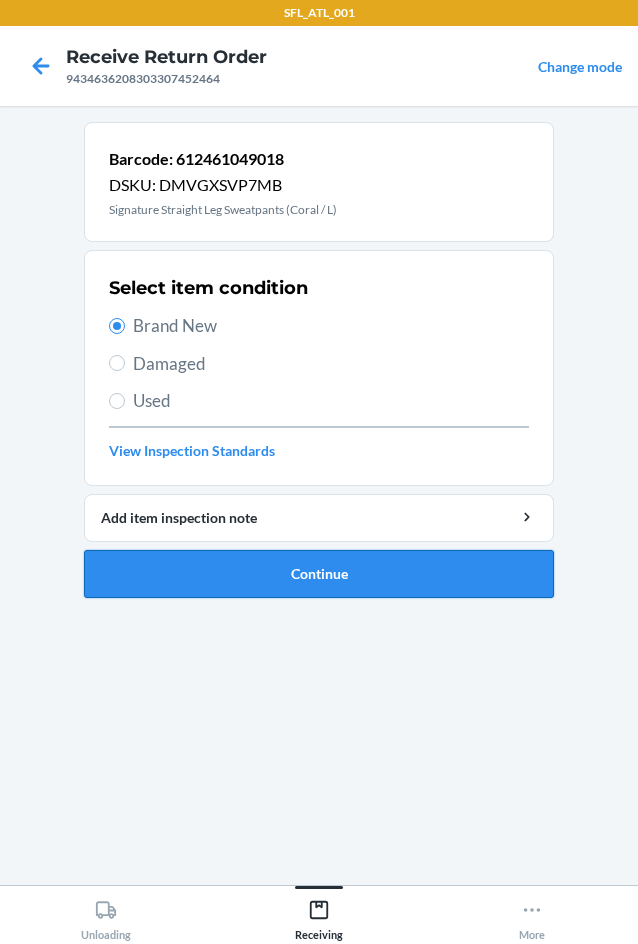 click on "Continue" at bounding box center [319, 574] 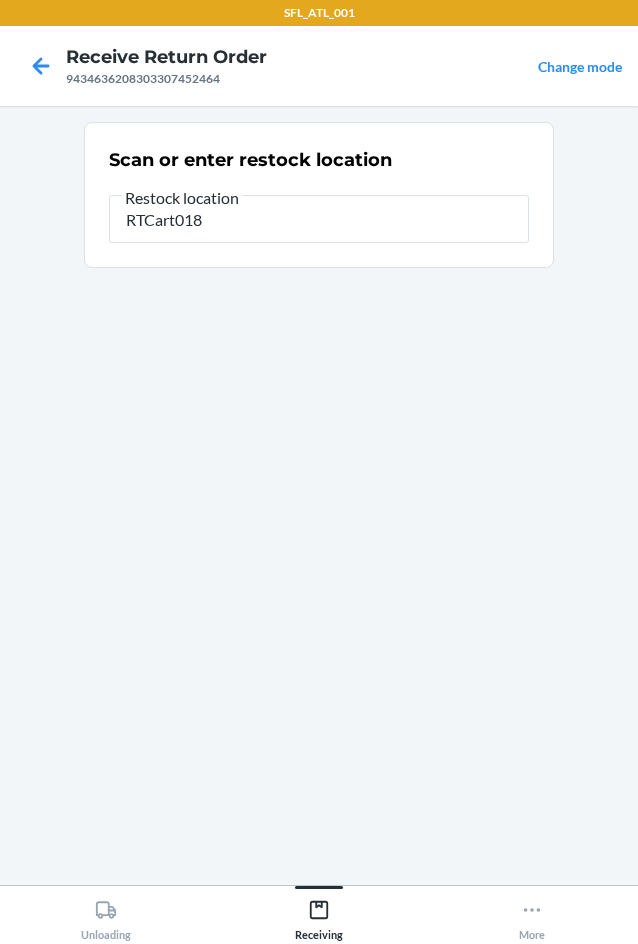 type on "RTCart018" 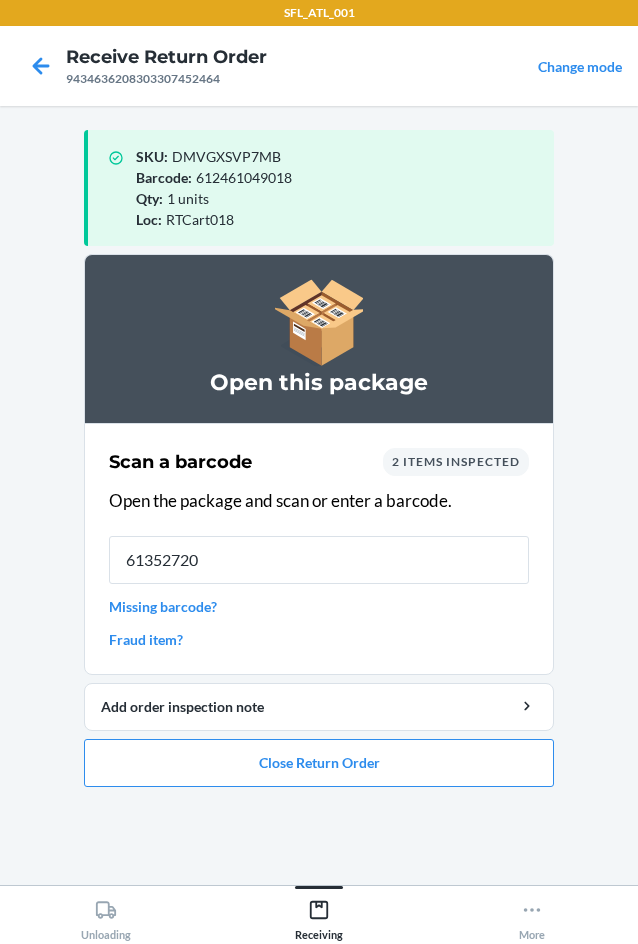 type on "613527201" 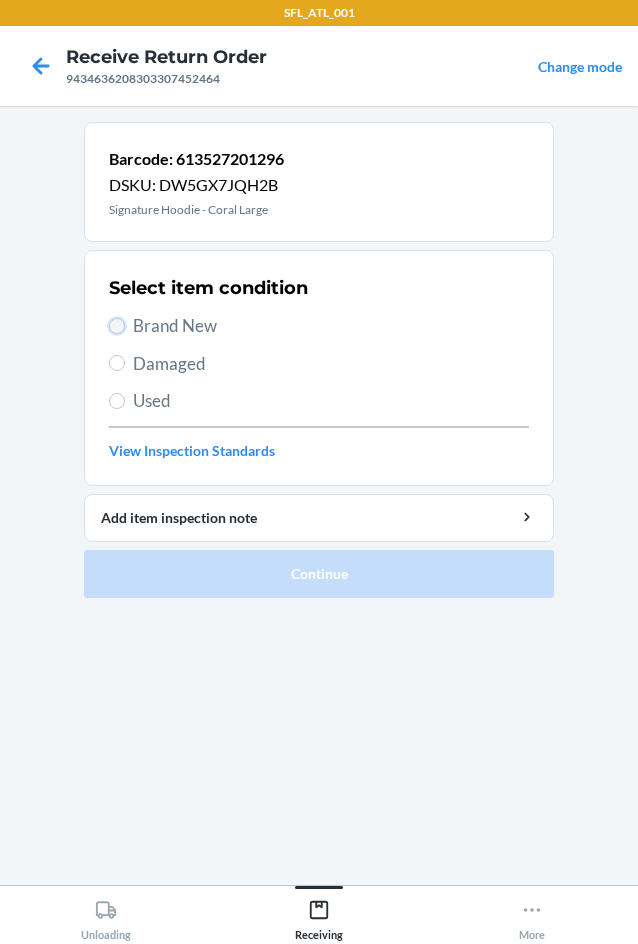 click on "Brand New" at bounding box center (117, 326) 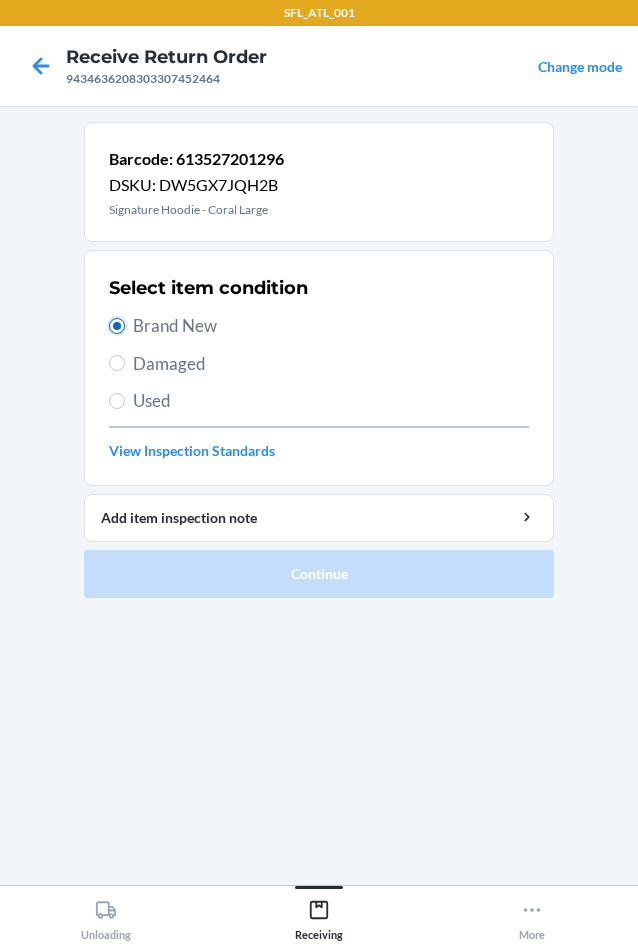 radio on "true" 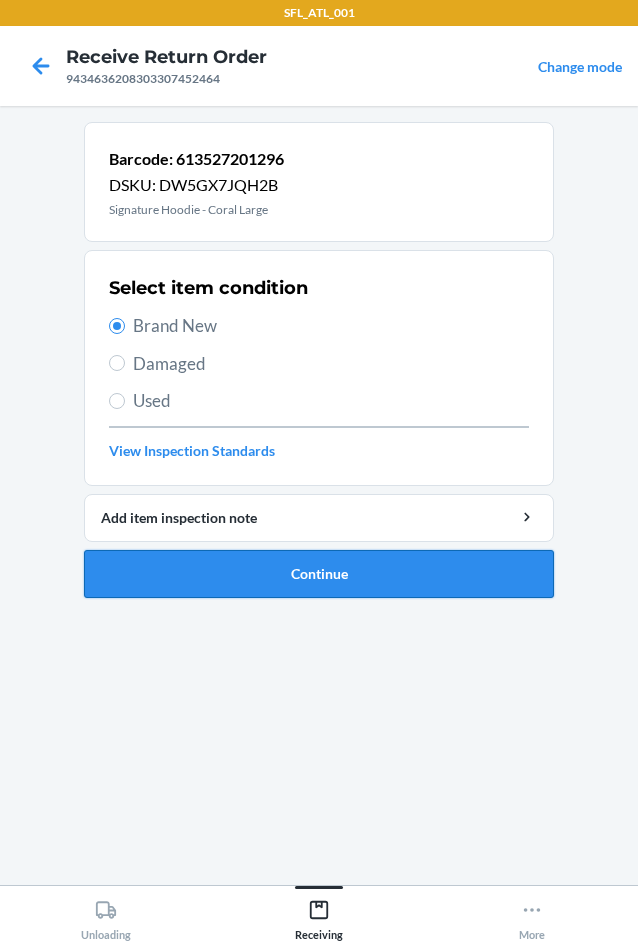 click on "Continue" at bounding box center [319, 574] 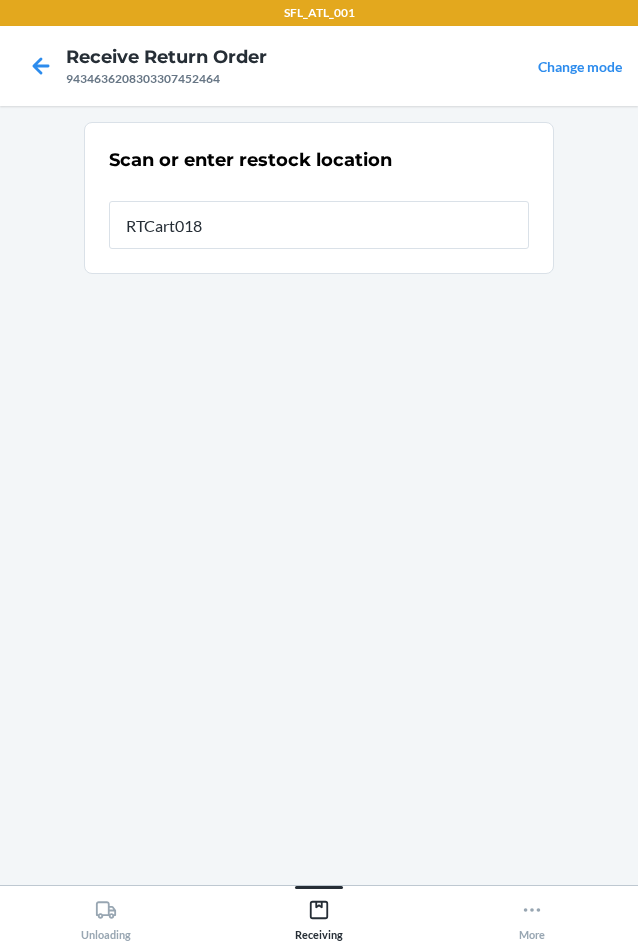 type on "RTCart018" 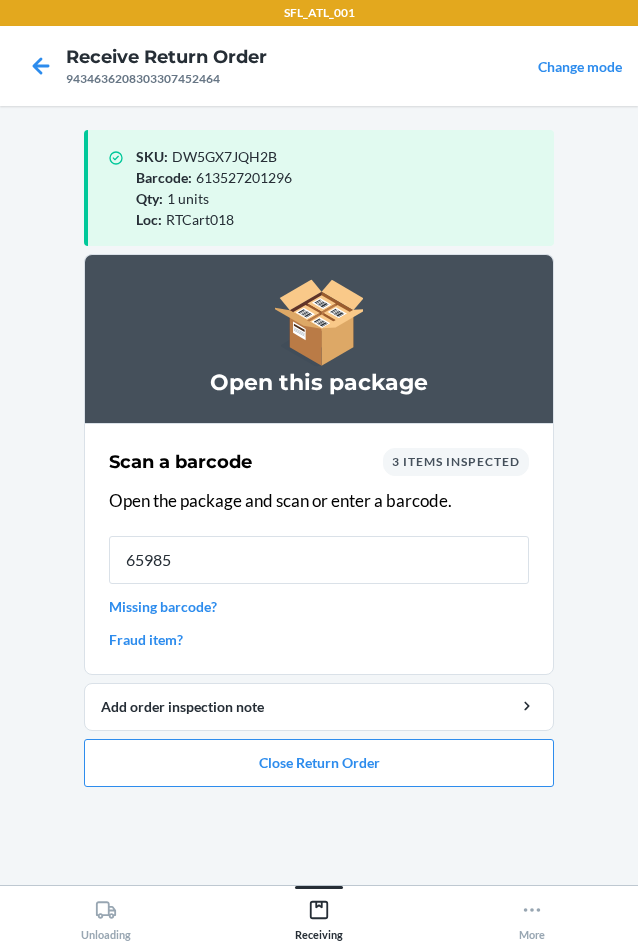 type on "659859" 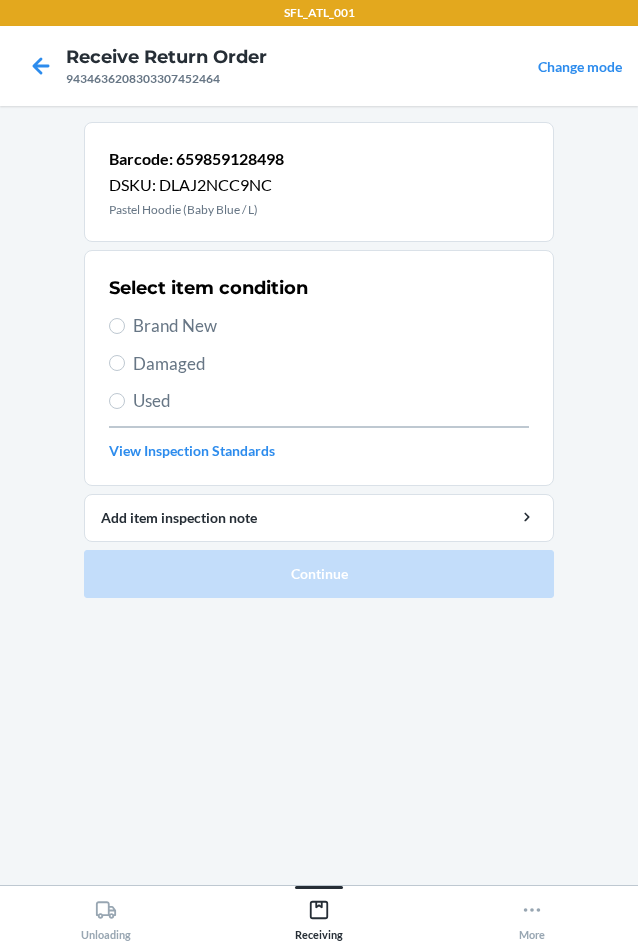 click on "Select item condition Brand New Damaged Used View Inspection Standards" at bounding box center [319, 368] 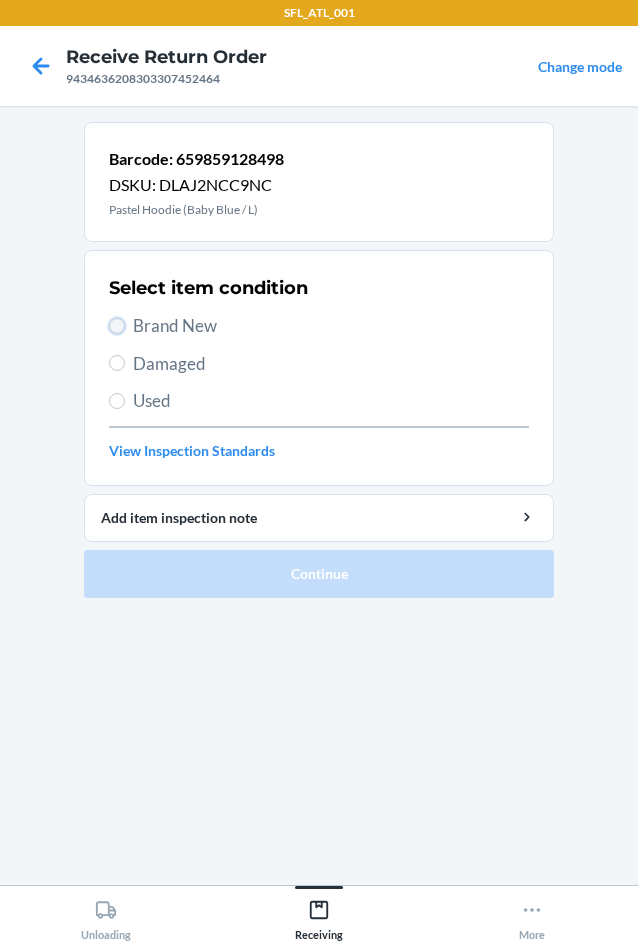 click on "Brand New" at bounding box center [117, 326] 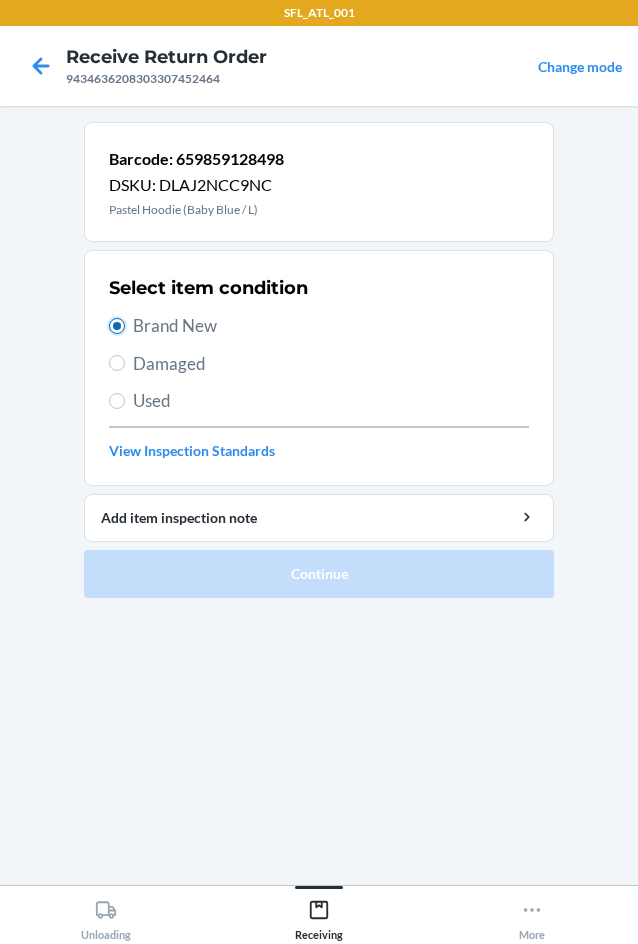 radio on "true" 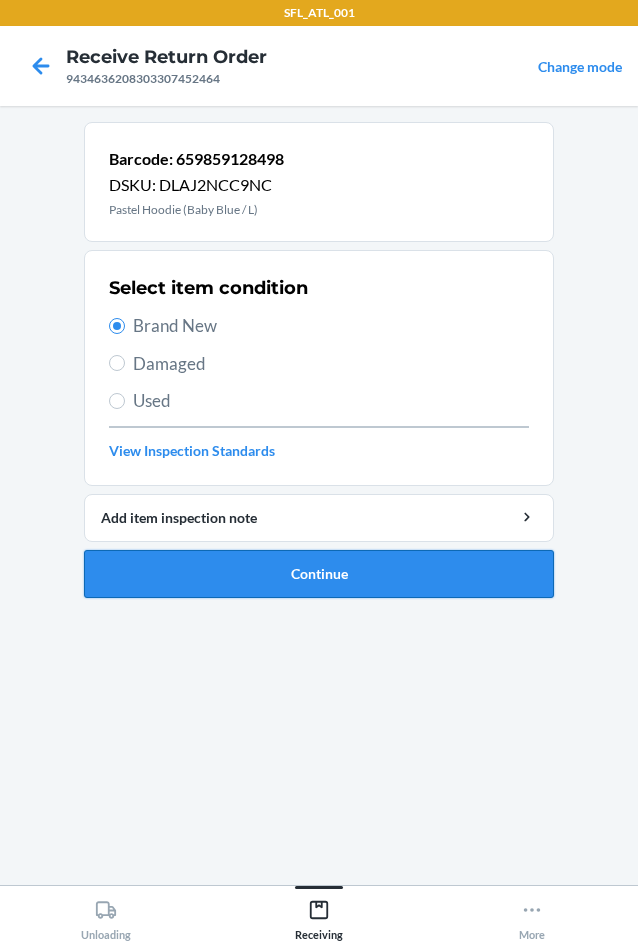 click on "Continue" at bounding box center [319, 574] 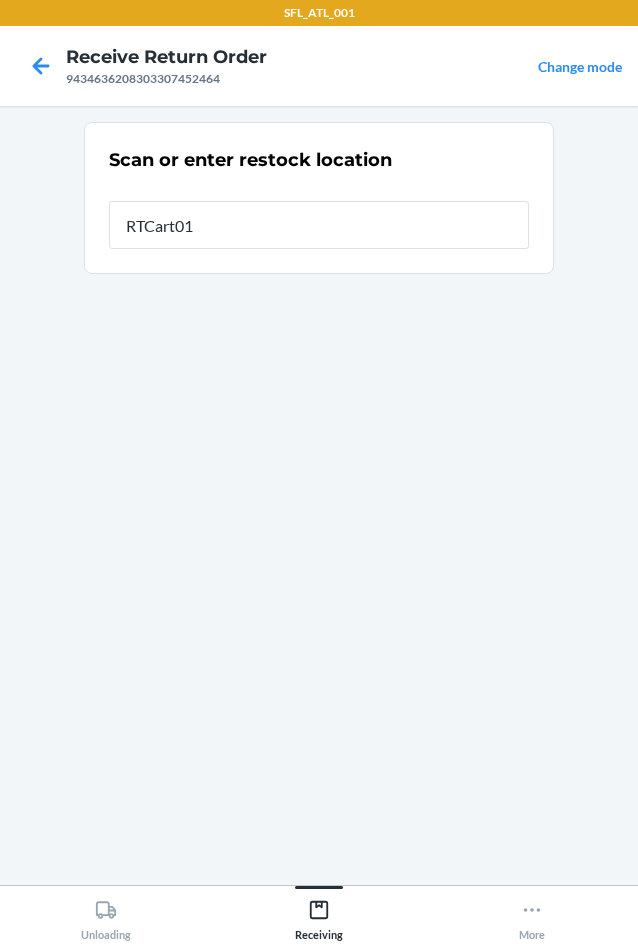 type on "RTCart018" 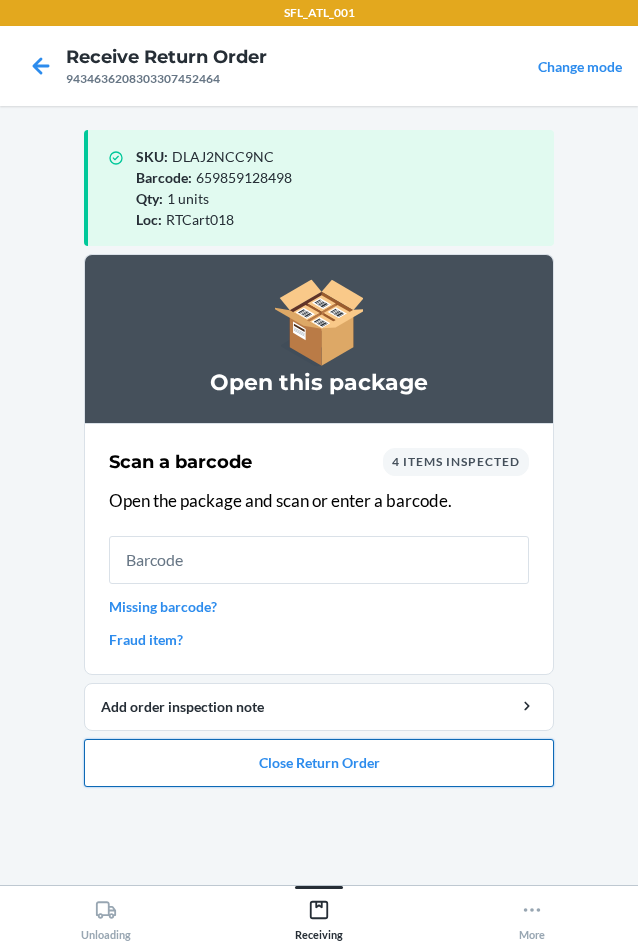 click on "Close Return Order" at bounding box center [319, 763] 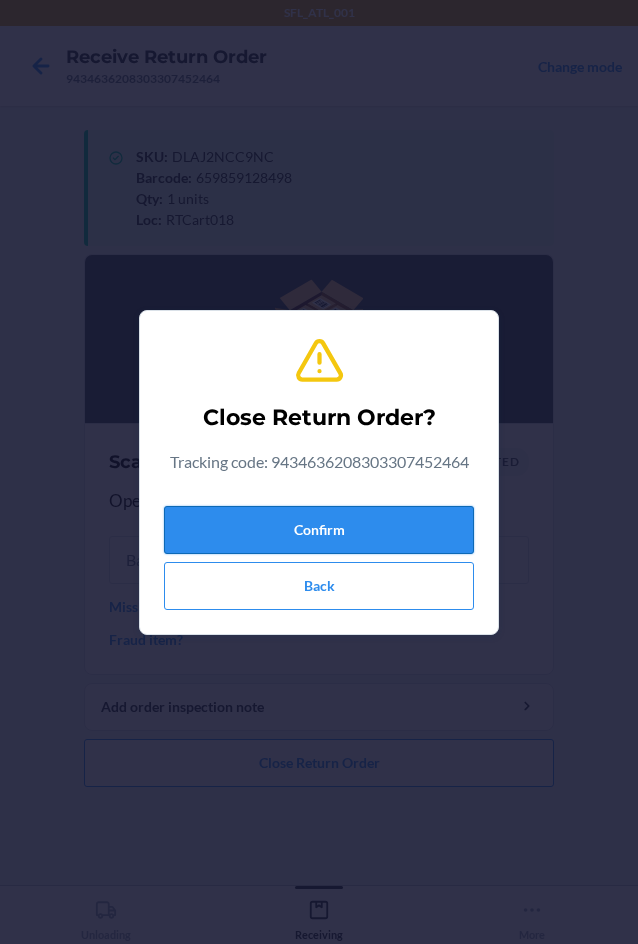 click on "Confirm" at bounding box center (319, 530) 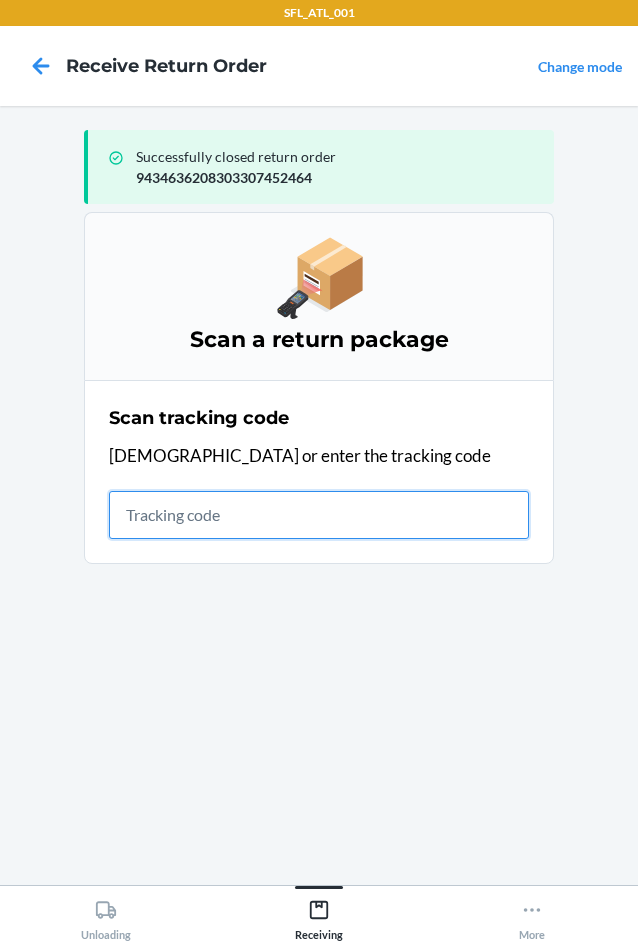 click at bounding box center (319, 515) 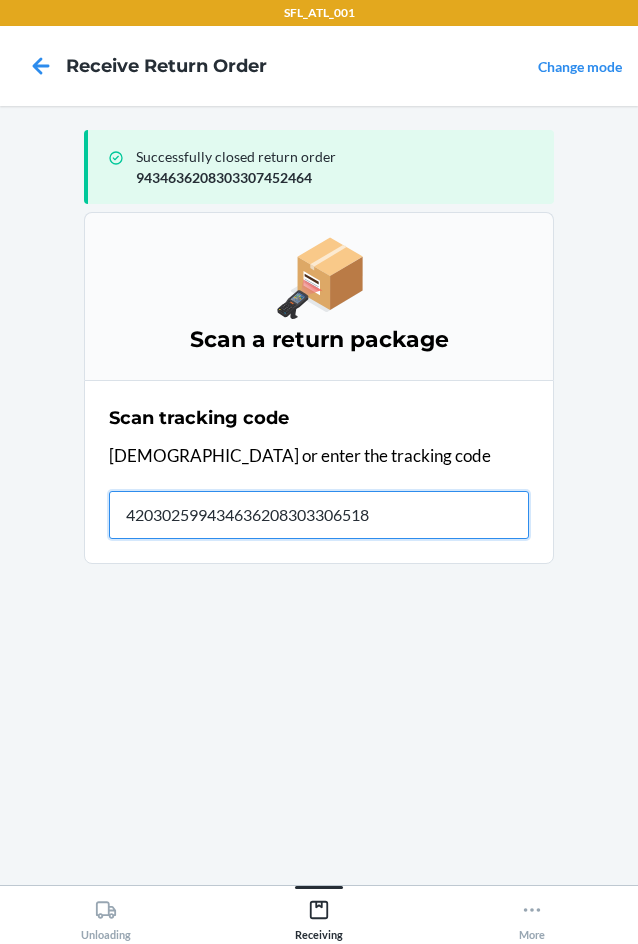 type on "4203025994346362083033065180" 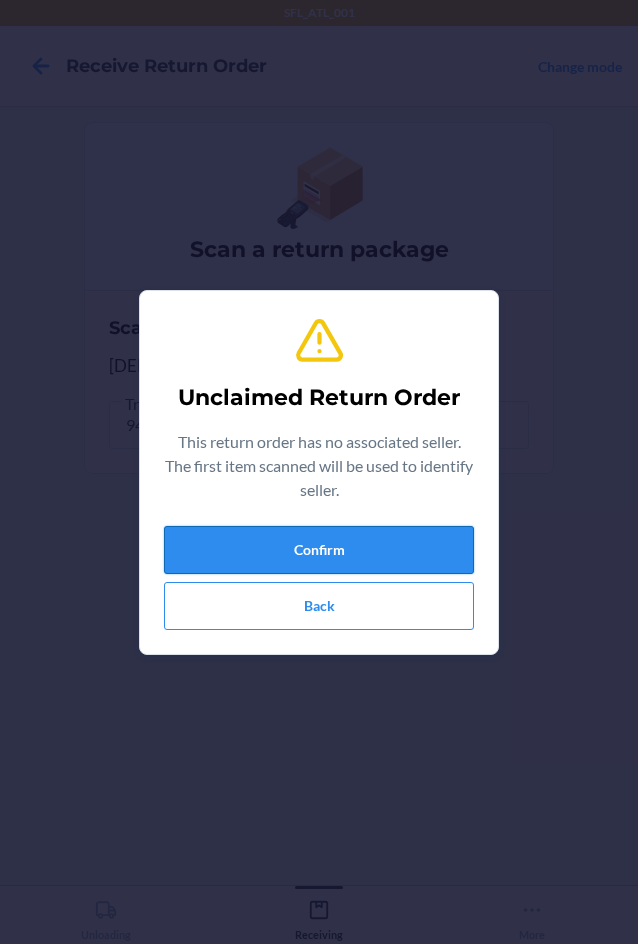 click on "Confirm" at bounding box center (319, 550) 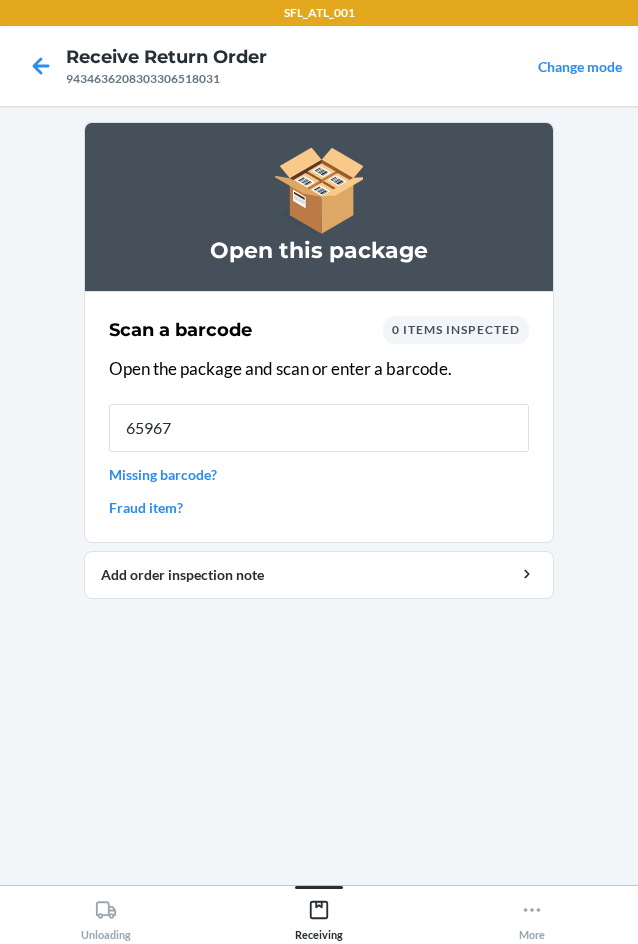 type on "659675" 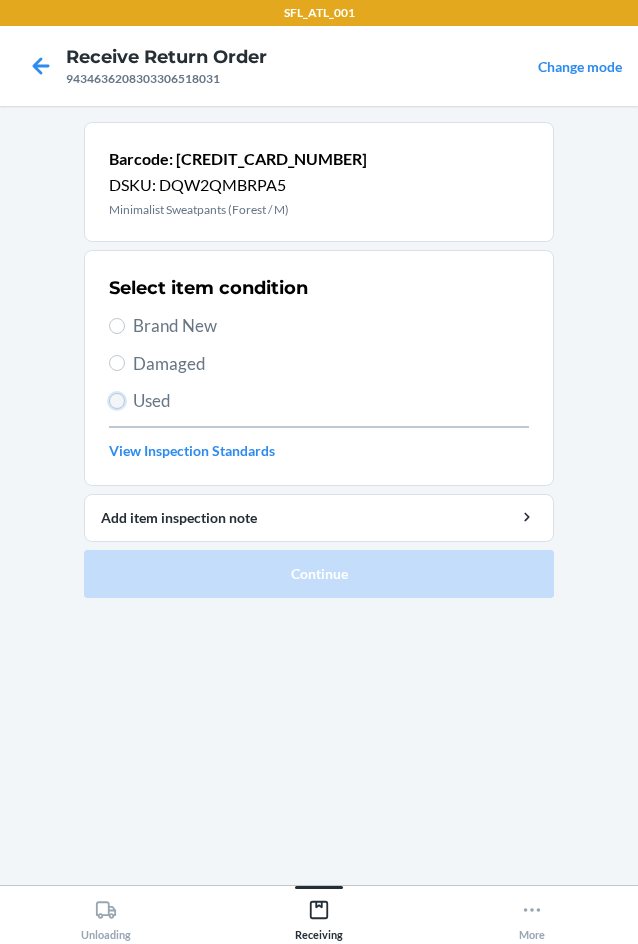 click on "Used" at bounding box center [117, 401] 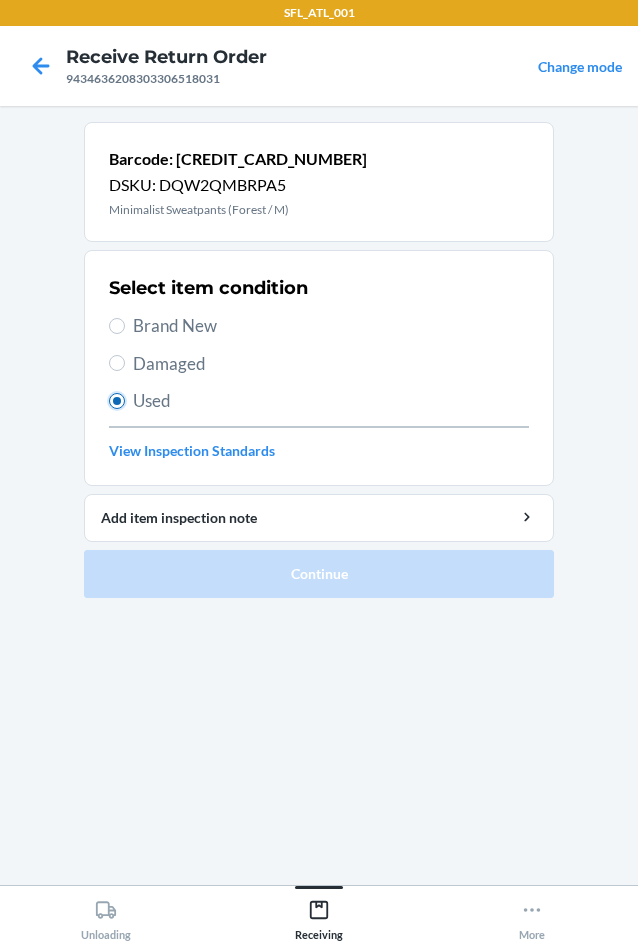 radio on "true" 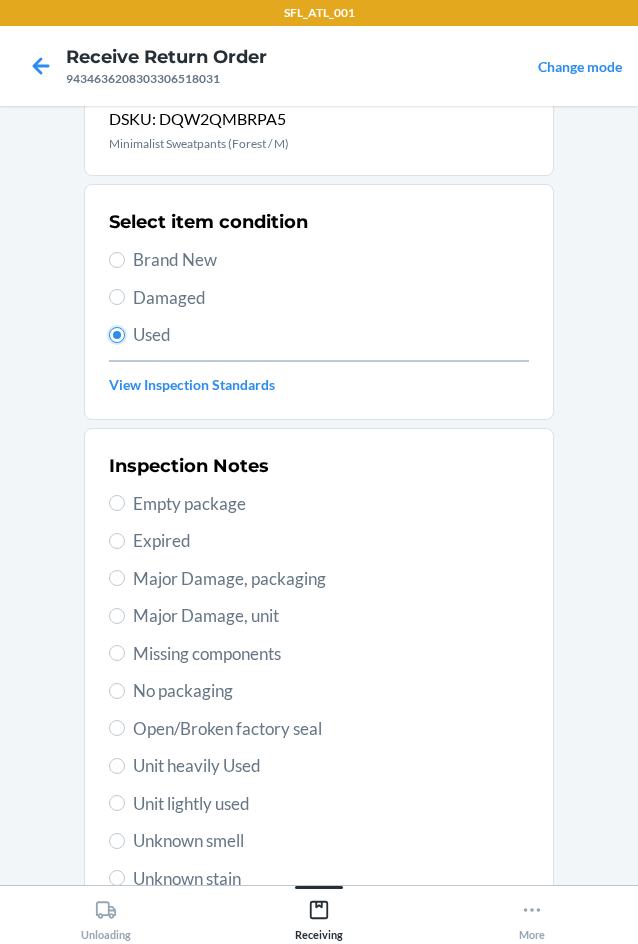 scroll, scrollTop: 200, scrollLeft: 0, axis: vertical 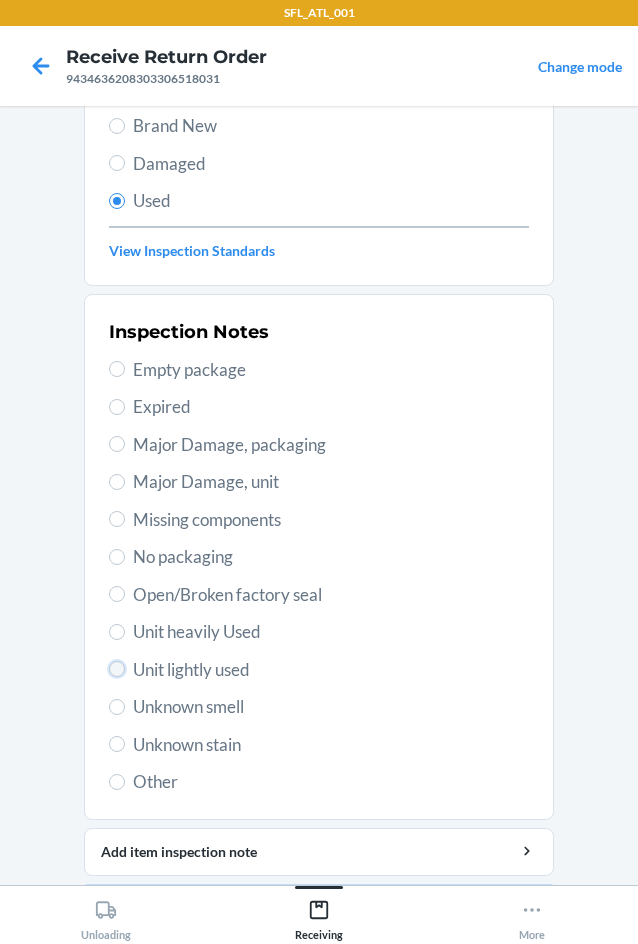 click on "Unit lightly used" at bounding box center [117, 669] 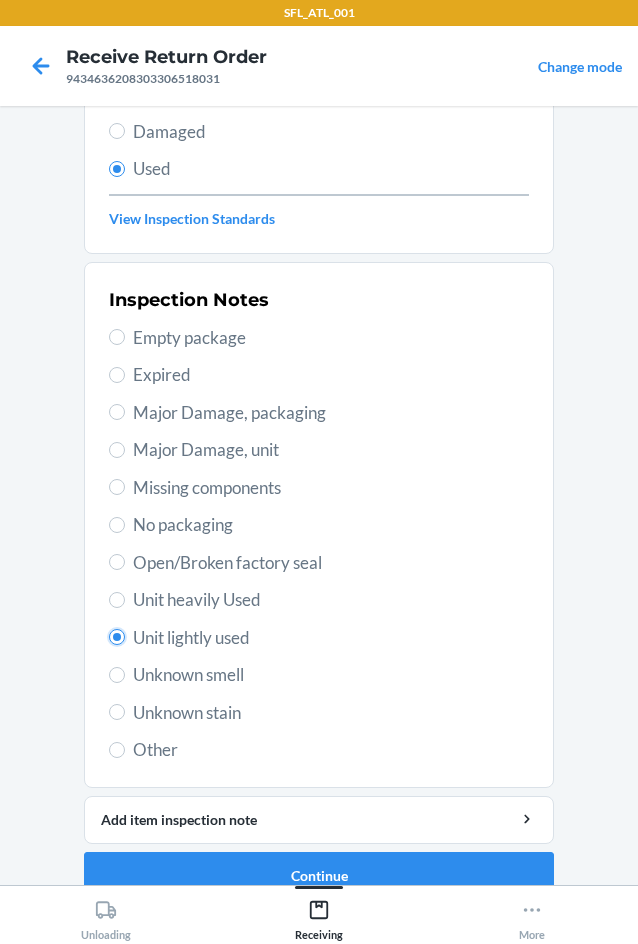 scroll, scrollTop: 263, scrollLeft: 0, axis: vertical 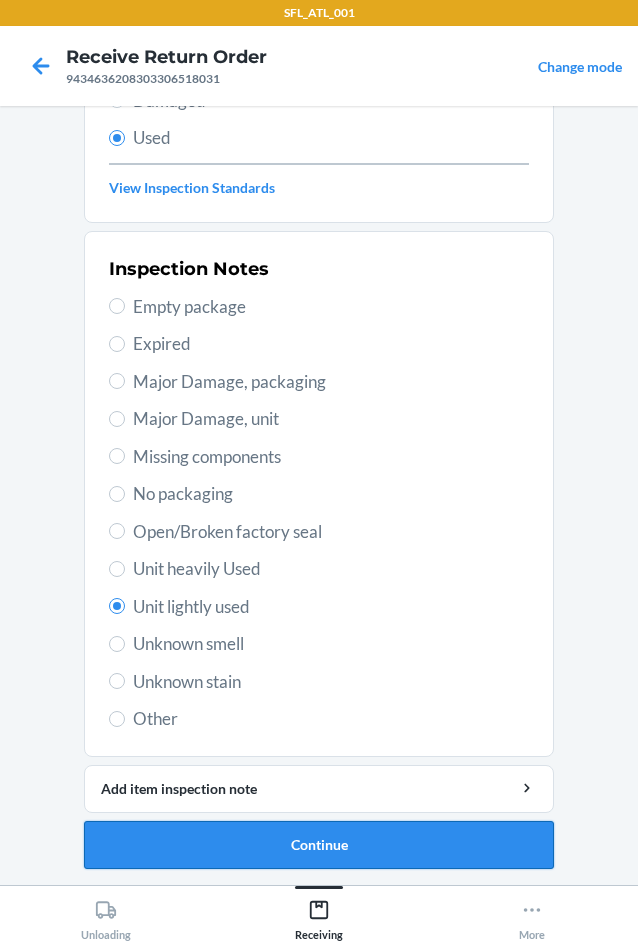 click on "Continue" at bounding box center [319, 845] 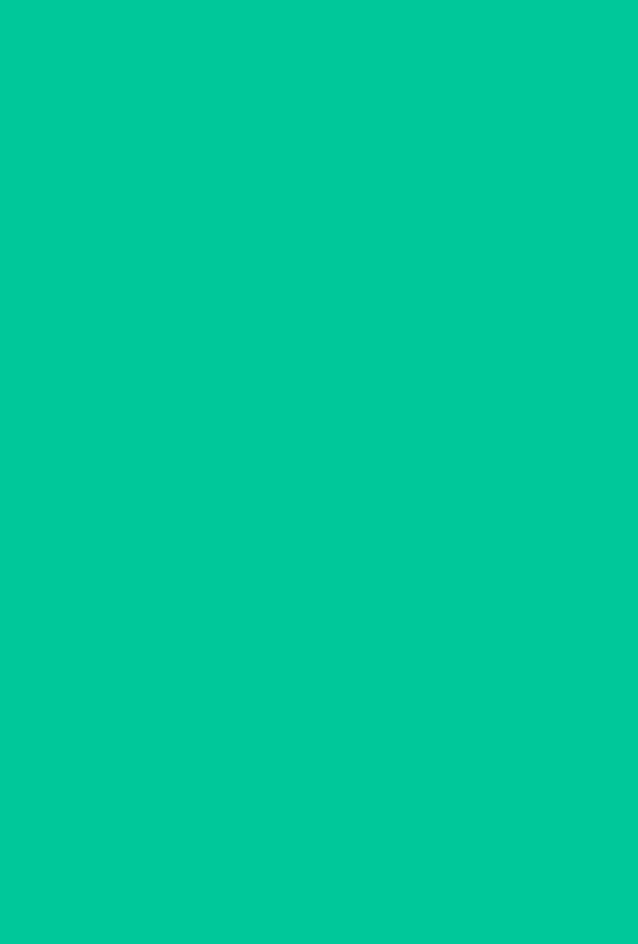 scroll, scrollTop: 0, scrollLeft: 0, axis: both 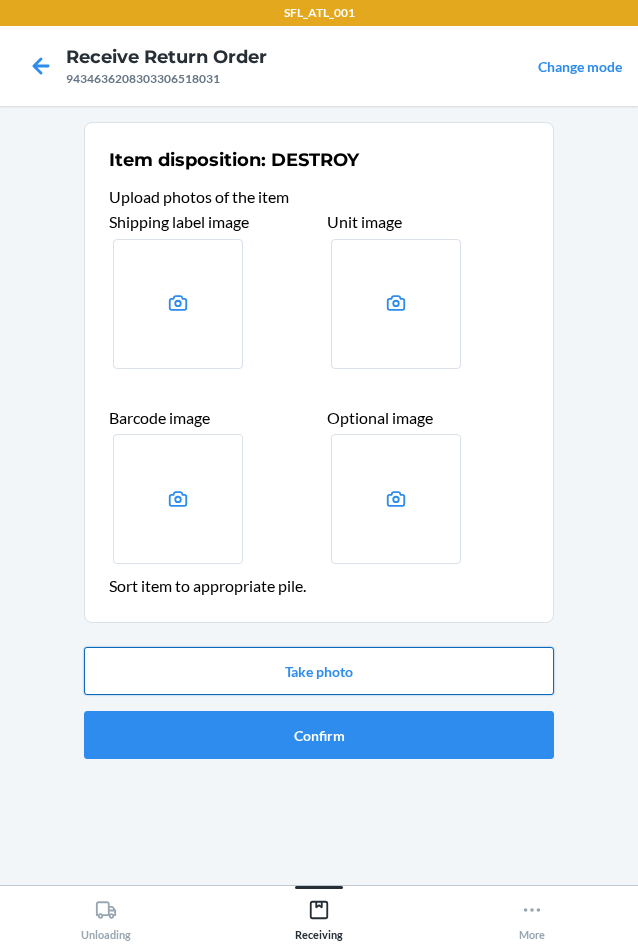 click on "Take photo" at bounding box center [319, 671] 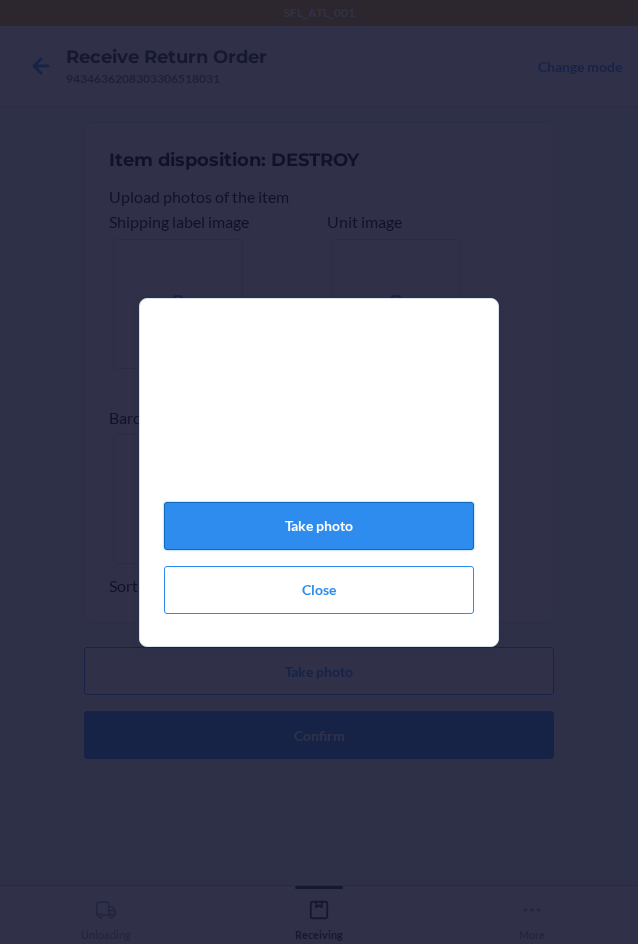 click on "Take photo" 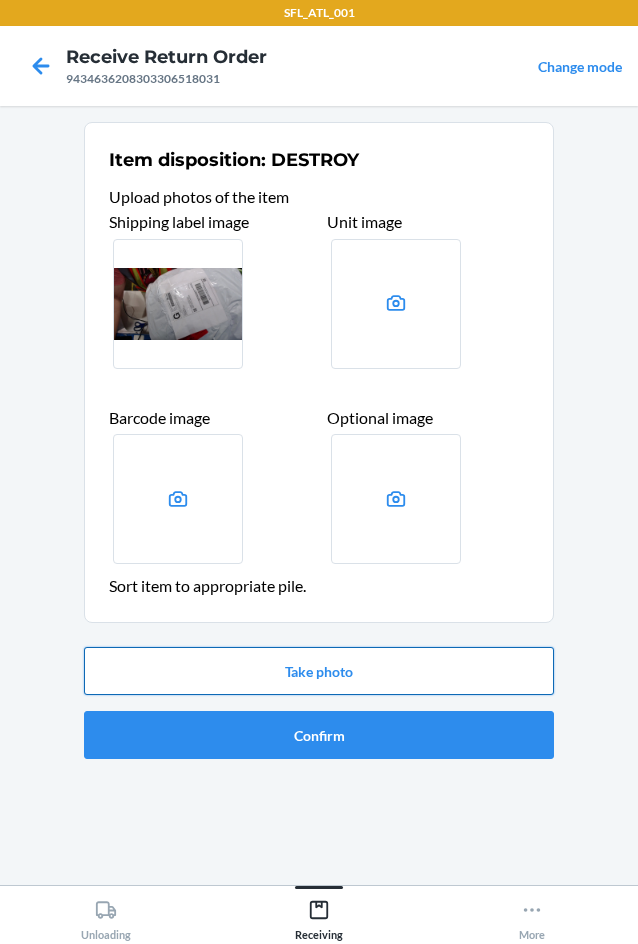 click on "Take photo" at bounding box center (319, 671) 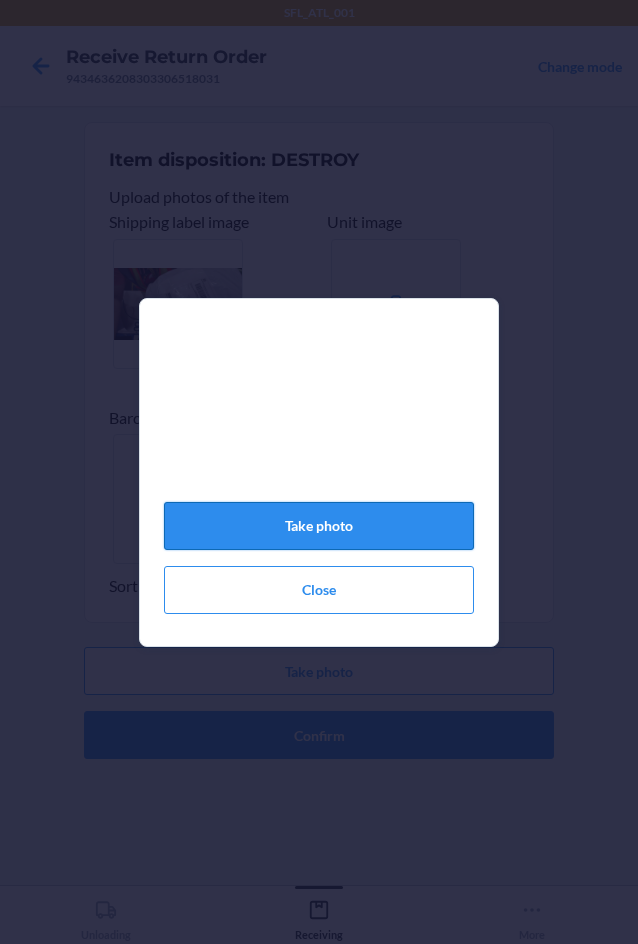 click on "Take photo" 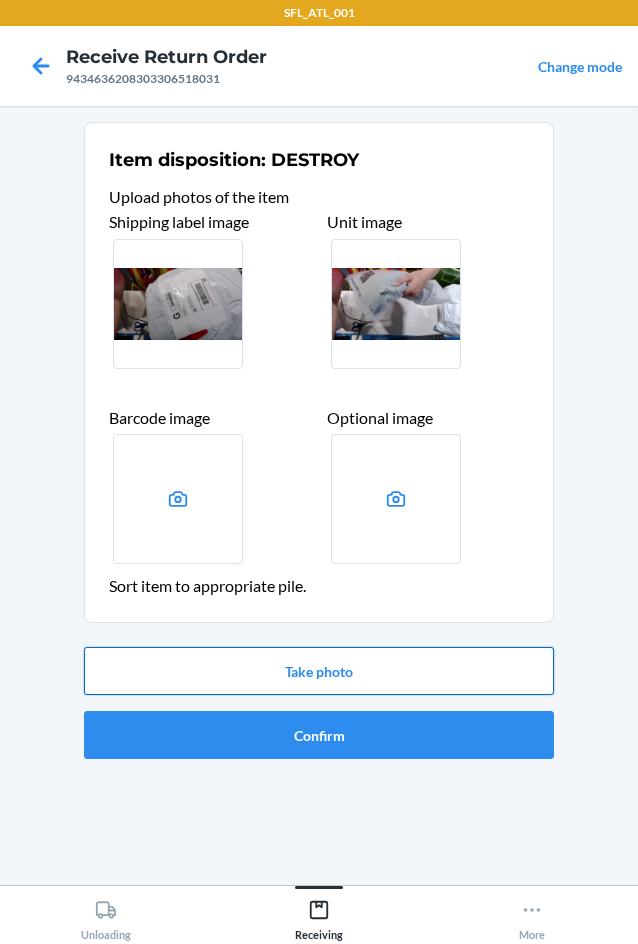 click on "Take photo" at bounding box center (319, 671) 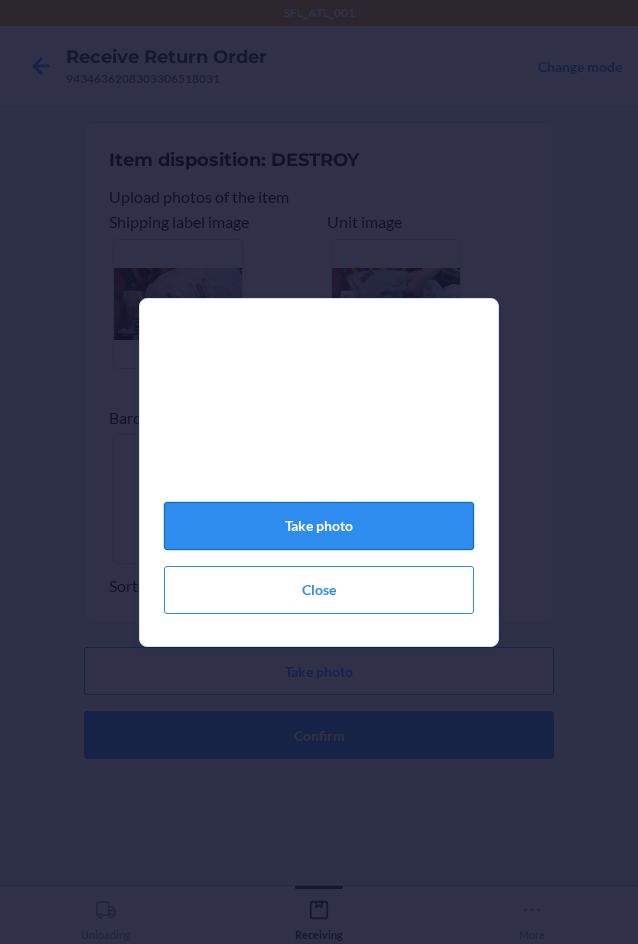 click on "Take photo" 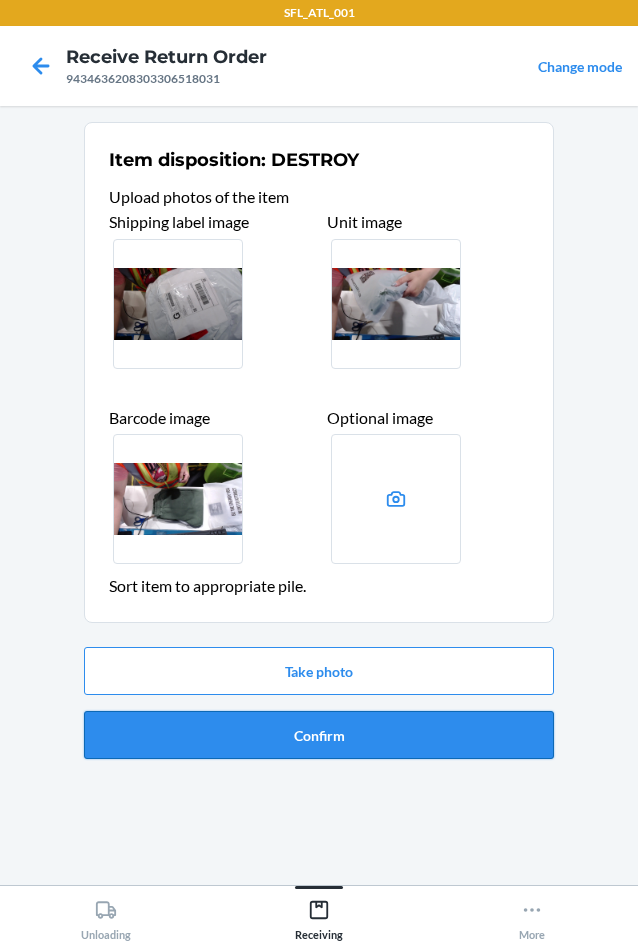 click on "Confirm" at bounding box center (319, 735) 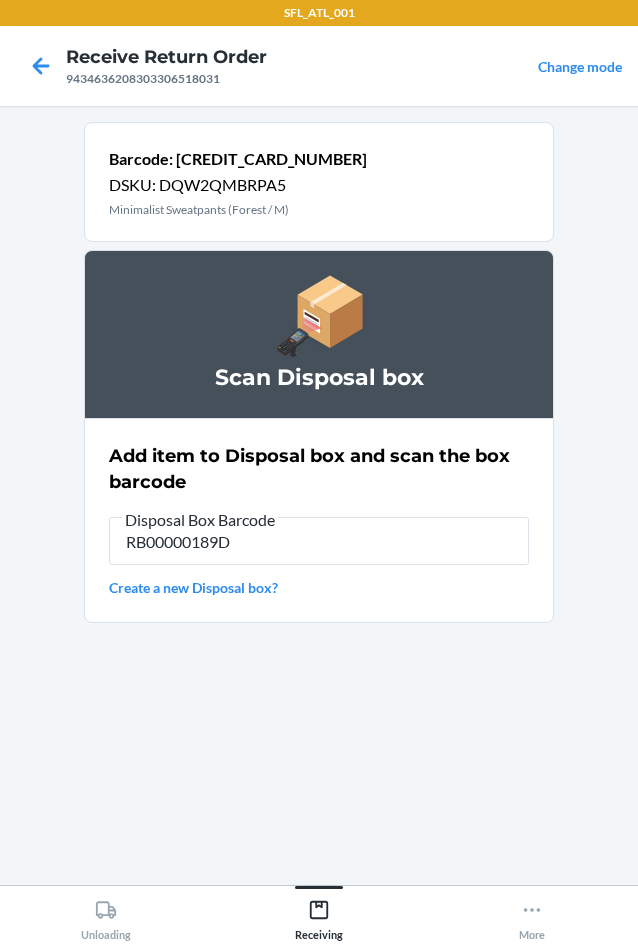 type on "RB00000189D" 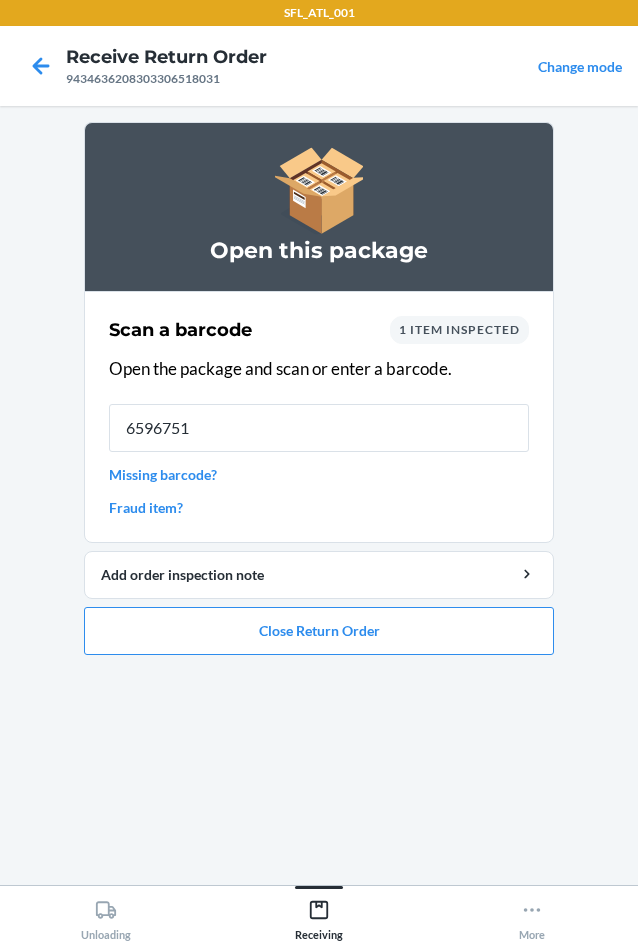 type on "65967510" 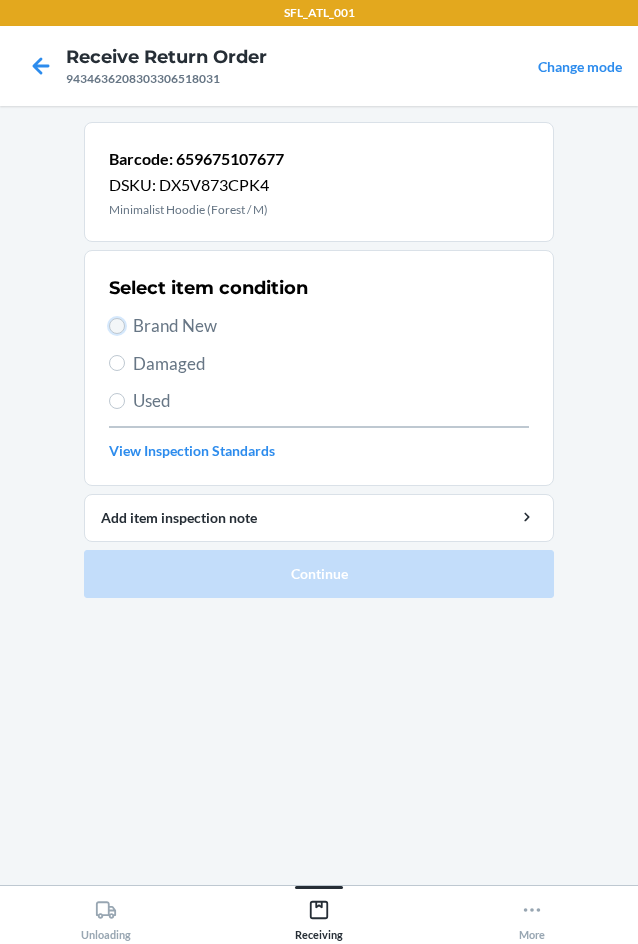 click on "Brand New" at bounding box center (117, 326) 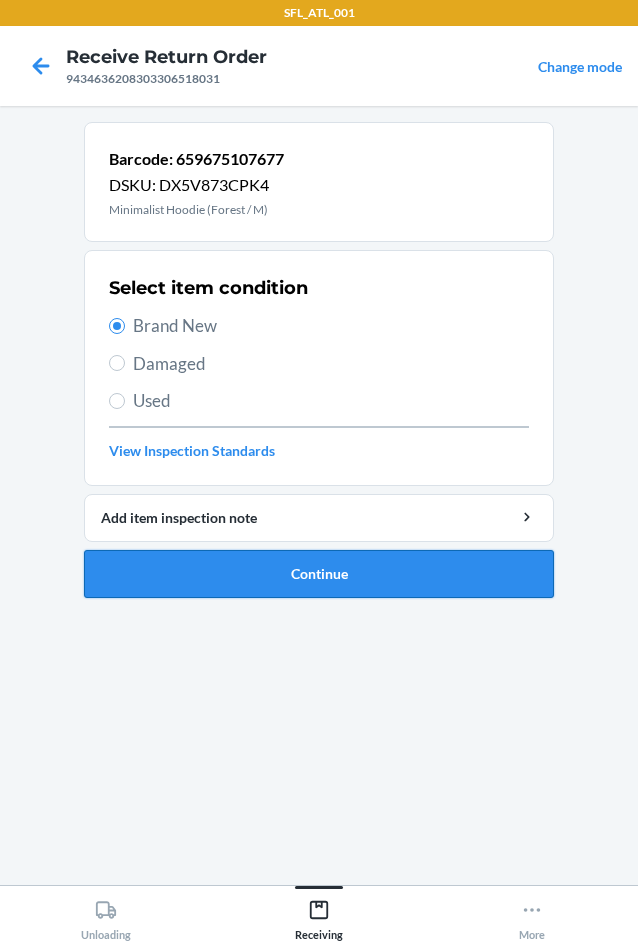 click on "Continue" at bounding box center (319, 574) 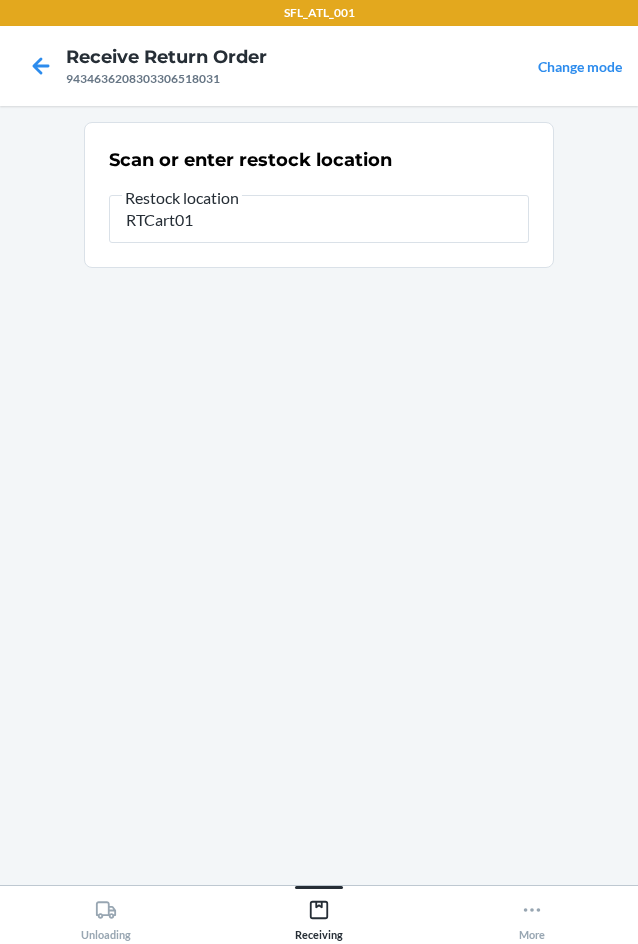 type on "RTCart018" 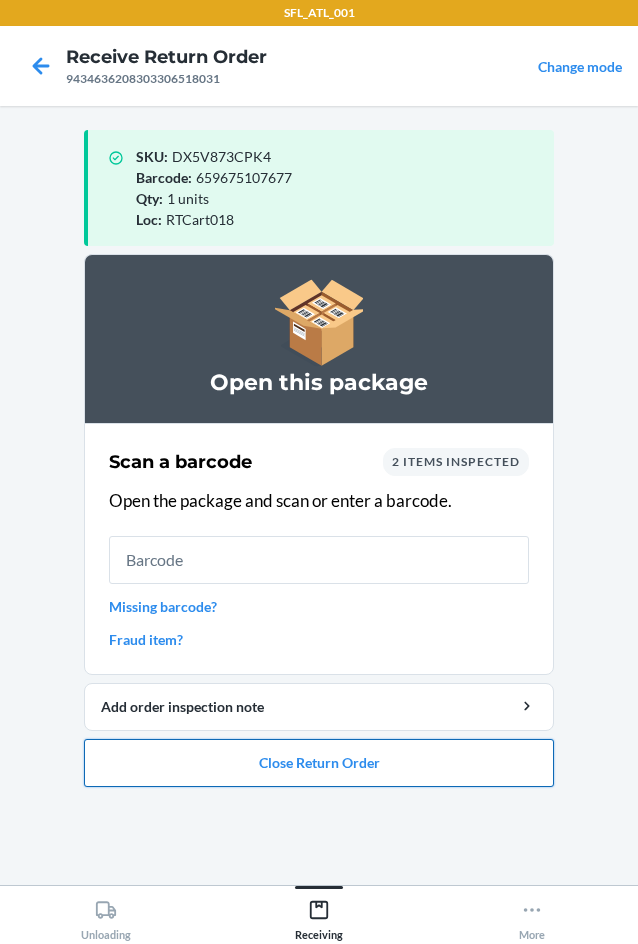 click on "Close Return Order" at bounding box center (319, 763) 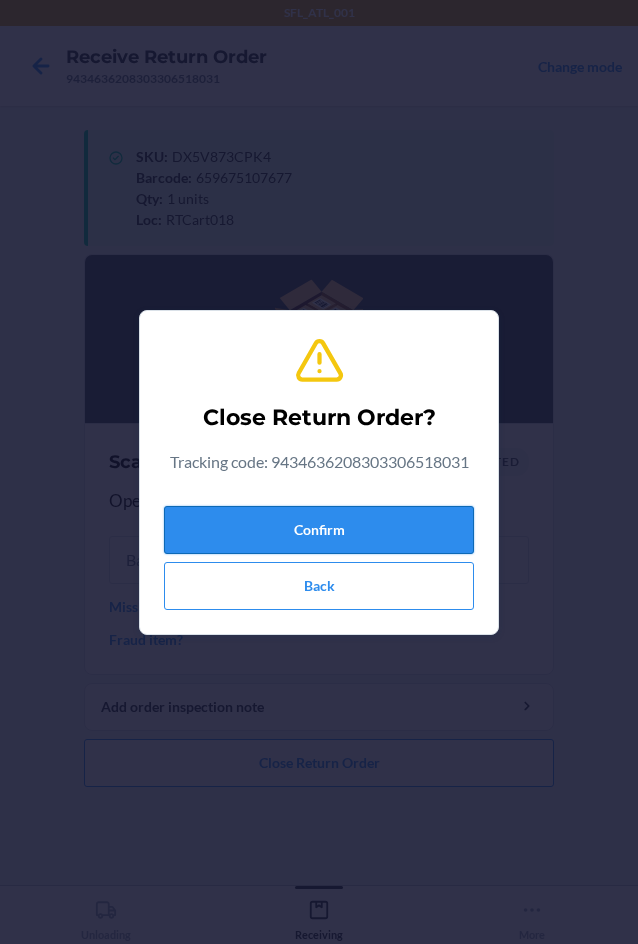 click on "Confirm" at bounding box center [319, 530] 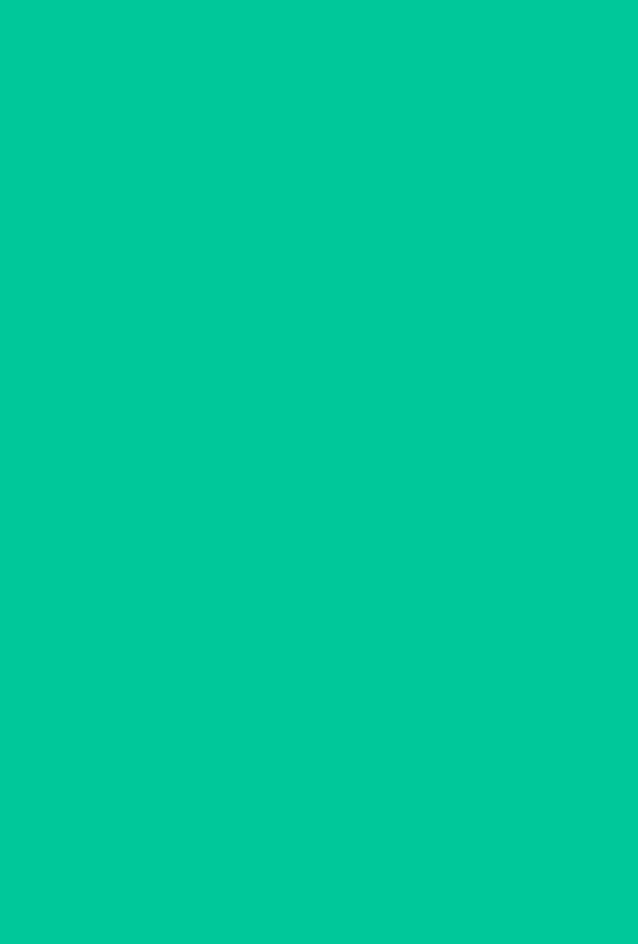 click at bounding box center [319, 515] 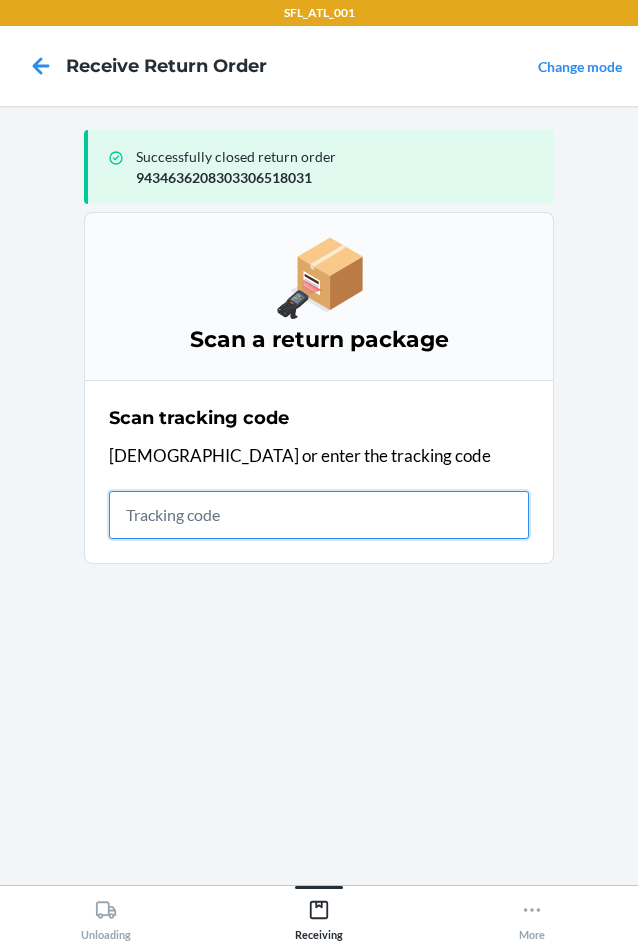 click at bounding box center (319, 515) 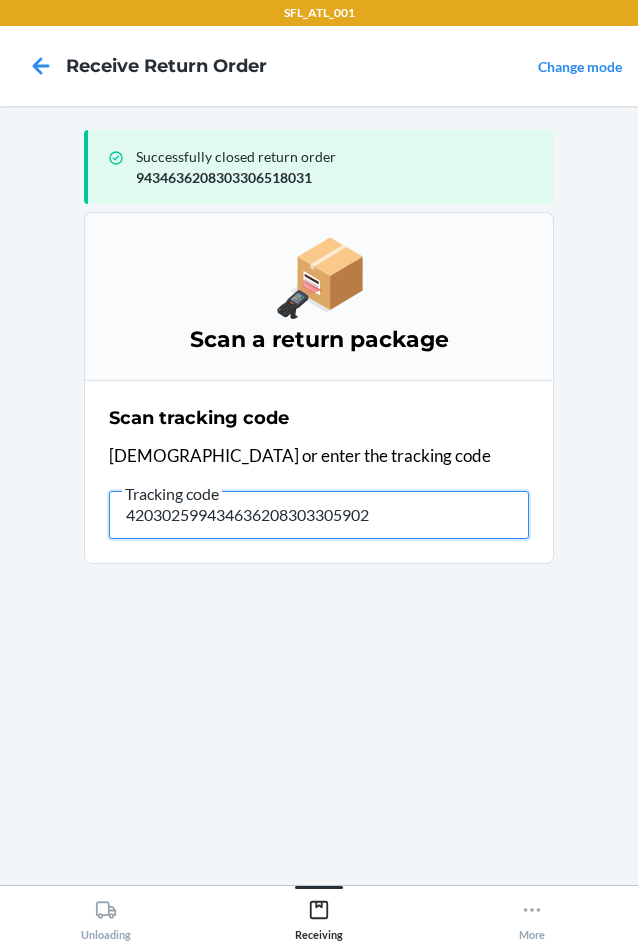 type on "4203025994346362083033059021" 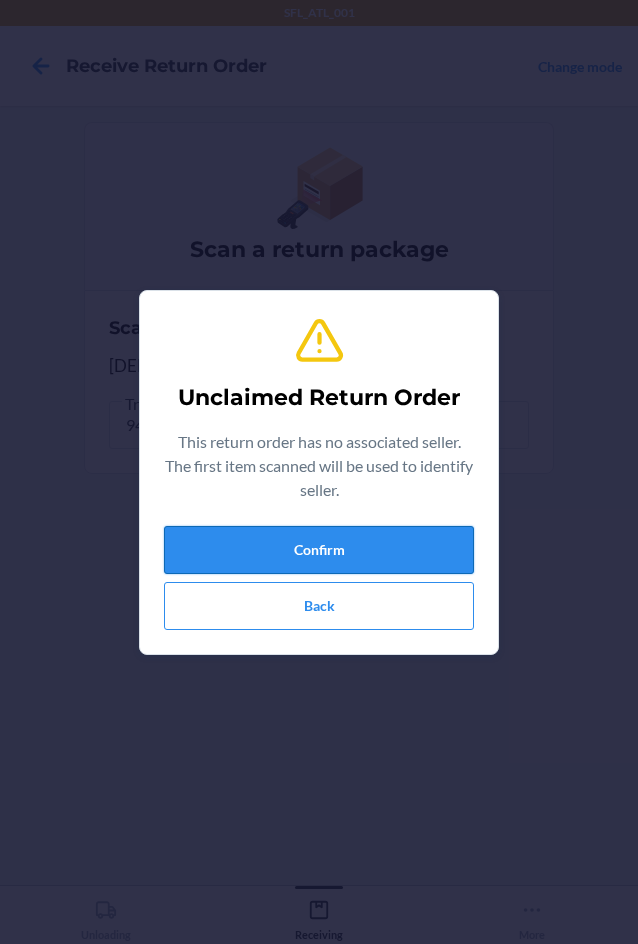 click on "Confirm" at bounding box center [319, 550] 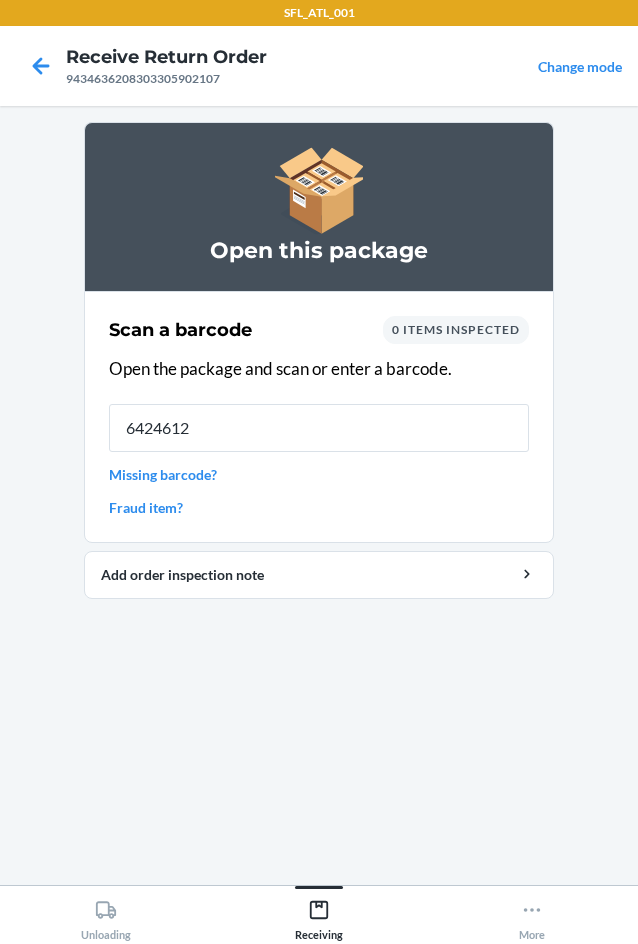 type on "64246129" 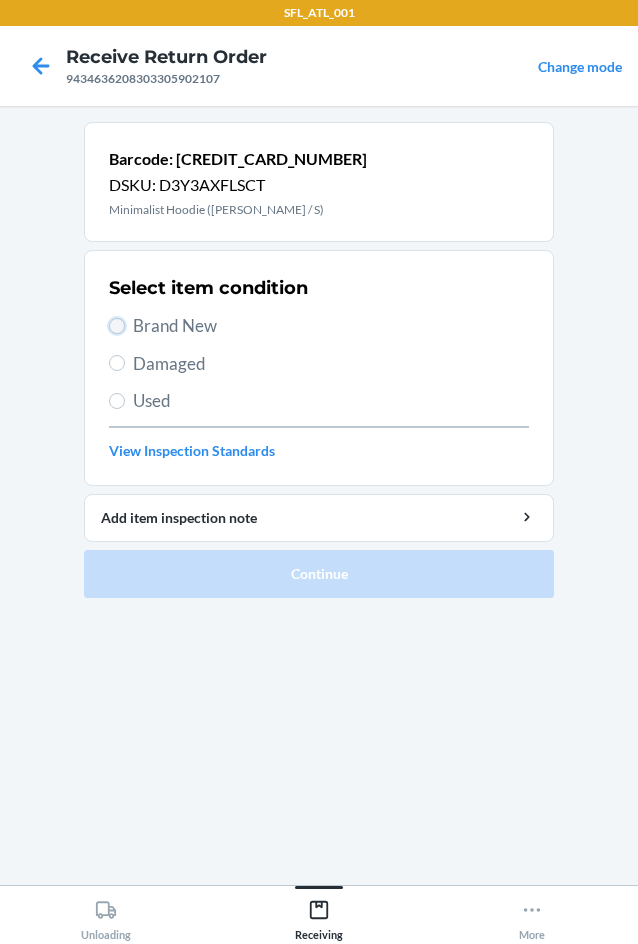 click on "Brand New" at bounding box center [117, 326] 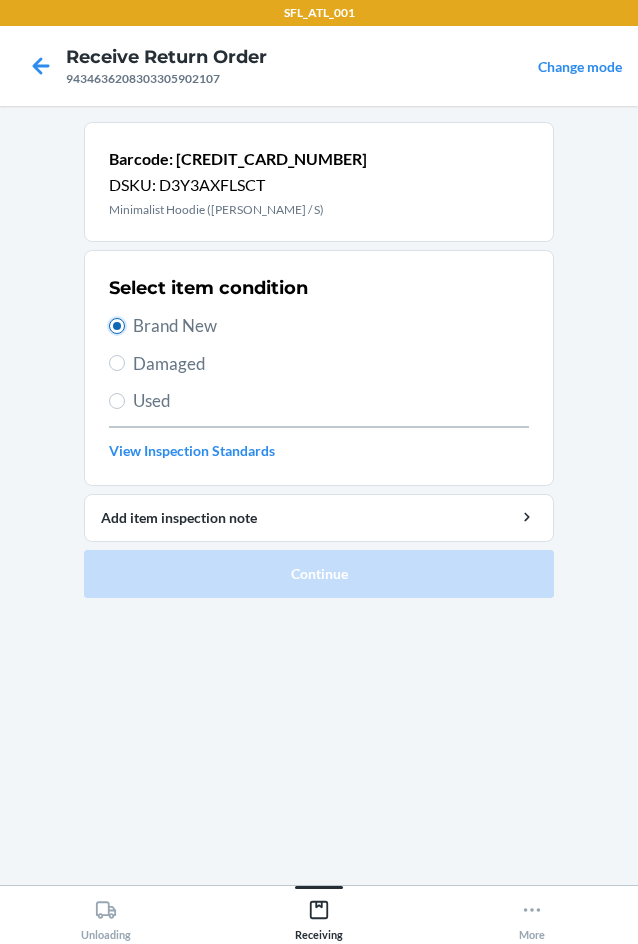 radio on "true" 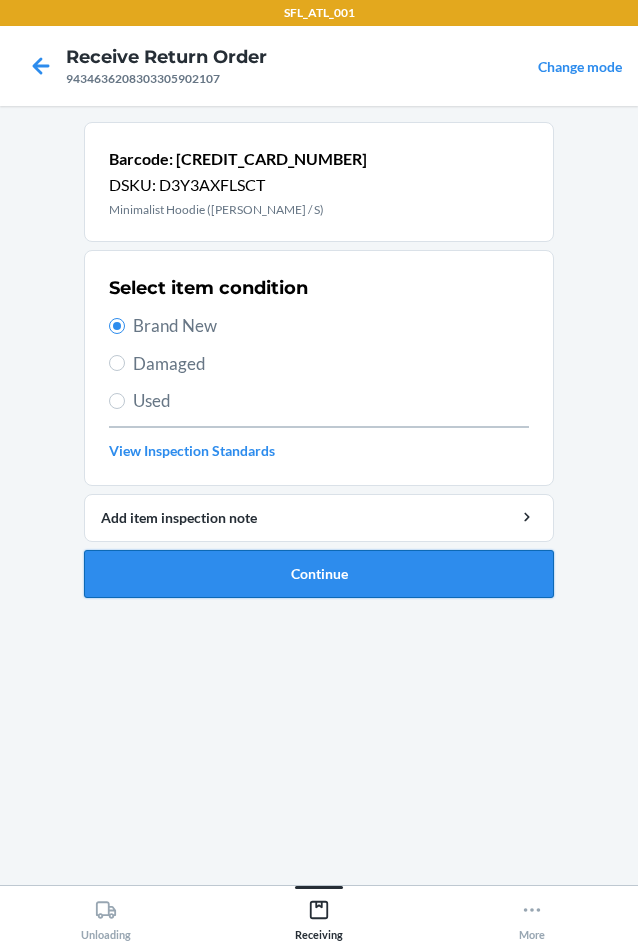 click on "Continue" at bounding box center [319, 574] 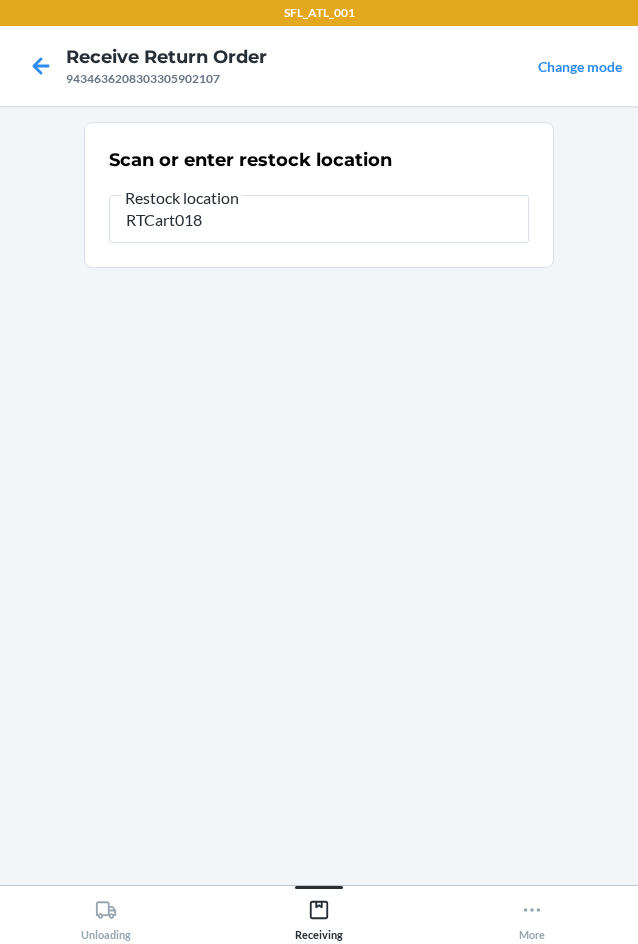 type on "RTCart018" 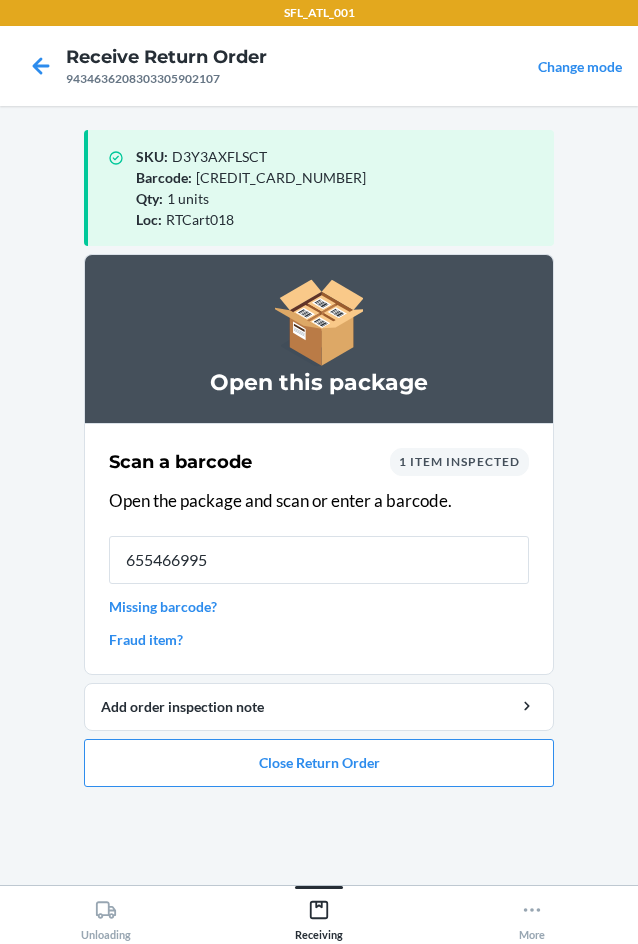 type on "6554669953" 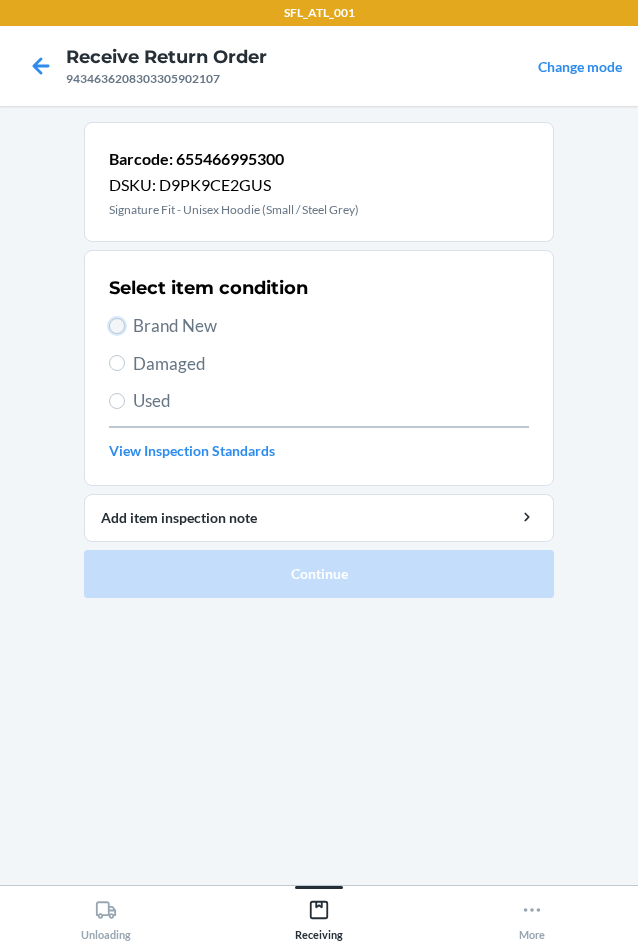 click on "Brand New" at bounding box center [117, 326] 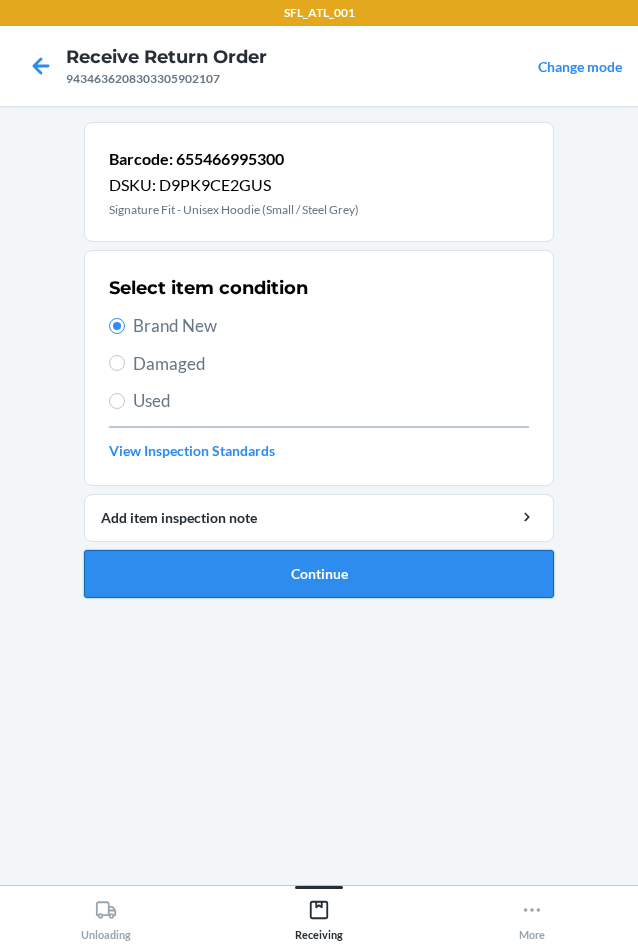 click on "Continue" at bounding box center [319, 574] 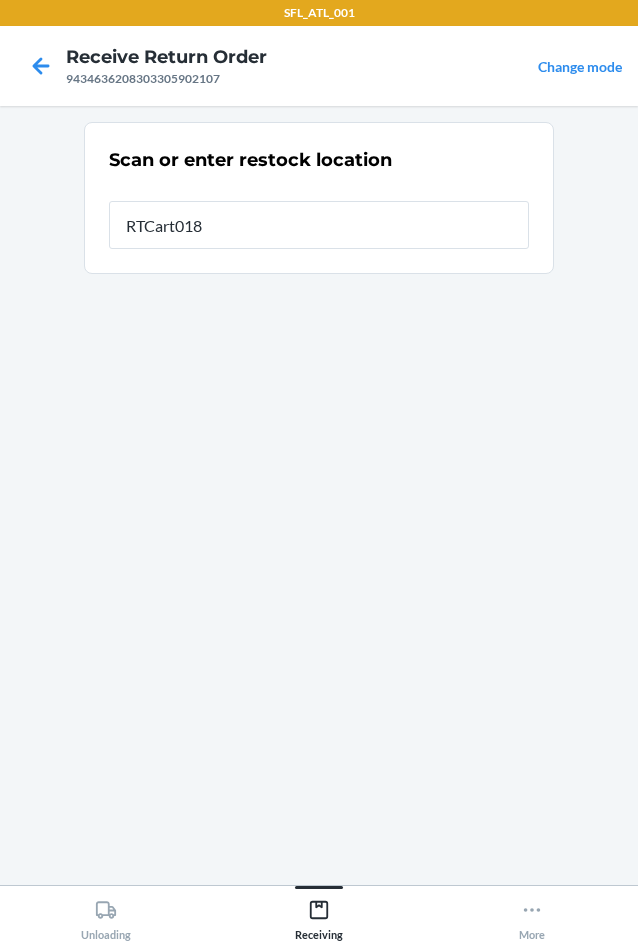 type on "RTCart018" 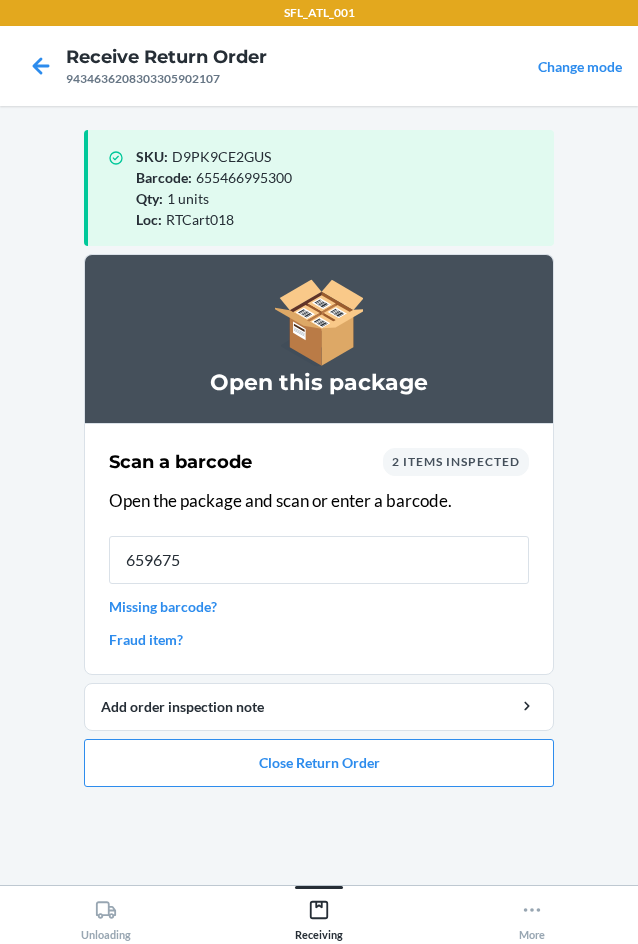 type on "6596751" 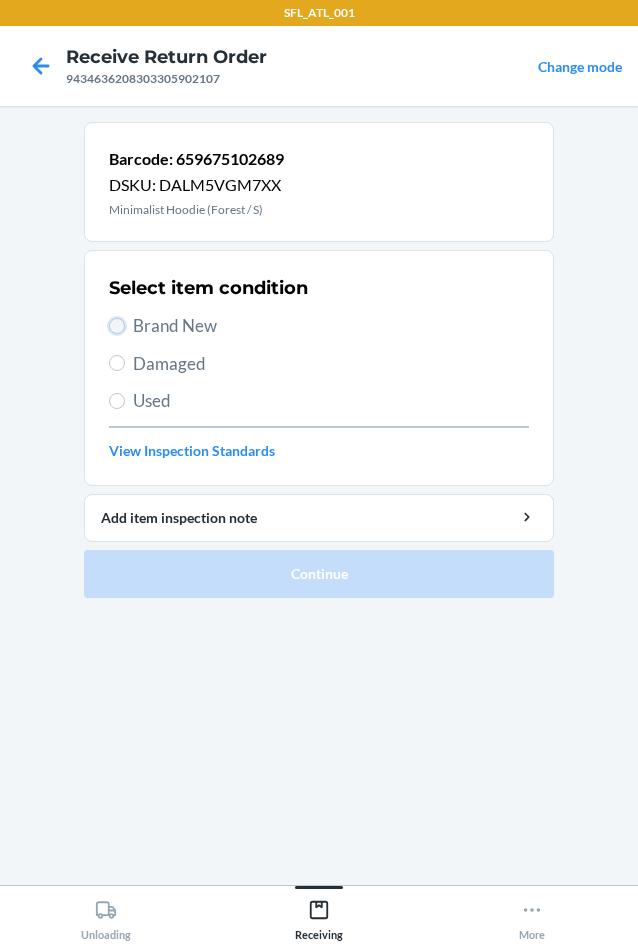 click on "Brand New" at bounding box center [117, 326] 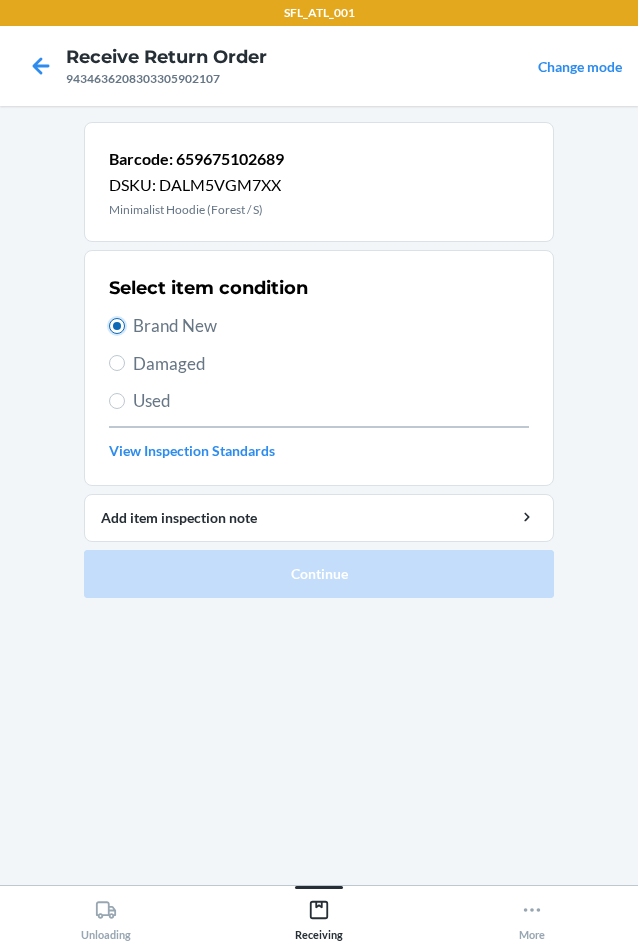 radio on "true" 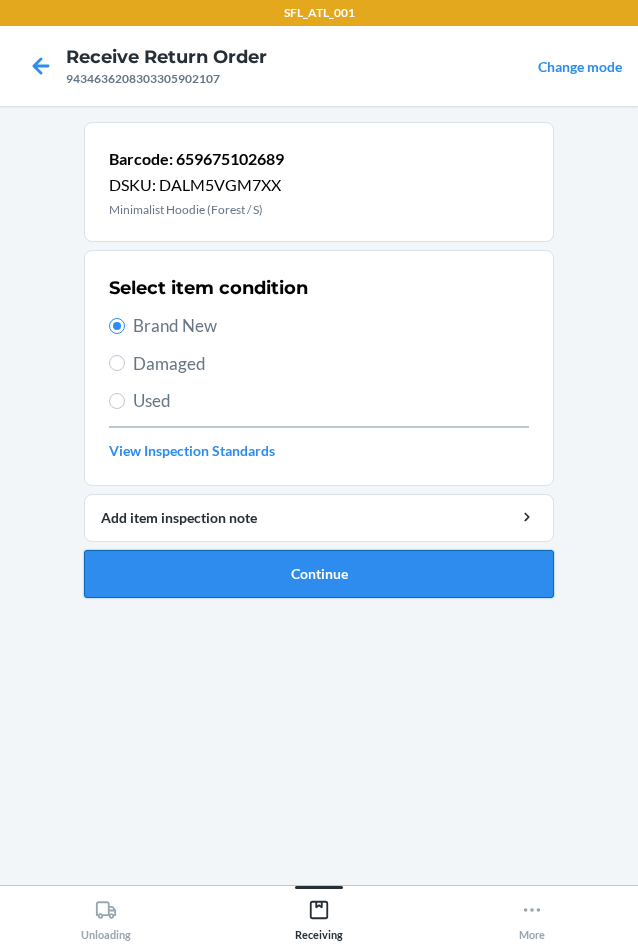 click on "Continue" at bounding box center [319, 574] 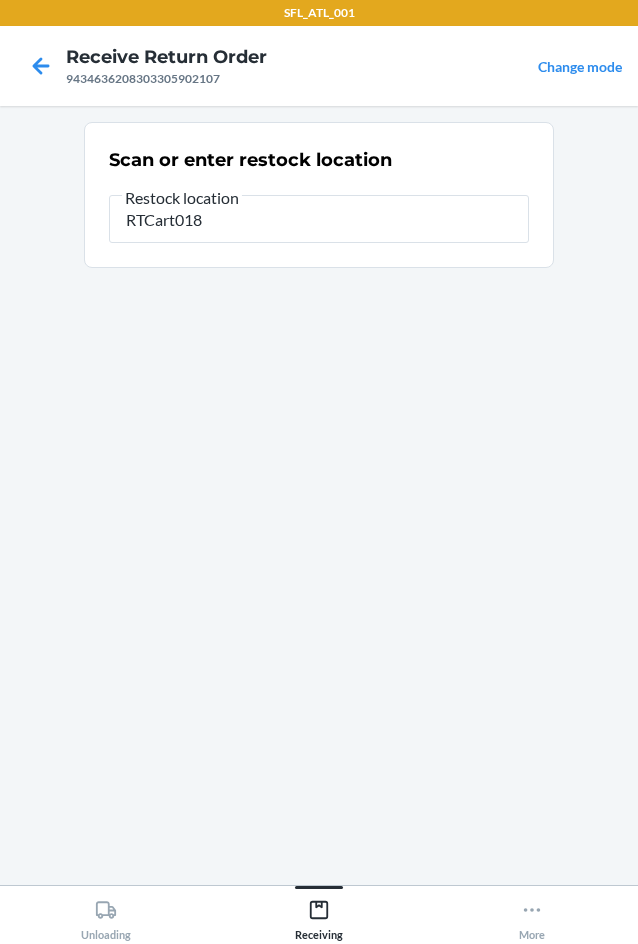 type on "RTCart018" 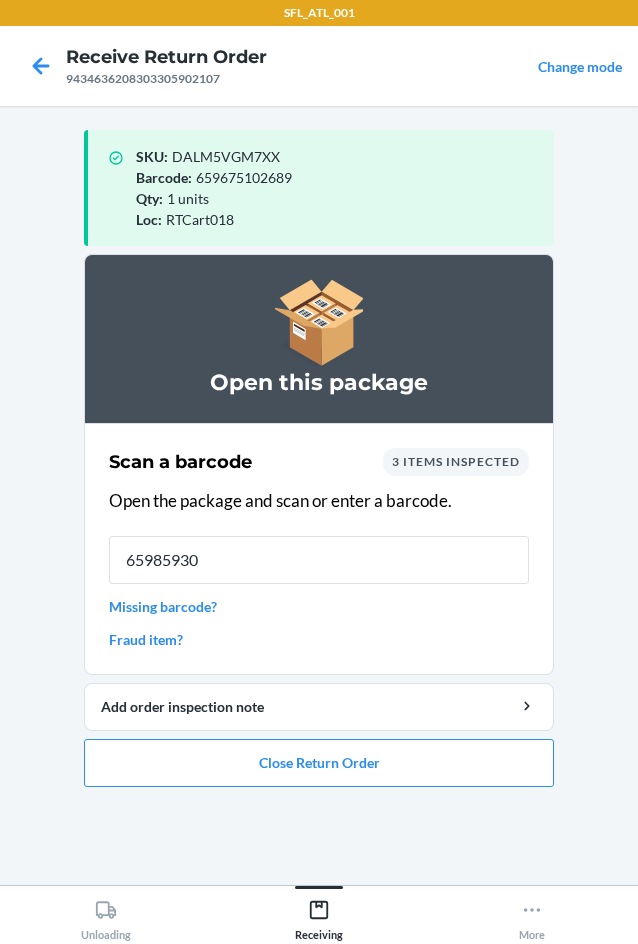 type on "659859303" 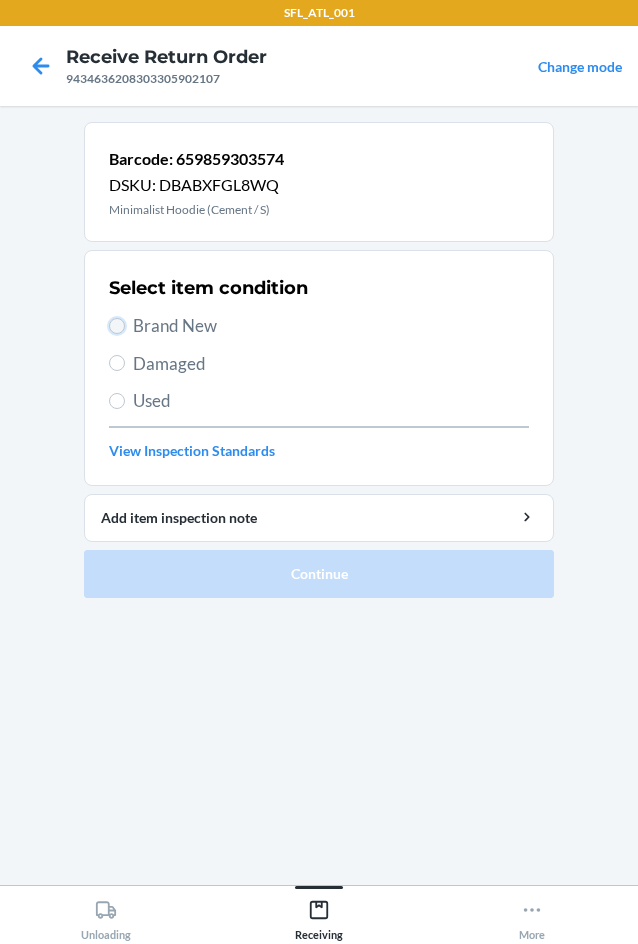 click on "Brand New" at bounding box center [117, 326] 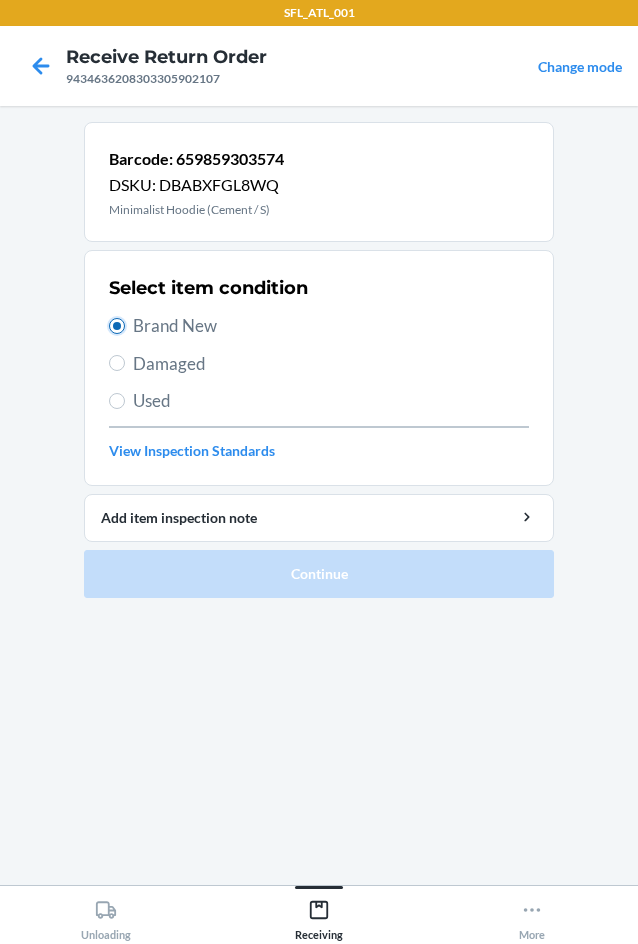 radio on "true" 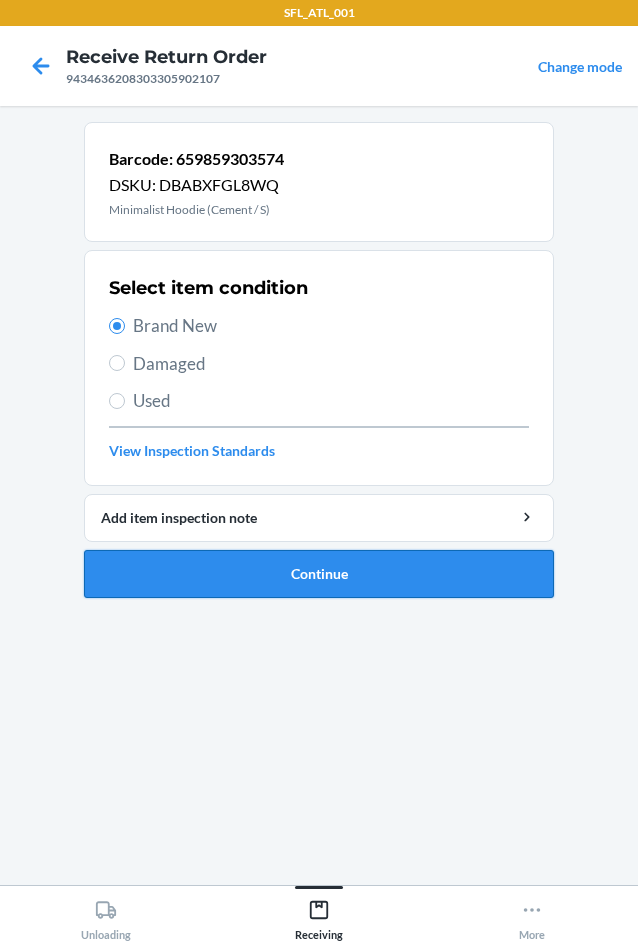 click on "Continue" at bounding box center [319, 574] 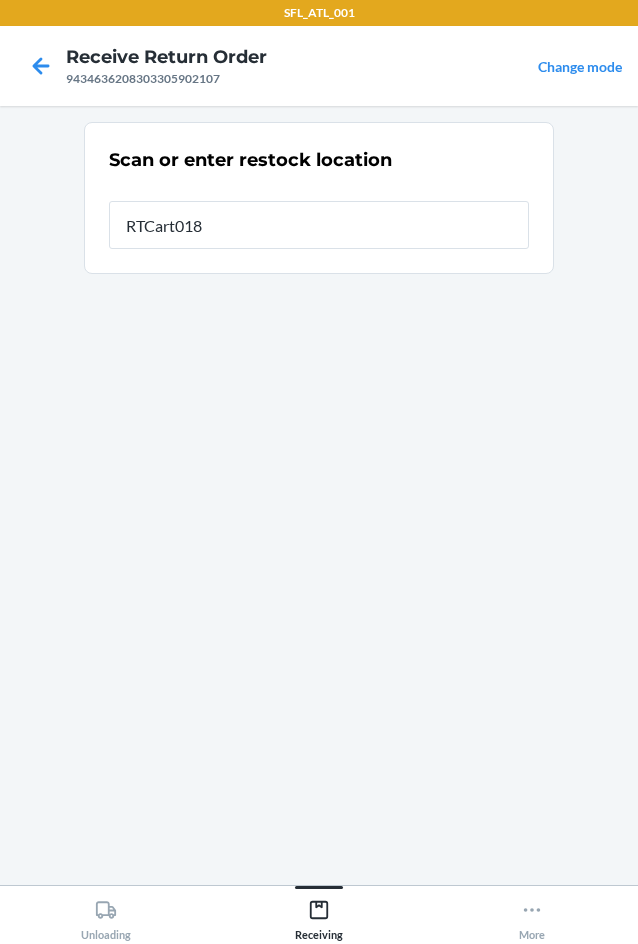 type on "RTCart018" 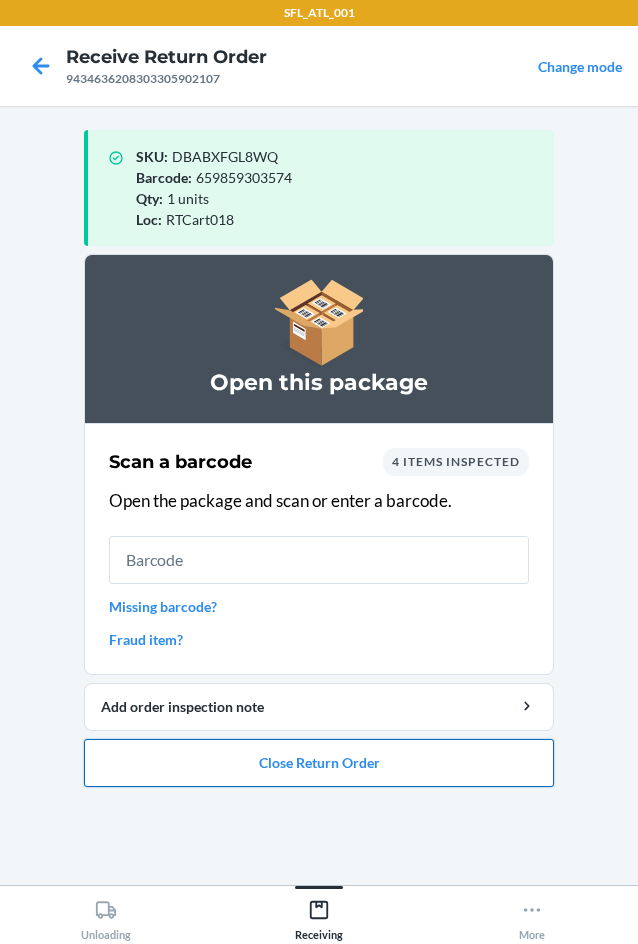 click on "Close Return Order" at bounding box center (319, 763) 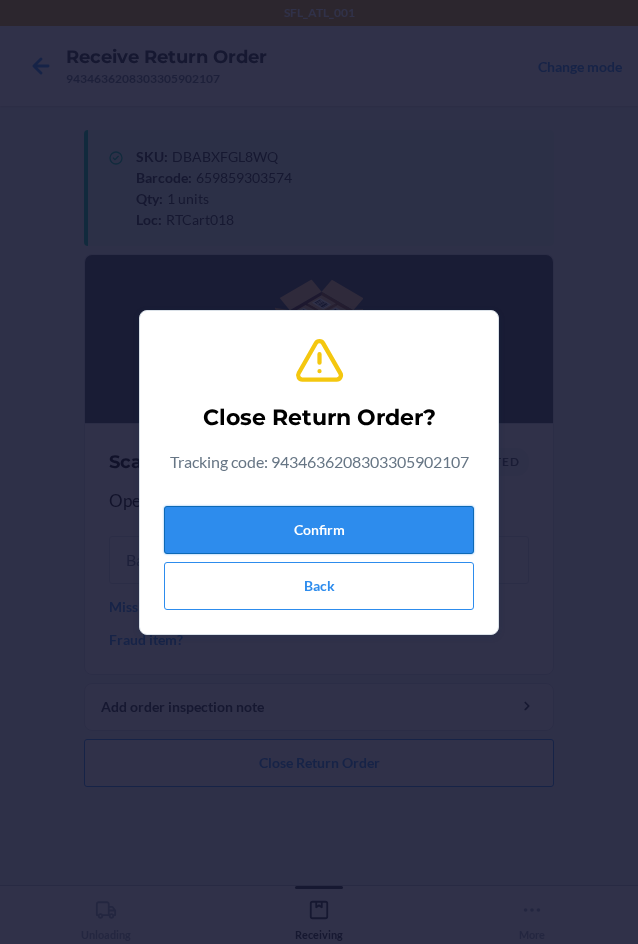 click on "Confirm" at bounding box center [319, 530] 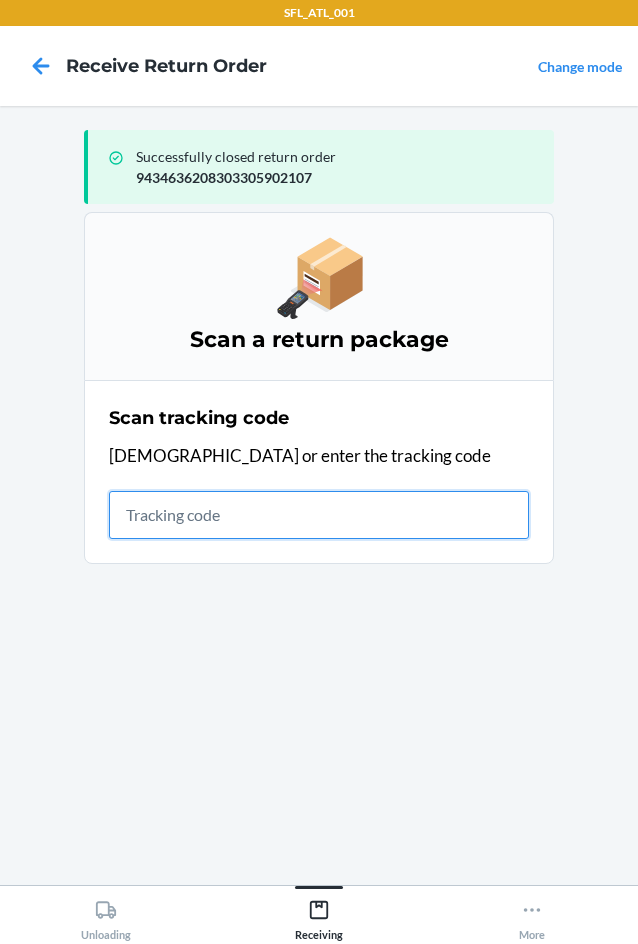 click at bounding box center [319, 515] 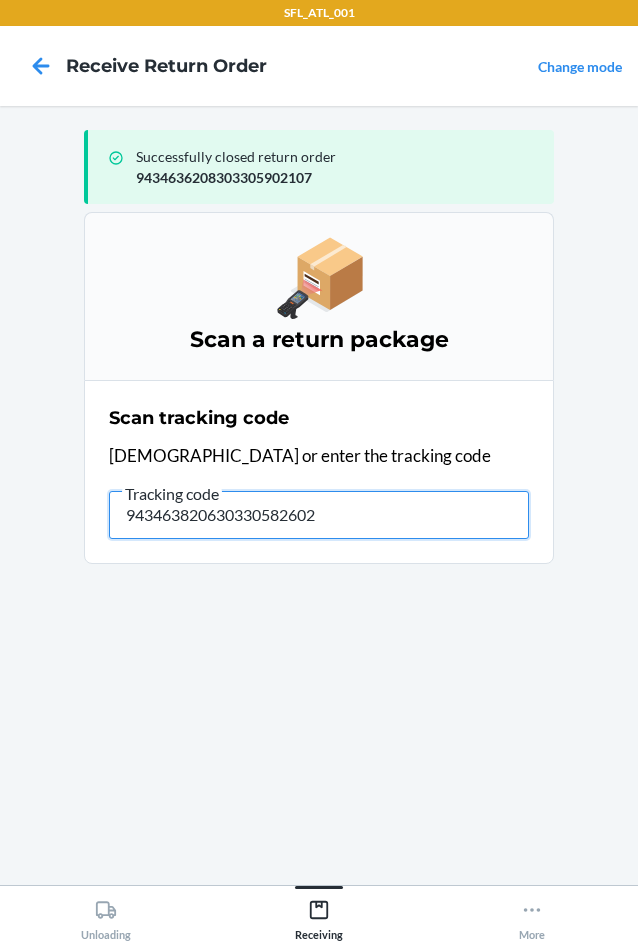 type on "9434638206303305826025" 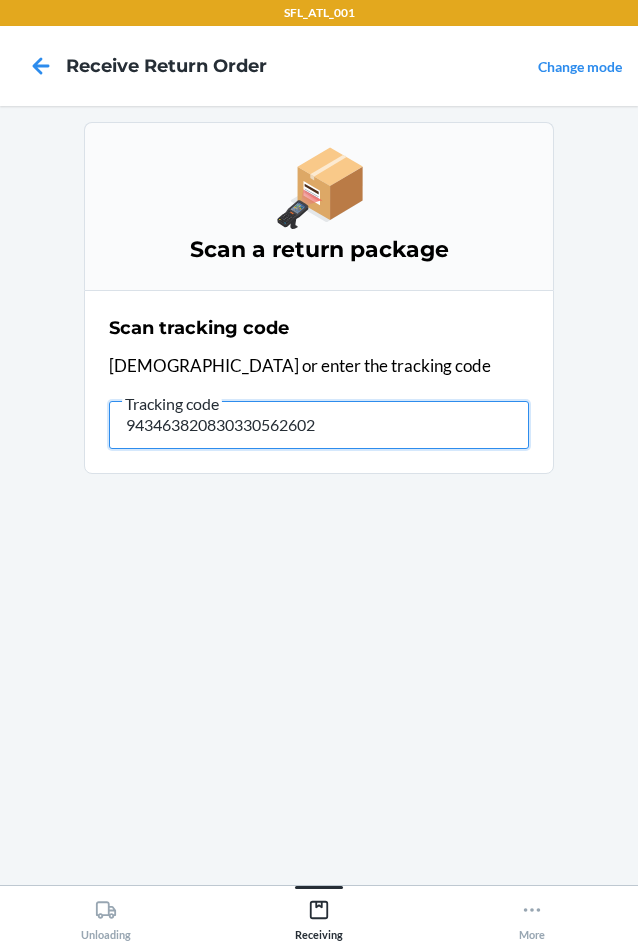 type on "9434638208303305626025" 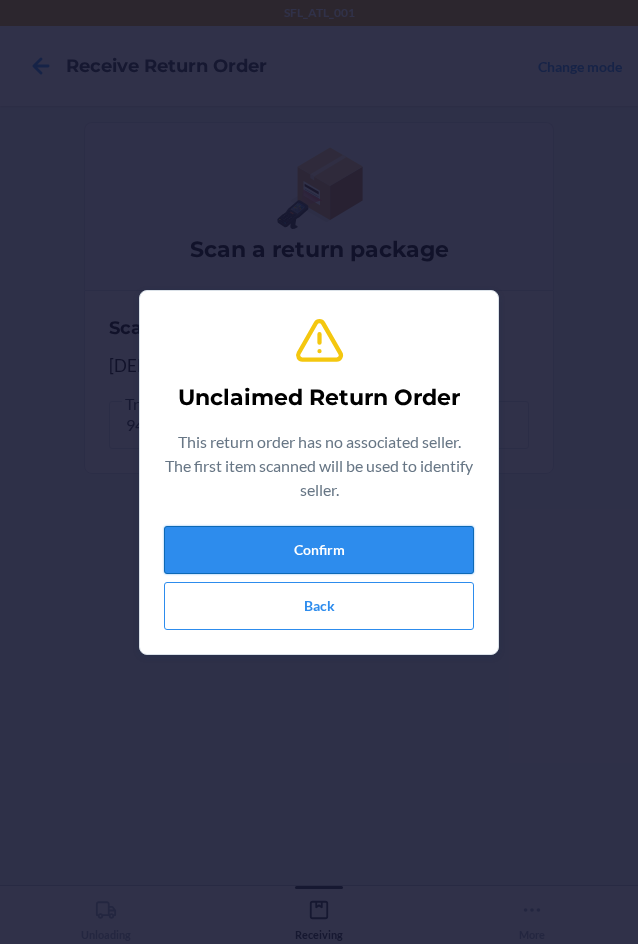 click on "Confirm" at bounding box center (319, 550) 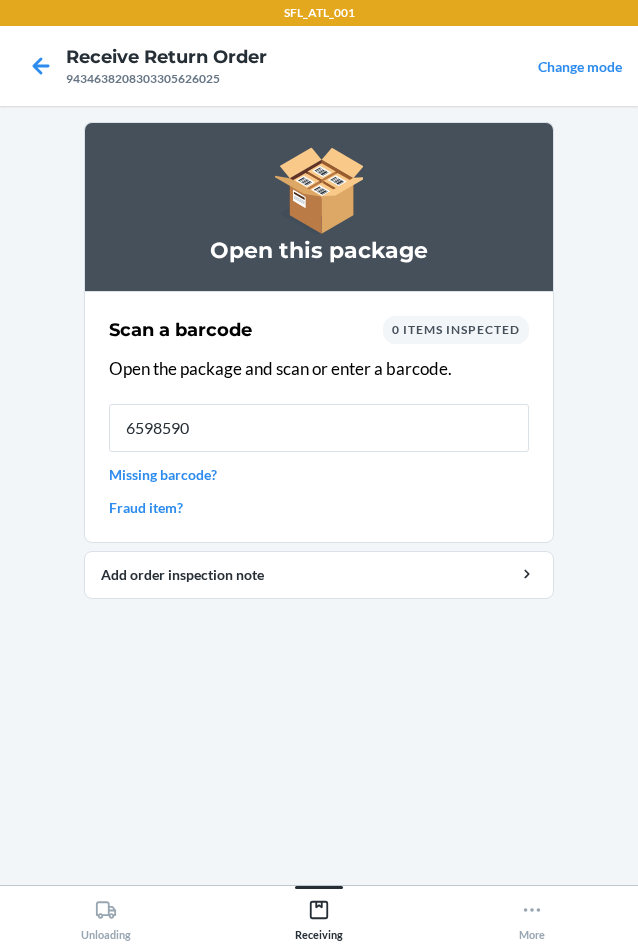 type on "65985908" 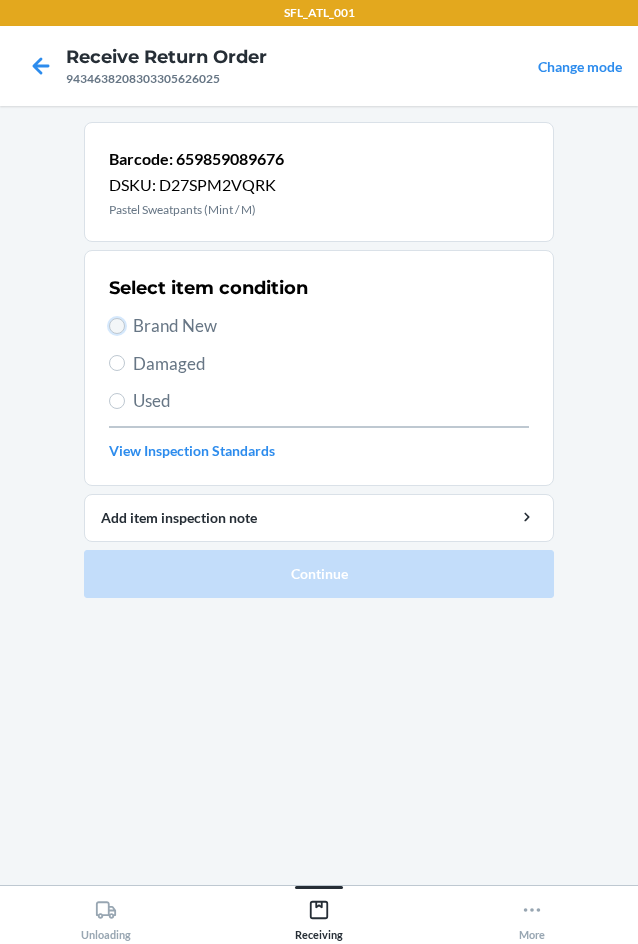 click on "Brand New" at bounding box center (117, 326) 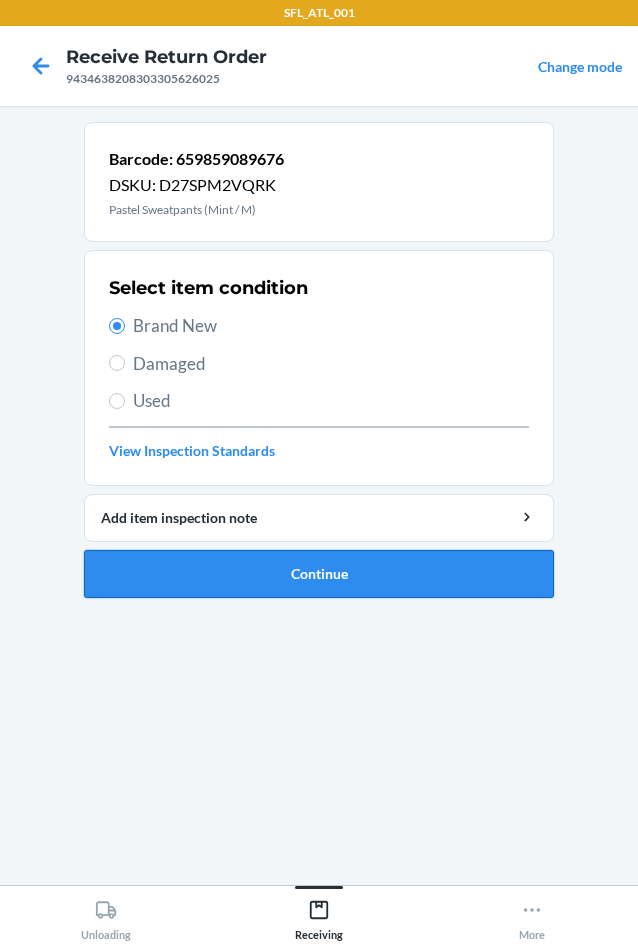 click on "Continue" at bounding box center (319, 574) 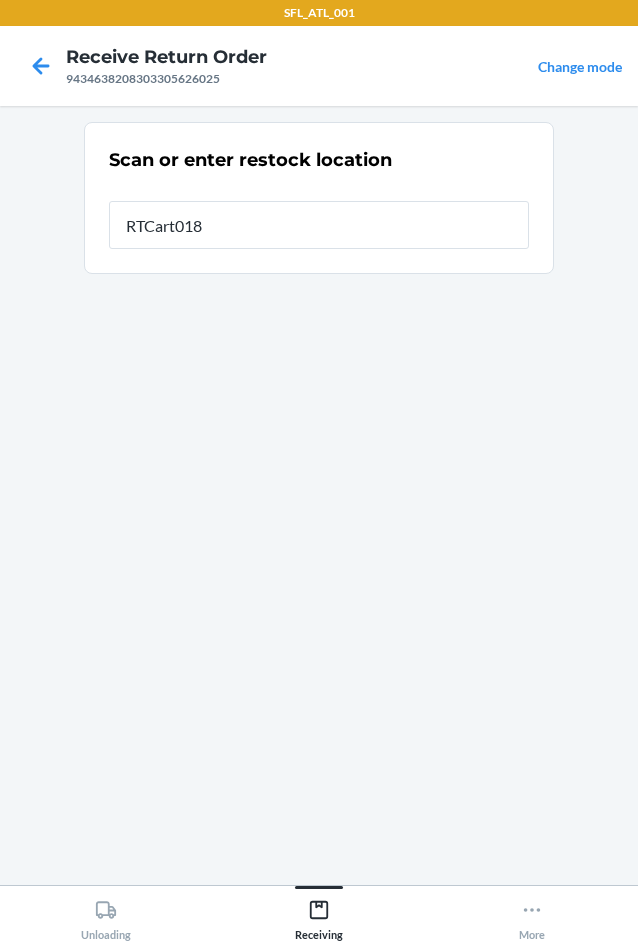 type on "RTCart018" 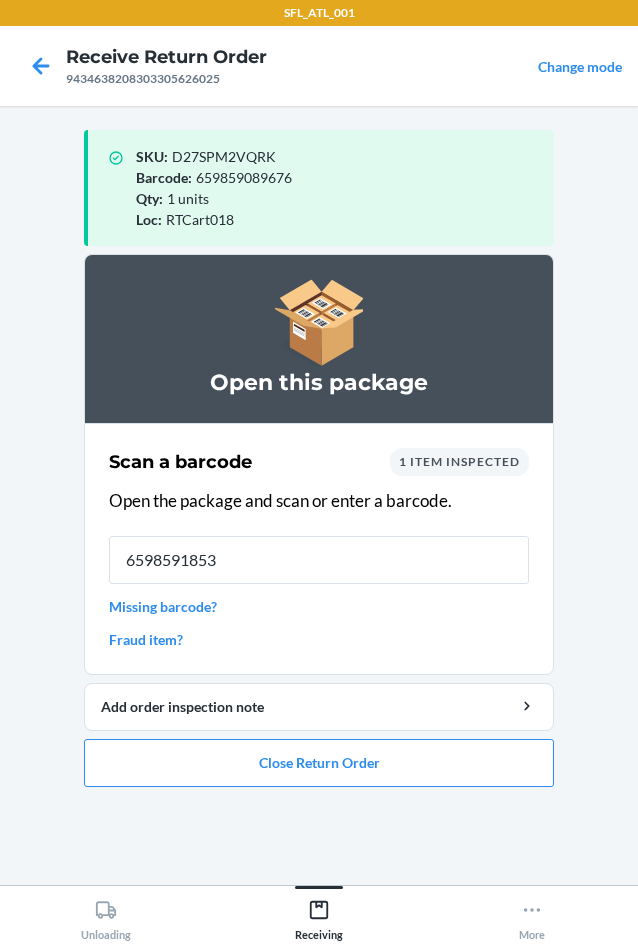 type on "65985918532" 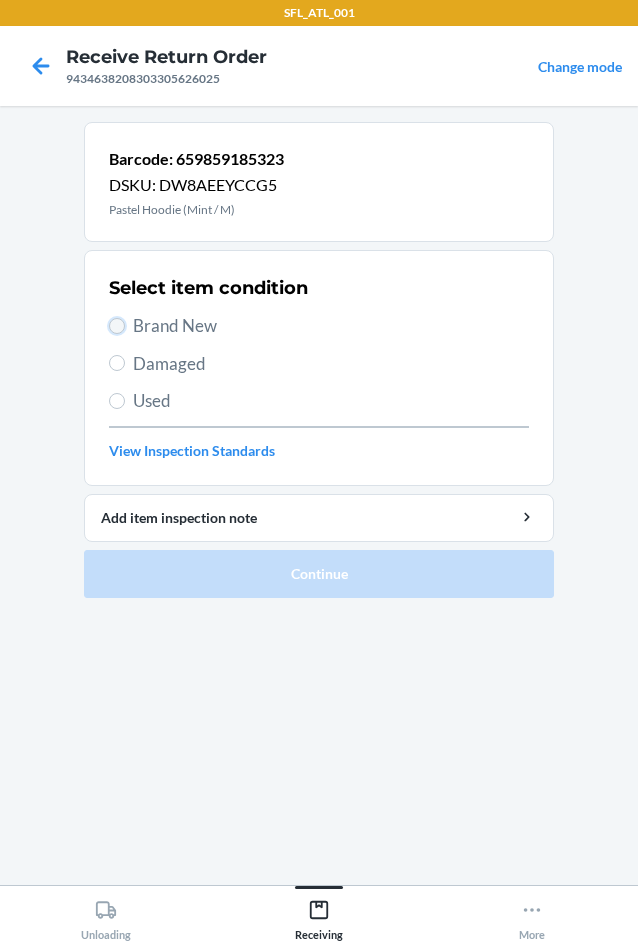 click on "Brand New" at bounding box center [117, 326] 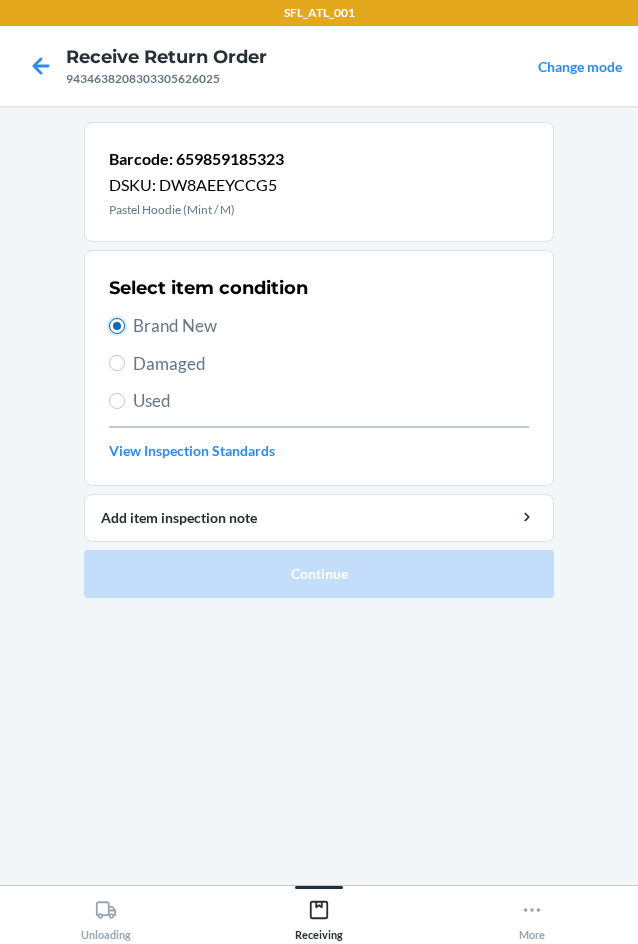 radio on "true" 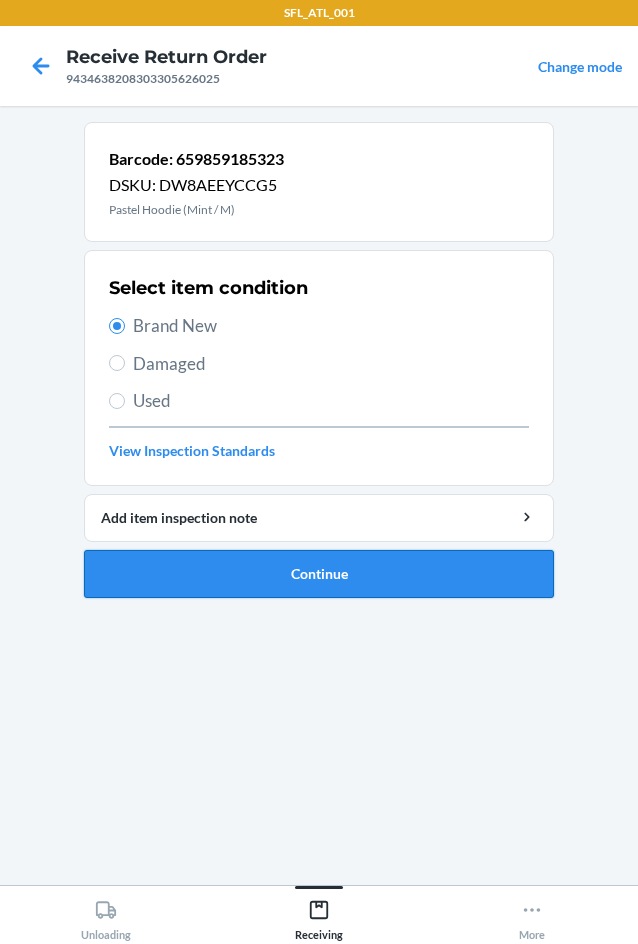 click on "Continue" at bounding box center (319, 574) 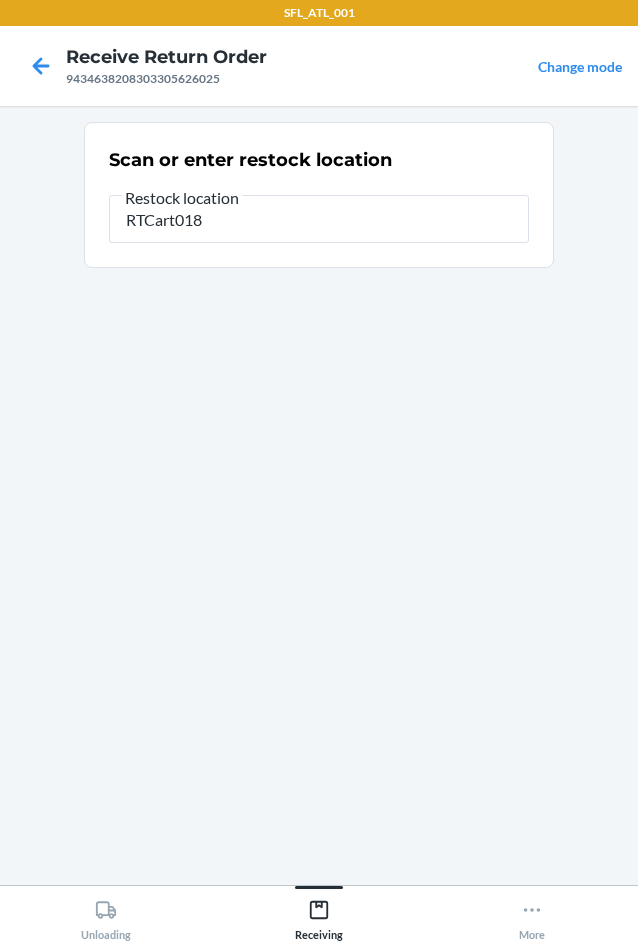 type on "RTCart018" 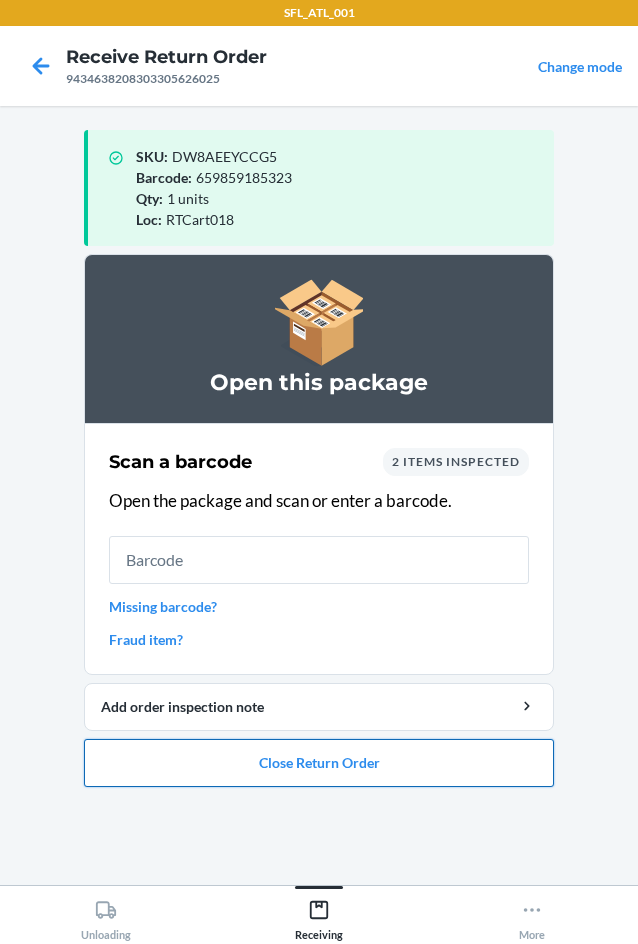 click on "Close Return Order" at bounding box center [319, 763] 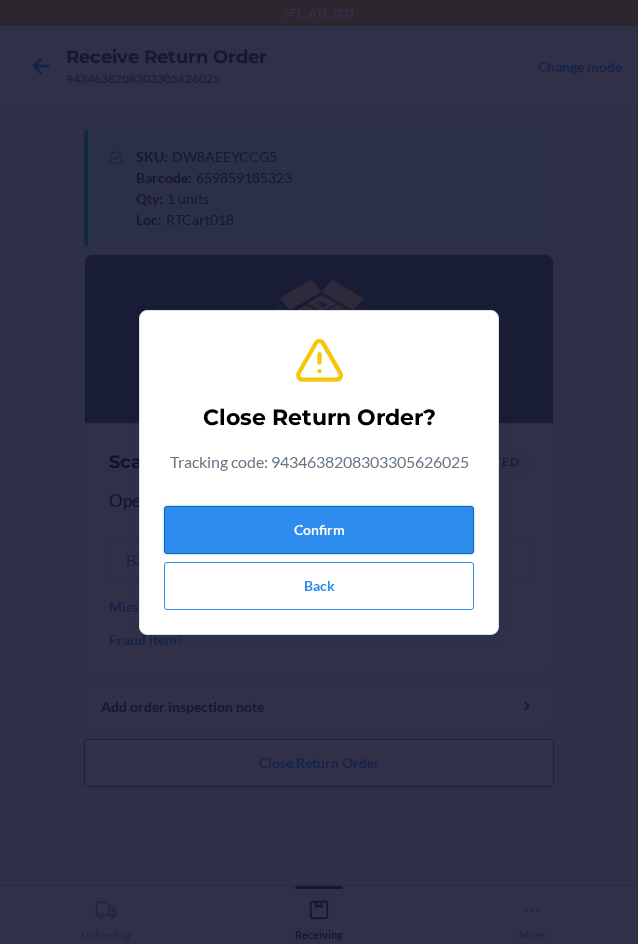 click on "Confirm" at bounding box center (319, 530) 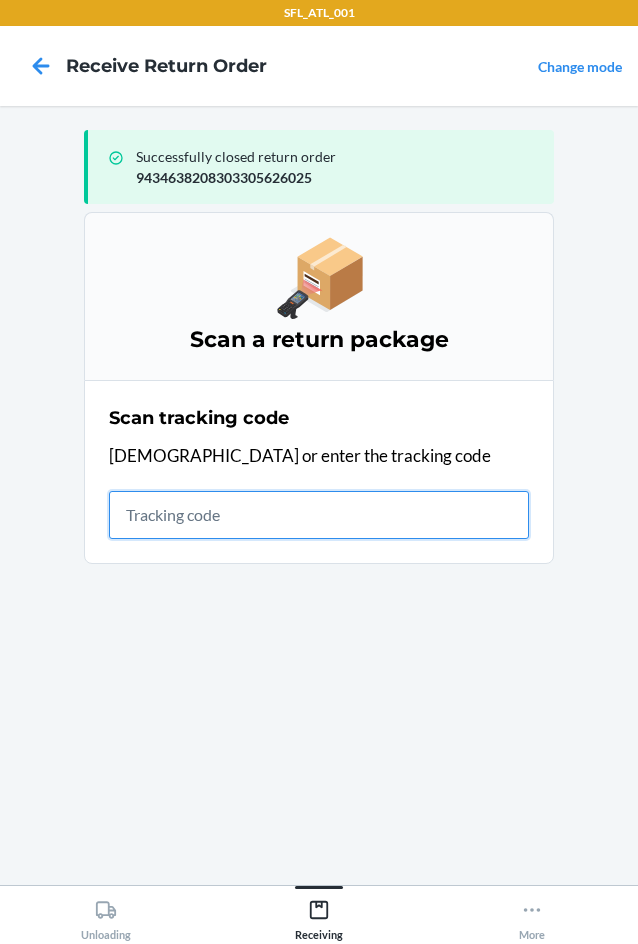 click at bounding box center (319, 515) 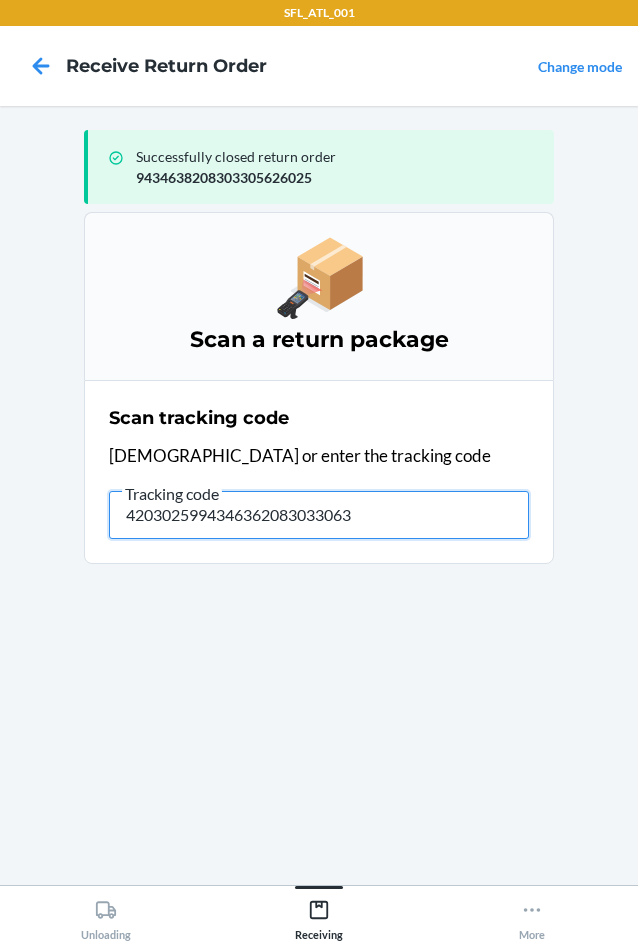 type on "42030259943463620830330637" 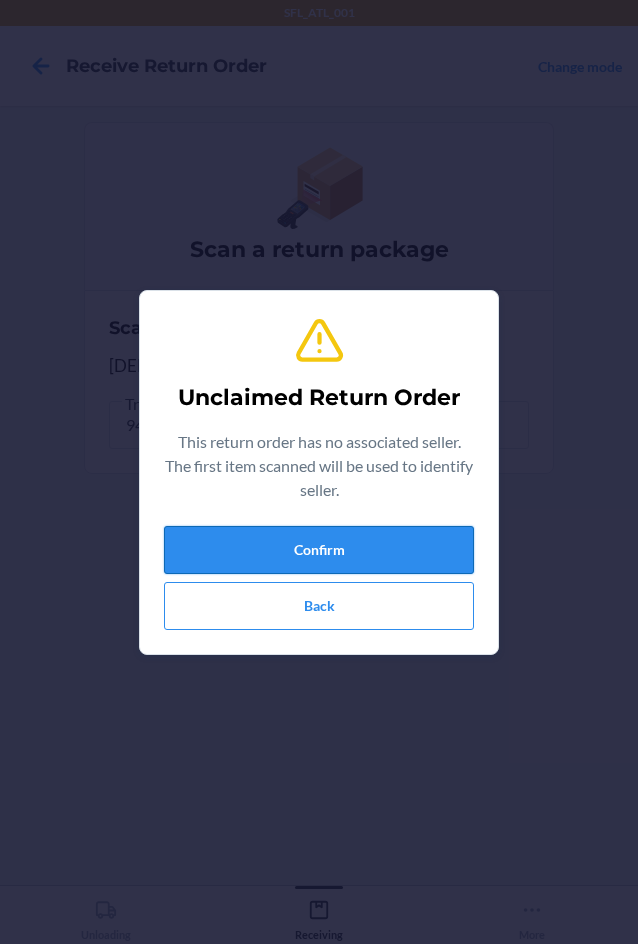 click on "Confirm" at bounding box center [319, 550] 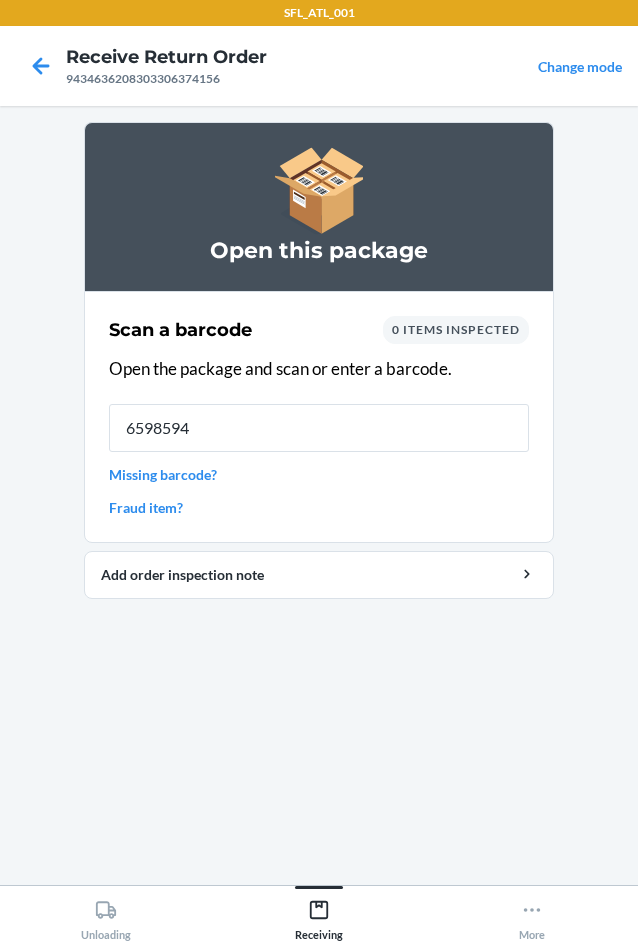 type on "65985946" 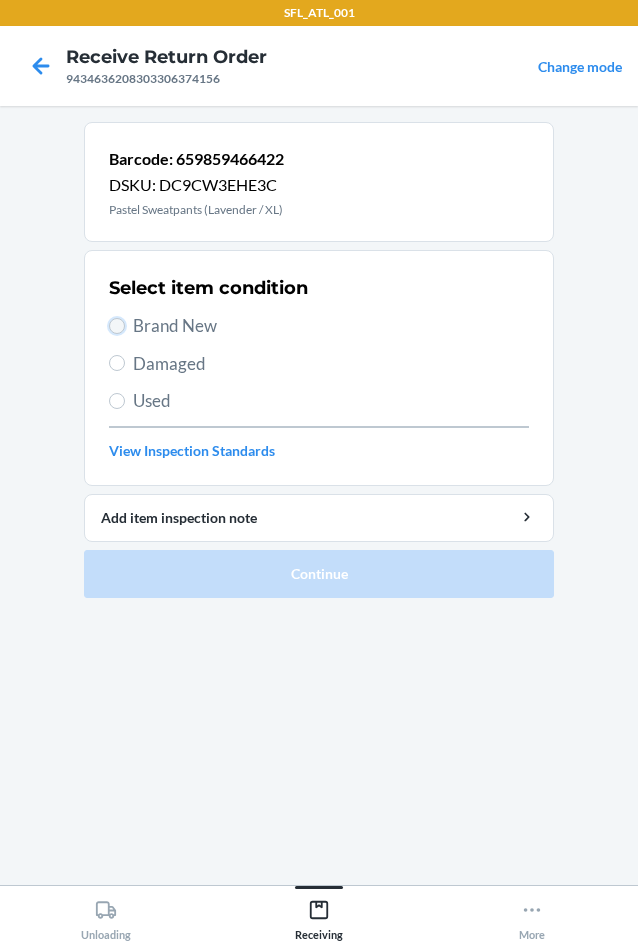 click on "Brand New" at bounding box center [117, 326] 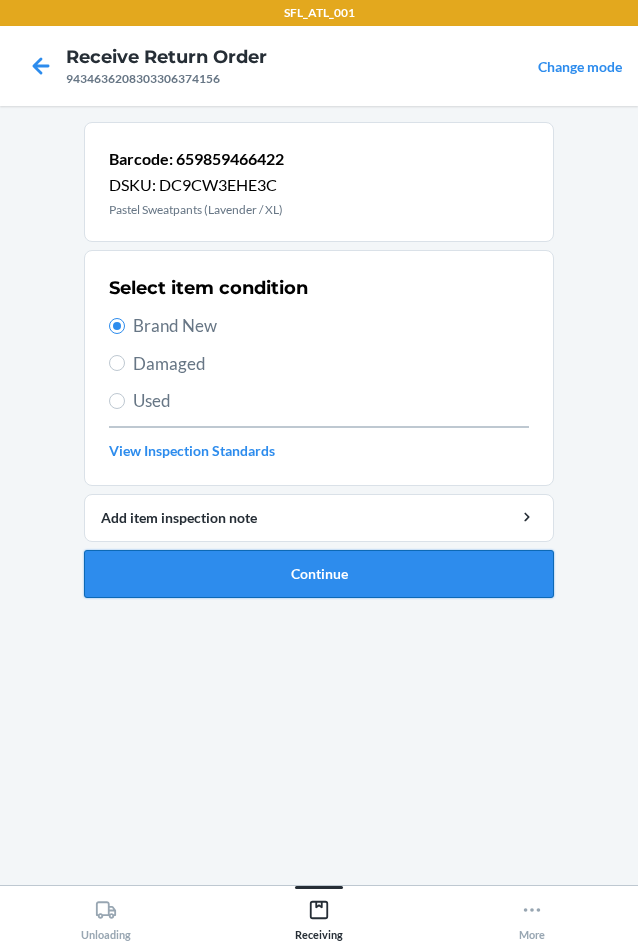click on "Continue" at bounding box center [319, 574] 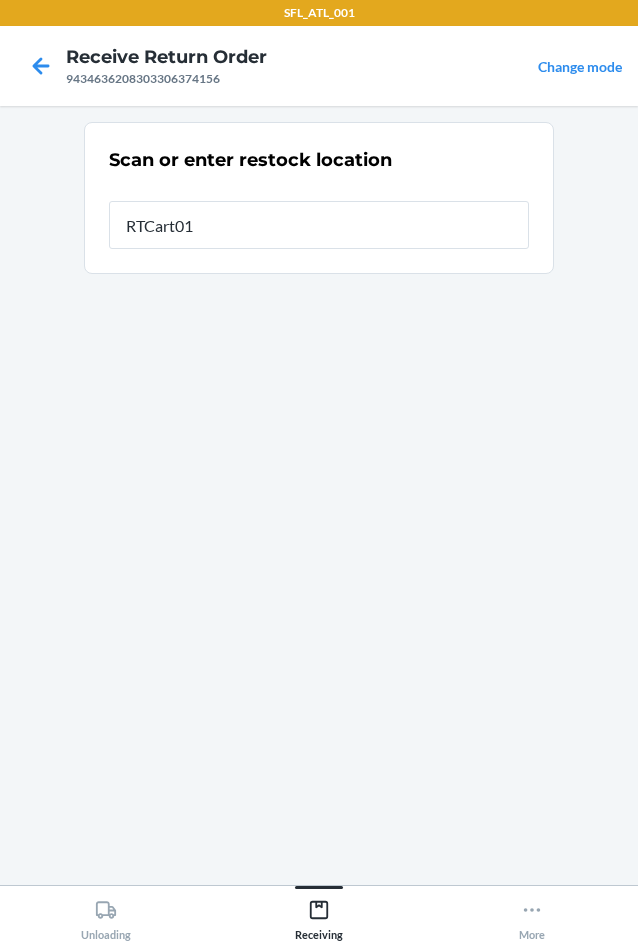 type on "RTCart018" 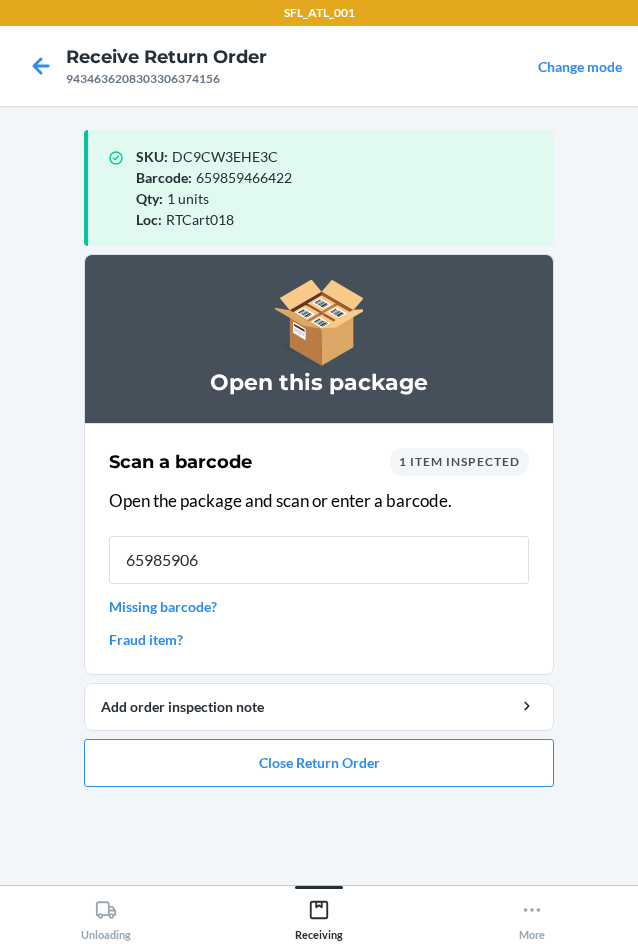 type on "659859060" 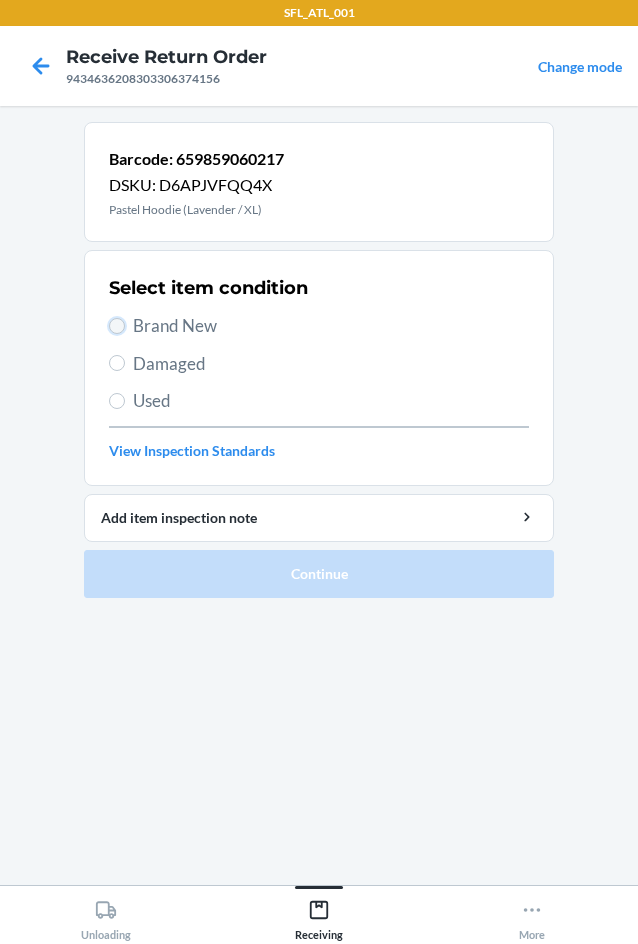click on "Brand New" at bounding box center (117, 326) 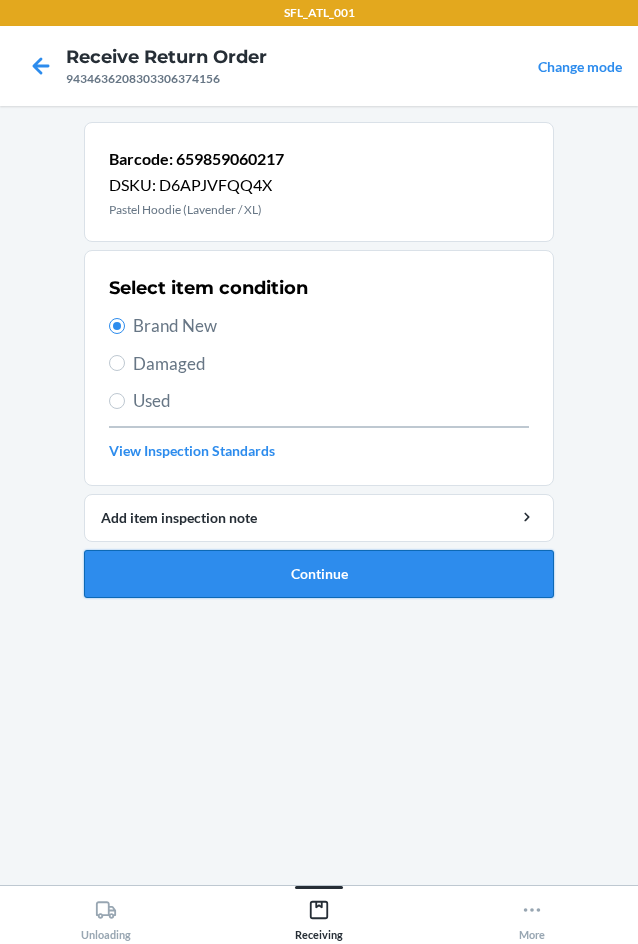click on "Continue" at bounding box center [319, 574] 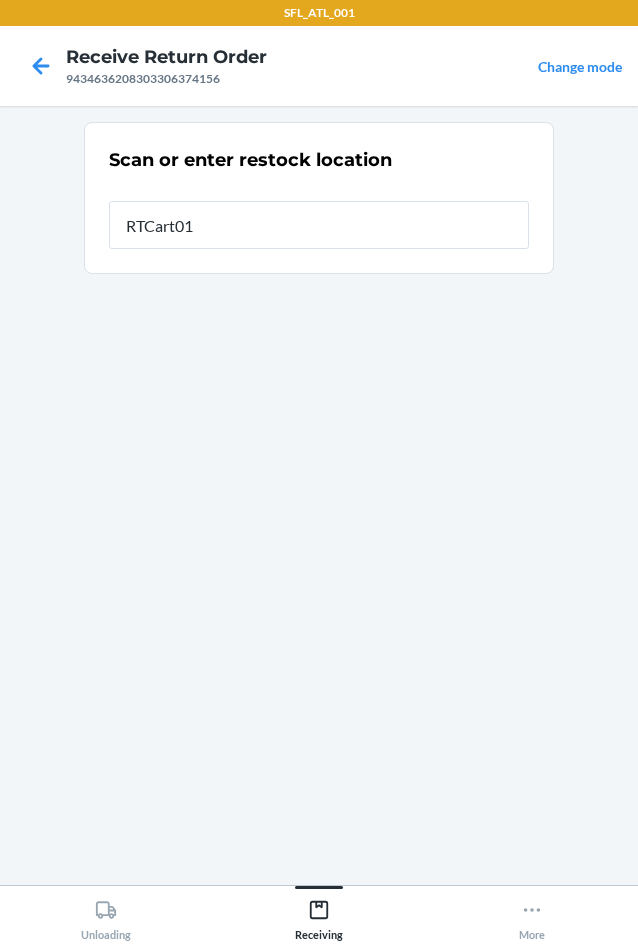 type on "RTCart018" 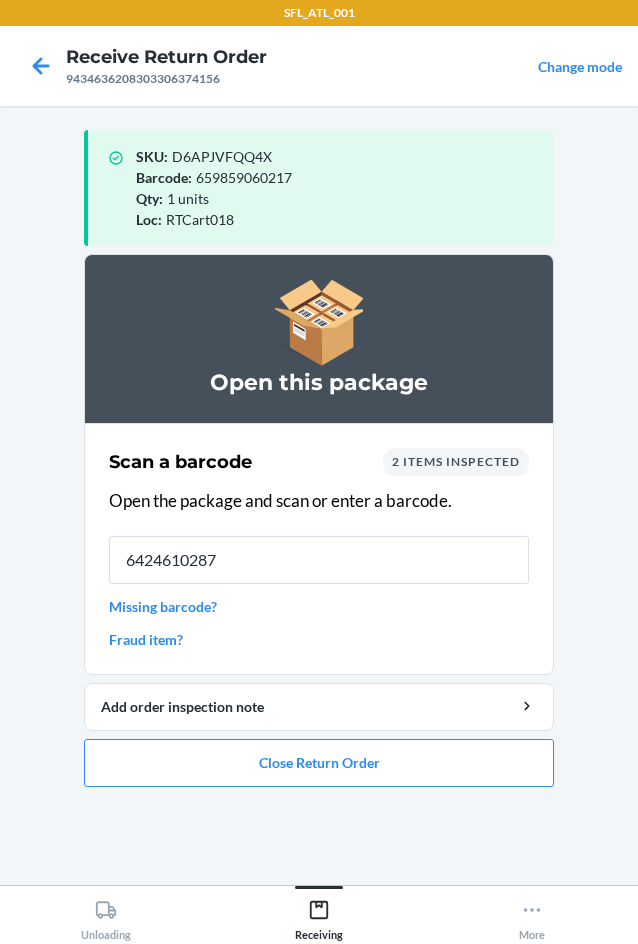 type on "64246102879" 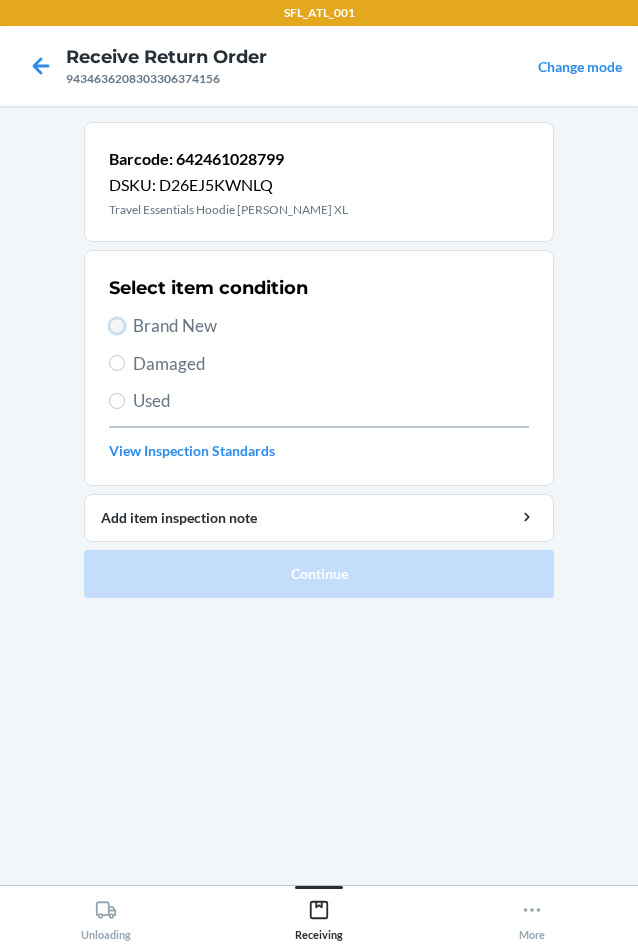 click on "Brand New" at bounding box center [117, 326] 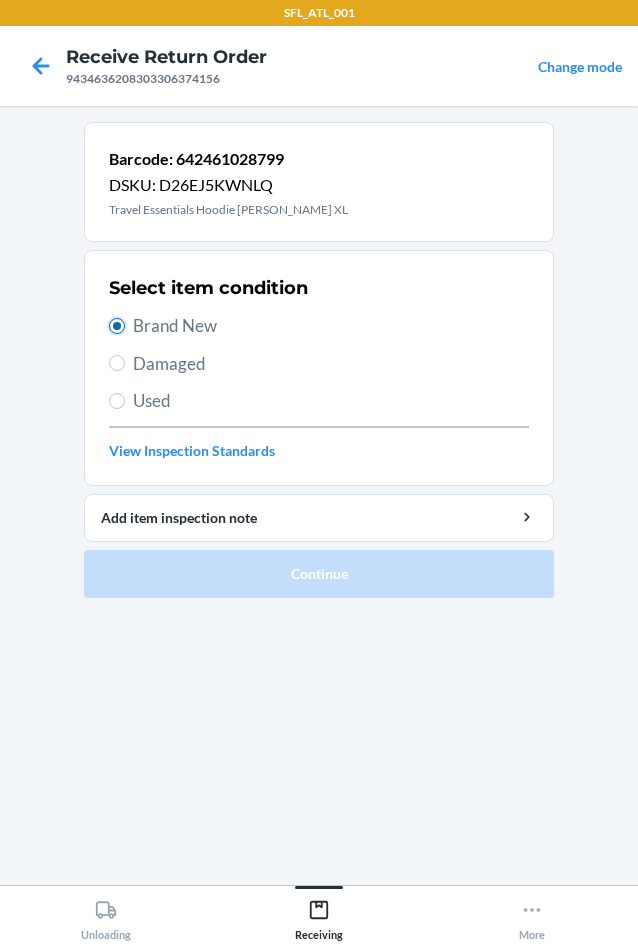 radio on "true" 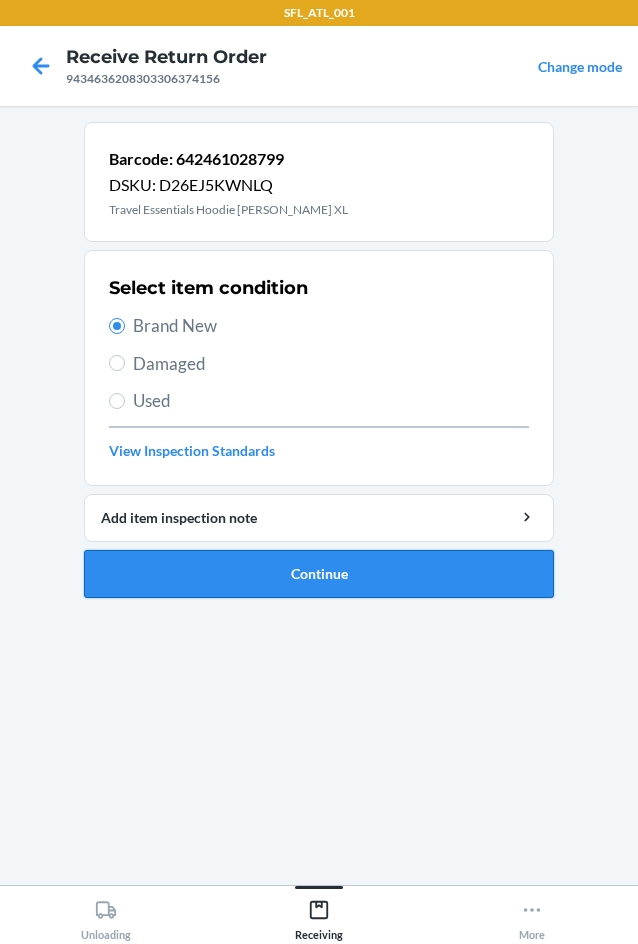 click on "Continue" at bounding box center [319, 574] 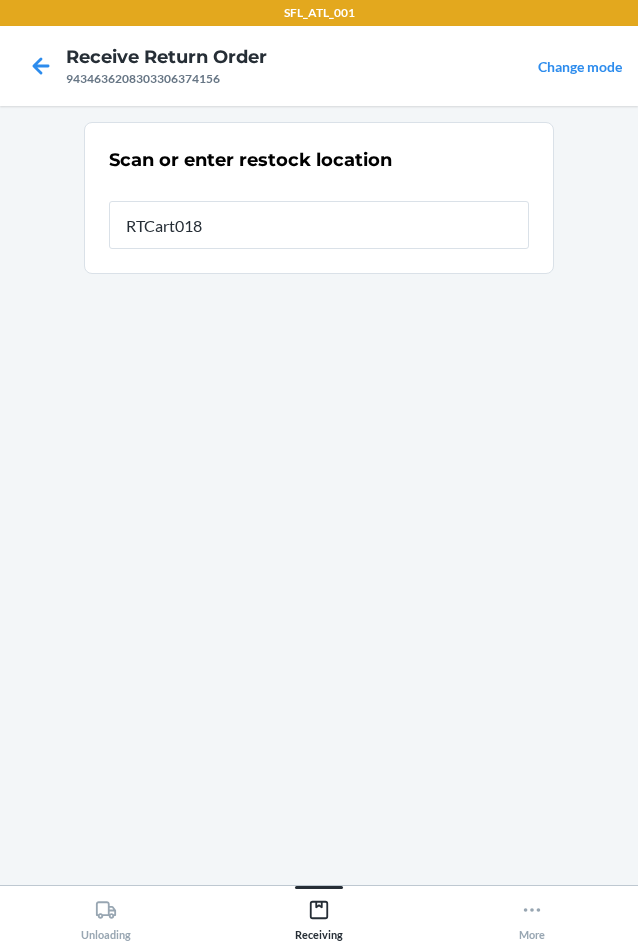 type on "RTCart018" 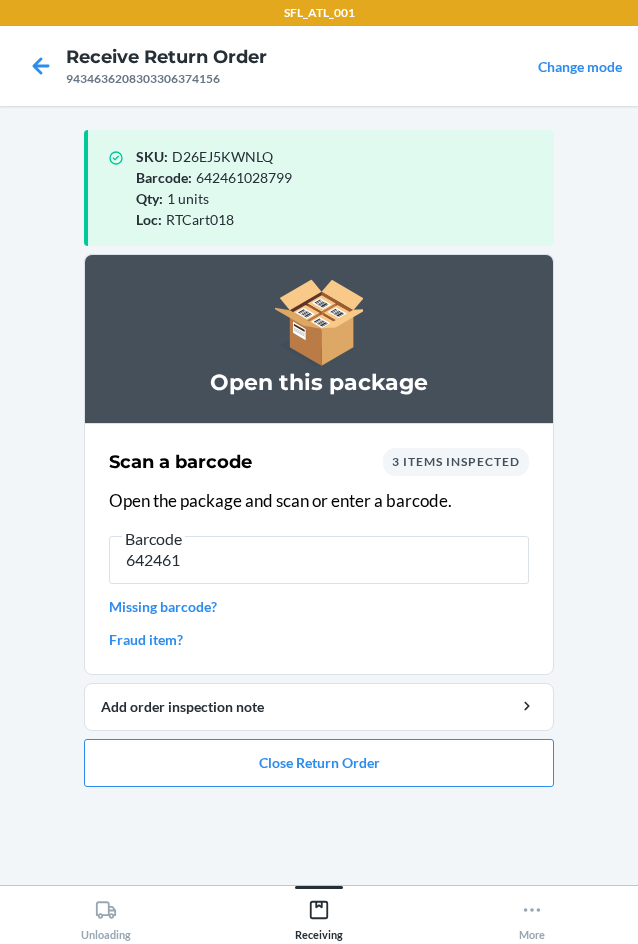 type on "6424613" 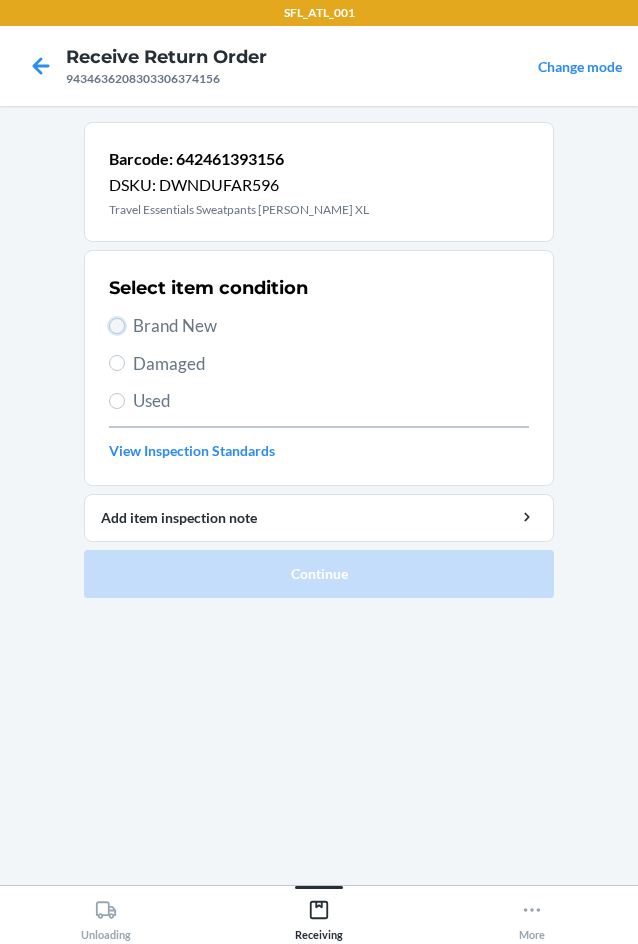 click on "Brand New" at bounding box center (117, 326) 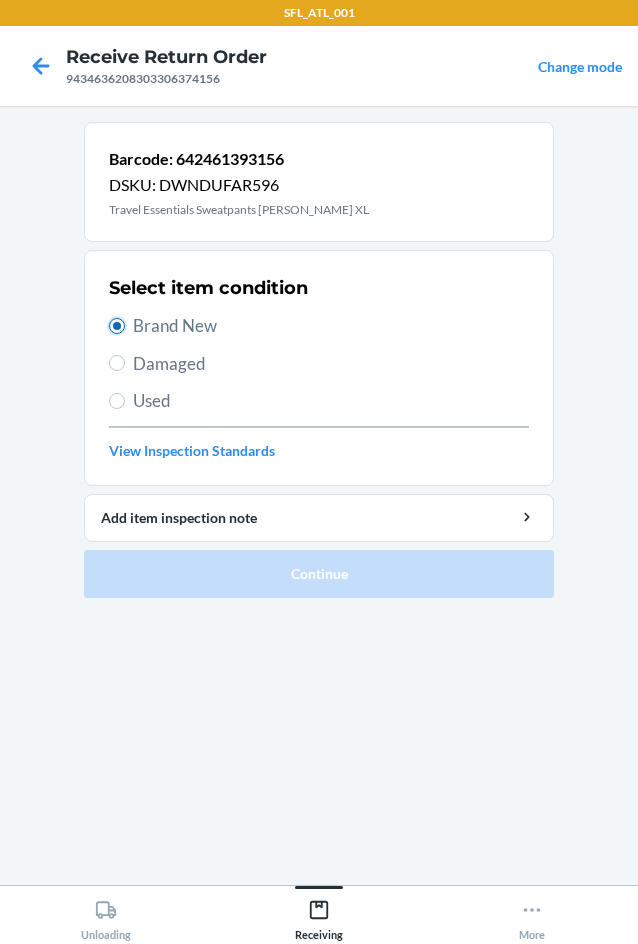 radio on "true" 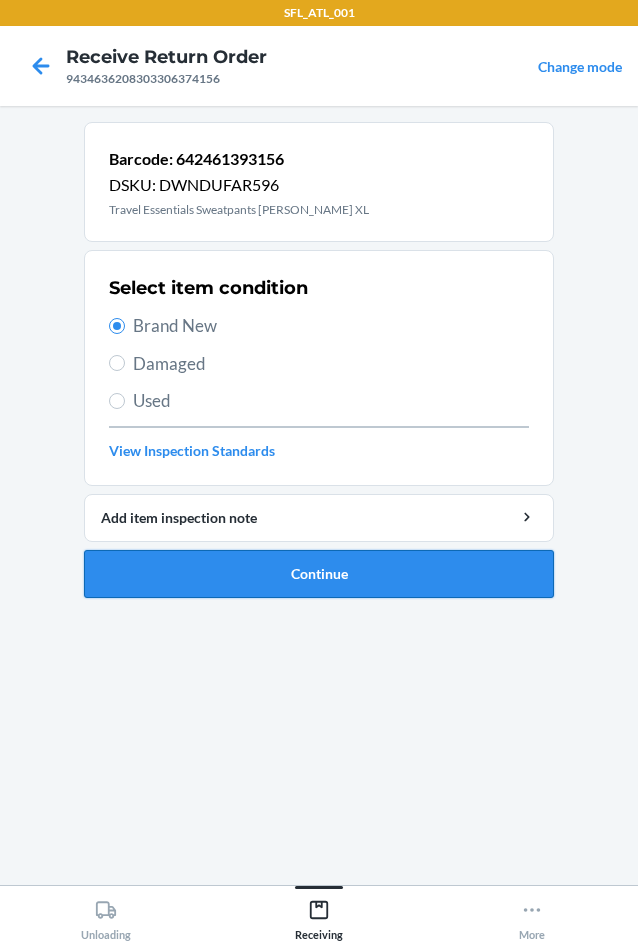 click on "Continue" at bounding box center [319, 574] 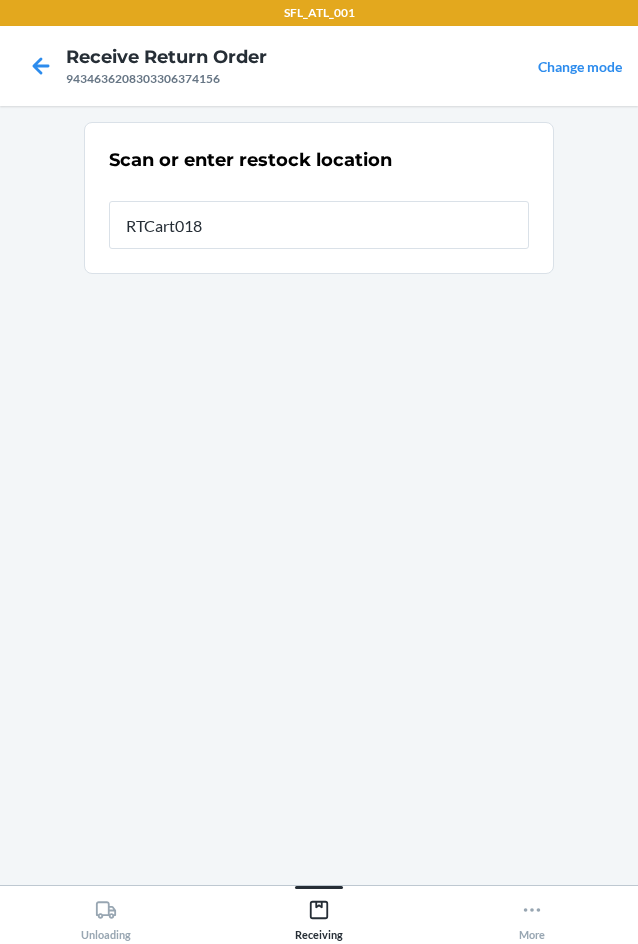 type on "RTCart018" 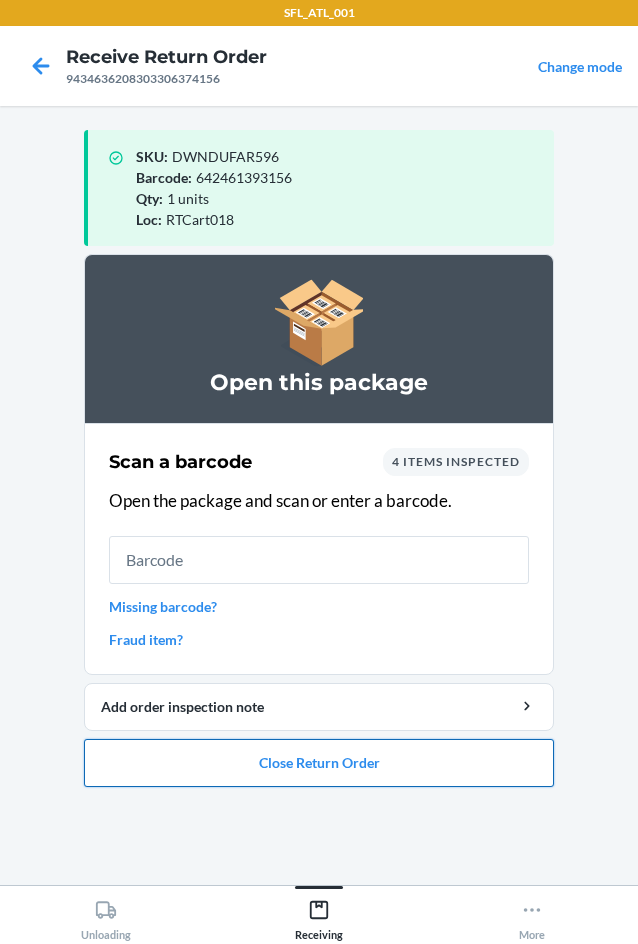 click on "Close Return Order" at bounding box center (319, 763) 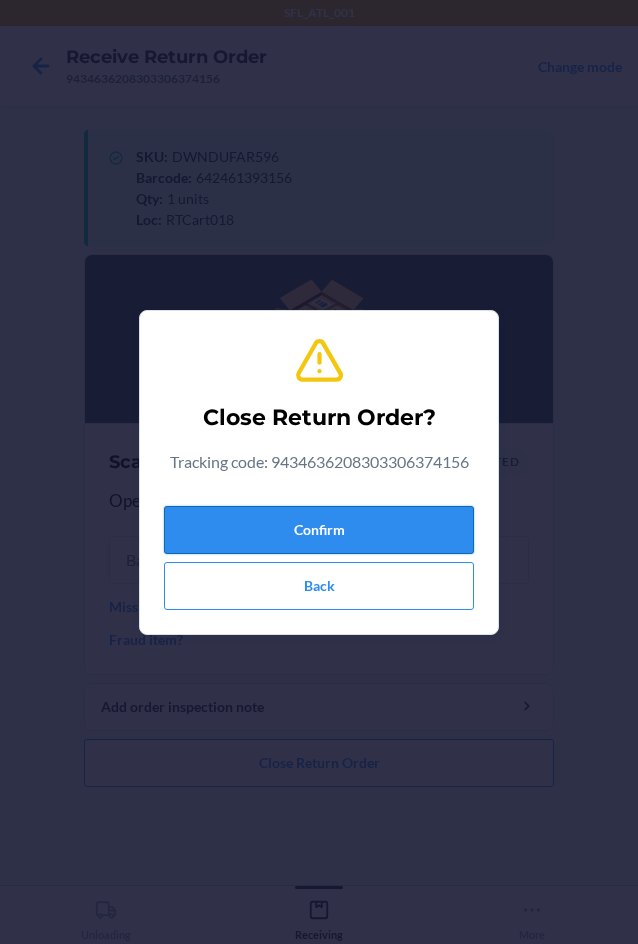 click on "Confirm" at bounding box center [319, 530] 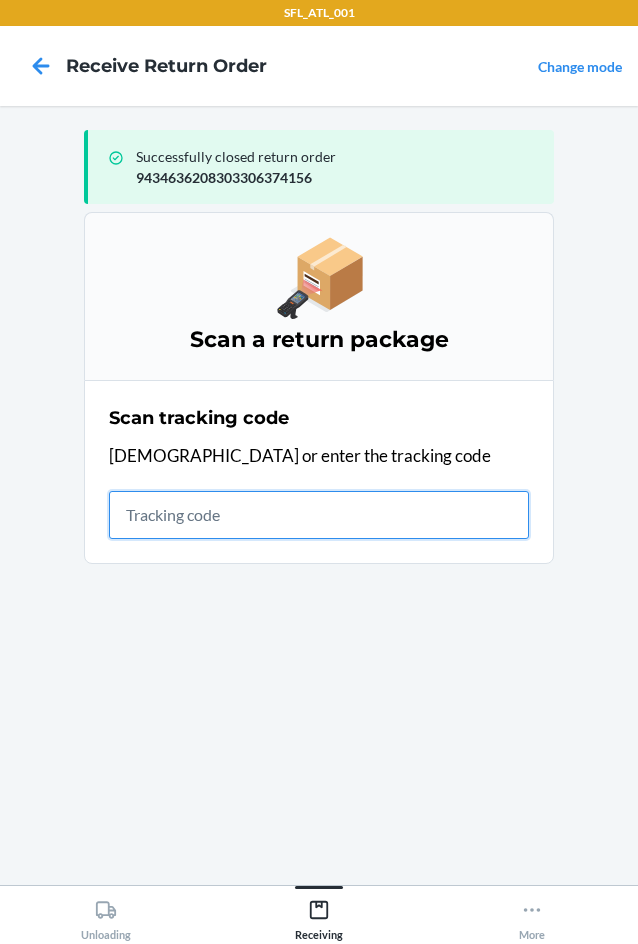 click at bounding box center [319, 515] 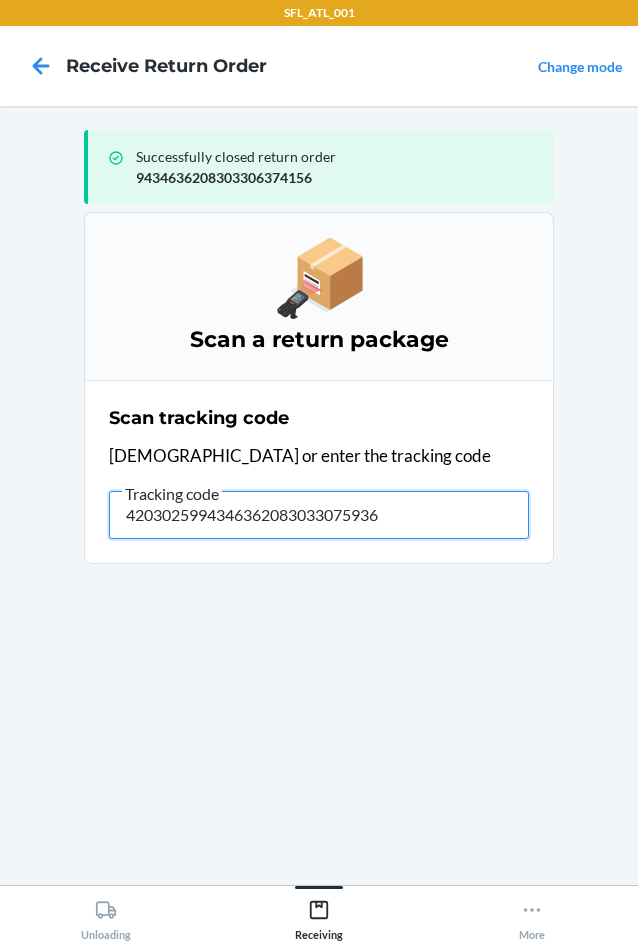 type on "42030259943463620830330759363" 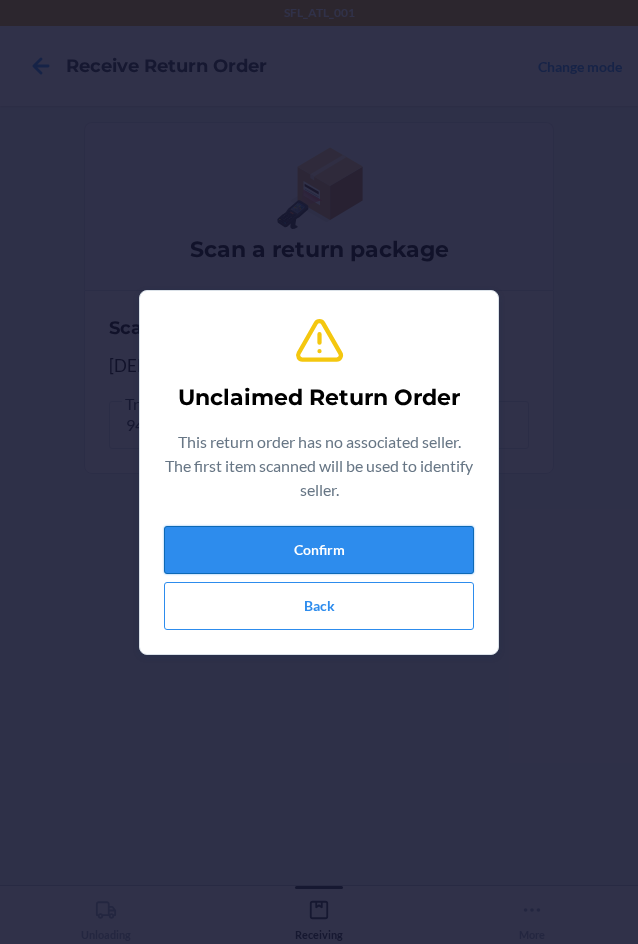 click on "Confirm" at bounding box center [319, 550] 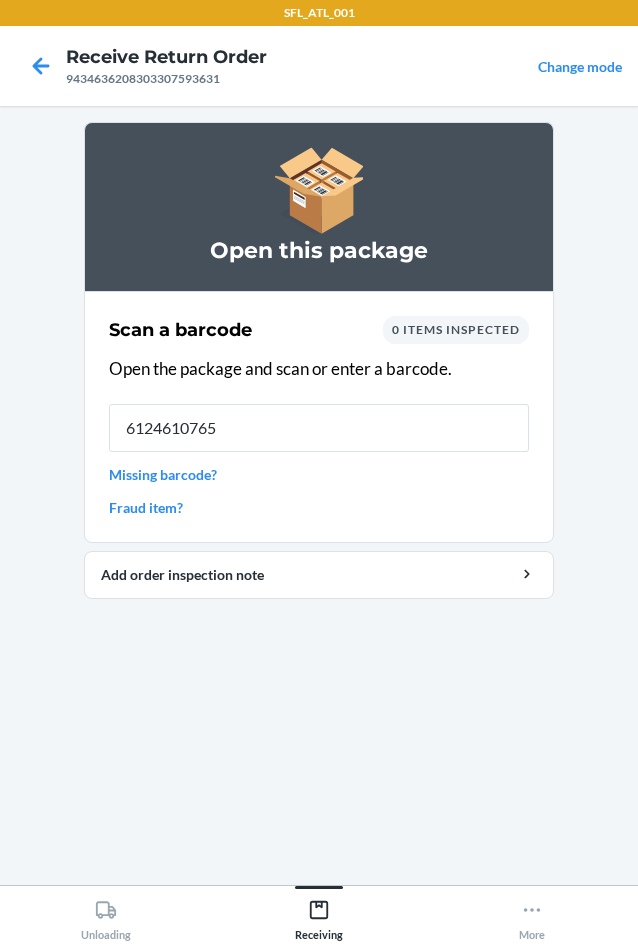 type on "61246107651" 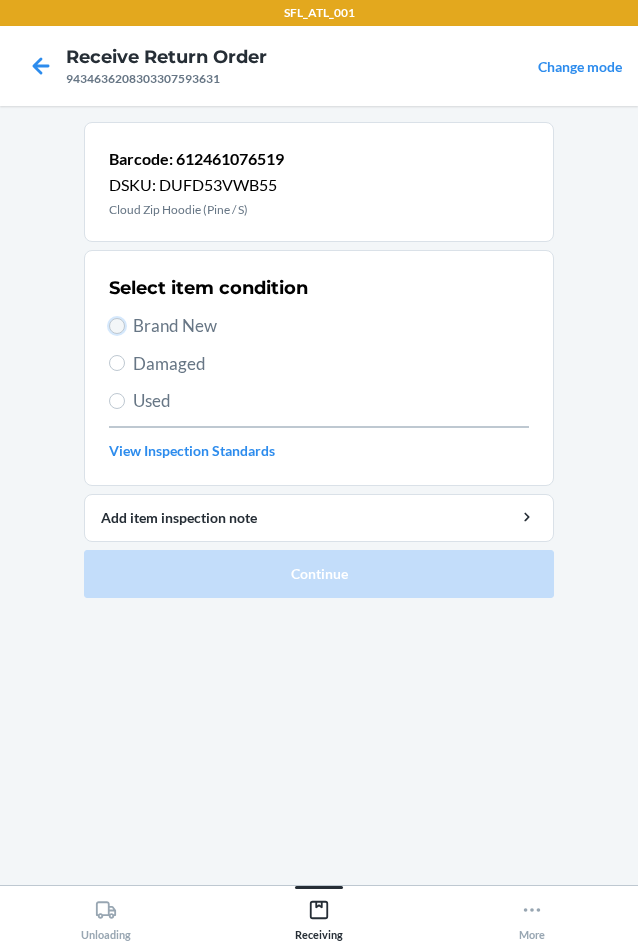 click on "Brand New" at bounding box center (117, 326) 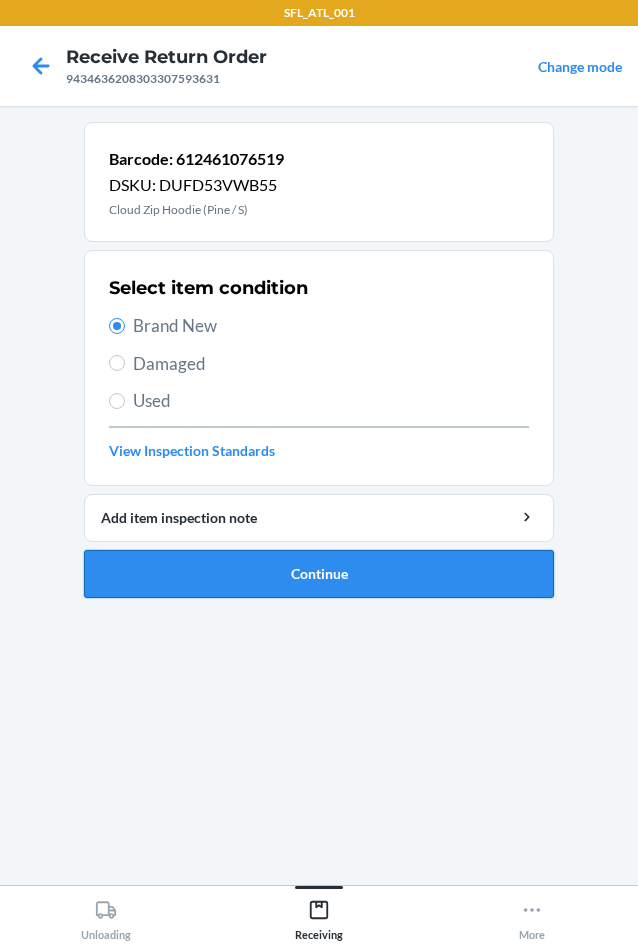 click on "Continue" at bounding box center (319, 574) 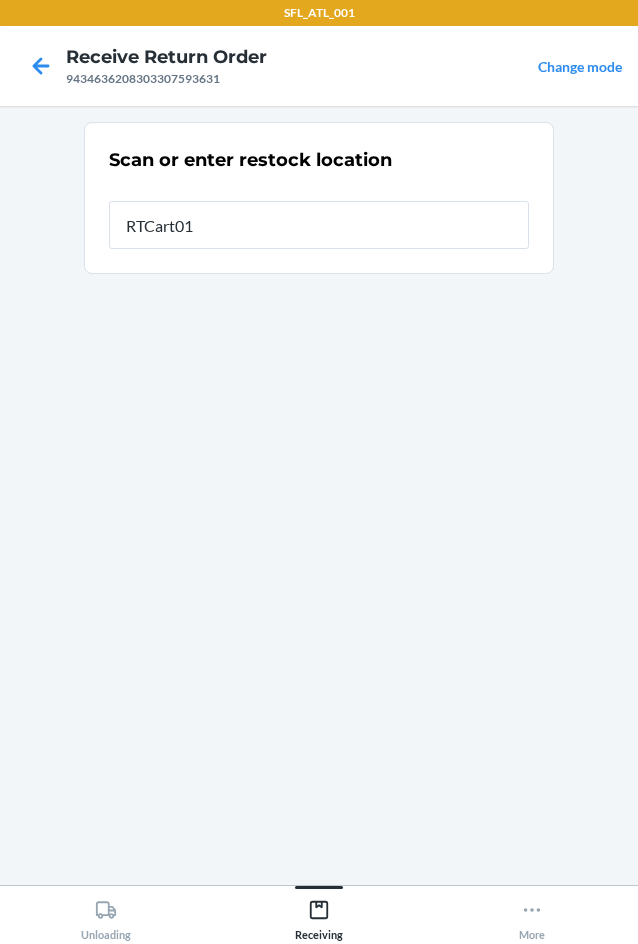 type on "RTCart018" 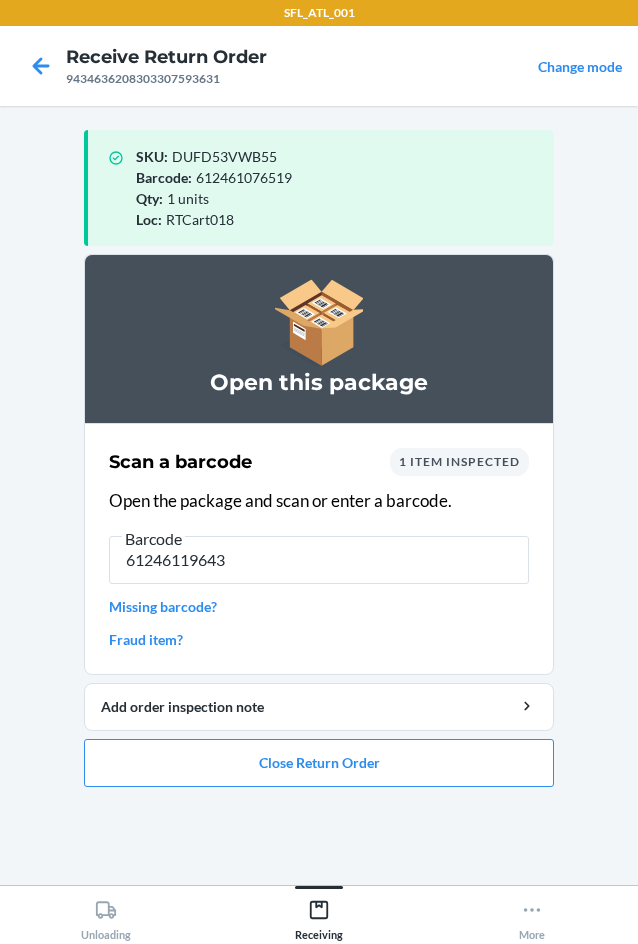 type on "612461196439" 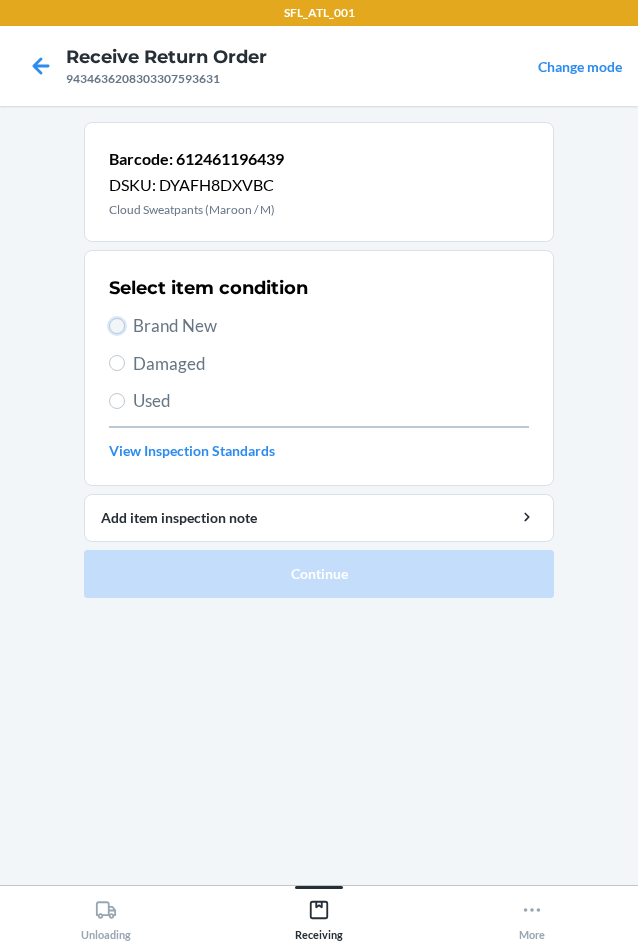 click on "Brand New" at bounding box center [117, 326] 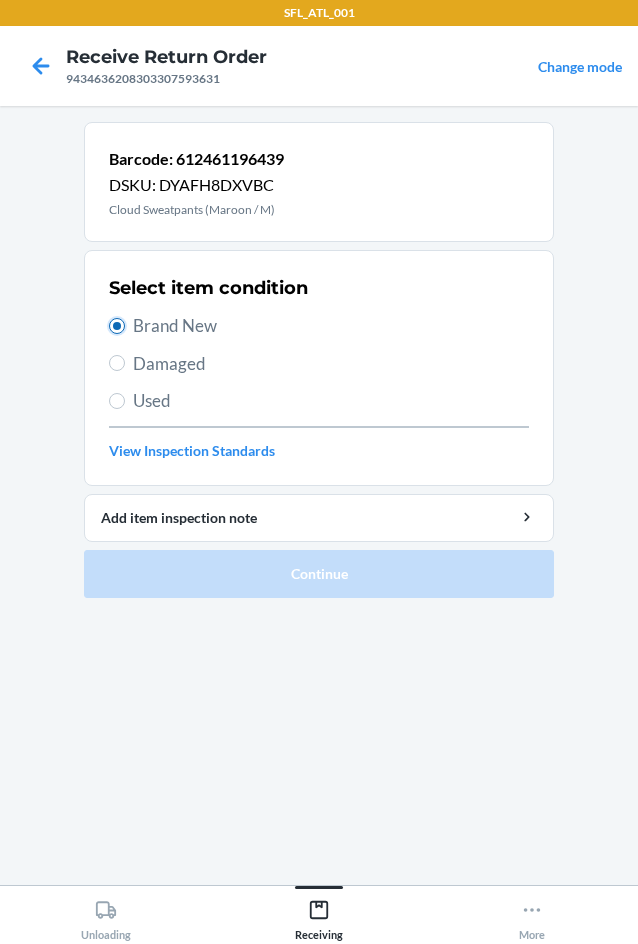 radio on "true" 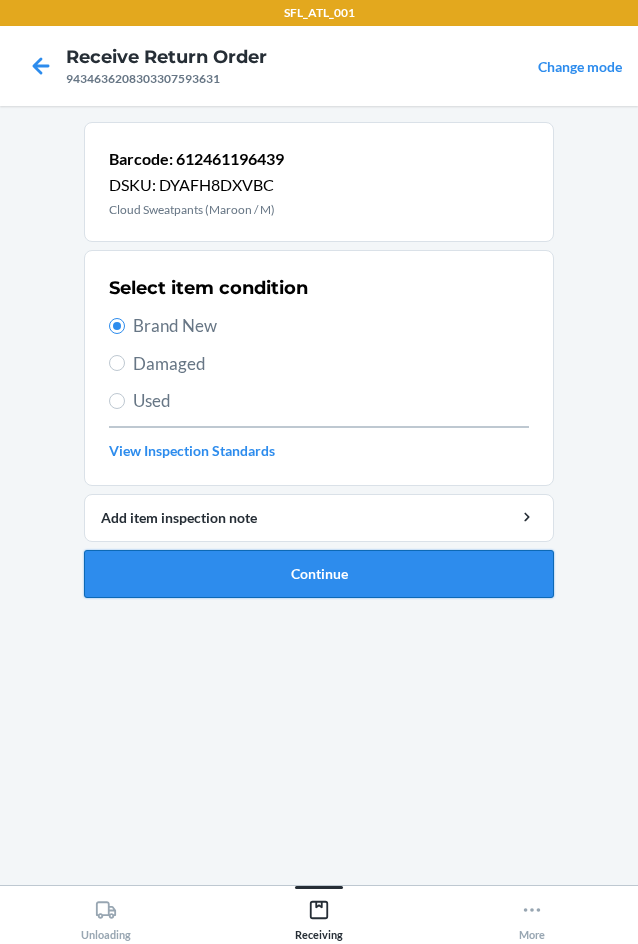 click on "Continue" at bounding box center (319, 574) 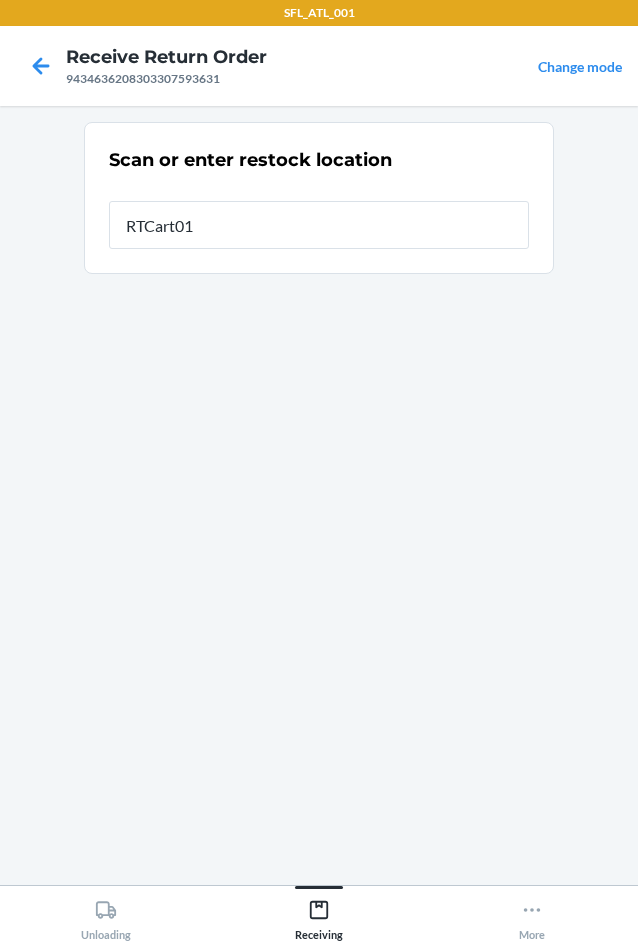 type on "RTCart018" 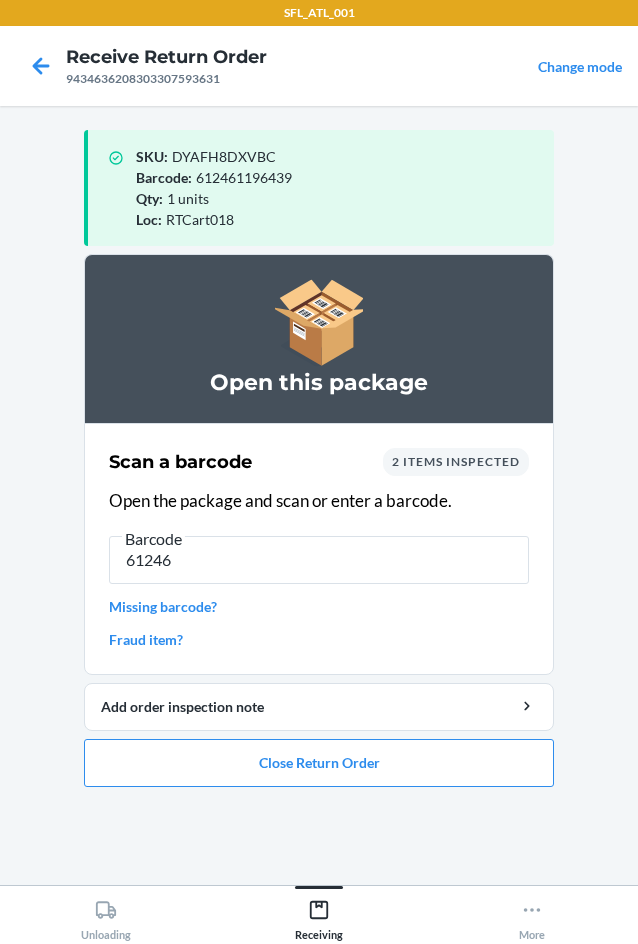 type on "612461" 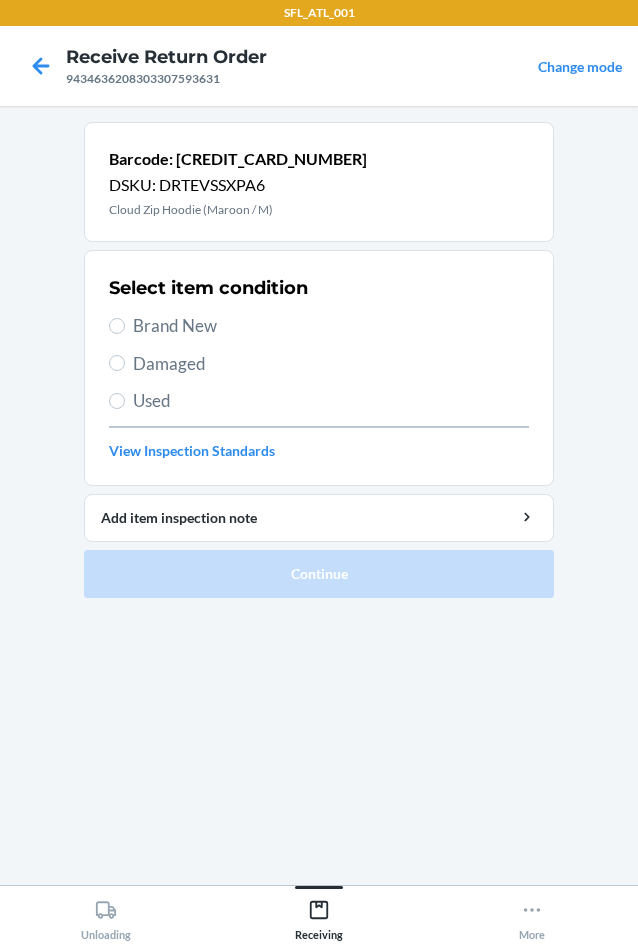 click on "Brand New" at bounding box center [319, 326] 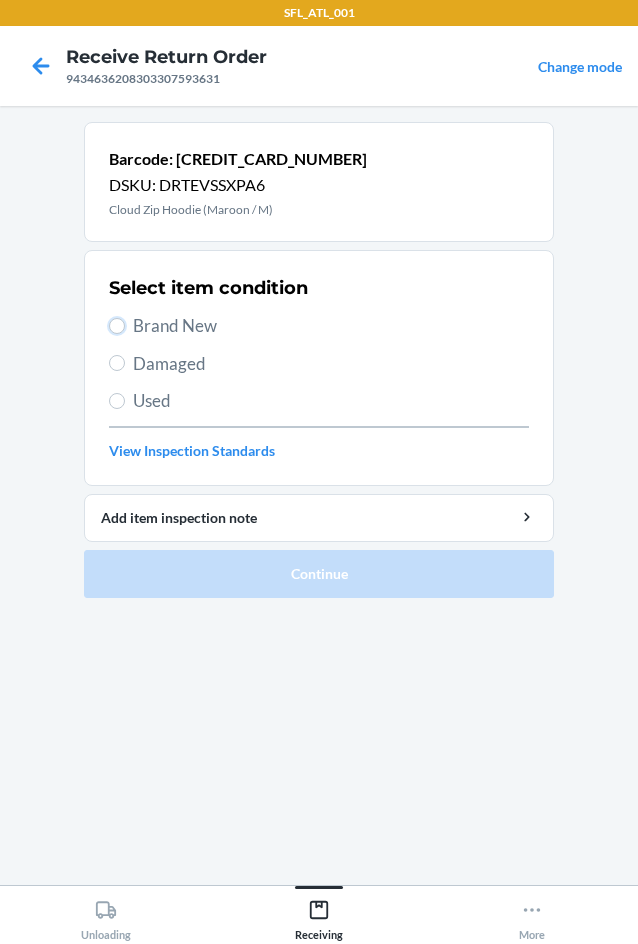 click on "Brand New" at bounding box center (117, 326) 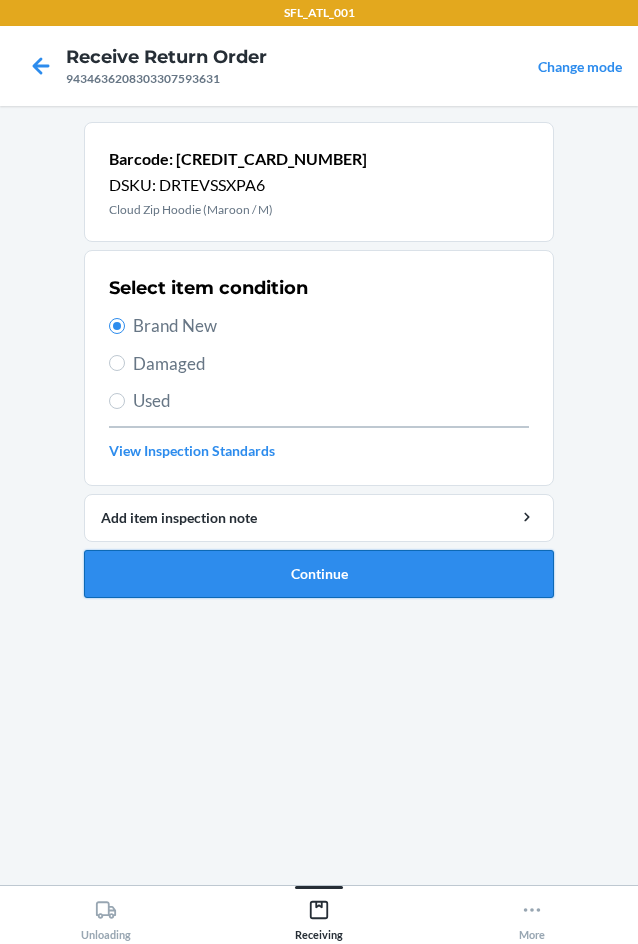 click on "Continue" at bounding box center [319, 574] 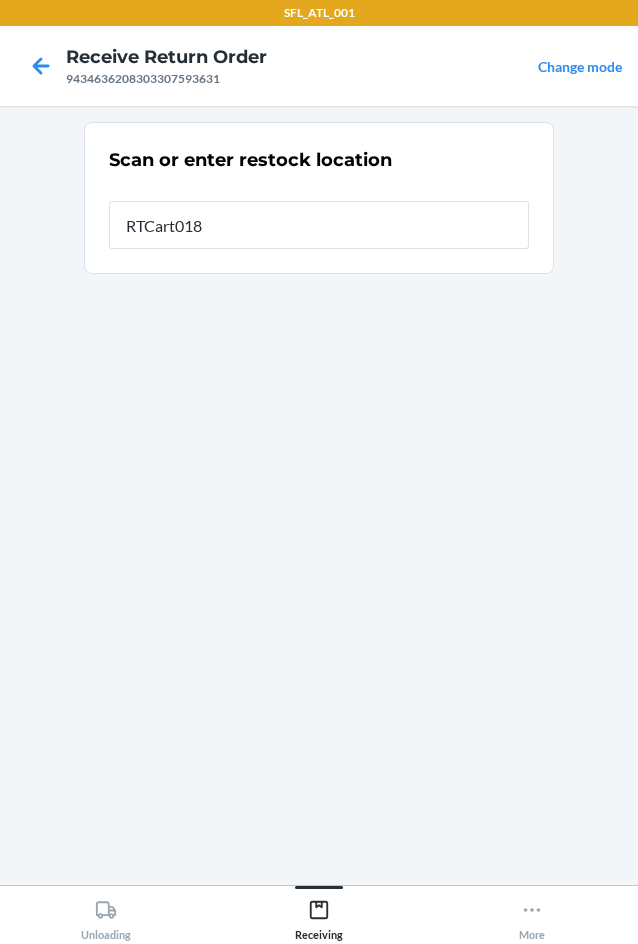 type on "RTCart018" 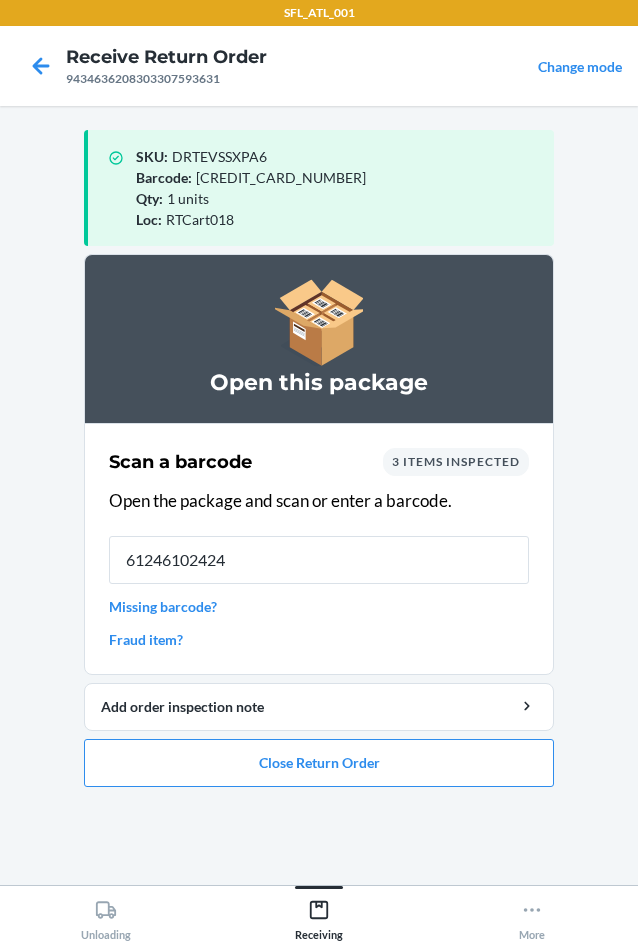 type on "[CREDIT_CARD_NUMBER]" 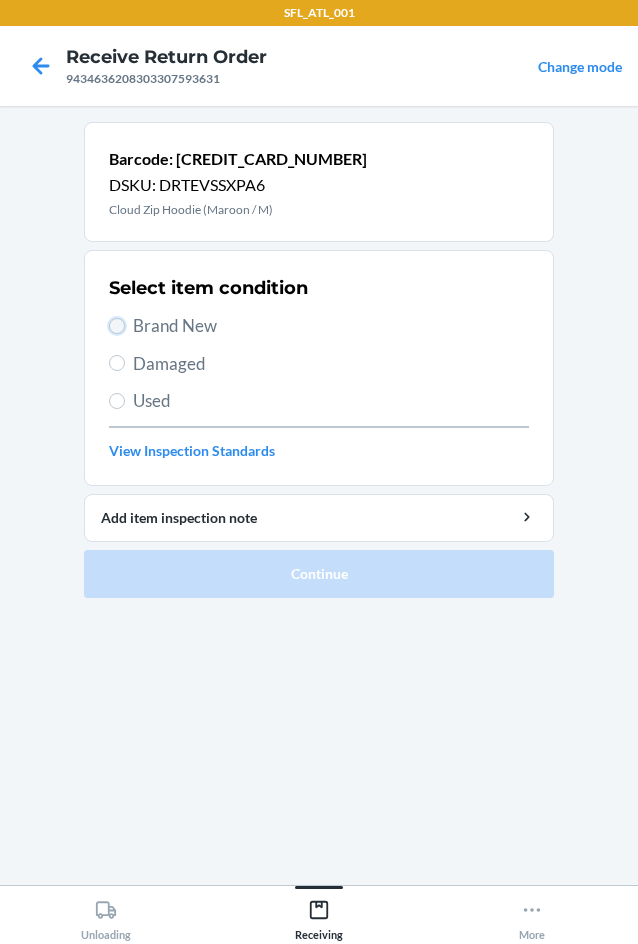 click on "Brand New" at bounding box center (117, 326) 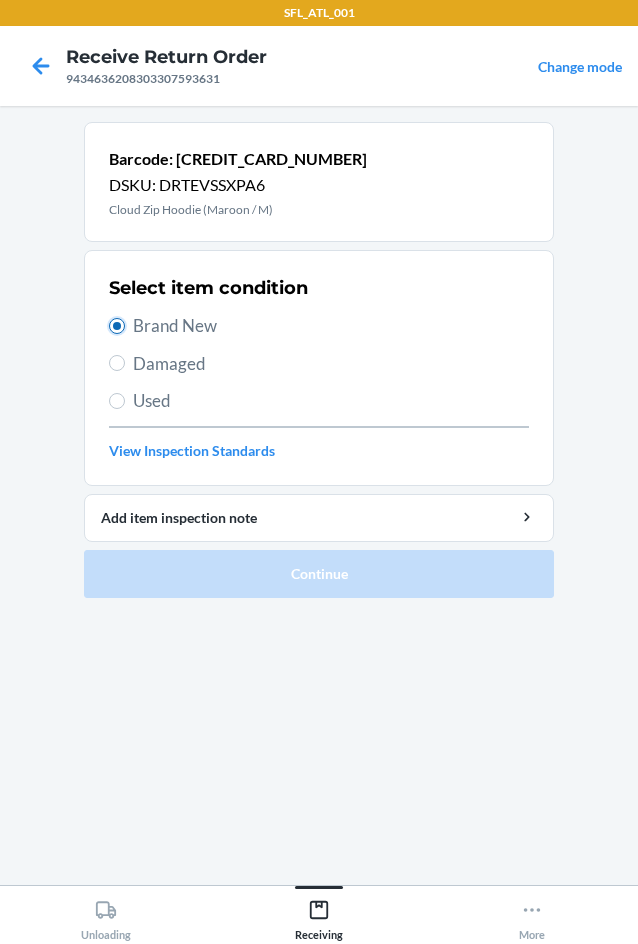 radio on "true" 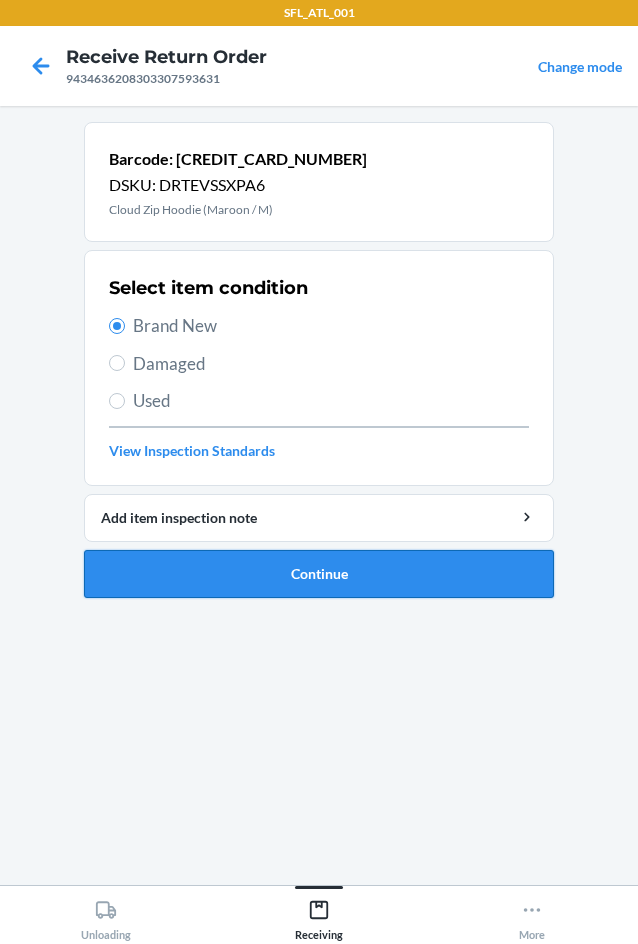 click on "Continue" at bounding box center (319, 574) 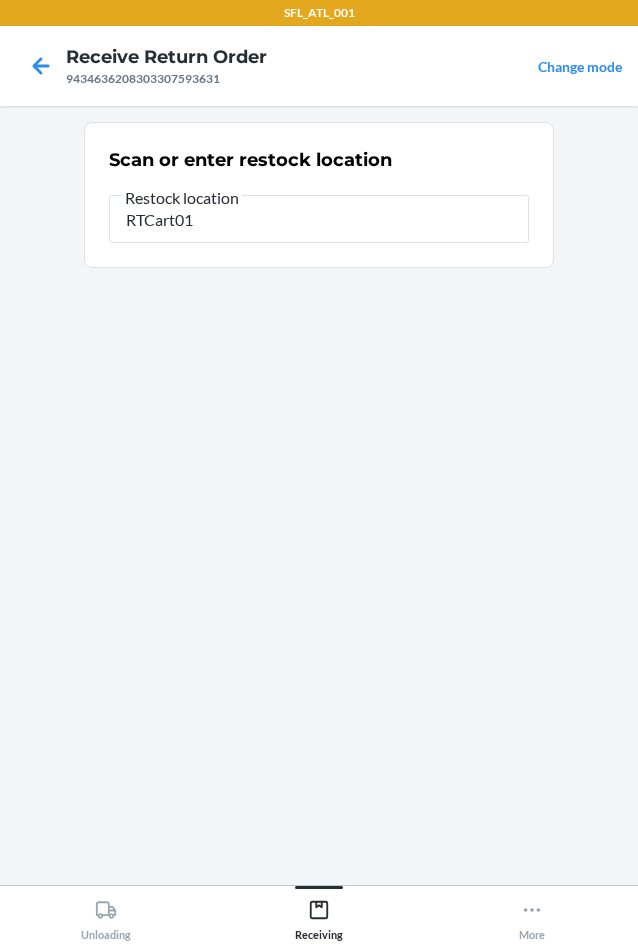 type on "RTCart018" 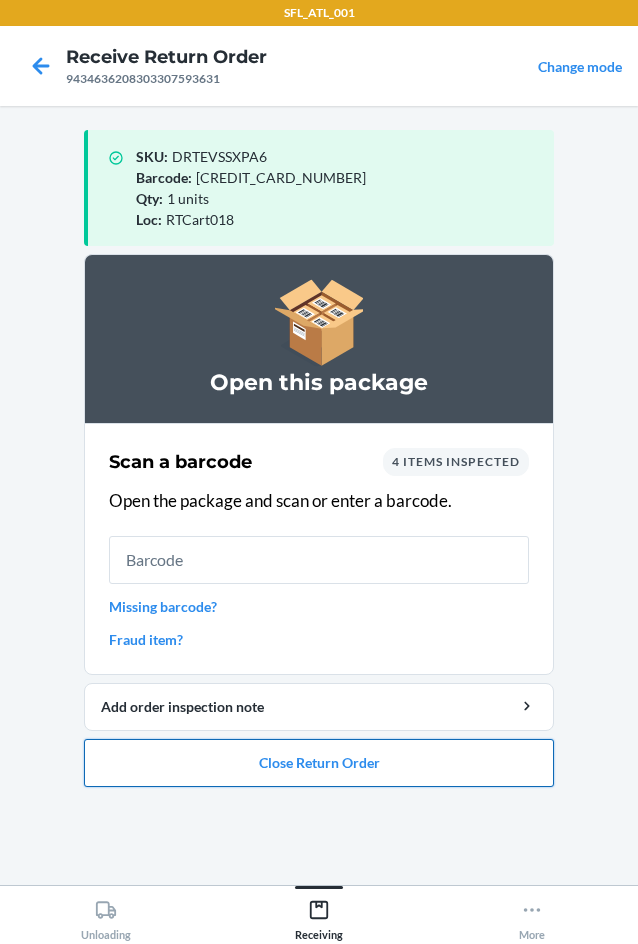 click on "Close Return Order" at bounding box center (319, 763) 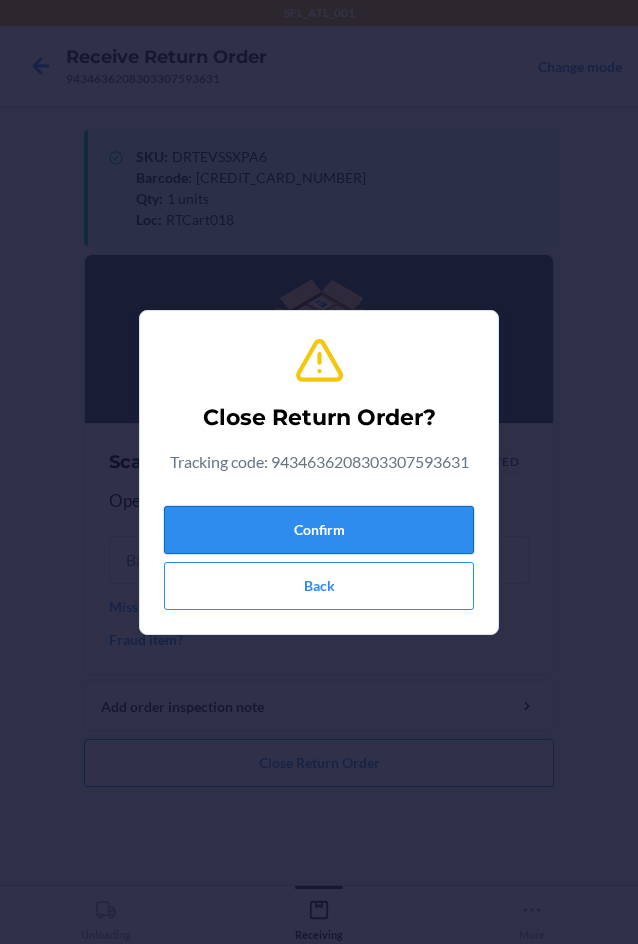 click on "Confirm" at bounding box center [319, 530] 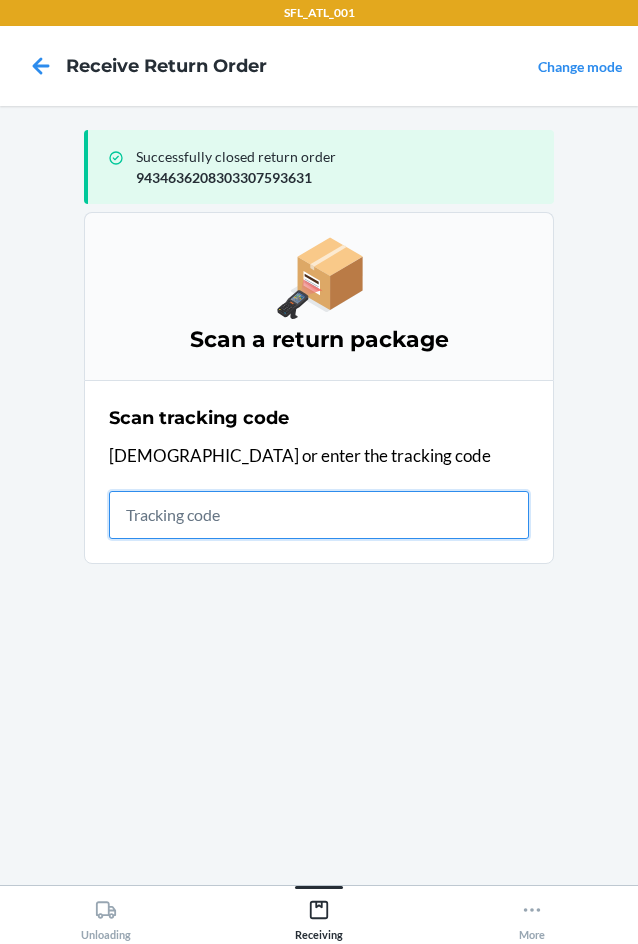 click at bounding box center [319, 515] 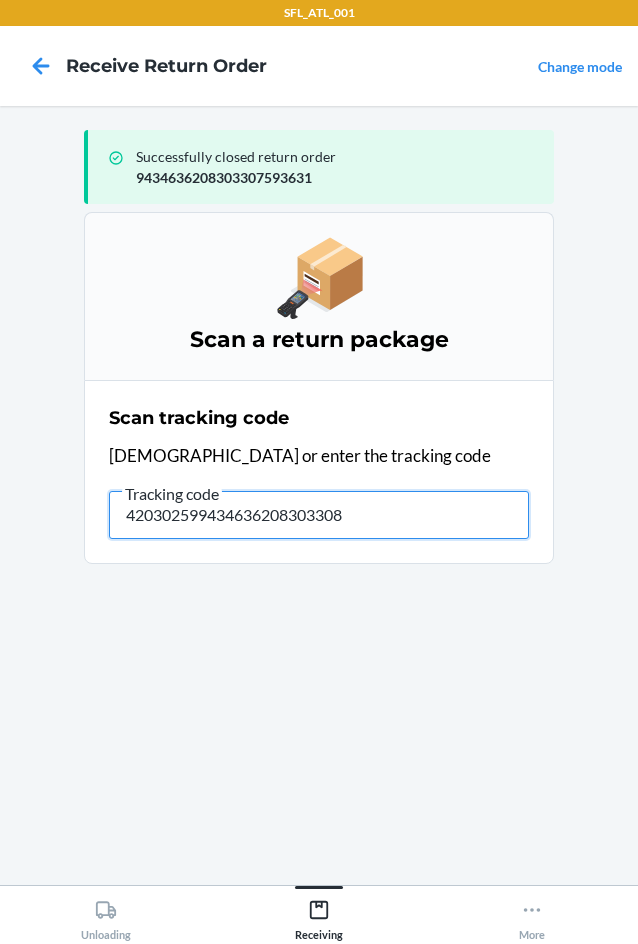 type on "4203025994346362083033080" 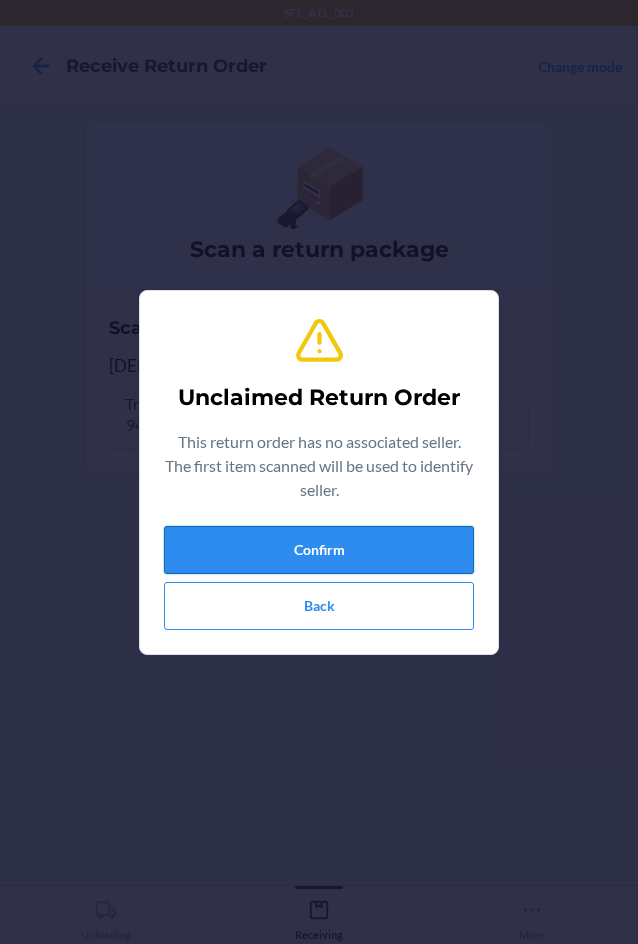 click on "Confirm" at bounding box center [319, 550] 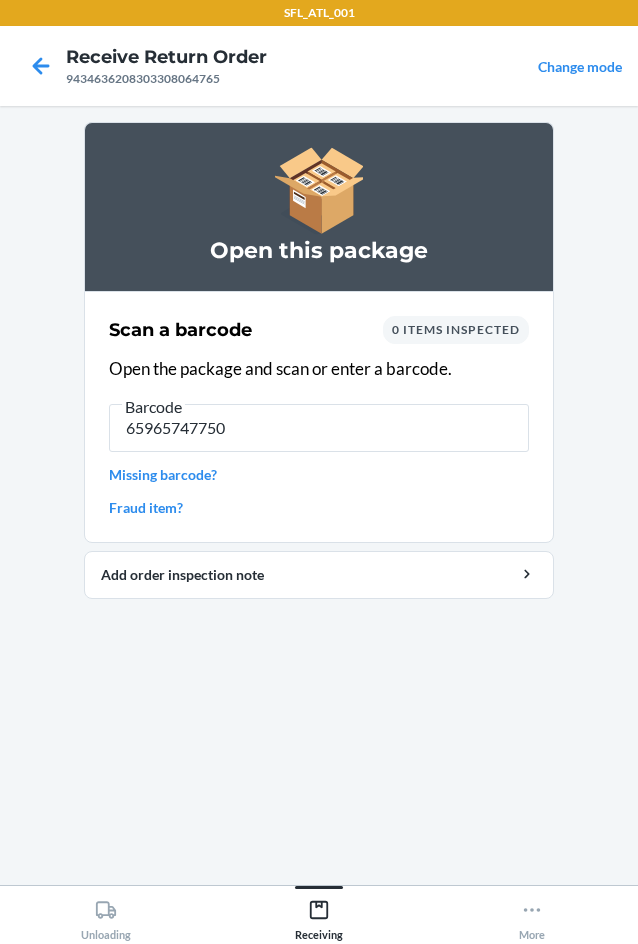 type on "659657477507" 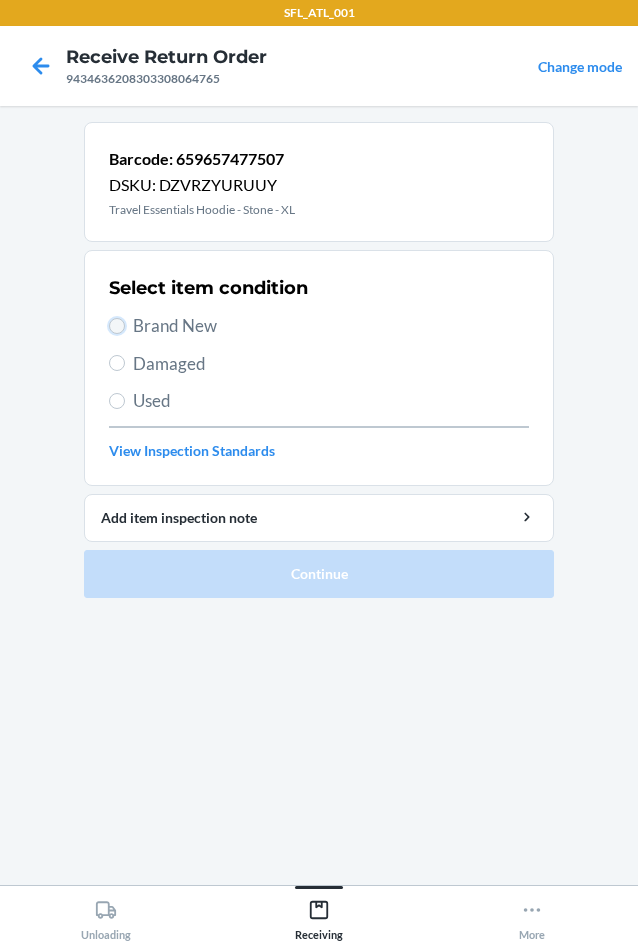 click on "Brand New" at bounding box center (117, 326) 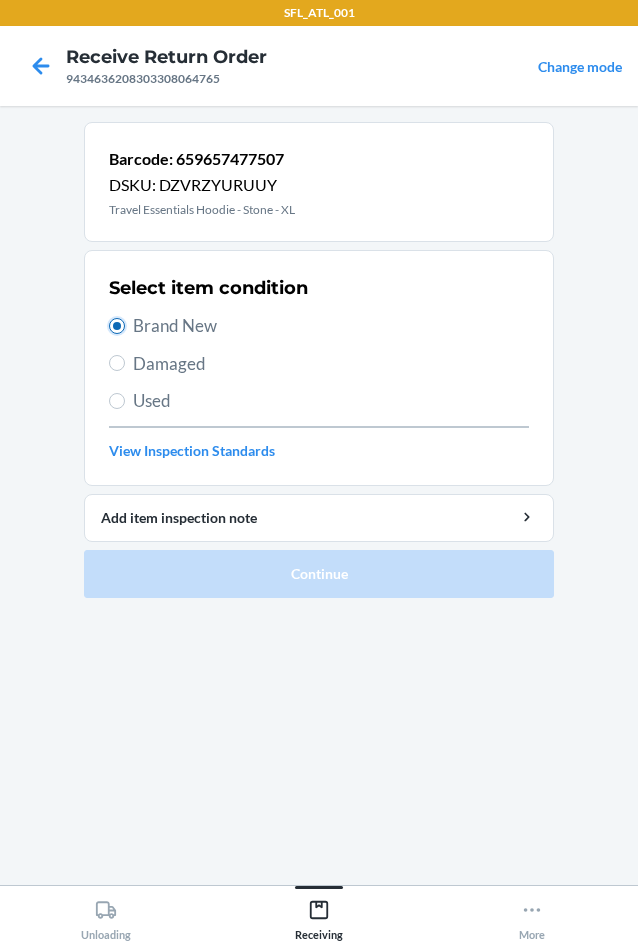 radio on "true" 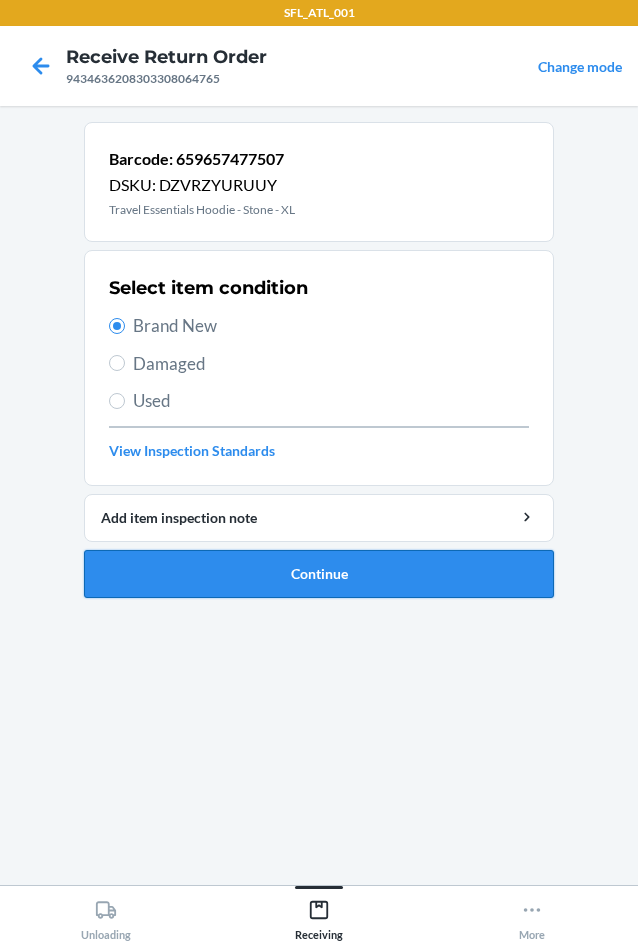 click on "Continue" at bounding box center [319, 574] 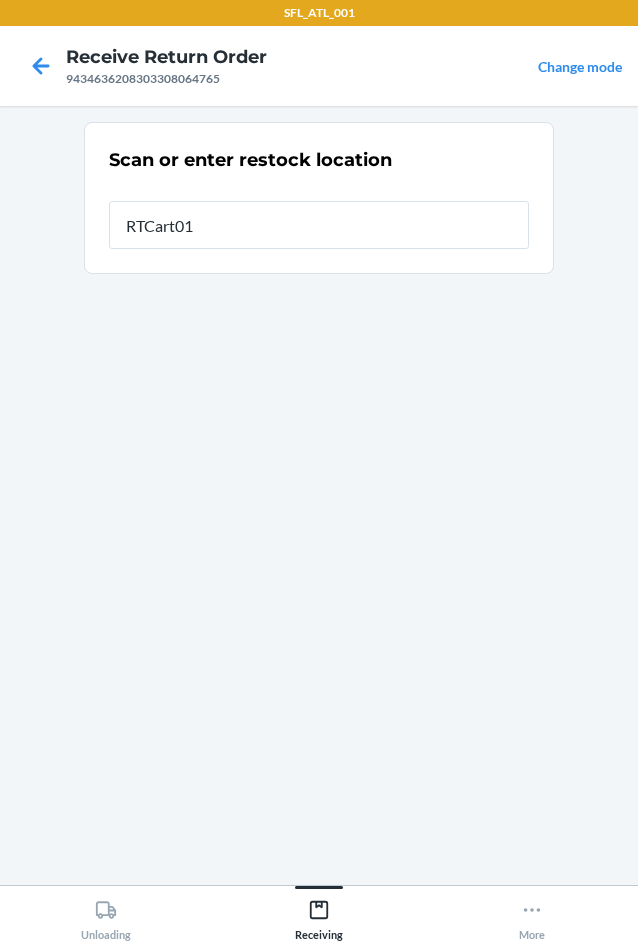 type on "RTCart018" 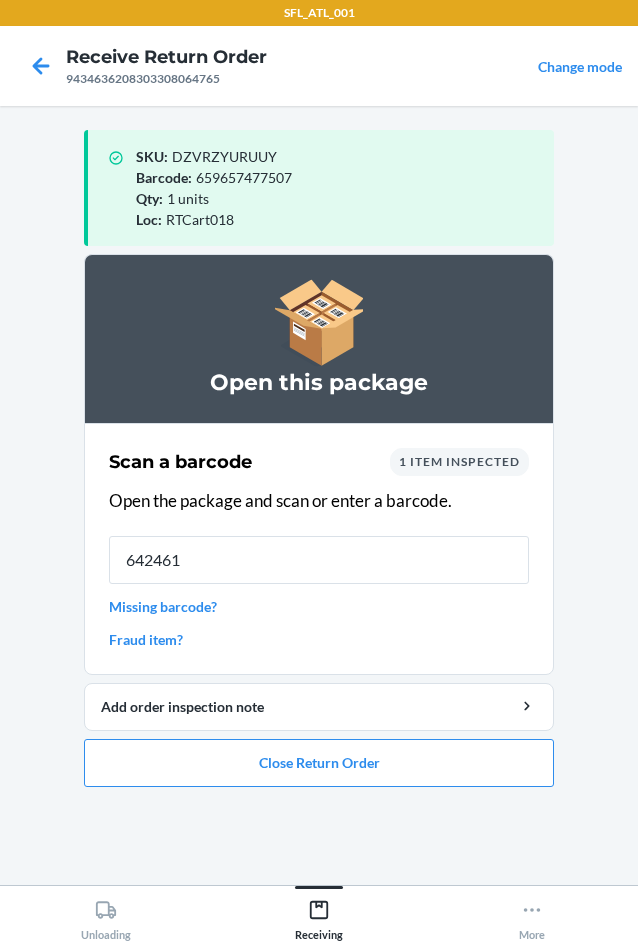 type on "6424618" 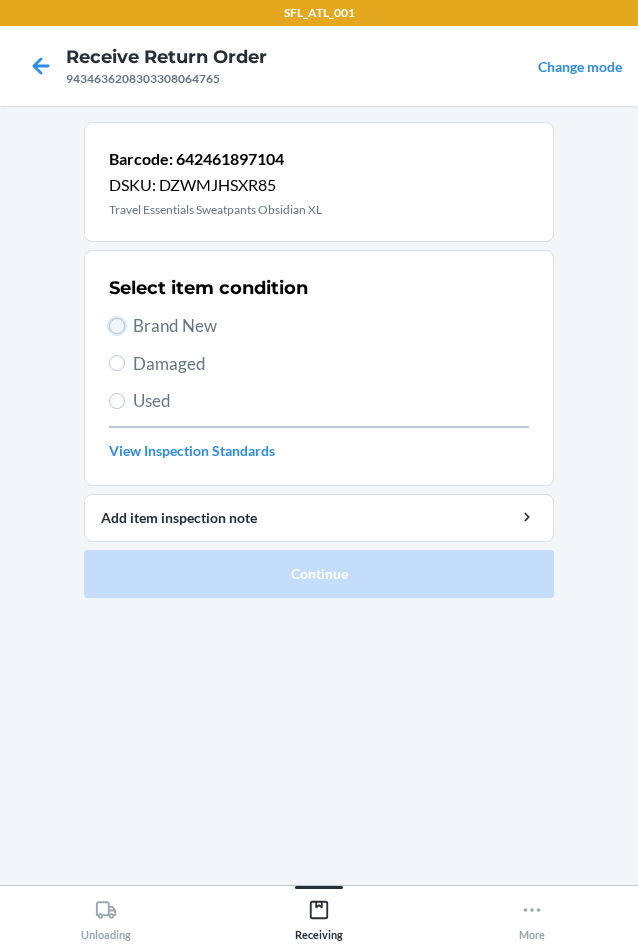 click on "Brand New" at bounding box center (117, 326) 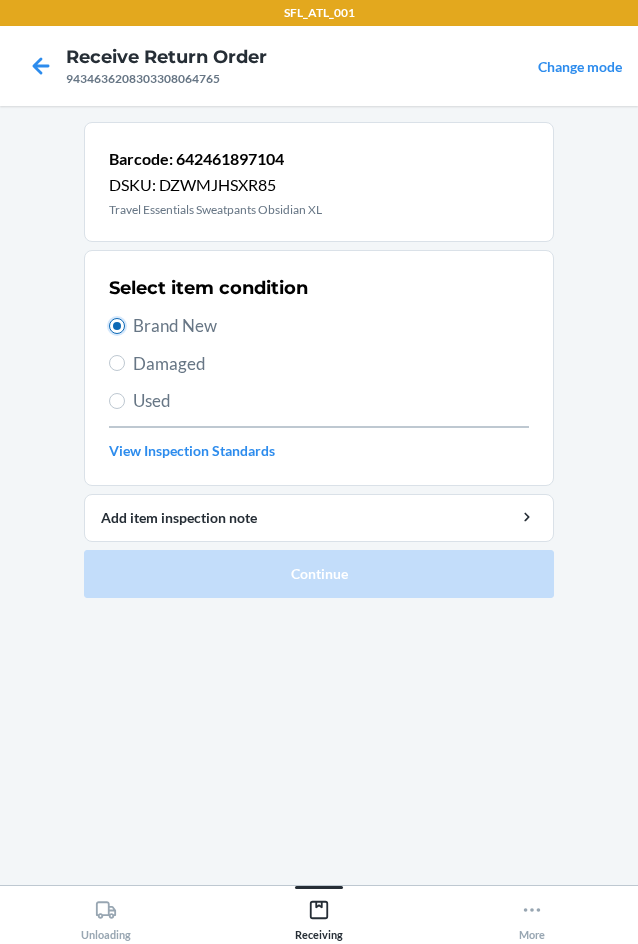 radio on "true" 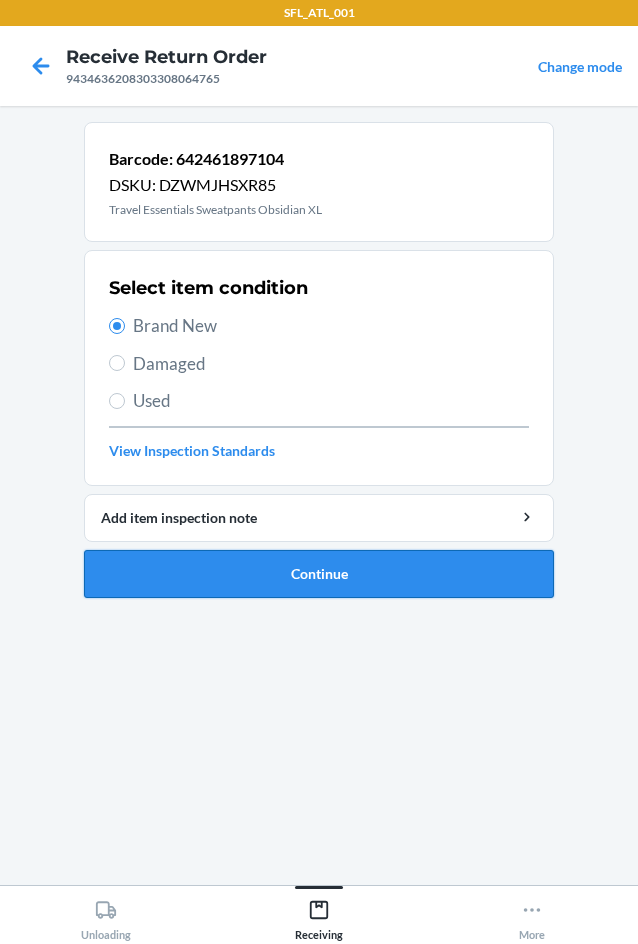 click on "Continue" at bounding box center [319, 574] 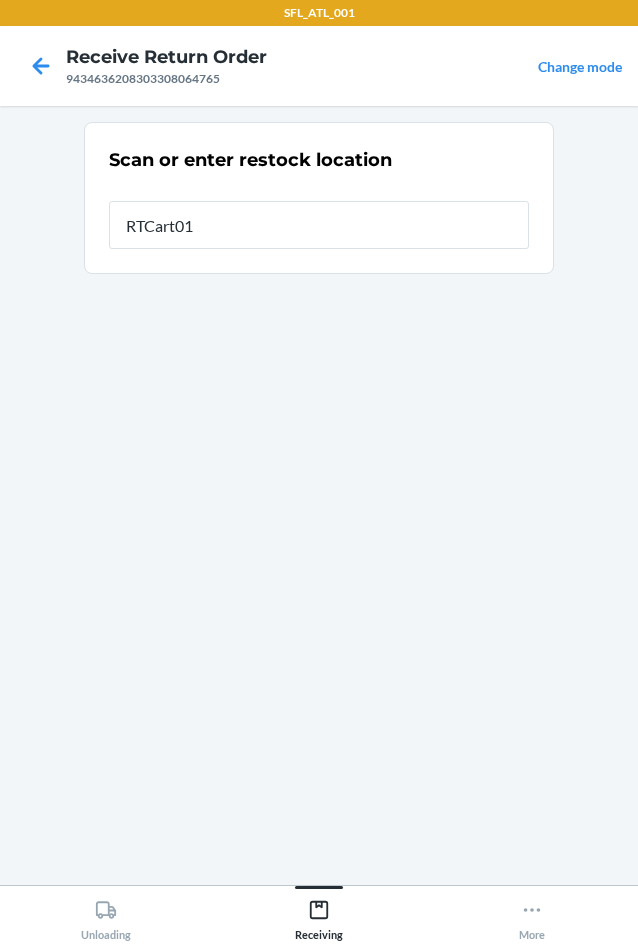 type on "RTCart018" 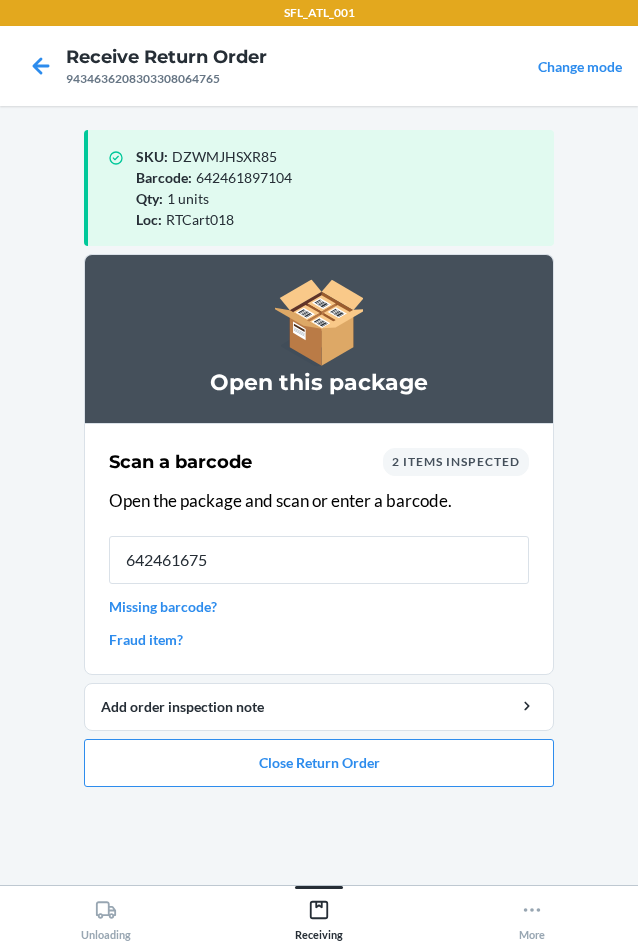 type on "6424616758" 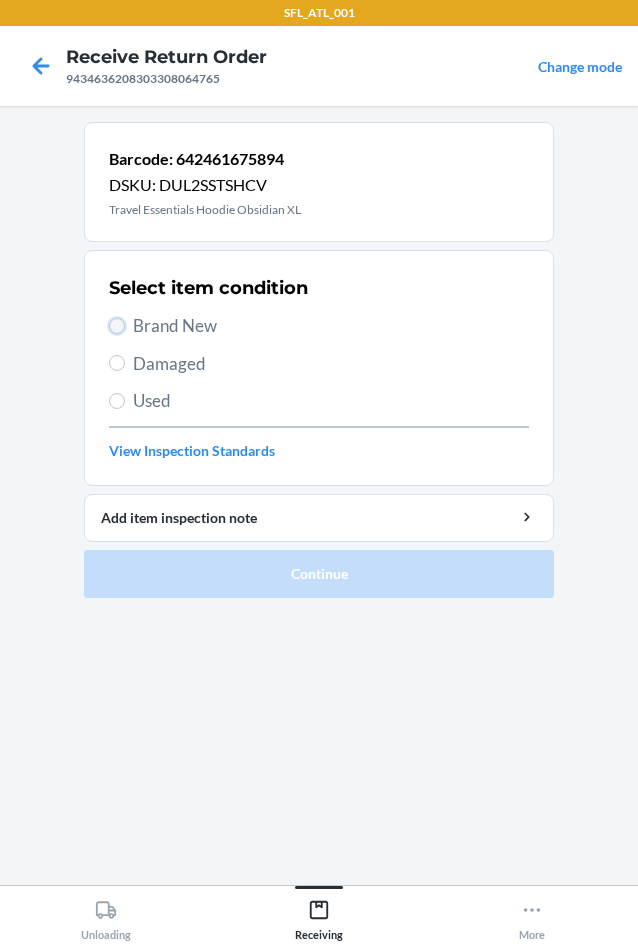 click on "Brand New" at bounding box center [117, 326] 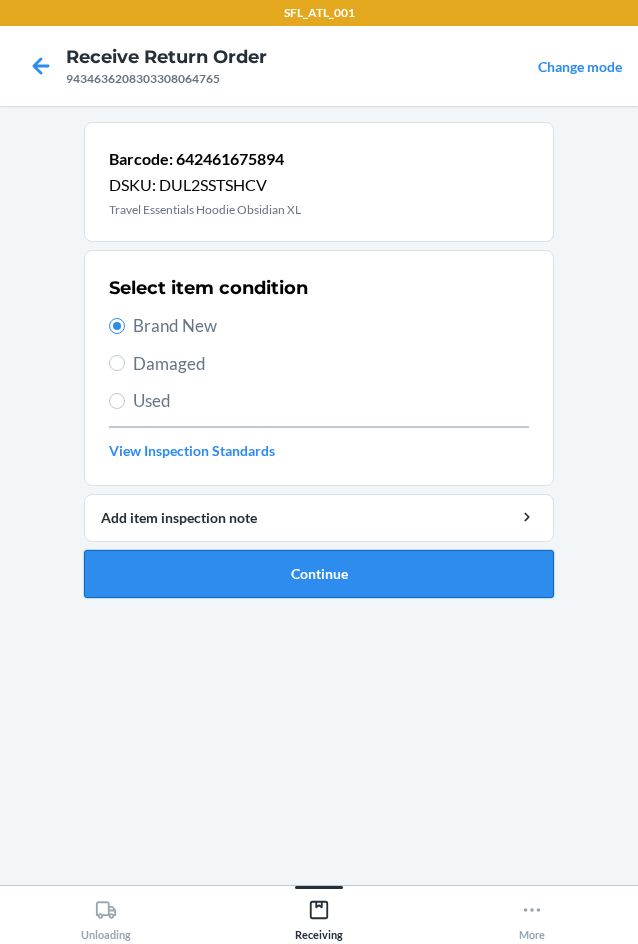 click on "Continue" at bounding box center [319, 574] 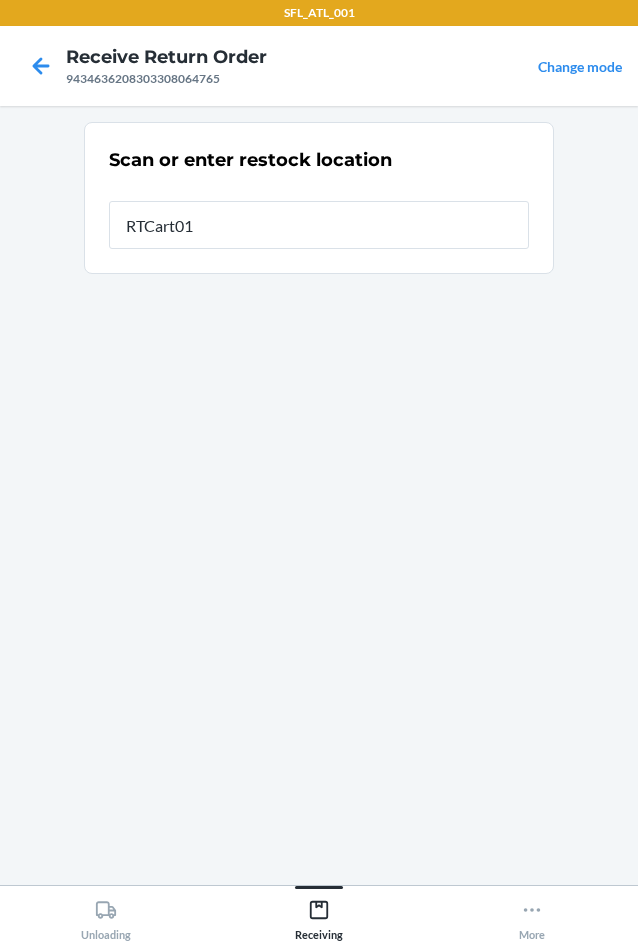 type on "RTCart018" 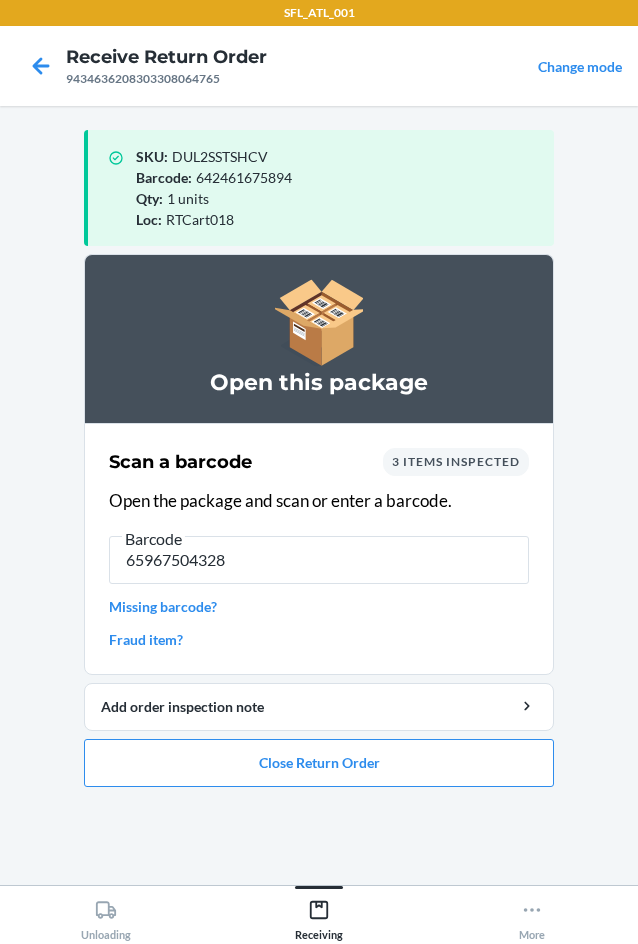 type on "659675043289" 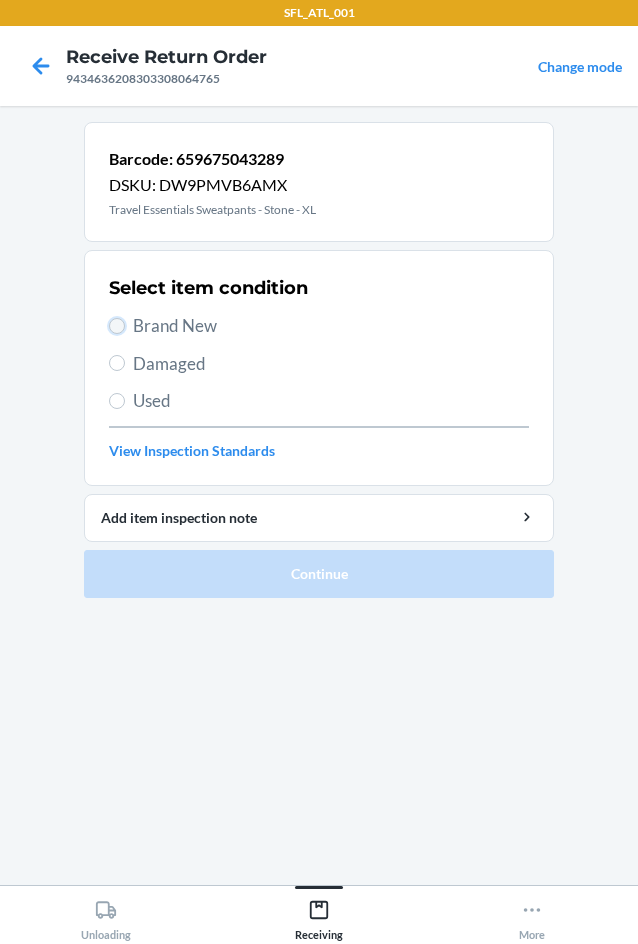 click on "Brand New" at bounding box center (117, 326) 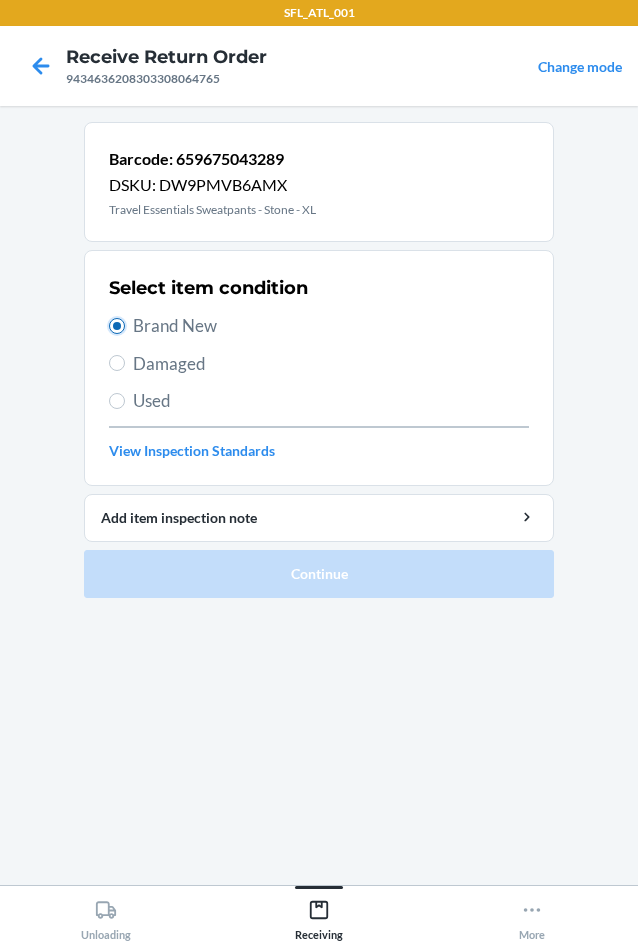 radio on "true" 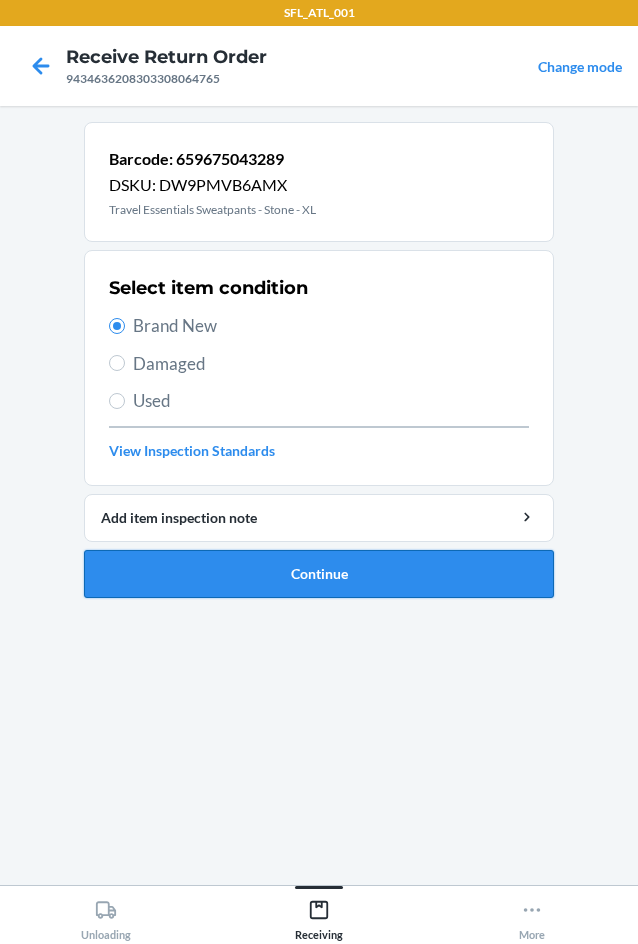 click on "Continue" at bounding box center [319, 574] 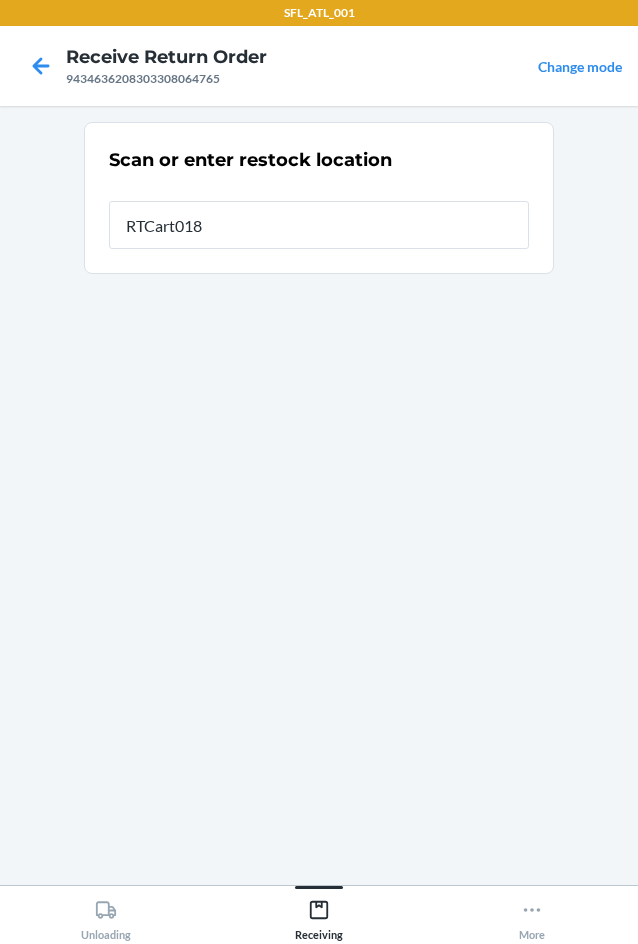 type on "RTCart018" 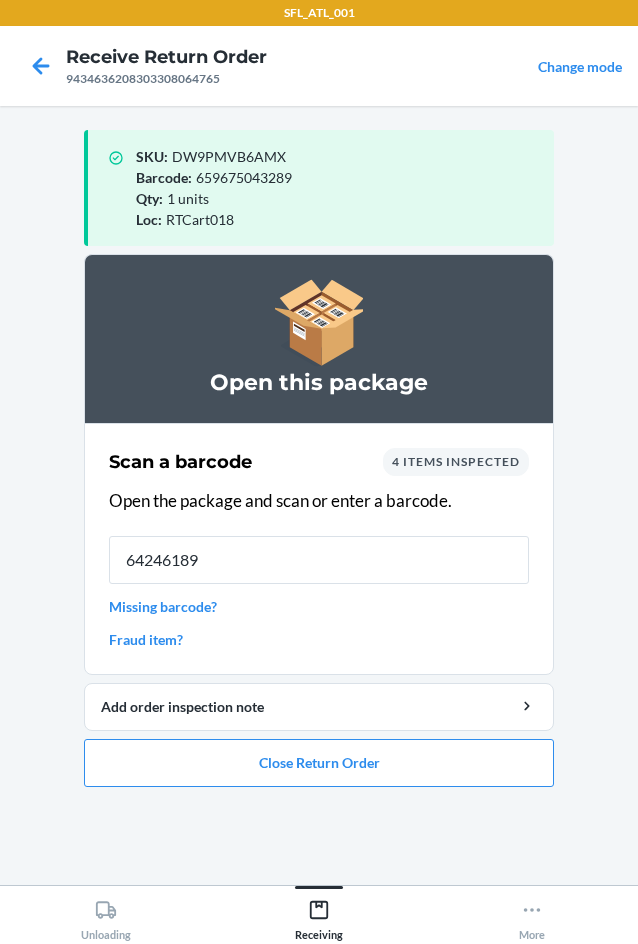 type on "642461897" 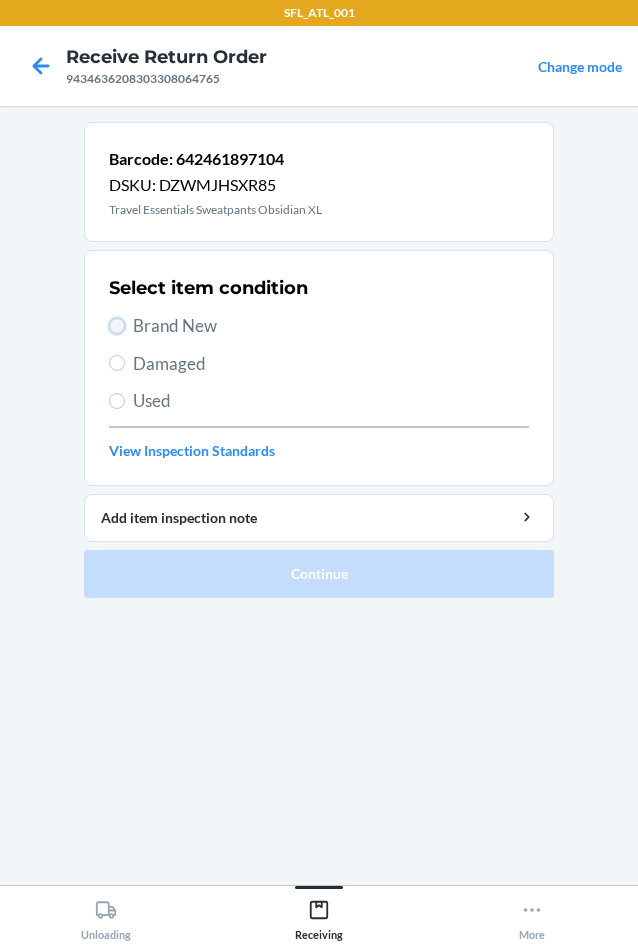 click on "Brand New" at bounding box center [117, 326] 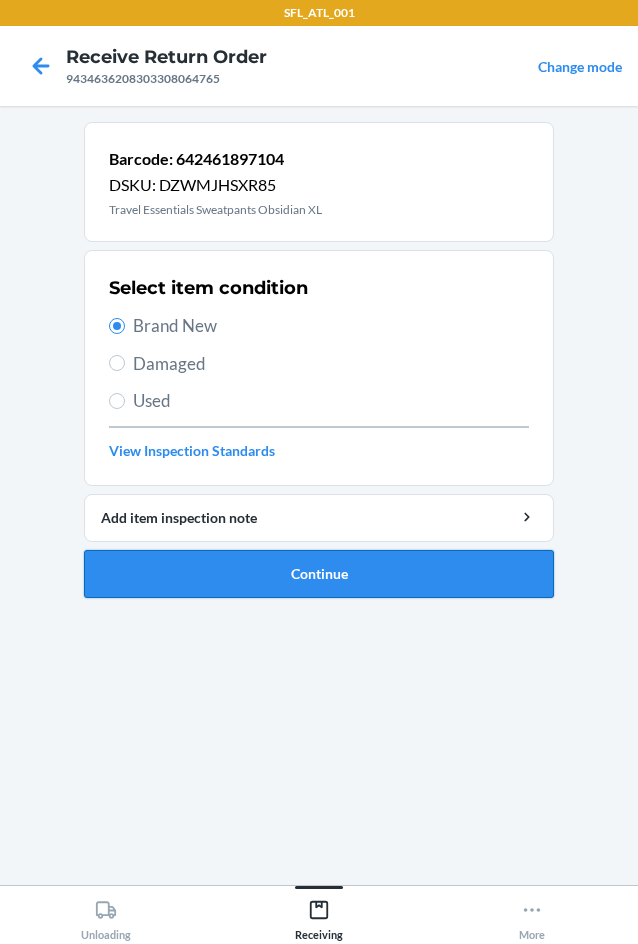 click on "Continue" at bounding box center (319, 574) 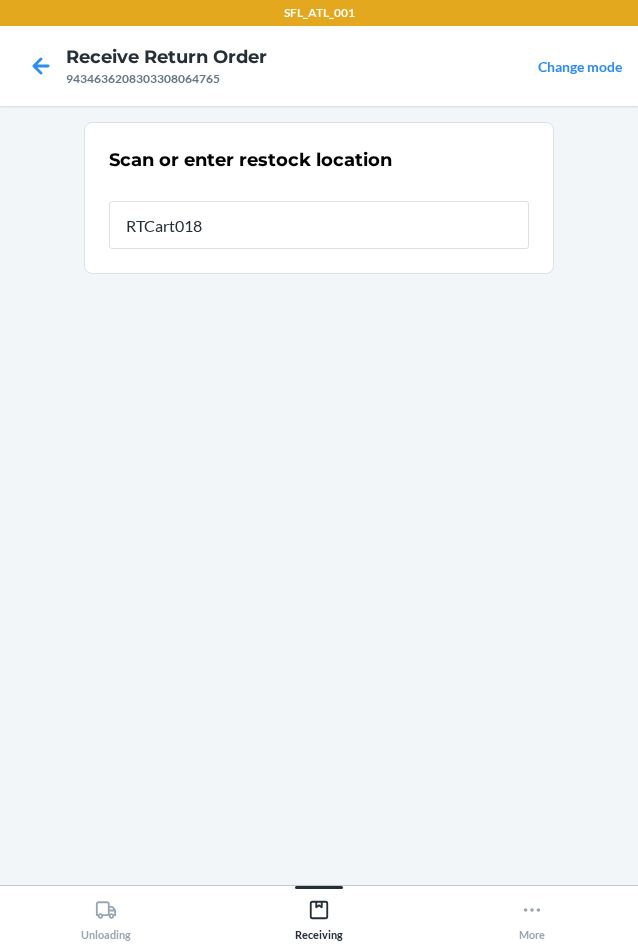 type on "RTCart018" 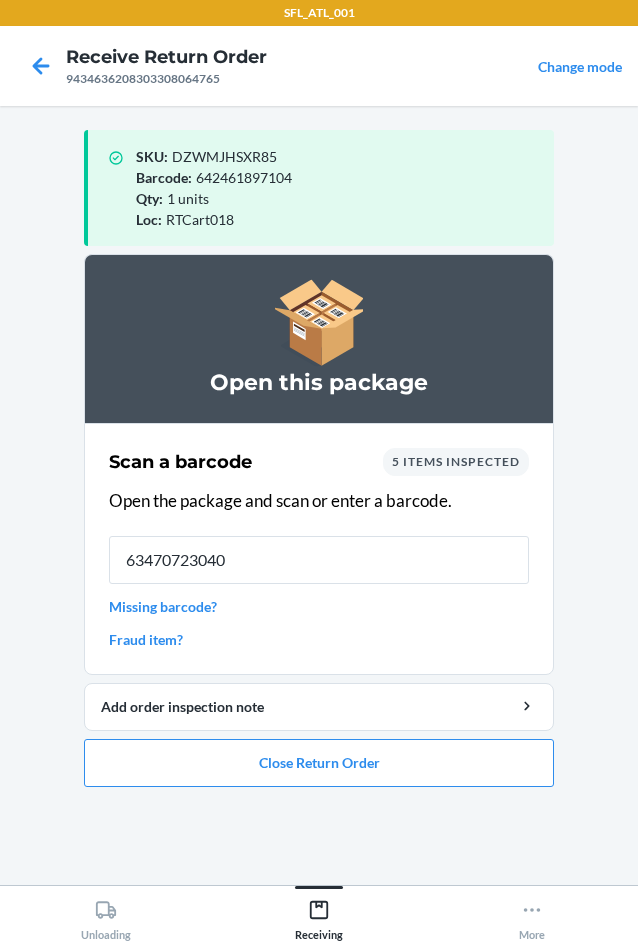 type on "634707230400" 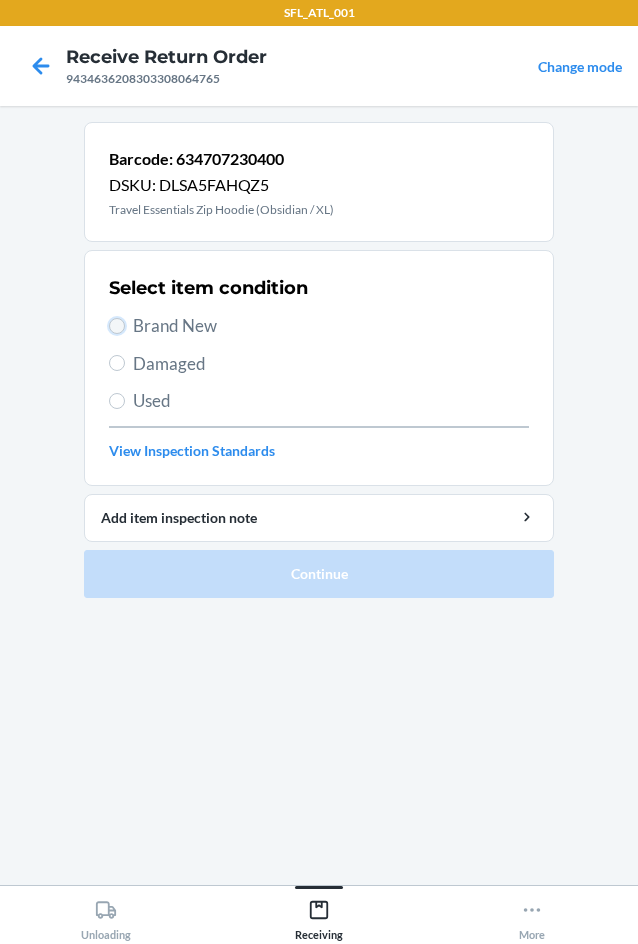 click on "Brand New" at bounding box center (117, 326) 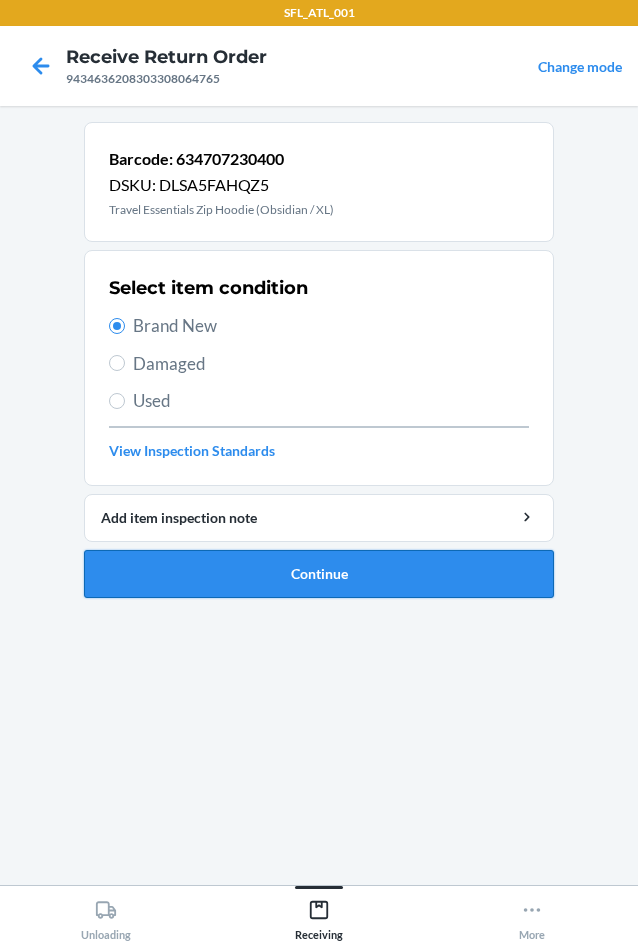 click on "Continue" at bounding box center [319, 574] 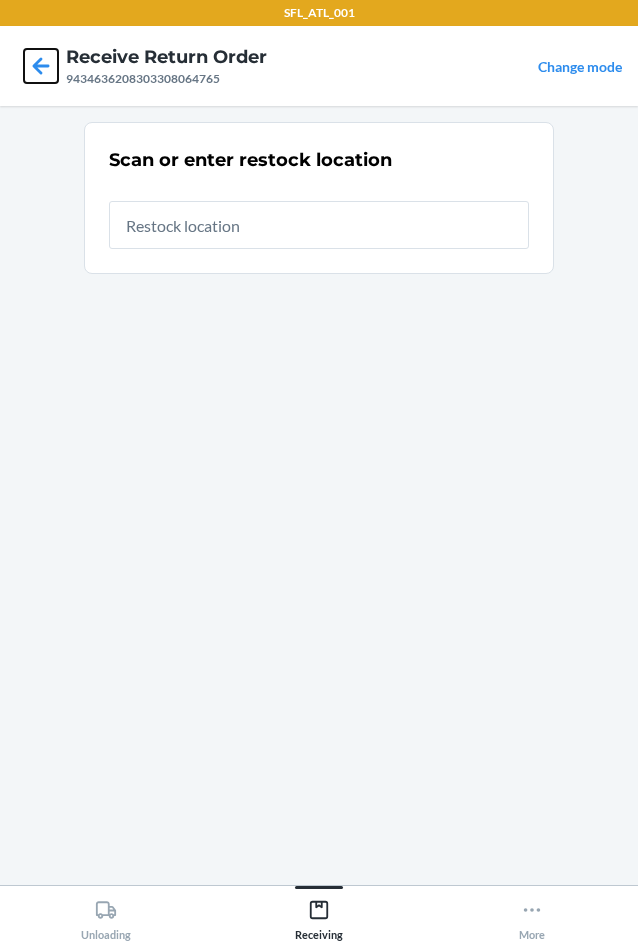 click 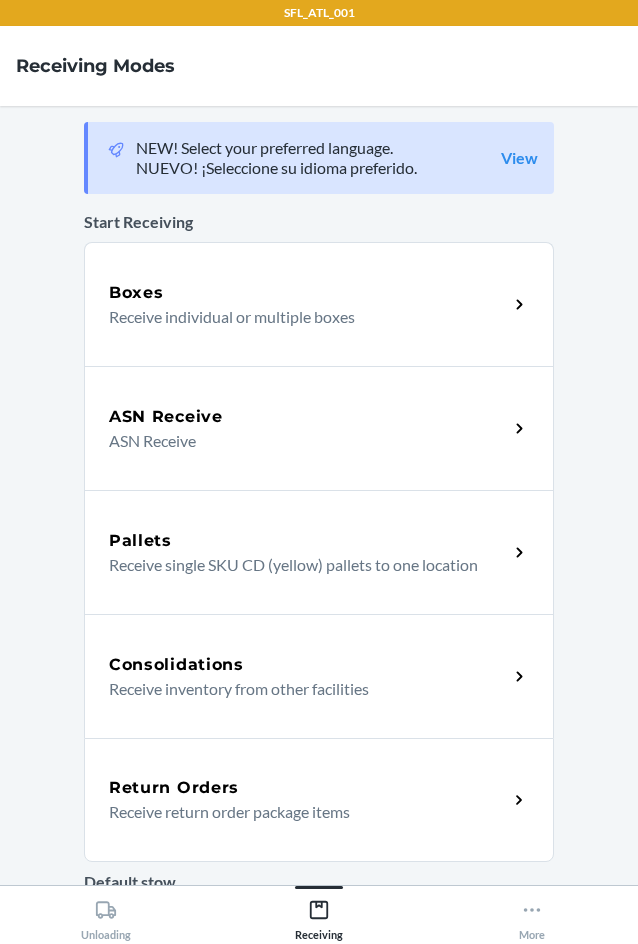 click on "Receive return order package items" at bounding box center (300, 812) 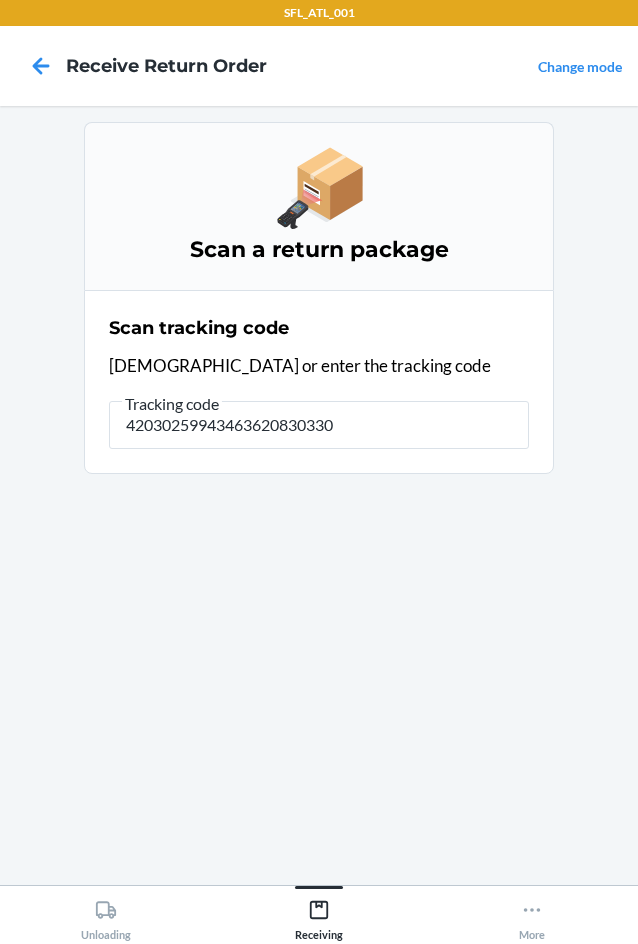 type on "420302599434636208303308" 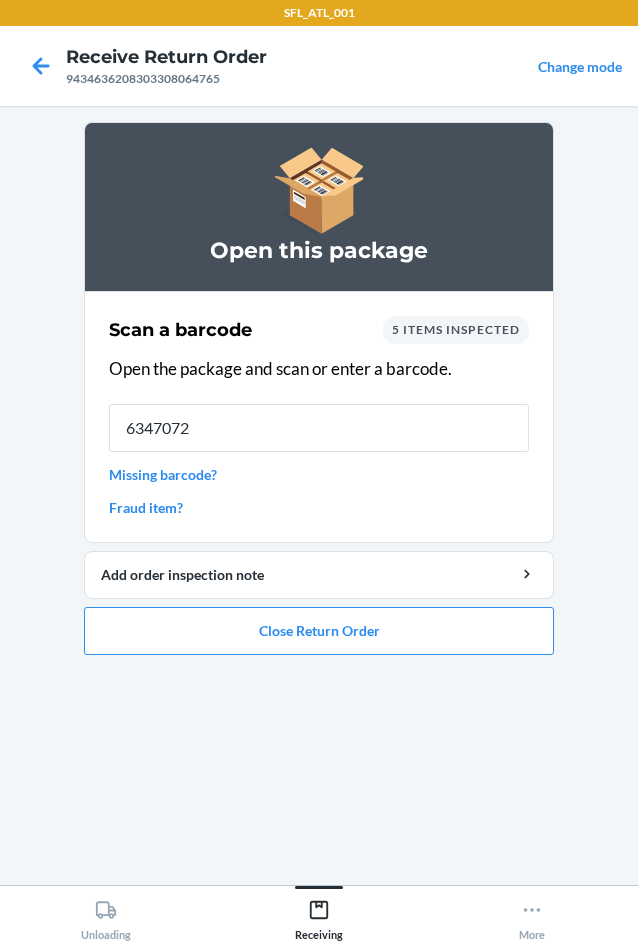 type on "63470723" 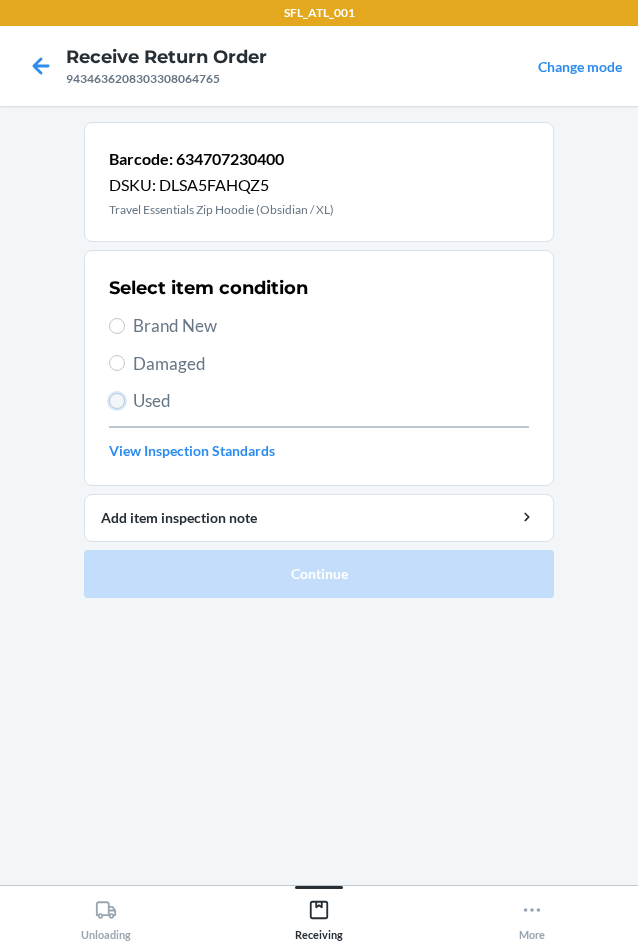 click on "Used" at bounding box center (117, 401) 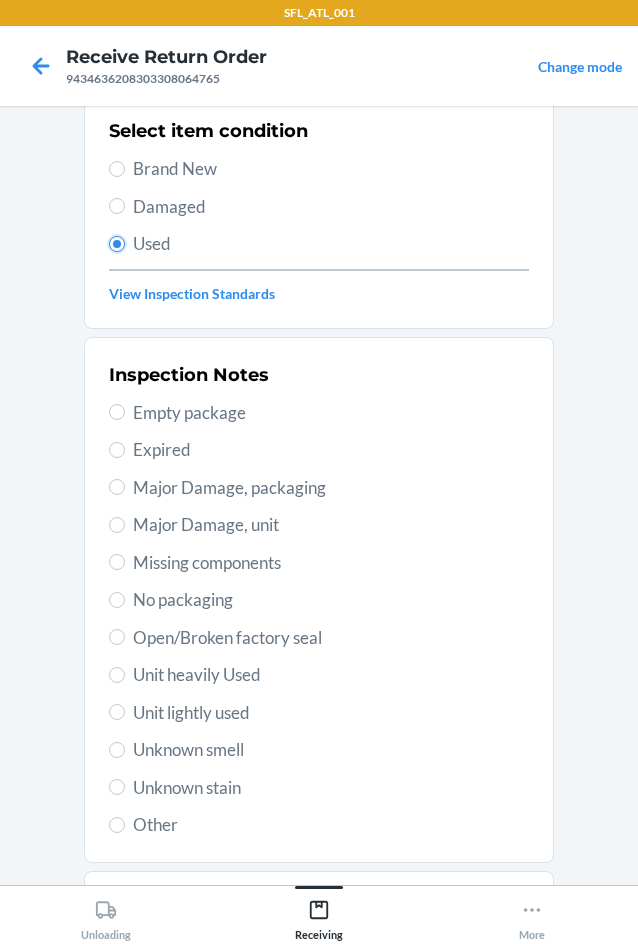scroll, scrollTop: 200, scrollLeft: 0, axis: vertical 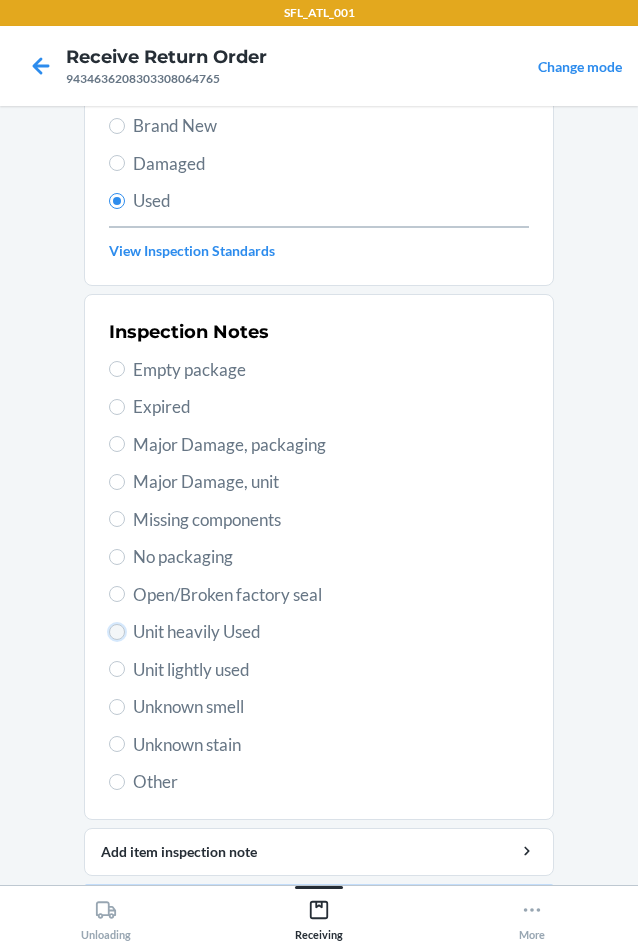click on "Unit heavily Used" at bounding box center [117, 632] 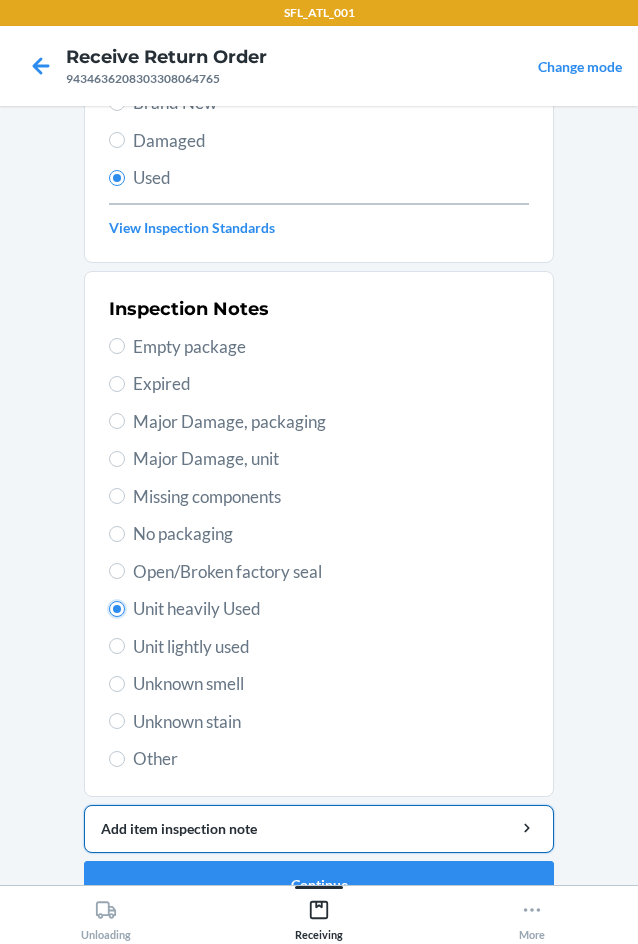 scroll, scrollTop: 263, scrollLeft: 0, axis: vertical 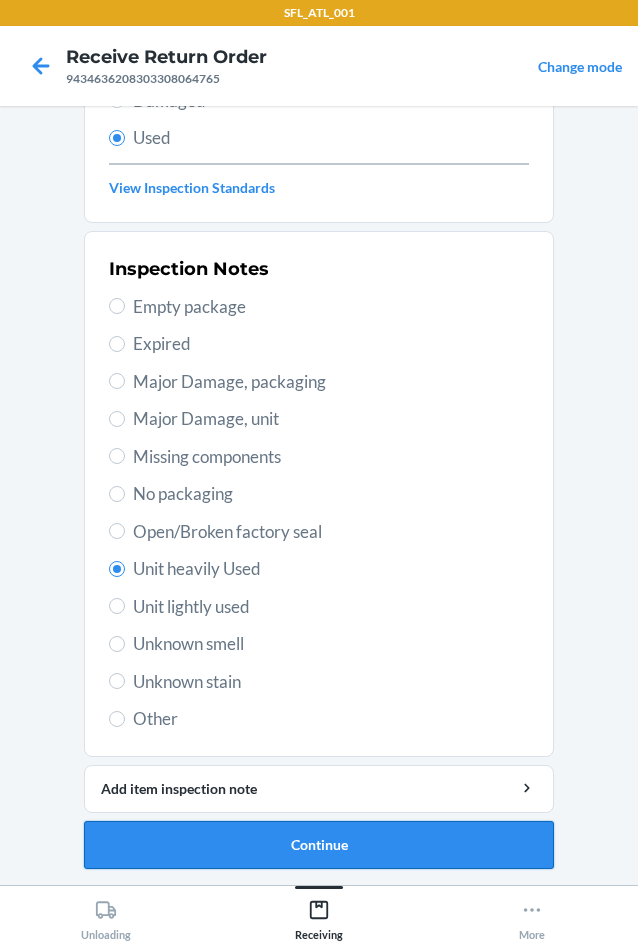 click on "Continue" at bounding box center [319, 845] 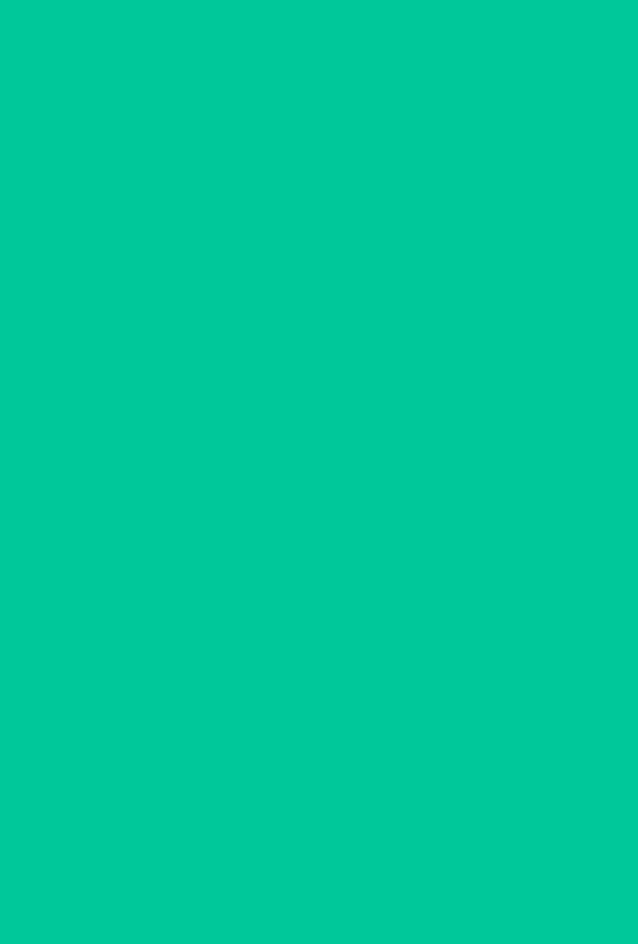 scroll, scrollTop: 0, scrollLeft: 0, axis: both 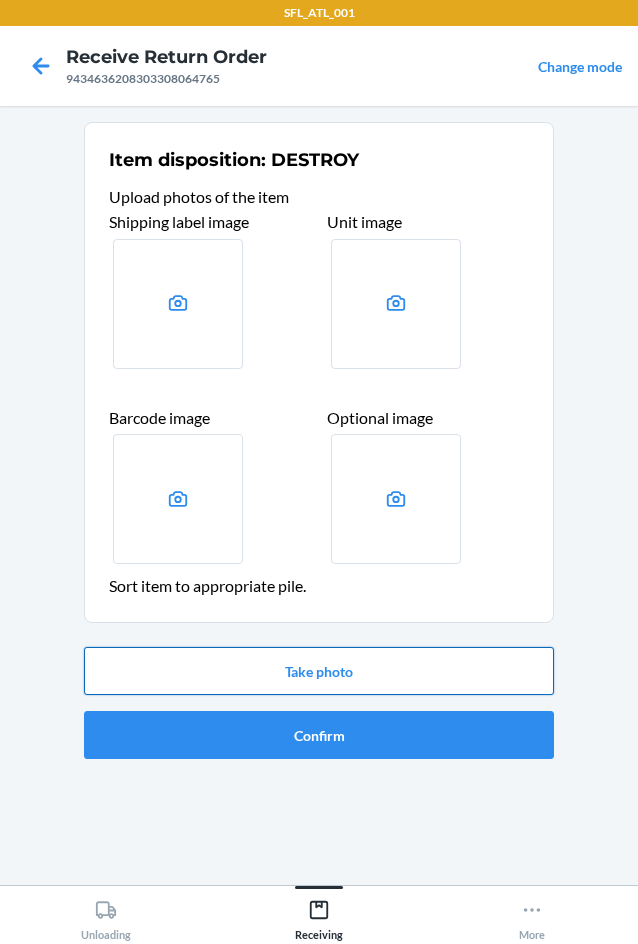 click on "Take photo" at bounding box center (319, 671) 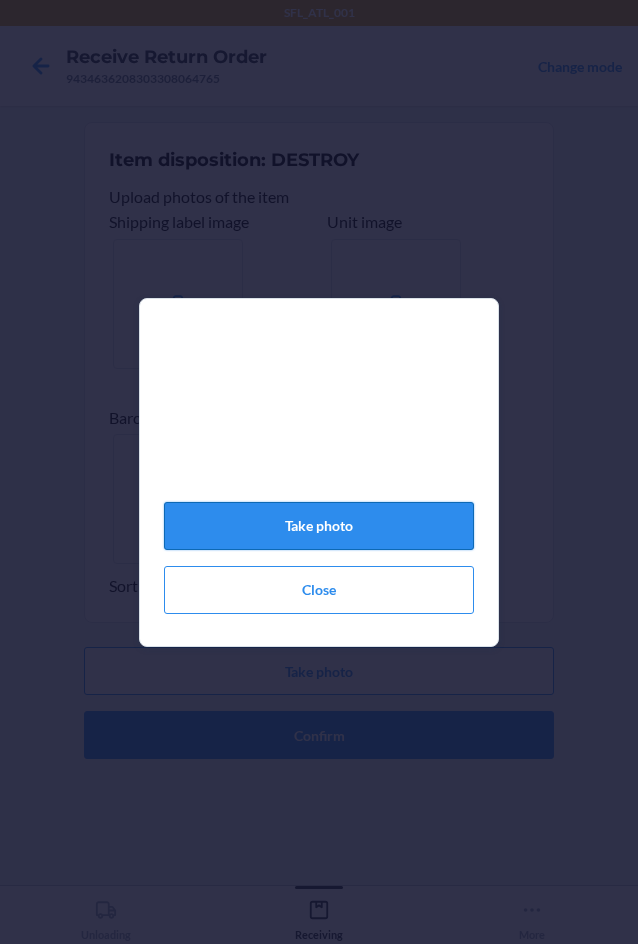 click on "Take photo" 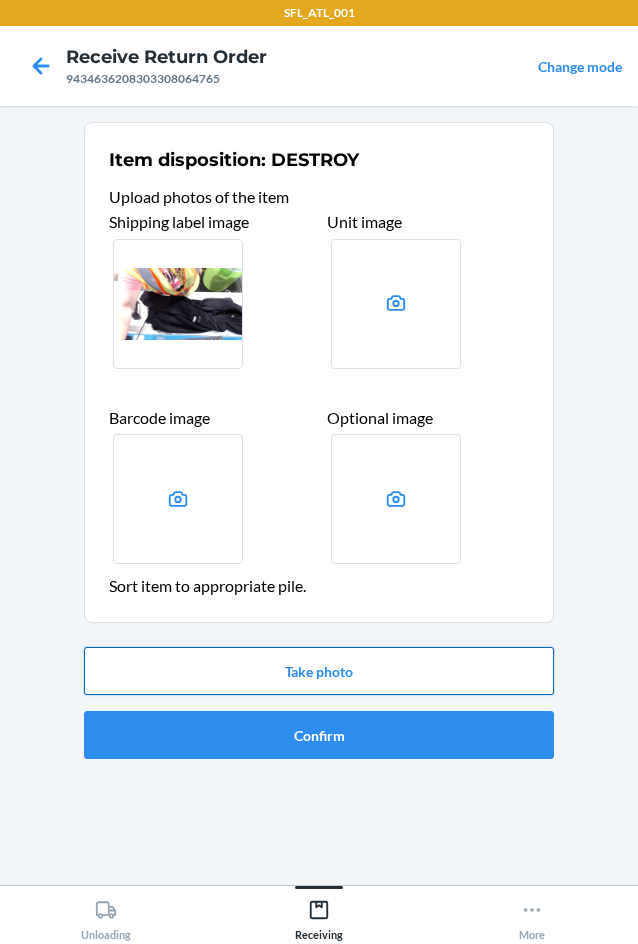 click on "Take photo" at bounding box center (319, 671) 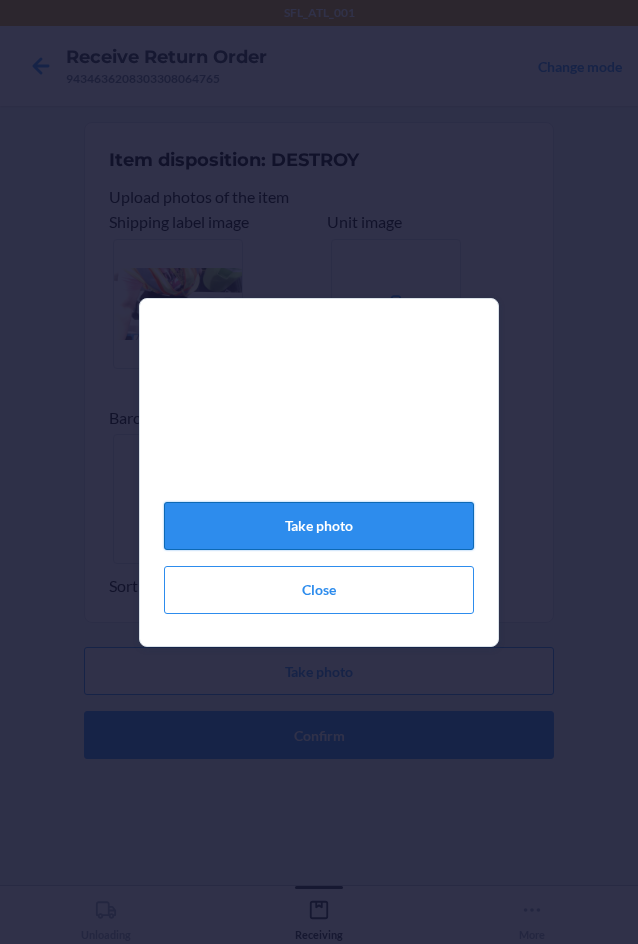 click on "Take photo" 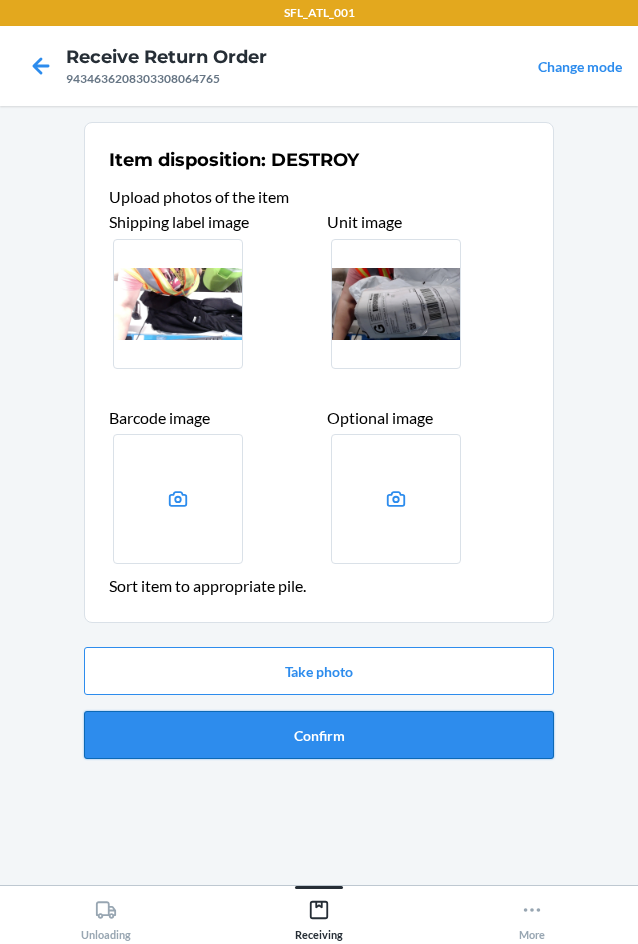 click on "Confirm" at bounding box center [319, 735] 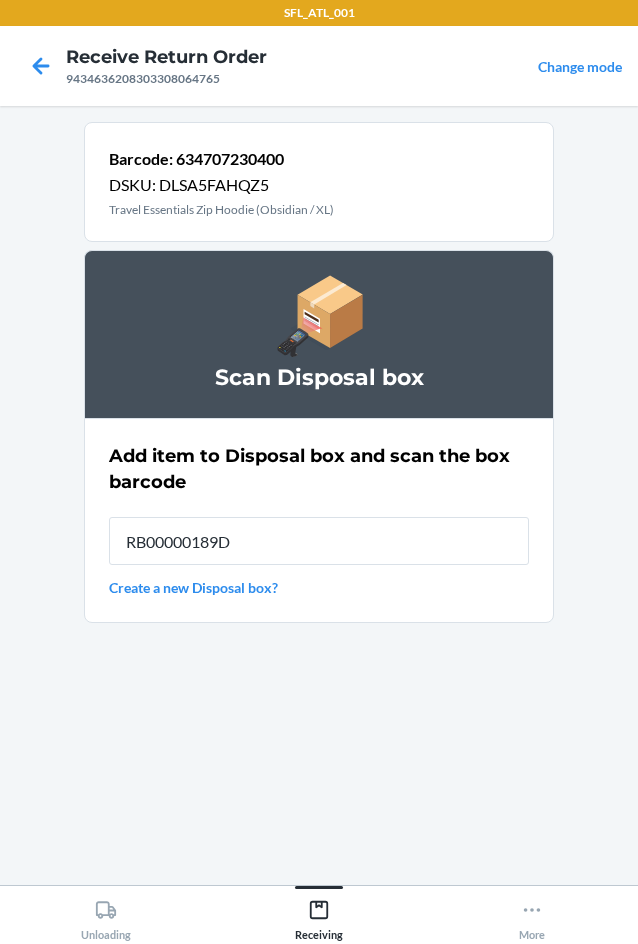 type on "RB00000189D" 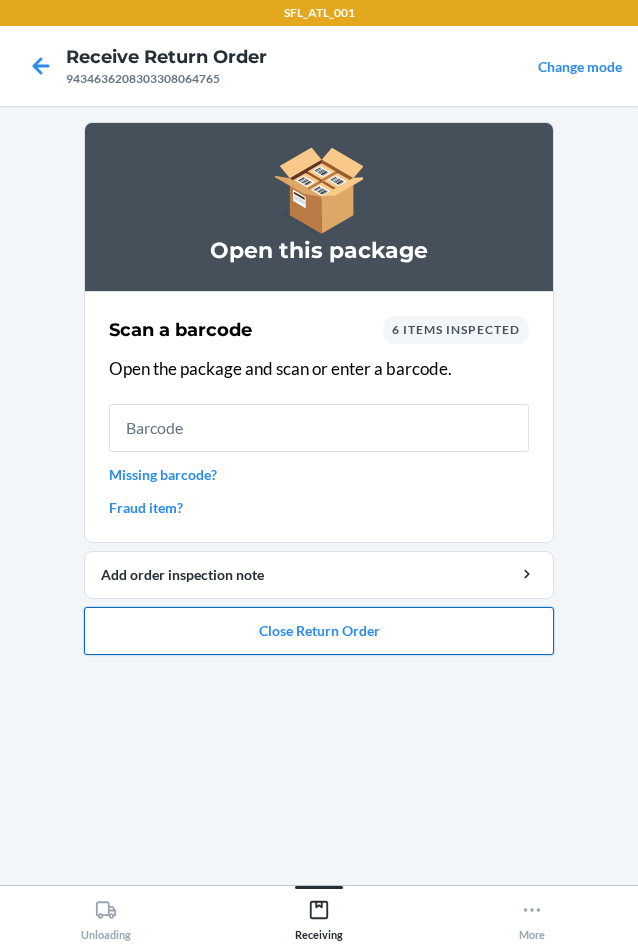 click on "Close Return Order" at bounding box center (319, 631) 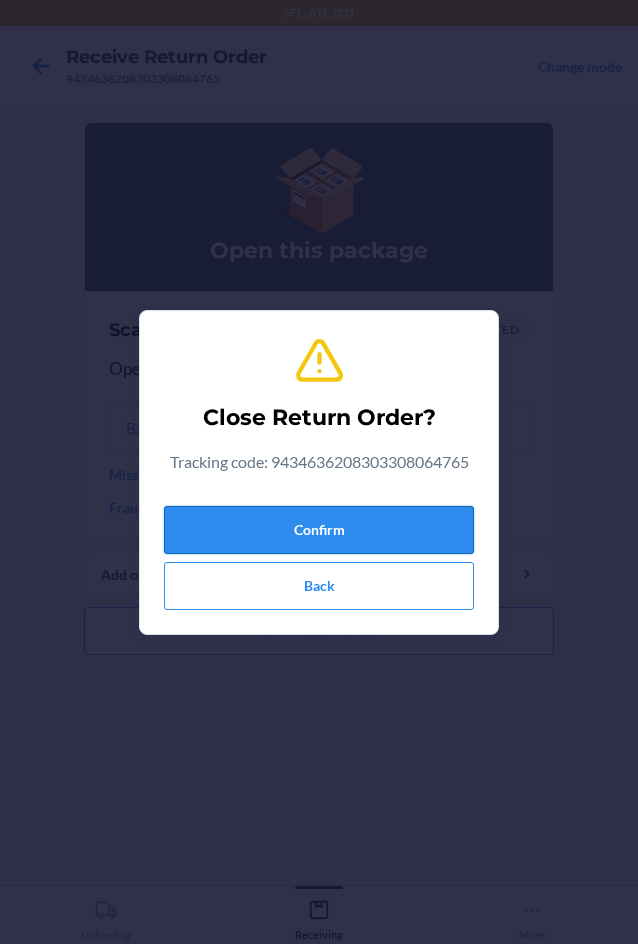 click on "Confirm" at bounding box center (319, 530) 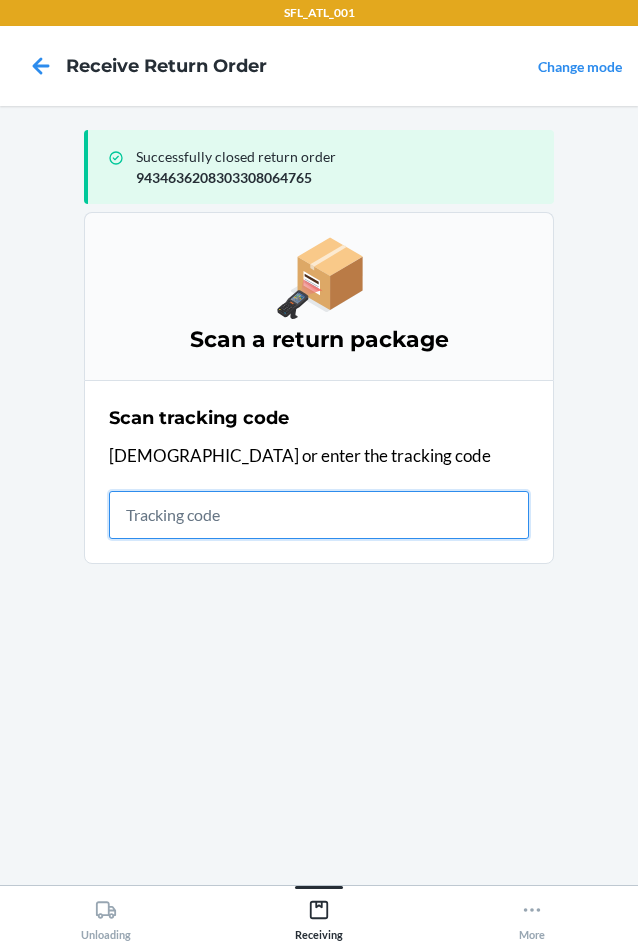 click at bounding box center (319, 515) 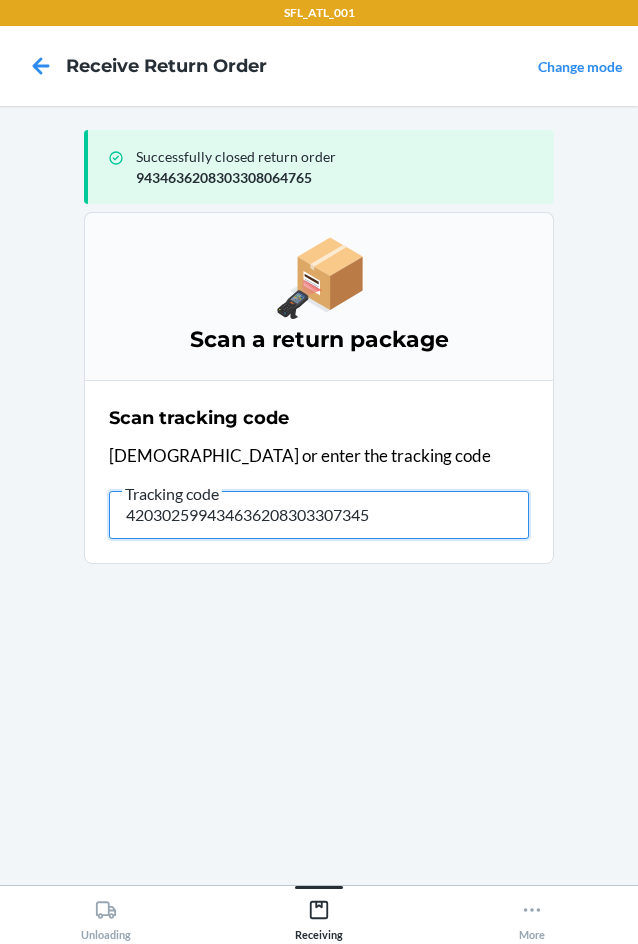 type on "4203025994346362083033073456" 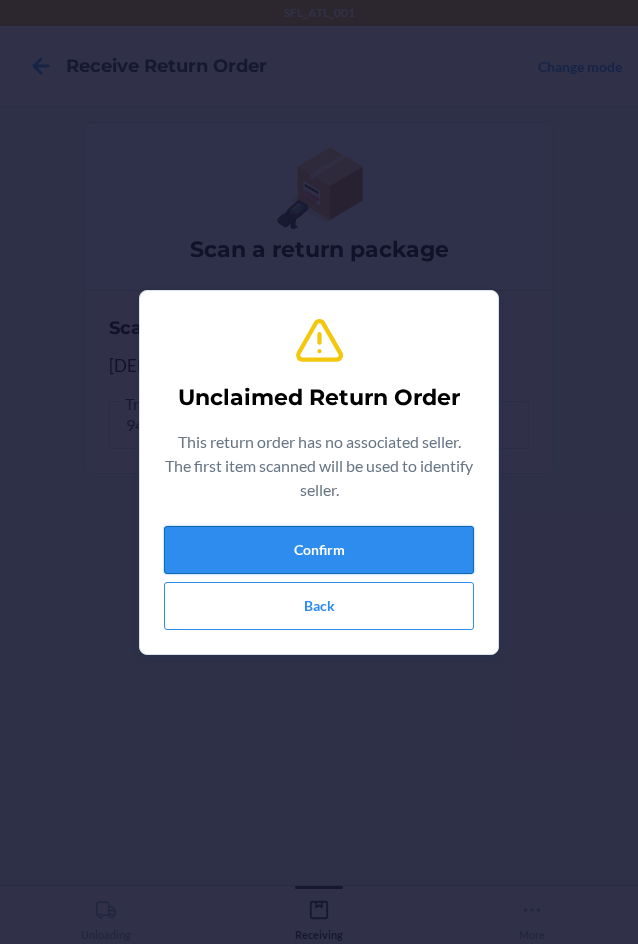 click on "Confirm" at bounding box center [319, 550] 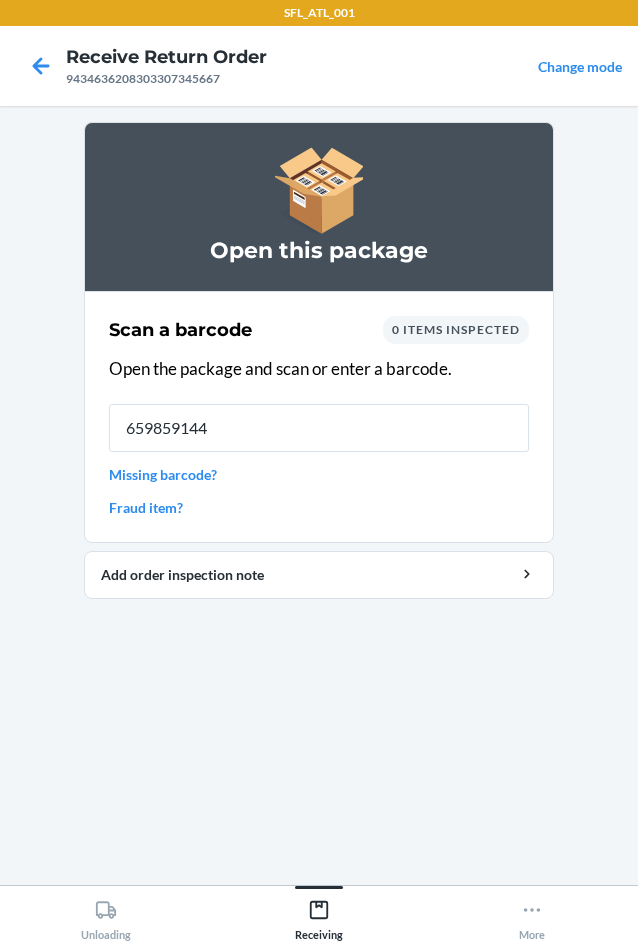 type on "6598591447" 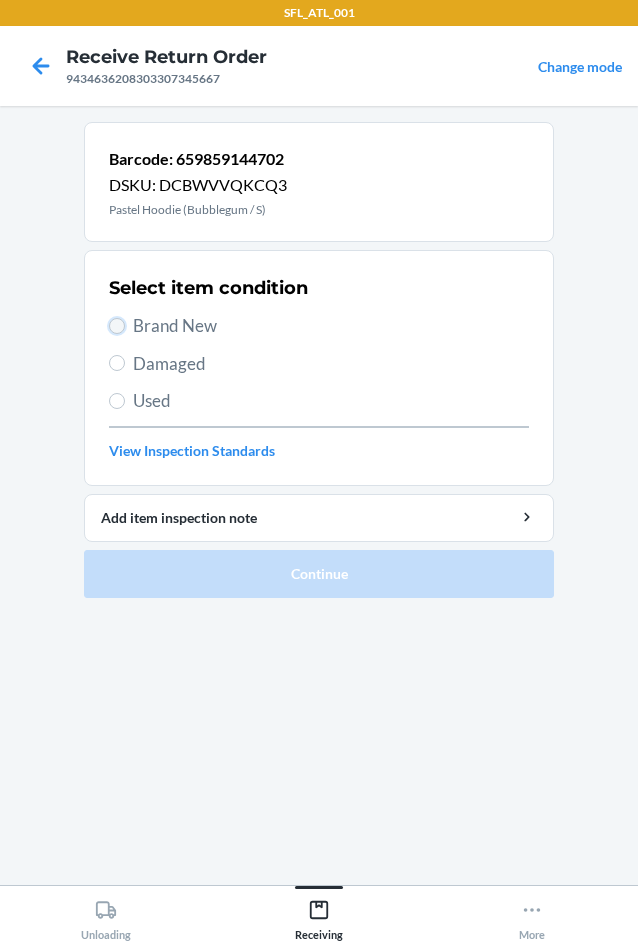 click on "Brand New" at bounding box center [117, 326] 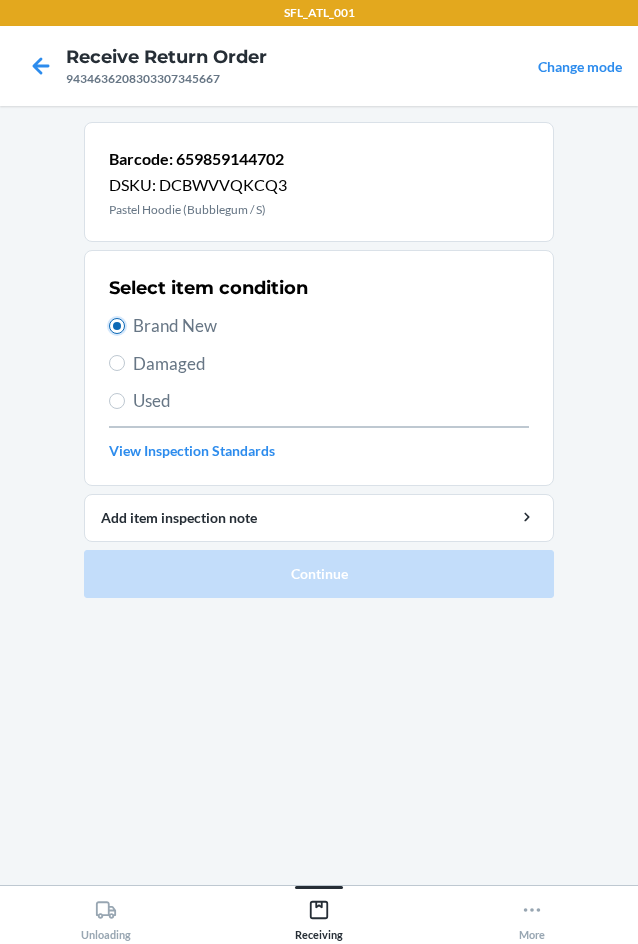 radio on "true" 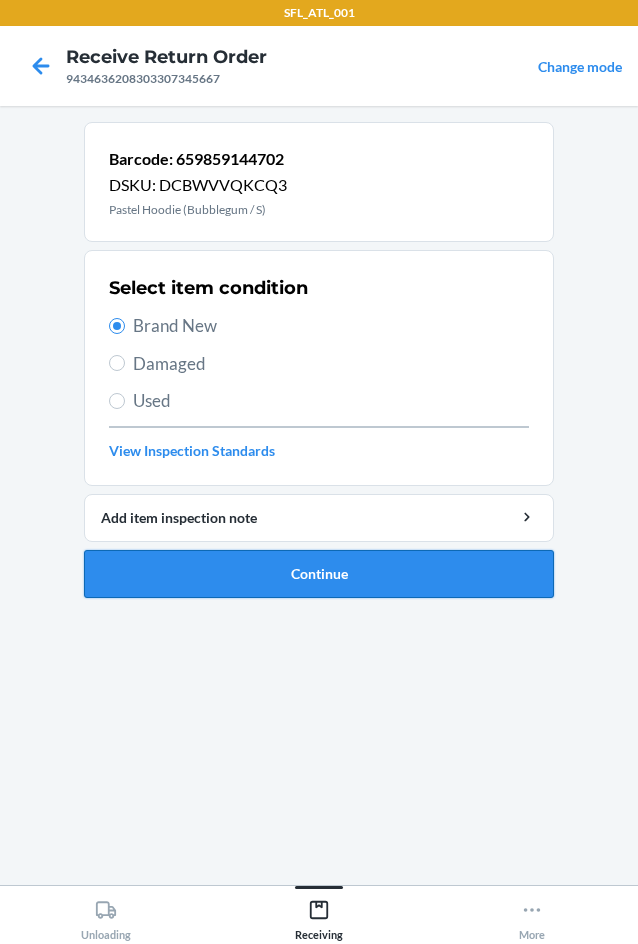 click on "Continue" at bounding box center (319, 574) 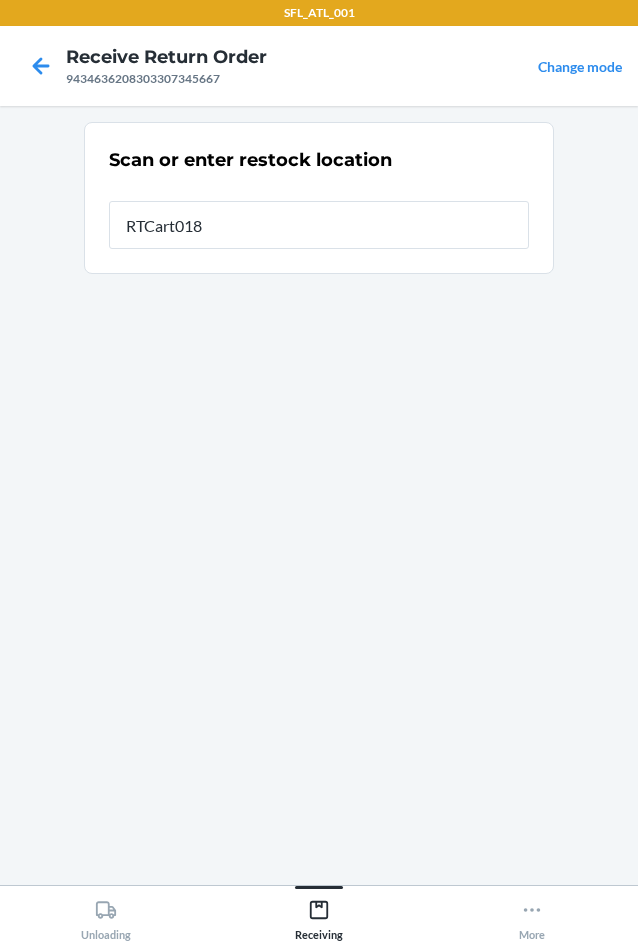 type on "RTCart018" 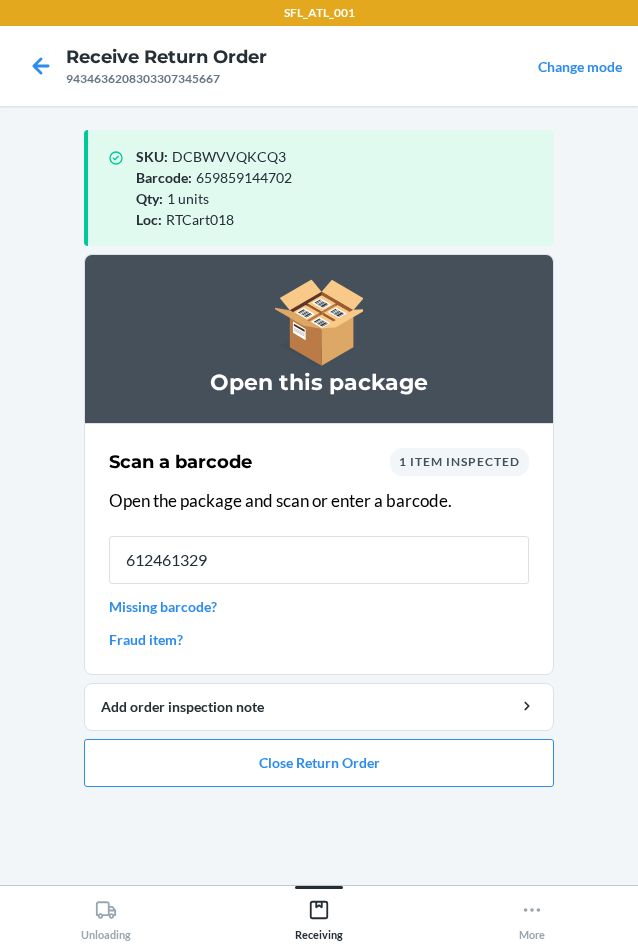 type on "6124613291" 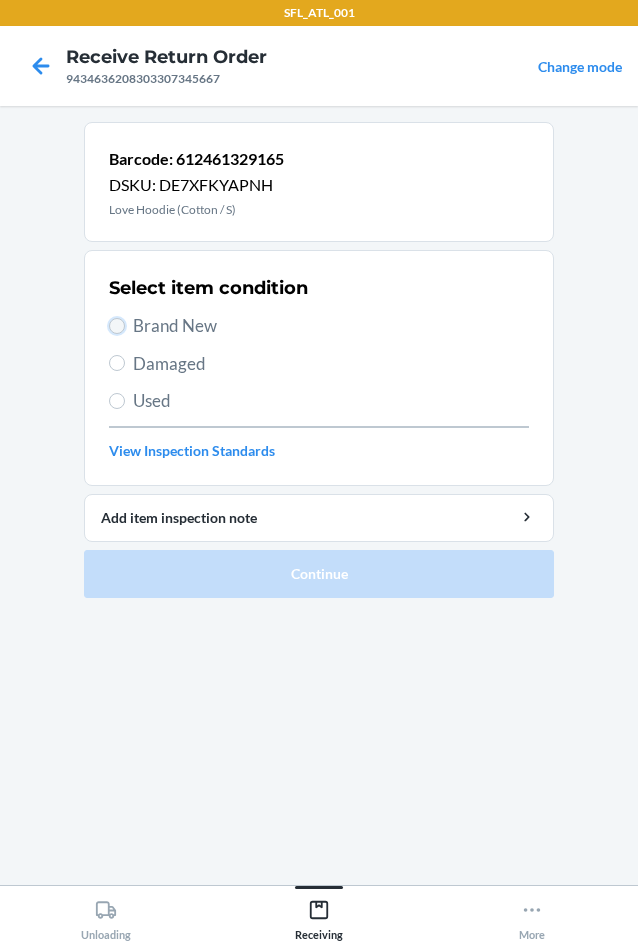 click on "Brand New" at bounding box center (117, 326) 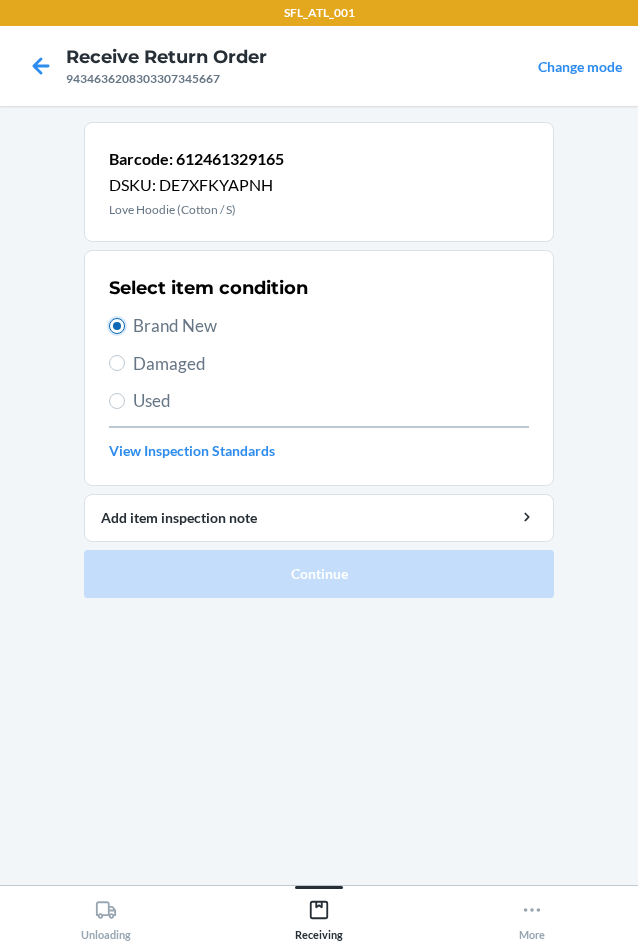 radio on "true" 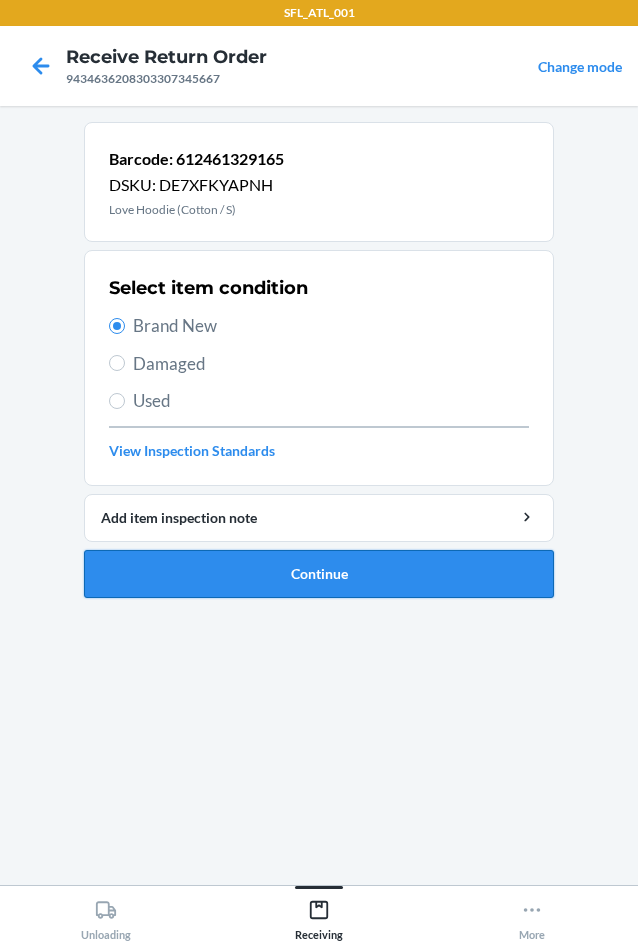 click on "Continue" at bounding box center (319, 574) 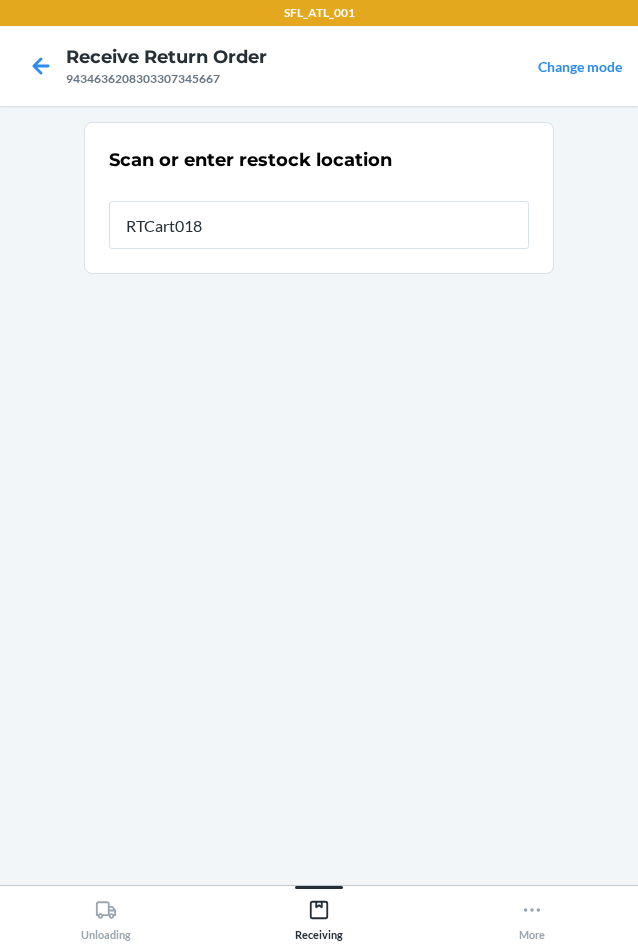 type on "RTCart018" 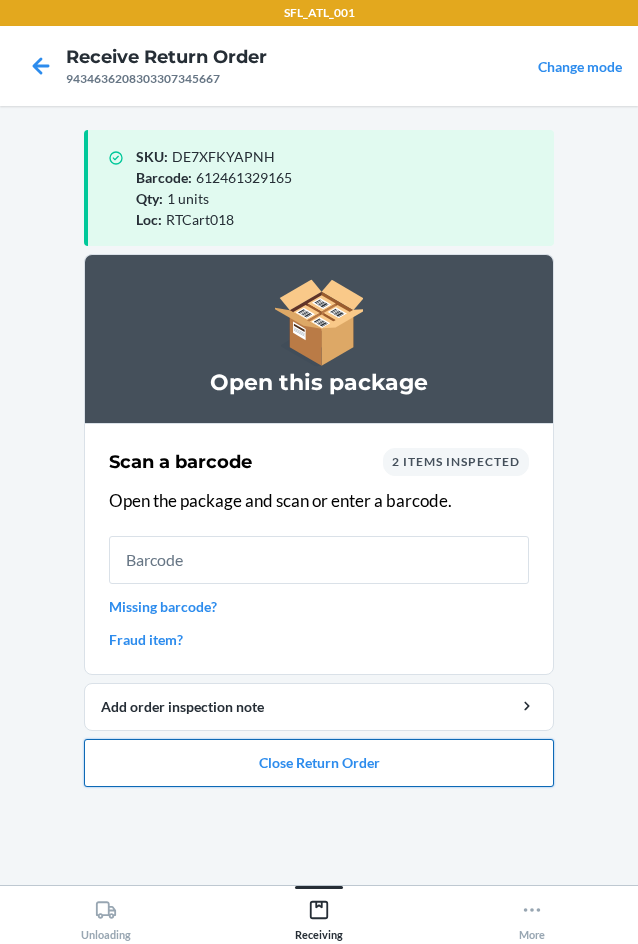 click on "Close Return Order" at bounding box center [319, 763] 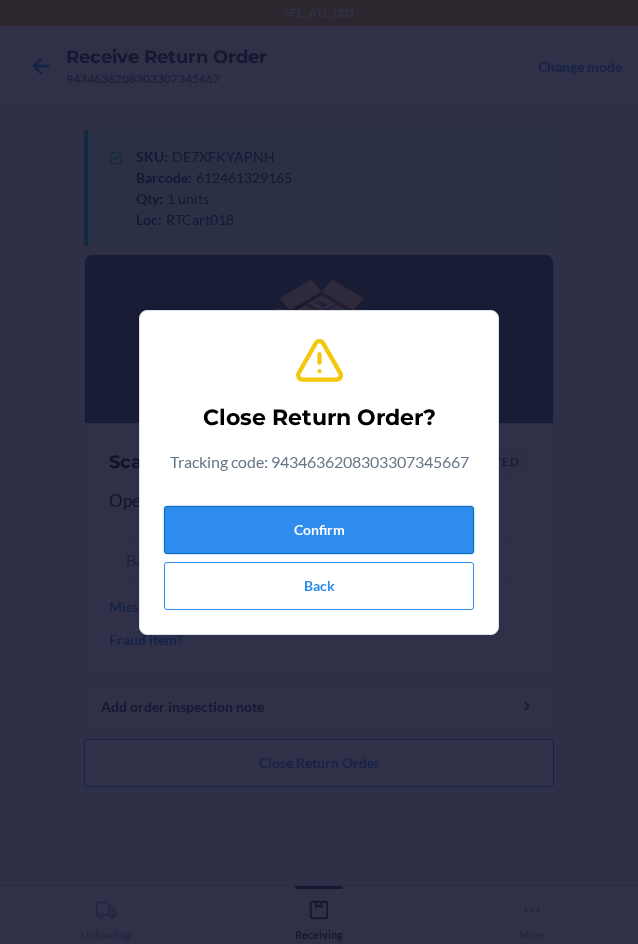 click on "Confirm" at bounding box center [319, 530] 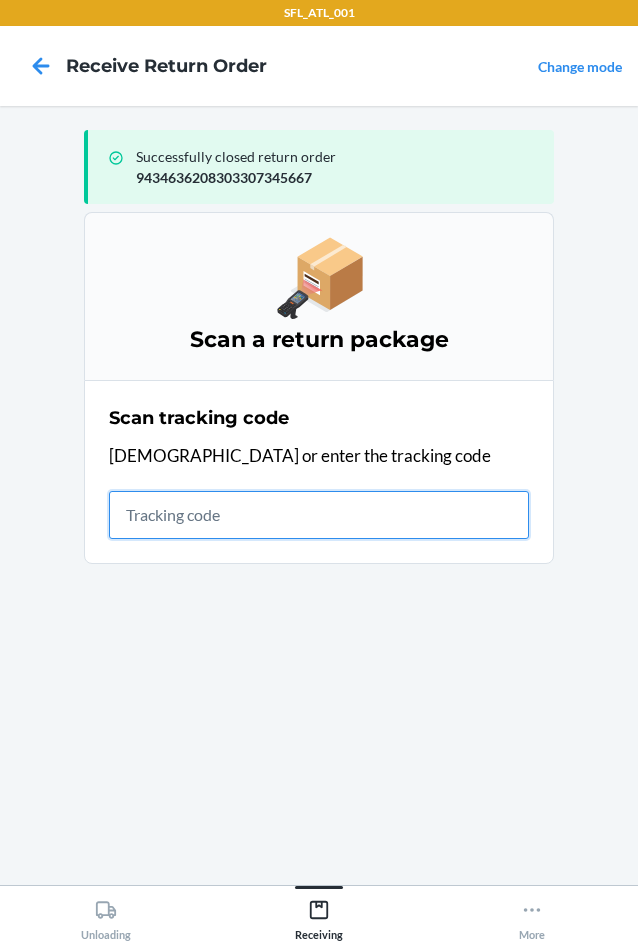 click at bounding box center [319, 515] 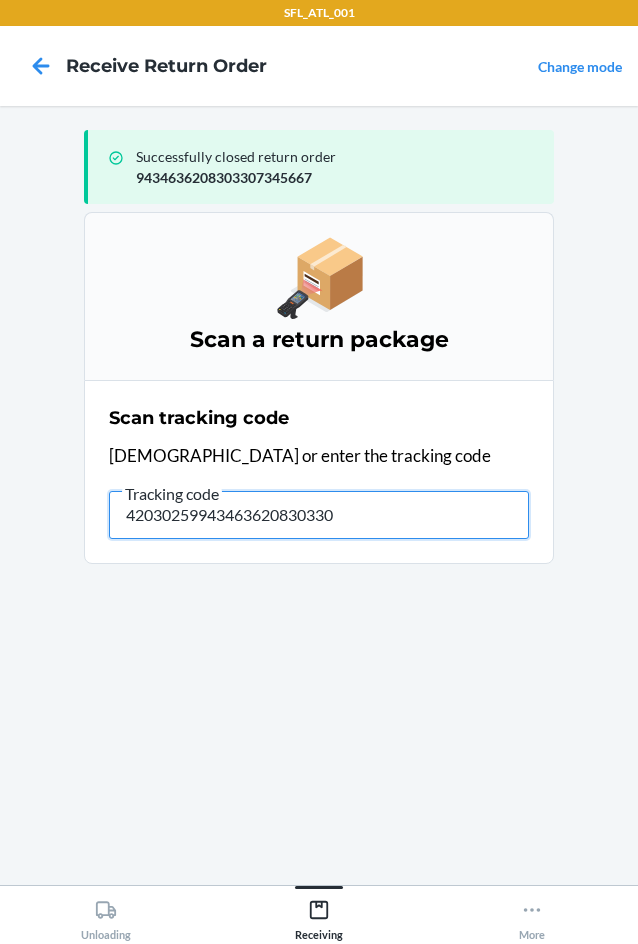 type on "420302599434636208303307" 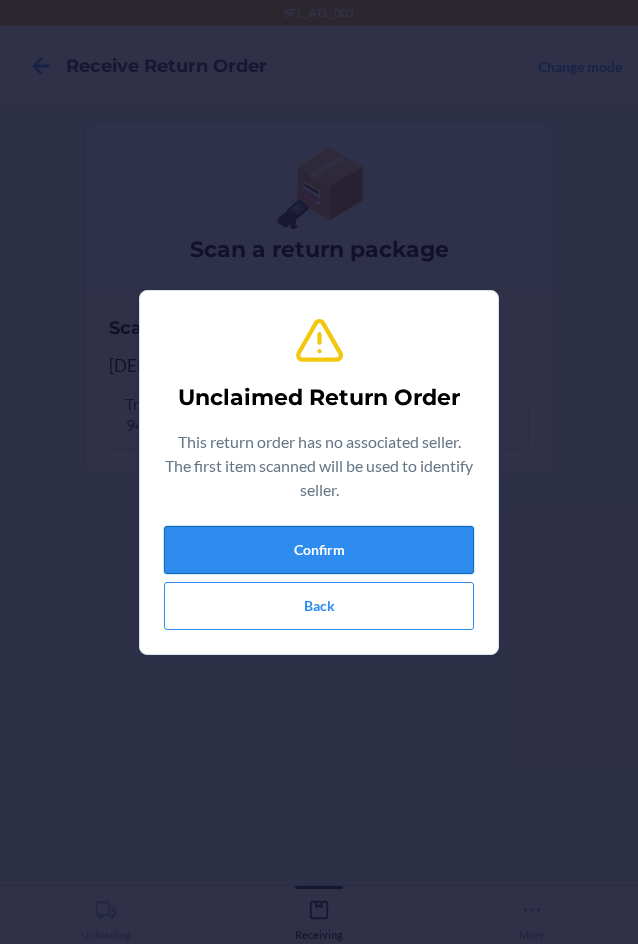 click on "Confirm" at bounding box center [319, 550] 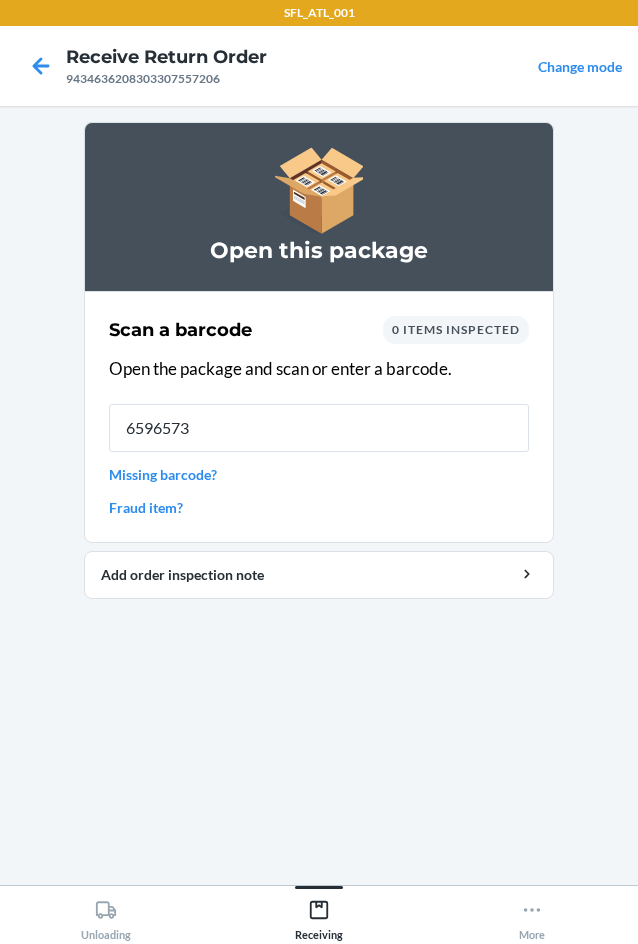 type on "65965730" 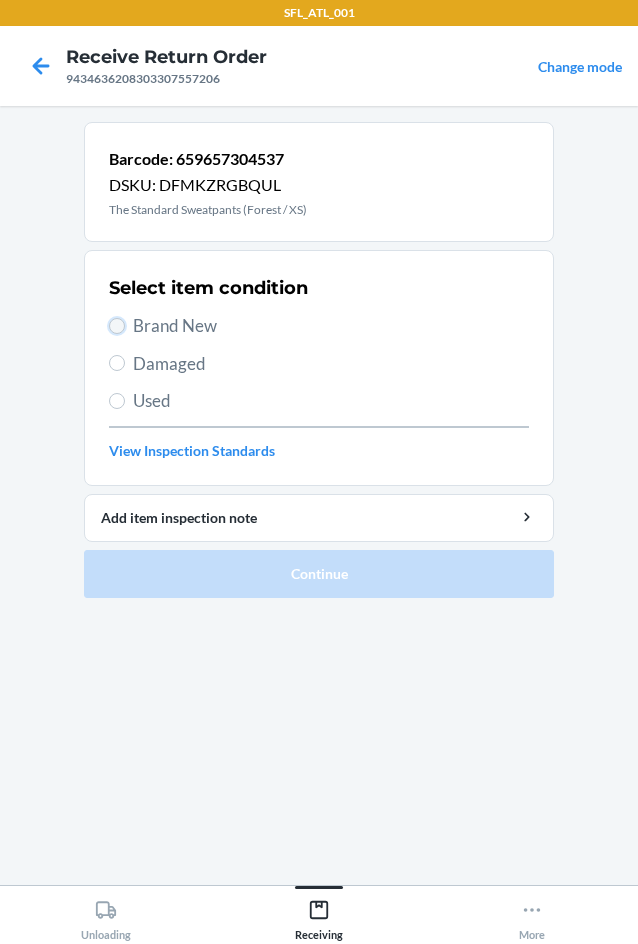 click on "Brand New" at bounding box center (117, 326) 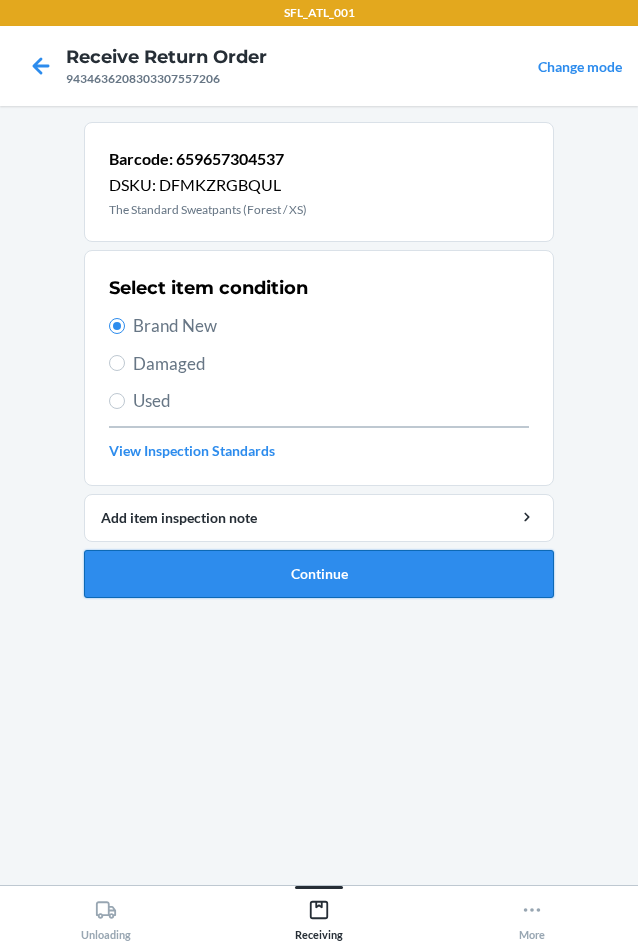 click on "Continue" at bounding box center (319, 574) 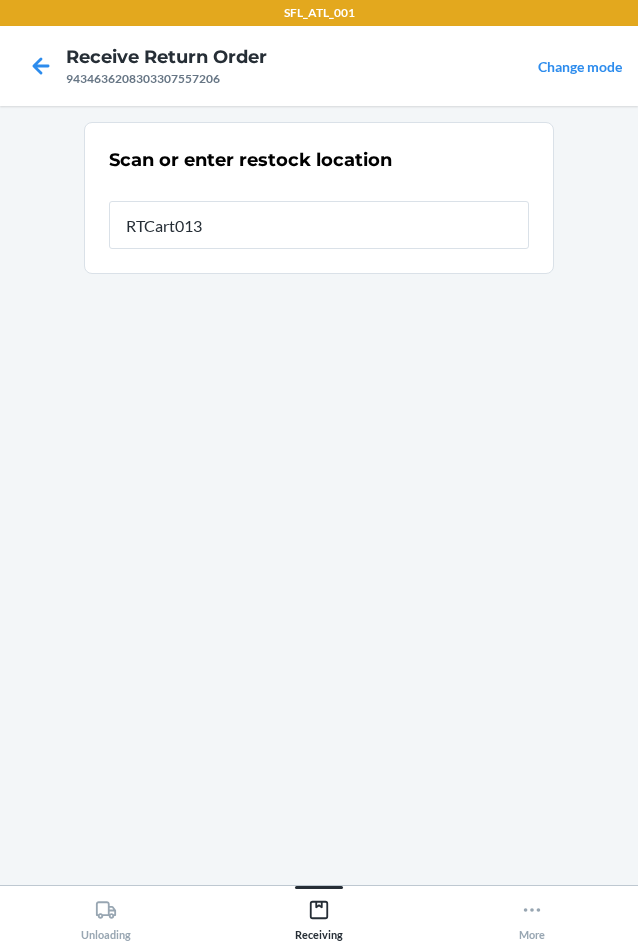 type on "RTCart013" 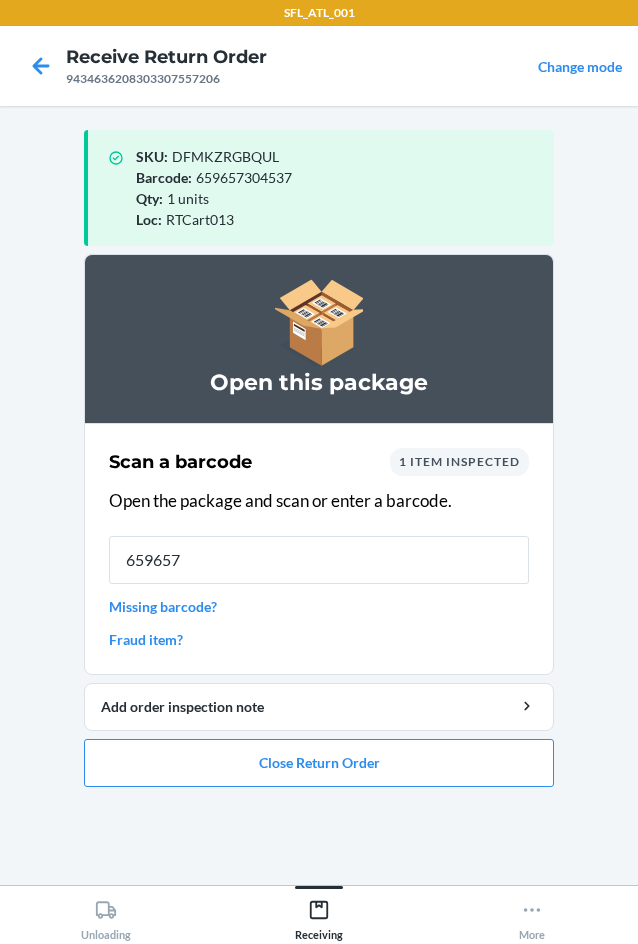 type on "6596570" 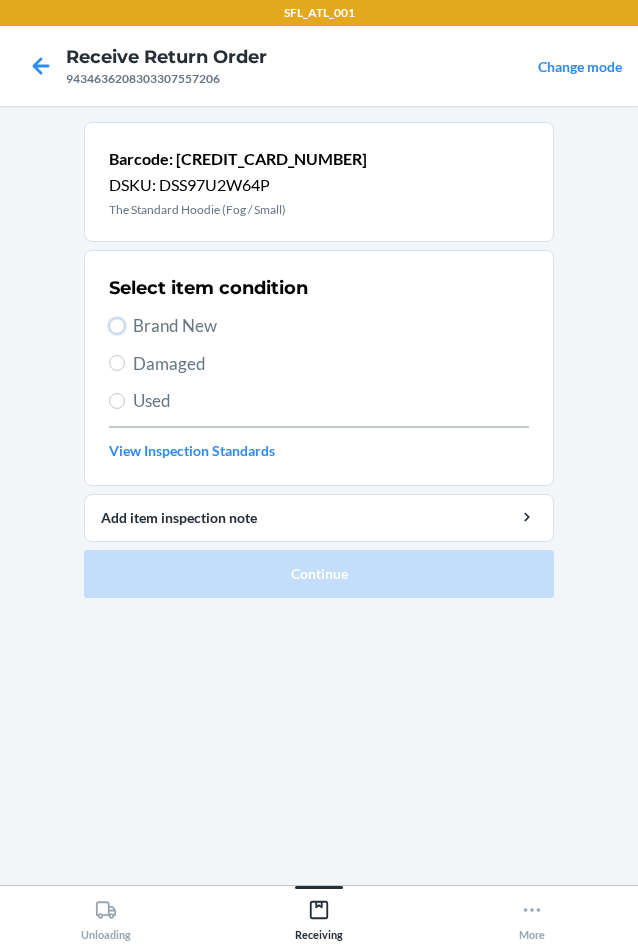 drag, startPoint x: 122, startPoint y: 329, endPoint x: 113, endPoint y: 342, distance: 15.811388 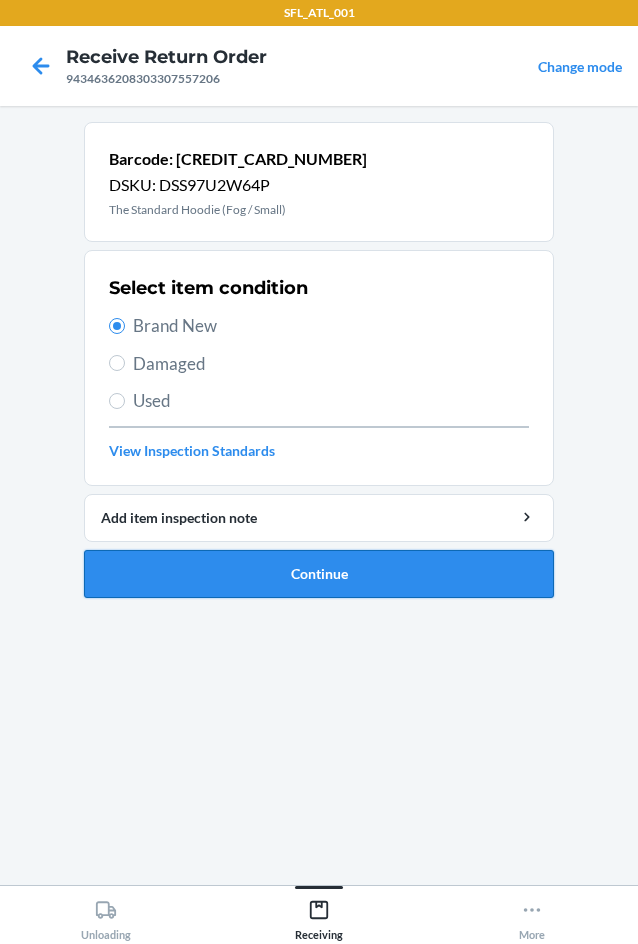 click on "Continue" at bounding box center (319, 574) 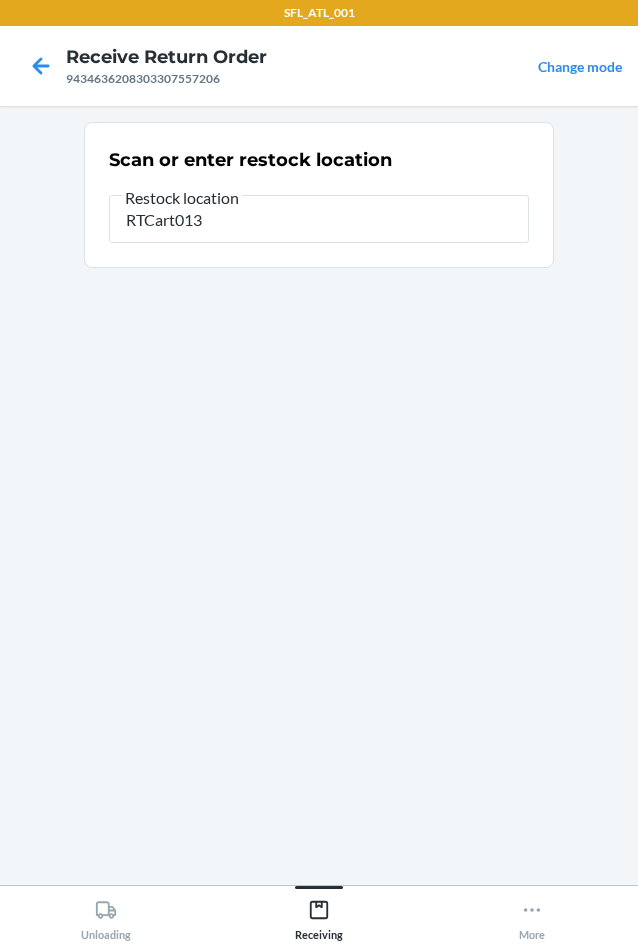 type on "RTCart013" 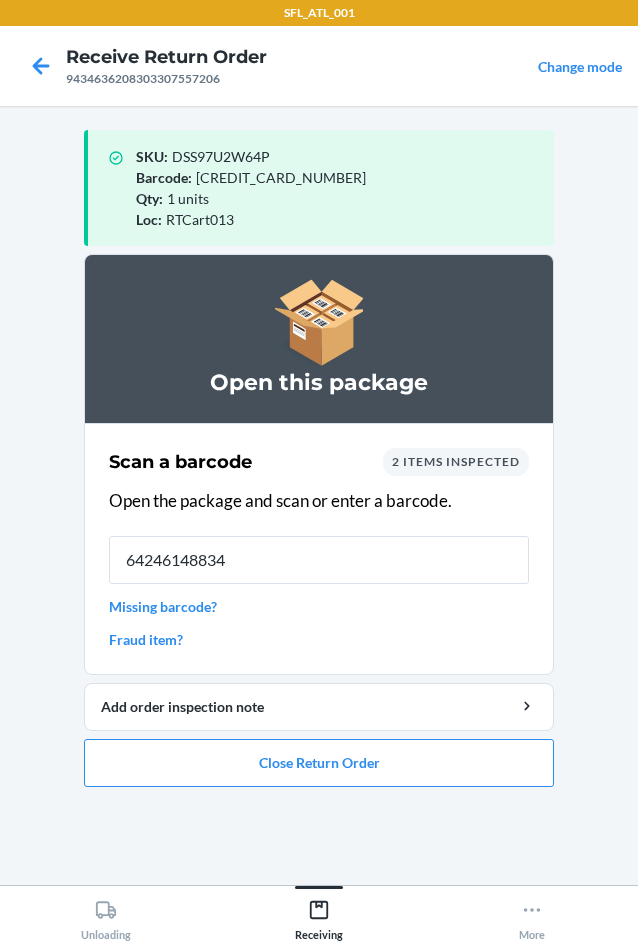 type on "642461488340" 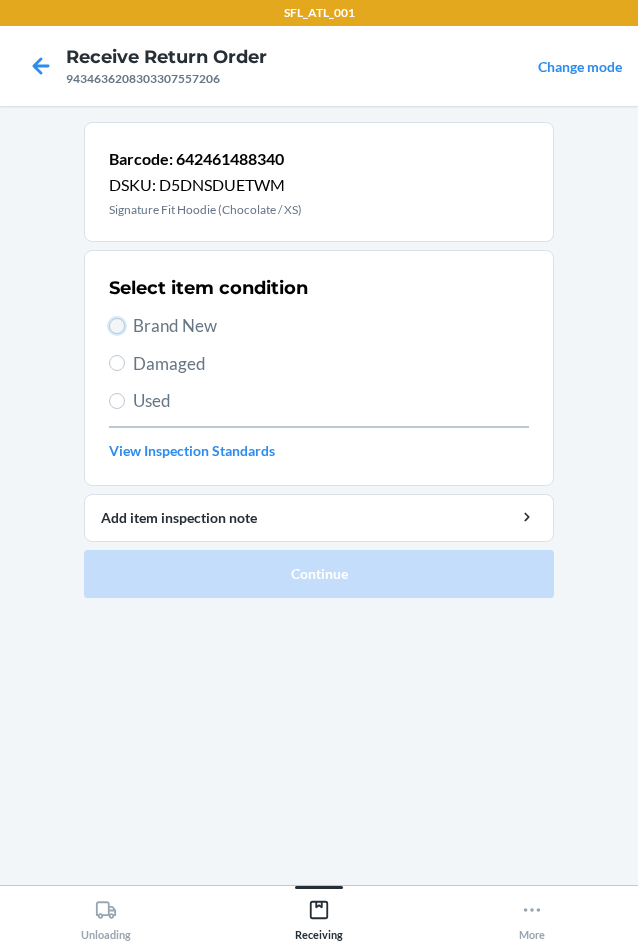 click on "Brand New" at bounding box center [117, 326] 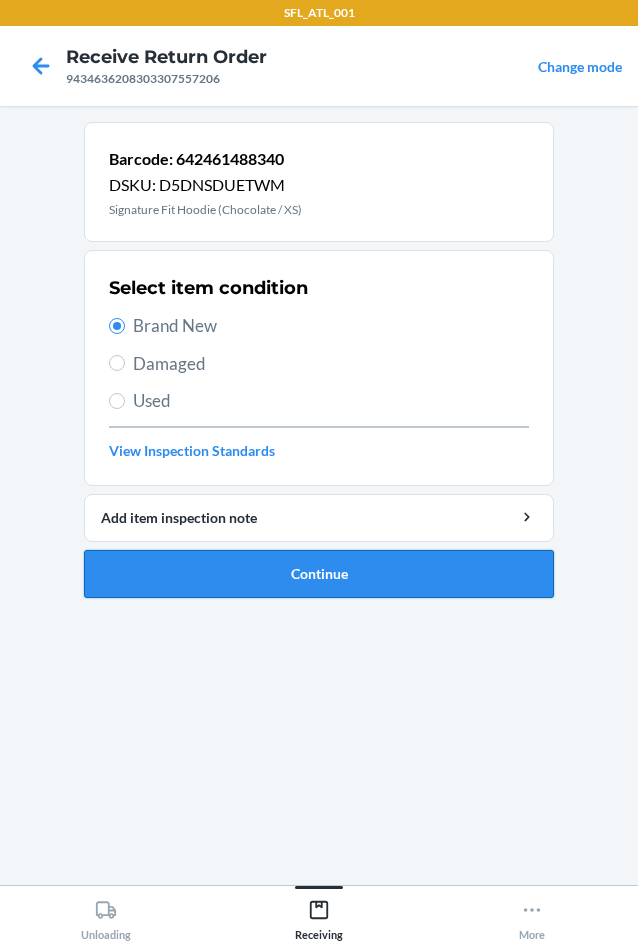click on "Continue" at bounding box center [319, 574] 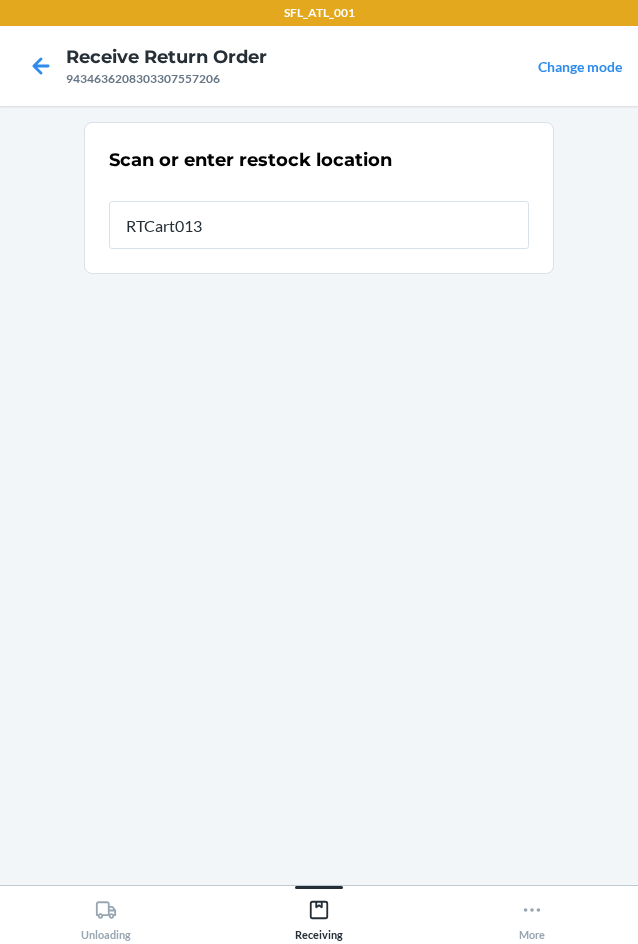 type on "RTCart013" 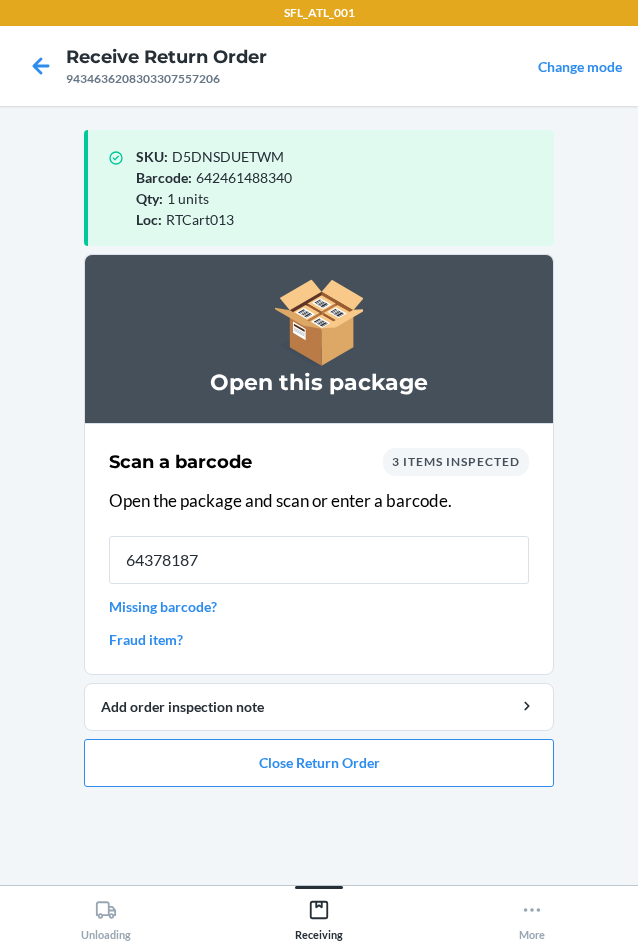 type on "643781877" 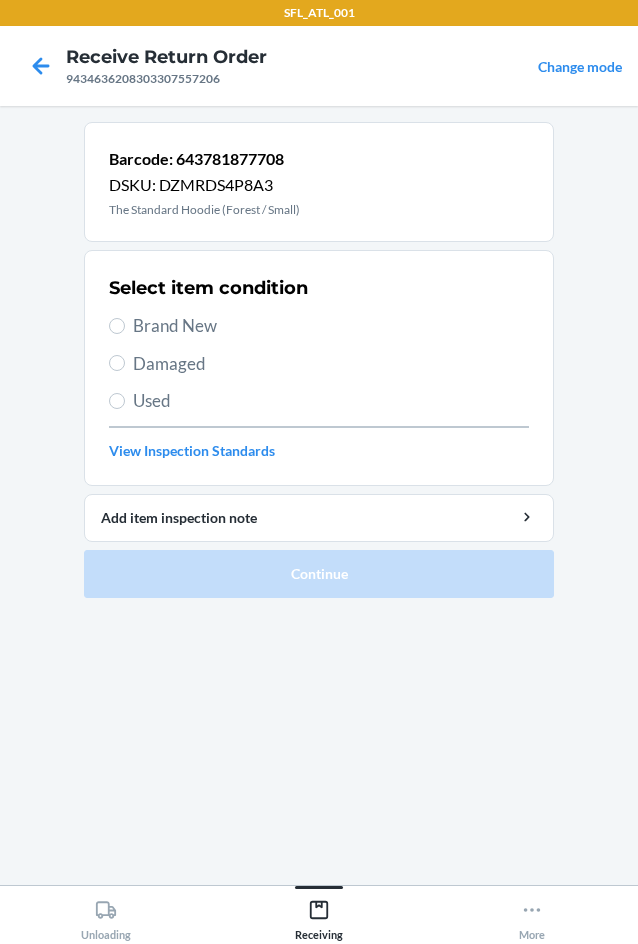 click on "Brand New" at bounding box center [319, 326] 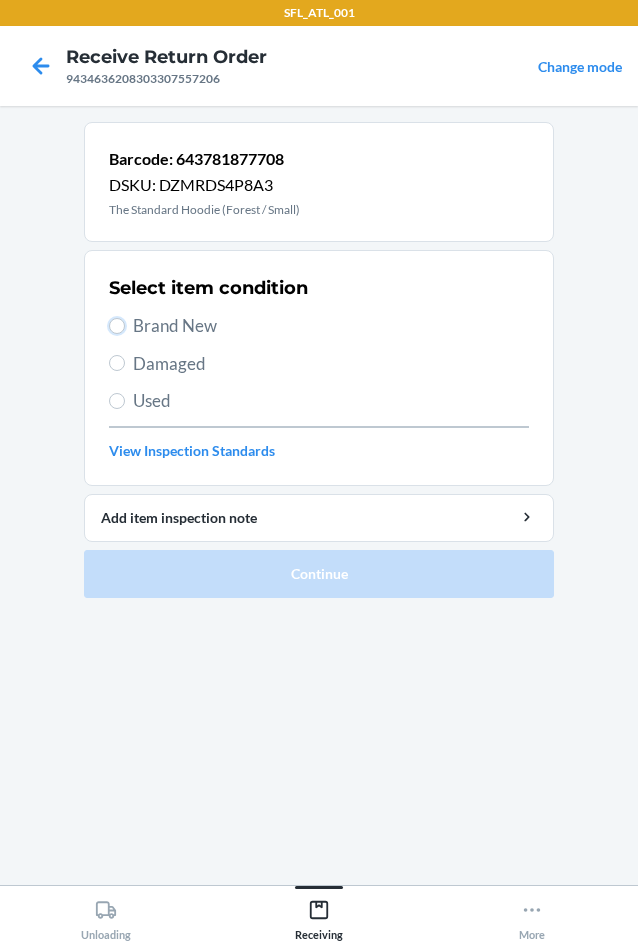 click on "Brand New" at bounding box center [117, 326] 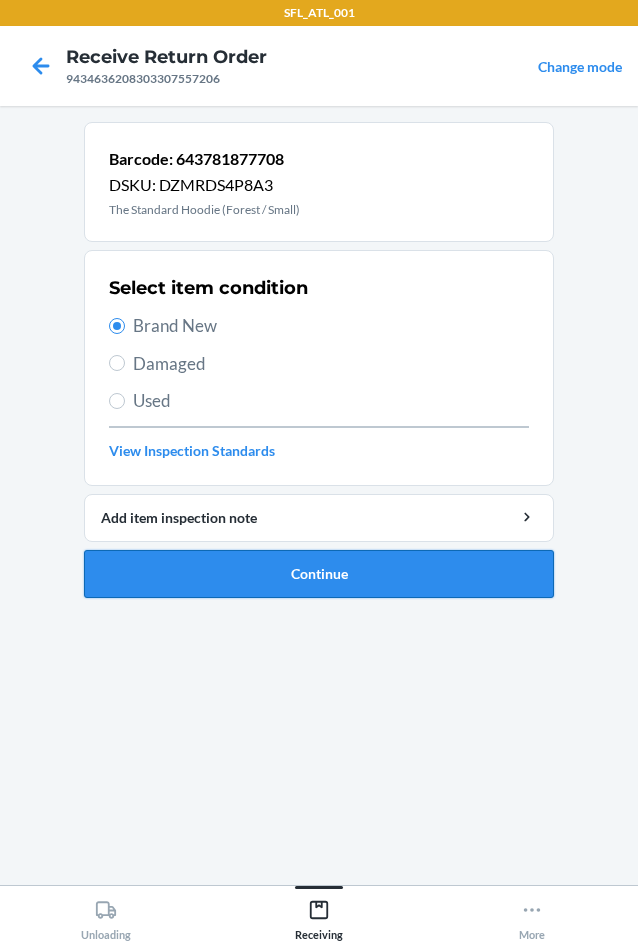 click on "Continue" at bounding box center (319, 574) 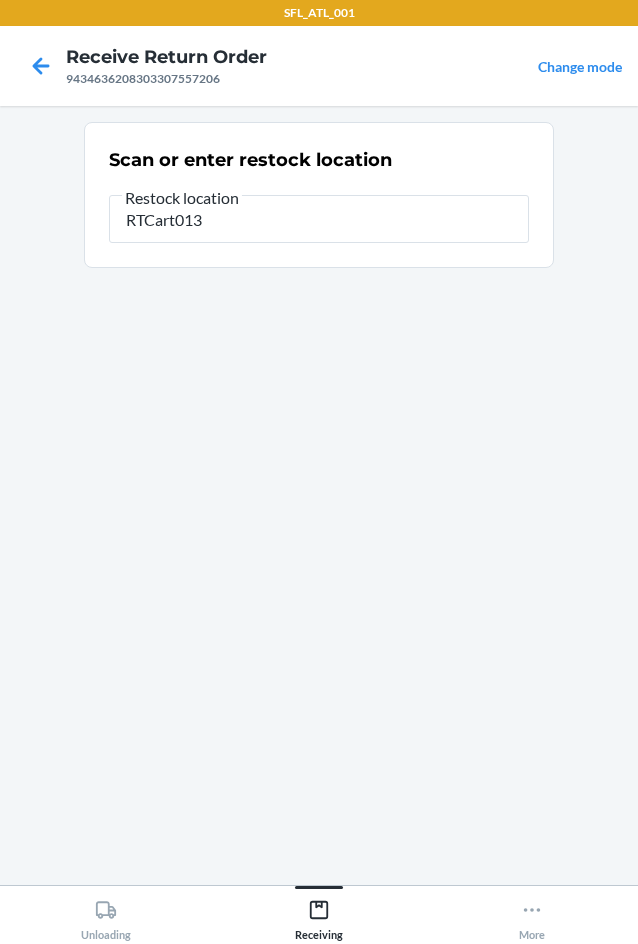 type on "RTCart013" 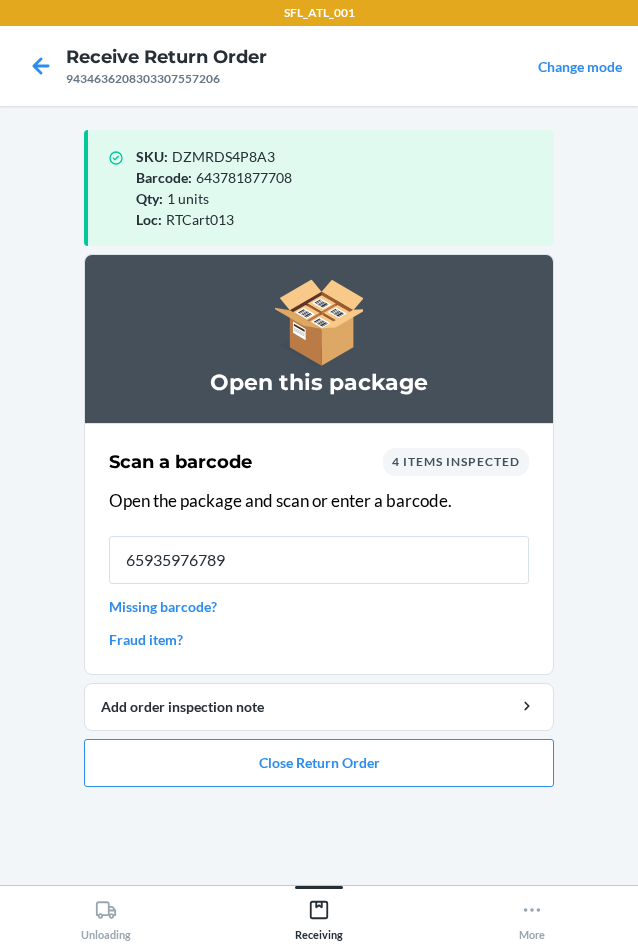 type on "659359767890" 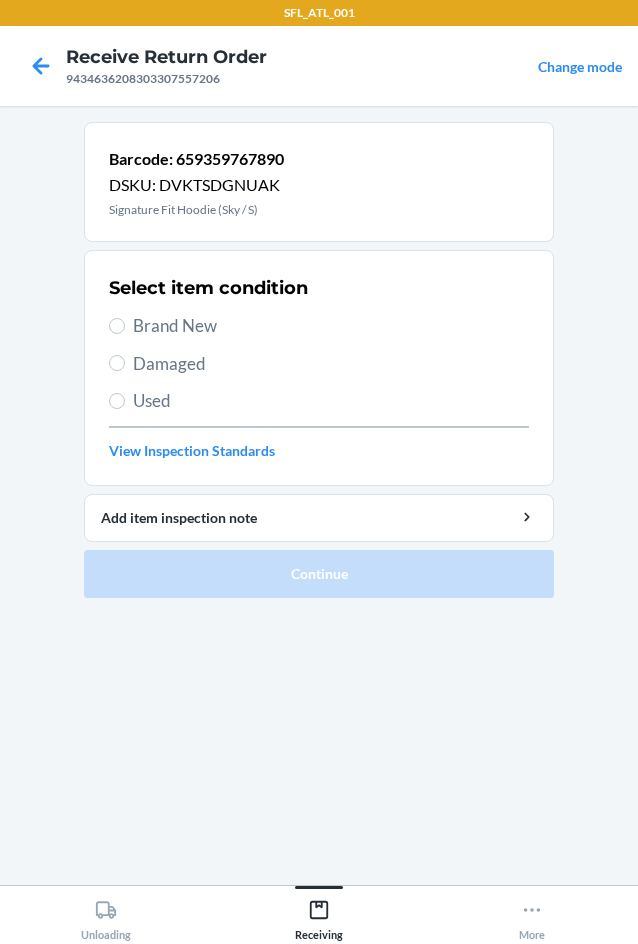 click on "Brand New" at bounding box center [319, 326] 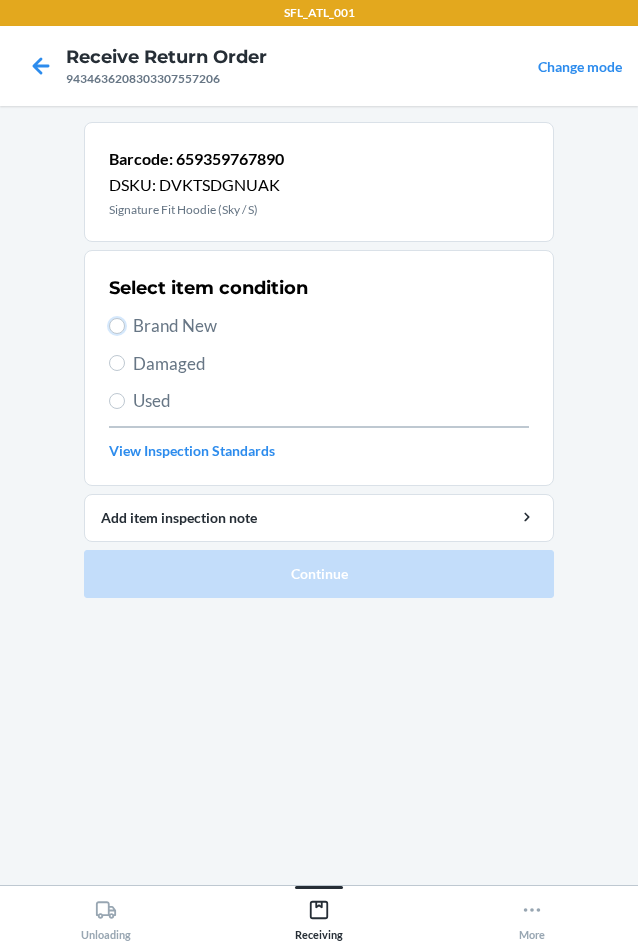 click on "Brand New" at bounding box center [117, 326] 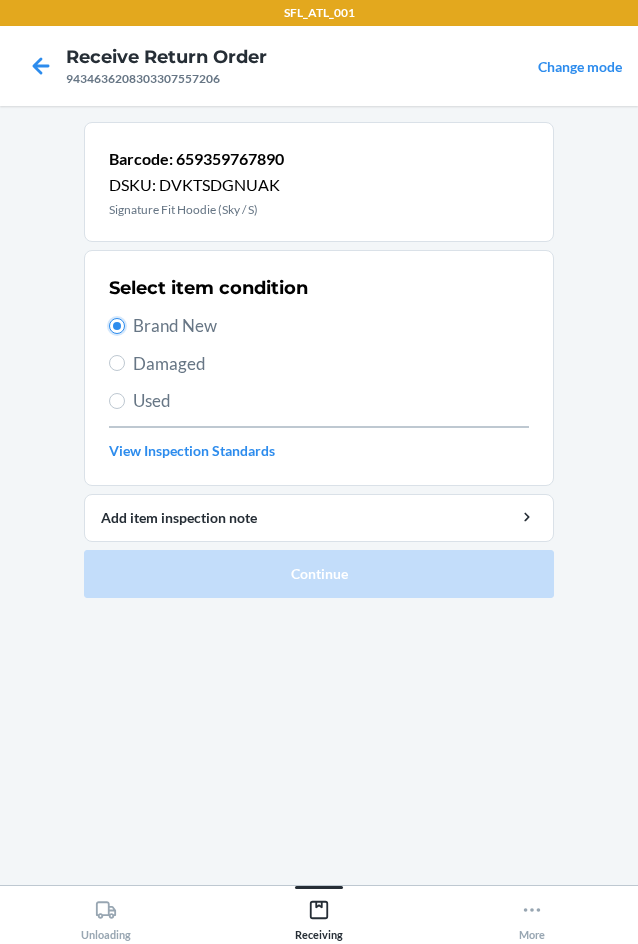 radio on "true" 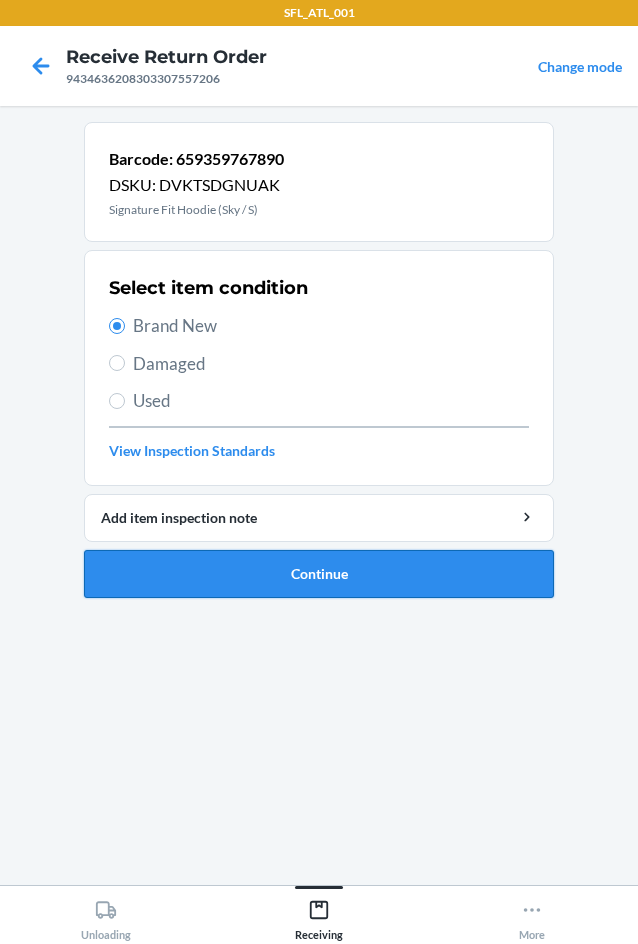 click on "Continue" at bounding box center (319, 574) 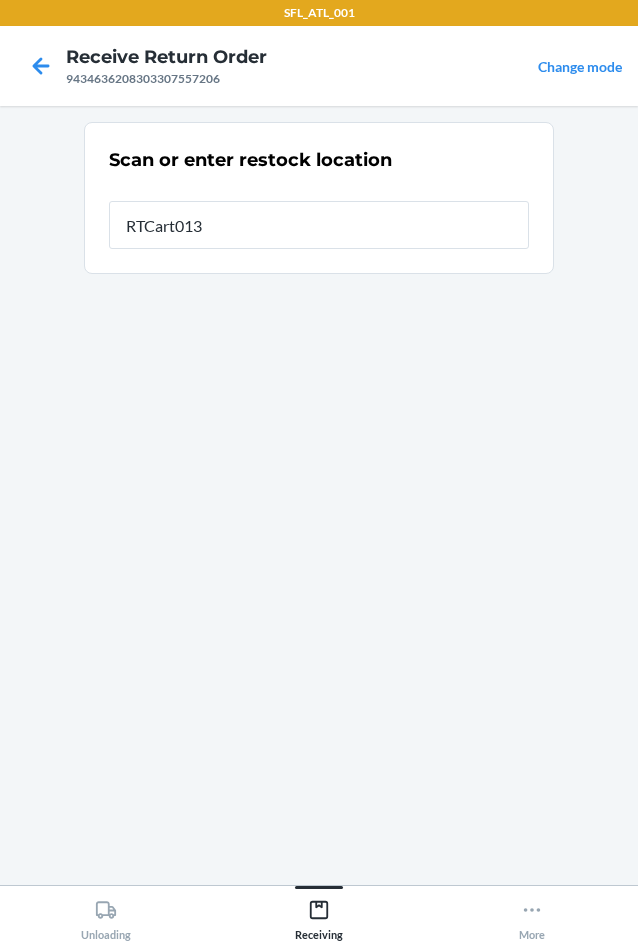 type on "RTCart013" 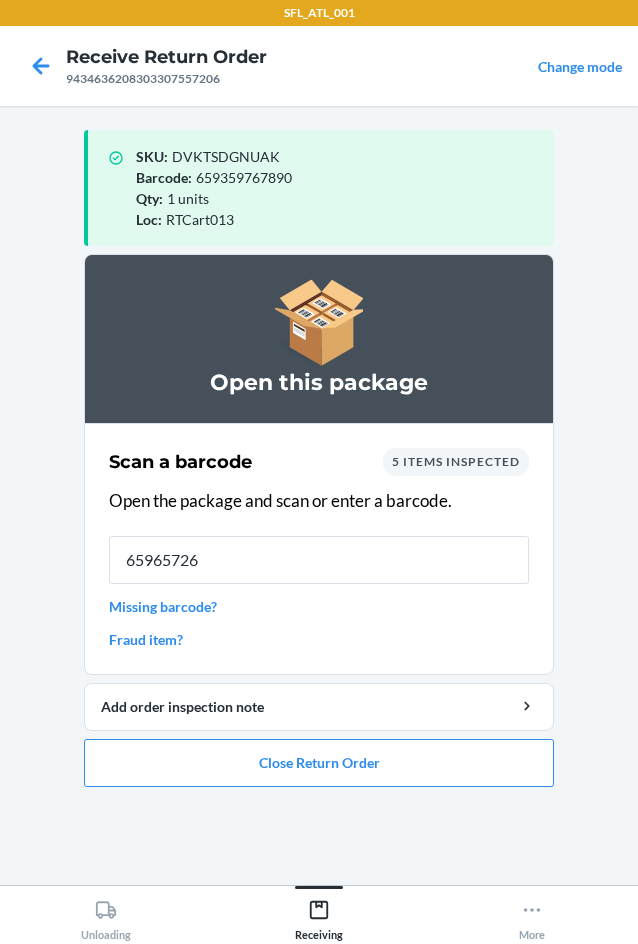 type on "659657262" 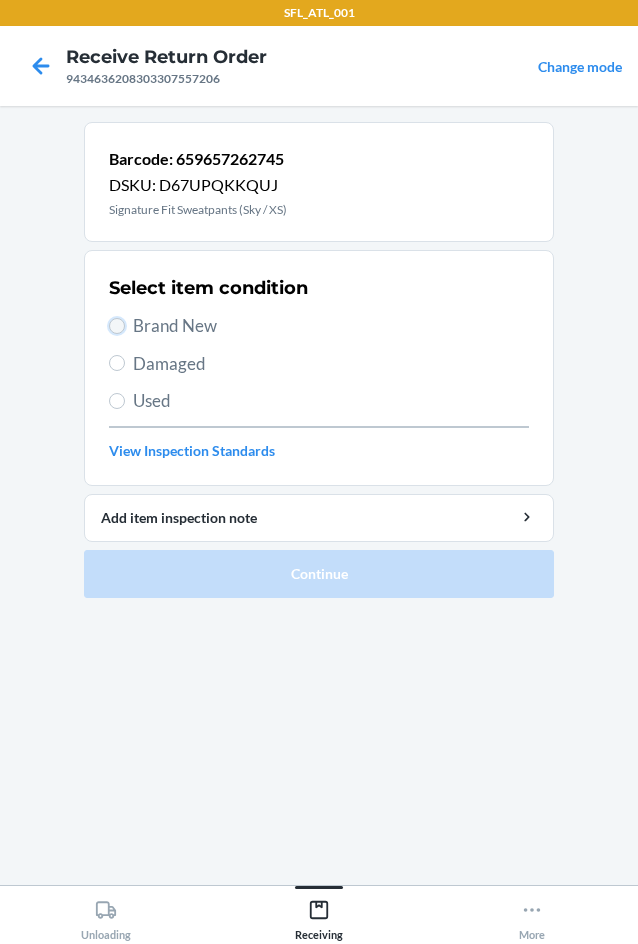 click on "Brand New" at bounding box center (117, 326) 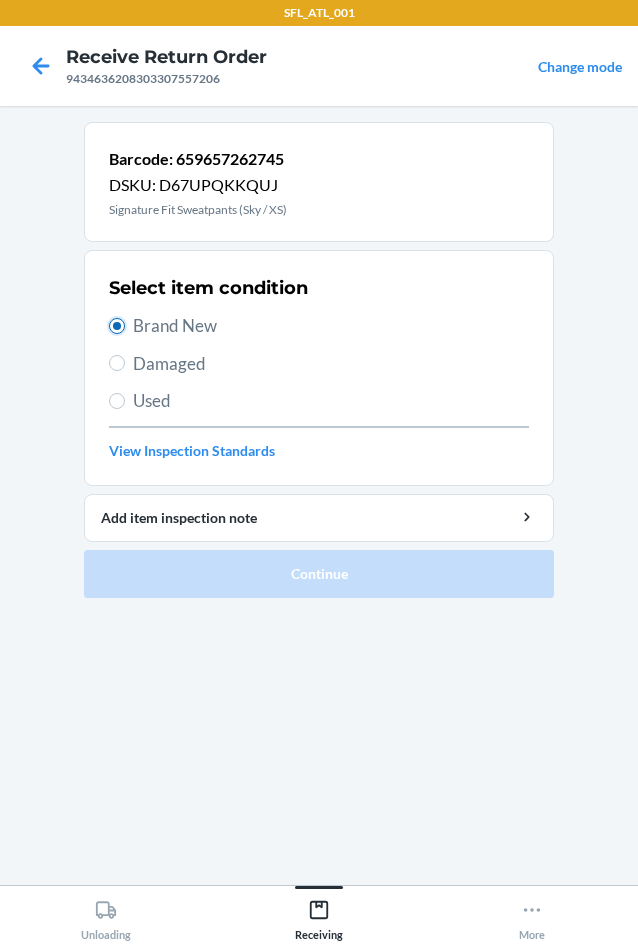 radio on "true" 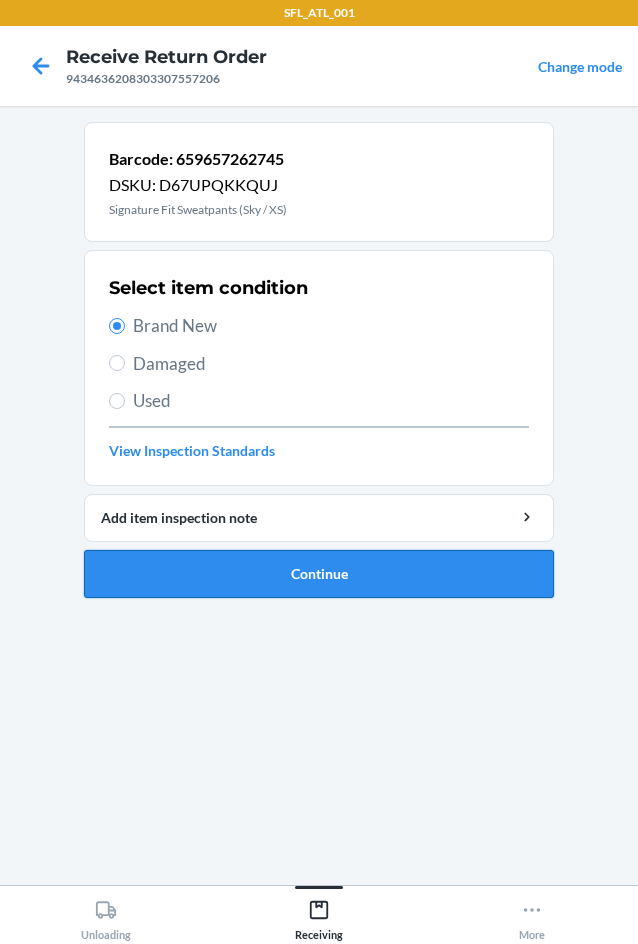 click on "Continue" at bounding box center [319, 574] 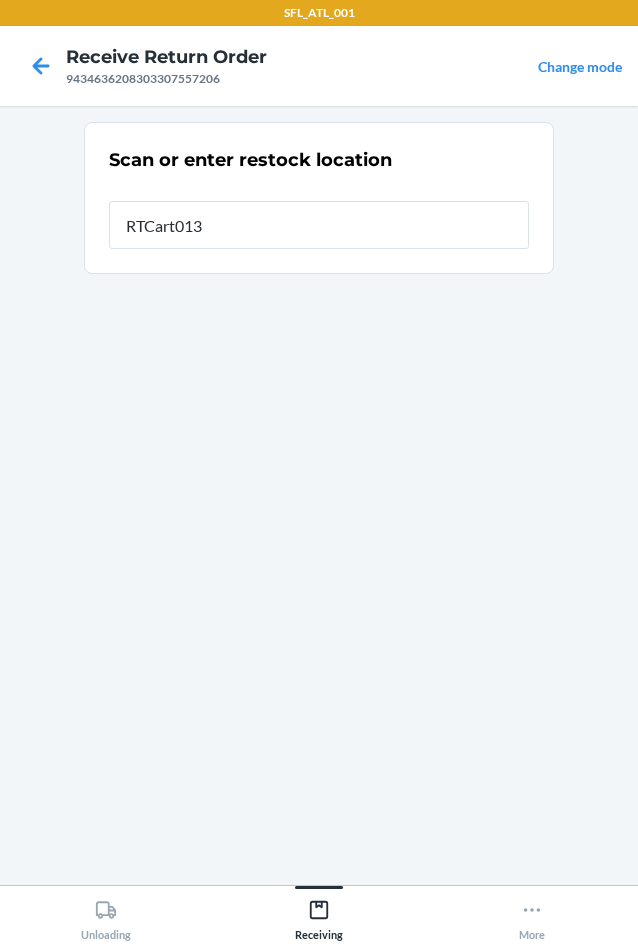 type on "RTCart013" 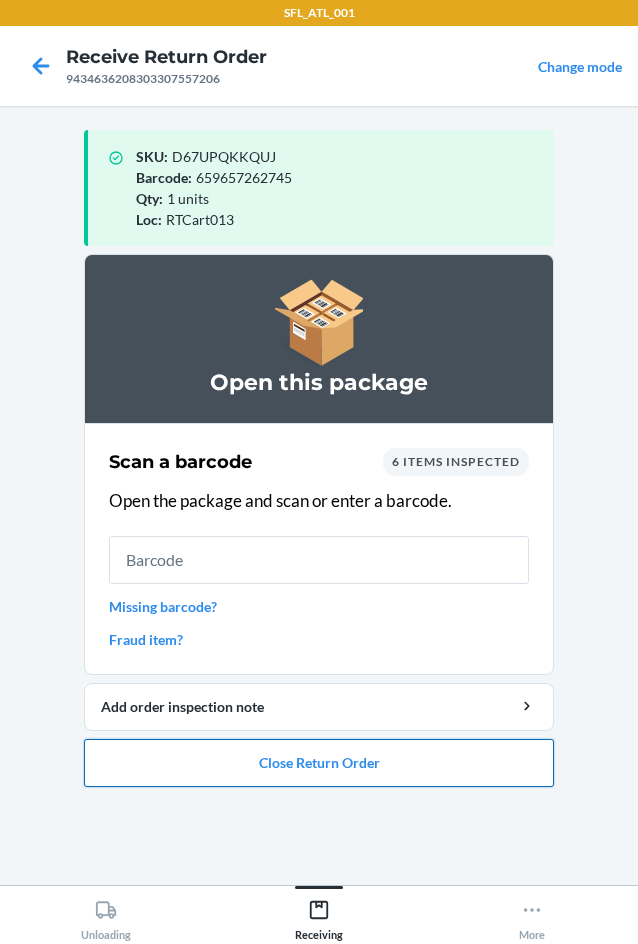 click on "Close Return Order" at bounding box center (319, 763) 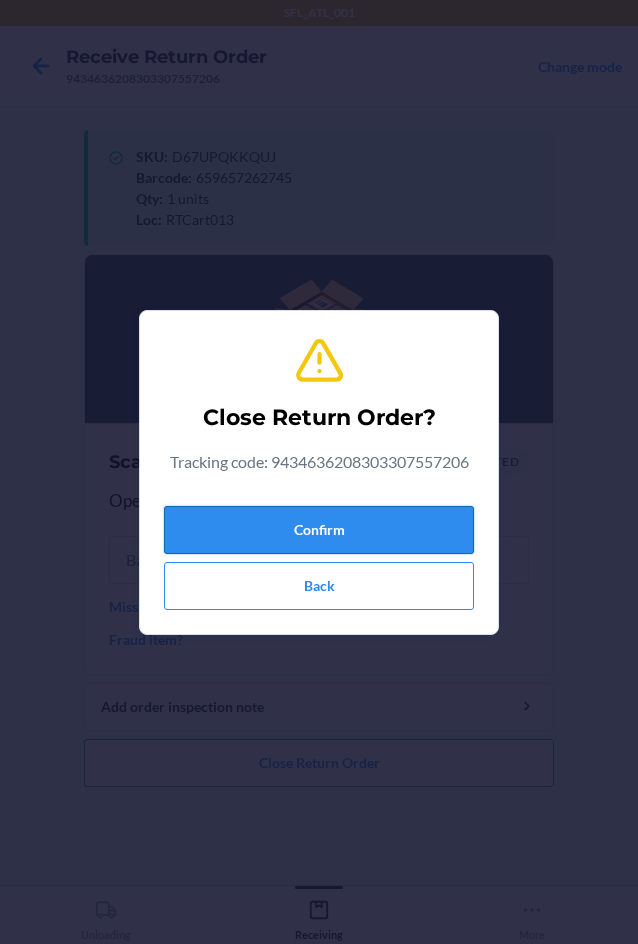 click on "Confirm" at bounding box center (319, 530) 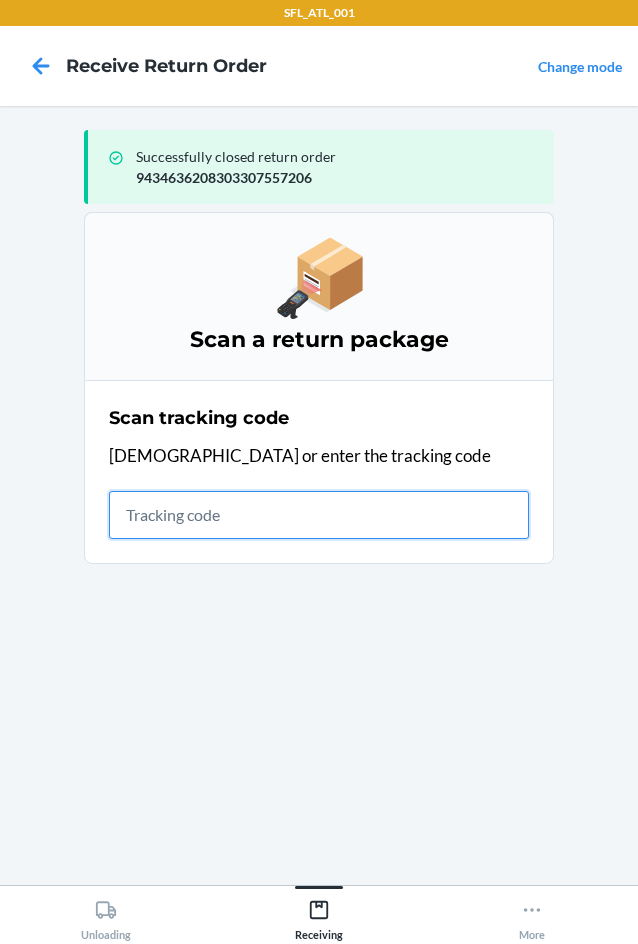 click at bounding box center [319, 515] 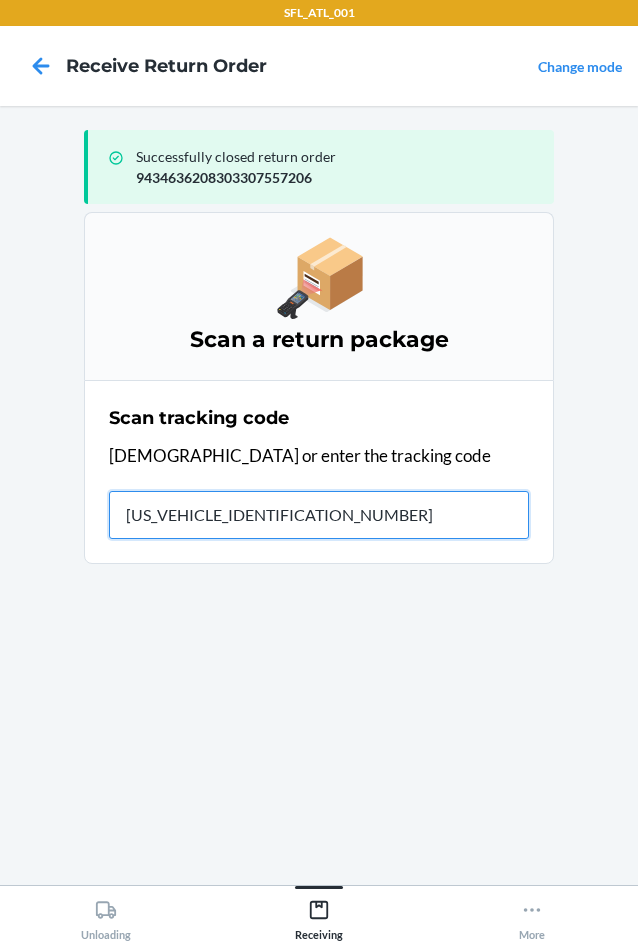 type on "JJD014600012236571" 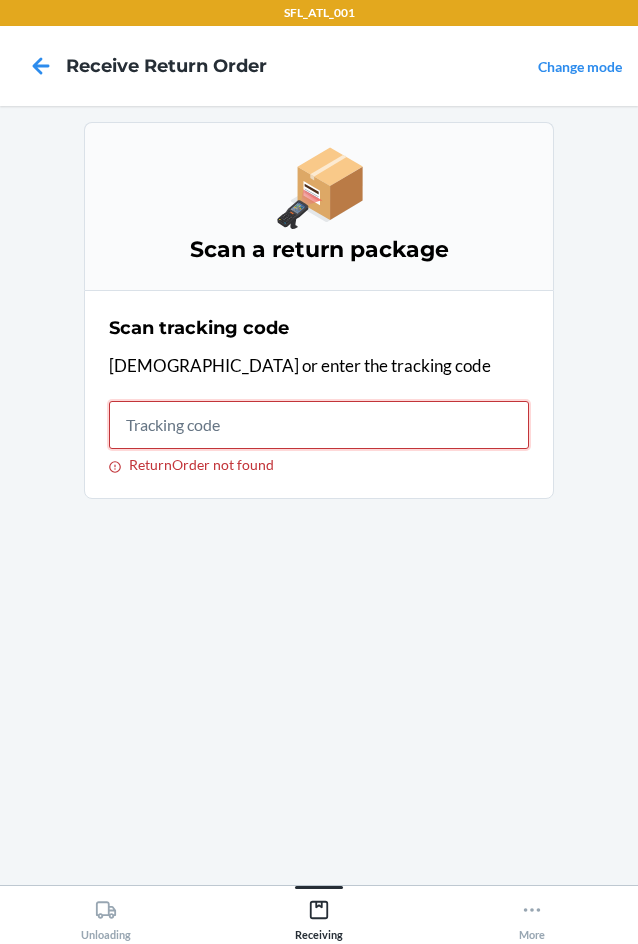 click on "ReturnOrder not found" at bounding box center [319, 425] 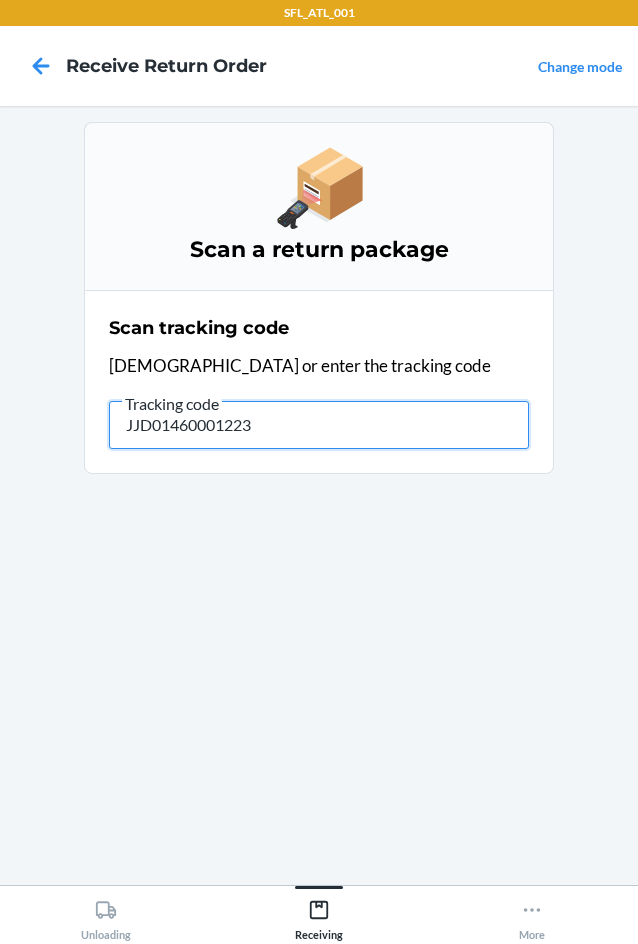 type on "JJD014600012236" 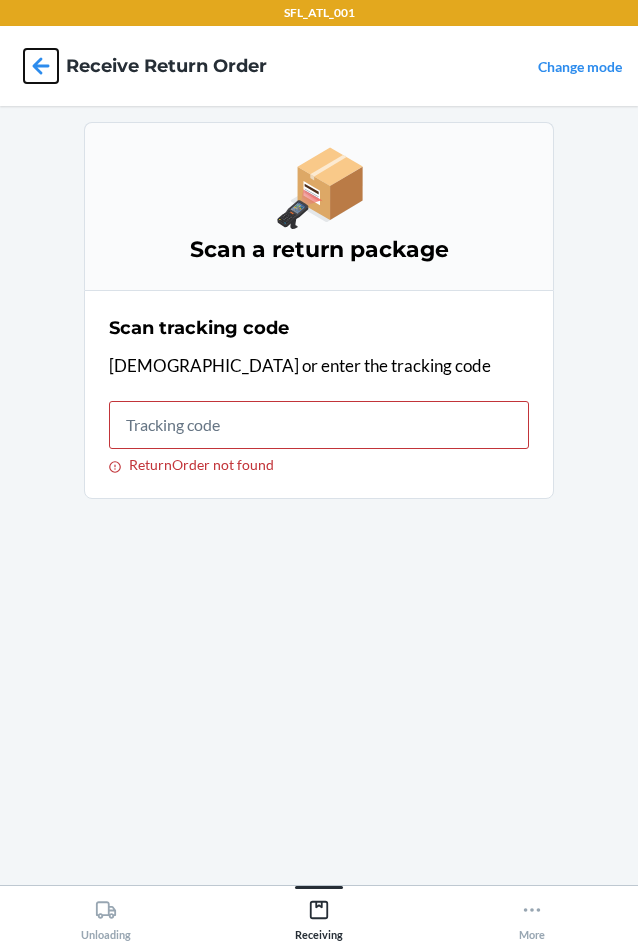 click 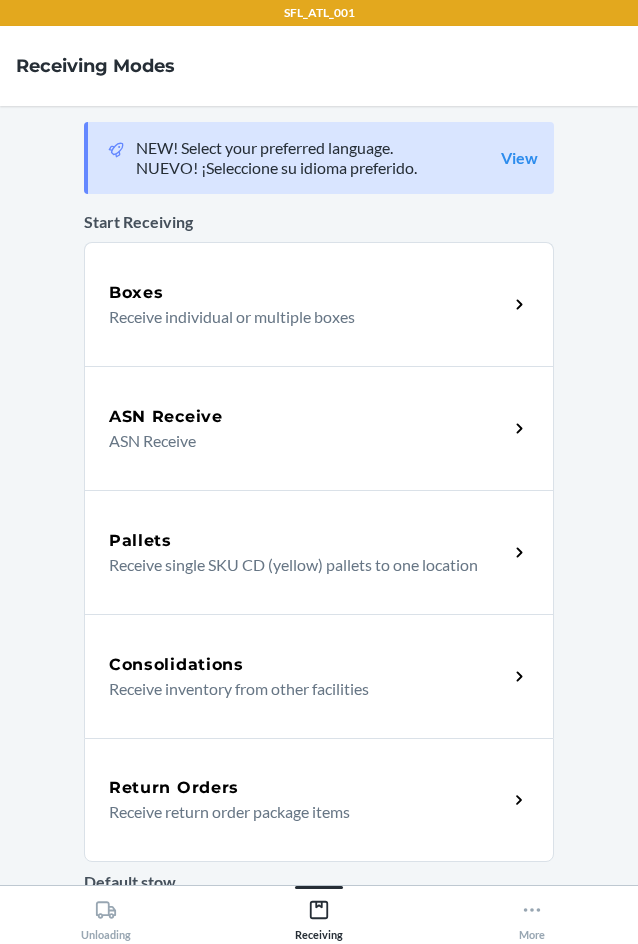 click on "Return Orders" at bounding box center (308, 788) 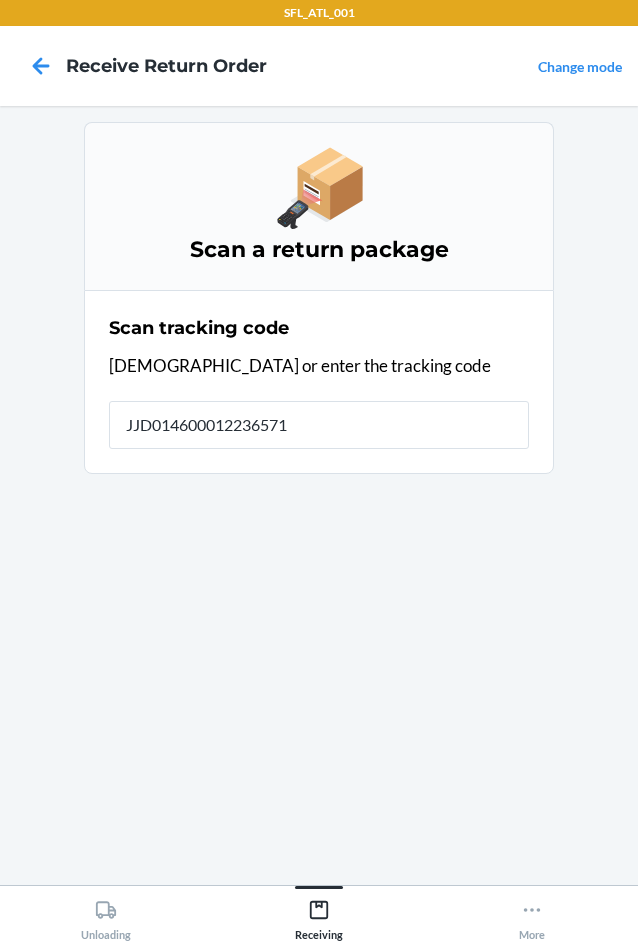 type on "JJD0146000122365715" 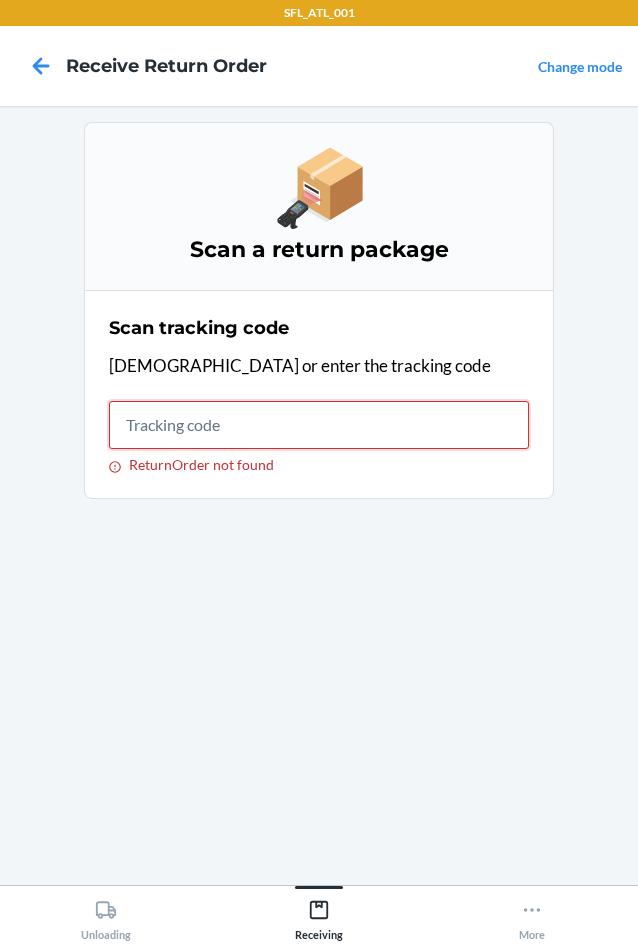click on "ReturnOrder not found" at bounding box center (319, 425) 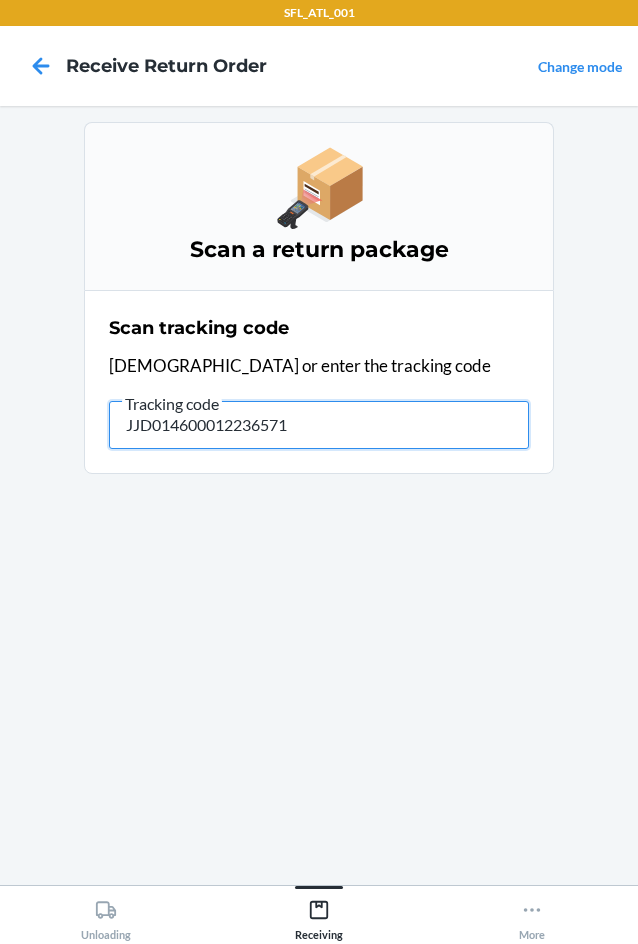 type on "JJD0146000122365715" 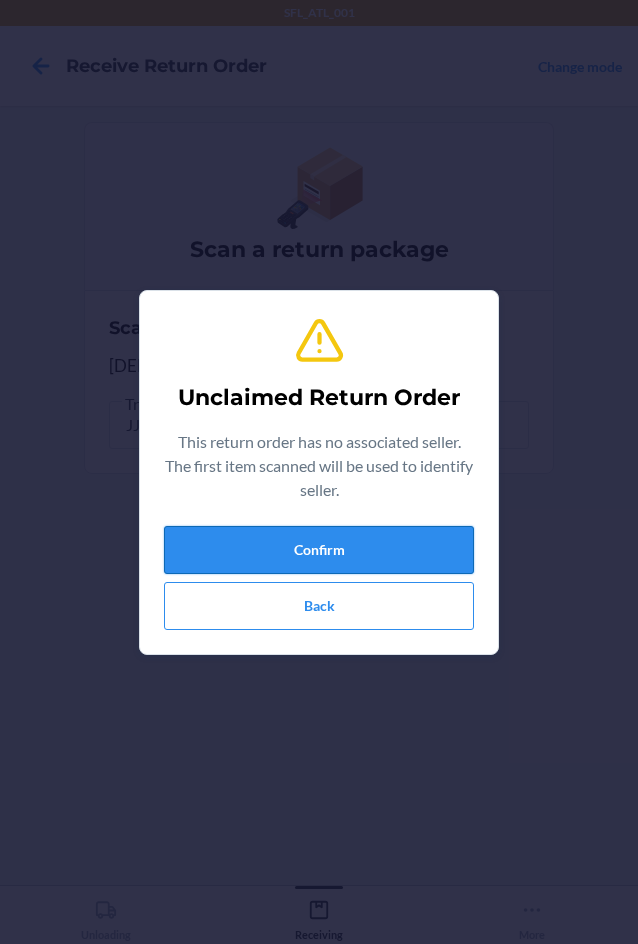 click on "Confirm" at bounding box center (319, 550) 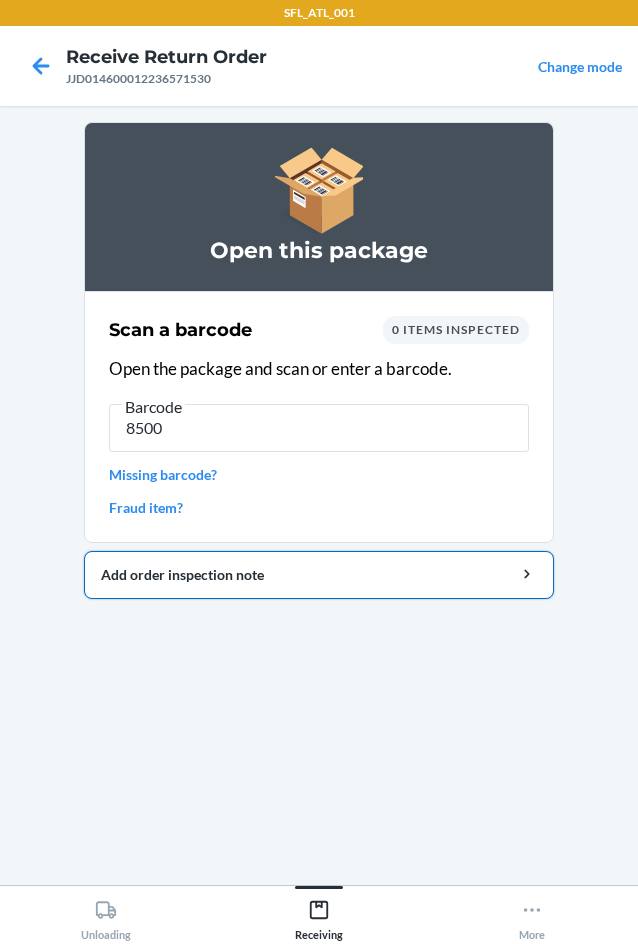type on "85001" 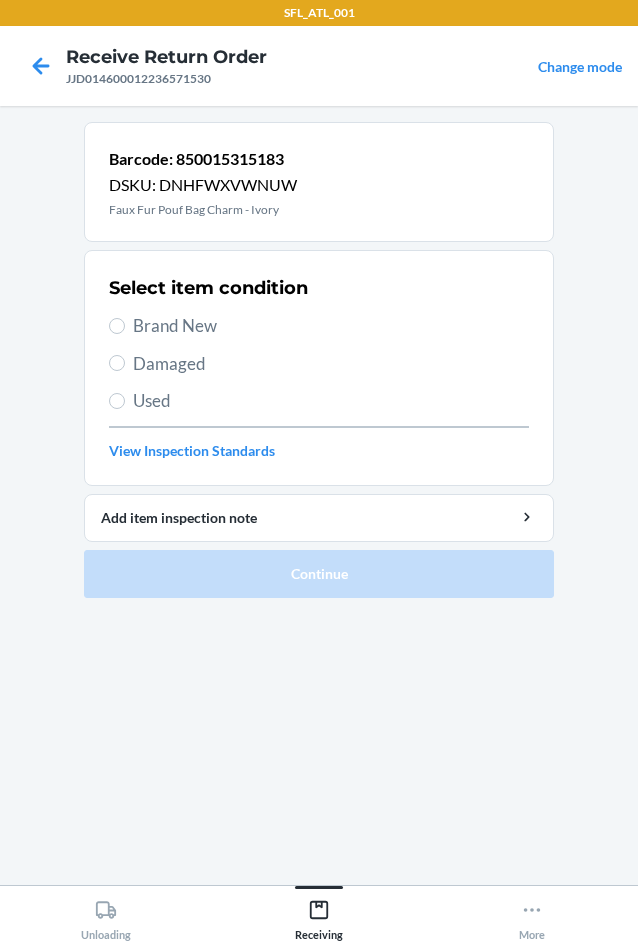 click on "Brand New" at bounding box center [319, 326] 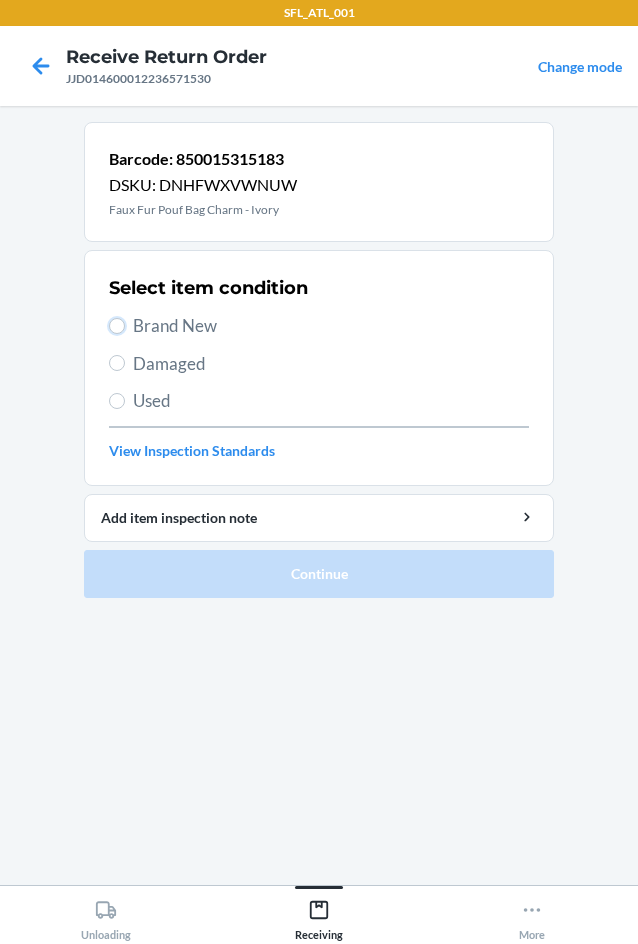 click on "Brand New" at bounding box center [117, 326] 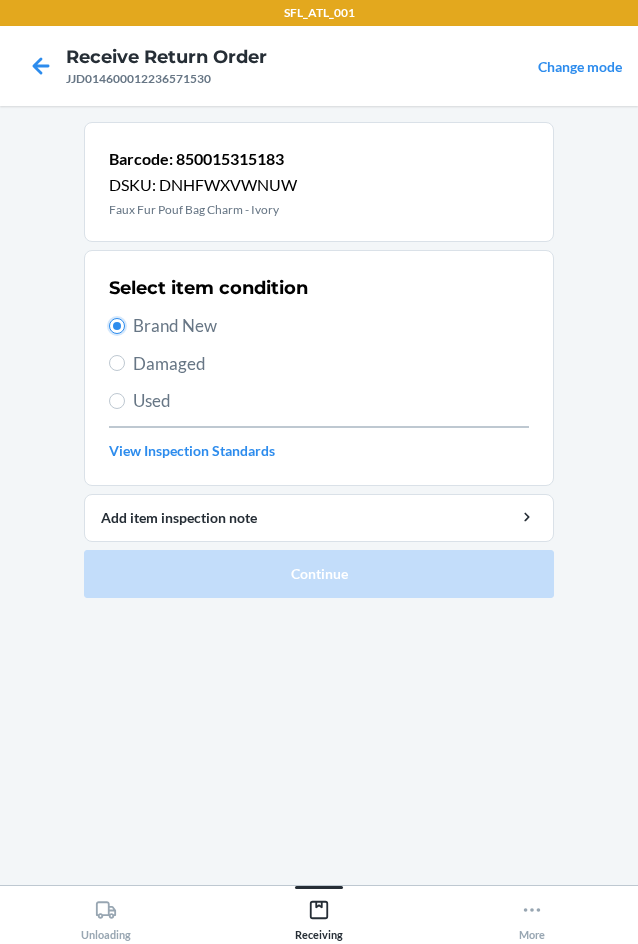 radio on "true" 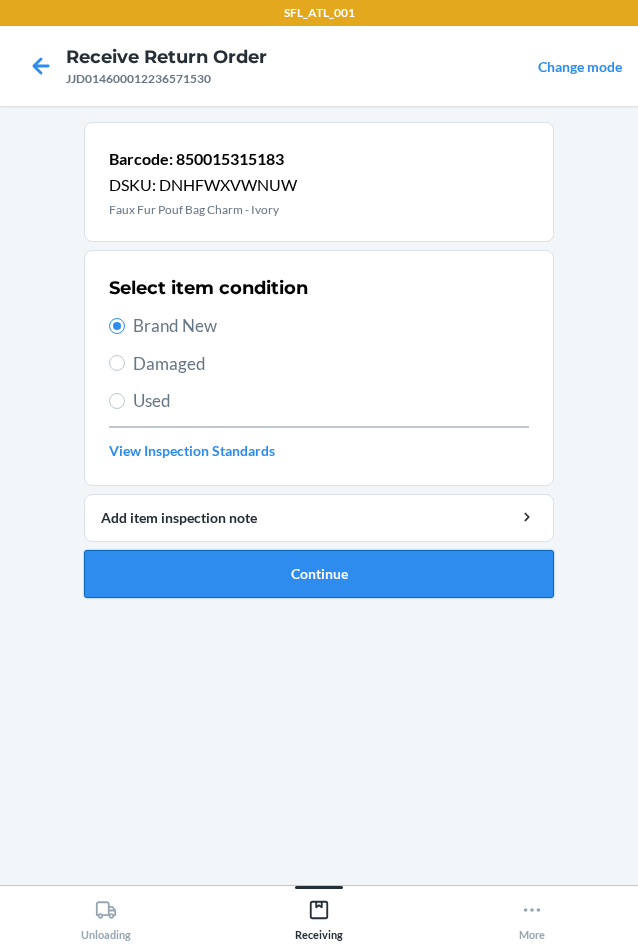 click on "Continue" at bounding box center [319, 574] 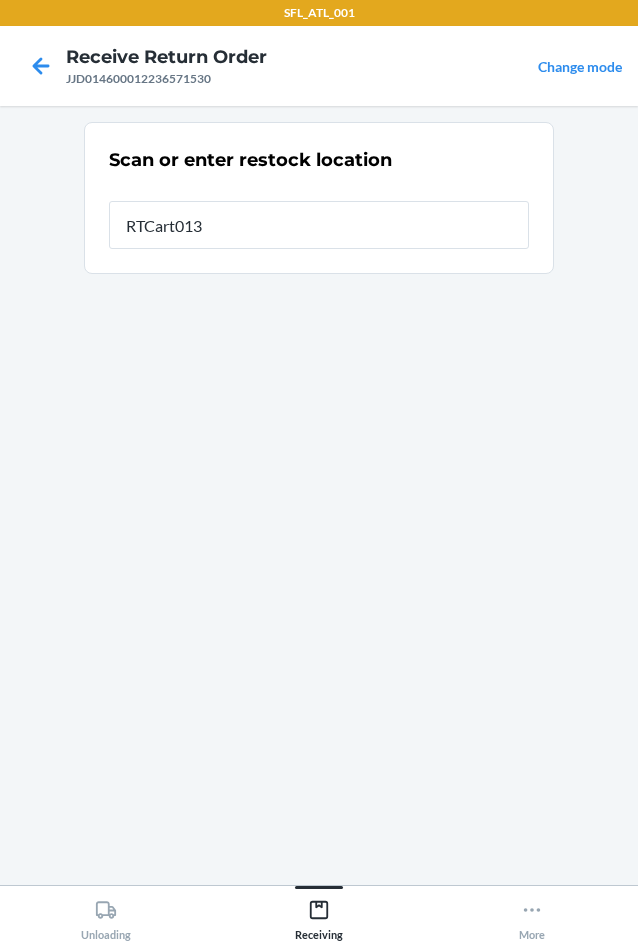 type on "RTCart013" 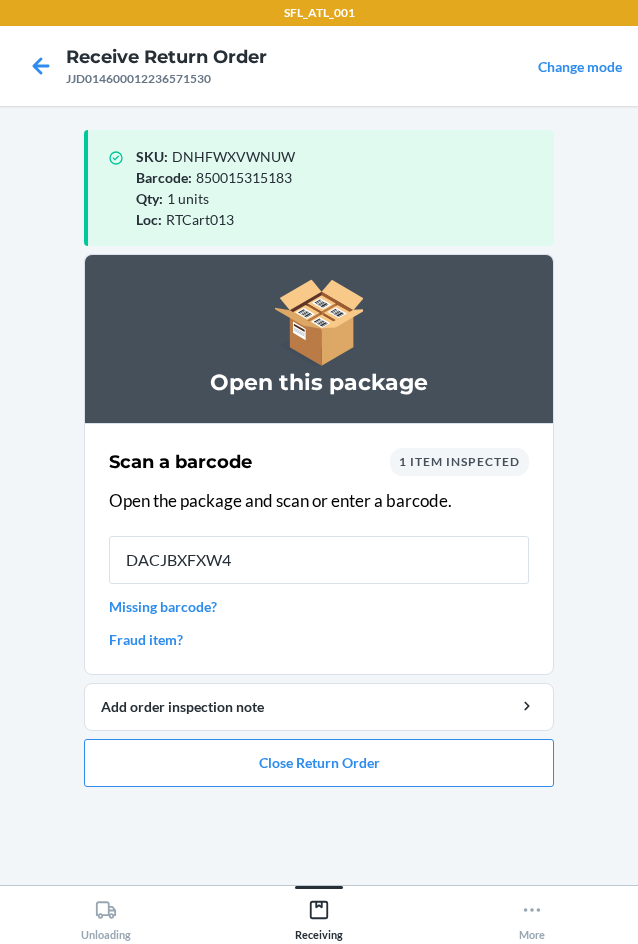 type on "DACJBXFXW4S" 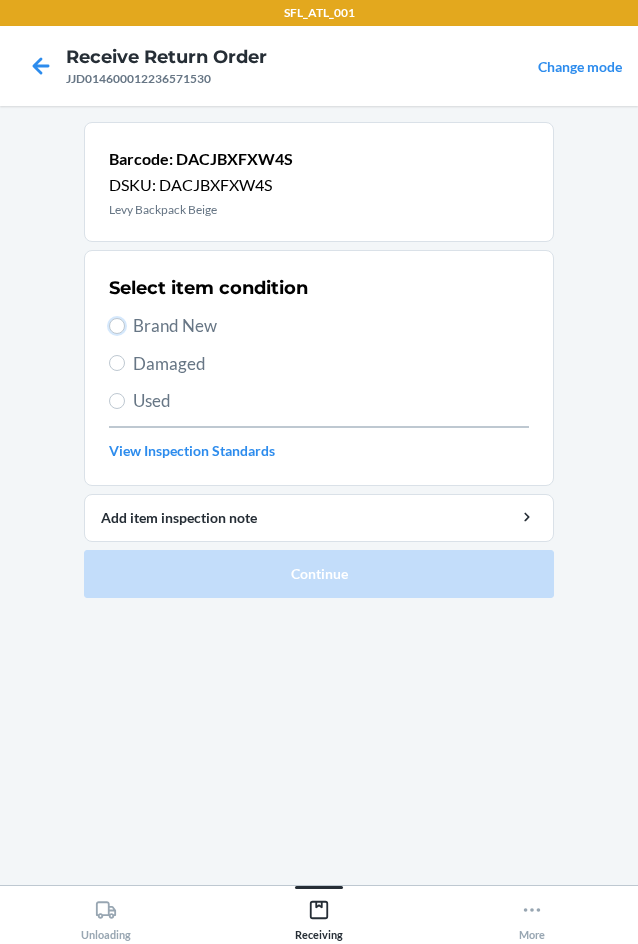 drag, startPoint x: 116, startPoint y: 324, endPoint x: 117, endPoint y: 347, distance: 23.021729 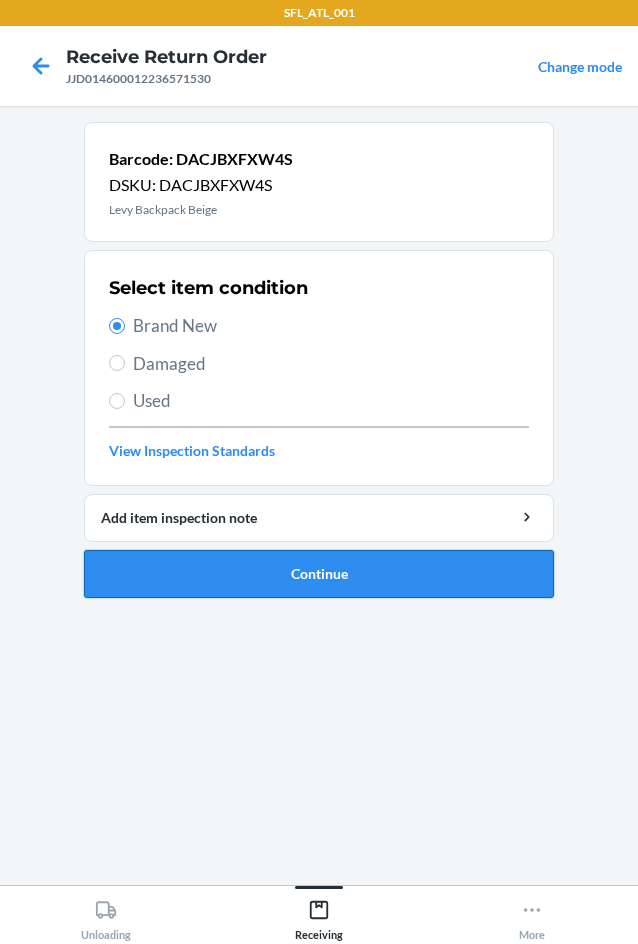 click on "Continue" at bounding box center [319, 574] 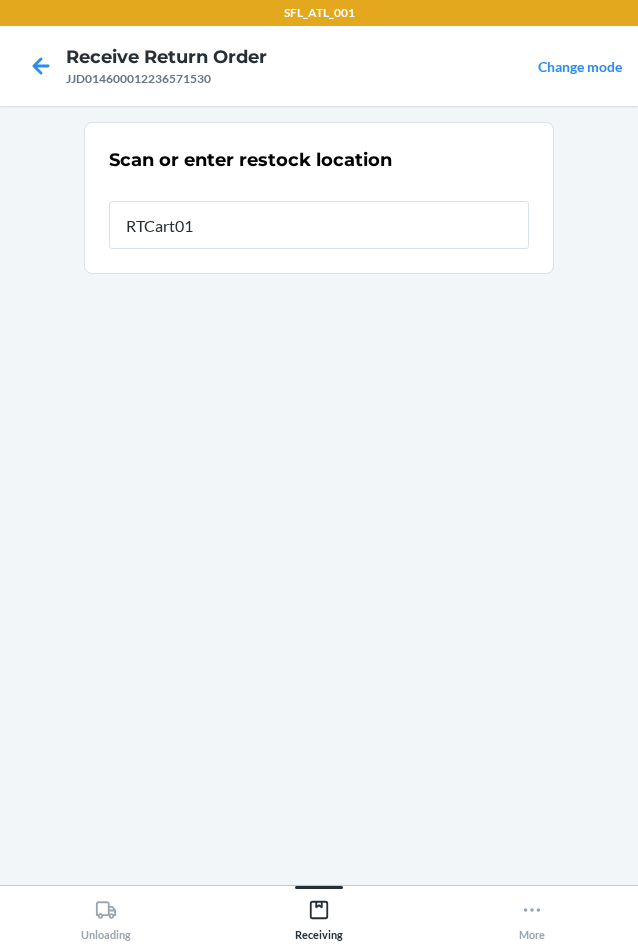 type on "RTCart013" 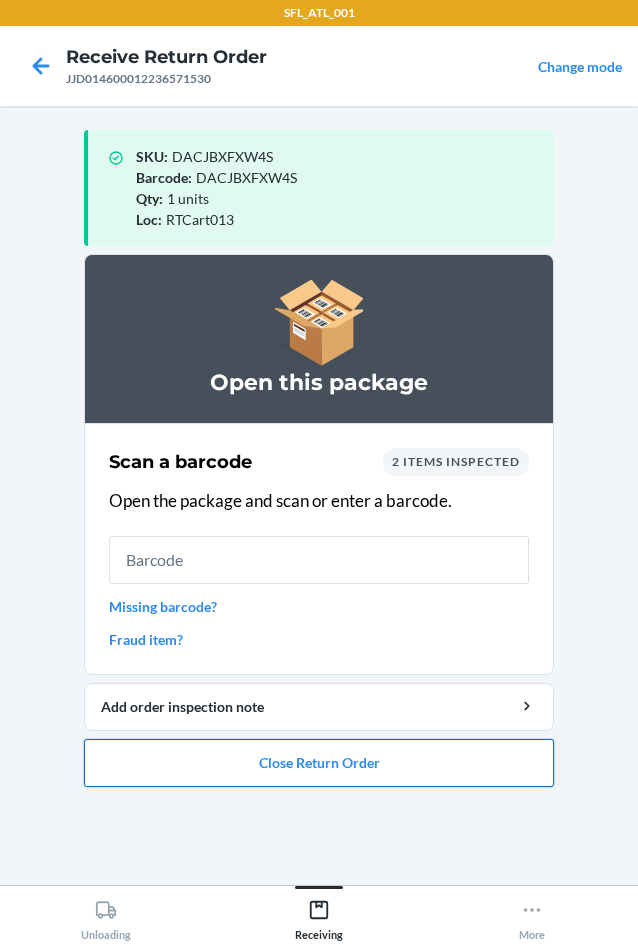 click on "Close Return Order" at bounding box center (319, 763) 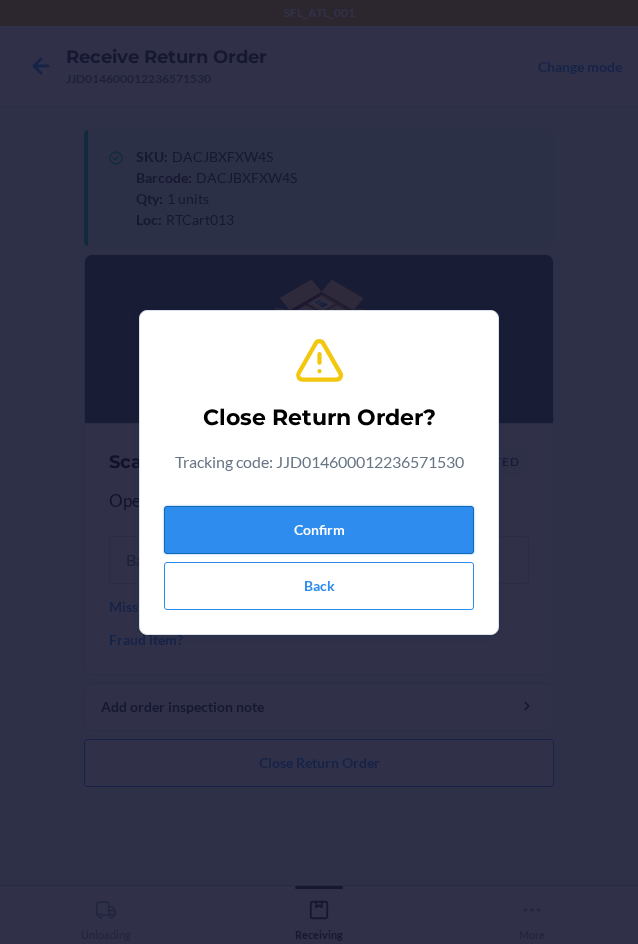 click on "Confirm" at bounding box center (319, 530) 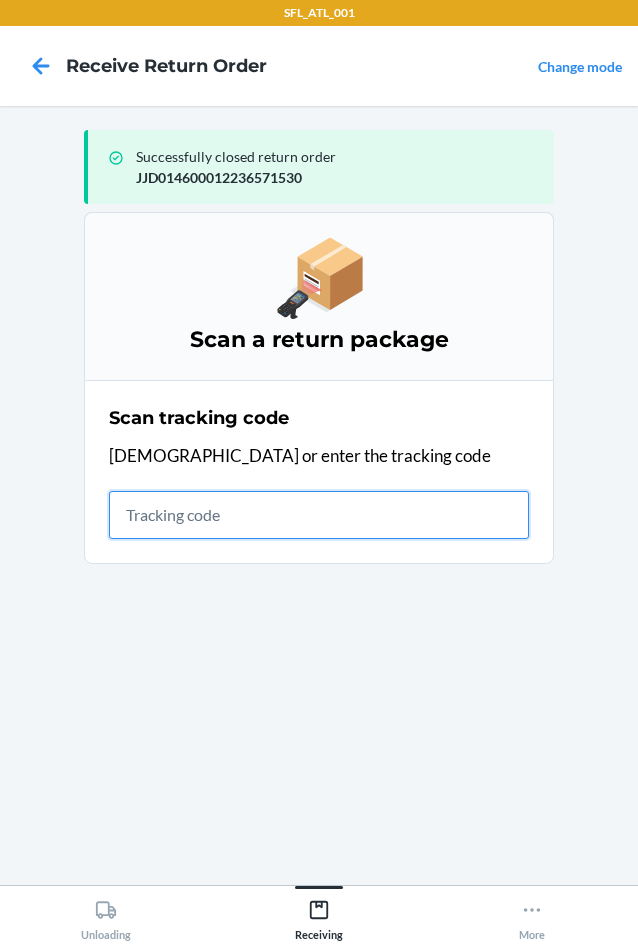 click at bounding box center (319, 515) 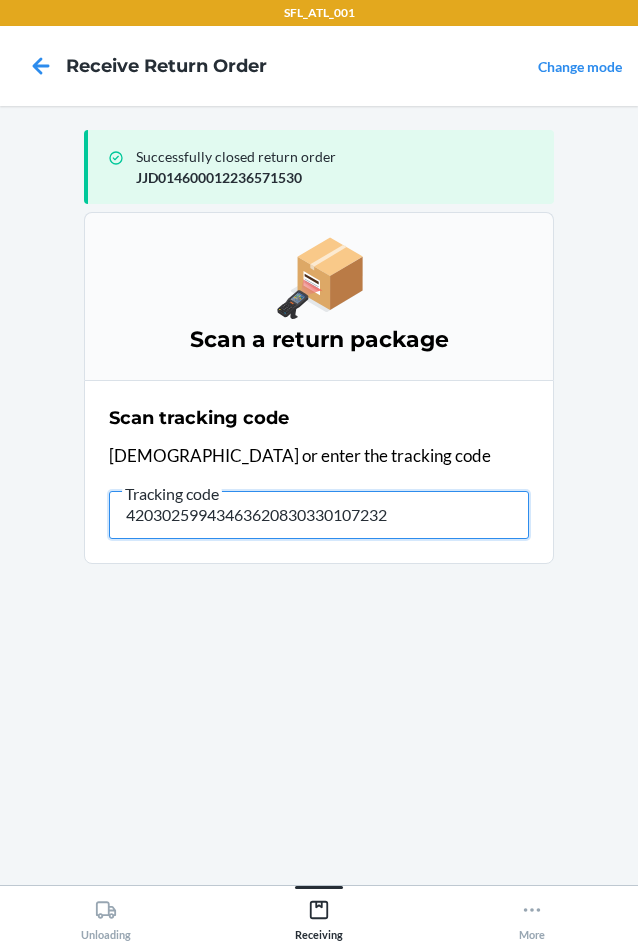 type on "420302599434636208303301072323" 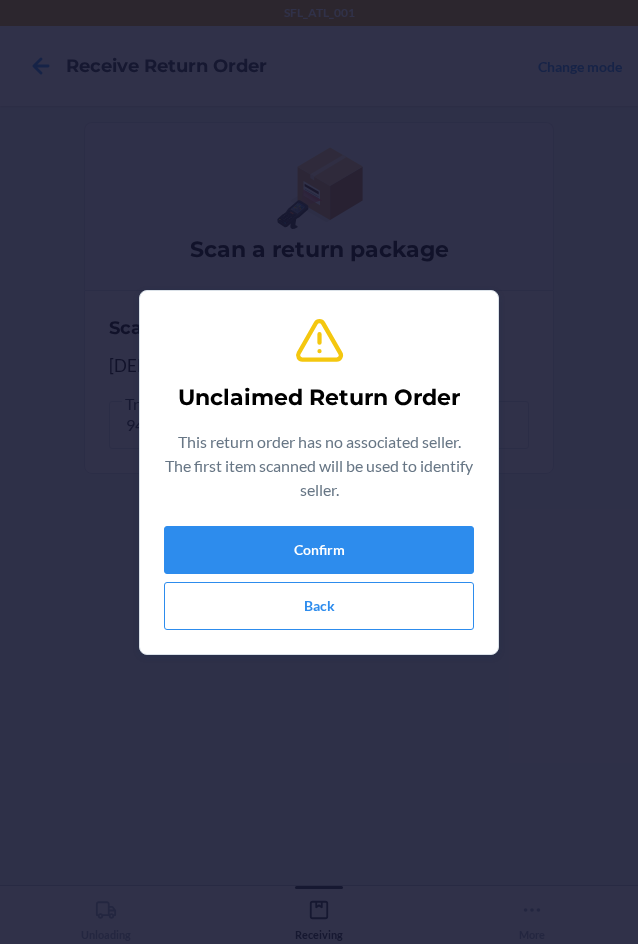 type on "642461143171" 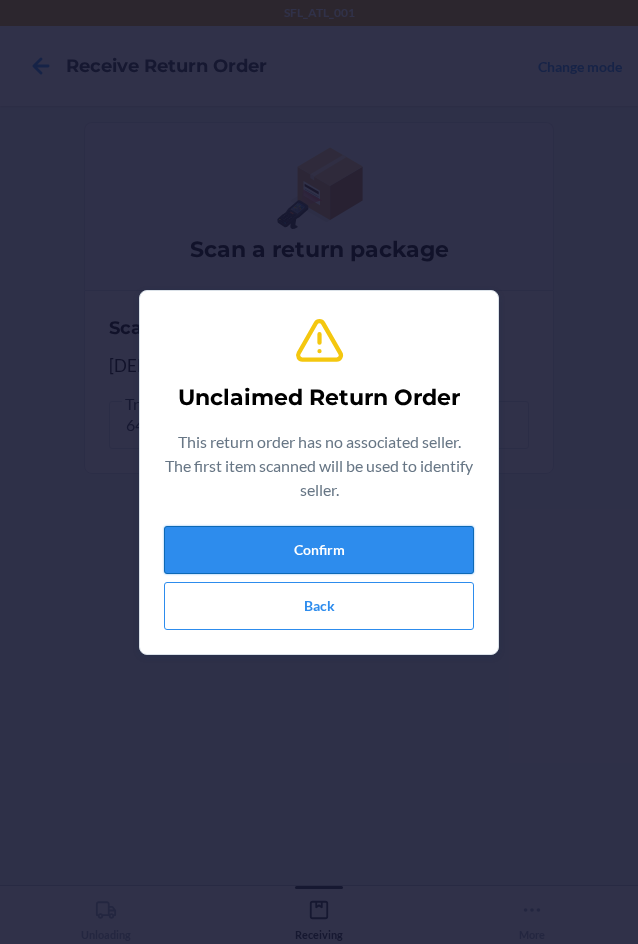 click on "Confirm" at bounding box center [319, 550] 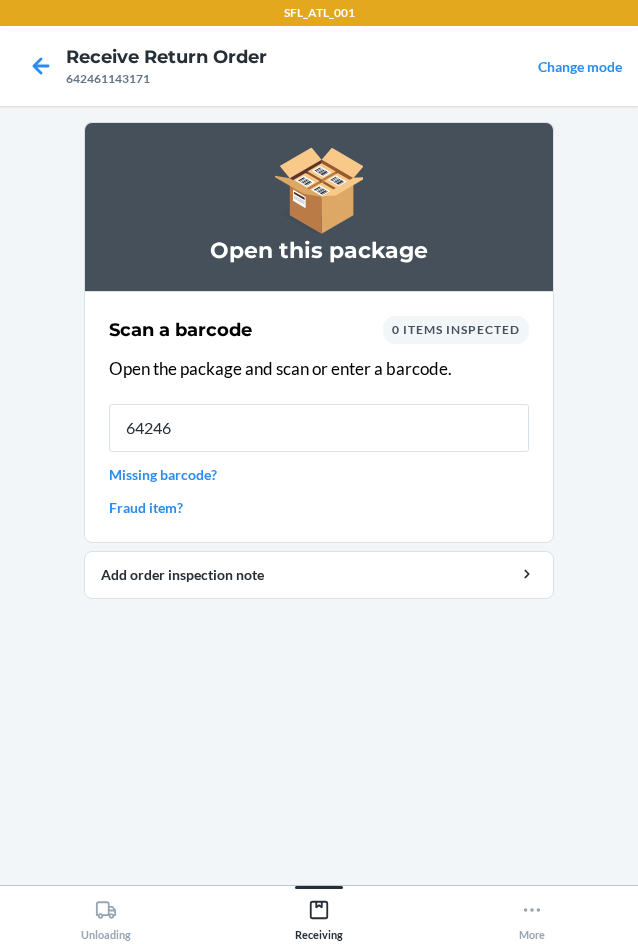 type on "642461" 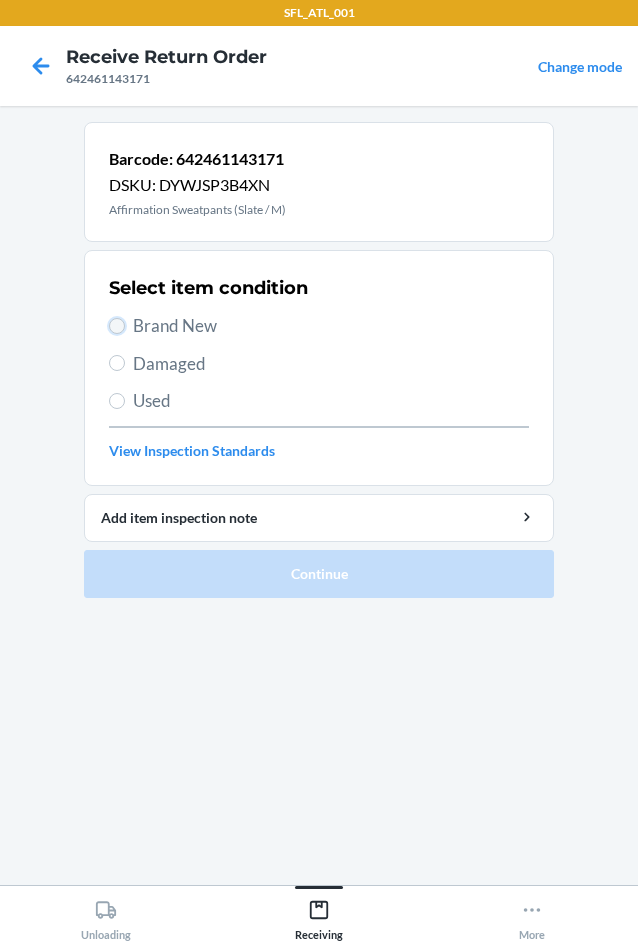 click on "Brand New" at bounding box center [117, 326] 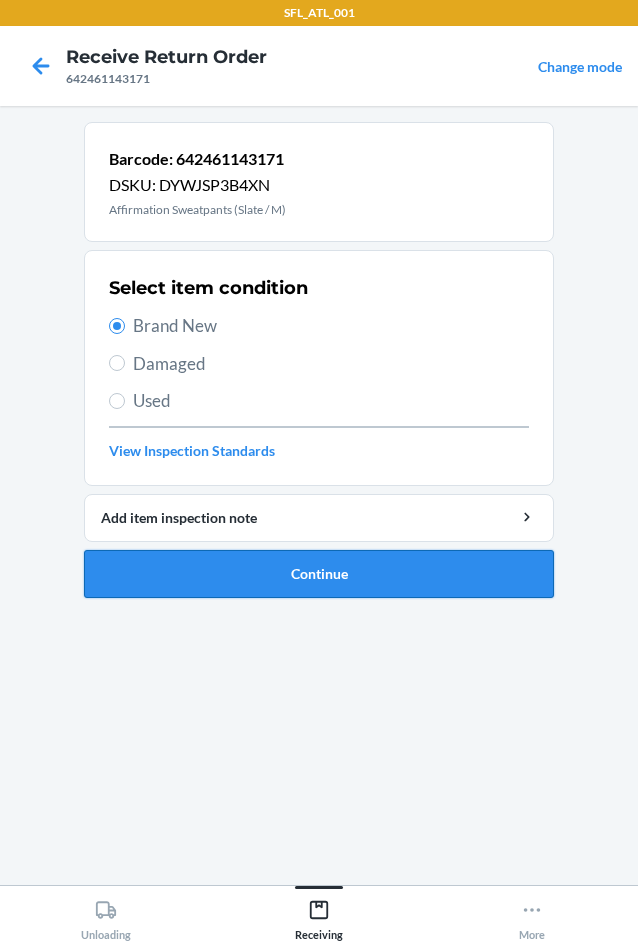 click on "Continue" at bounding box center [319, 574] 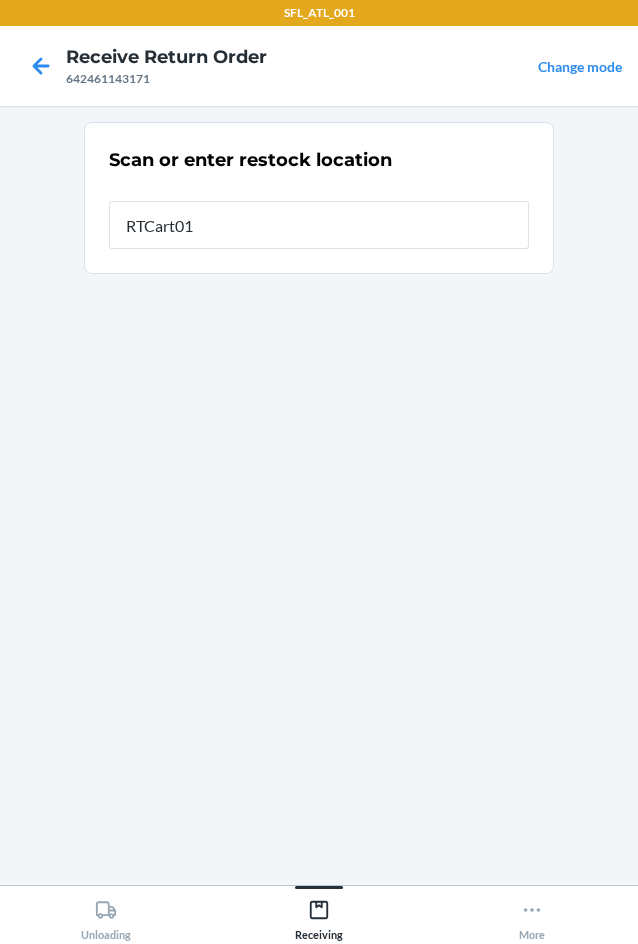type on "RTCart013" 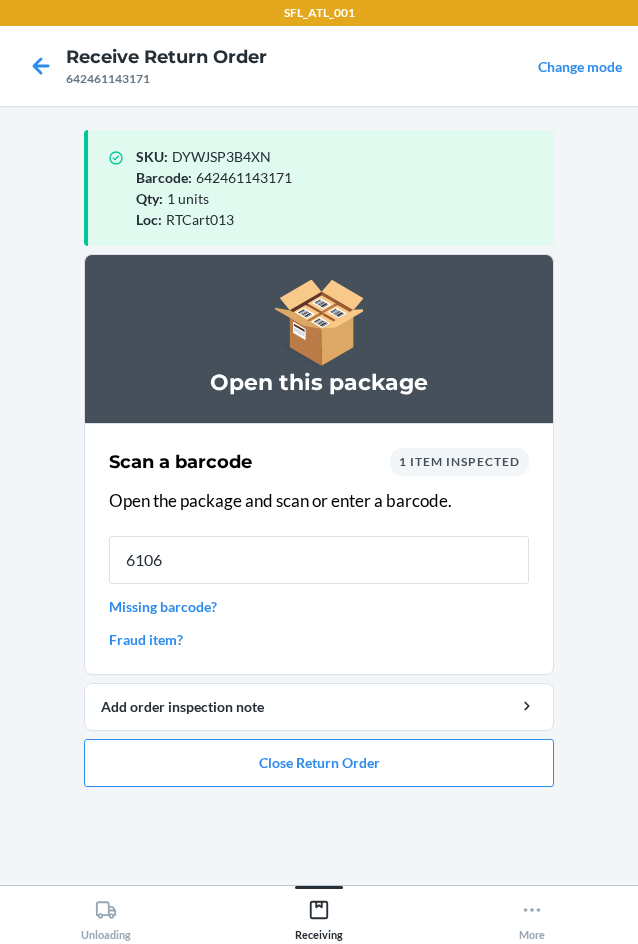 type on "61065" 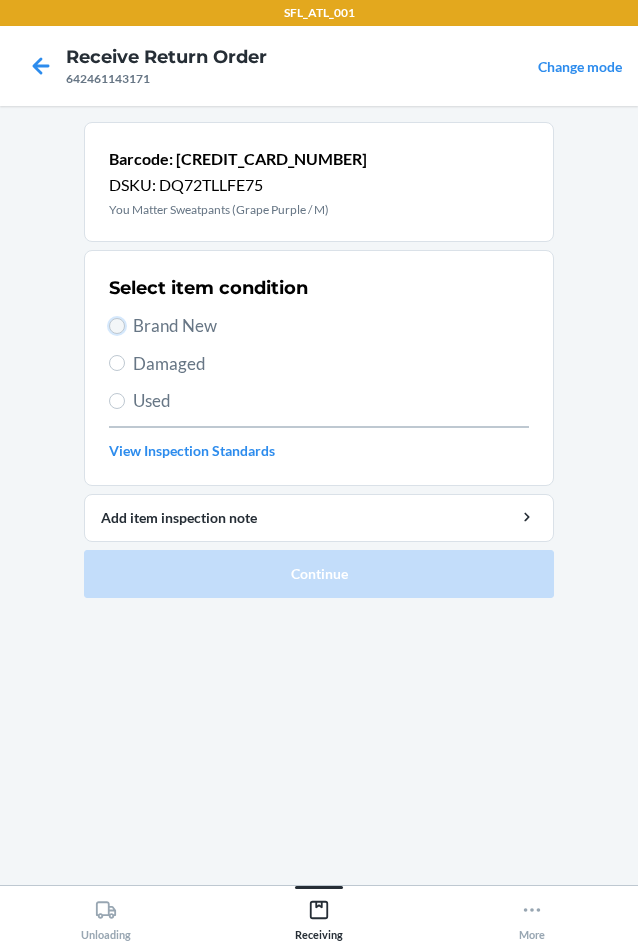 click on "Brand New" at bounding box center (117, 326) 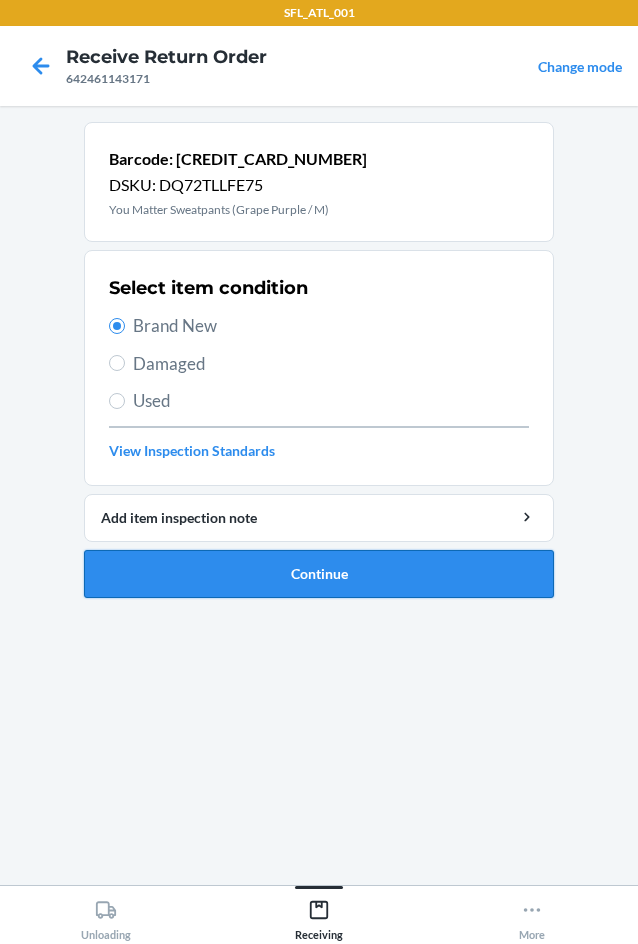 click on "Continue" at bounding box center (319, 574) 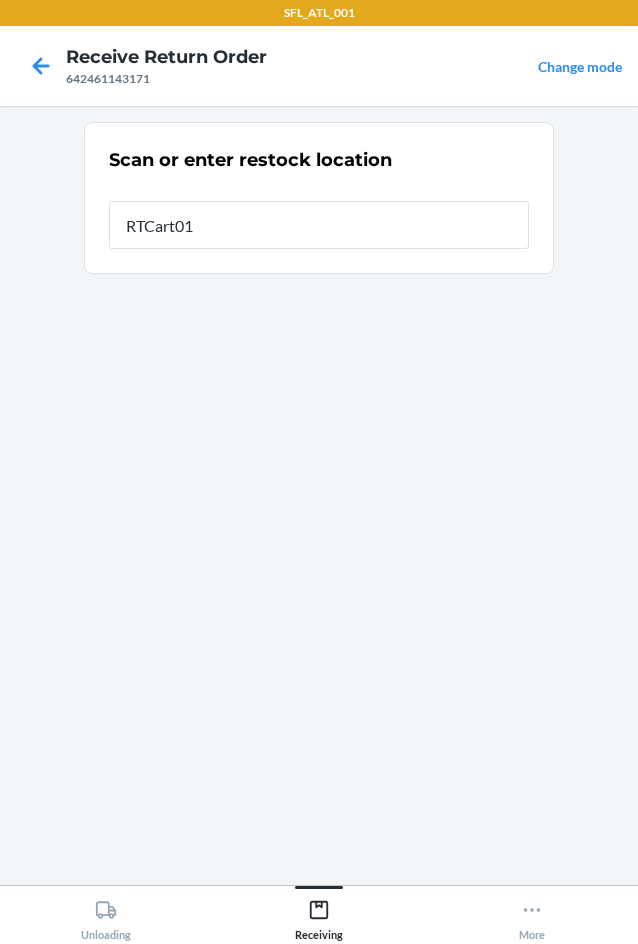 type on "RTCart013" 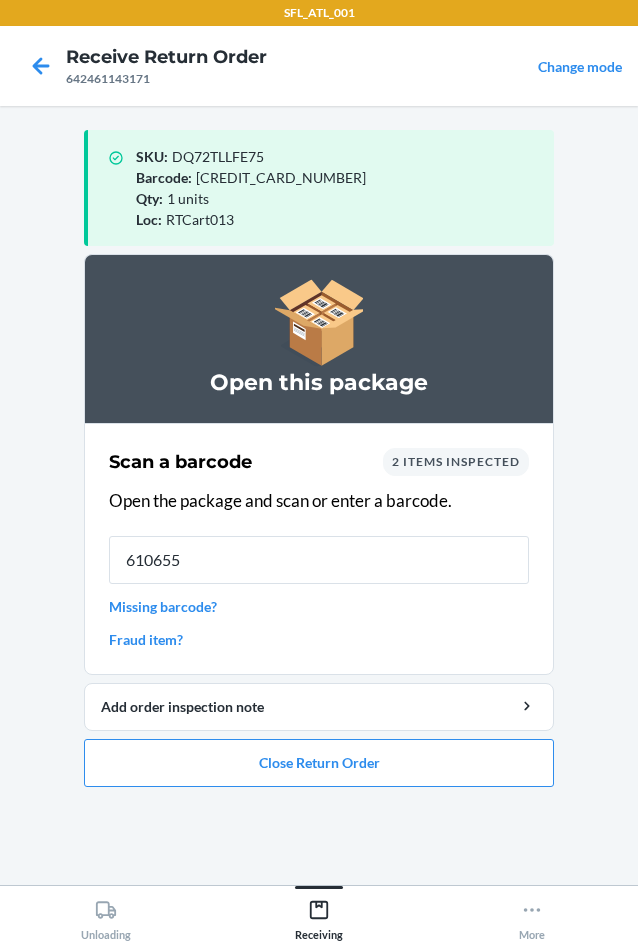 type on "6106555" 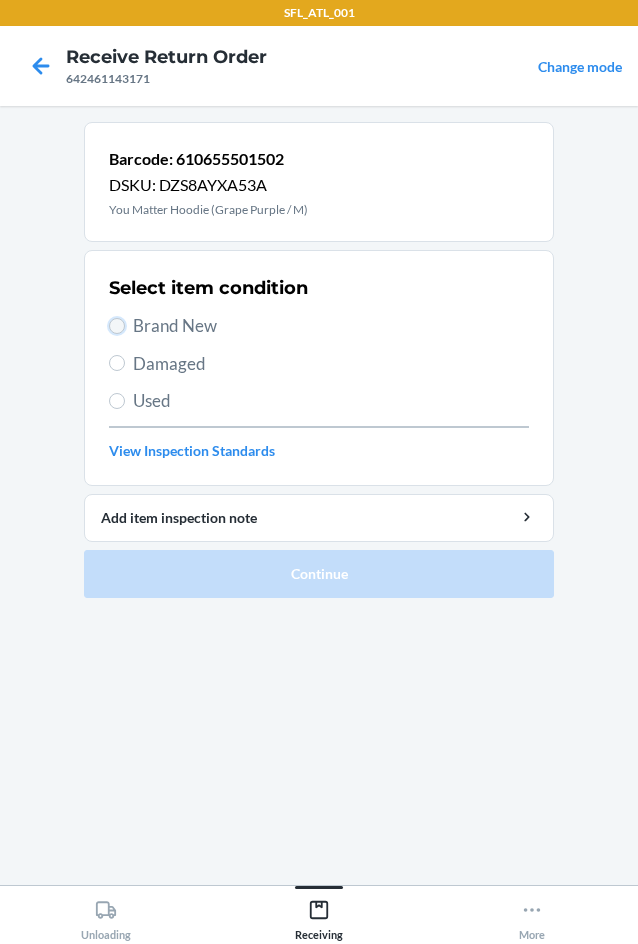 click on "Brand New" at bounding box center [117, 326] 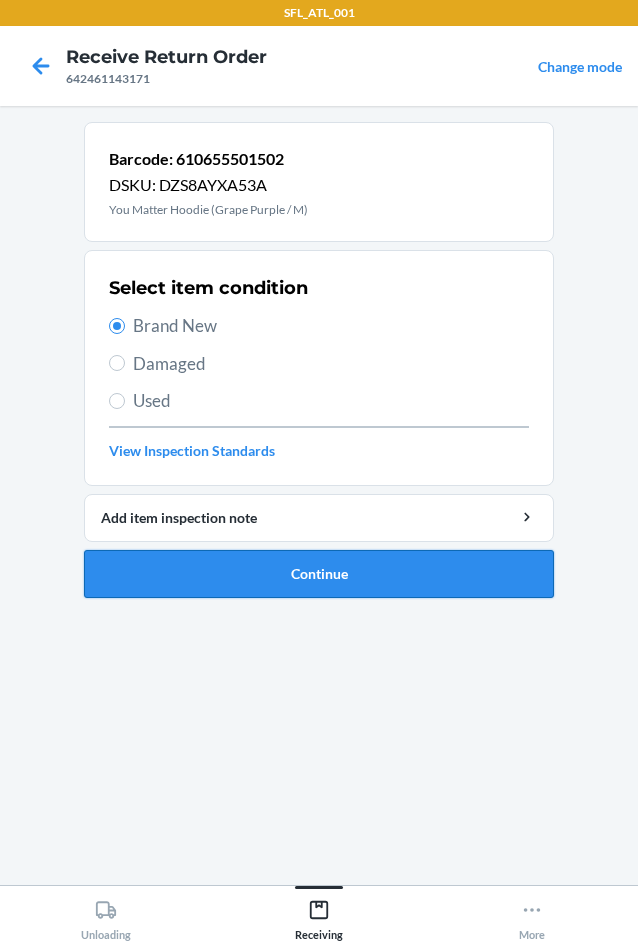 click on "Continue" at bounding box center (319, 574) 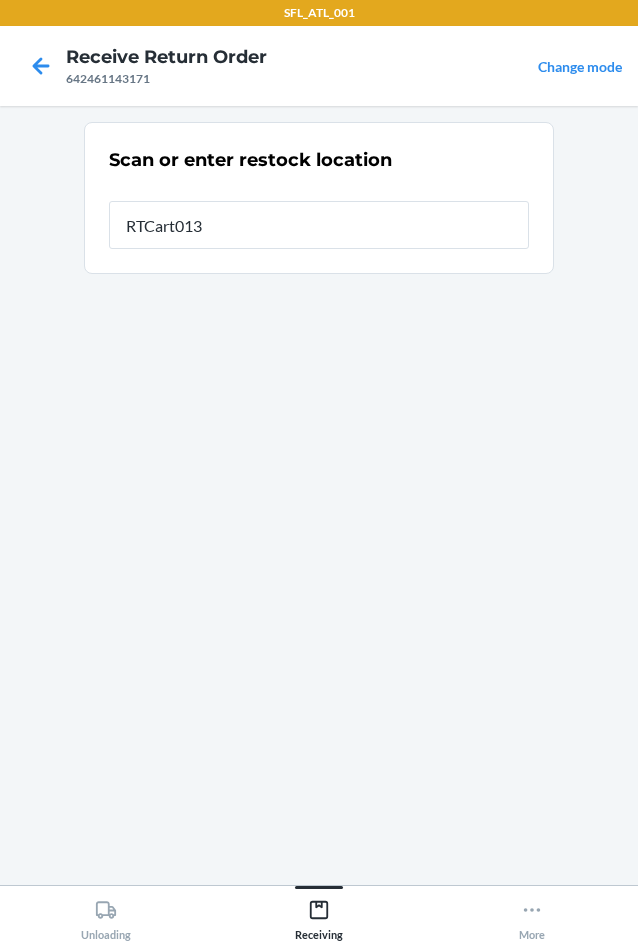 type on "RTCart013" 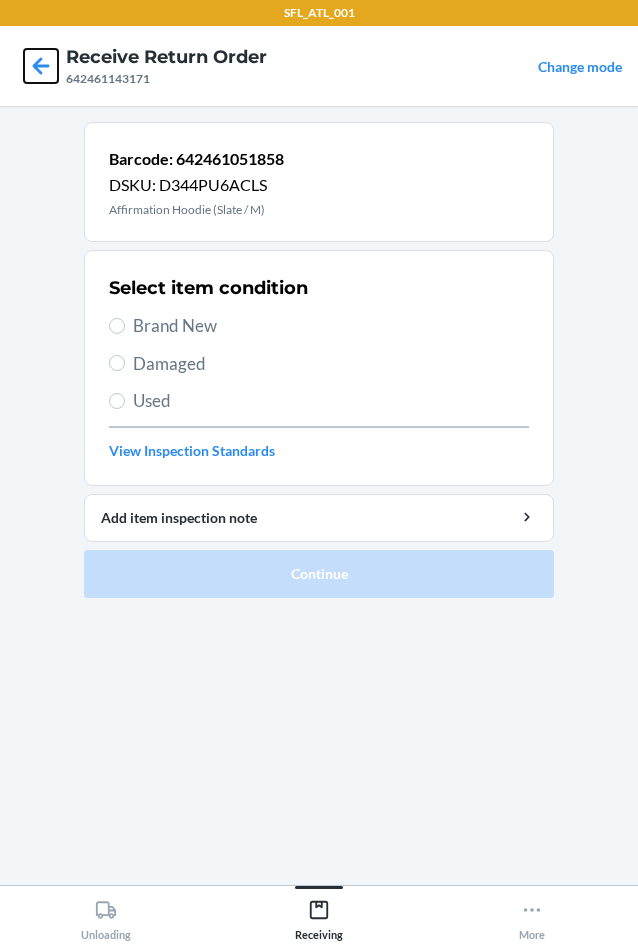 click 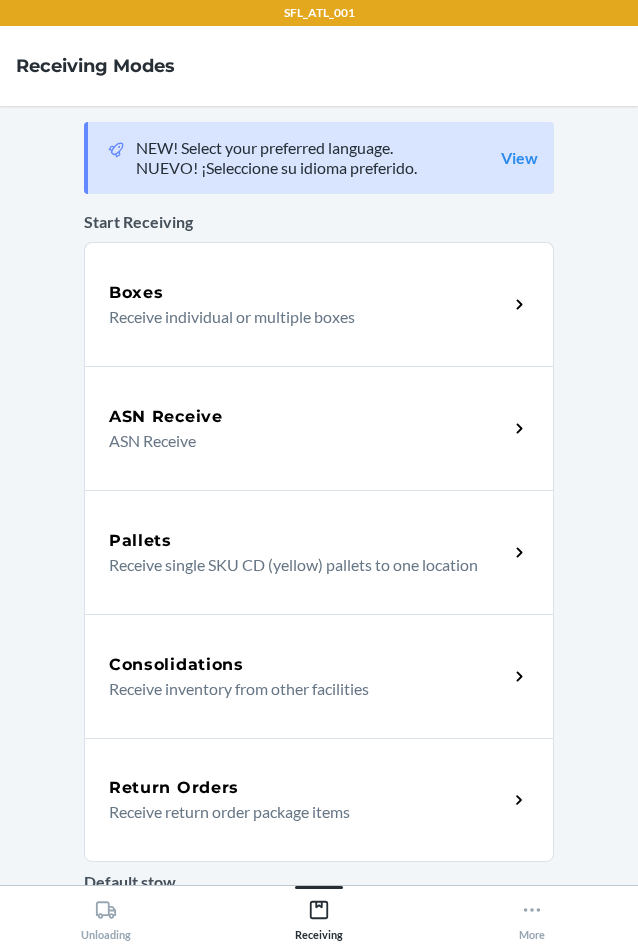 click on "Receive return order package items" at bounding box center [300, 812] 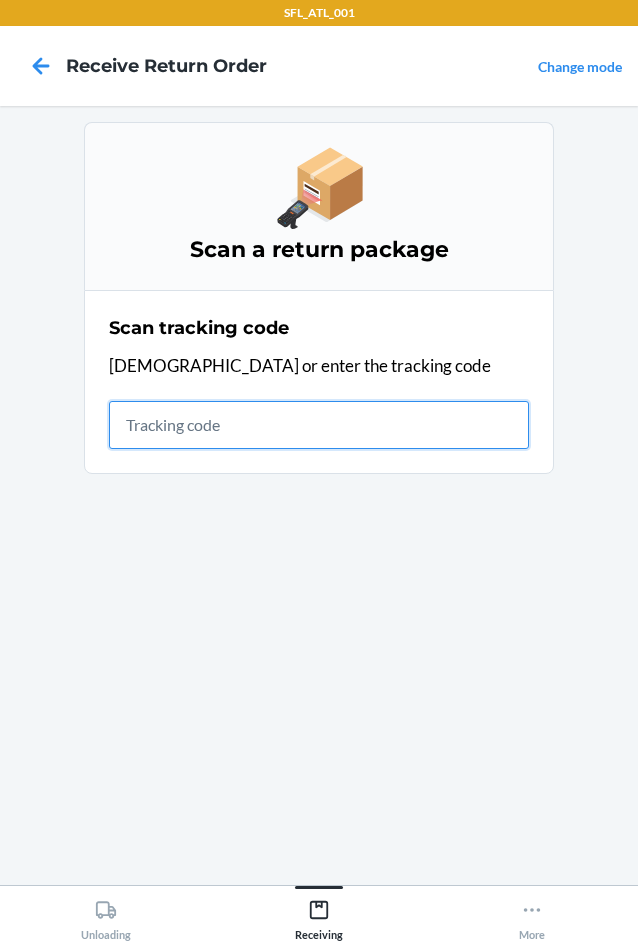 click at bounding box center [319, 425] 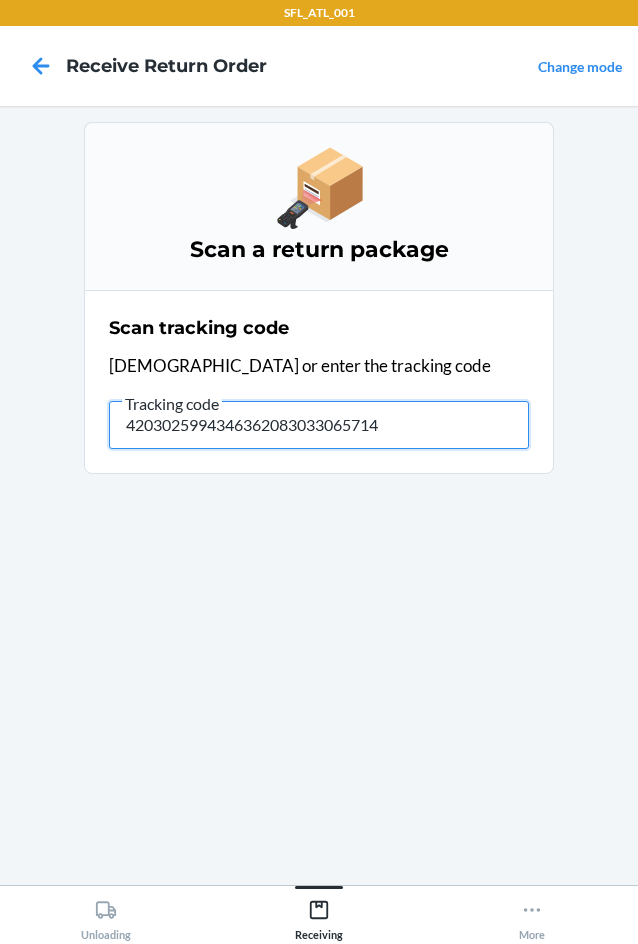 type on "42030259943463620830330657148" 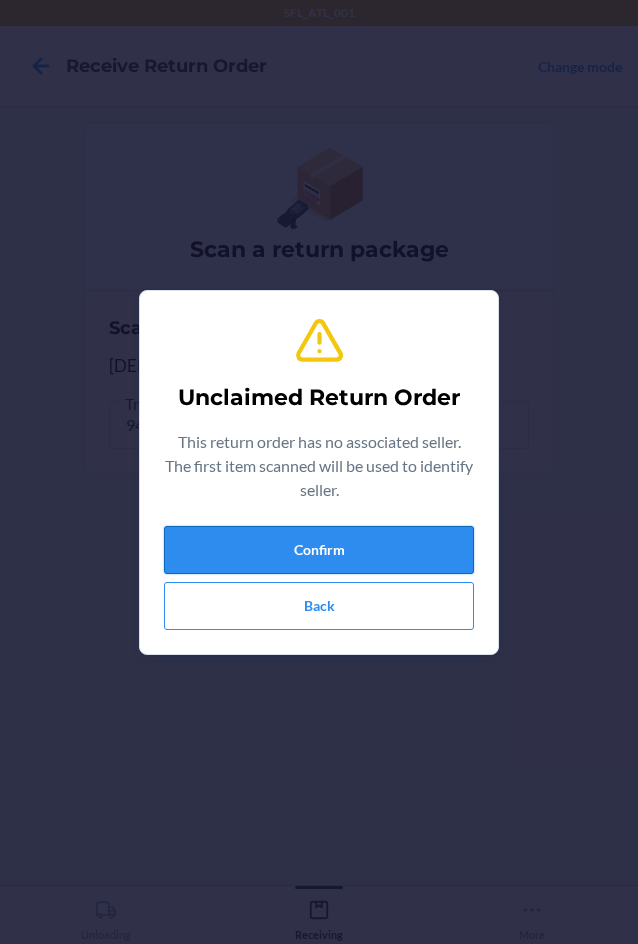 click on "Confirm" at bounding box center [319, 550] 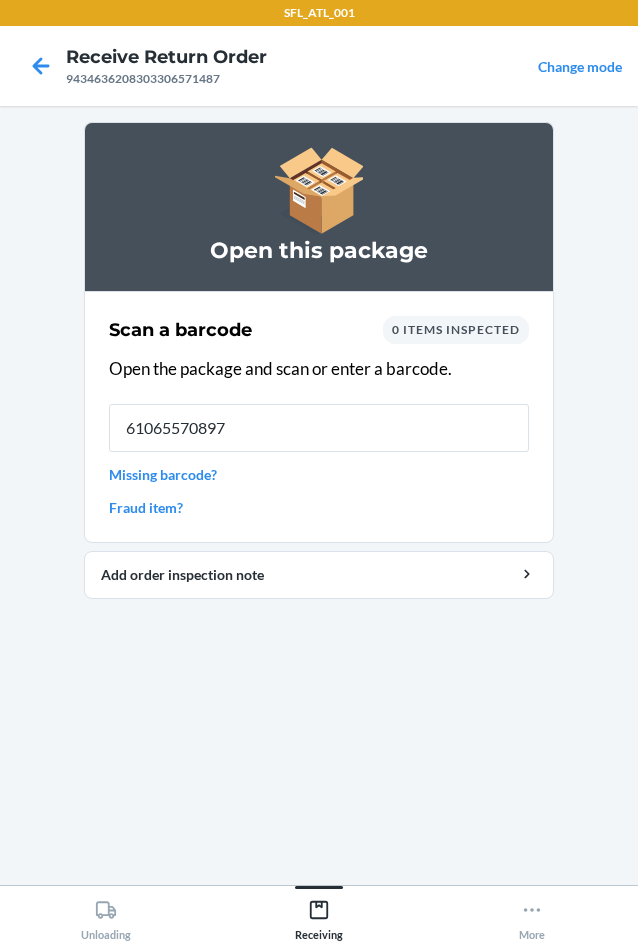 type on "610655708970" 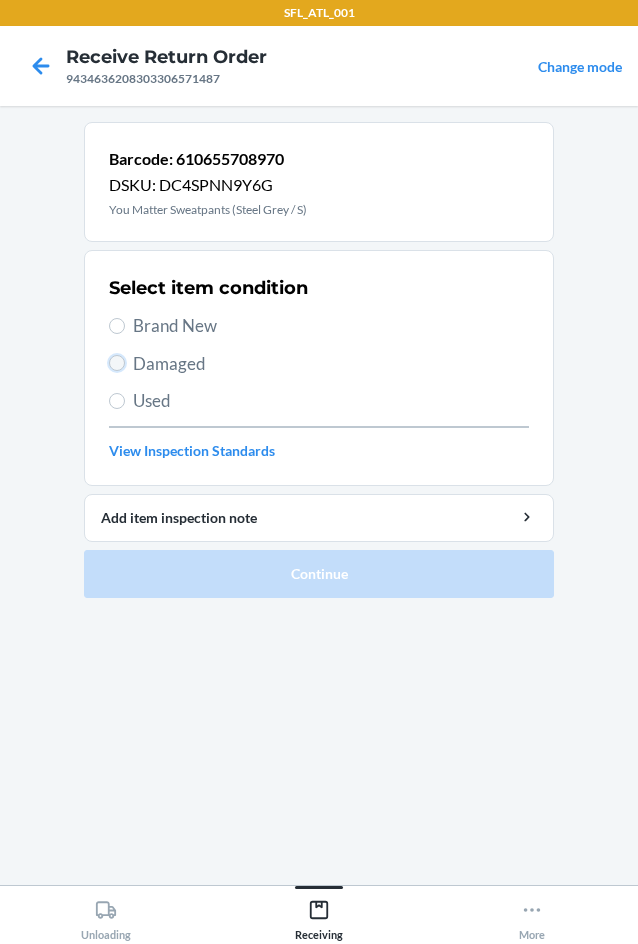 click on "Damaged" at bounding box center (117, 363) 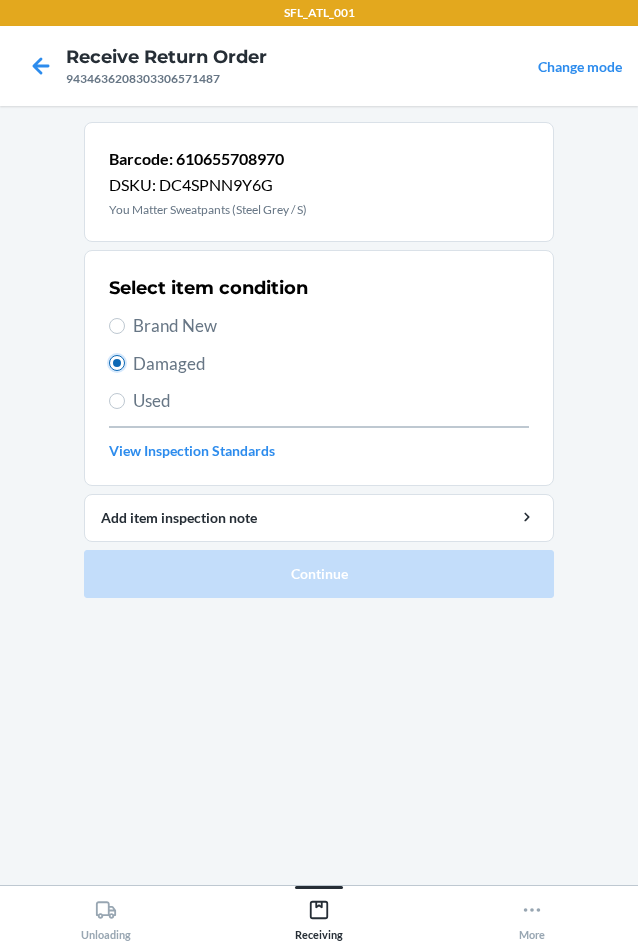 radio on "true" 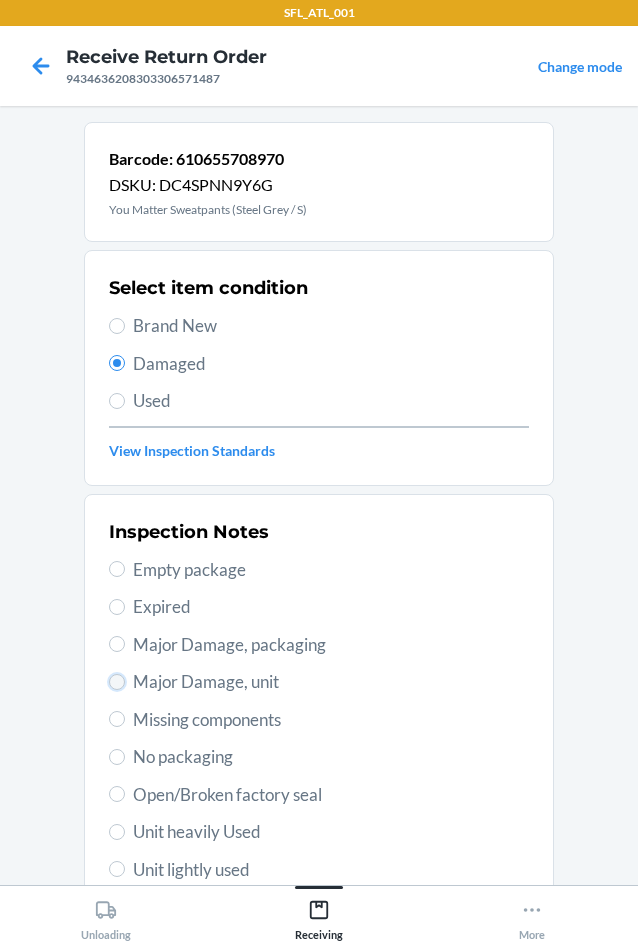 click on "Major Damage, unit" at bounding box center [117, 682] 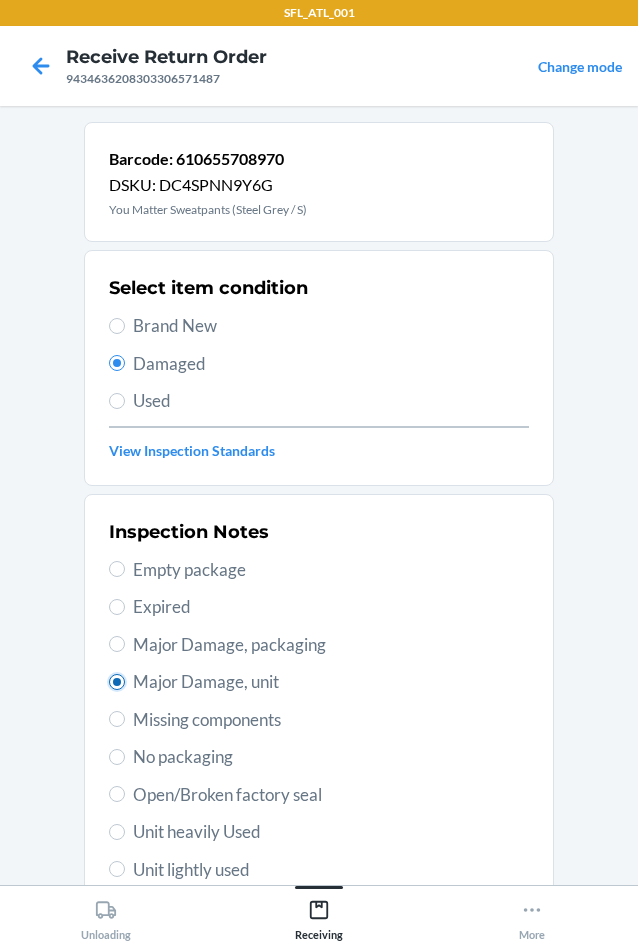 radio on "true" 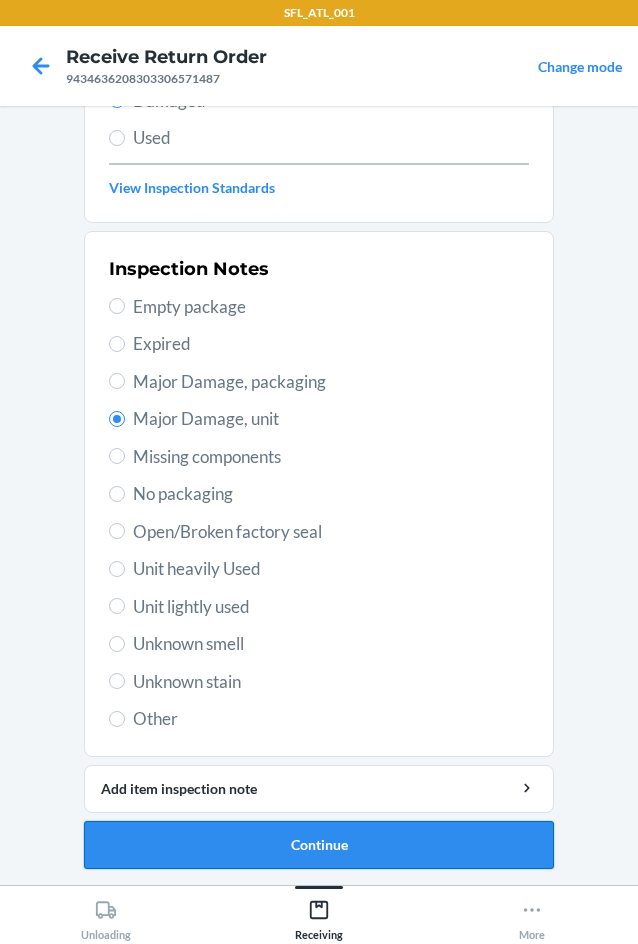 click on "Continue" at bounding box center (319, 845) 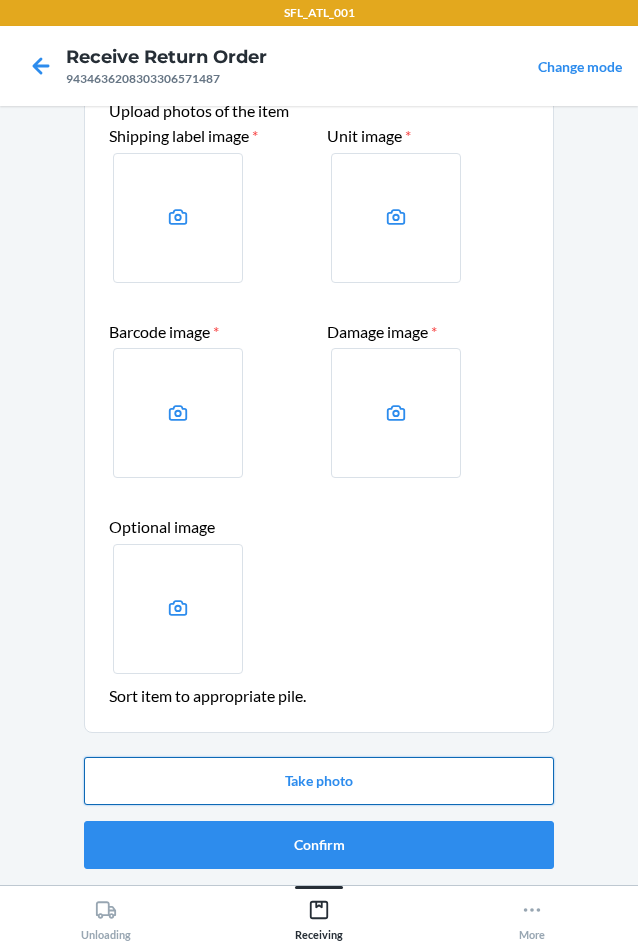 click on "Take photo" at bounding box center [319, 781] 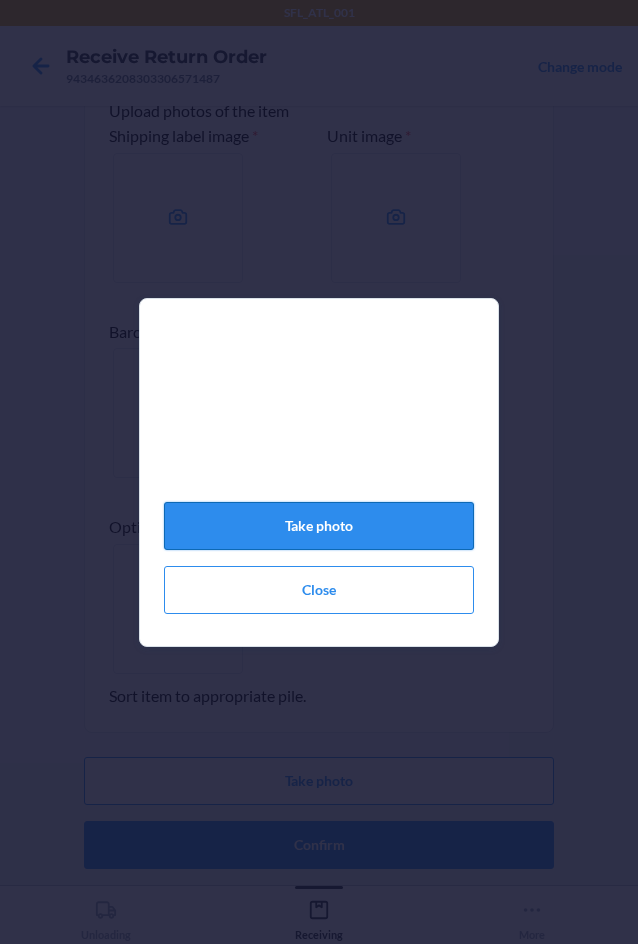 click on "Take photo" 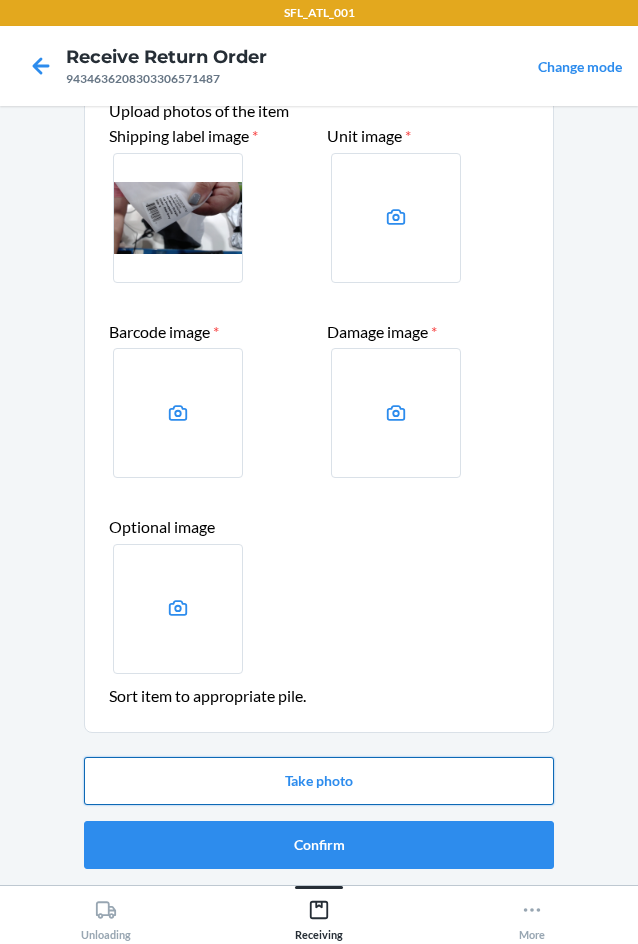 click on "Take photo" at bounding box center [319, 781] 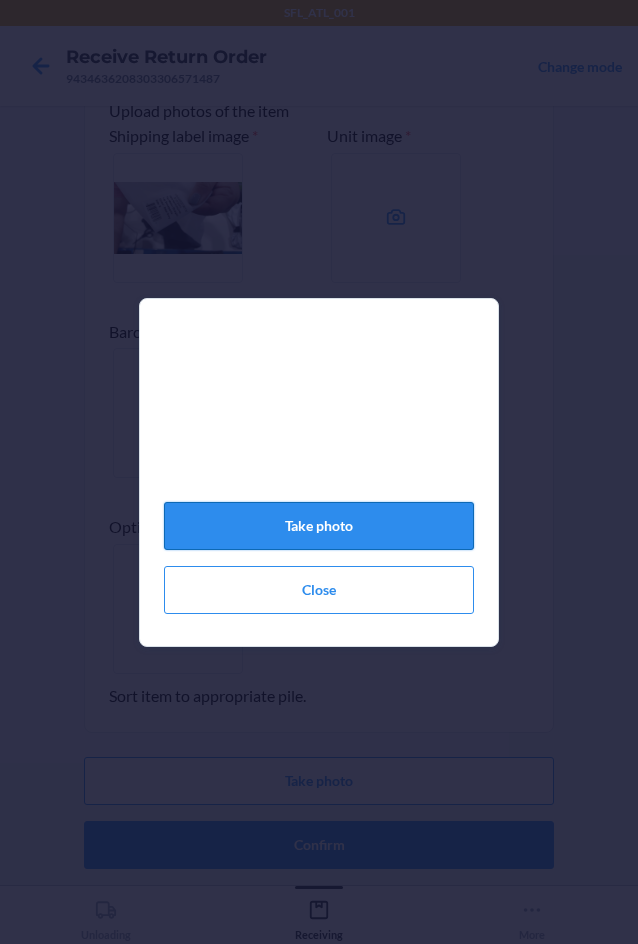 click on "Take photo" 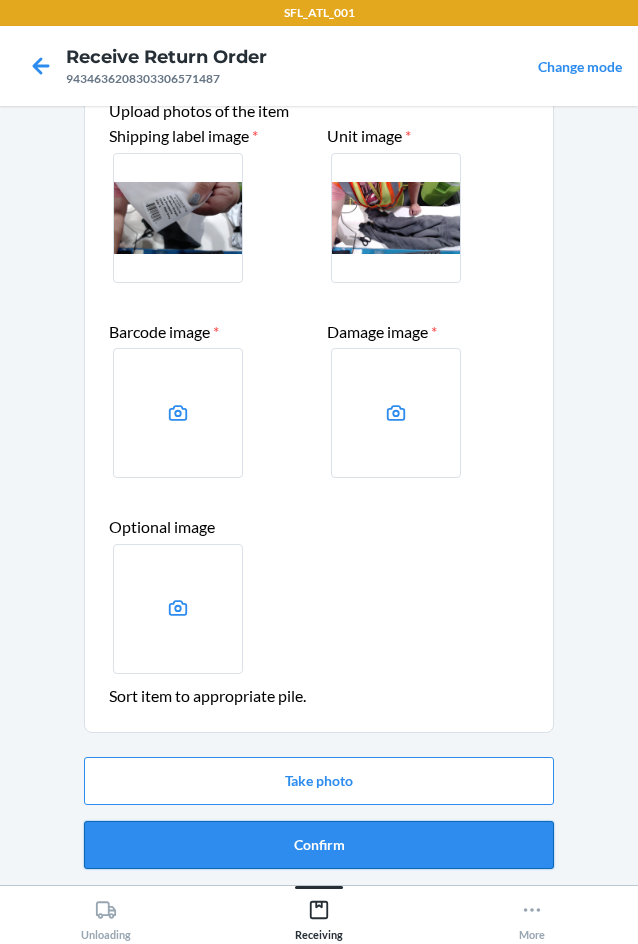 click on "Confirm" at bounding box center (319, 845) 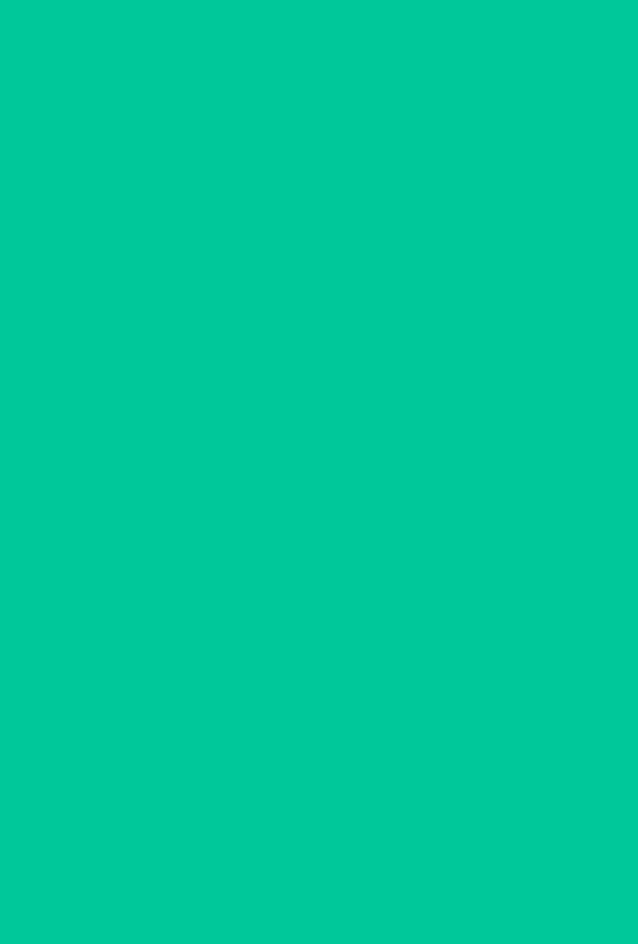 scroll, scrollTop: 0, scrollLeft: 0, axis: both 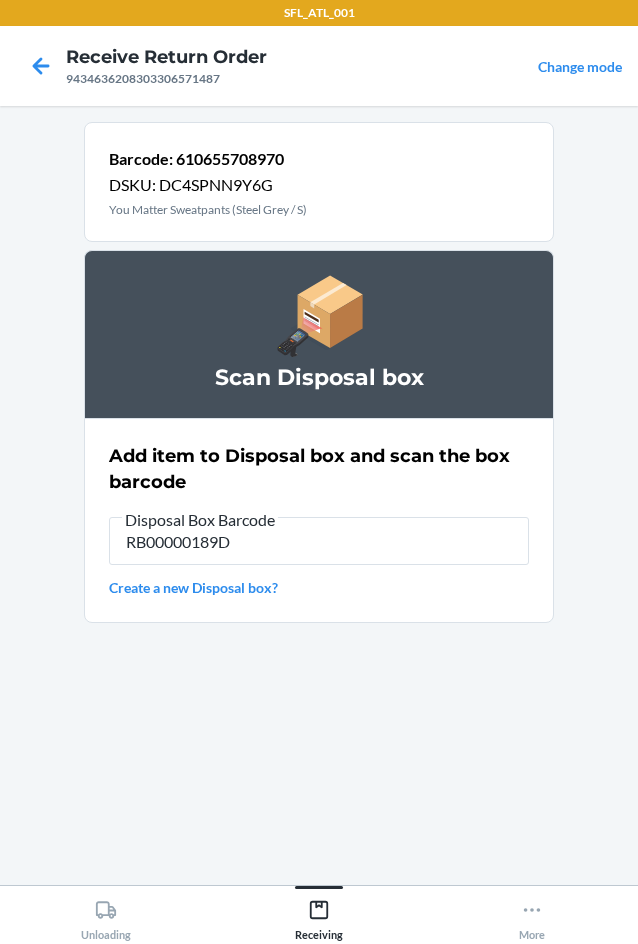 type on "RB00000189D" 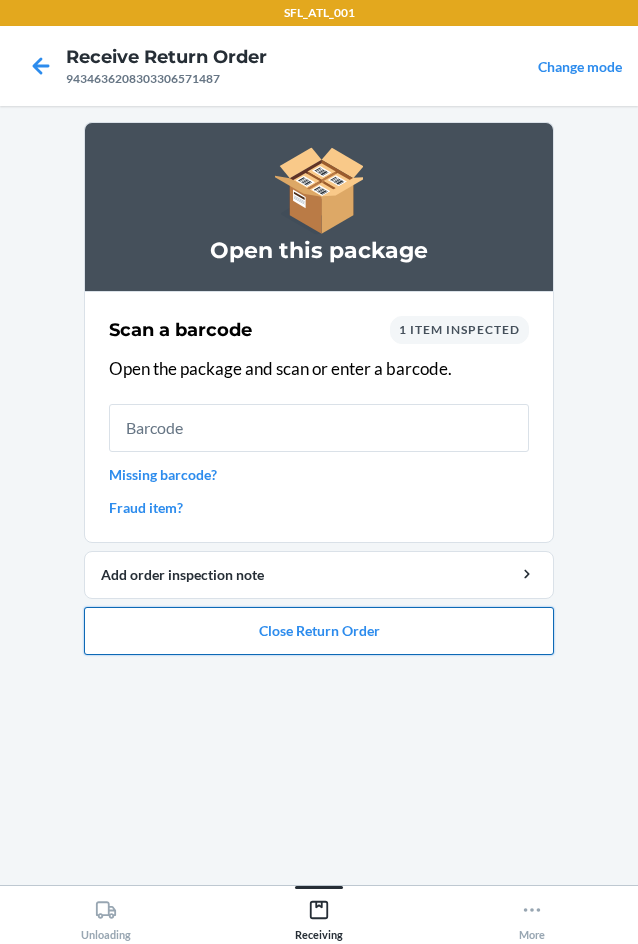 click on "Close Return Order" at bounding box center (319, 631) 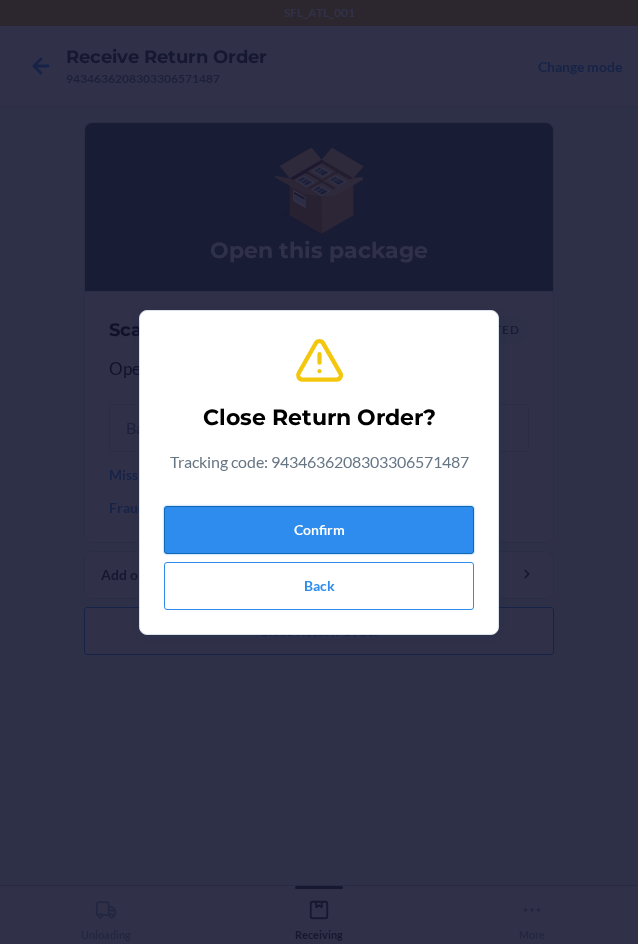 click on "Confirm" at bounding box center (319, 530) 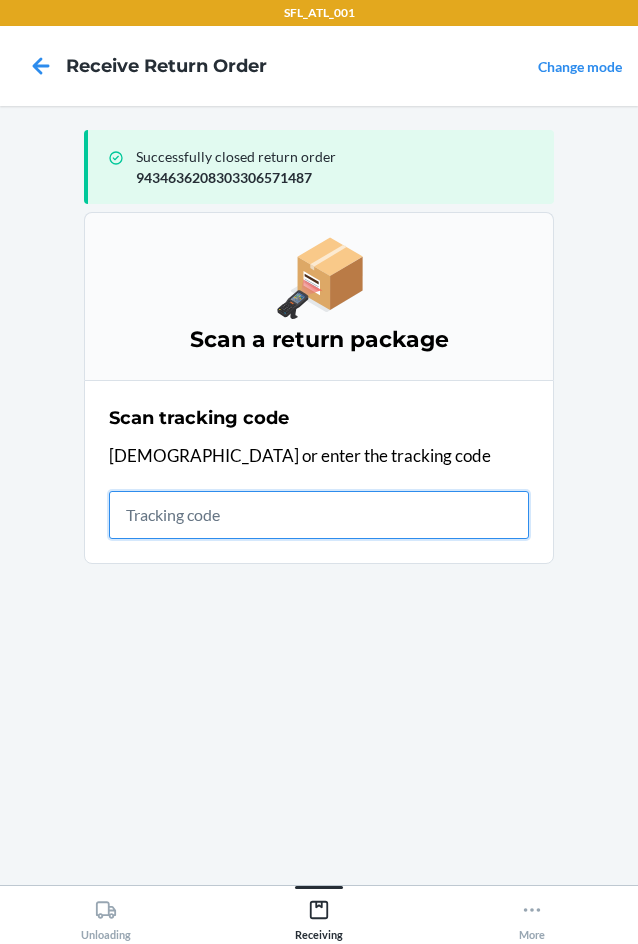 click at bounding box center (319, 515) 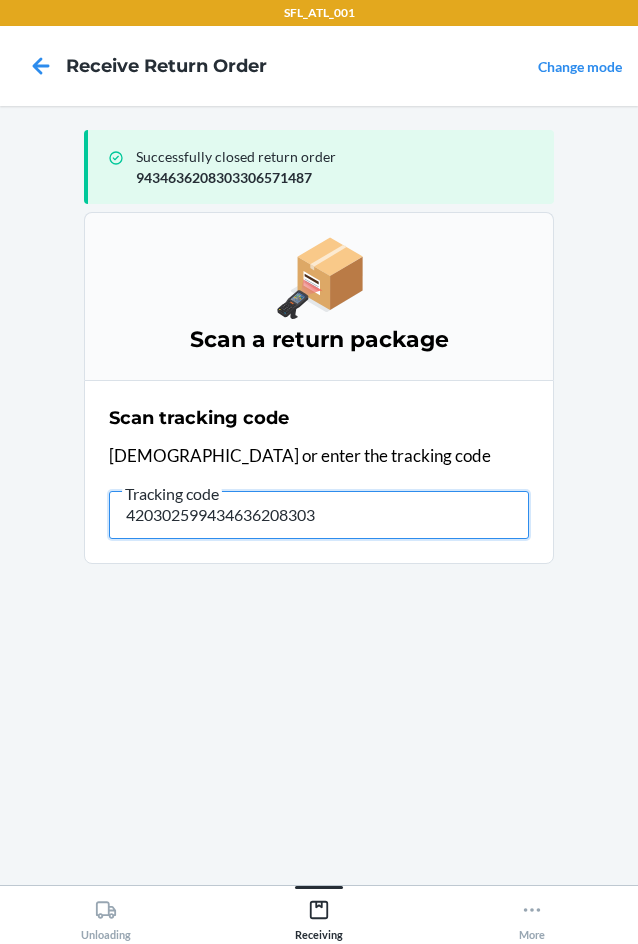 type on "4203025994346362083033" 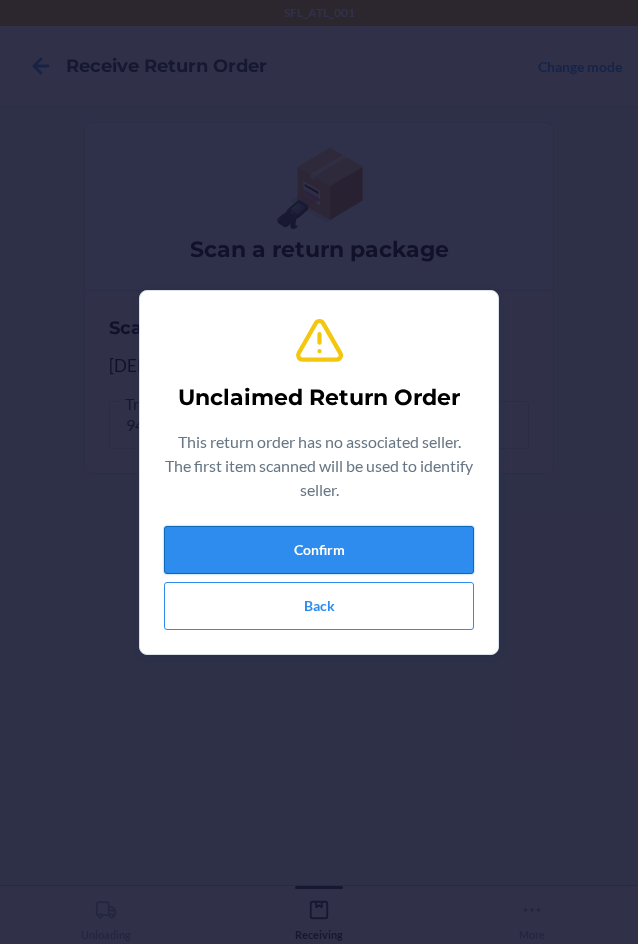 click on "Confirm" at bounding box center [319, 550] 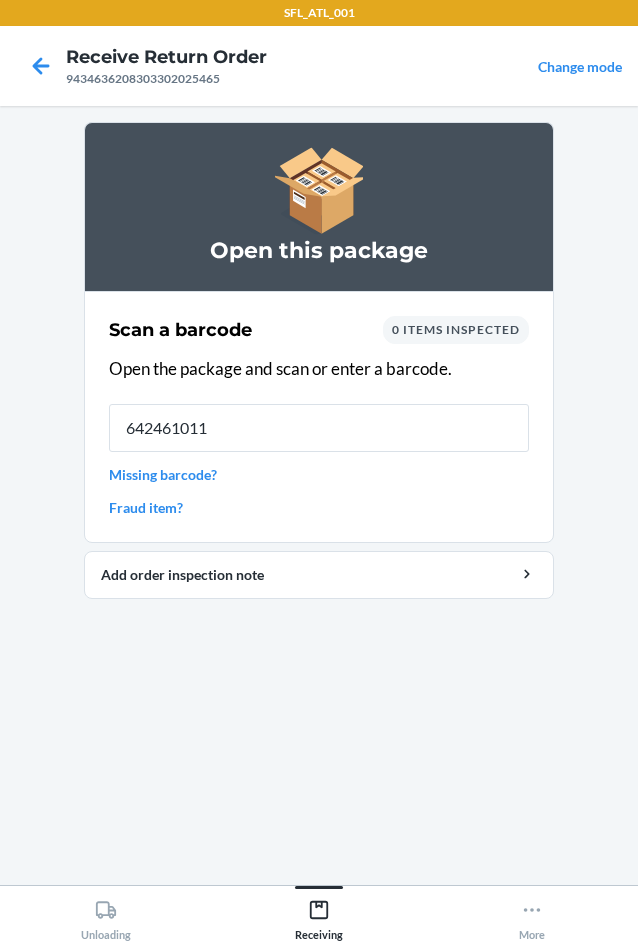 type on "6424610114" 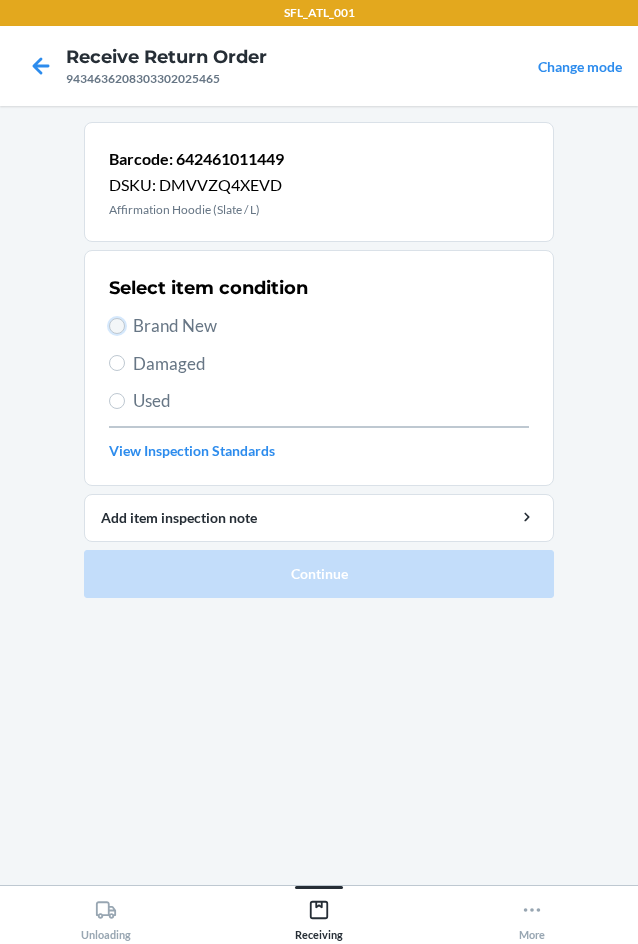 click on "Brand New" at bounding box center (117, 326) 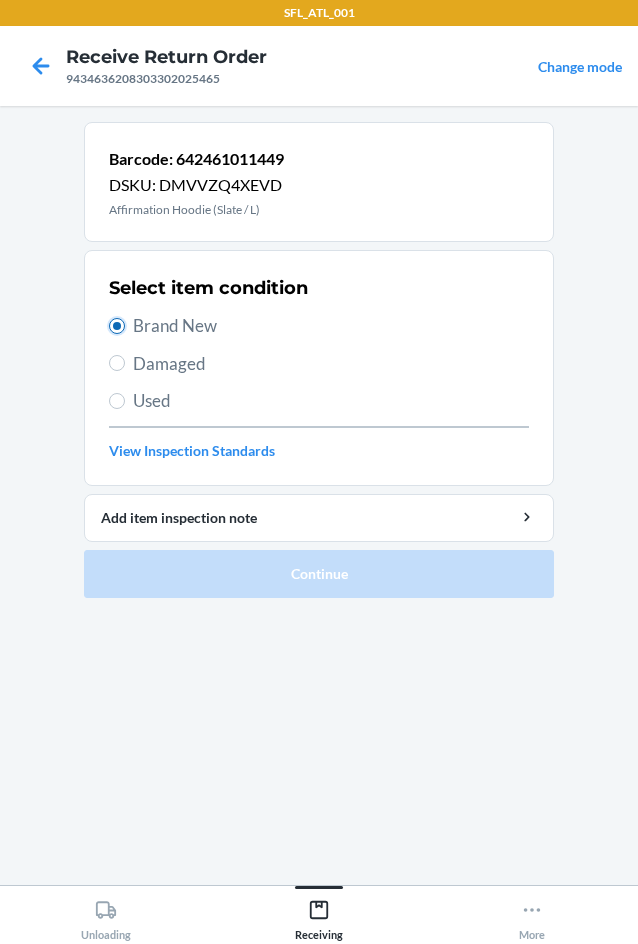 radio on "true" 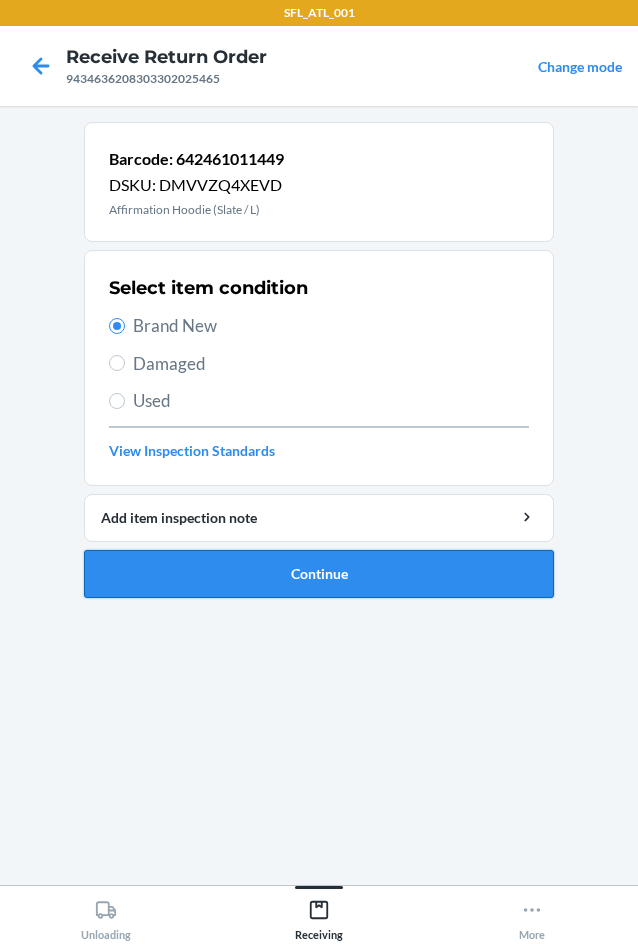 click on "Continue" at bounding box center [319, 574] 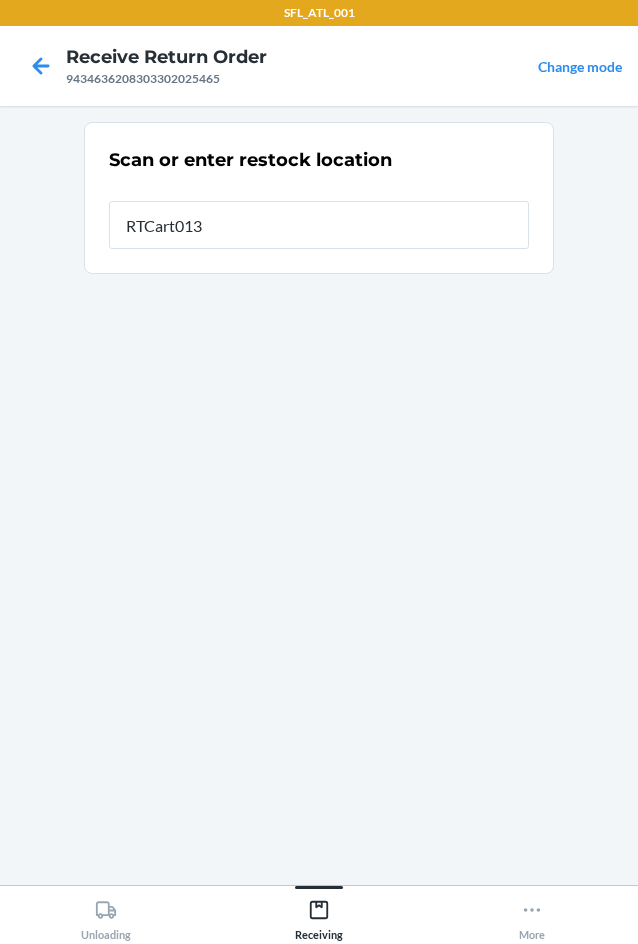 type on "RTCart013" 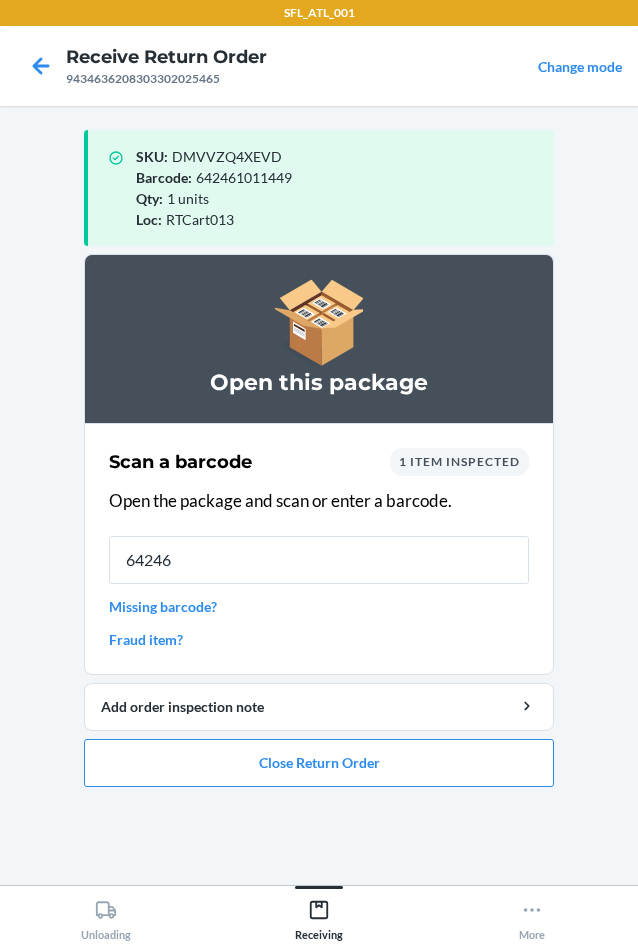 type 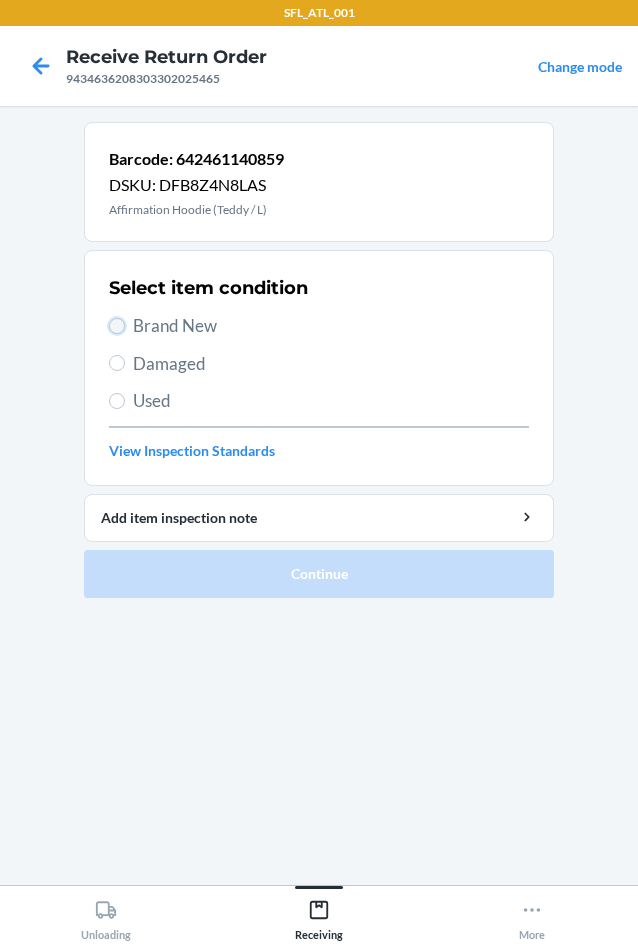 click on "Brand New" at bounding box center [117, 326] 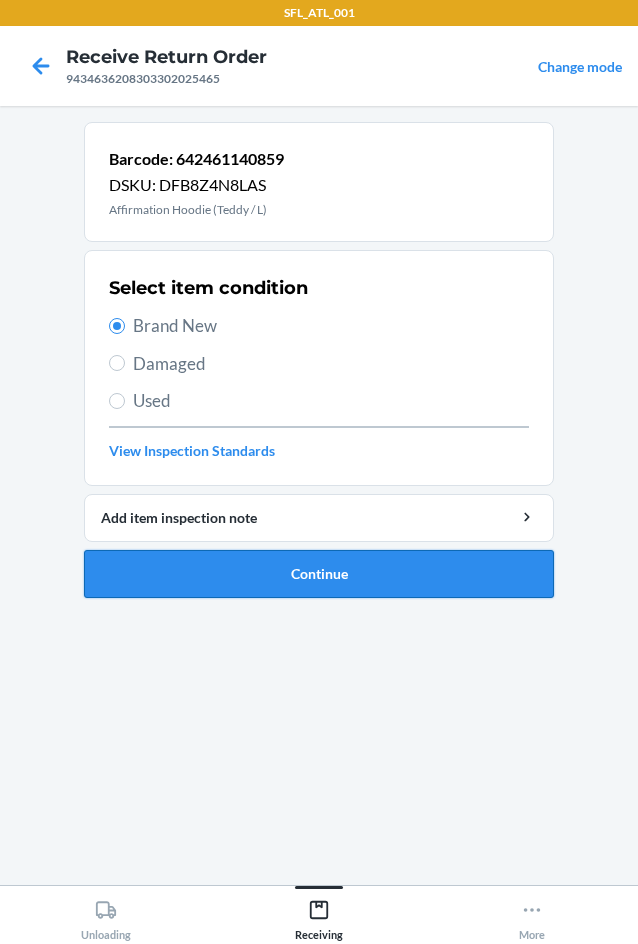 click on "Continue" at bounding box center [319, 574] 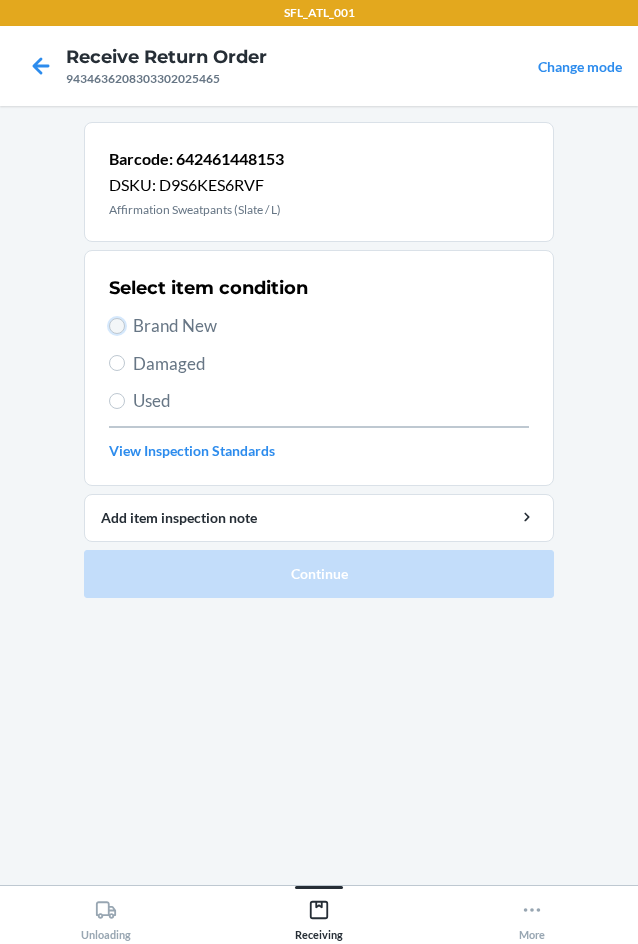 click on "Brand New" at bounding box center [117, 326] 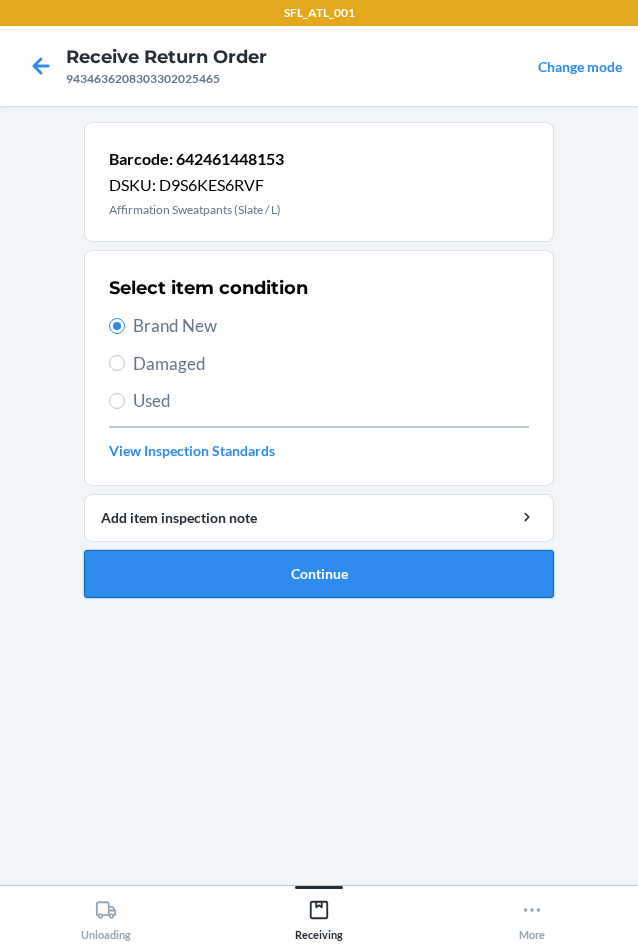 click on "Continue" at bounding box center (319, 574) 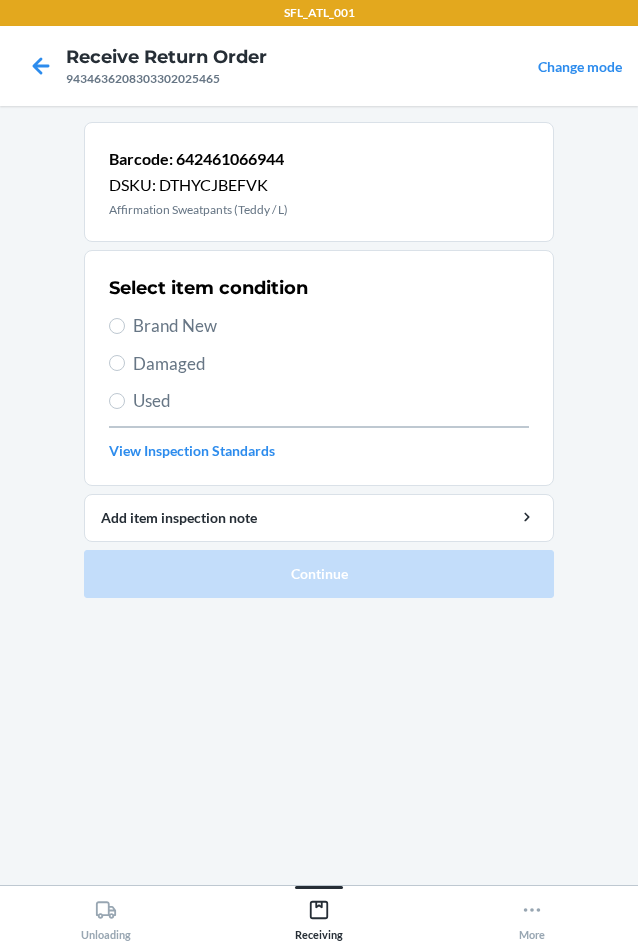 click on "Brand New" at bounding box center [319, 326] 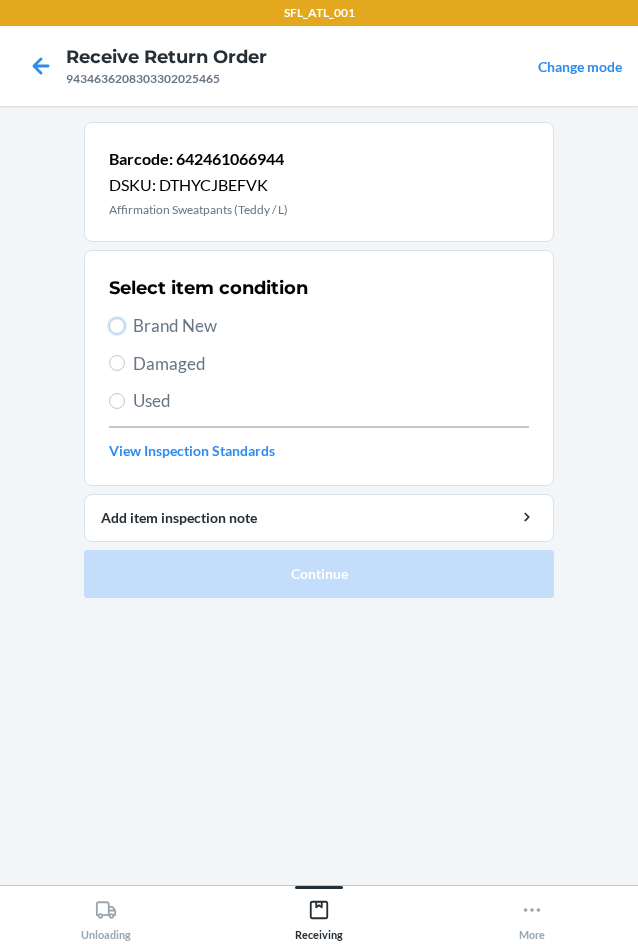 click on "Brand New" at bounding box center (117, 326) 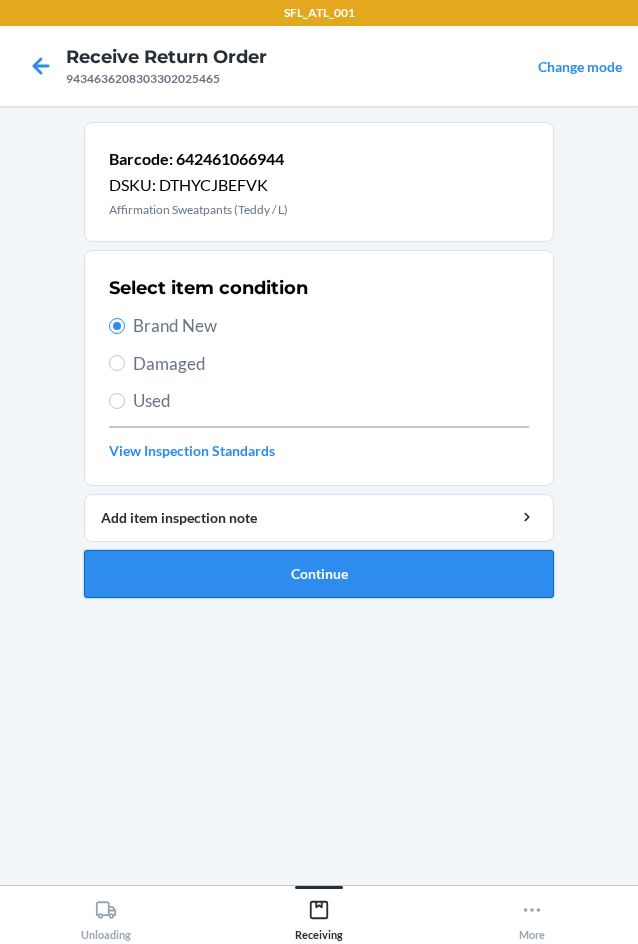 click on "Continue" at bounding box center [319, 574] 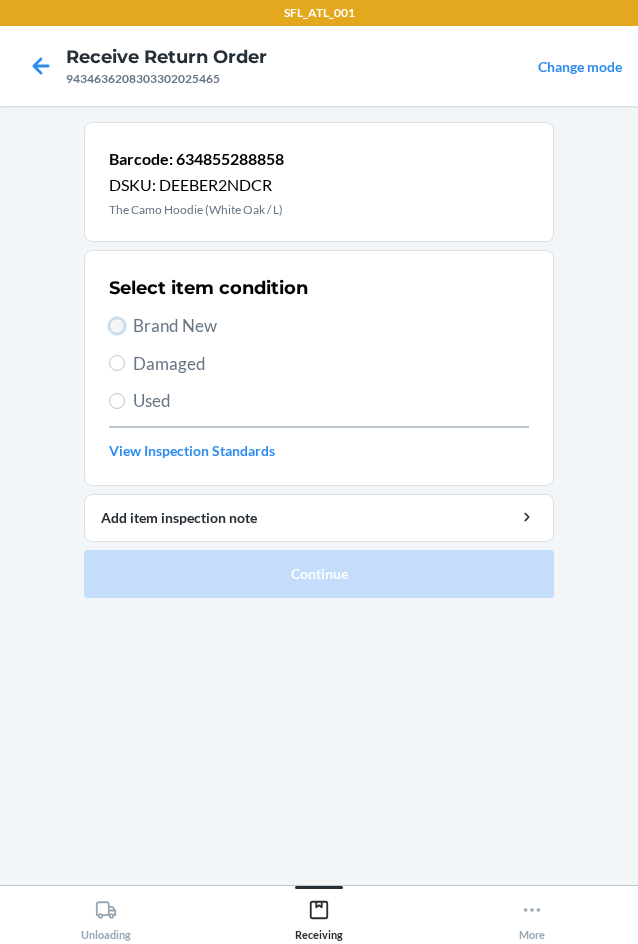 click on "Brand New" at bounding box center [117, 326] 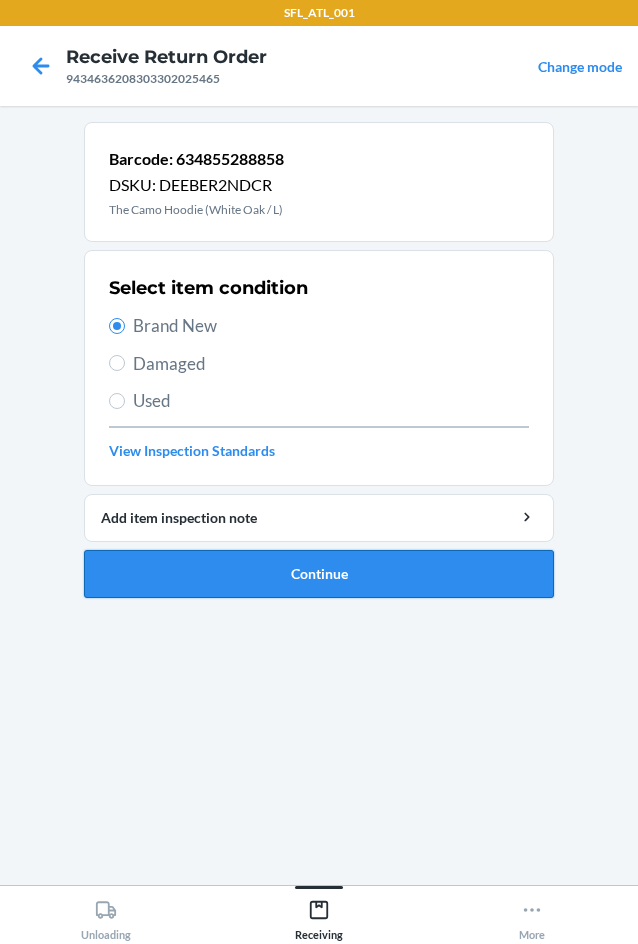 click on "Continue" at bounding box center (319, 574) 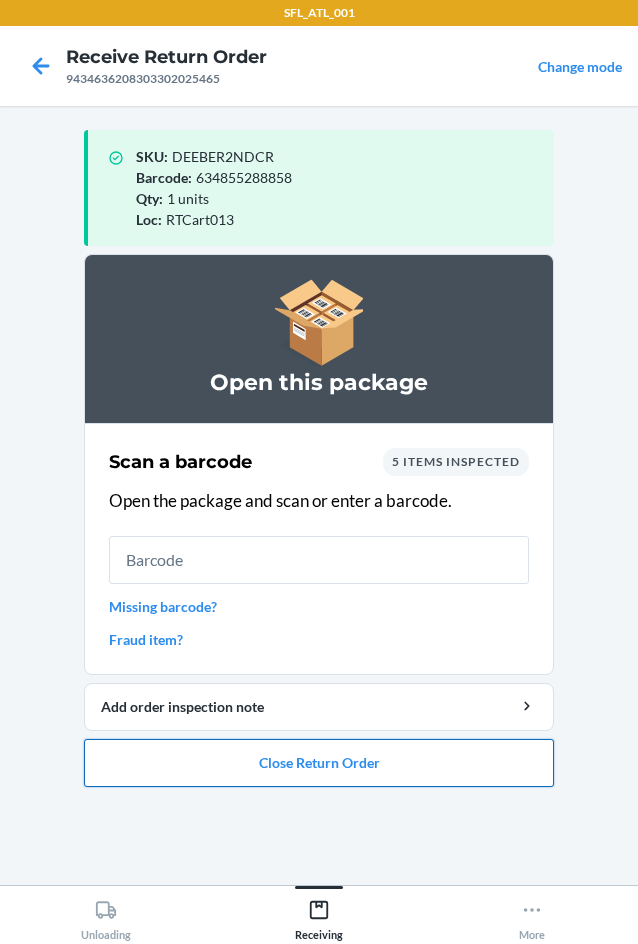 click on "Close Return Order" at bounding box center (319, 763) 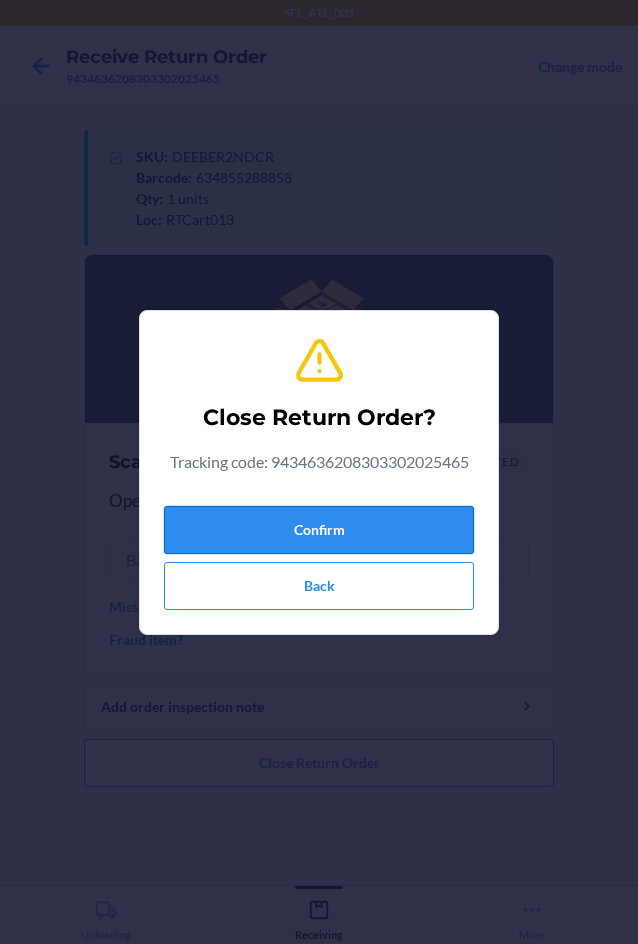 click on "Confirm" at bounding box center (319, 530) 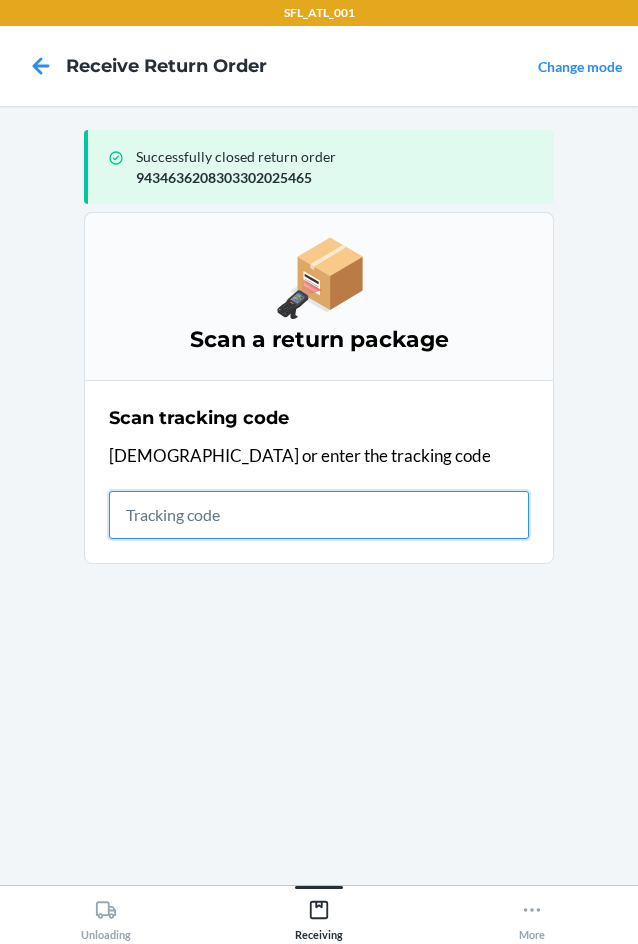click at bounding box center [319, 515] 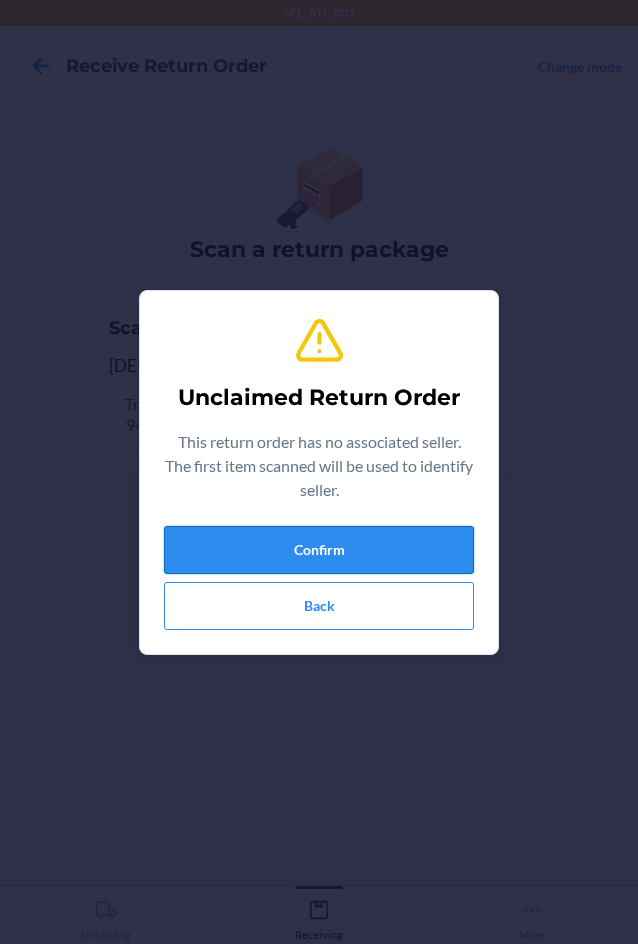 click on "Confirm" at bounding box center [319, 550] 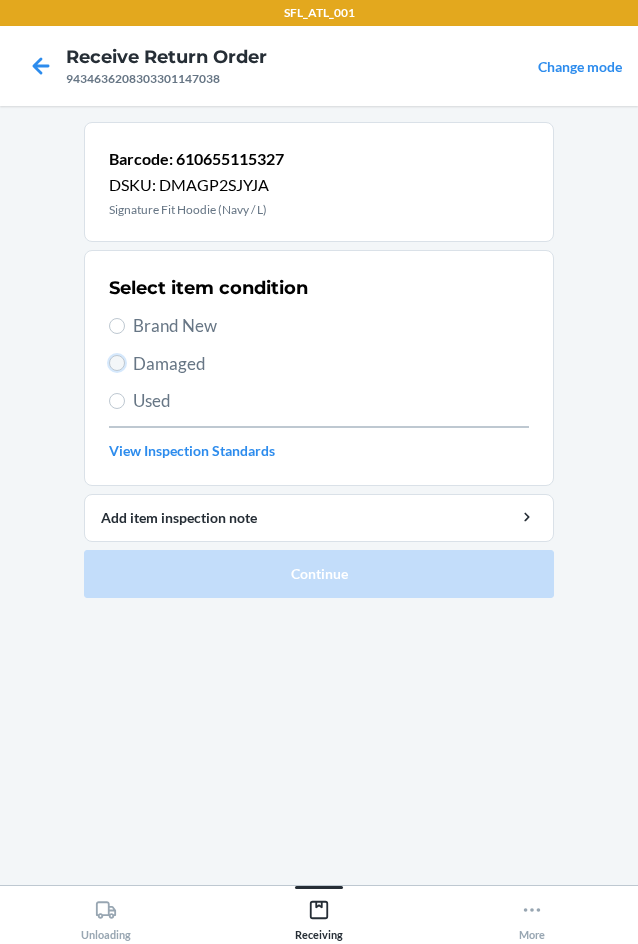 click on "Damaged" at bounding box center (117, 363) 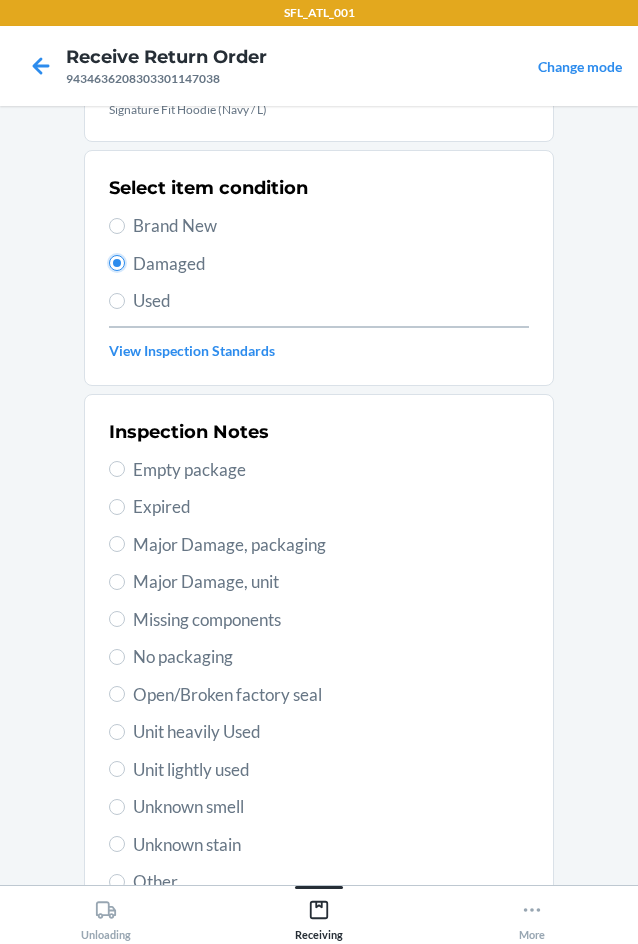 scroll, scrollTop: 200, scrollLeft: 0, axis: vertical 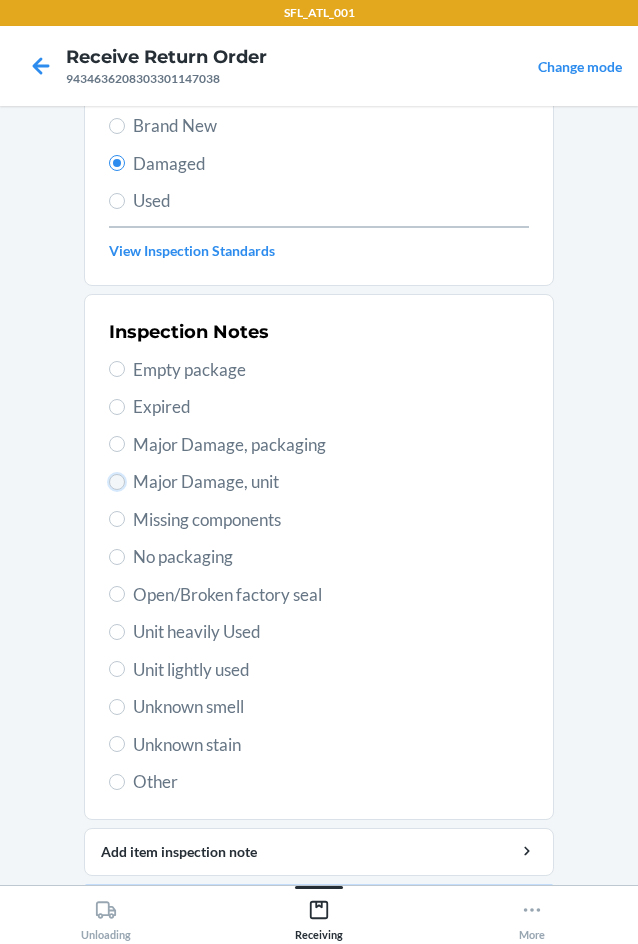 click on "Major Damage, unit" at bounding box center [117, 482] 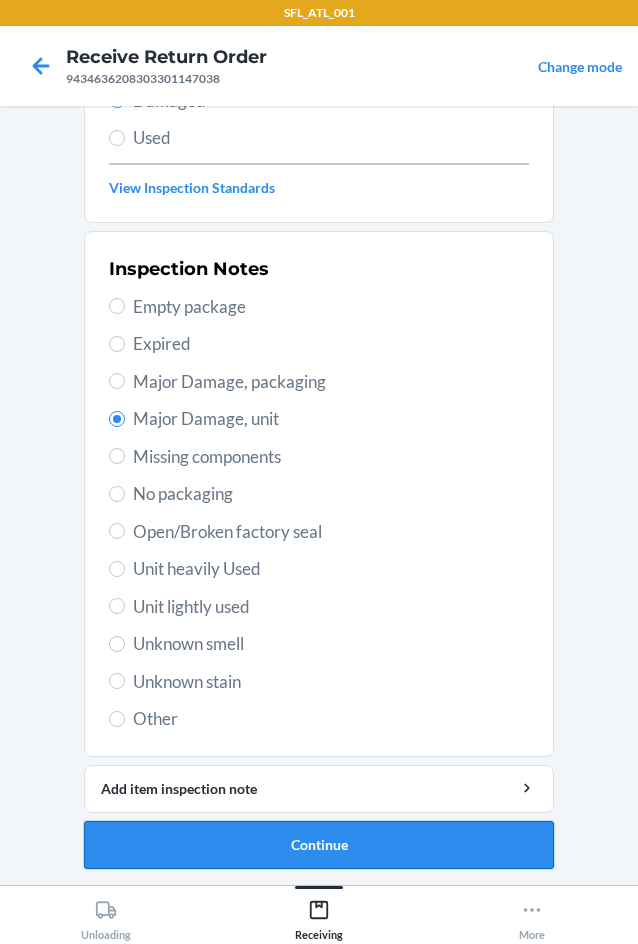 click on "Continue" at bounding box center [319, 845] 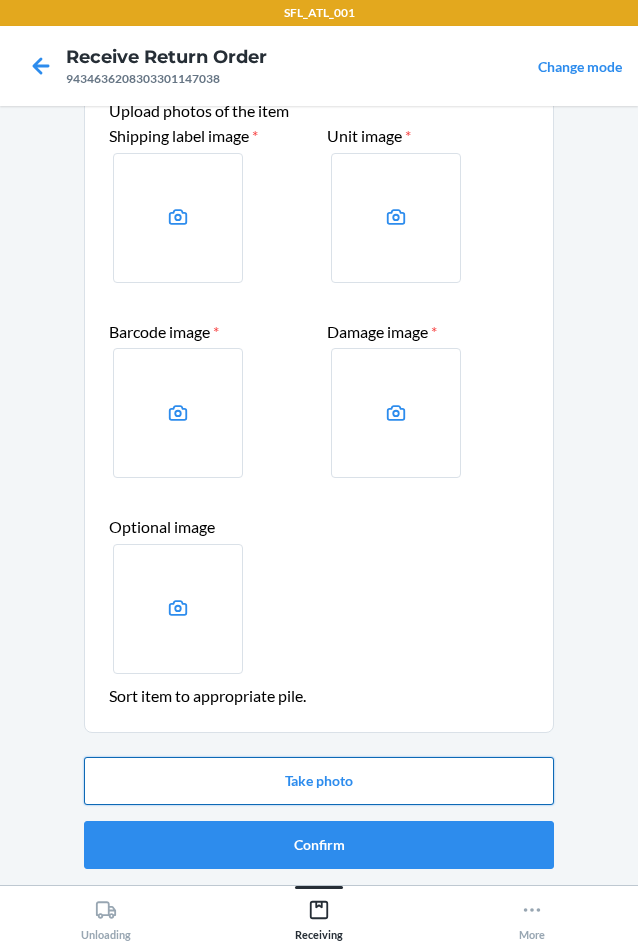 click on "Take photo" at bounding box center (319, 781) 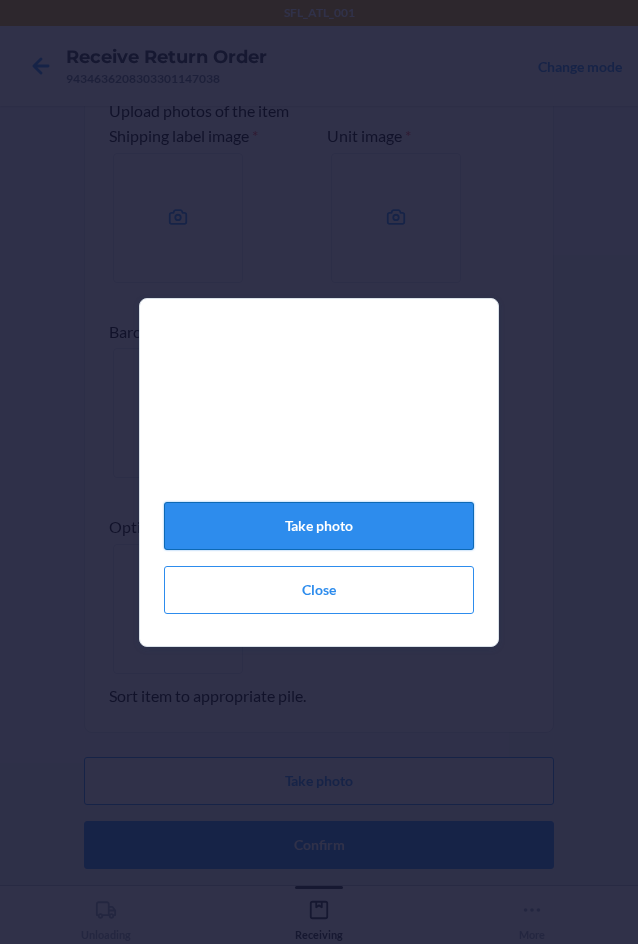 click on "Take photo" 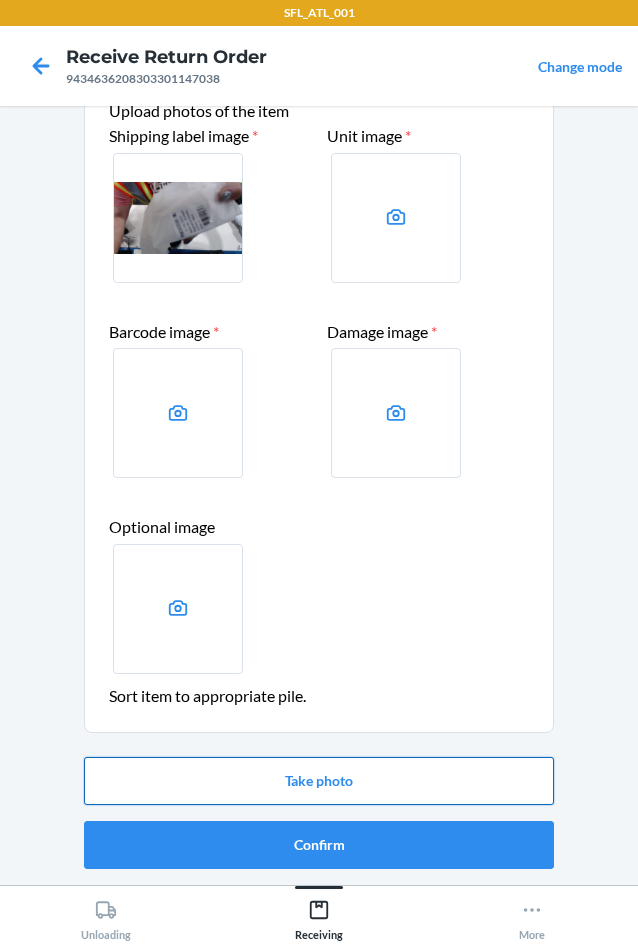 click on "Take photo" at bounding box center (319, 781) 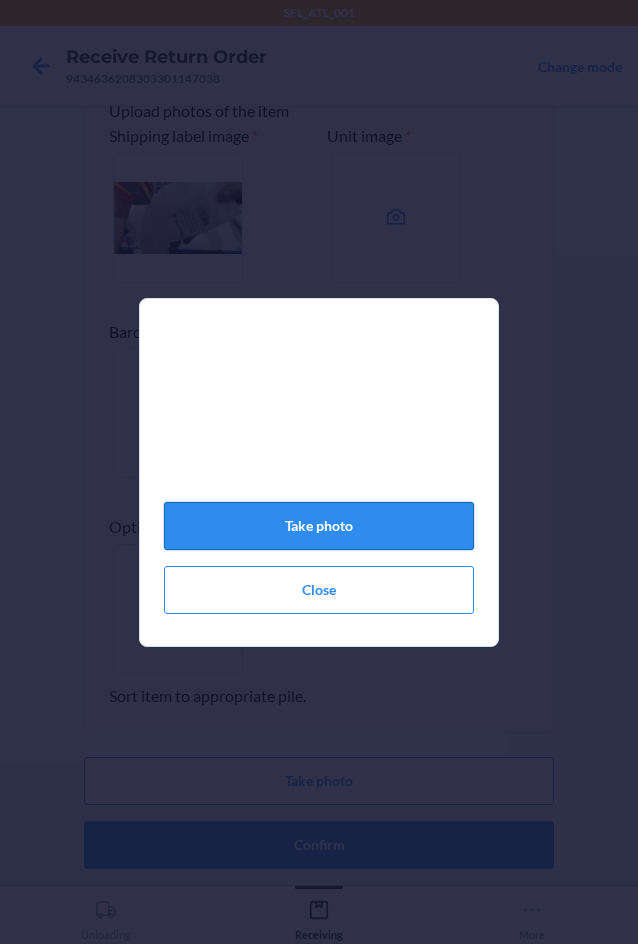 click on "Take photo" 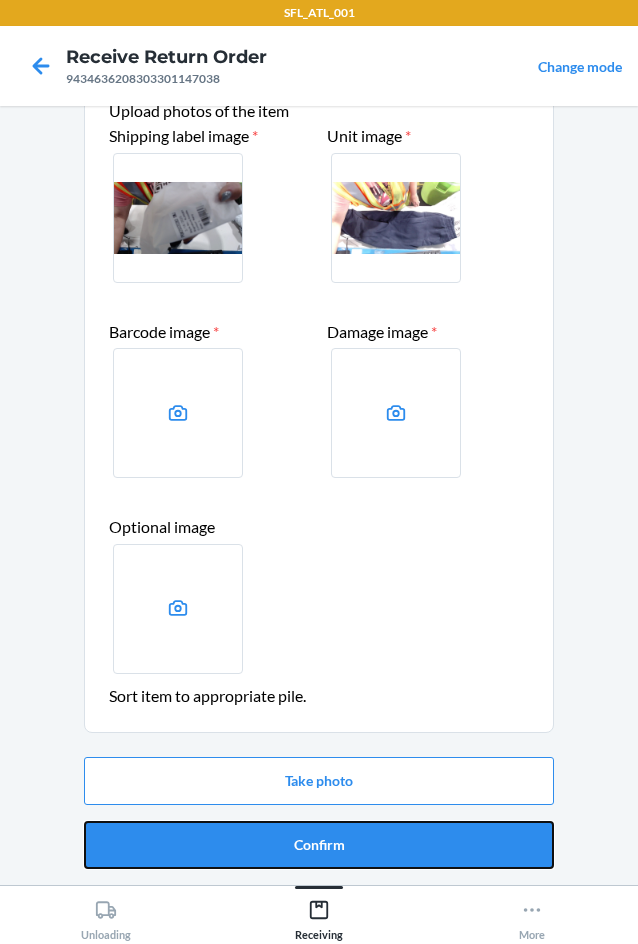 click on "Confirm" at bounding box center [319, 845] 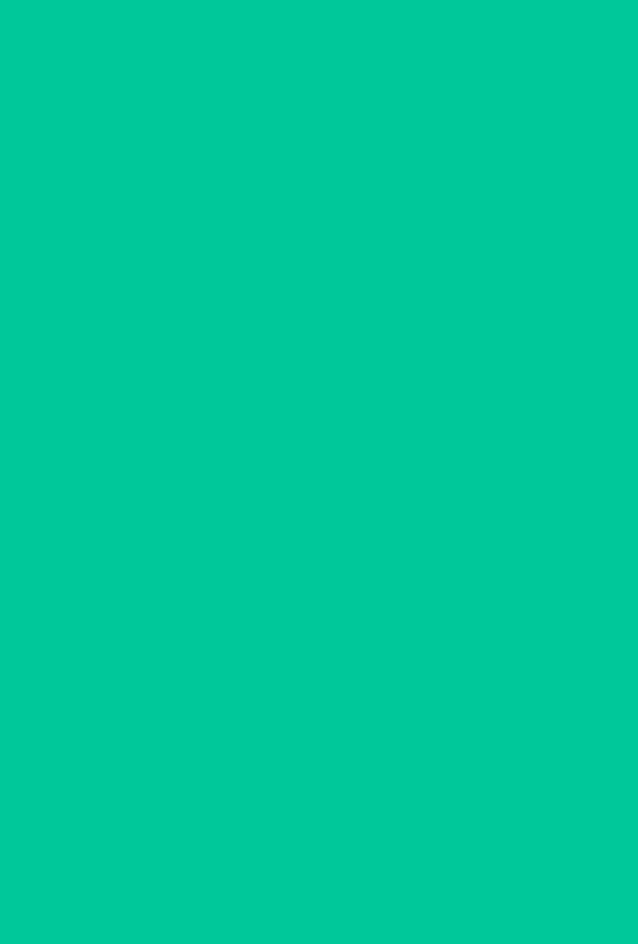 scroll, scrollTop: 0, scrollLeft: 0, axis: both 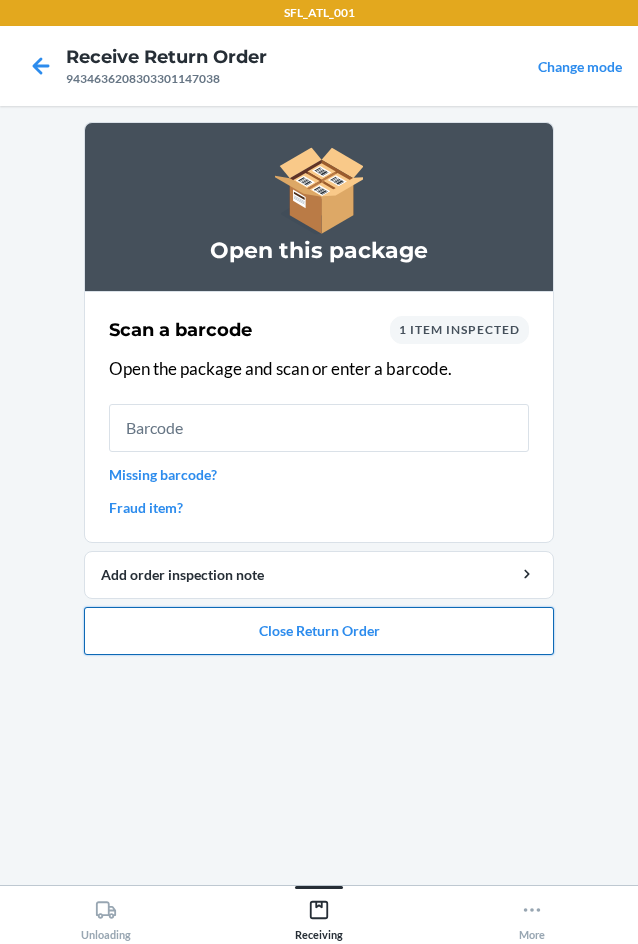 click on "Close Return Order" at bounding box center [319, 631] 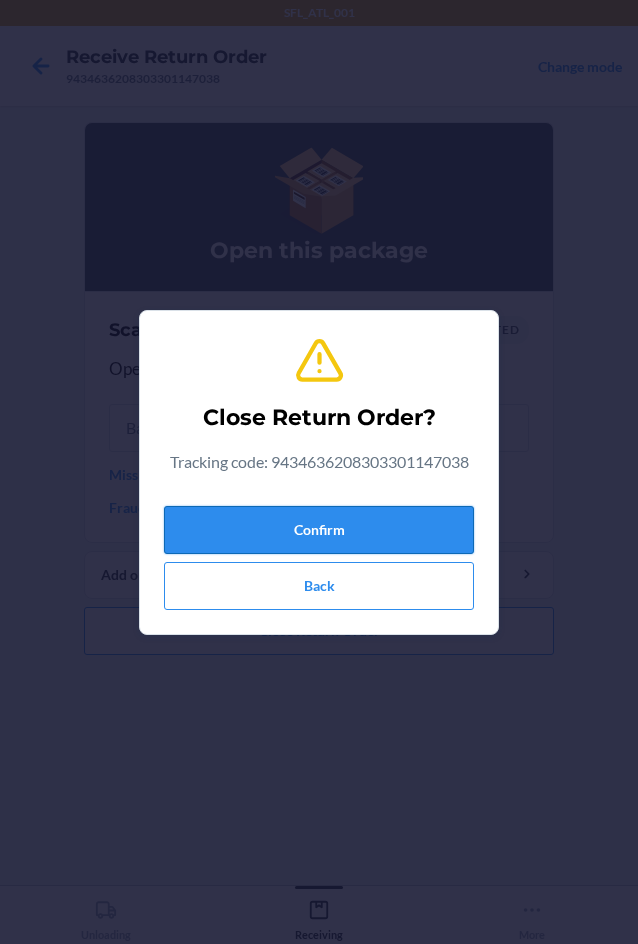 click on "Confirm" at bounding box center (319, 530) 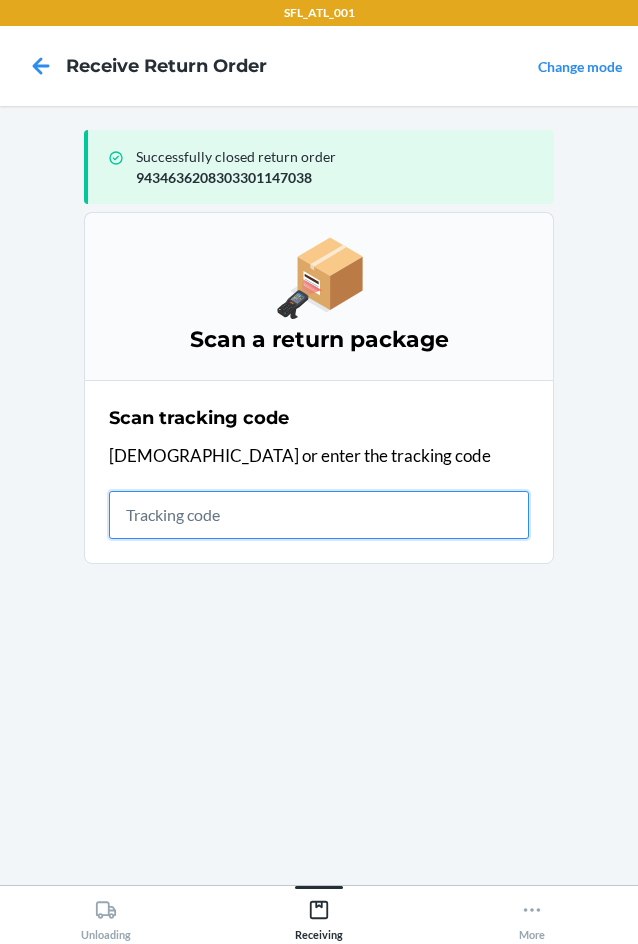 click at bounding box center [319, 515] 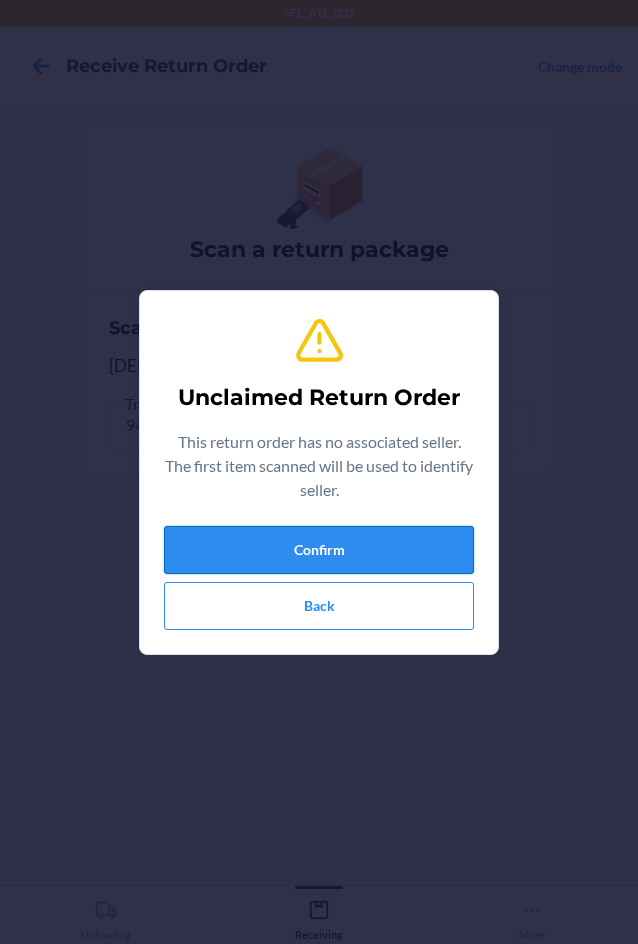 click on "Confirm" at bounding box center [319, 550] 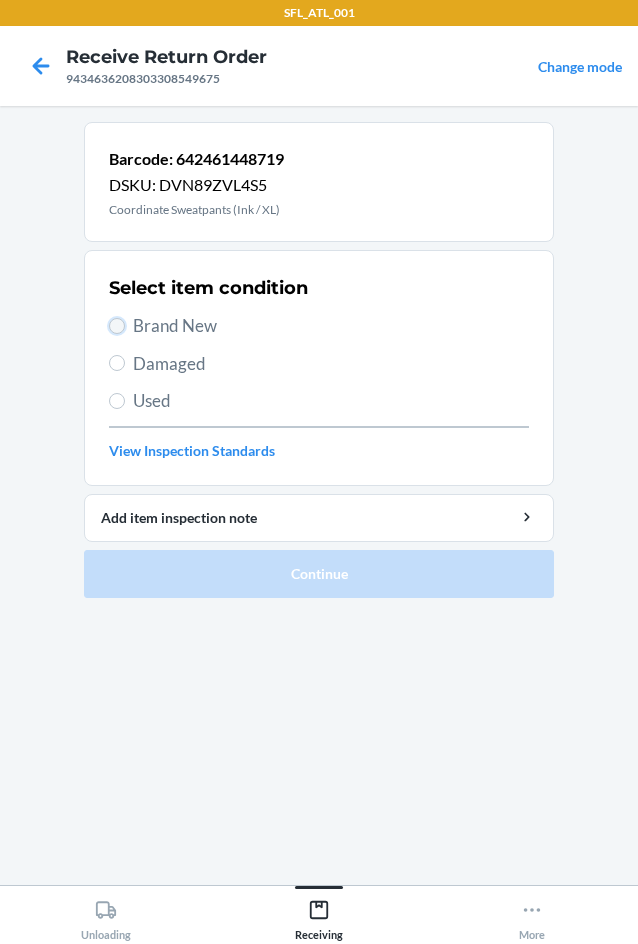 click on "Brand New" at bounding box center (117, 326) 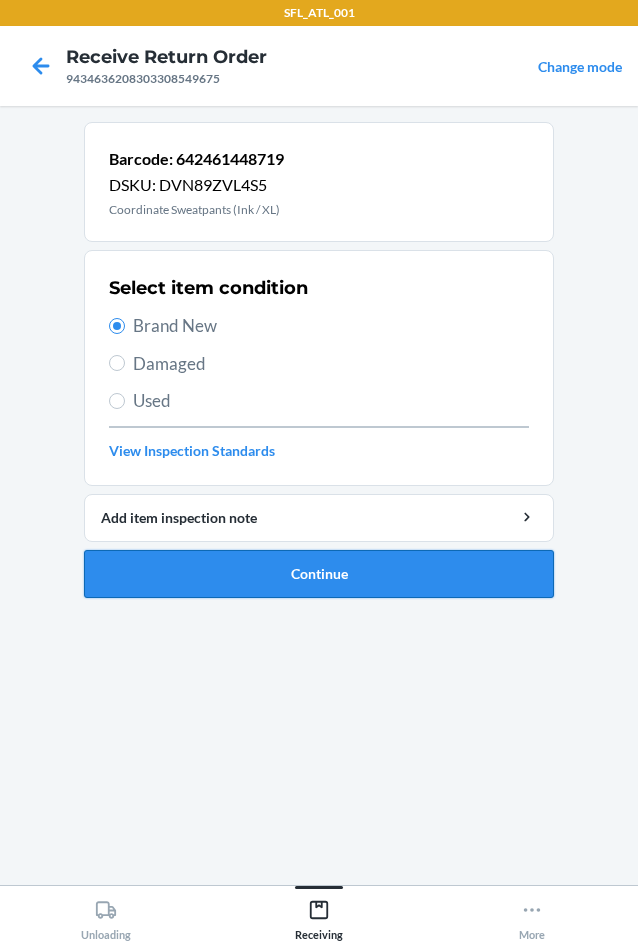 click on "Continue" at bounding box center (319, 574) 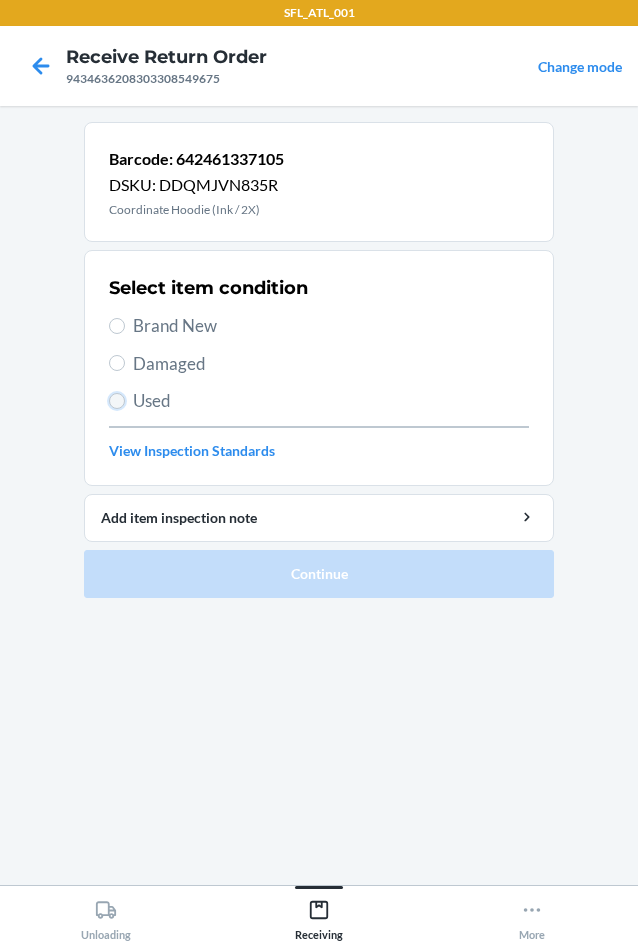 click on "Used" at bounding box center [117, 401] 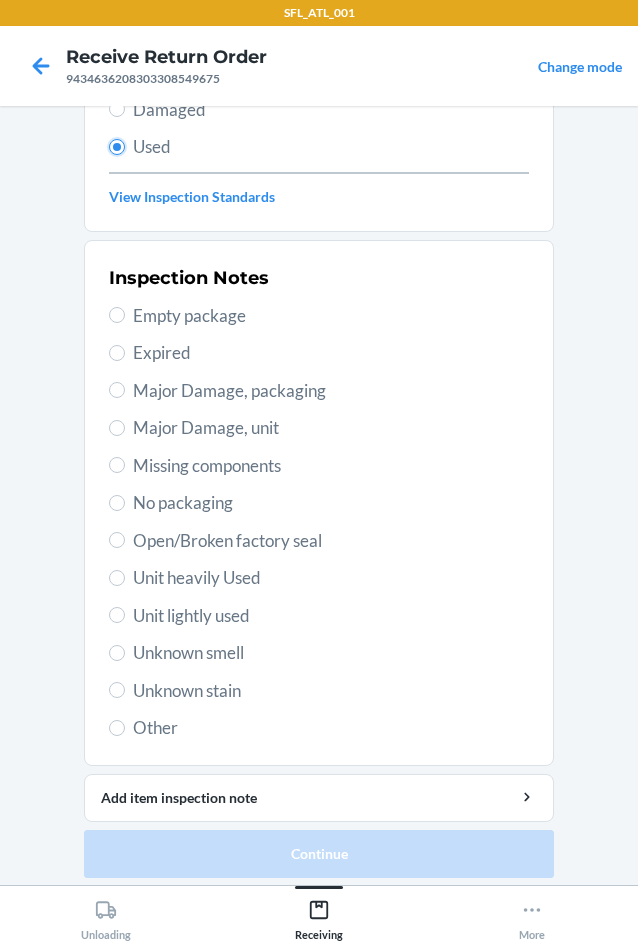 scroll, scrollTop: 263, scrollLeft: 0, axis: vertical 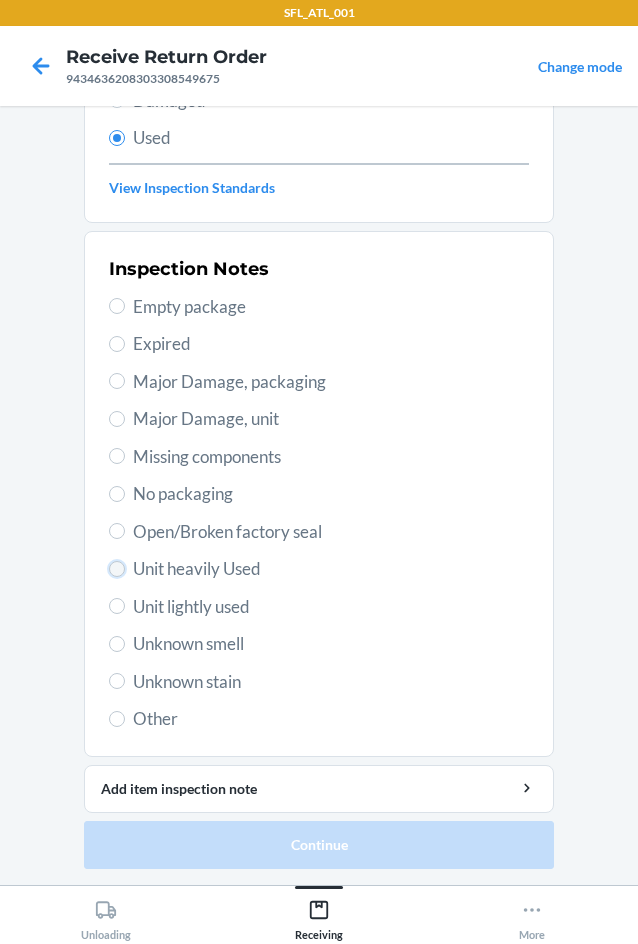 click on "Unit heavily Used" at bounding box center [117, 569] 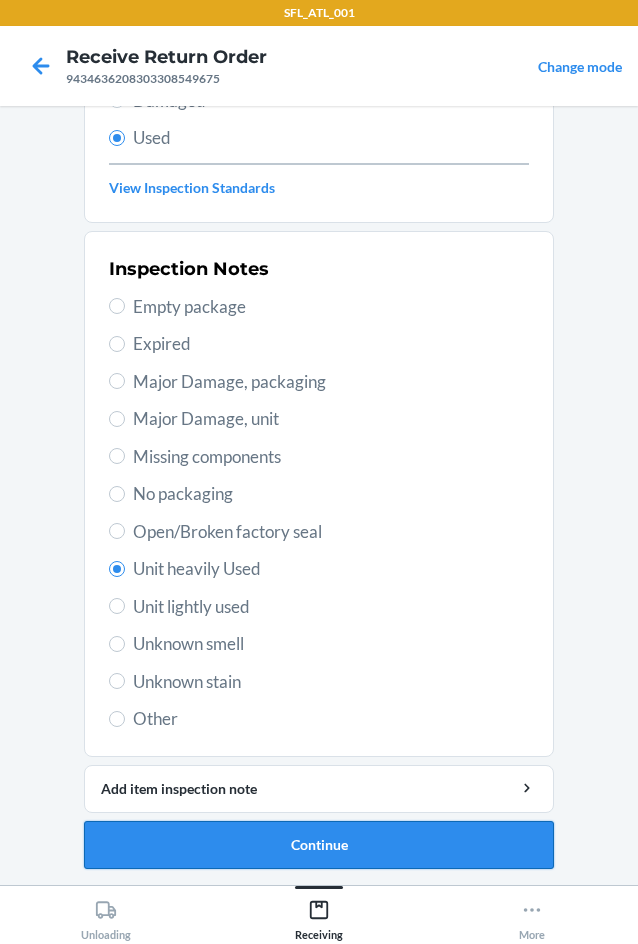 click on "Continue" at bounding box center [319, 845] 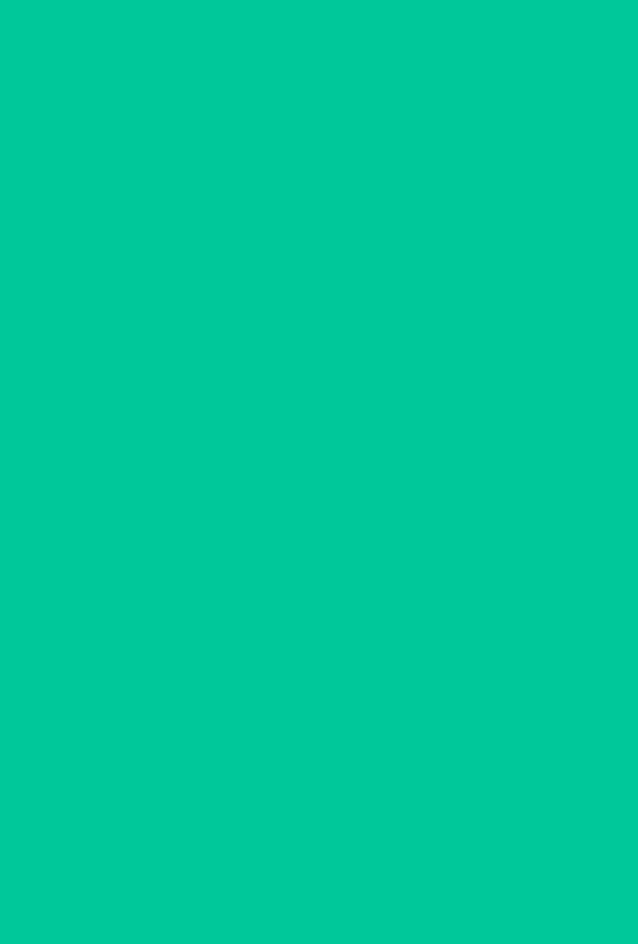 scroll, scrollTop: 0, scrollLeft: 0, axis: both 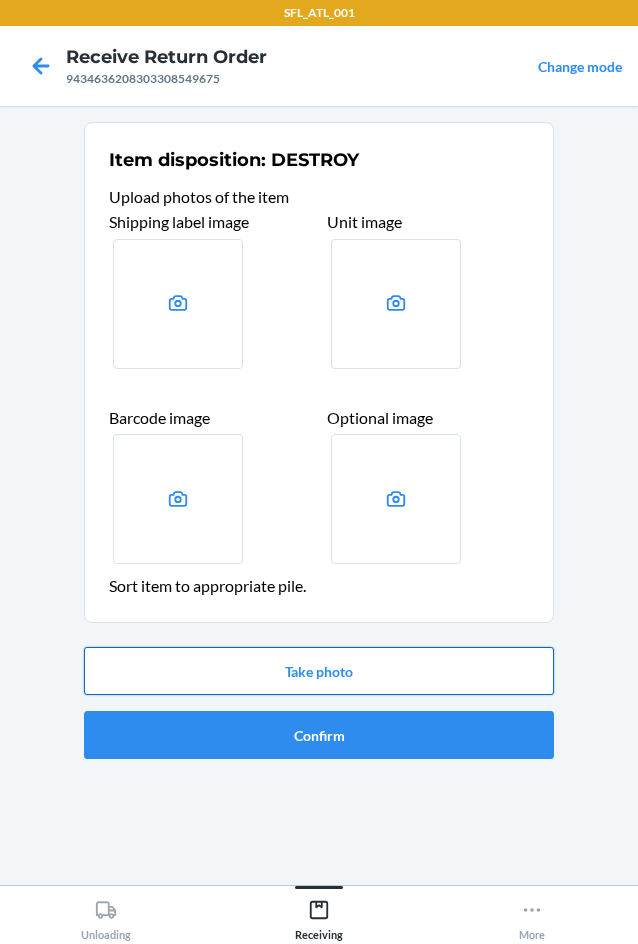click on "Take photo" at bounding box center (319, 671) 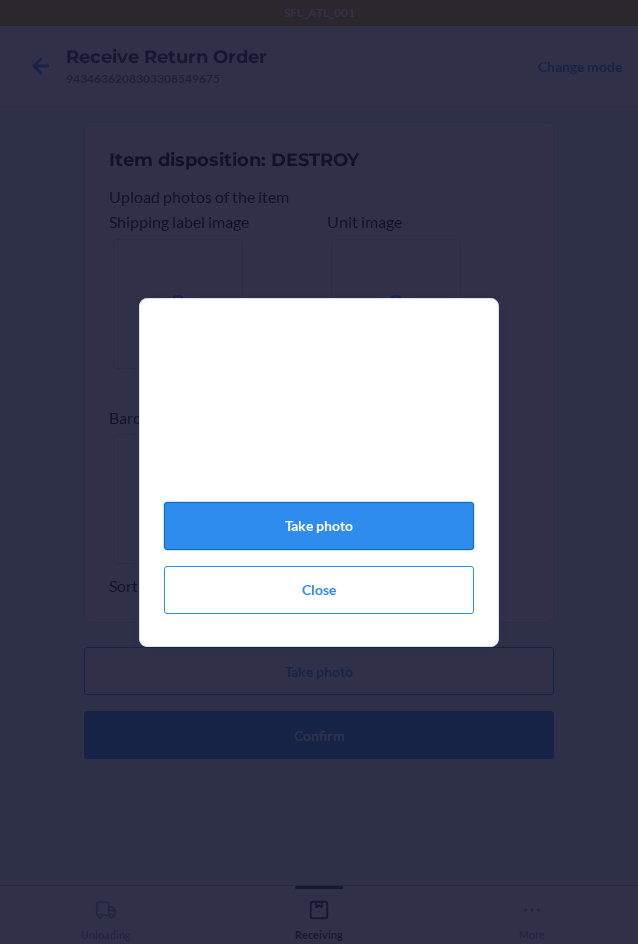 click on "Take photo" 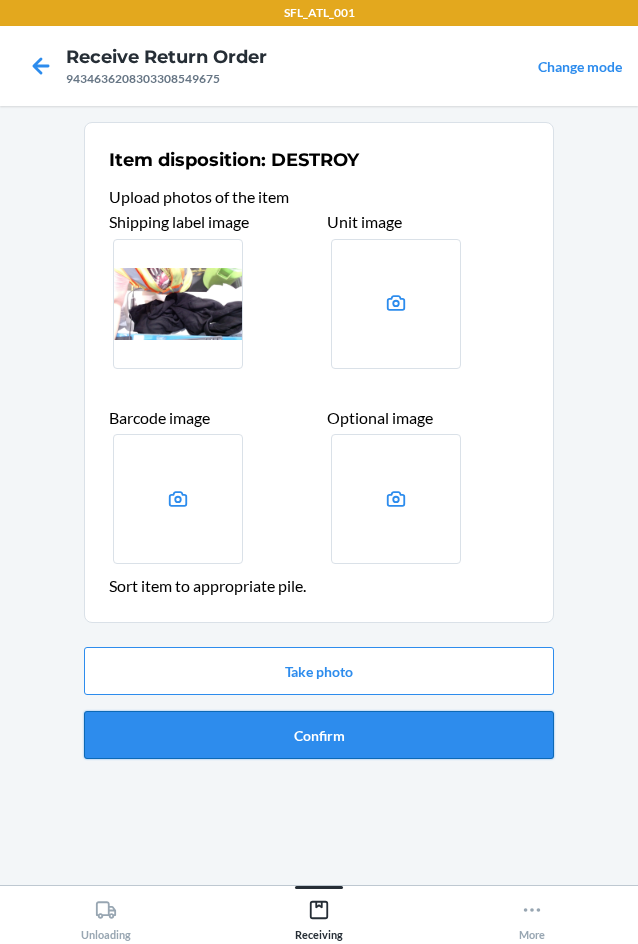 click on "Confirm" at bounding box center (319, 735) 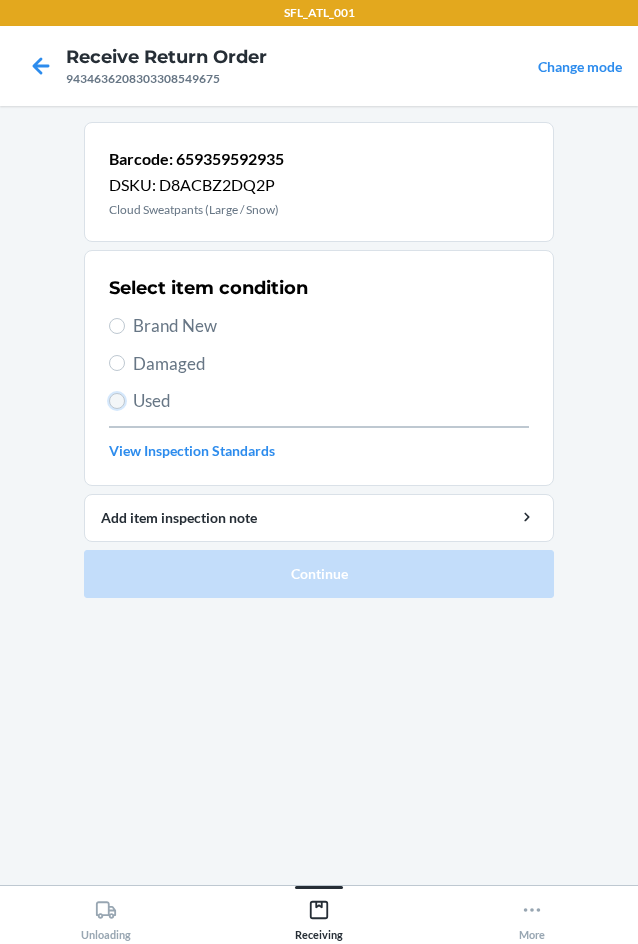 click on "Used" at bounding box center [117, 401] 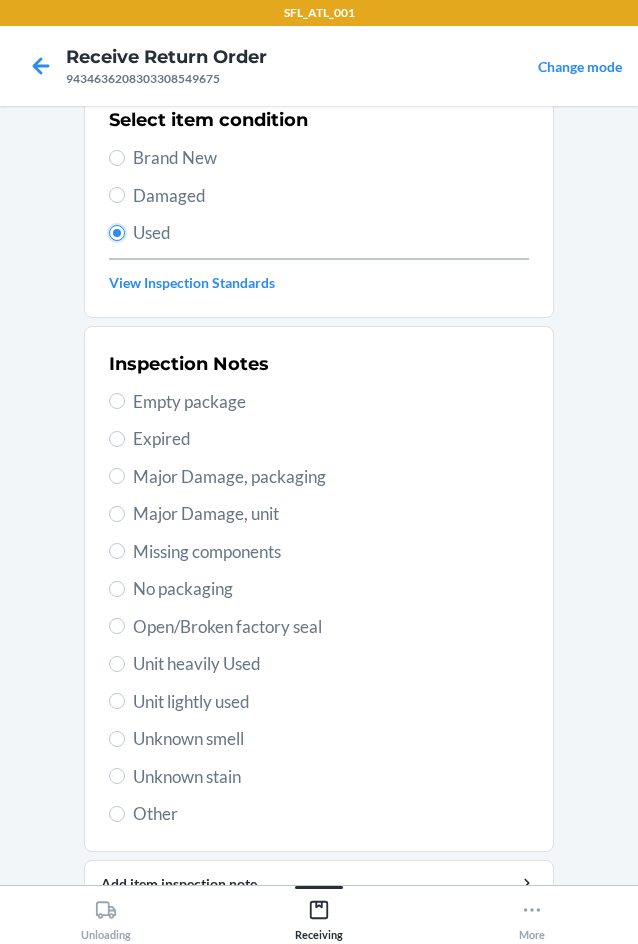 scroll, scrollTop: 200, scrollLeft: 0, axis: vertical 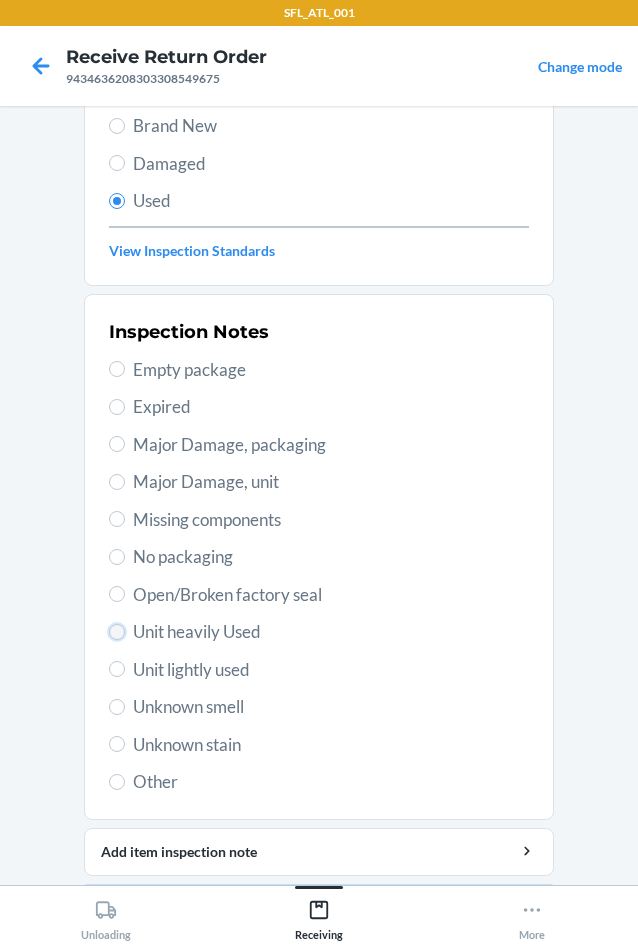 click on "Unit heavily Used" at bounding box center (117, 632) 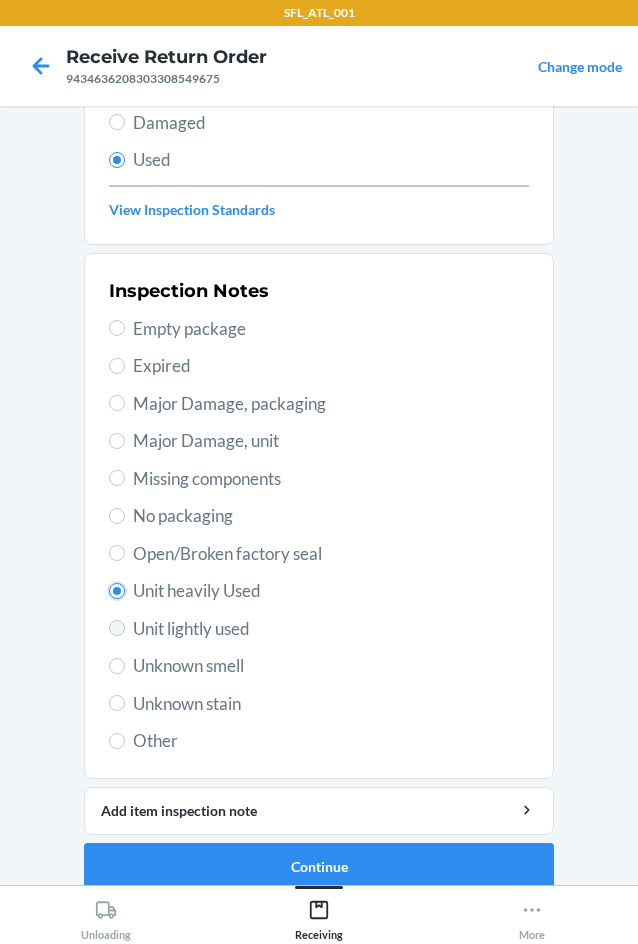 scroll, scrollTop: 263, scrollLeft: 0, axis: vertical 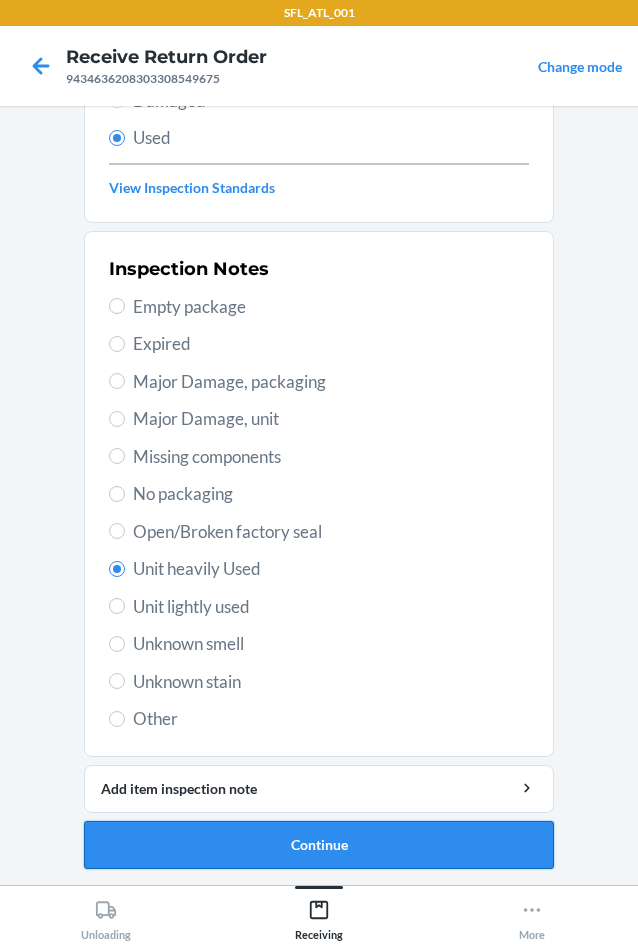 click on "Continue" at bounding box center [319, 845] 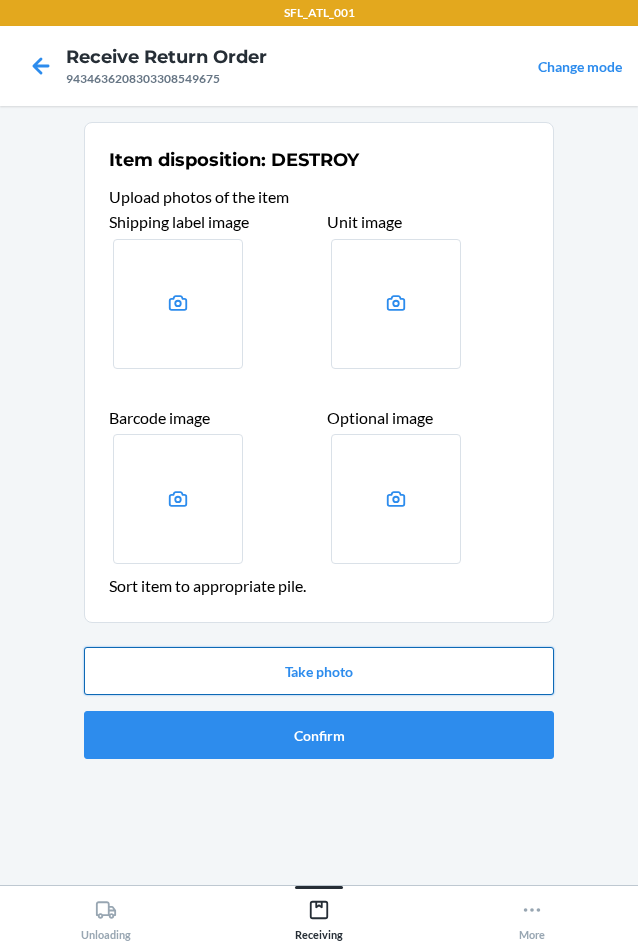 click on "Take photo" at bounding box center (319, 671) 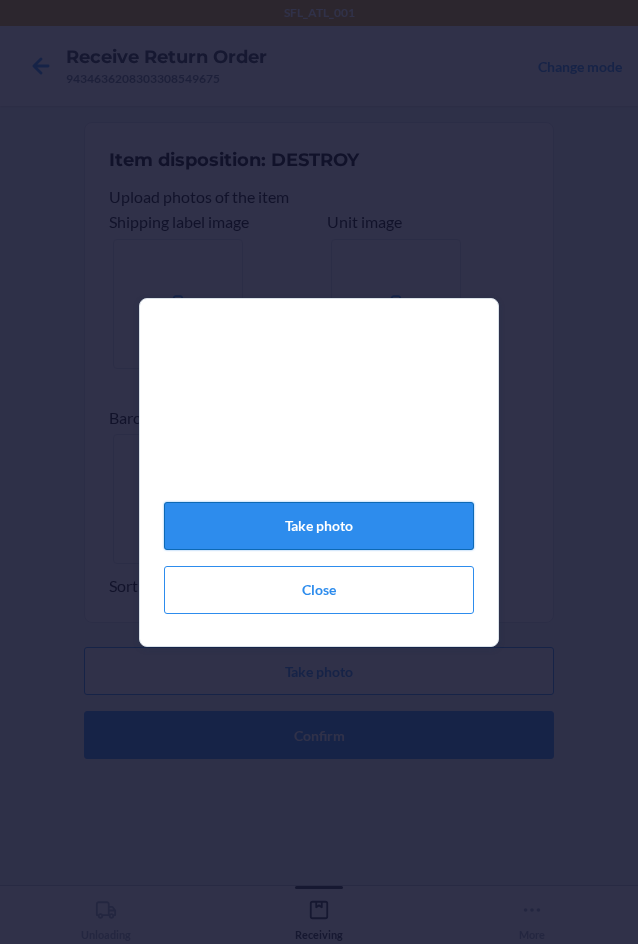 click on "Take photo" 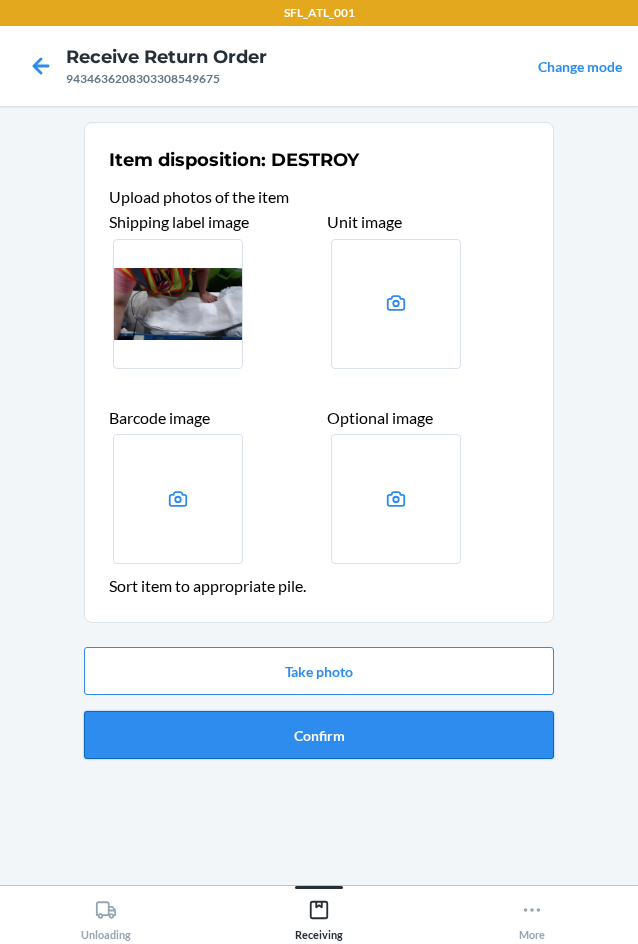 click on "Confirm" at bounding box center [319, 735] 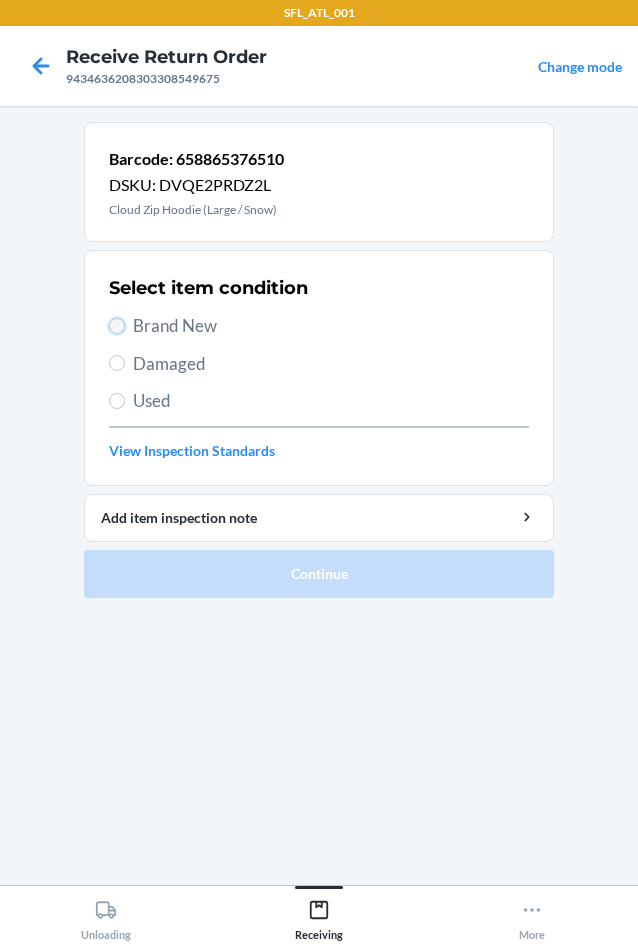 click on "Brand New" at bounding box center (117, 326) 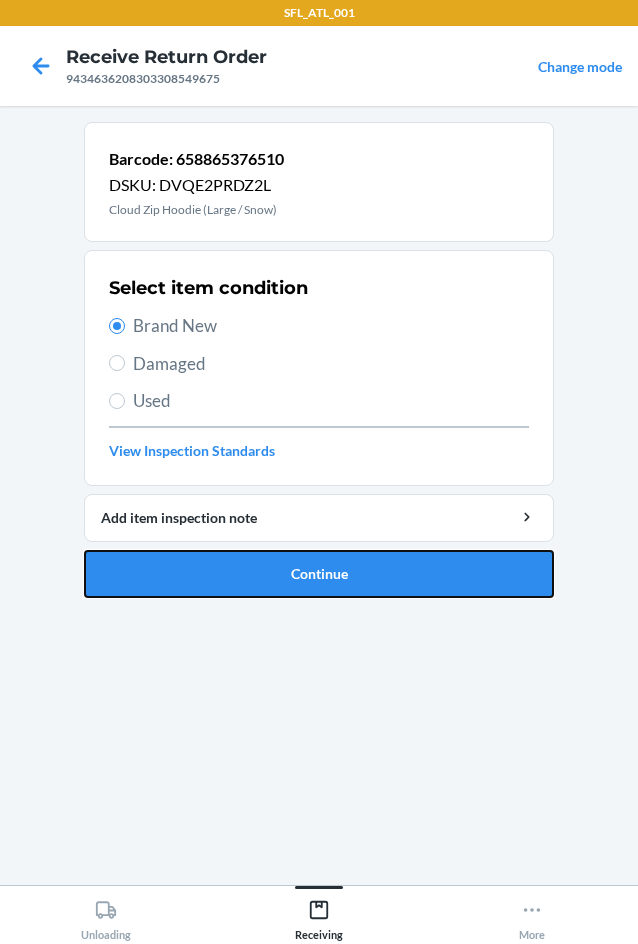 click on "Continue" at bounding box center [319, 574] 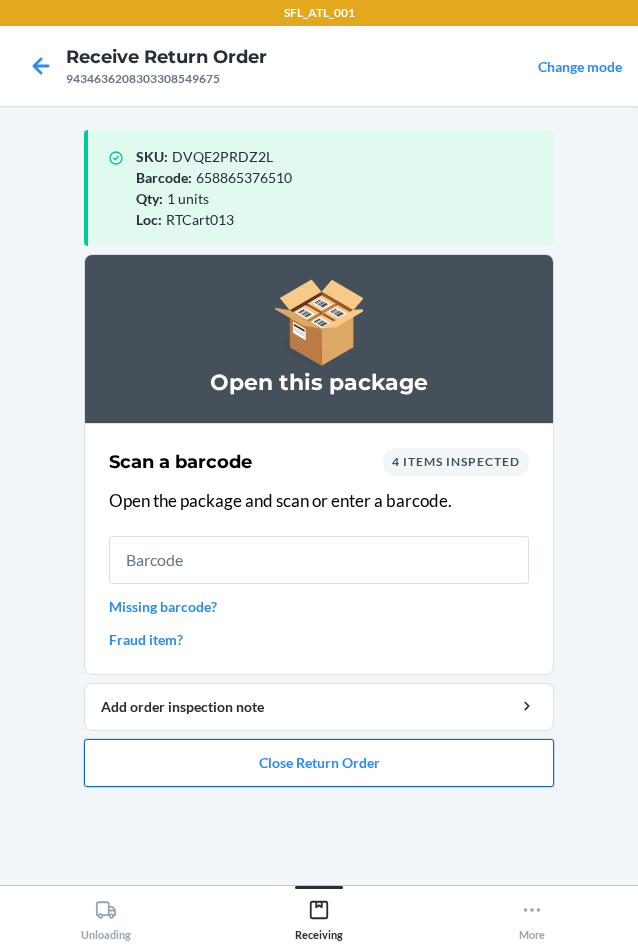 click on "Close Return Order" at bounding box center [319, 763] 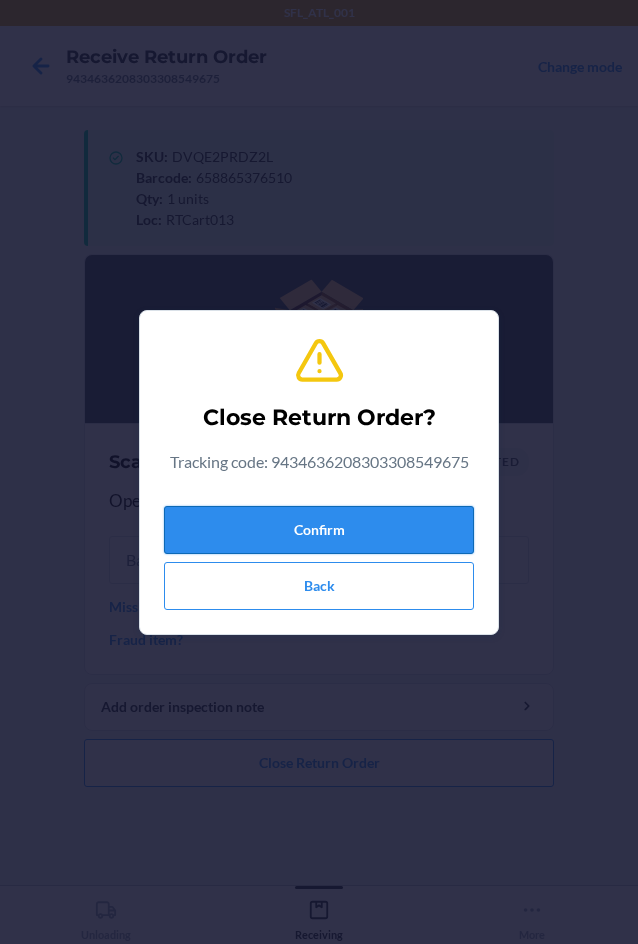 click on "Confirm" at bounding box center [319, 530] 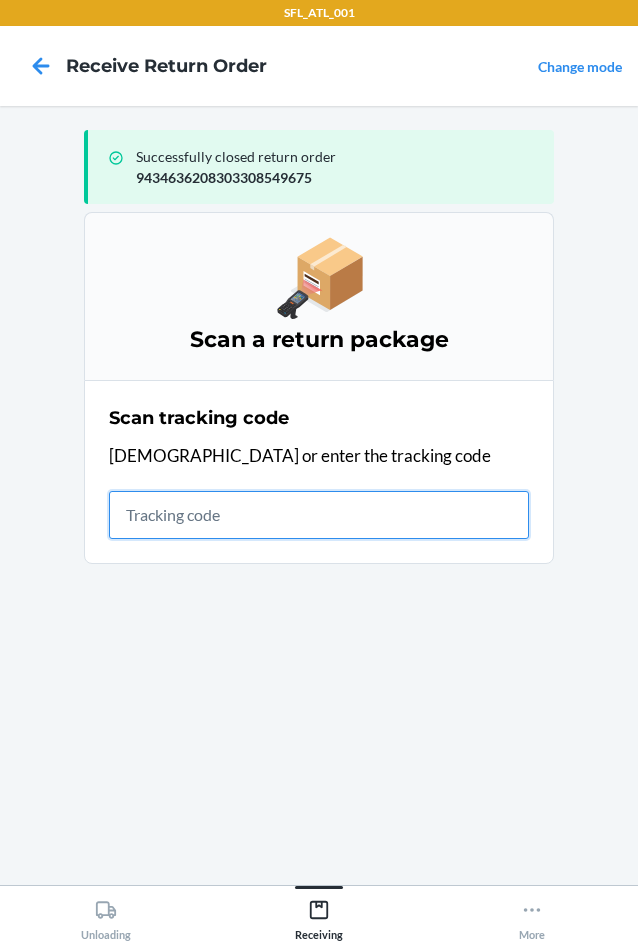 click at bounding box center (319, 515) 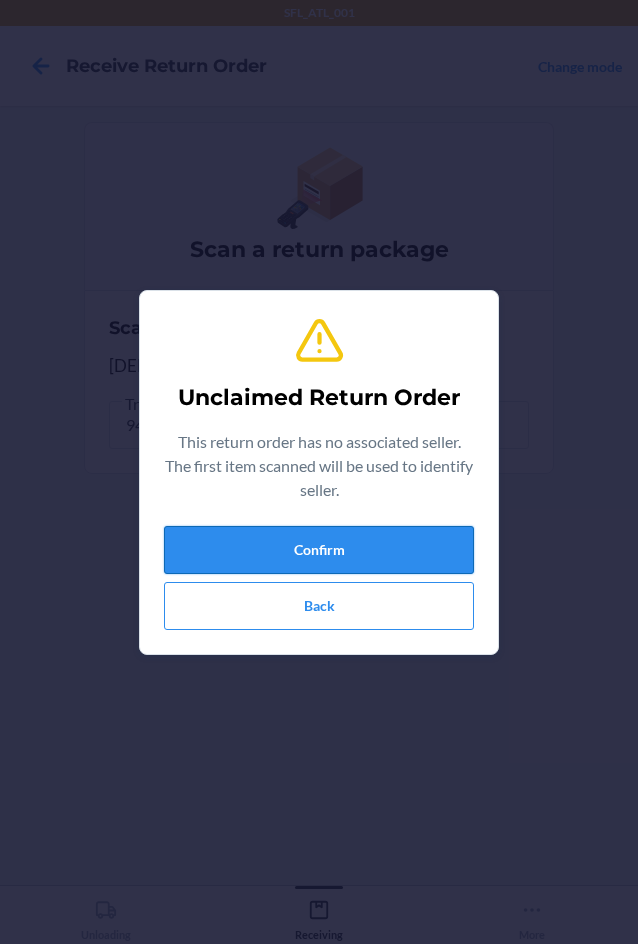 click on "Confirm" at bounding box center (319, 550) 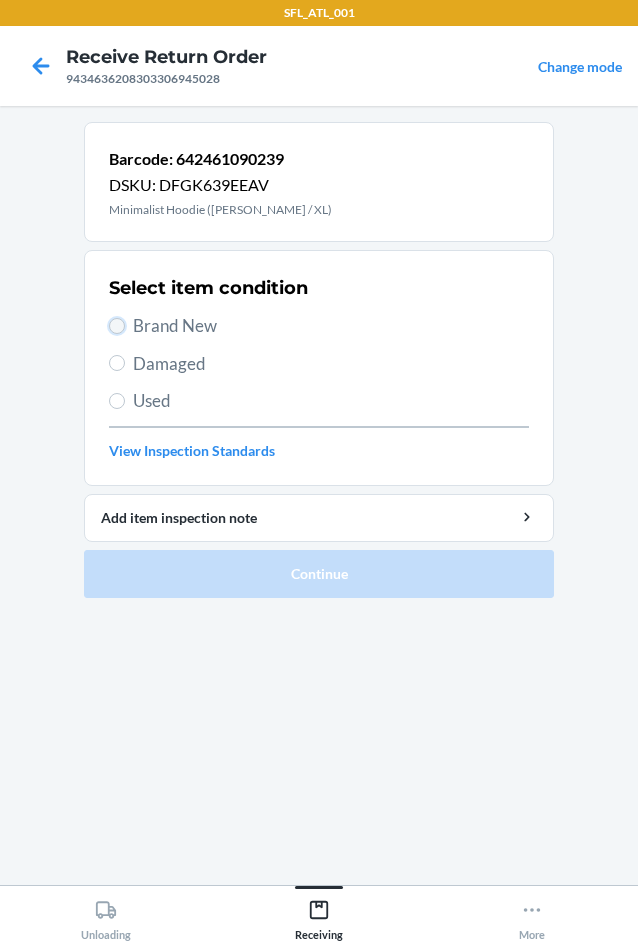 click on "Brand New" at bounding box center [117, 326] 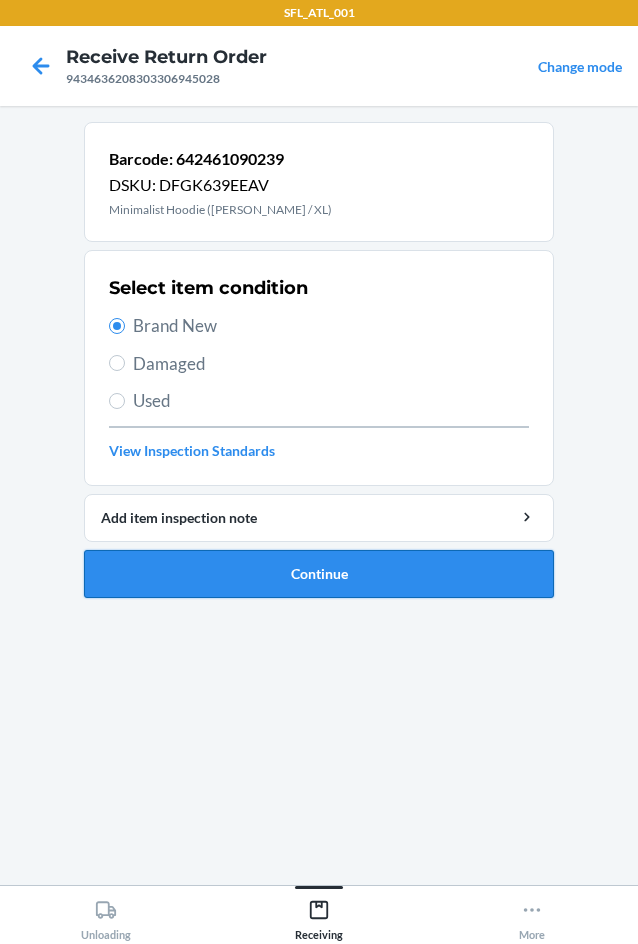 click on "Continue" at bounding box center [319, 574] 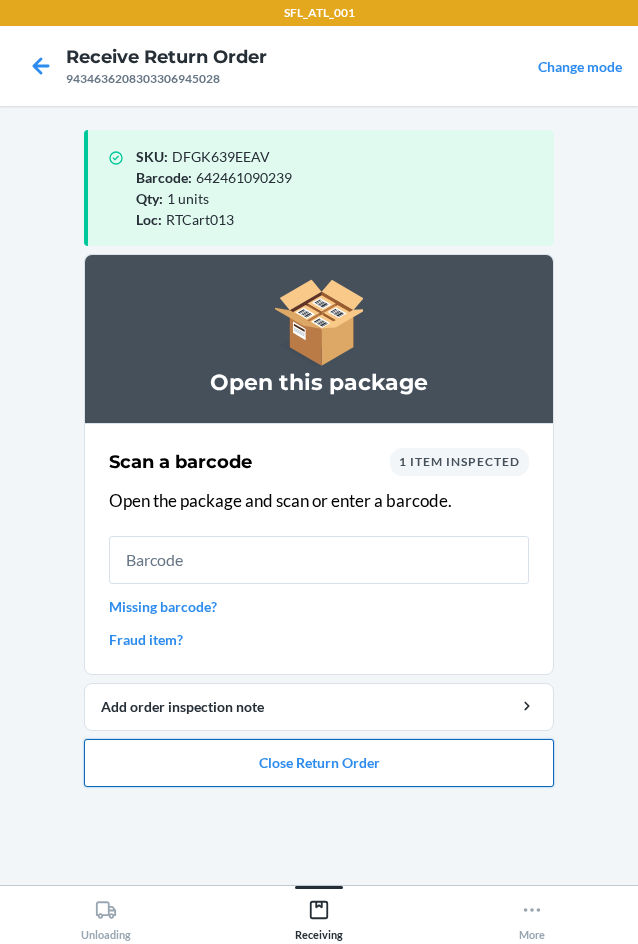 click on "Close Return Order" at bounding box center [319, 763] 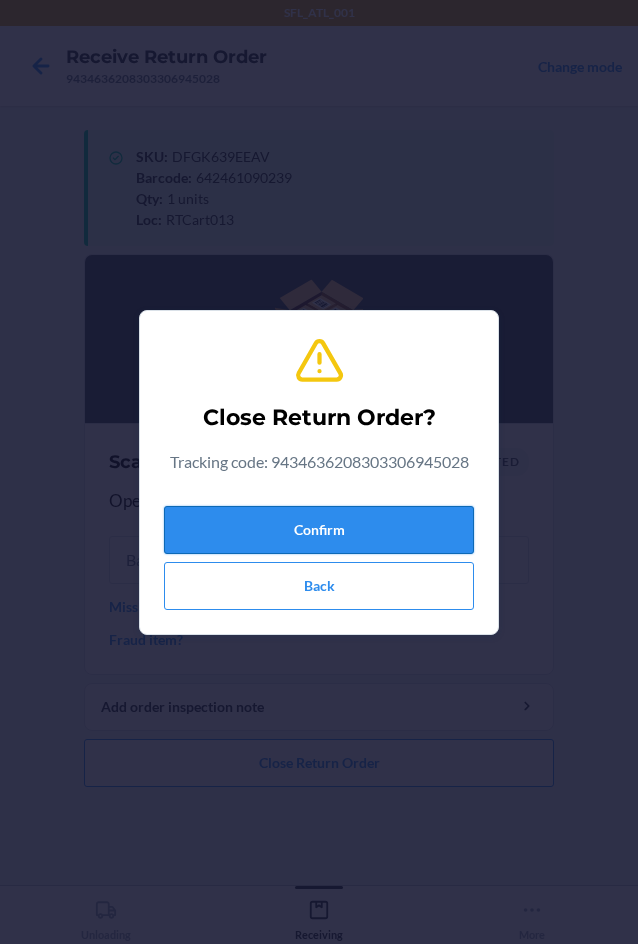 click on "Confirm" at bounding box center (319, 530) 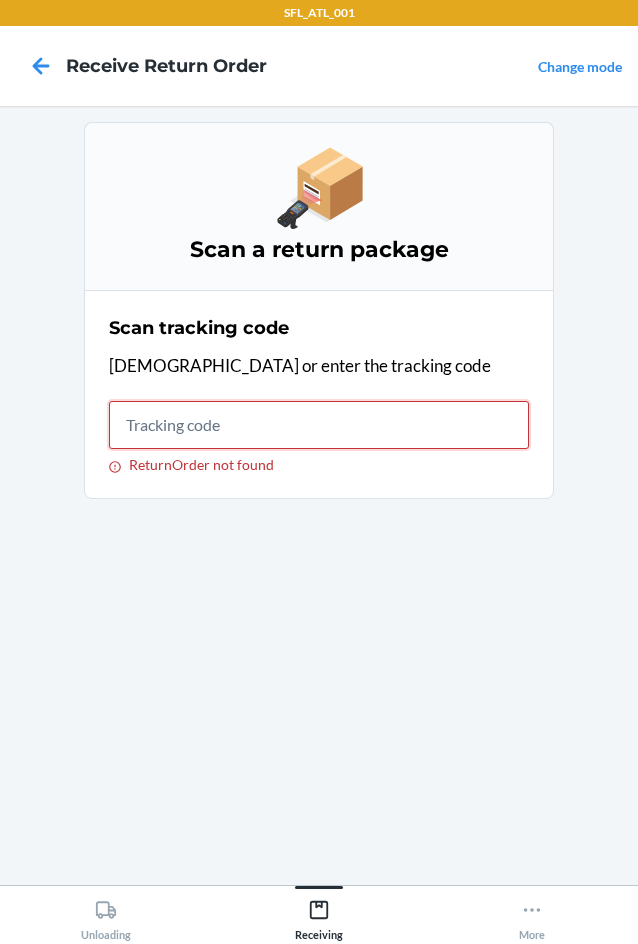 click on "ReturnOrder not found" at bounding box center [319, 425] 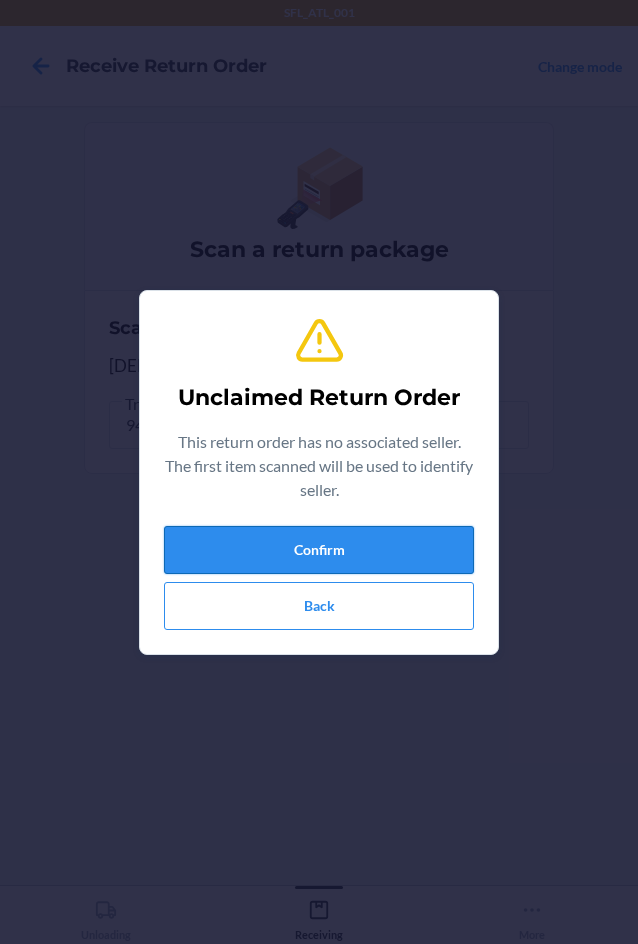 click on "Confirm" at bounding box center [319, 550] 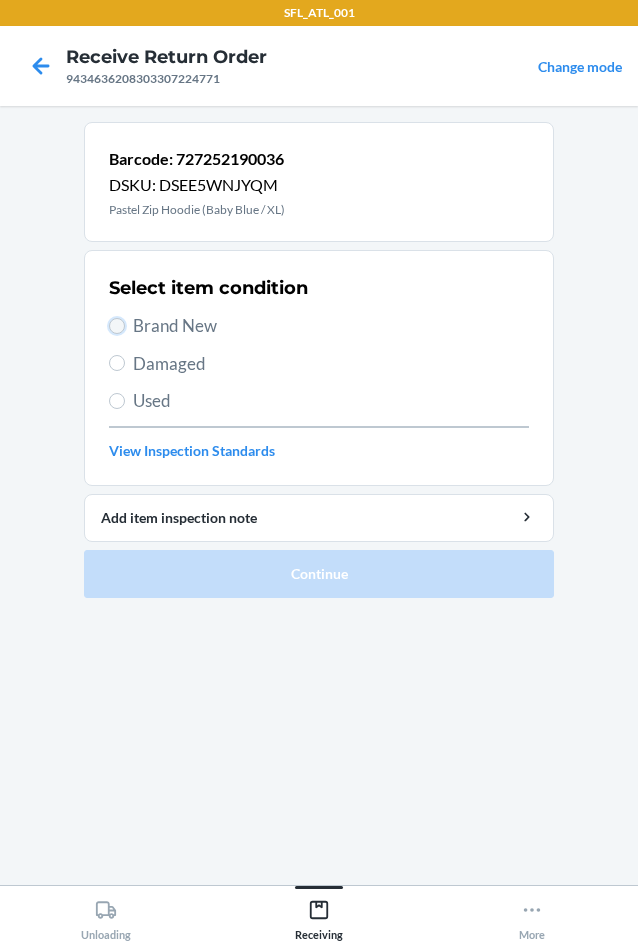click on "Brand New" at bounding box center [117, 326] 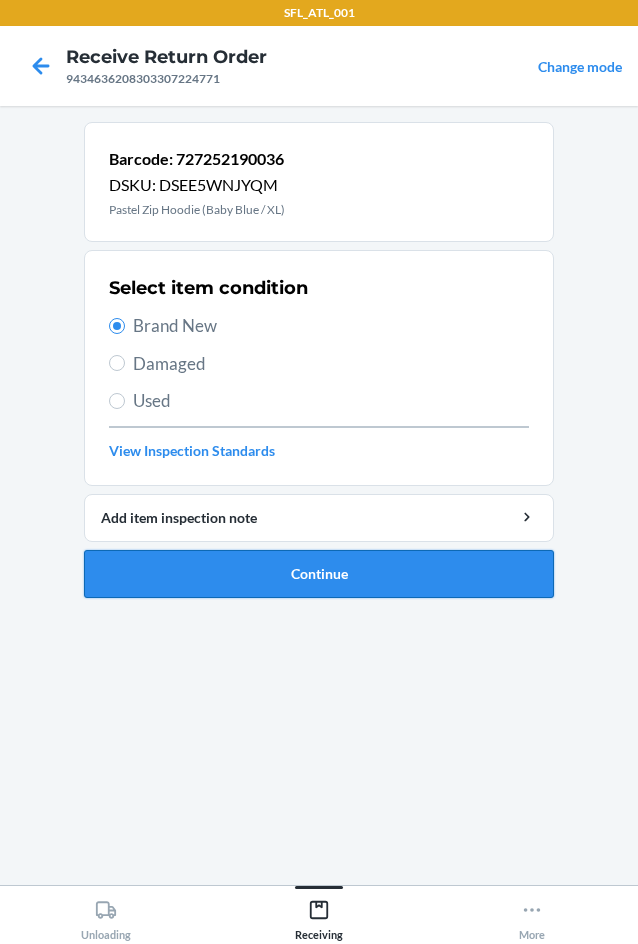 click on "Continue" at bounding box center [319, 574] 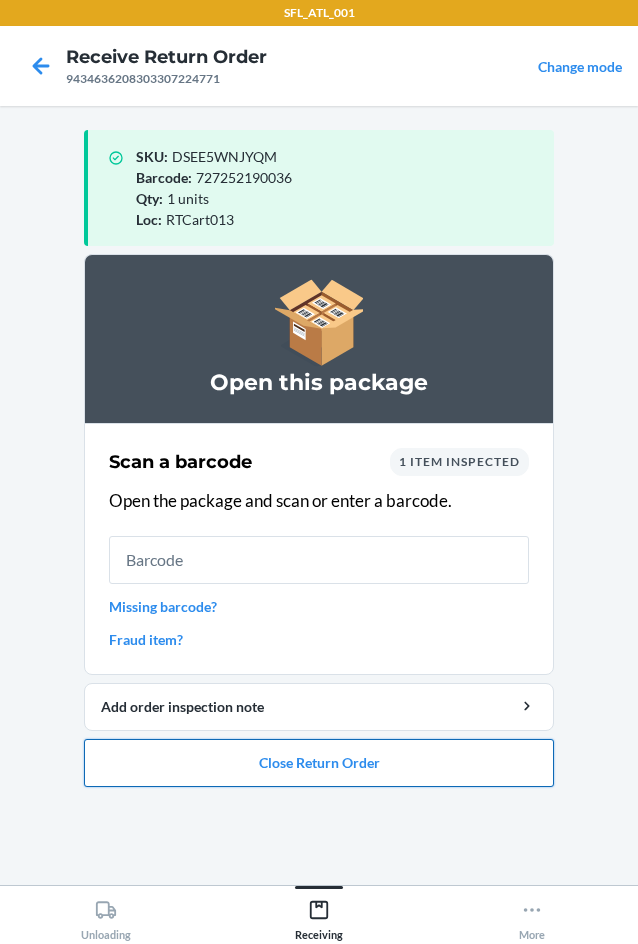click on "Close Return Order" at bounding box center [319, 763] 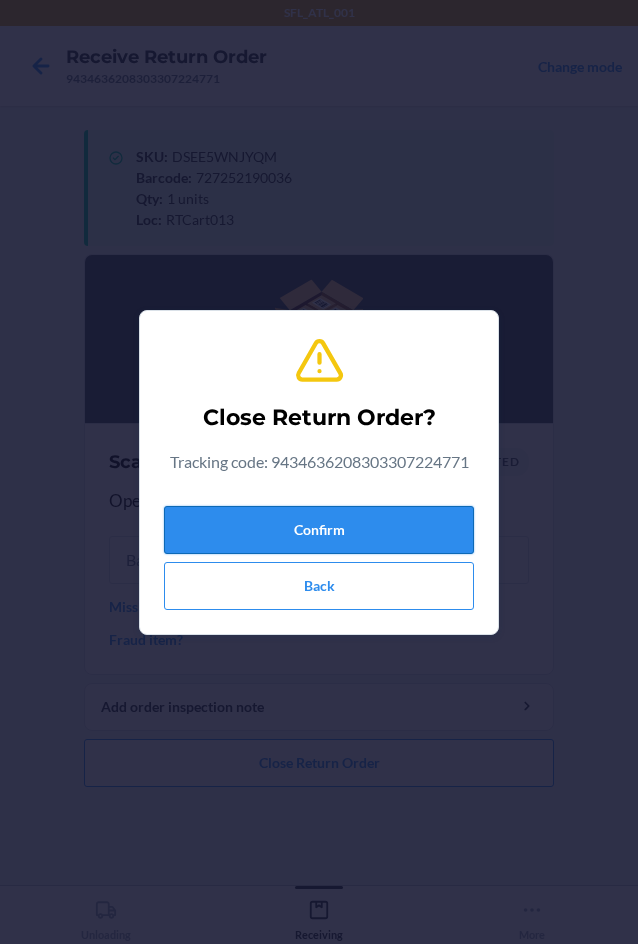 click on "Confirm" at bounding box center [319, 530] 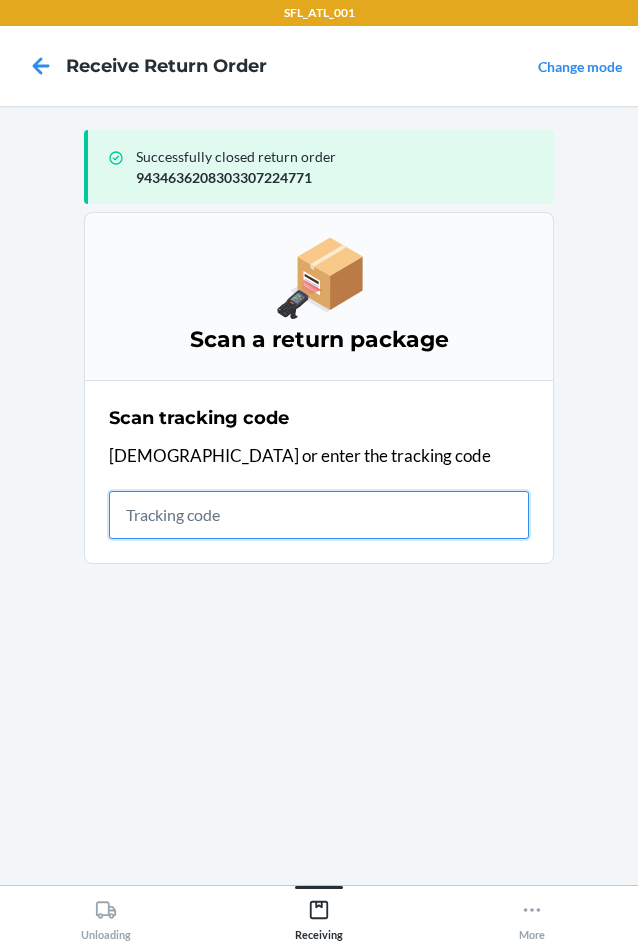 click at bounding box center (319, 515) 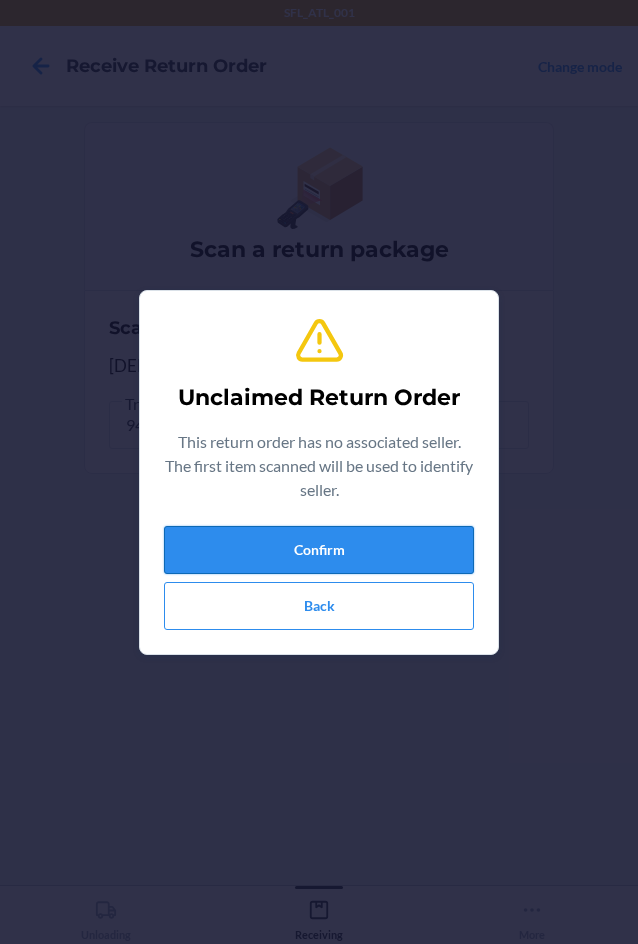click on "Confirm" at bounding box center [319, 550] 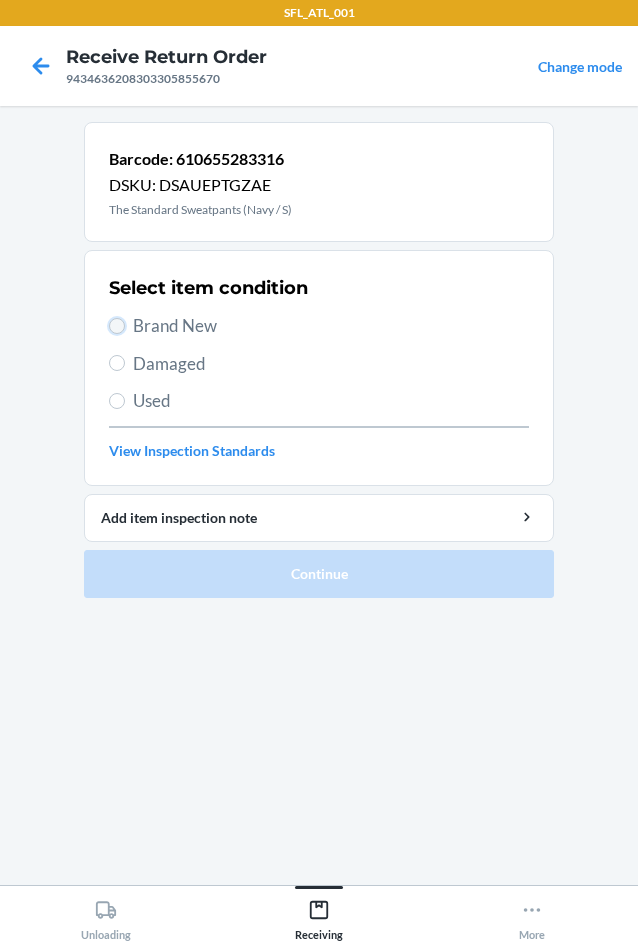 click on "Brand New" at bounding box center (117, 326) 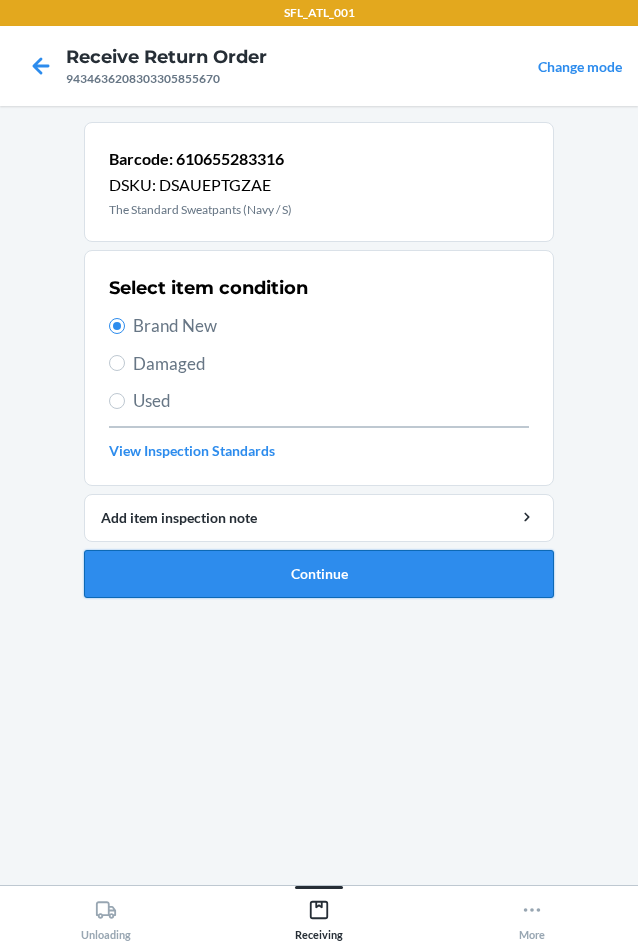 click on "Continue" at bounding box center [319, 574] 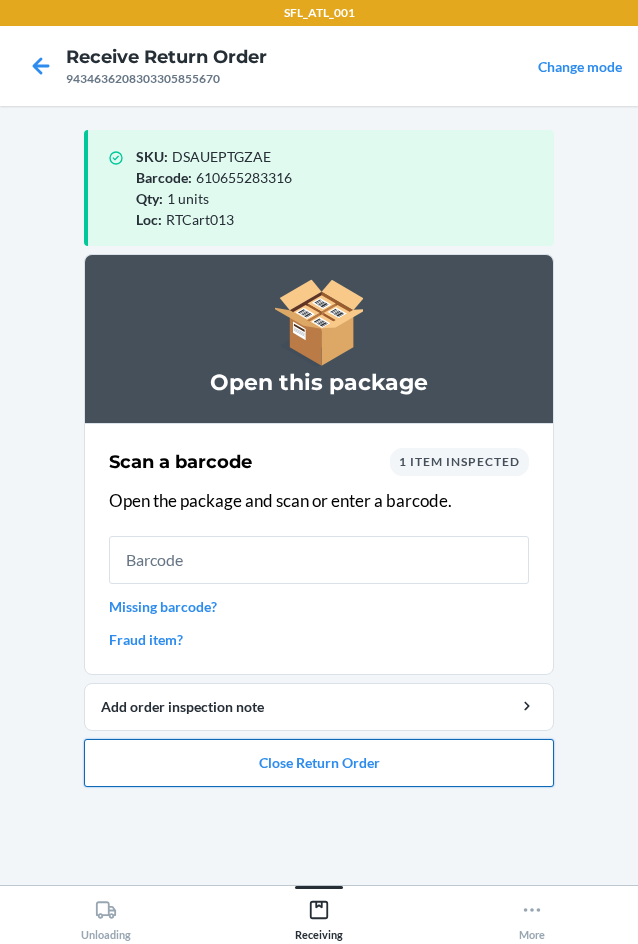click on "Close Return Order" at bounding box center [319, 763] 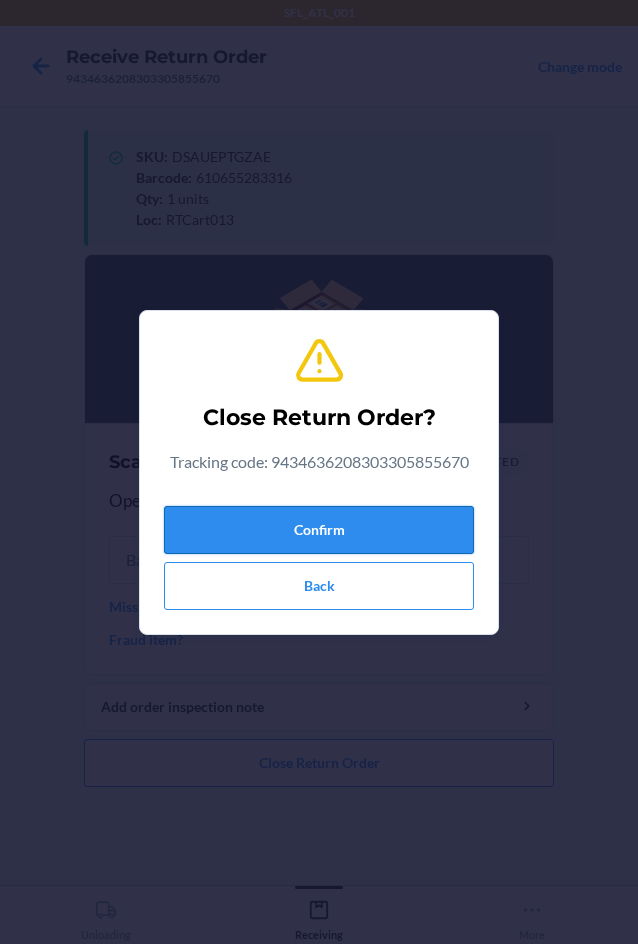 click on "Confirm" at bounding box center (319, 530) 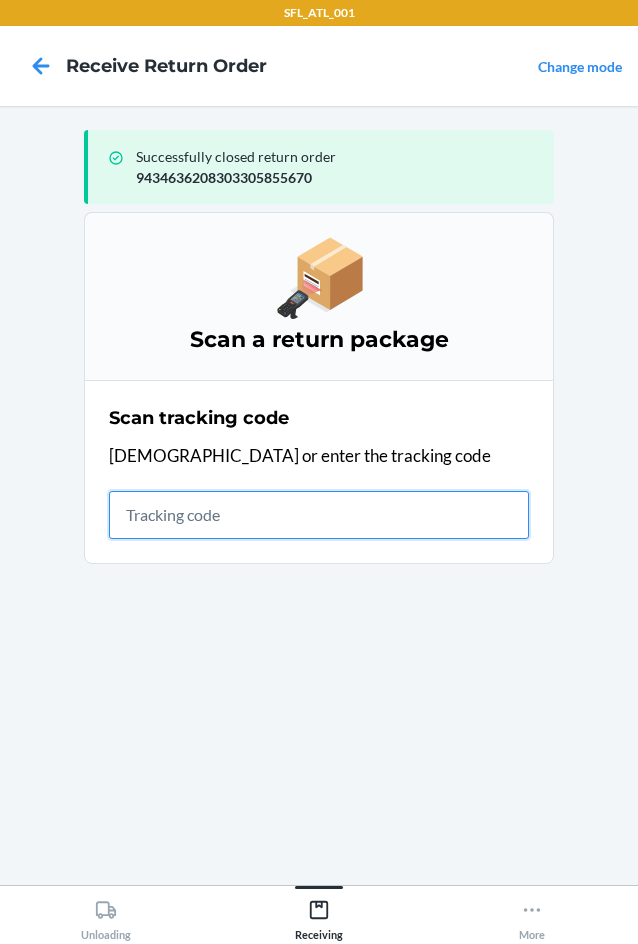 click at bounding box center (319, 515) 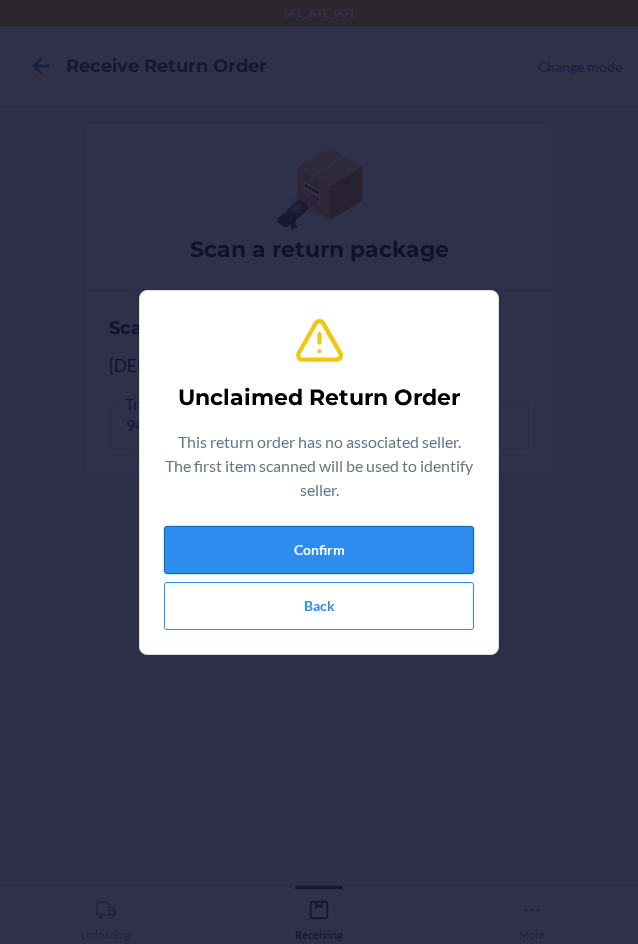 click on "Confirm" at bounding box center (319, 550) 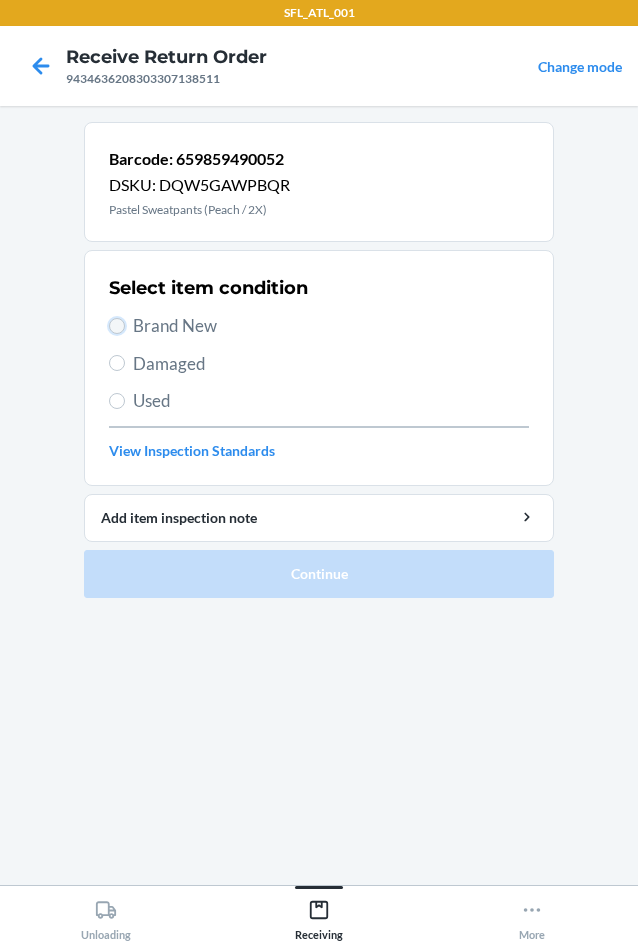 click on "Brand New" at bounding box center [117, 326] 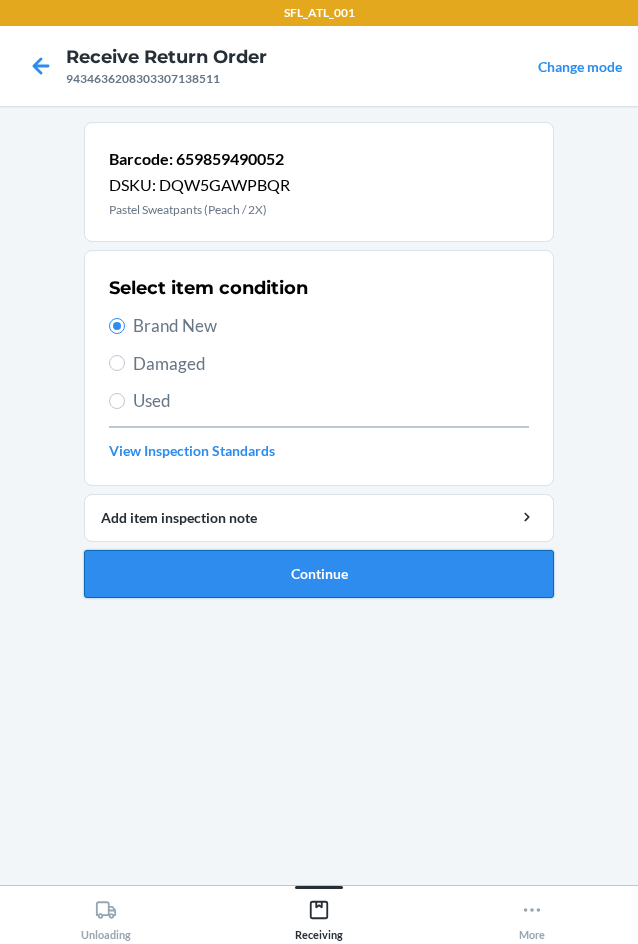 click on "Continue" at bounding box center [319, 574] 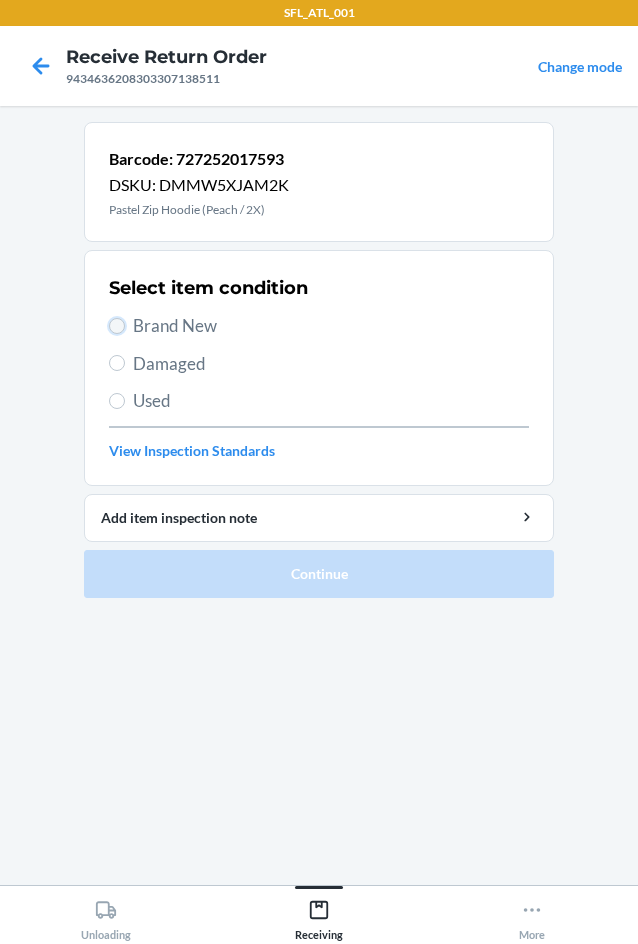 click on "Brand New" at bounding box center [117, 326] 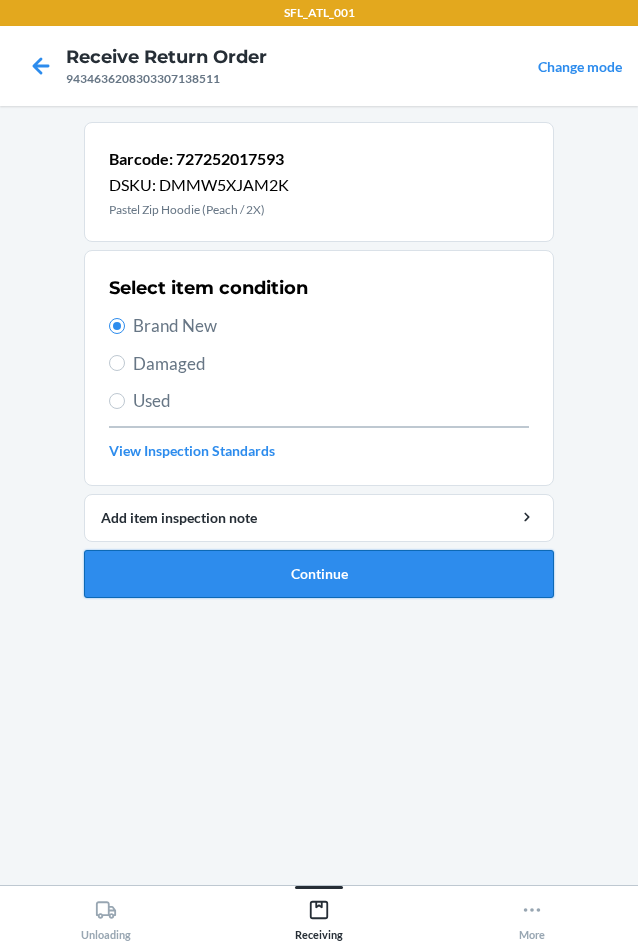 click on "Continue" at bounding box center (319, 574) 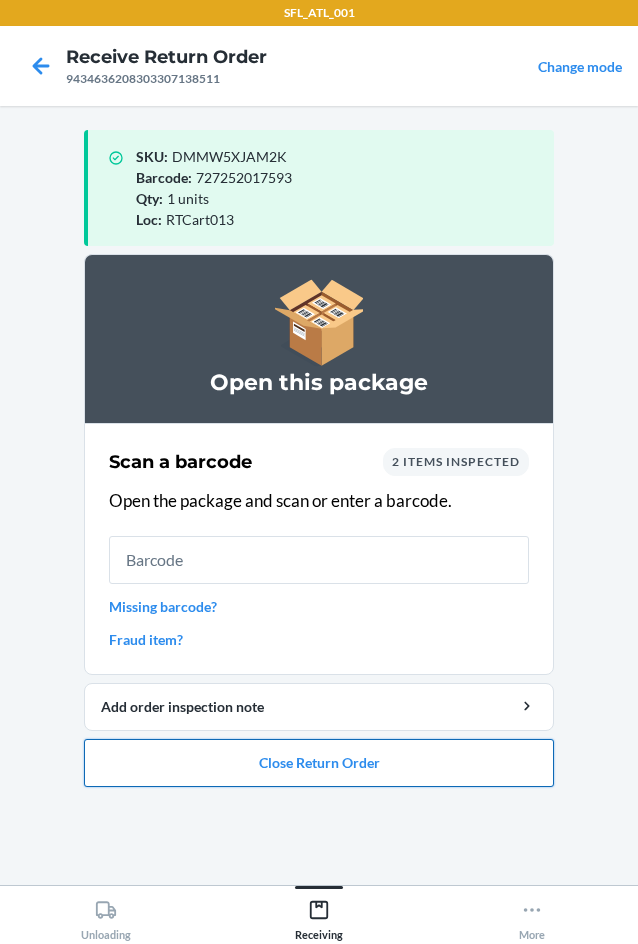 click on "Close Return Order" at bounding box center (319, 763) 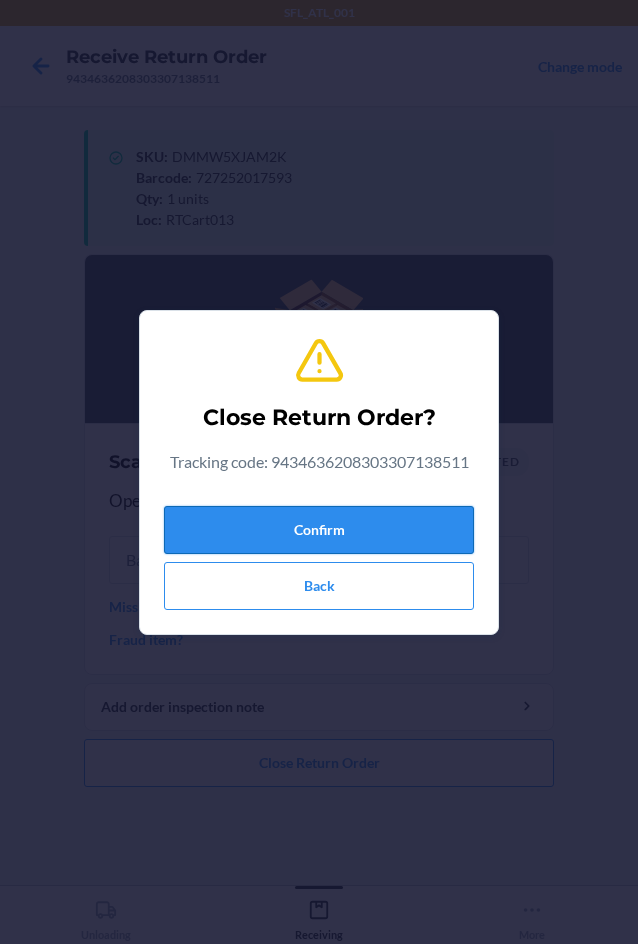 click on "Confirm" at bounding box center (319, 530) 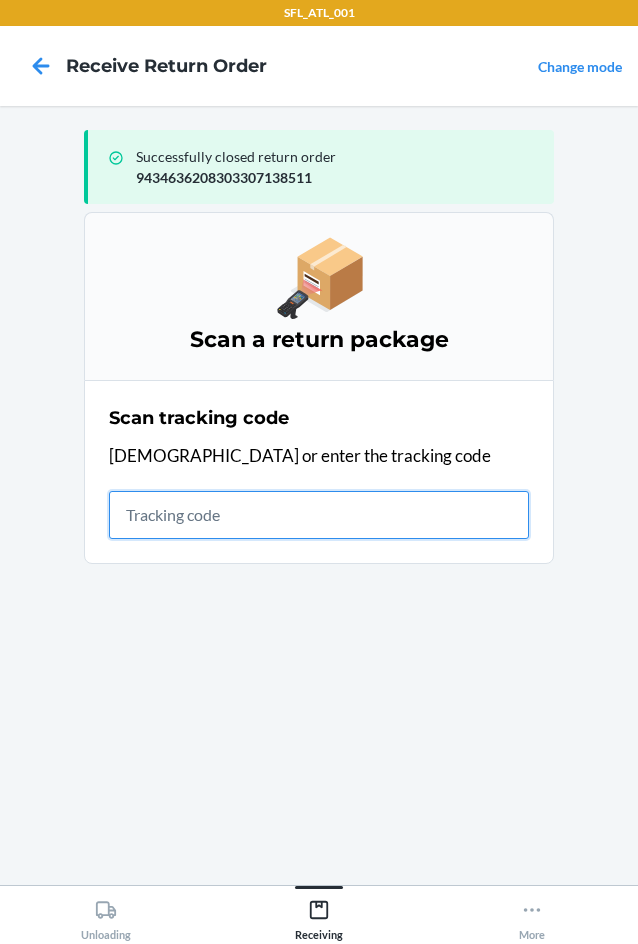 click at bounding box center (319, 515) 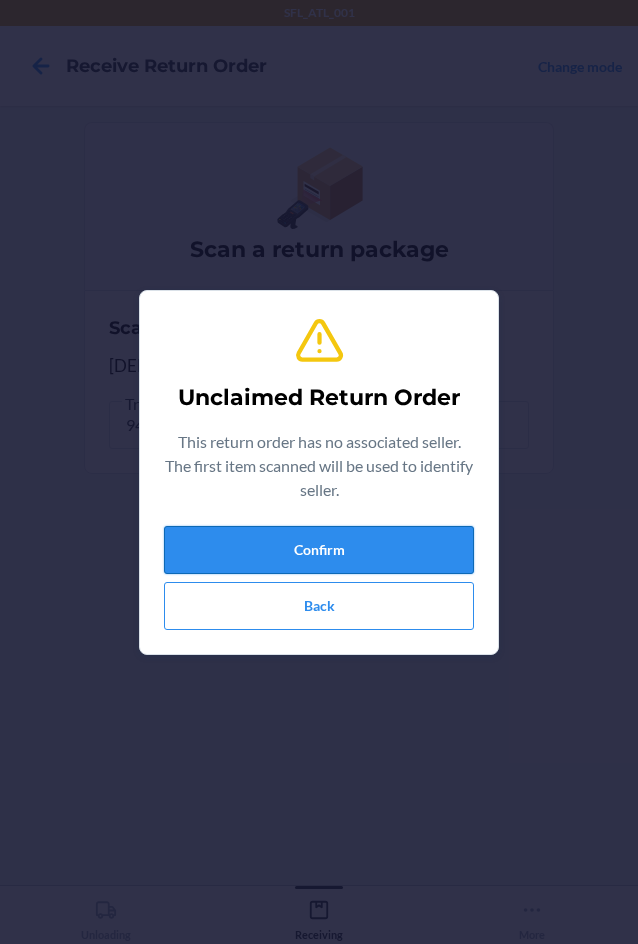 click on "Confirm" at bounding box center [319, 550] 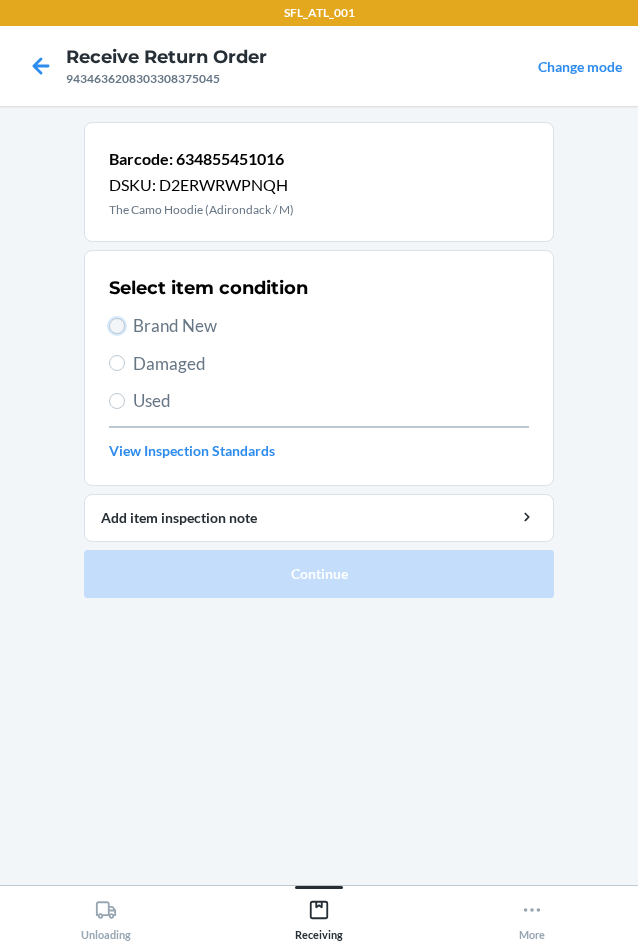 click on "Brand New" at bounding box center [117, 326] 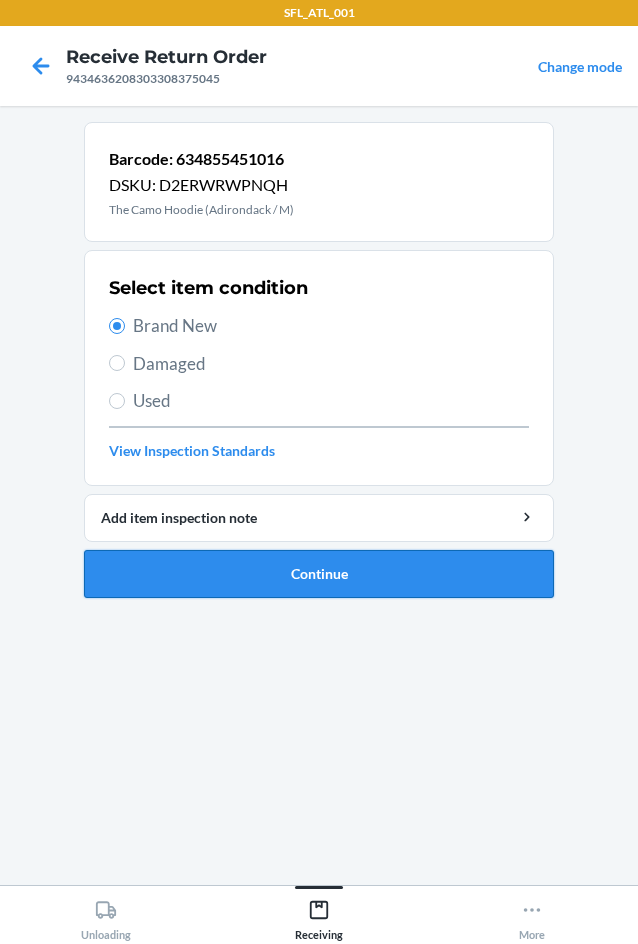 click on "Continue" at bounding box center [319, 574] 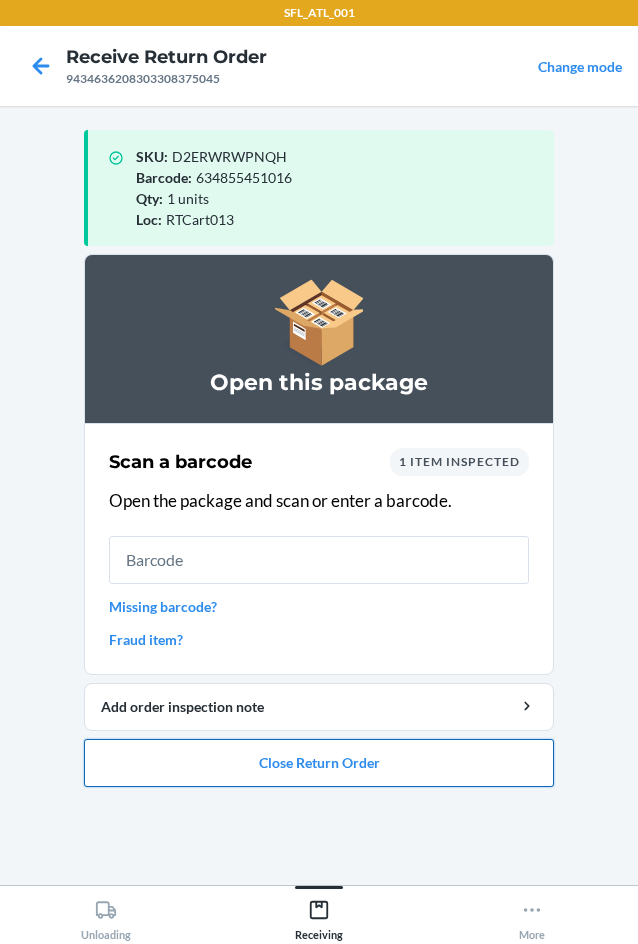 click on "Close Return Order" at bounding box center (319, 763) 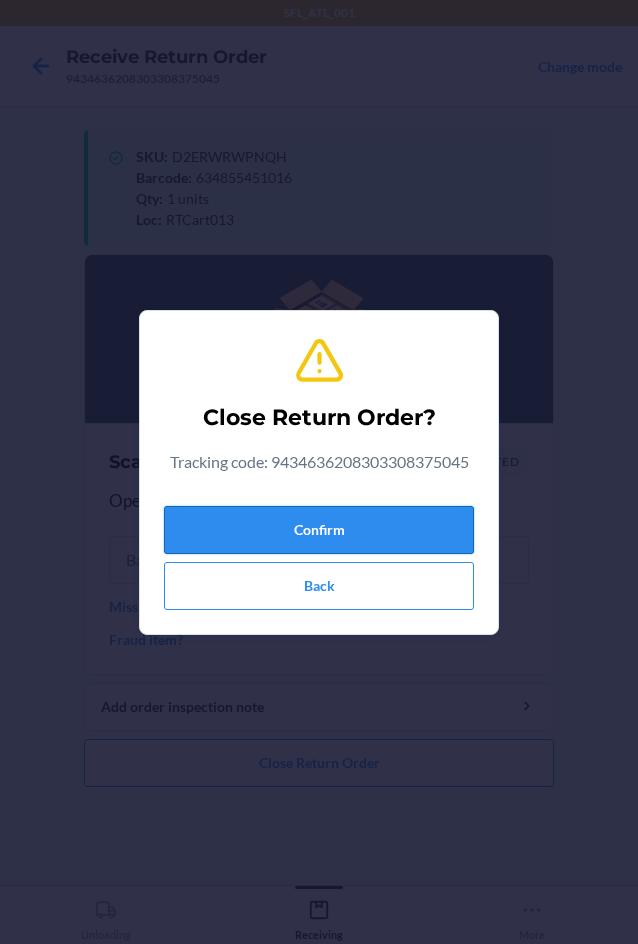 click on "Confirm" at bounding box center [319, 530] 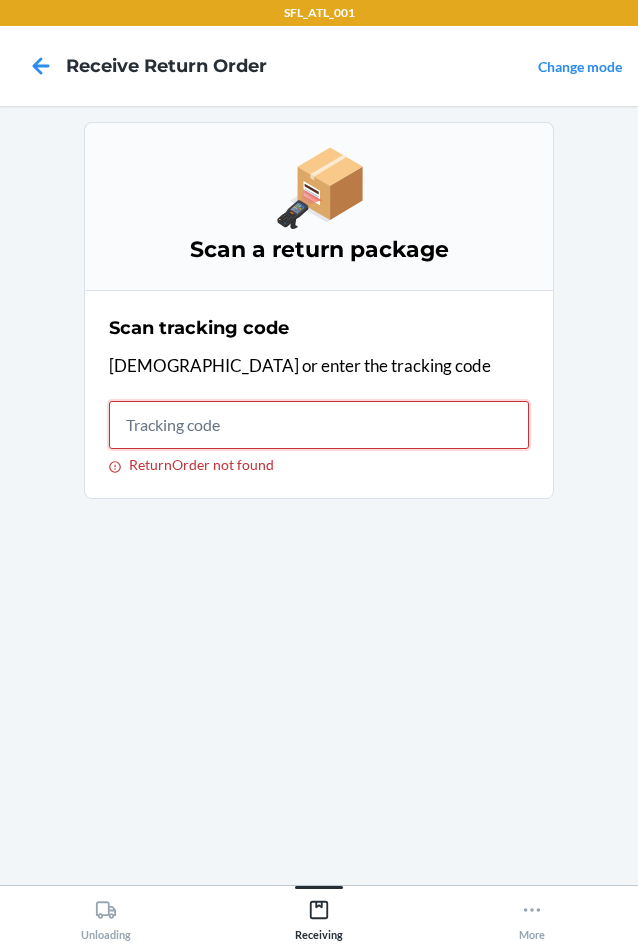 click on "ReturnOrder not found" at bounding box center (319, 425) 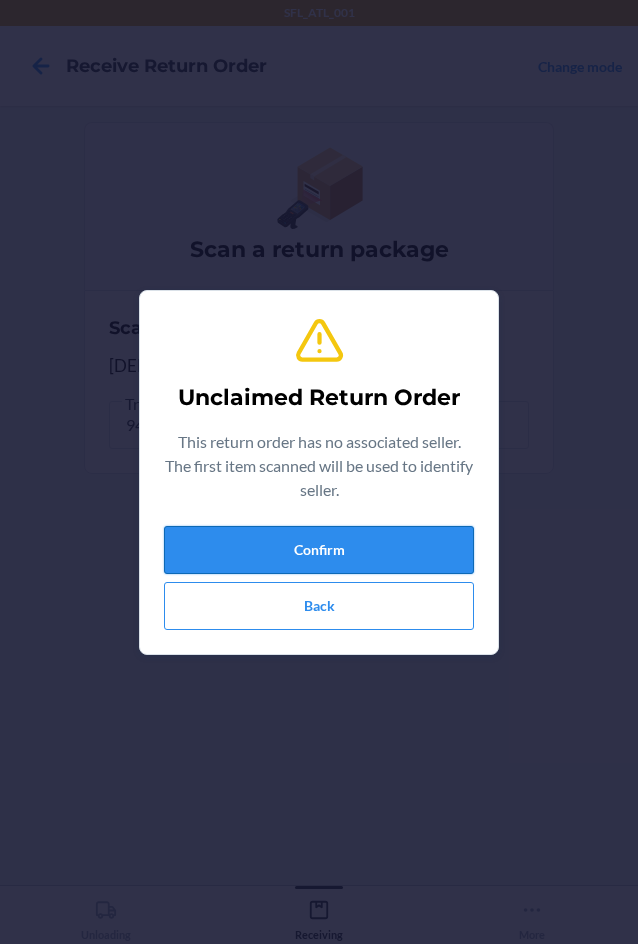click on "Confirm" at bounding box center [319, 550] 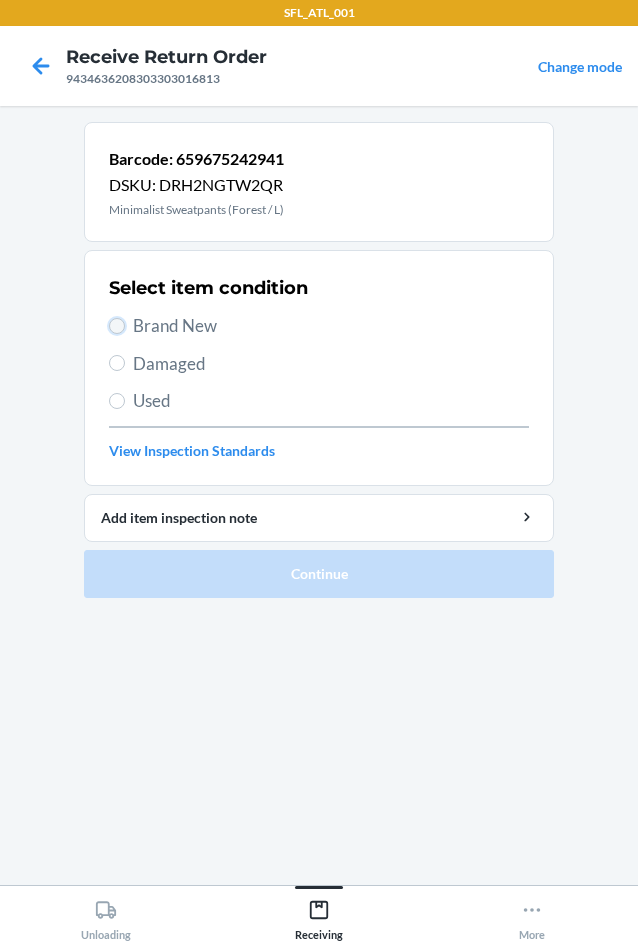 click on "Brand New" at bounding box center [117, 326] 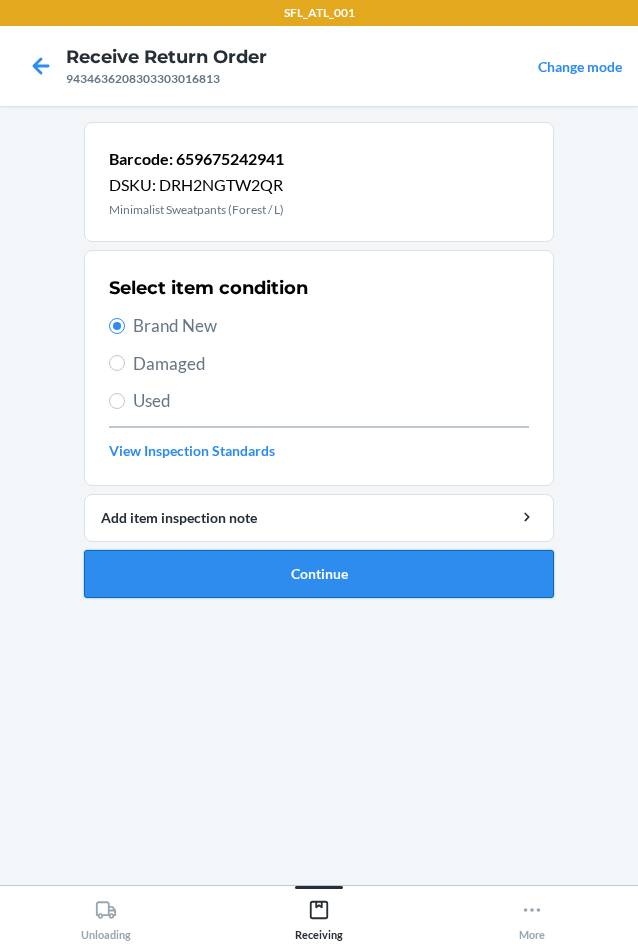 click on "Continue" at bounding box center (319, 574) 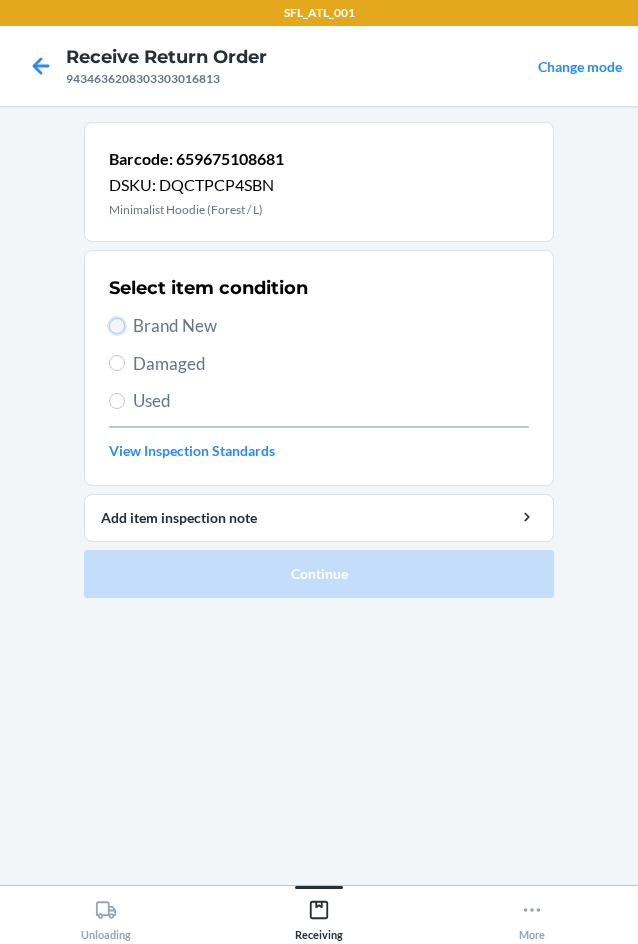 click on "Brand New" at bounding box center [117, 326] 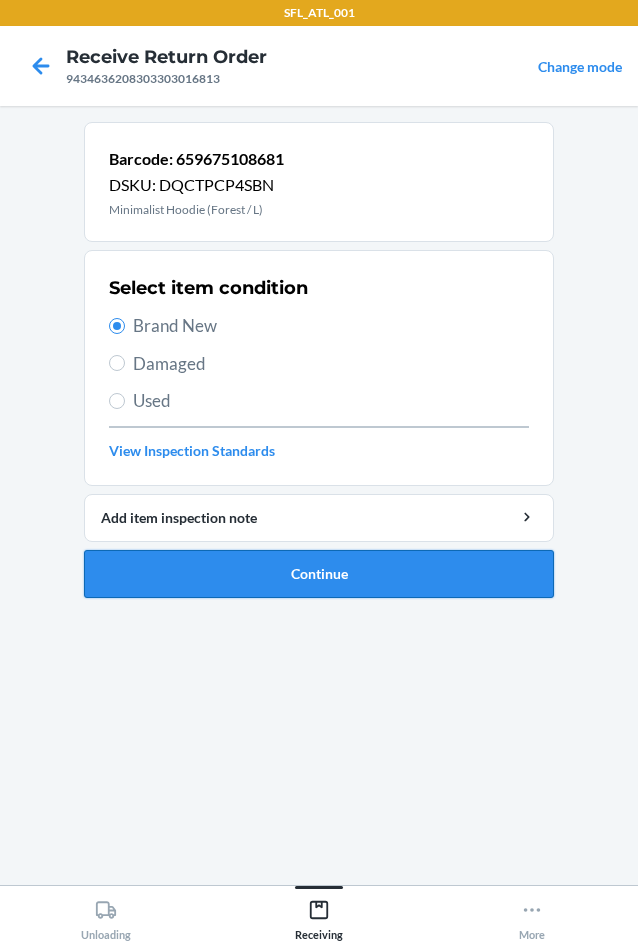 click on "Continue" at bounding box center (319, 574) 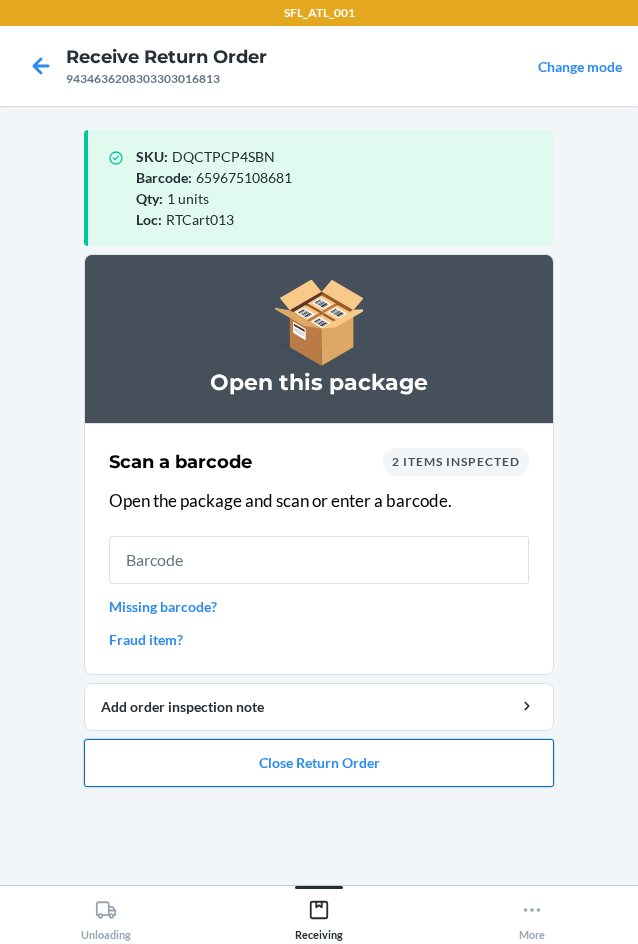 click on "Close Return Order" at bounding box center [319, 763] 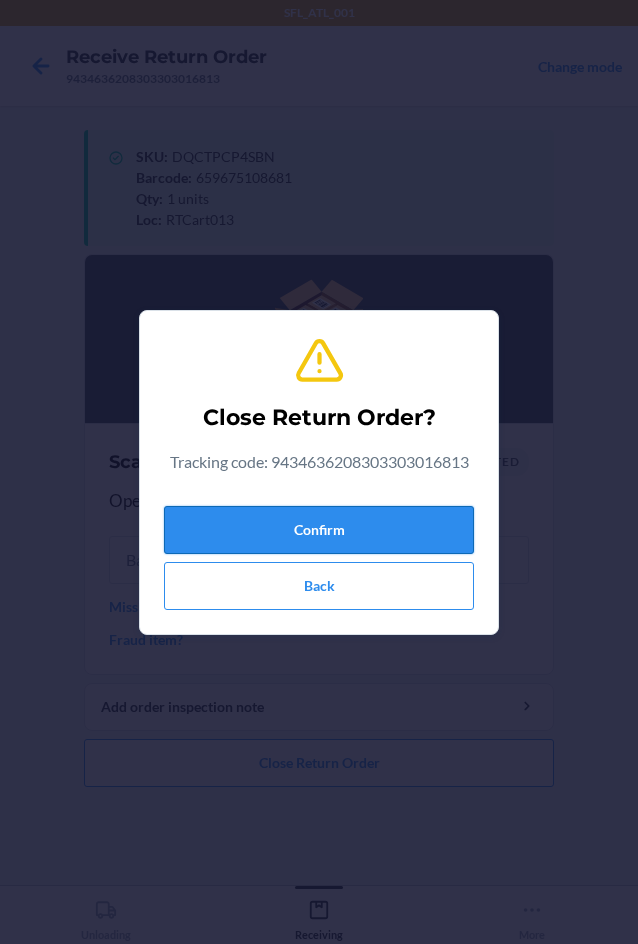 click on "Confirm" at bounding box center [319, 530] 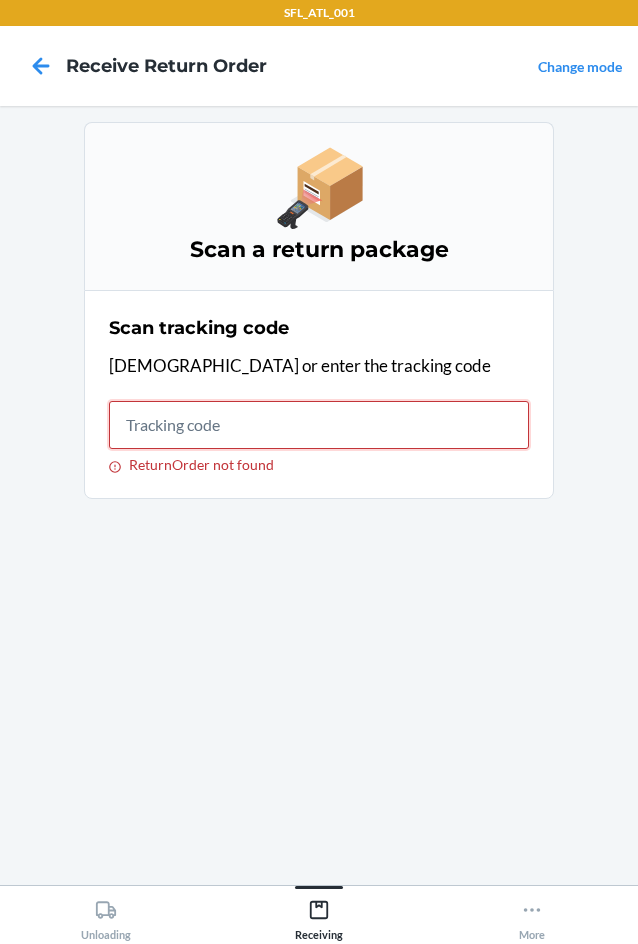 click on "ReturnOrder not found" at bounding box center [319, 425] 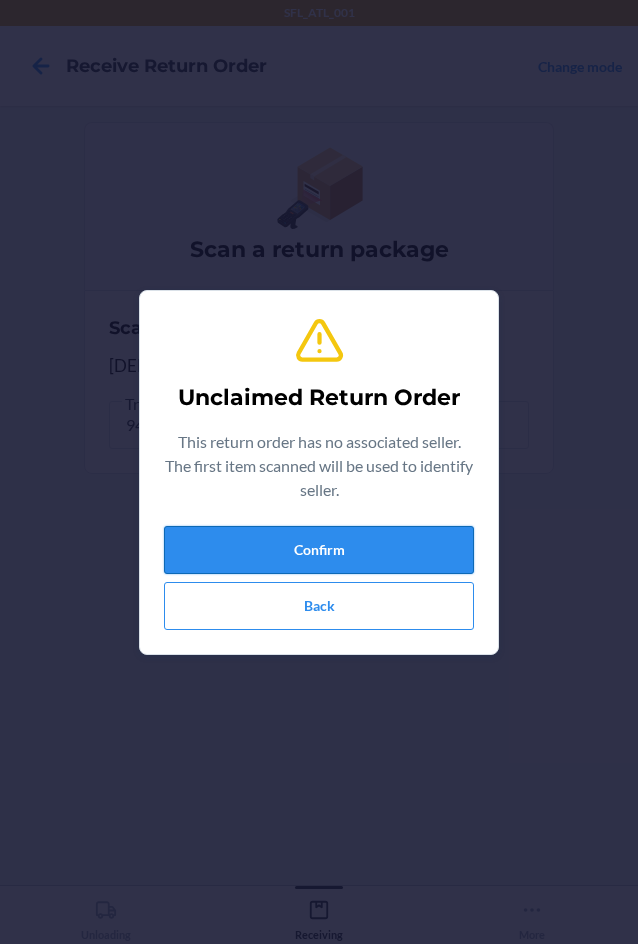 click on "Confirm" at bounding box center (319, 550) 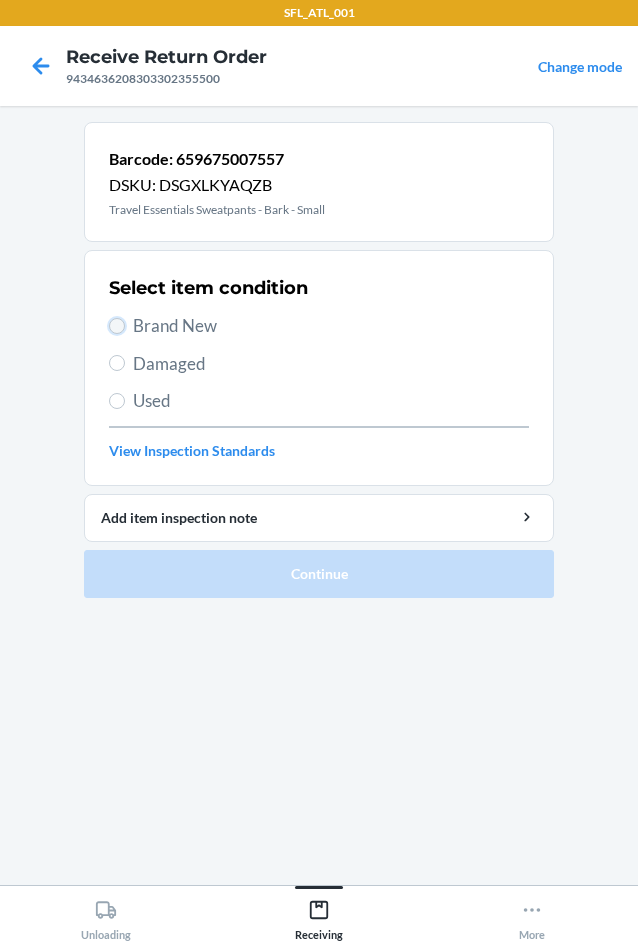 click on "Brand New" at bounding box center [117, 326] 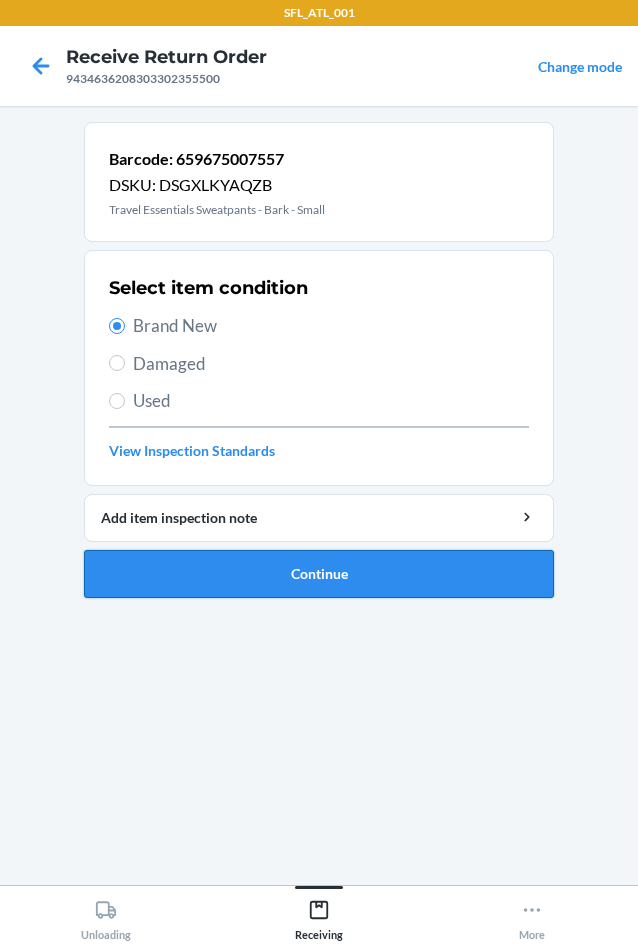 click on "Continue" at bounding box center [319, 574] 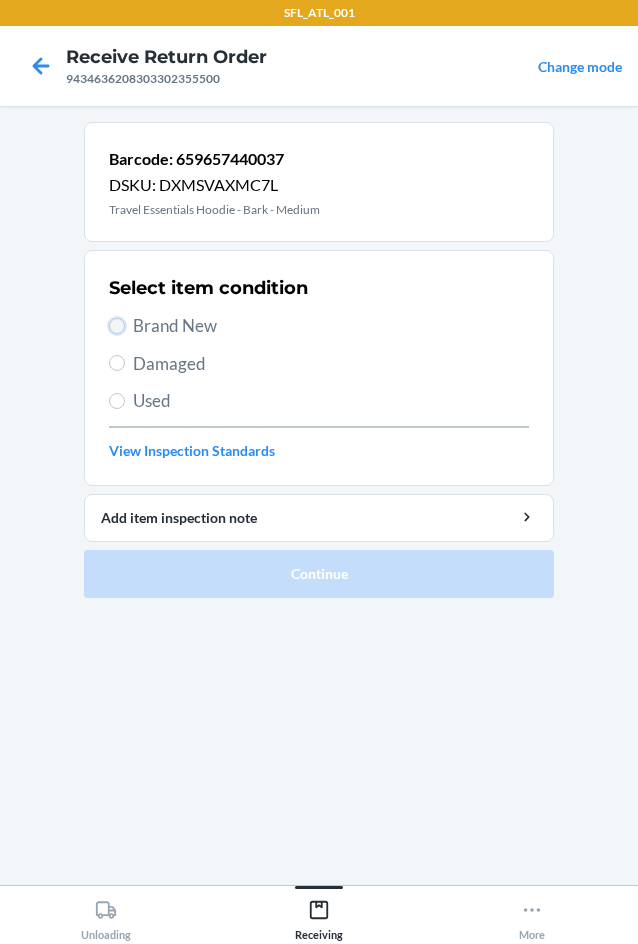 click on "Brand New" at bounding box center (117, 326) 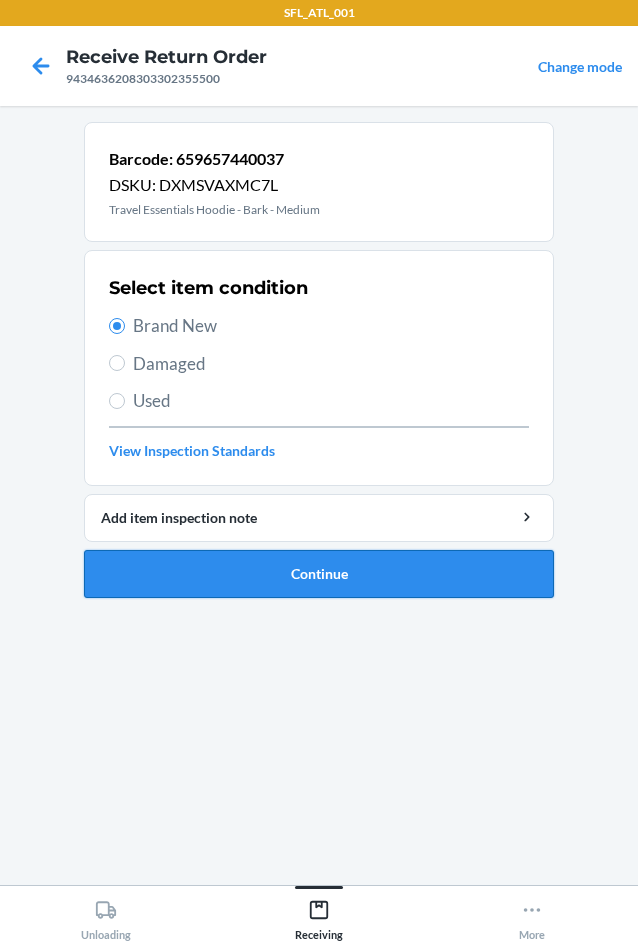click on "Continue" at bounding box center (319, 574) 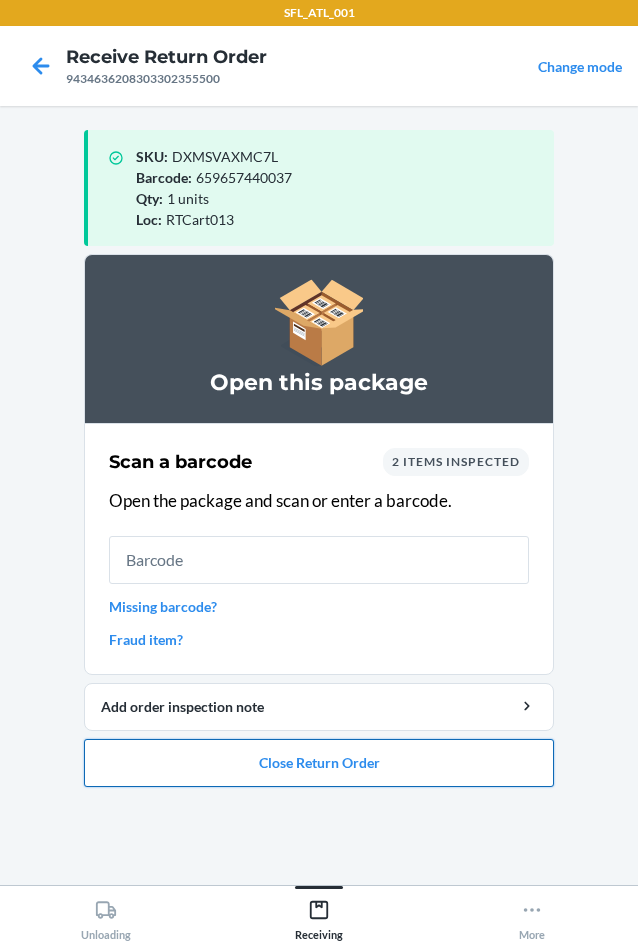 click on "Close Return Order" at bounding box center (319, 763) 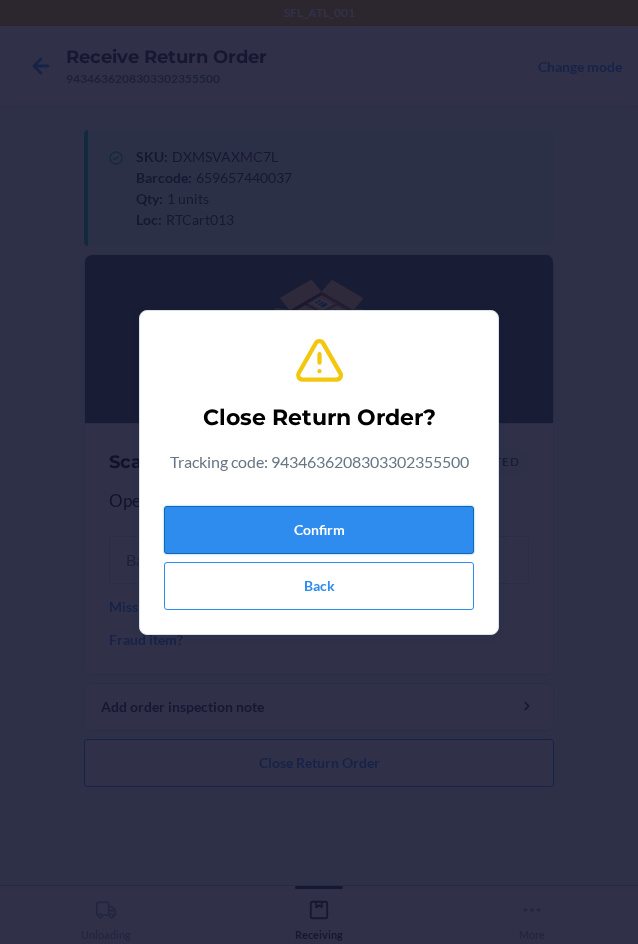 click on "Confirm" at bounding box center (319, 530) 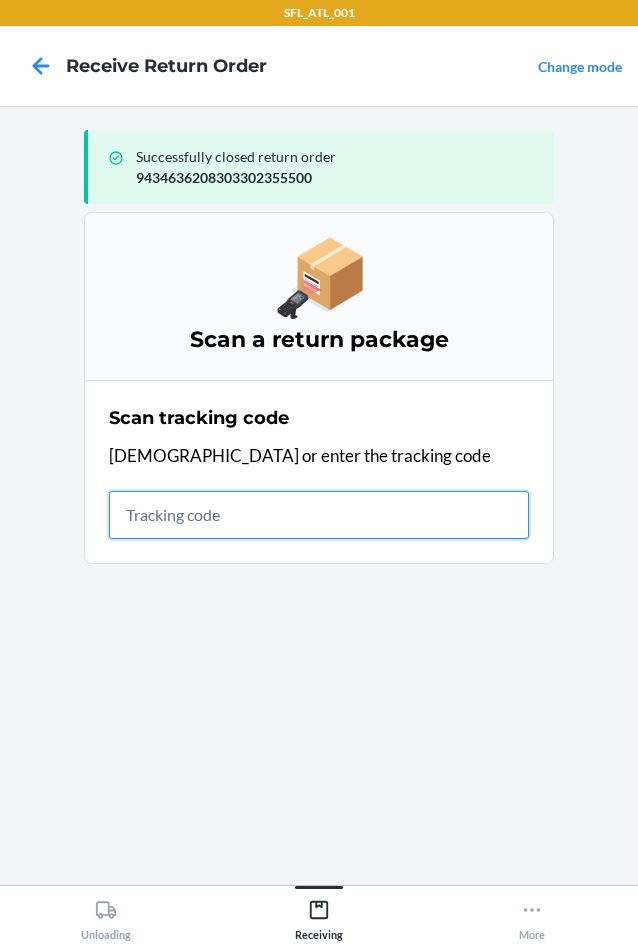 click at bounding box center (319, 515) 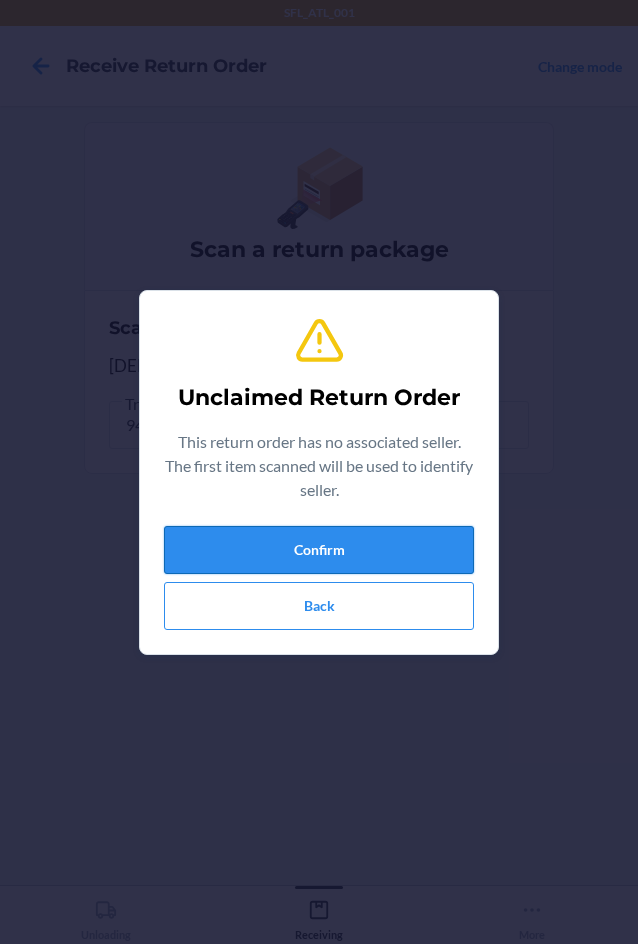 click on "Confirm" at bounding box center [319, 550] 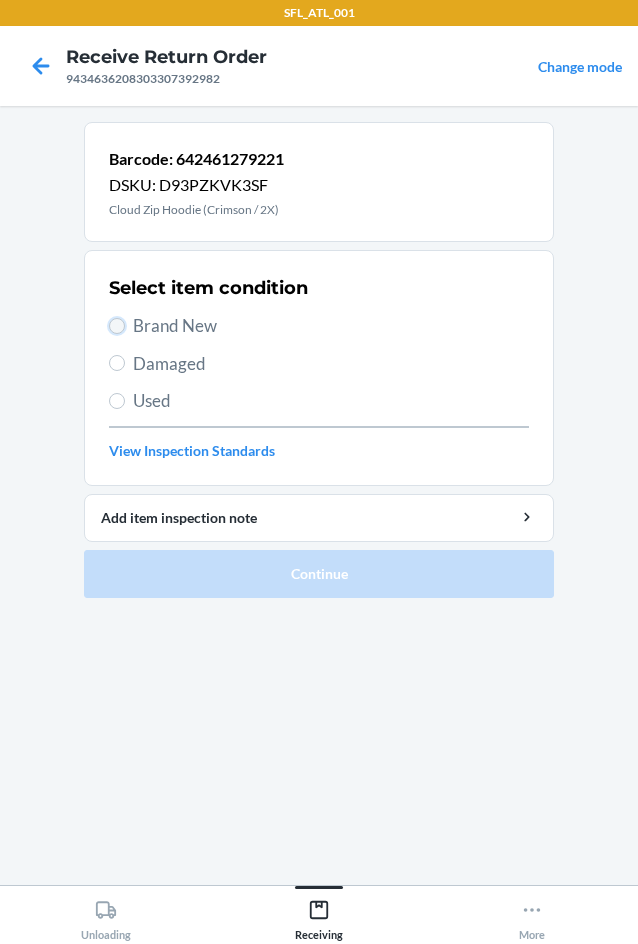 click on "Brand New" at bounding box center [117, 326] 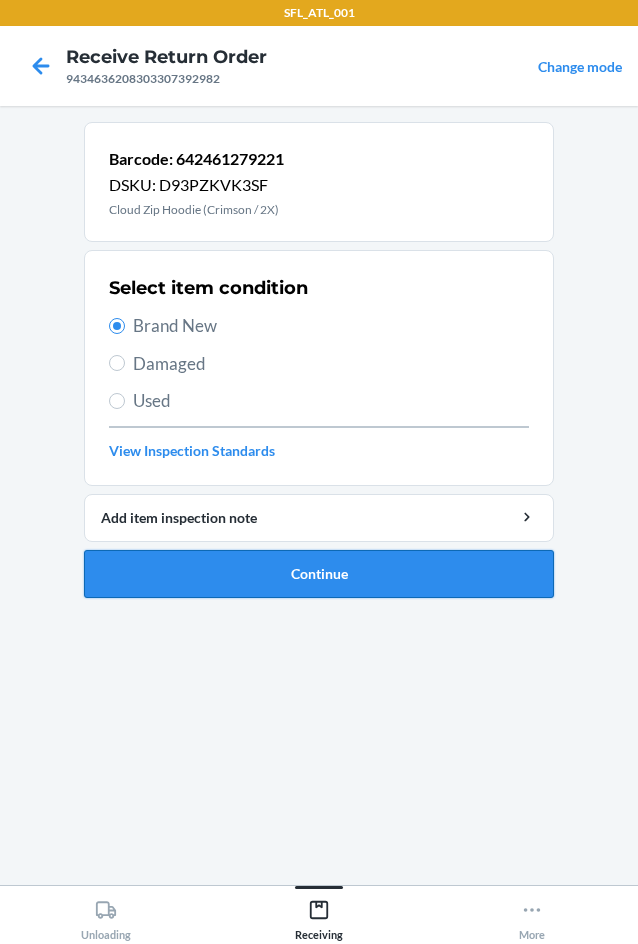 click on "Continue" at bounding box center [319, 574] 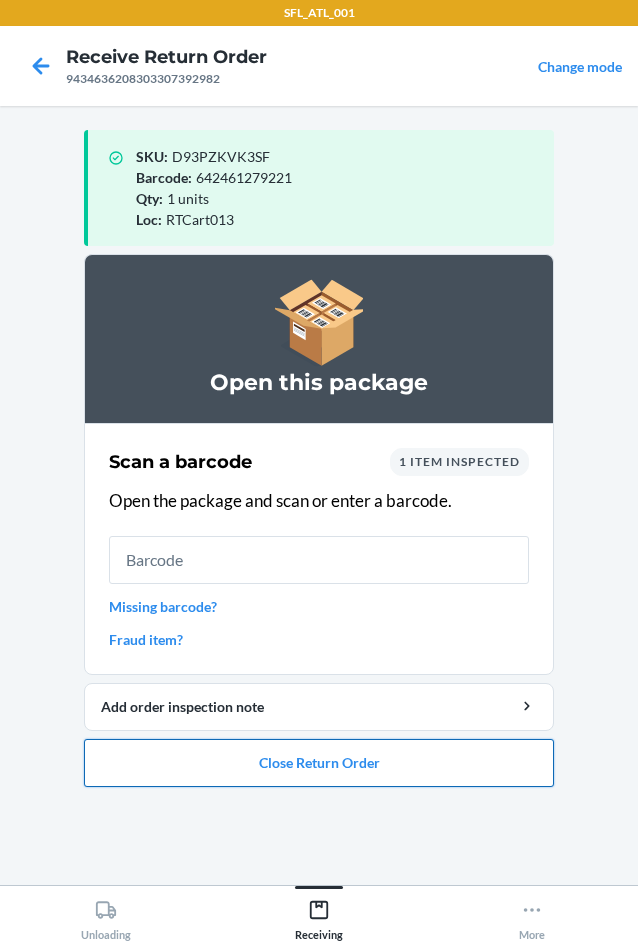 click on "Close Return Order" at bounding box center [319, 763] 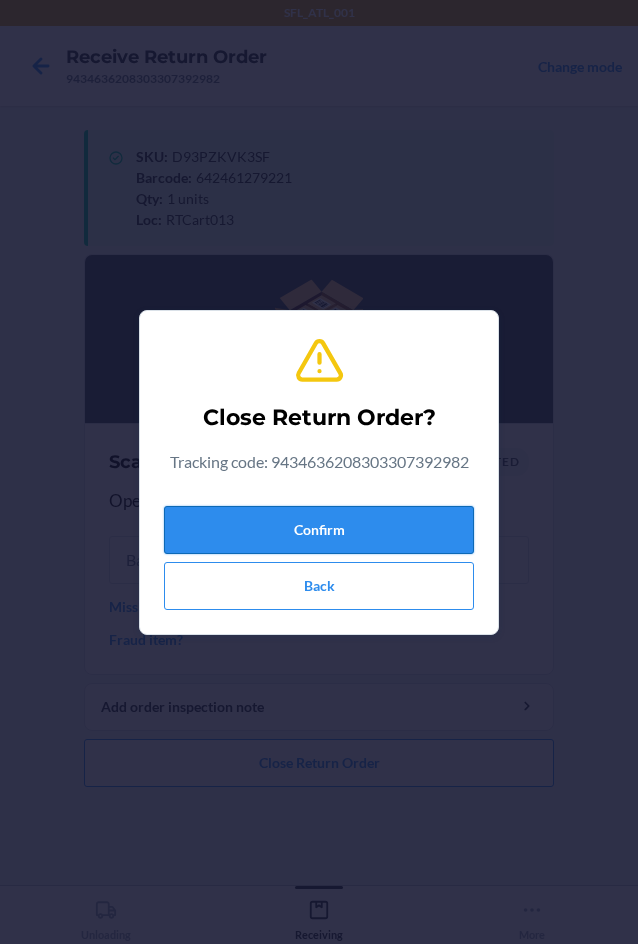 click on "Confirm" at bounding box center [319, 530] 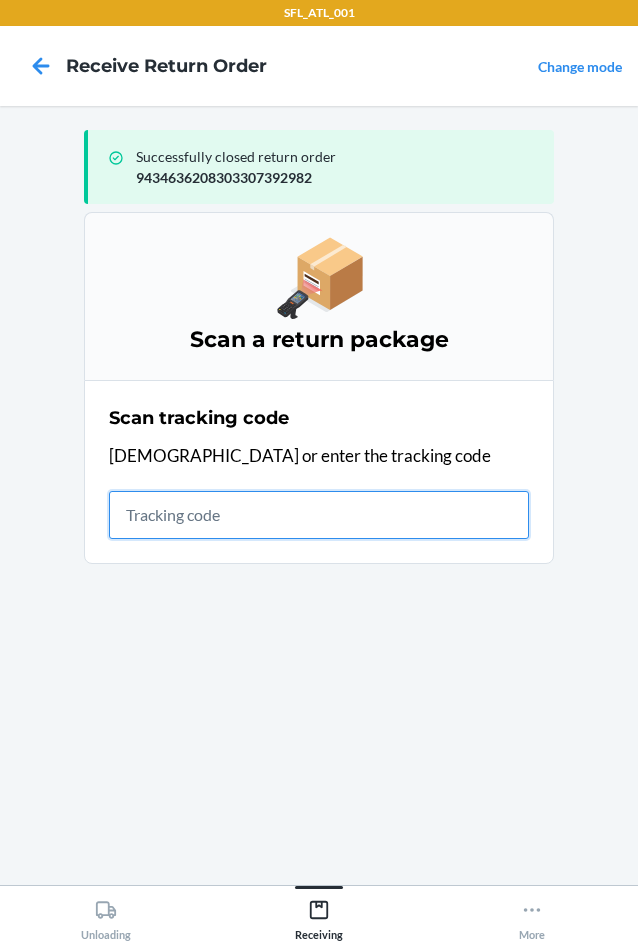 click at bounding box center [319, 515] 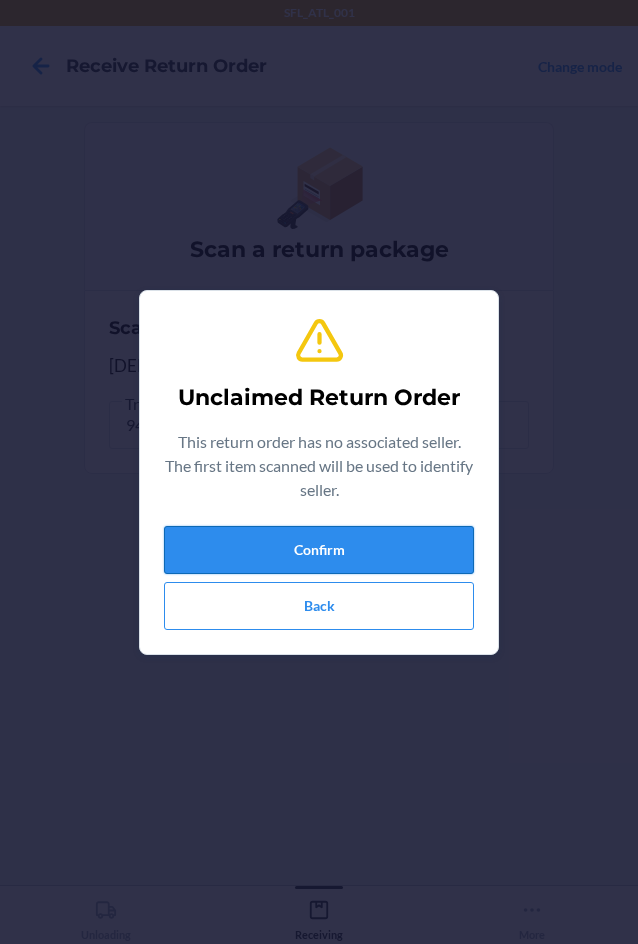 click on "Confirm" at bounding box center (319, 550) 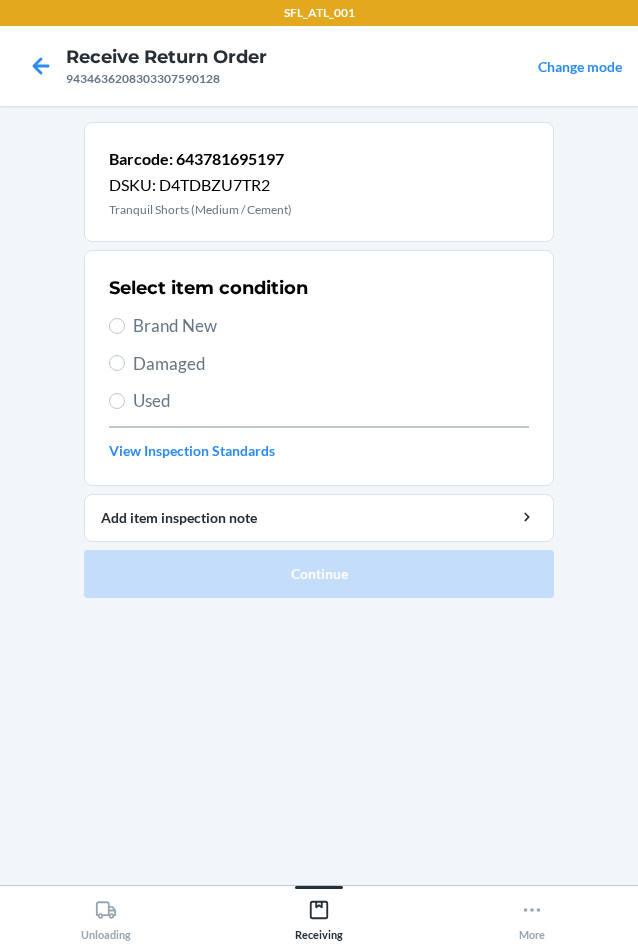 click on "Select item condition Brand New Damaged Used View Inspection Standards" at bounding box center [319, 368] 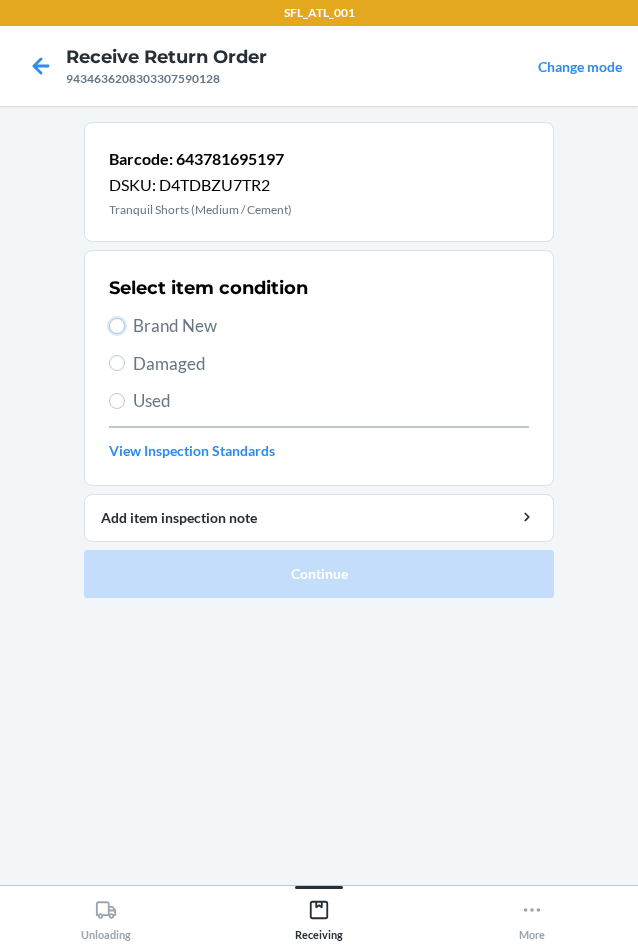 drag, startPoint x: 123, startPoint y: 324, endPoint x: 104, endPoint y: 350, distance: 32.202484 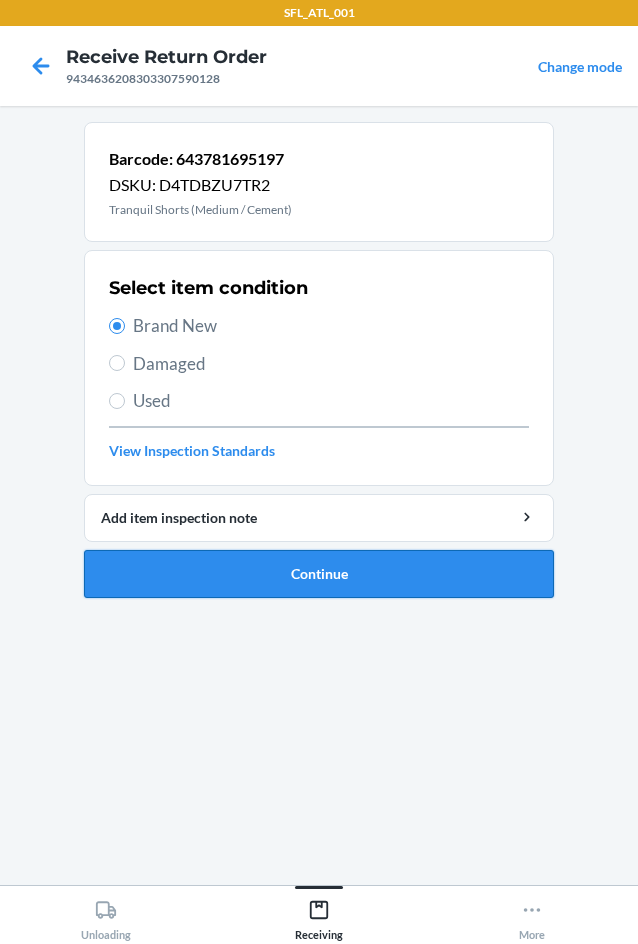 click on "Continue" at bounding box center (319, 574) 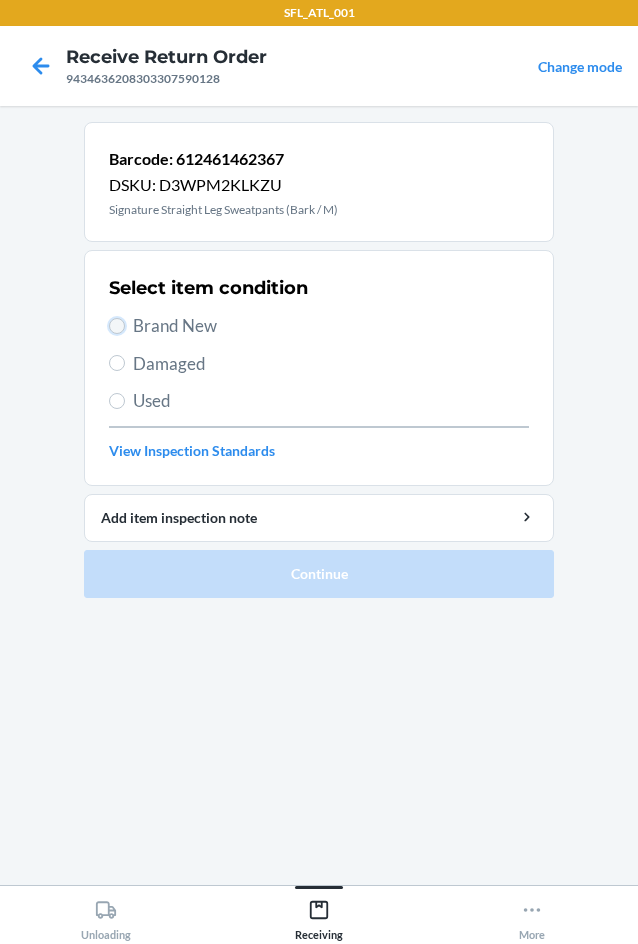 click on "Brand New" at bounding box center (117, 326) 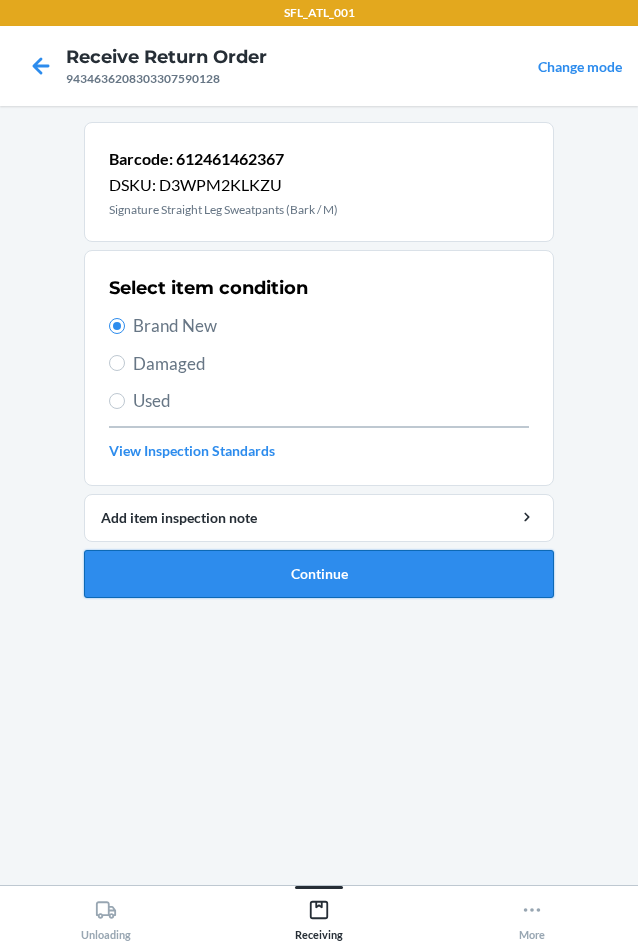 click on "Continue" at bounding box center (319, 574) 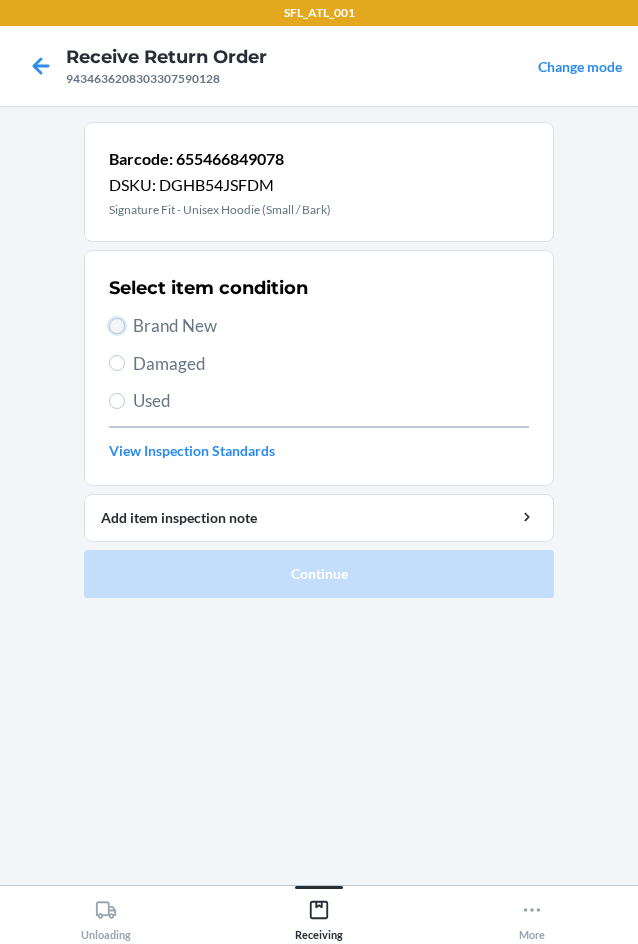 click on "Brand New" at bounding box center [117, 326] 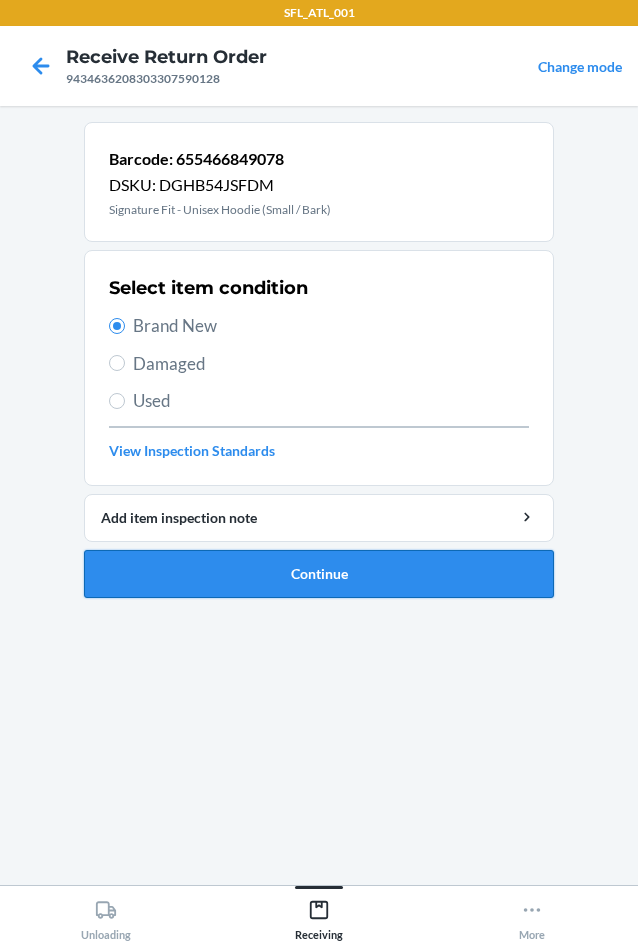 click on "Continue" at bounding box center [319, 574] 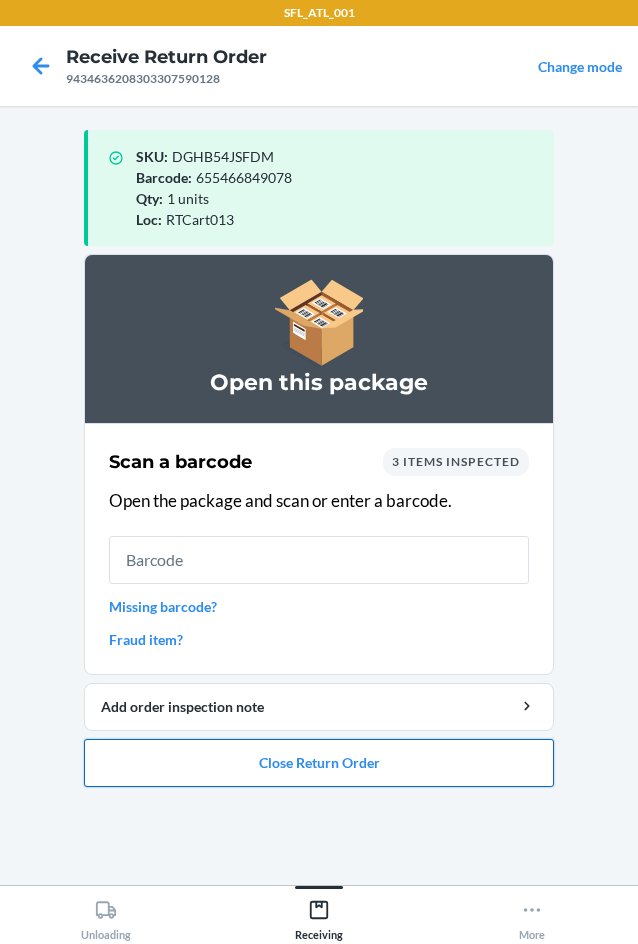 click on "Close Return Order" at bounding box center [319, 763] 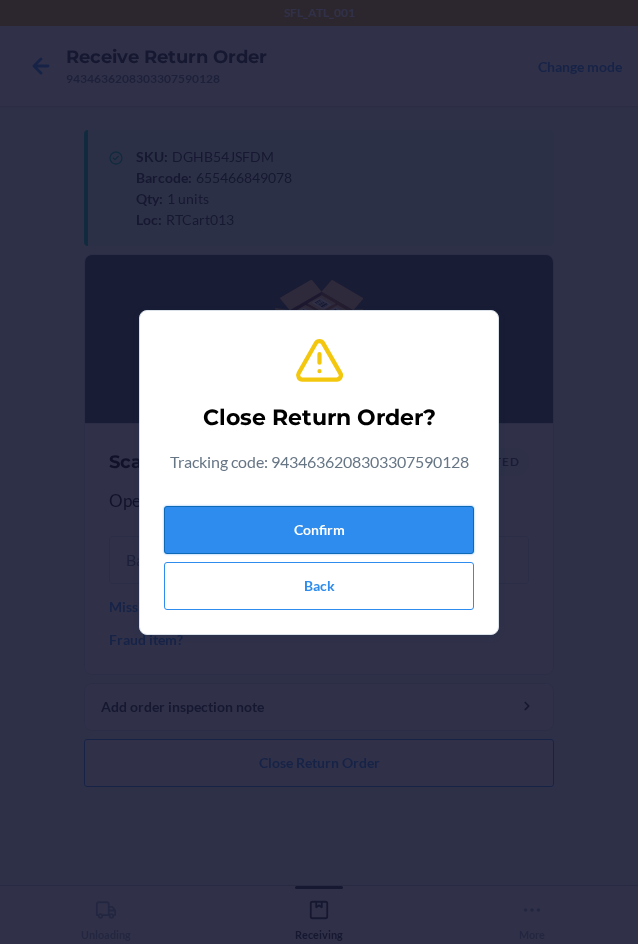 click on "Confirm" at bounding box center (319, 530) 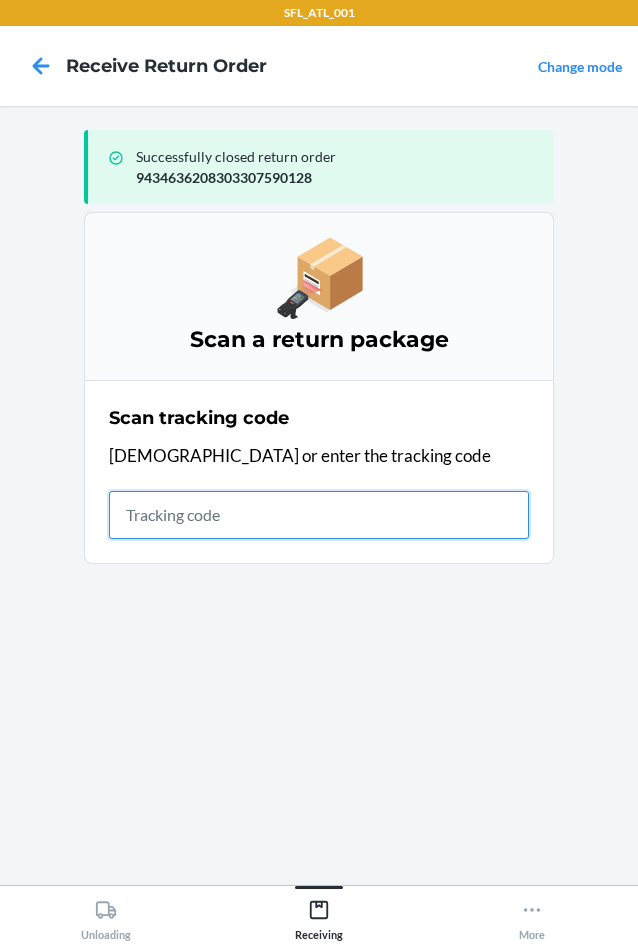 click at bounding box center (319, 515) 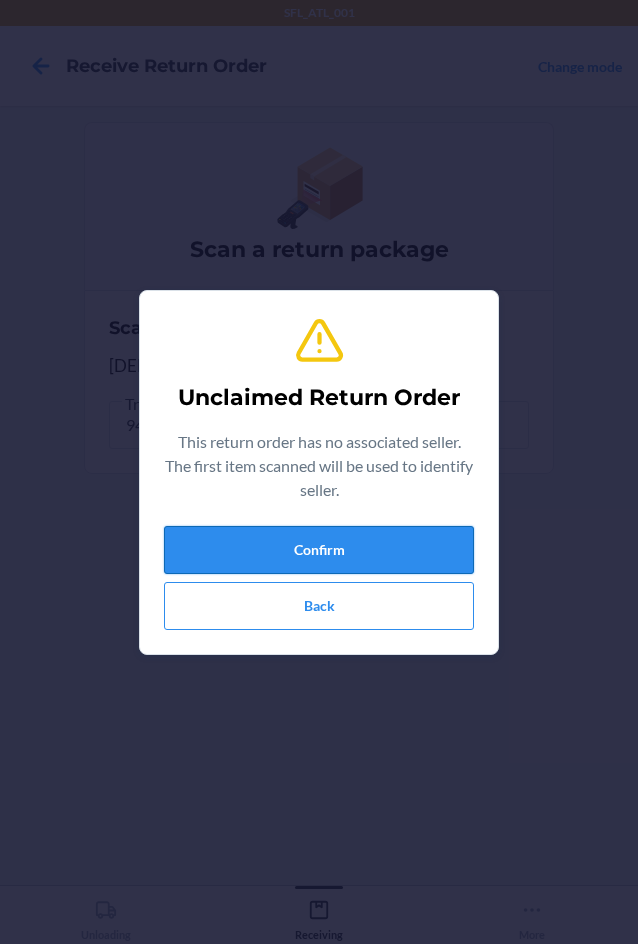 click on "Confirm" at bounding box center (319, 550) 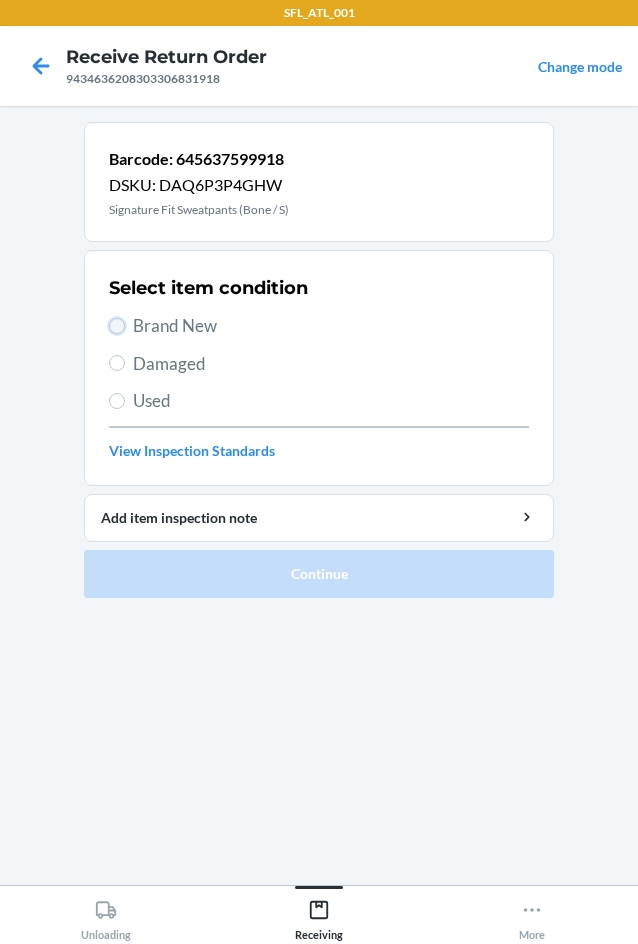 click on "Brand New" at bounding box center (117, 326) 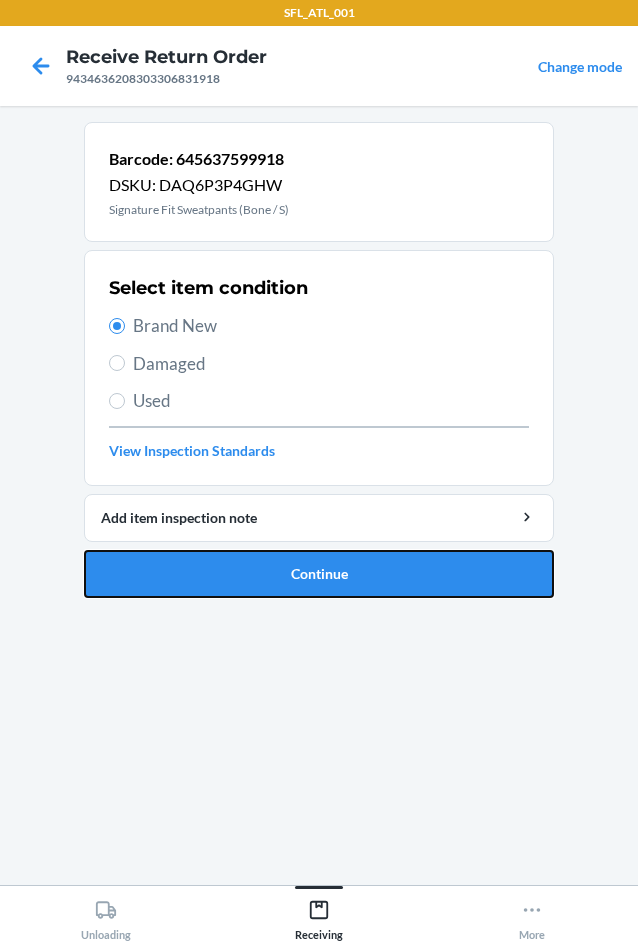 drag, startPoint x: 185, startPoint y: 565, endPoint x: 184, endPoint y: 545, distance: 20.024984 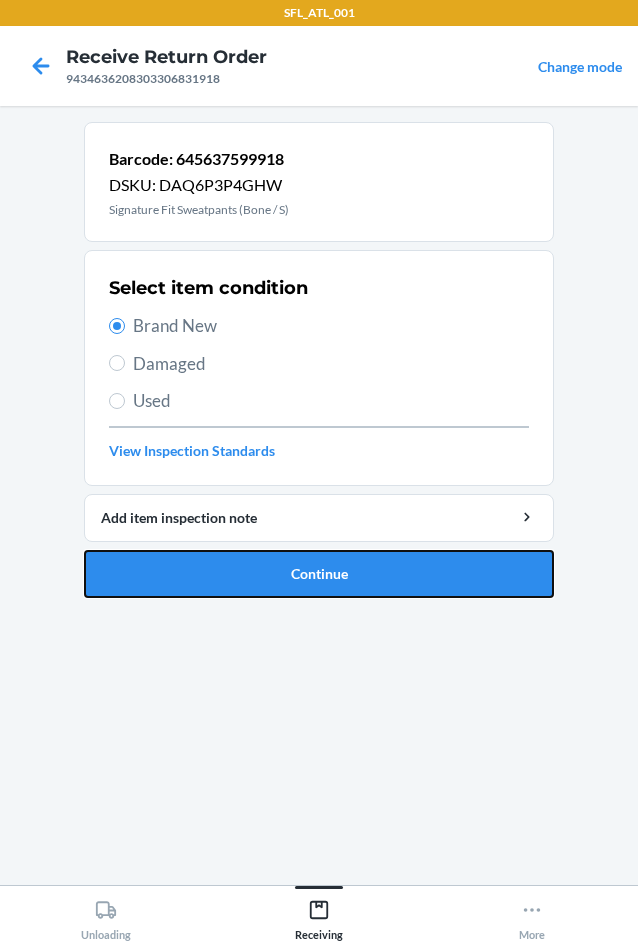 click on "Continue" at bounding box center [319, 574] 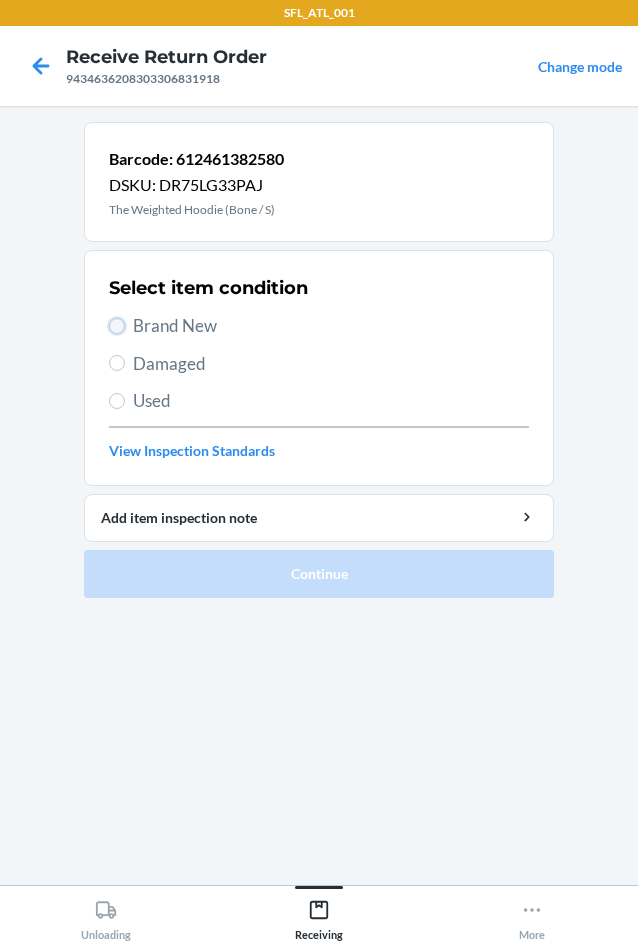 click on "Brand New" at bounding box center [117, 326] 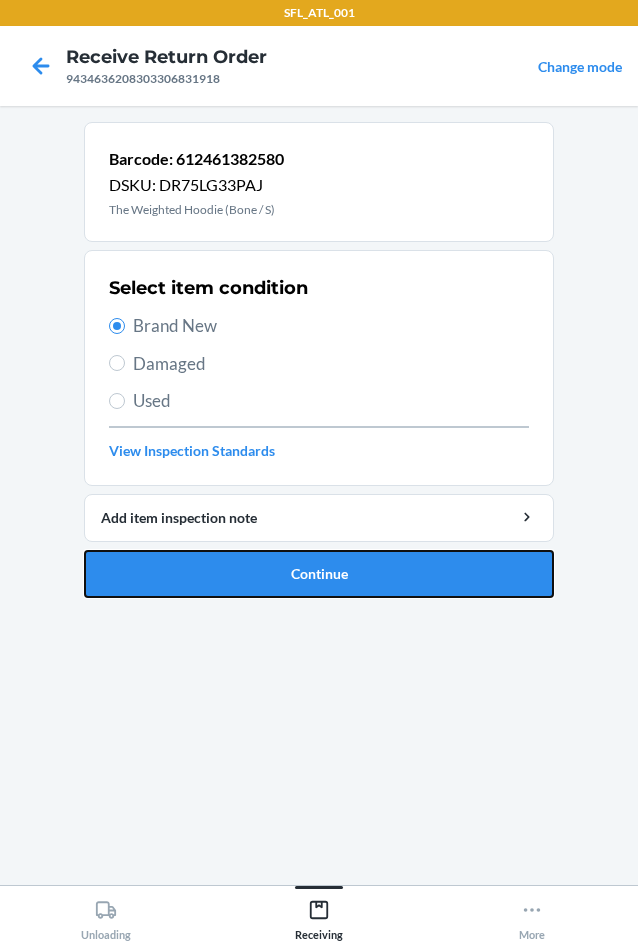 click on "Continue" at bounding box center (319, 574) 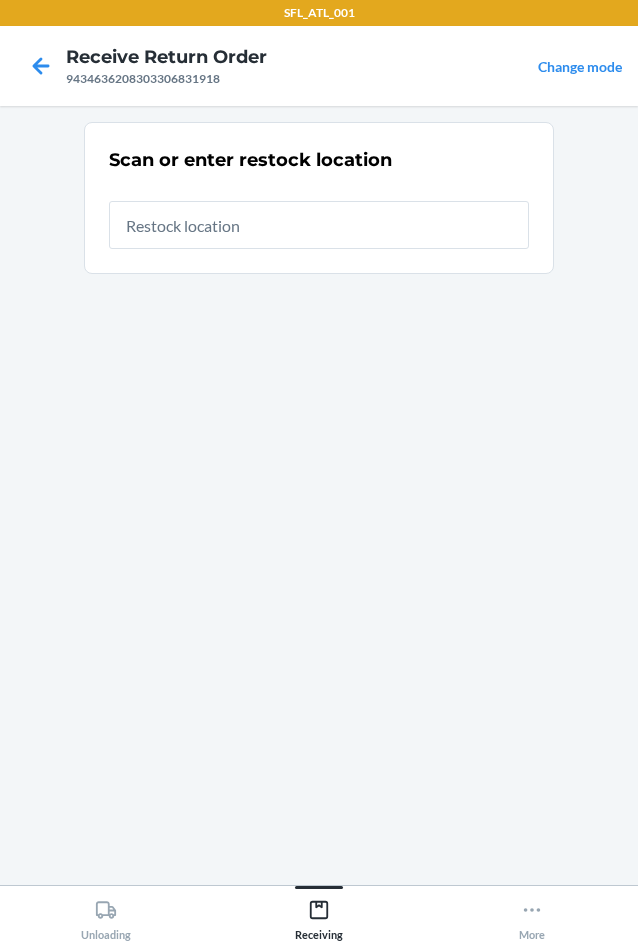 click at bounding box center (319, 225) 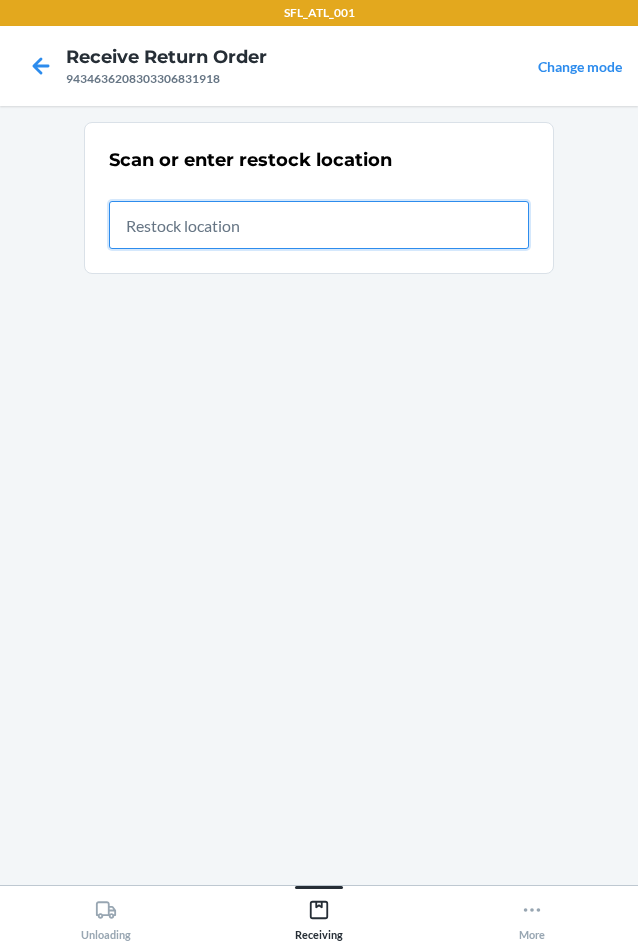 click at bounding box center [319, 225] 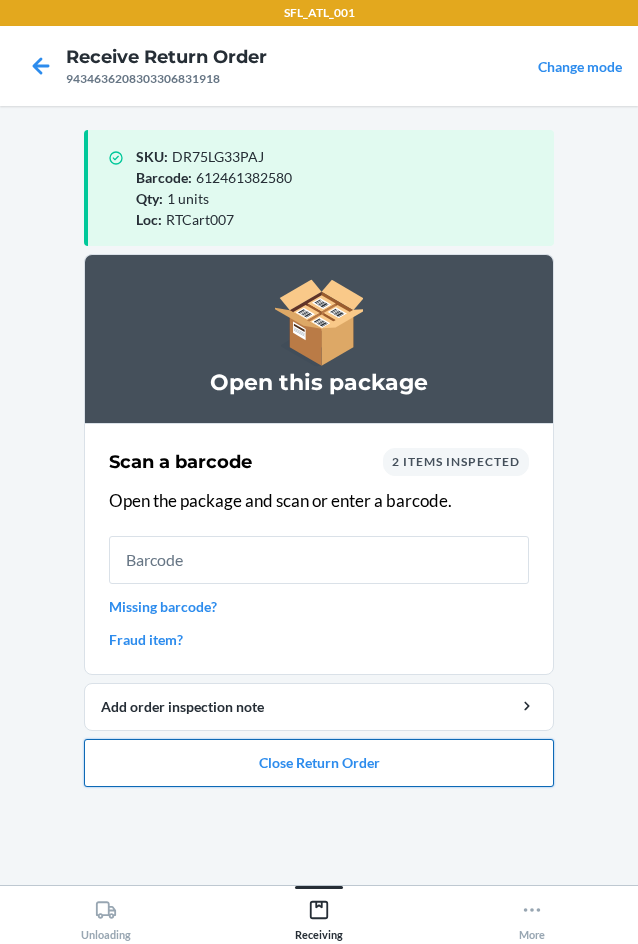 click on "Close Return Order" at bounding box center [319, 763] 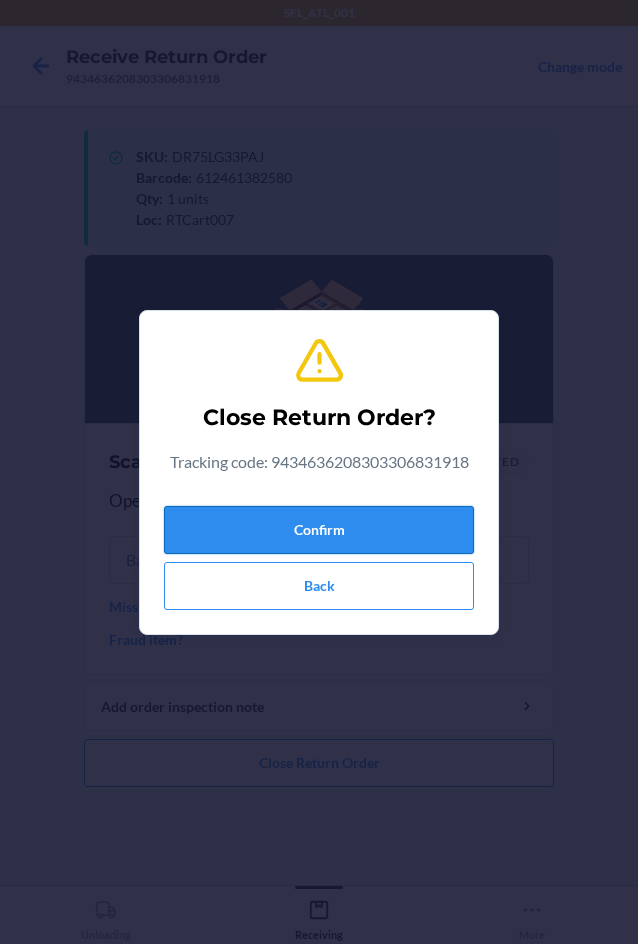 click on "Confirm" at bounding box center [319, 530] 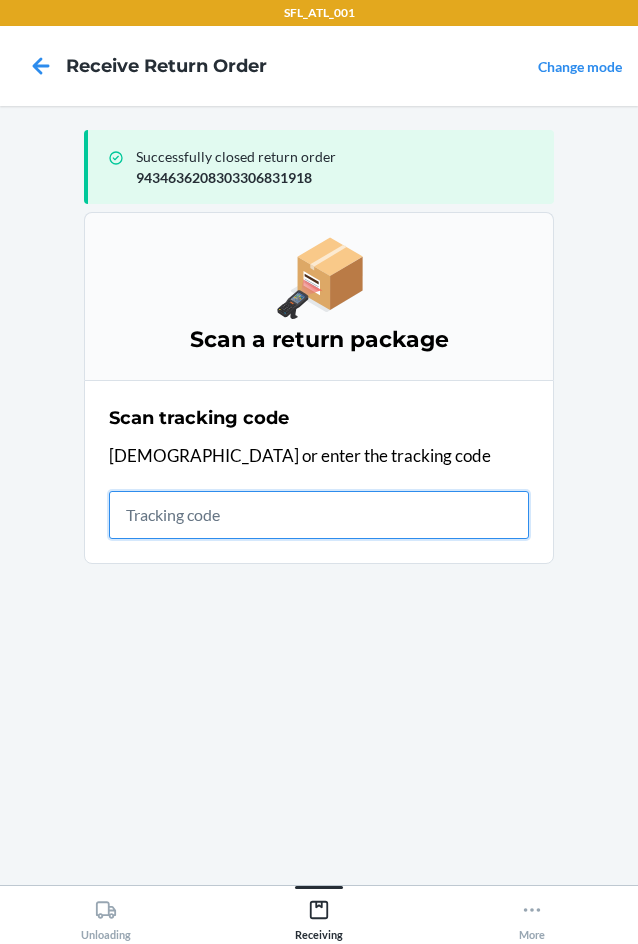 click at bounding box center (319, 515) 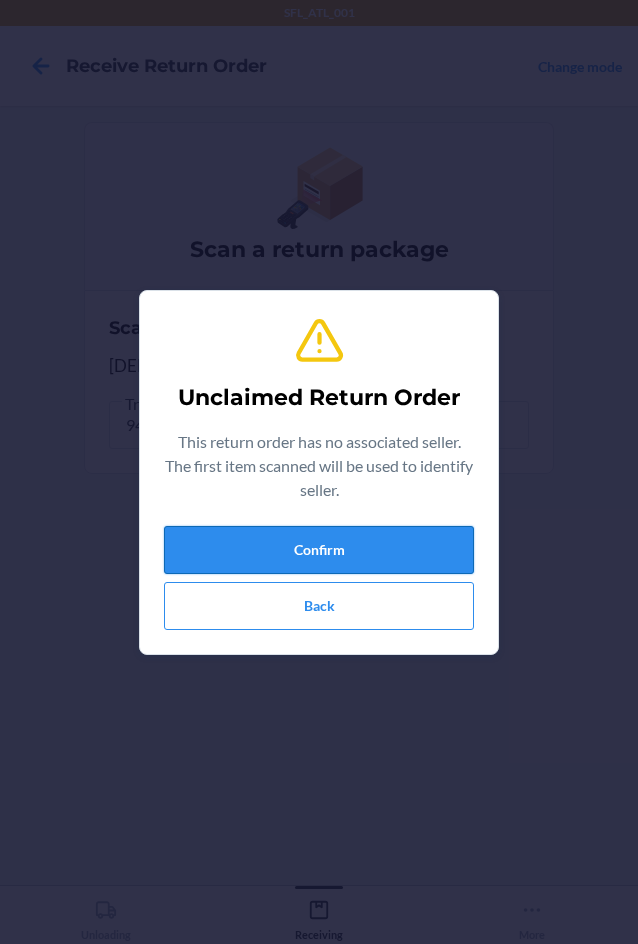 click on "Confirm" at bounding box center (319, 550) 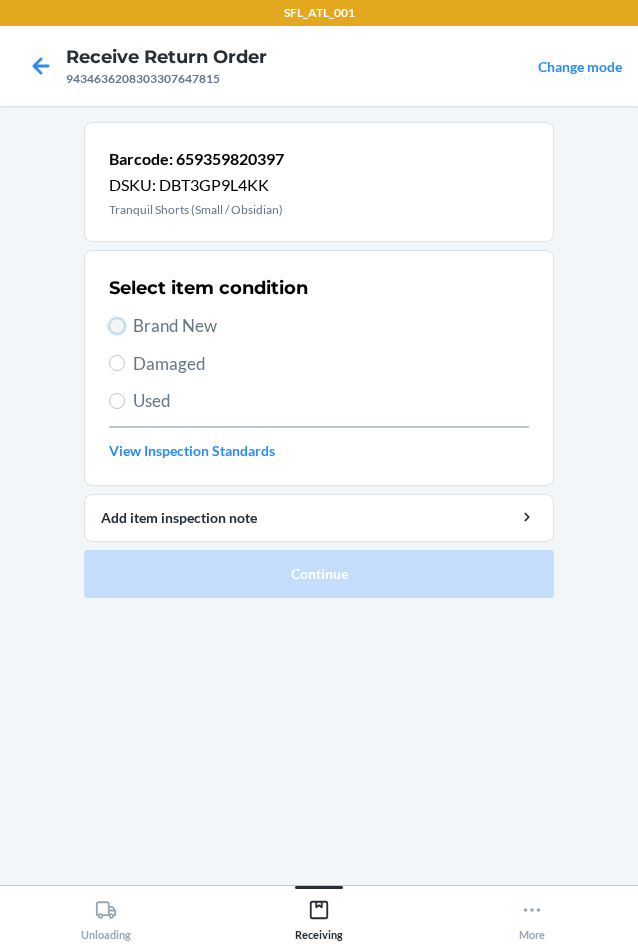 click on "Brand New" at bounding box center (117, 326) 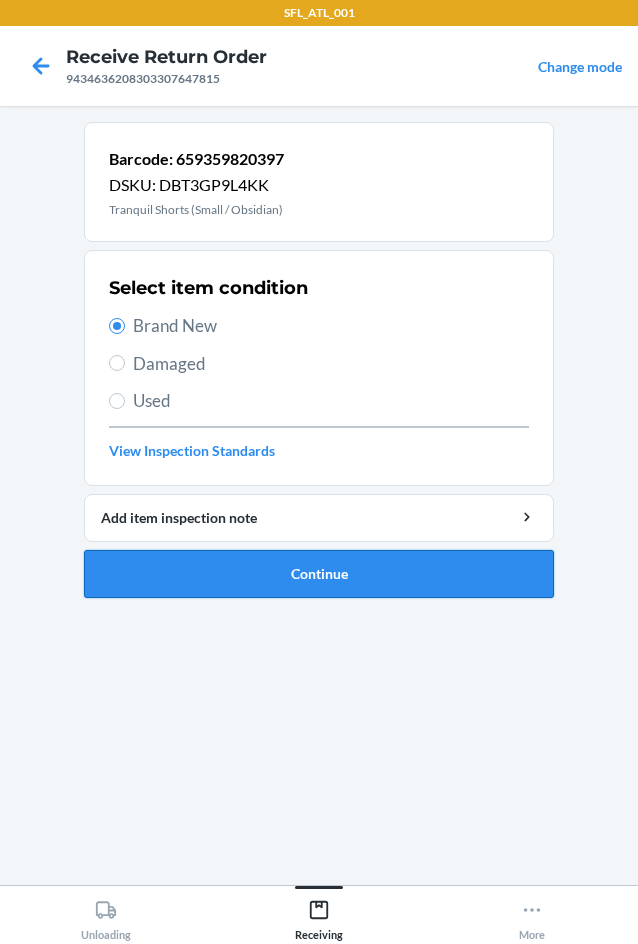click on "Continue" at bounding box center (319, 574) 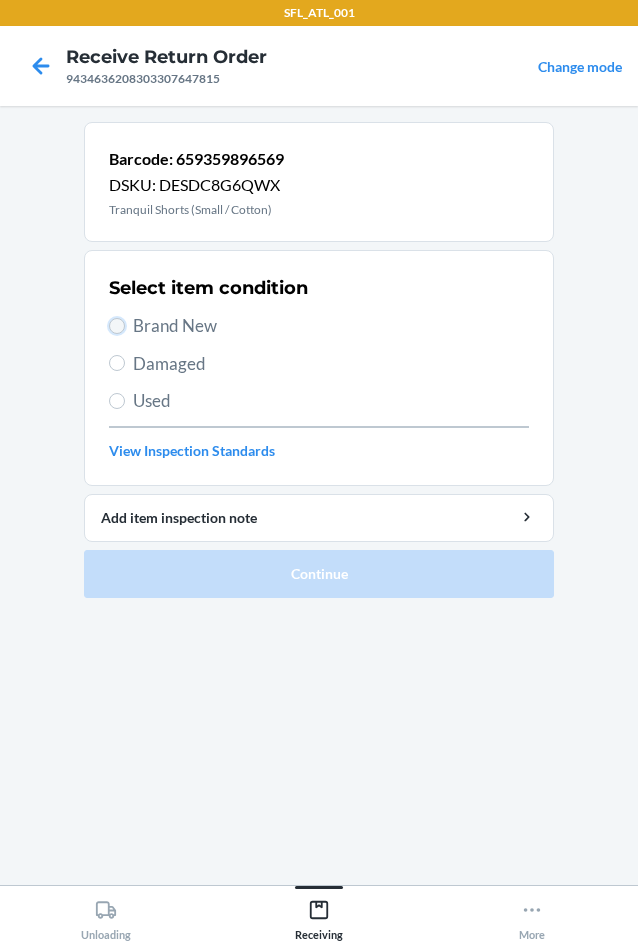 click on "Brand New" at bounding box center [117, 326] 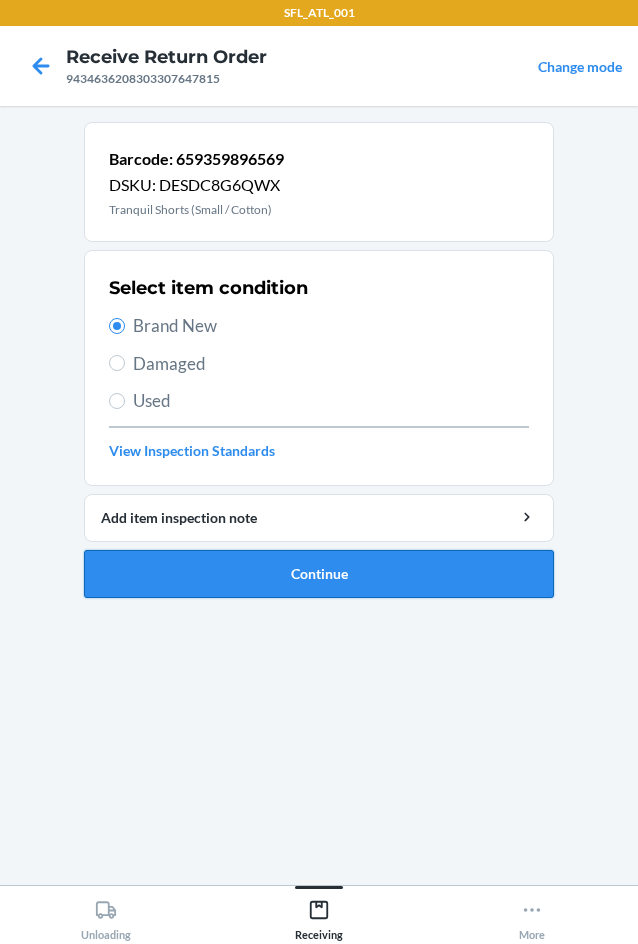 click on "Continue" at bounding box center [319, 574] 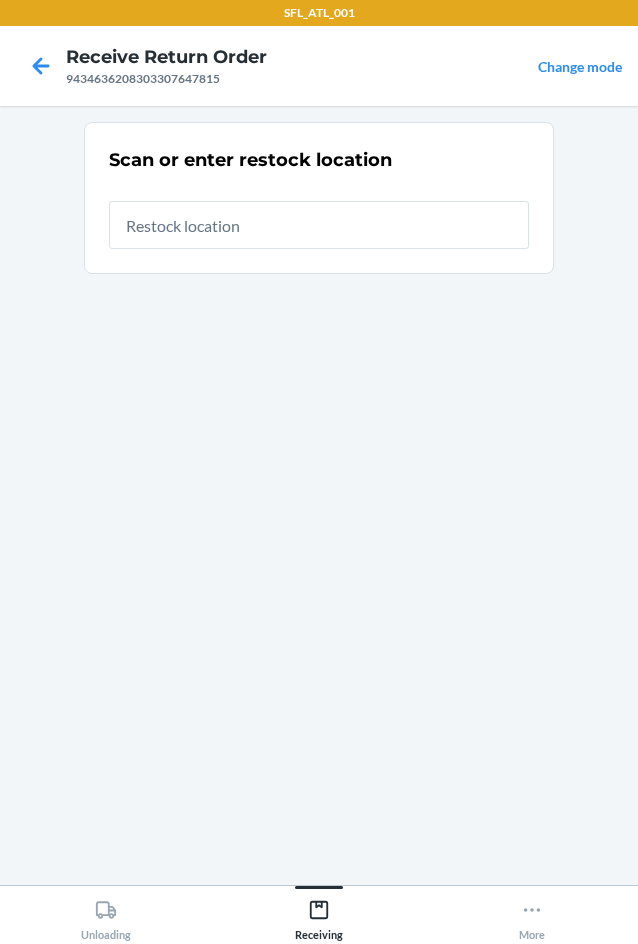 click at bounding box center [319, 225] 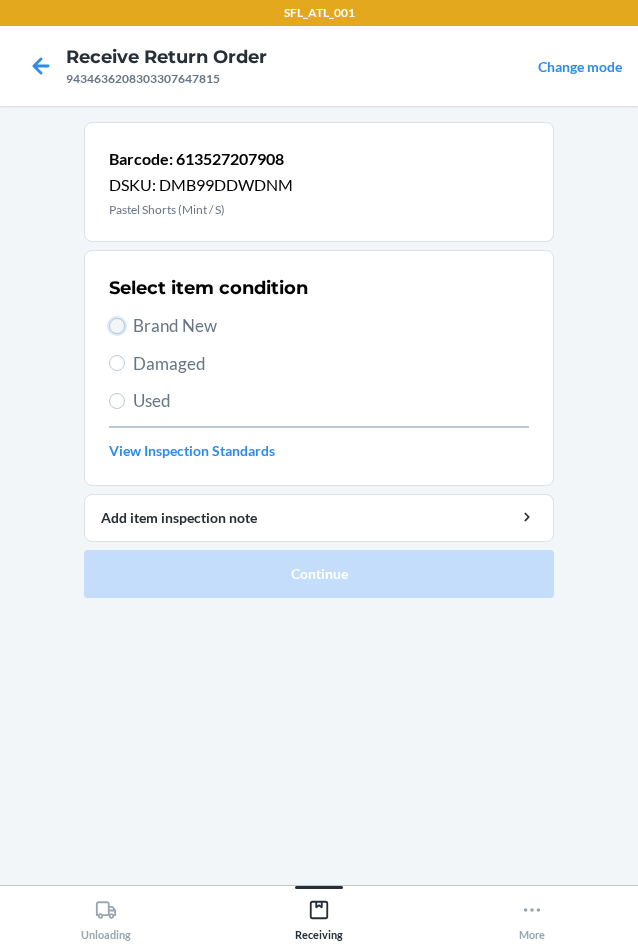 click on "Brand New" at bounding box center (117, 326) 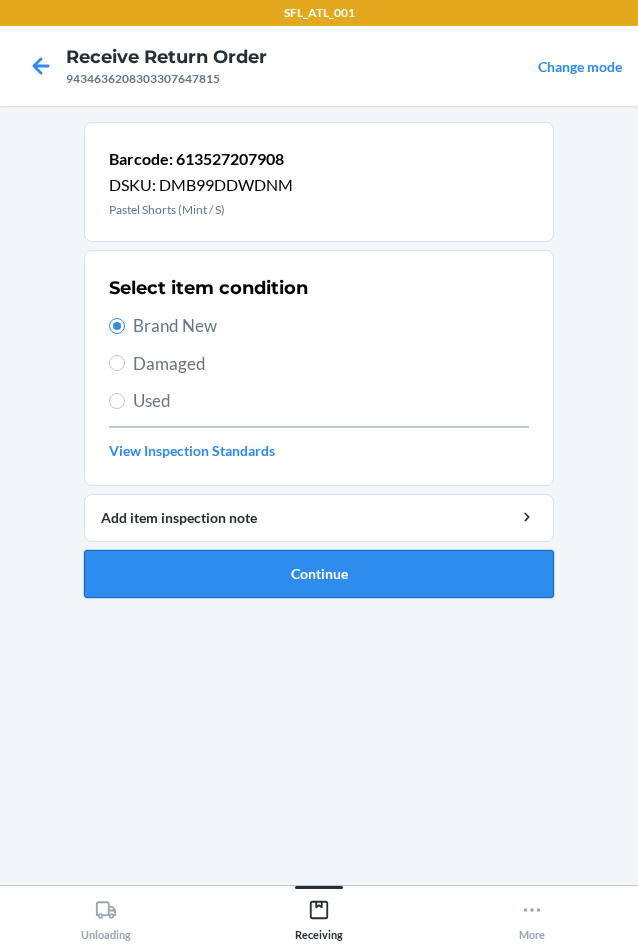 click on "Continue" at bounding box center (319, 574) 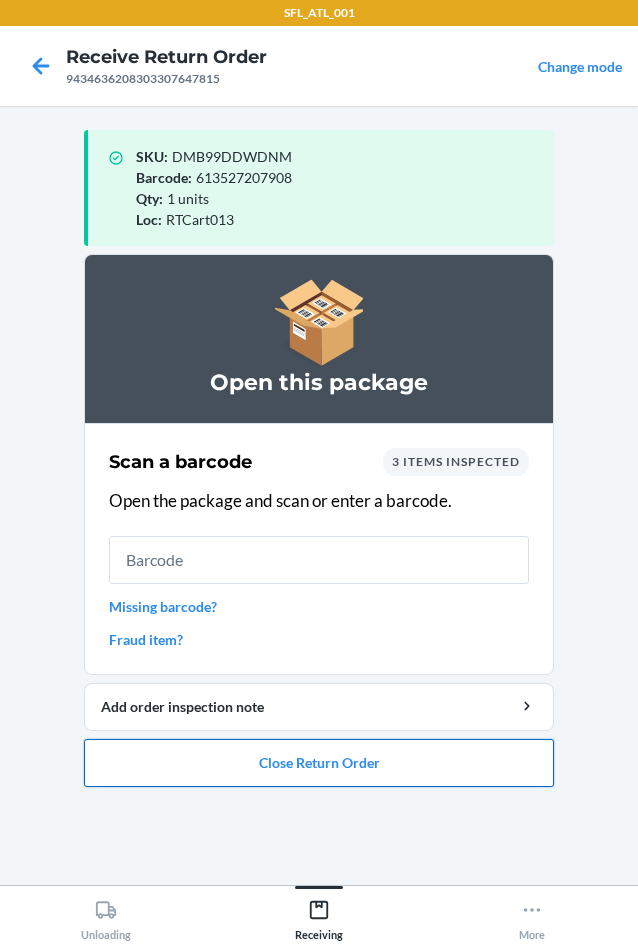 click on "Close Return Order" at bounding box center (319, 763) 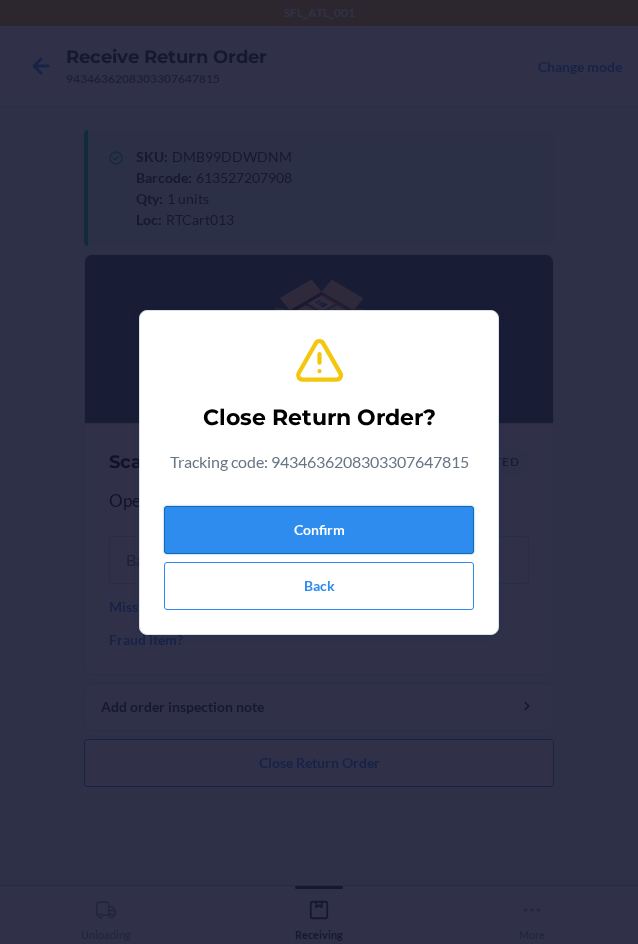click on "Confirm" at bounding box center (319, 530) 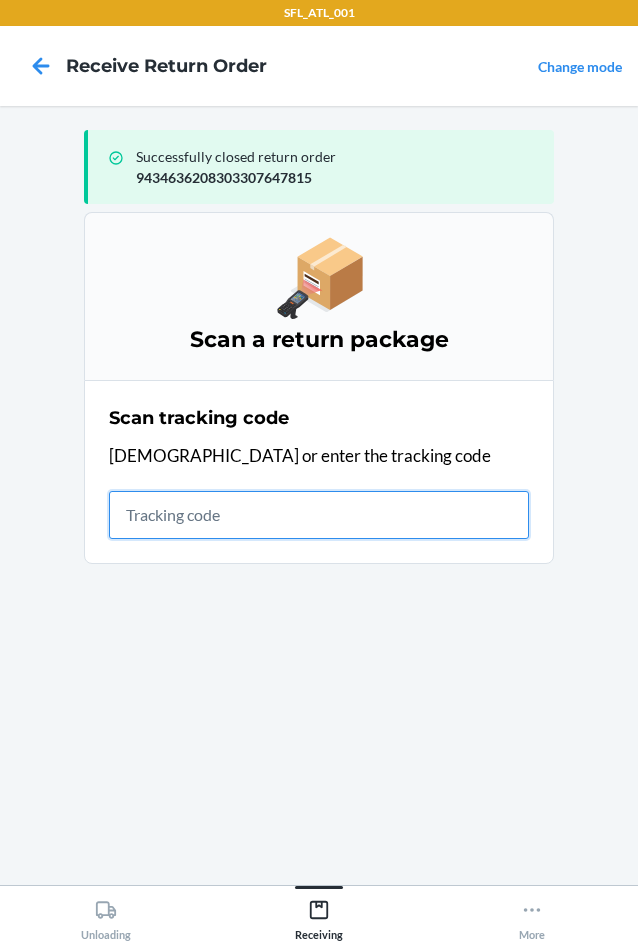 click at bounding box center [319, 515] 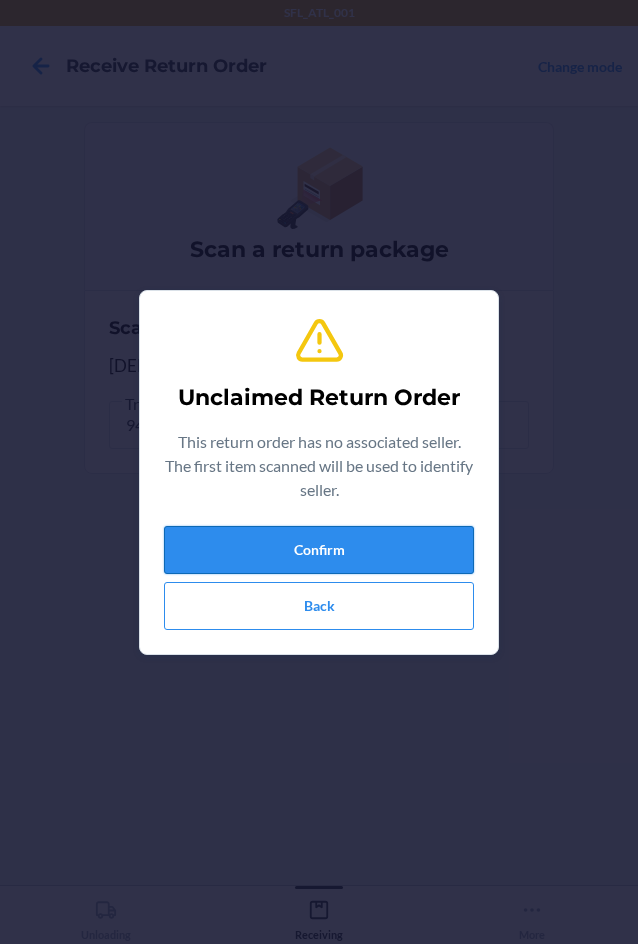 click on "Confirm" at bounding box center [319, 550] 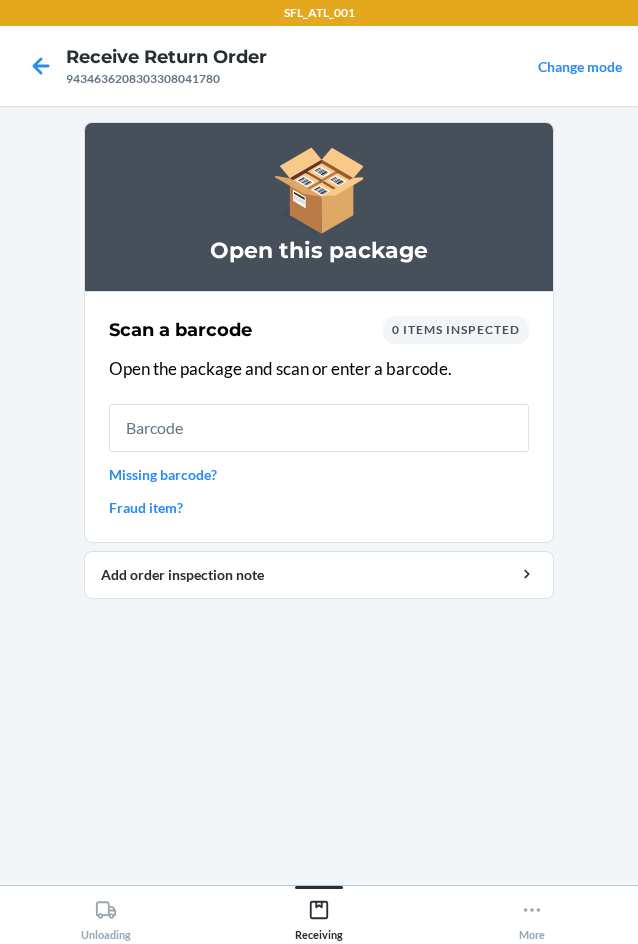 click on "Missing barcode?" at bounding box center [319, 474] 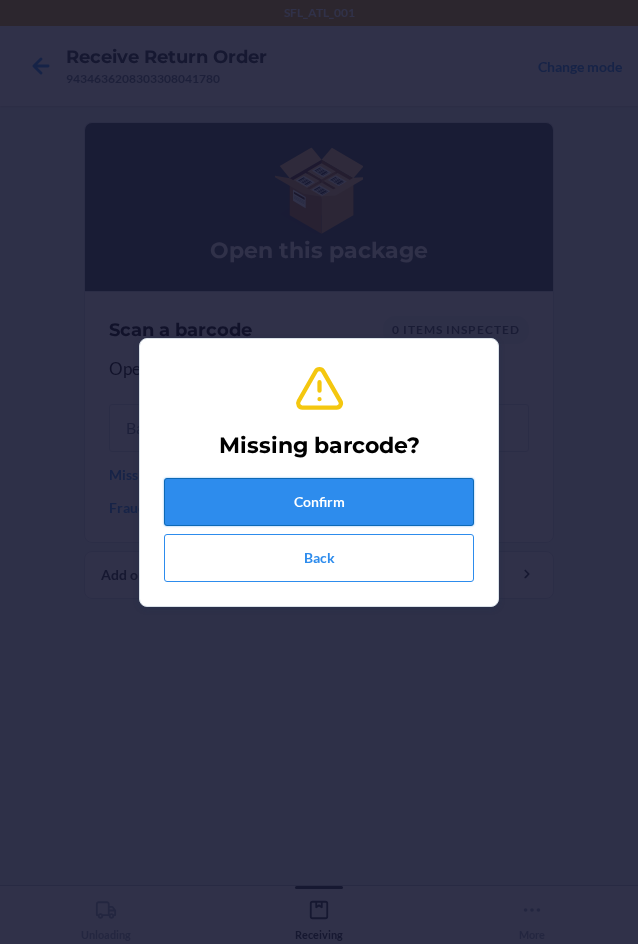 click on "Confirm" at bounding box center [319, 502] 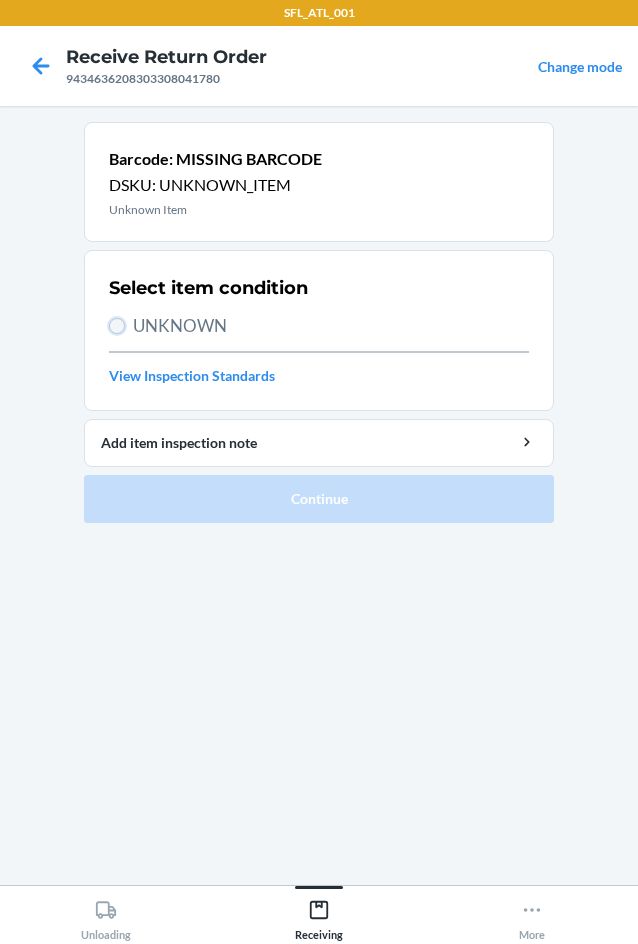 click on "UNKNOWN" at bounding box center [117, 326] 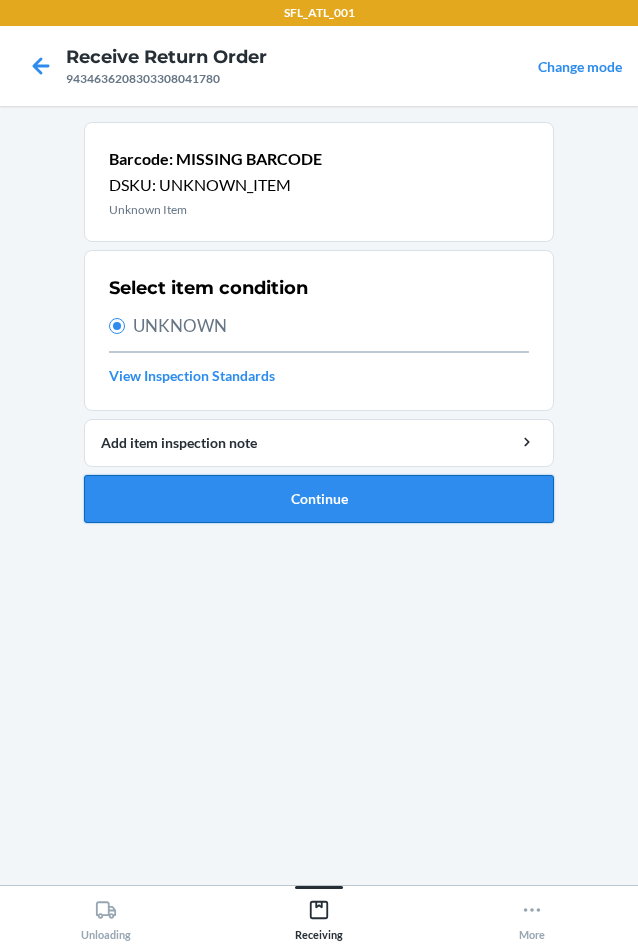 click on "Continue" at bounding box center (319, 499) 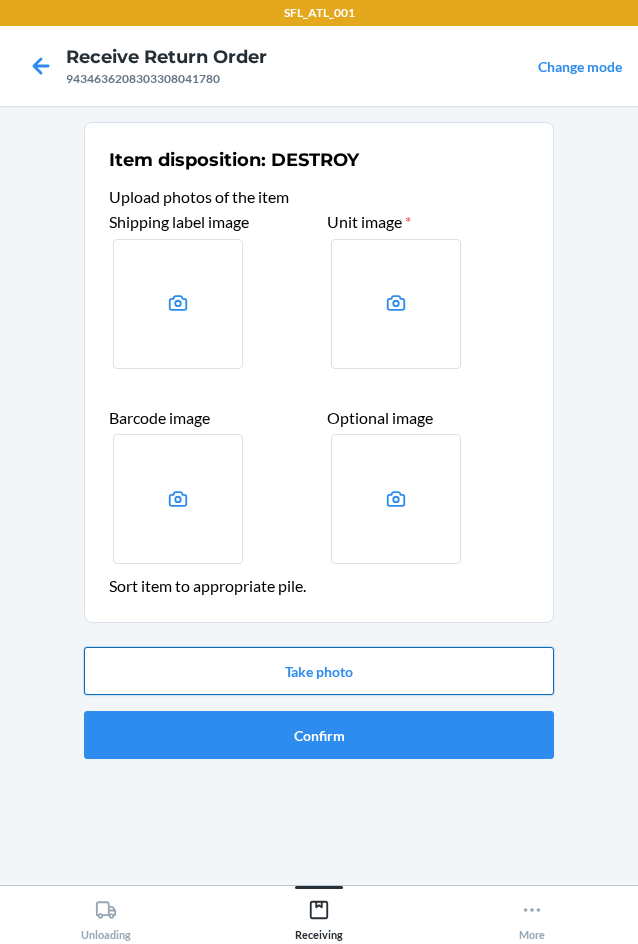 click on "Take photo" at bounding box center [319, 671] 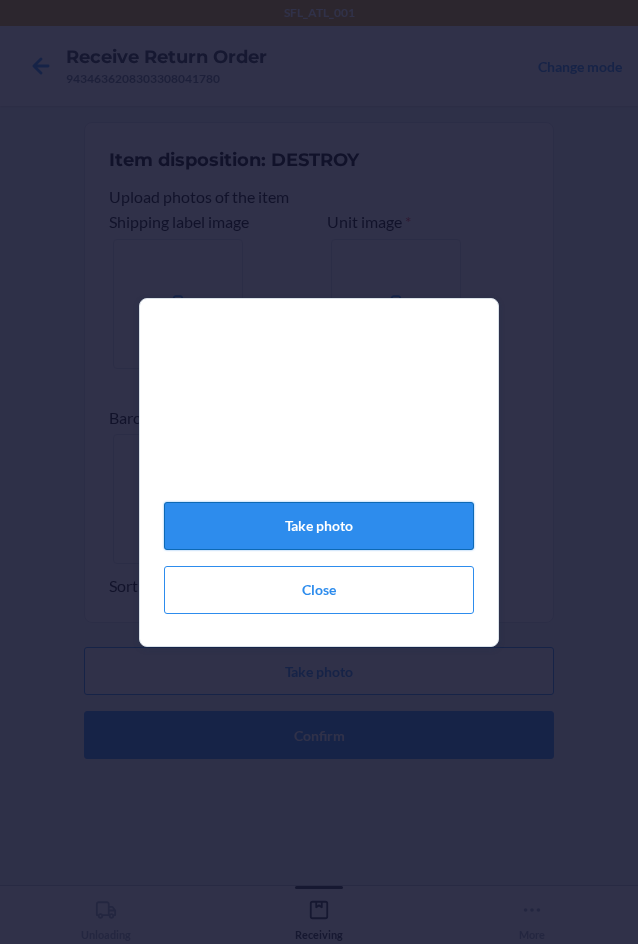 click on "Take photo" 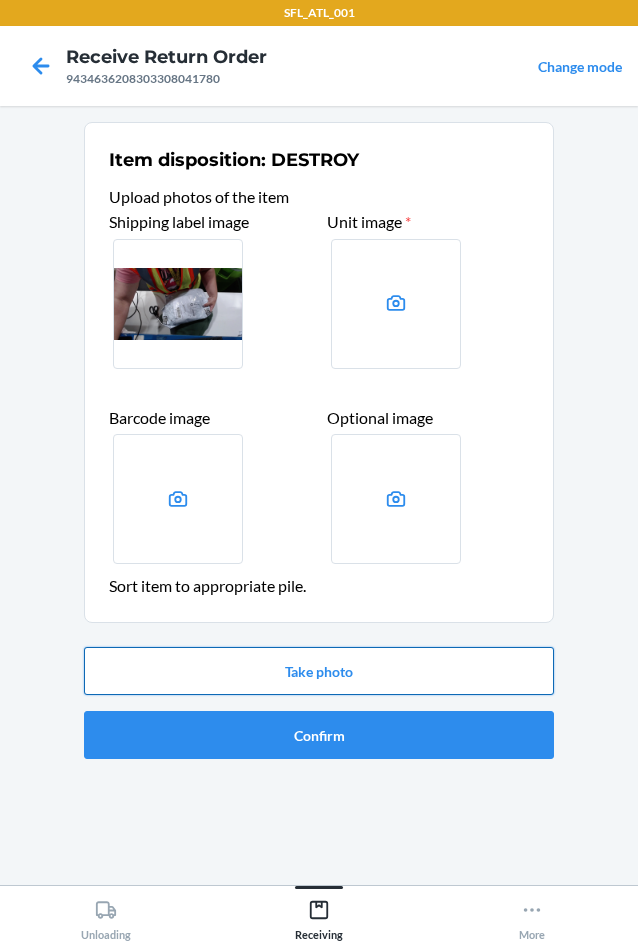 click on "Take photo" at bounding box center (319, 671) 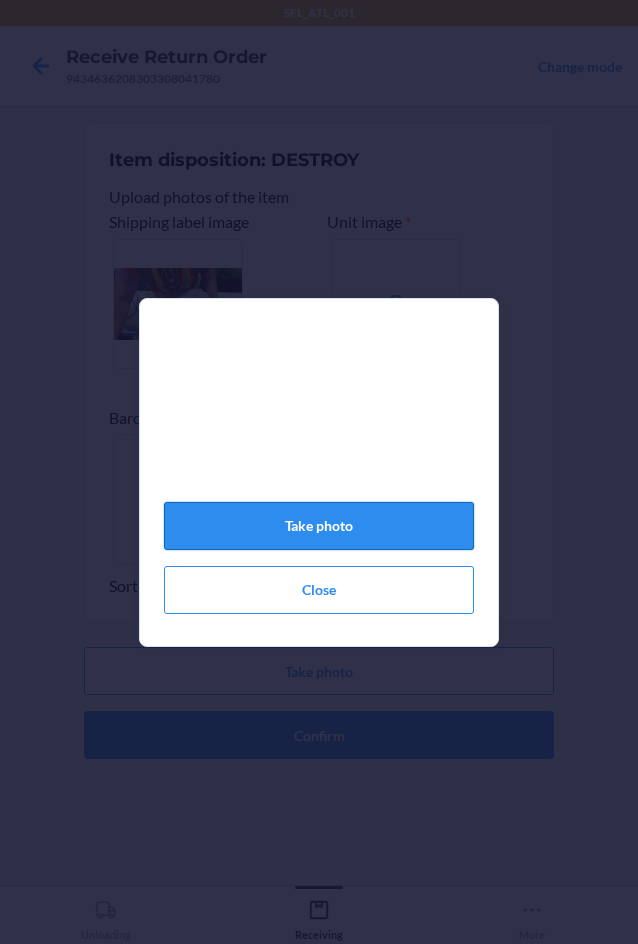 click on "Take photo" 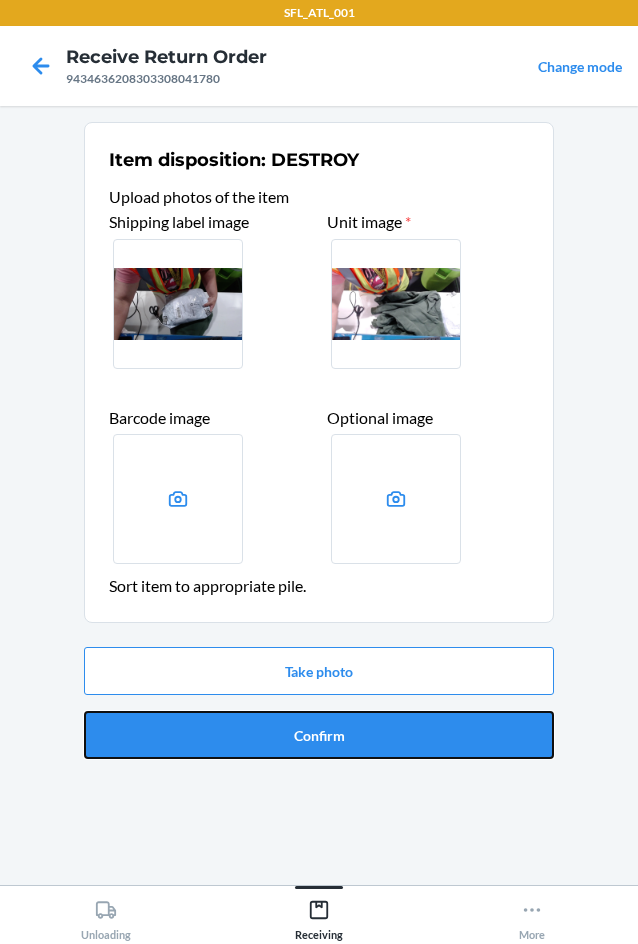 click on "Confirm" at bounding box center [319, 735] 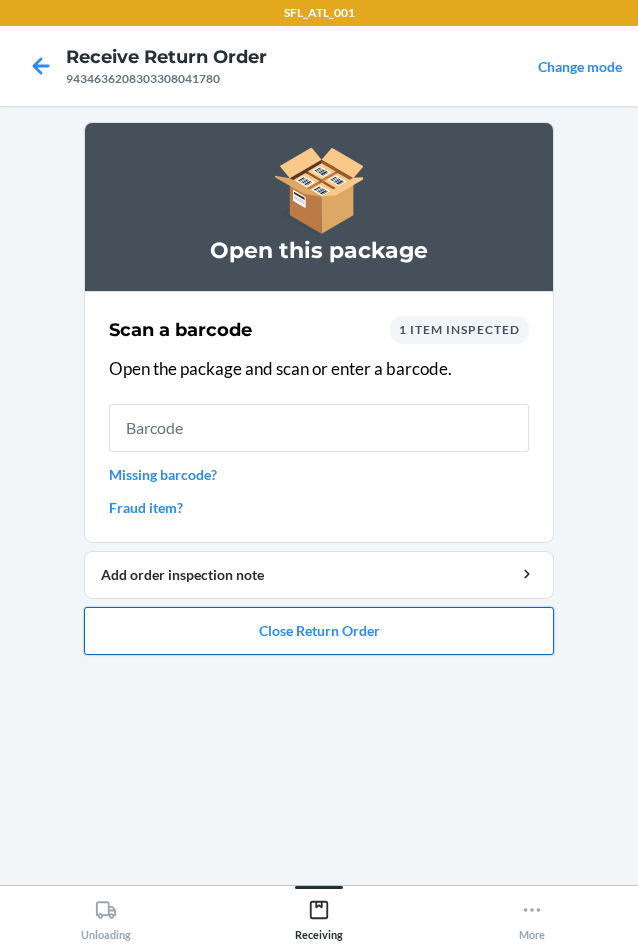 click on "Close Return Order" at bounding box center (319, 631) 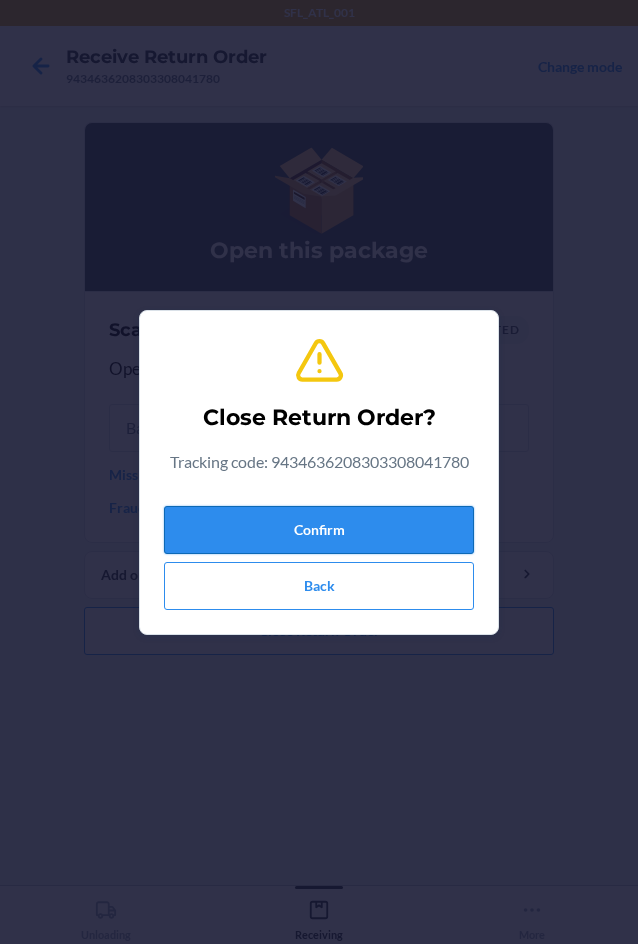 click on "Confirm" at bounding box center (319, 530) 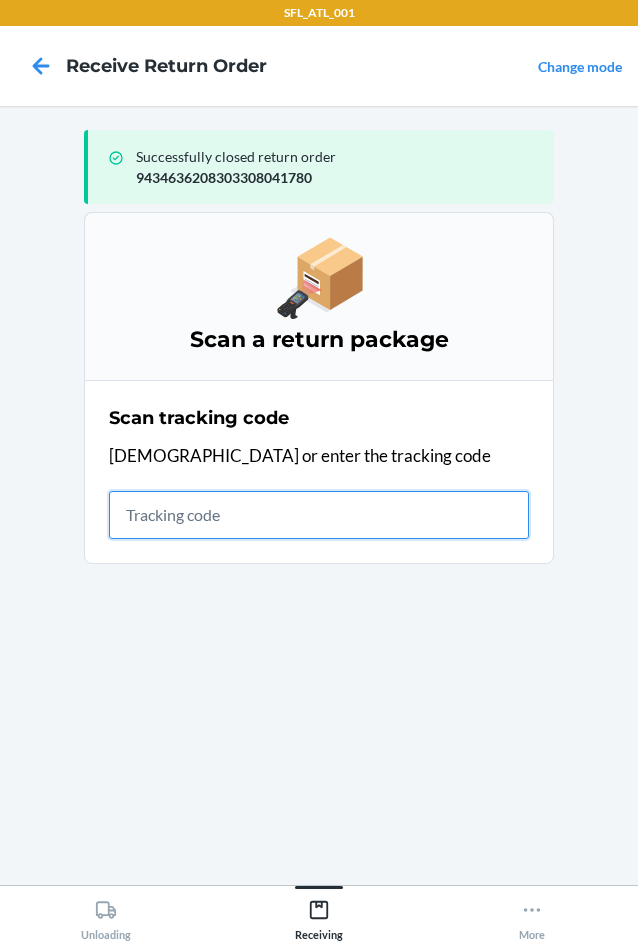 click at bounding box center (319, 515) 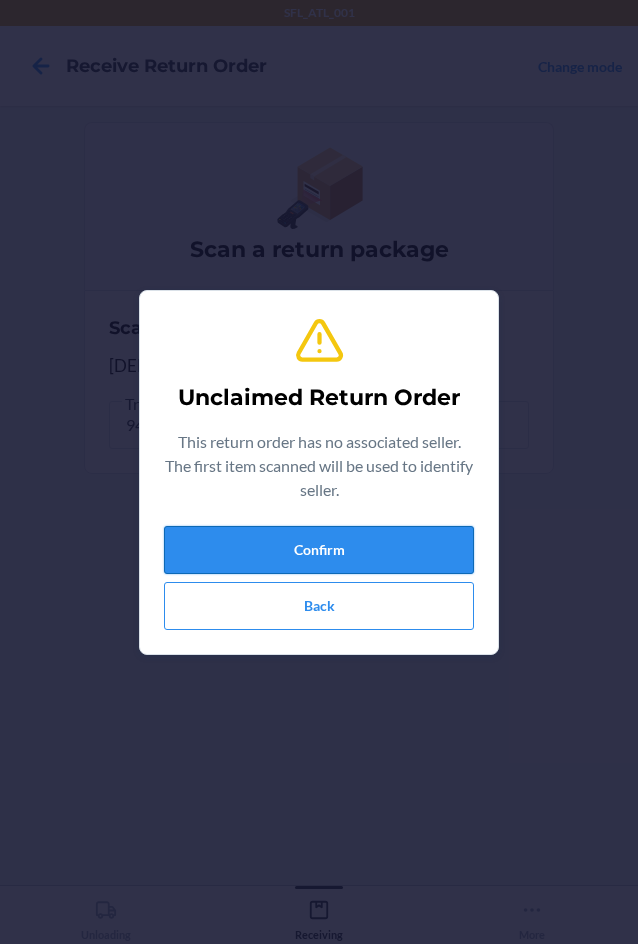 click on "Confirm" at bounding box center [319, 550] 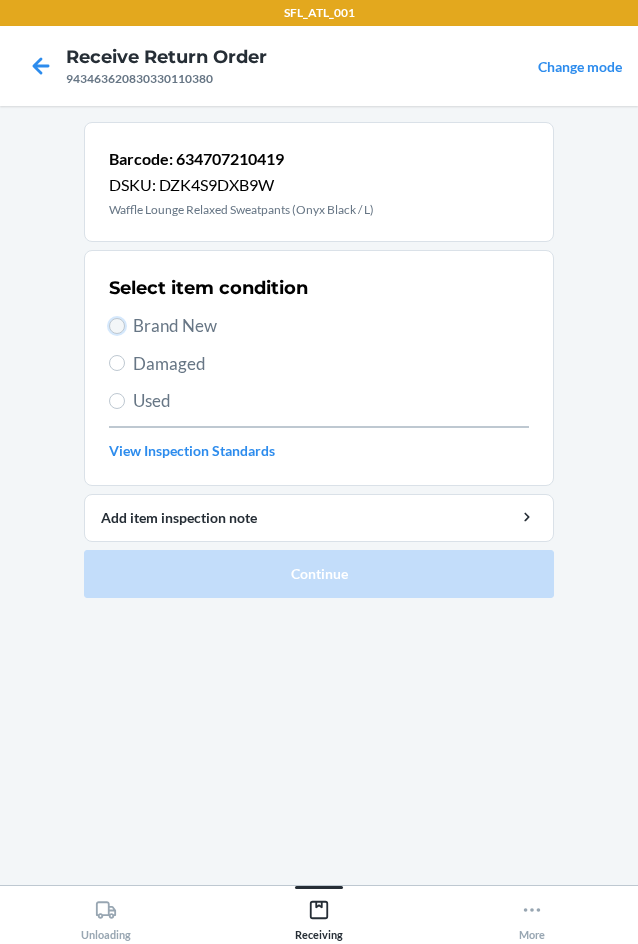 click on "Brand New" at bounding box center (117, 326) 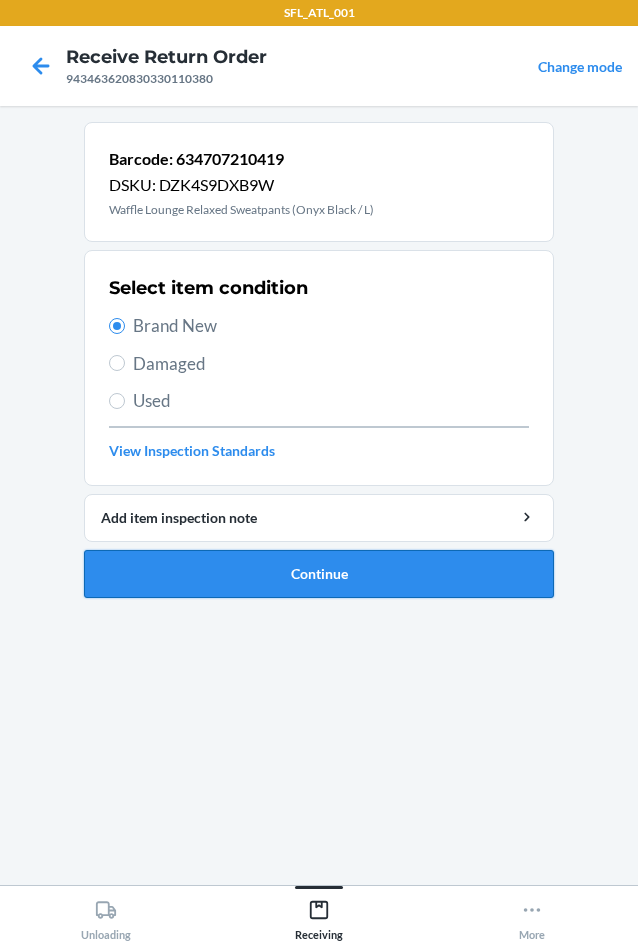 click on "Continue" at bounding box center [319, 574] 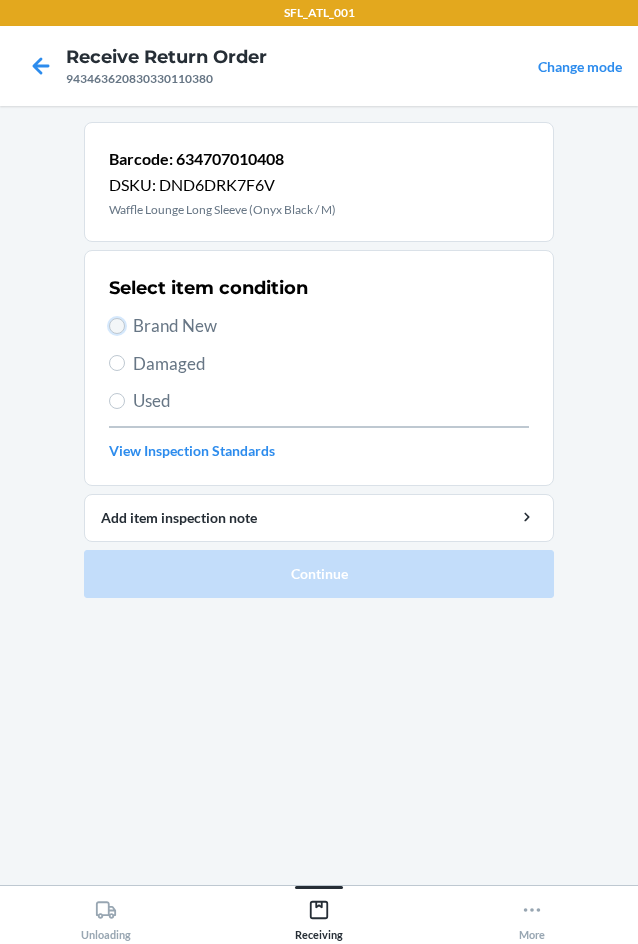 click on "Brand New" at bounding box center (117, 326) 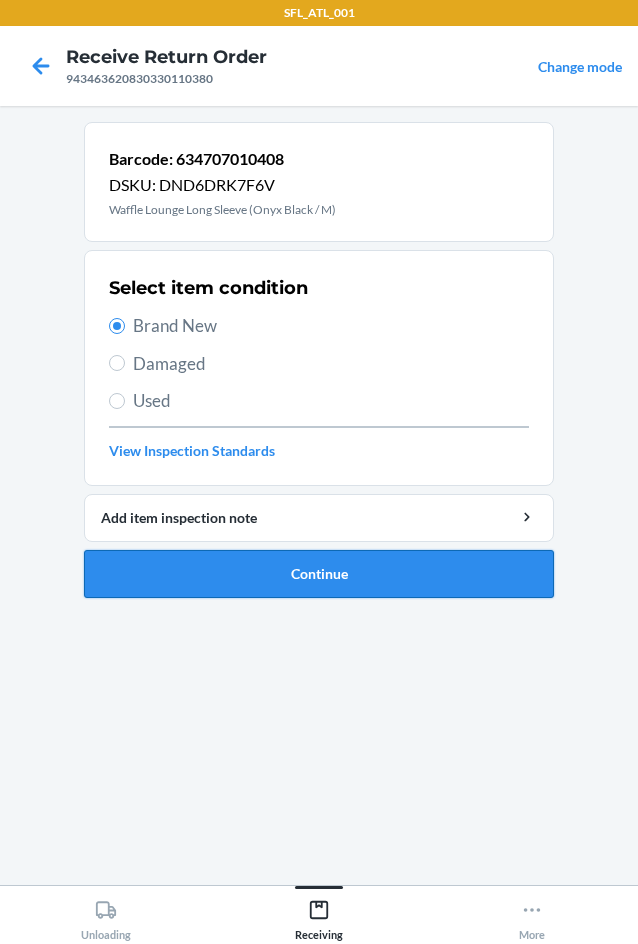 click on "Continue" at bounding box center (319, 574) 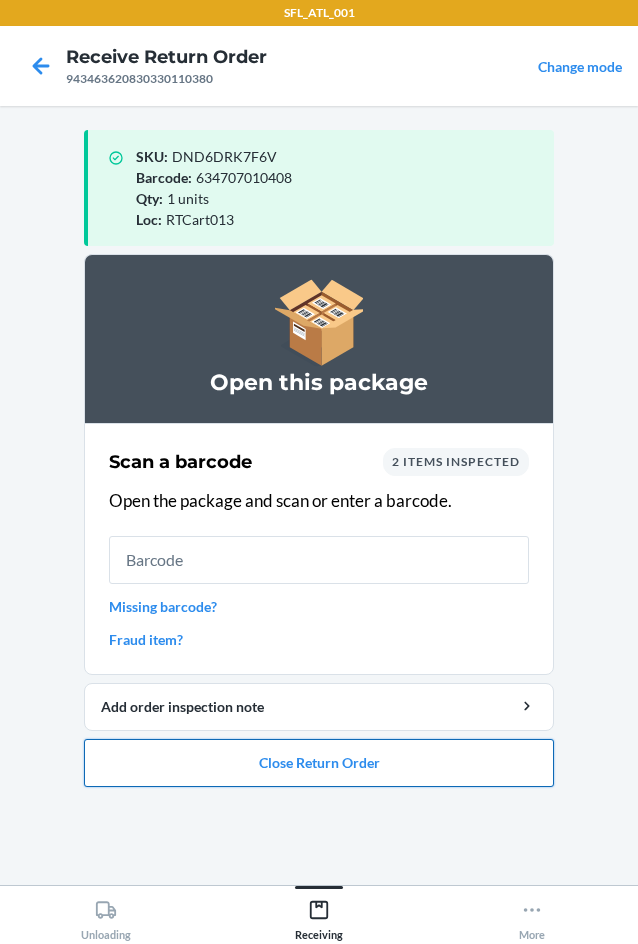 click on "Close Return Order" at bounding box center (319, 763) 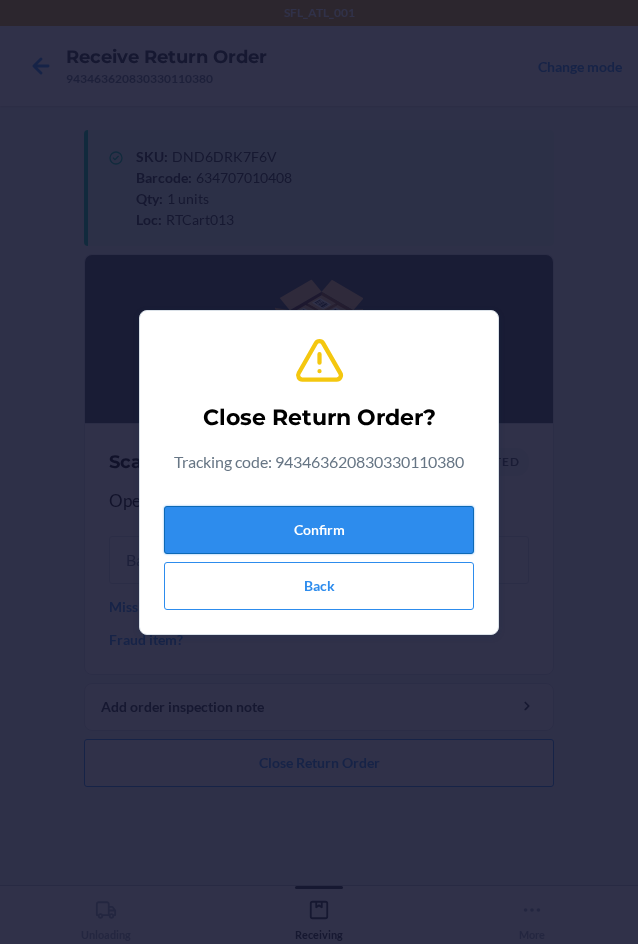 click on "Confirm" at bounding box center [319, 530] 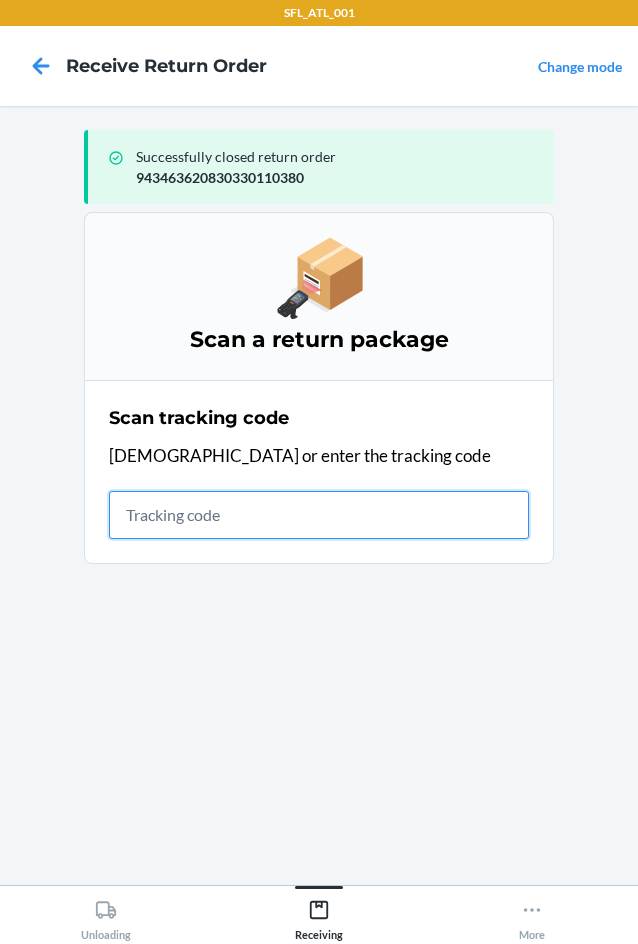 click at bounding box center [319, 515] 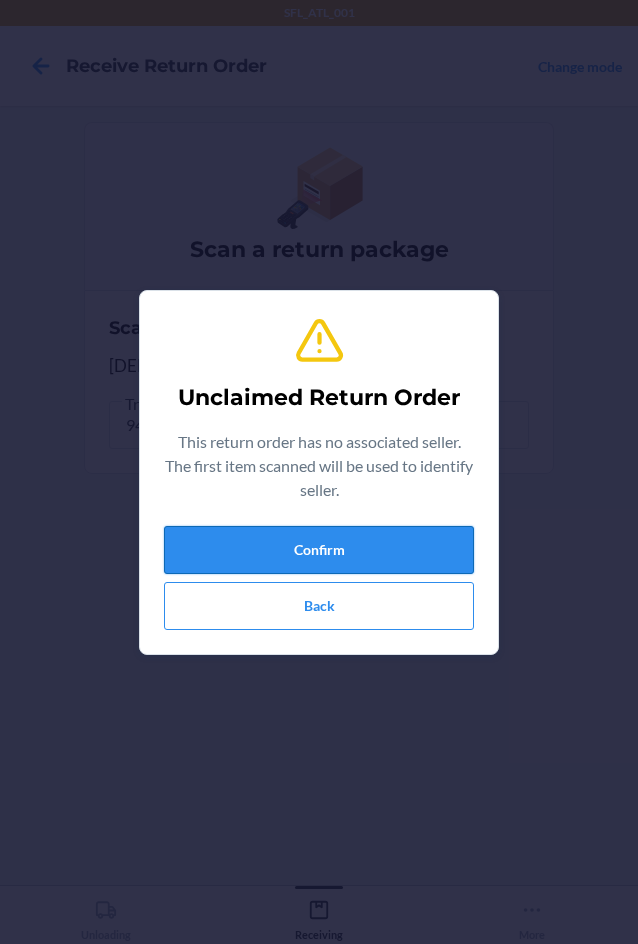 click on "Confirm" at bounding box center (319, 550) 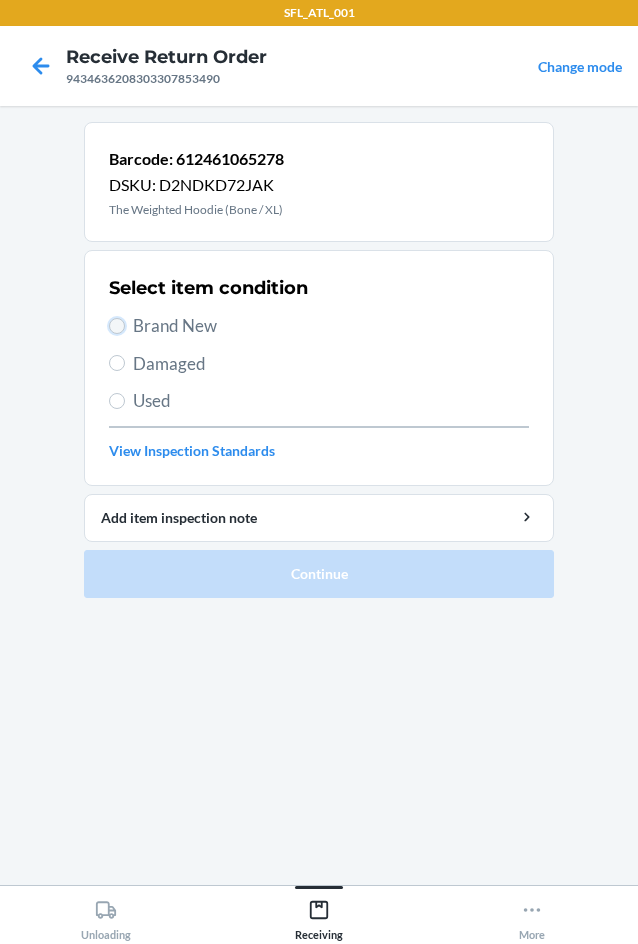 click on "Brand New" at bounding box center (117, 326) 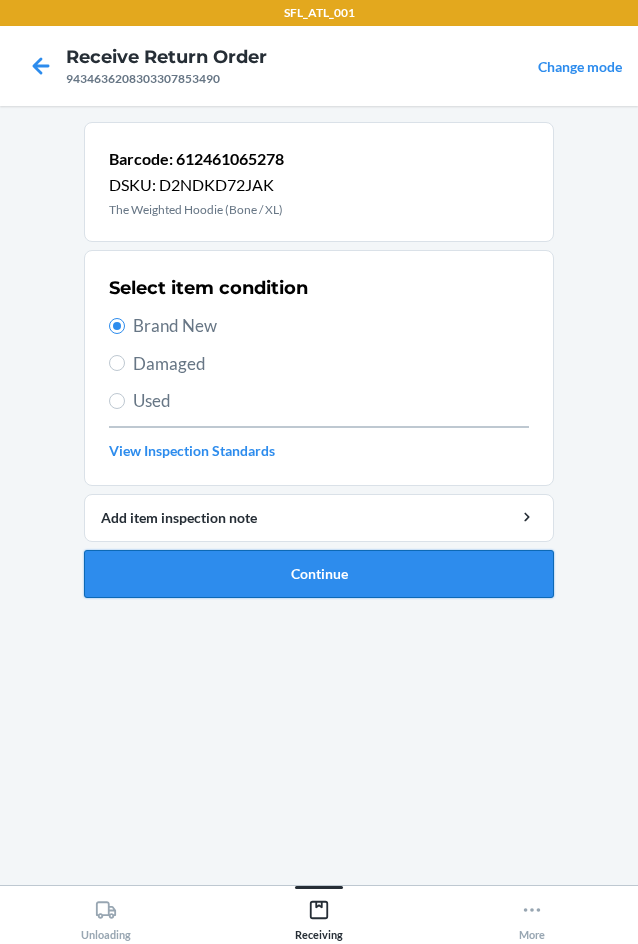 click on "Continue" at bounding box center (319, 574) 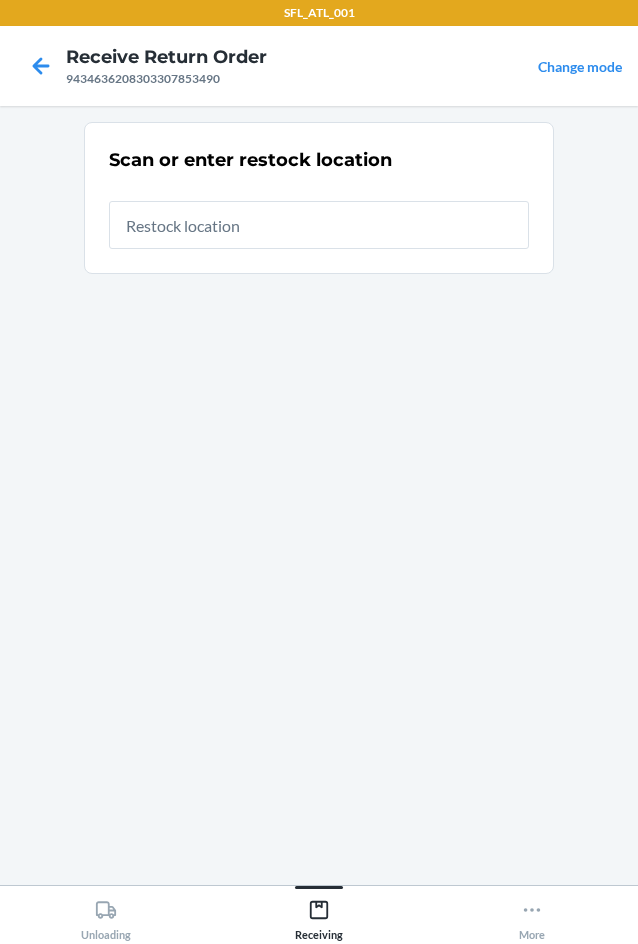 drag, startPoint x: 135, startPoint y: 216, endPoint x: 100, endPoint y: 716, distance: 501.2235 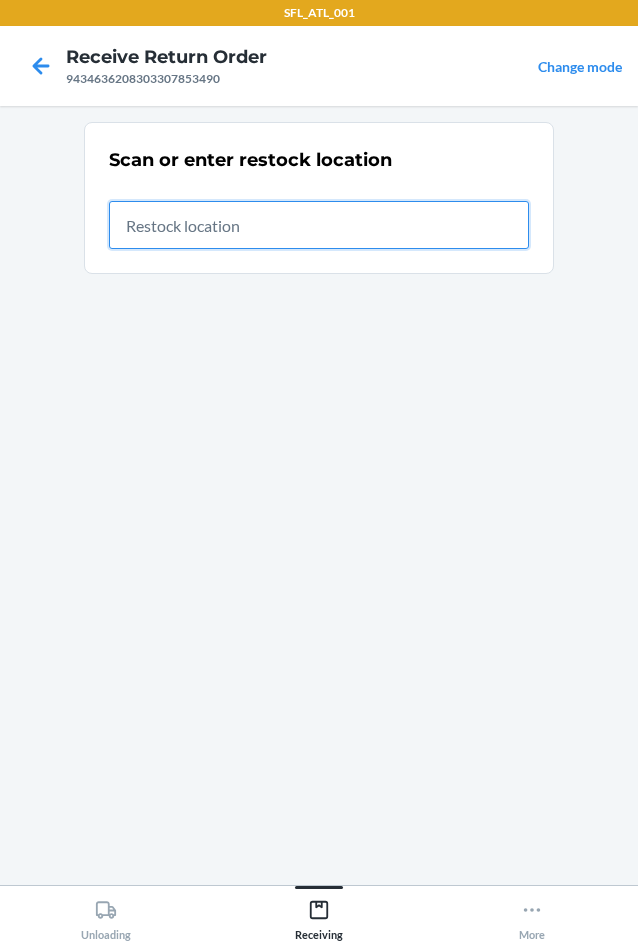 click at bounding box center (319, 225) 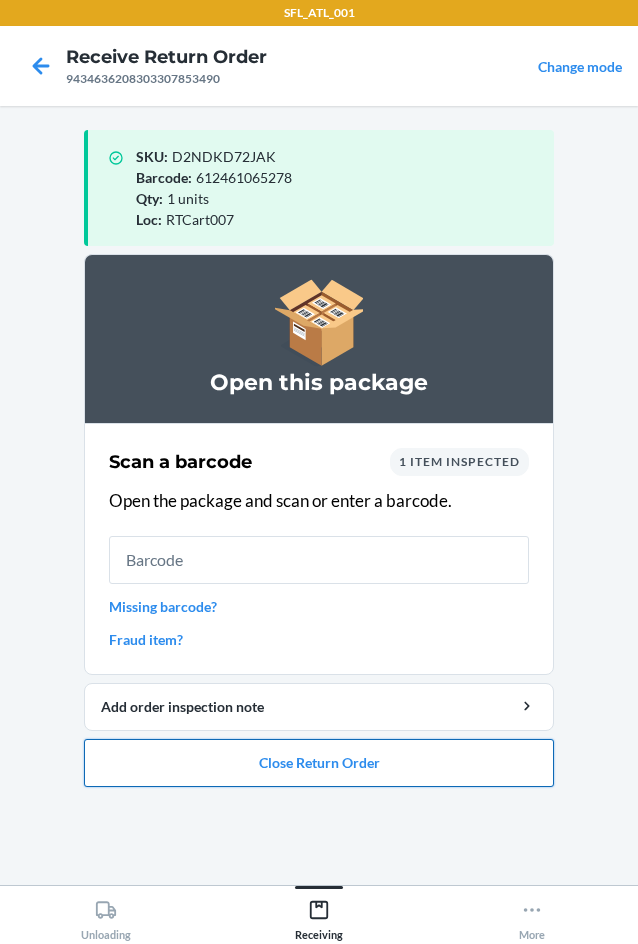 click on "Close Return Order" at bounding box center [319, 763] 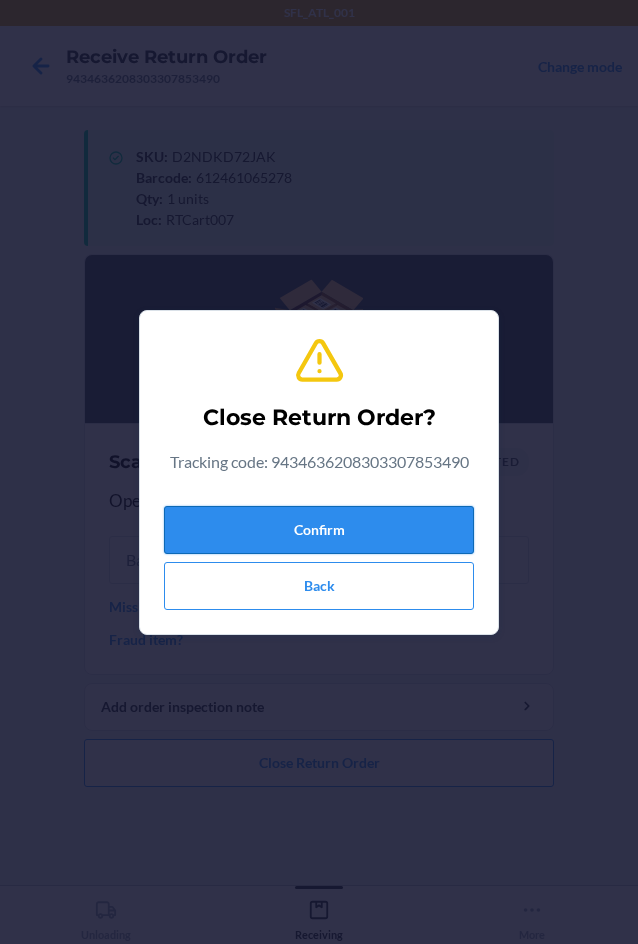click on "Confirm" at bounding box center [319, 530] 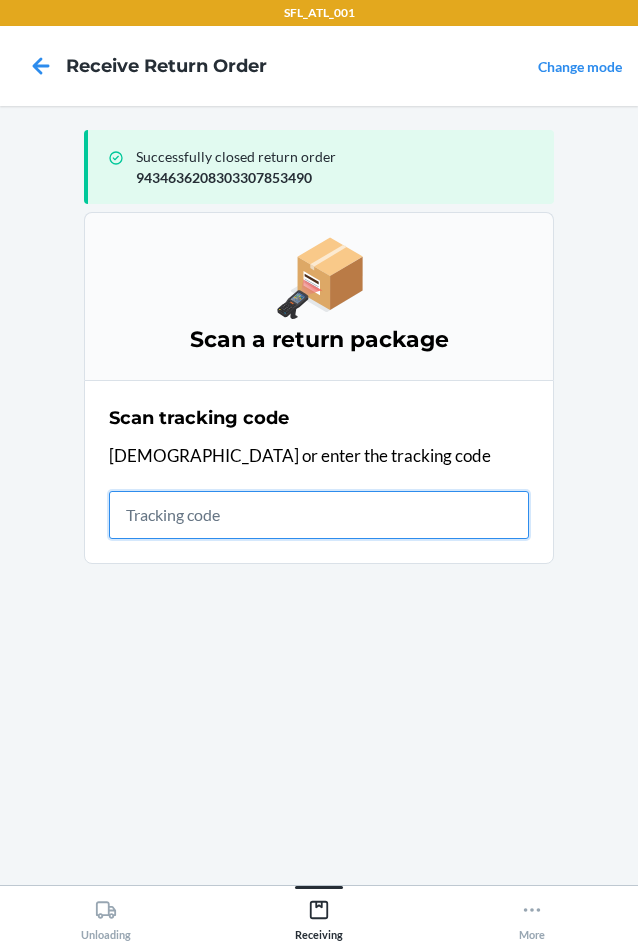 click at bounding box center [319, 515] 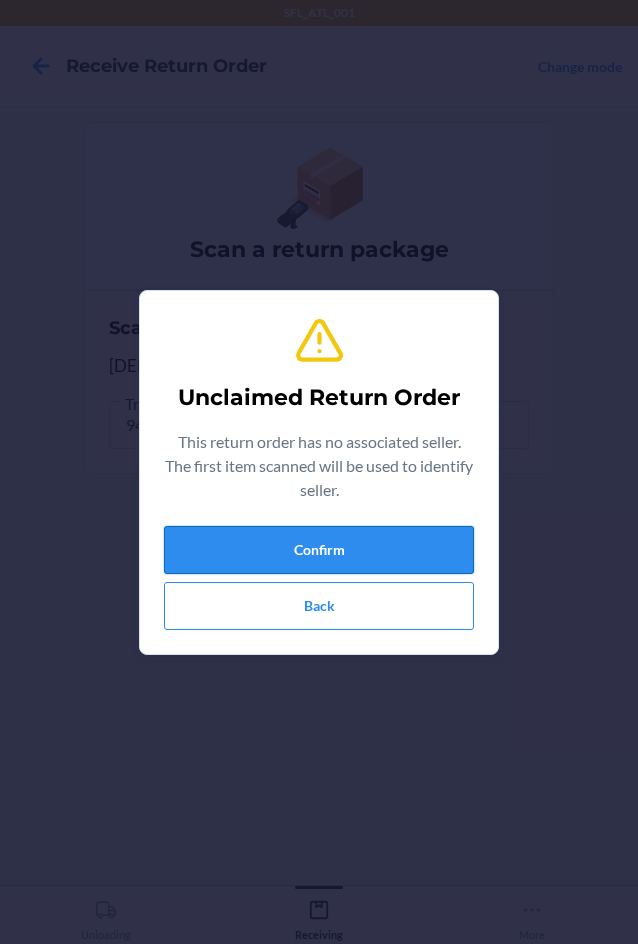 click on "Confirm" at bounding box center (319, 550) 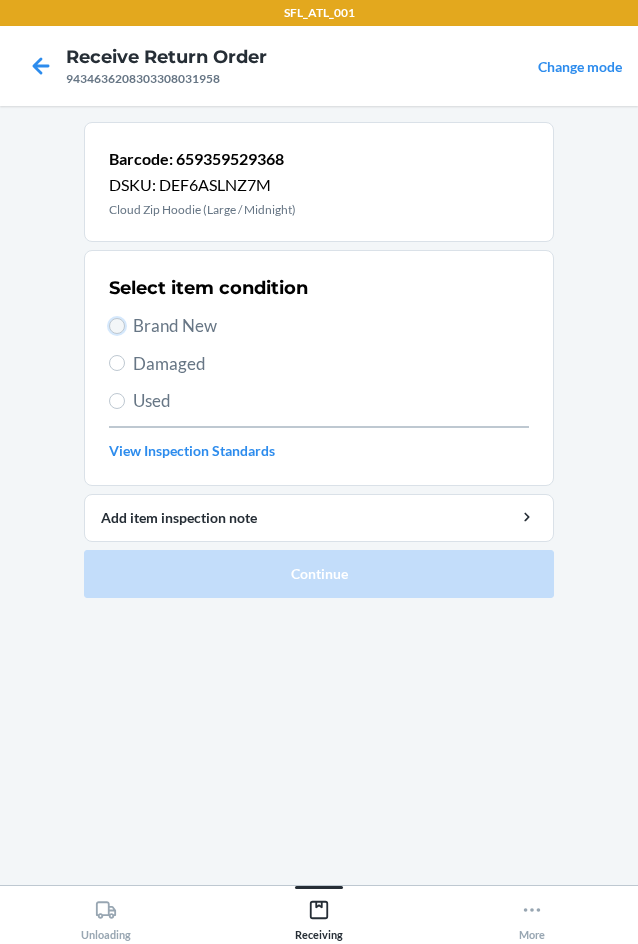 click on "Brand New" at bounding box center (117, 326) 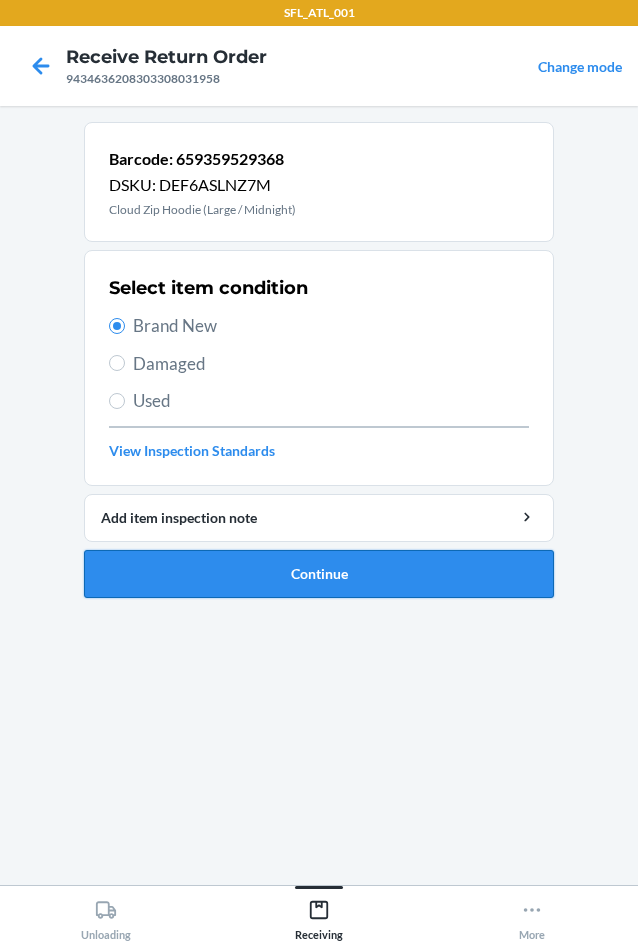 click on "Continue" at bounding box center [319, 574] 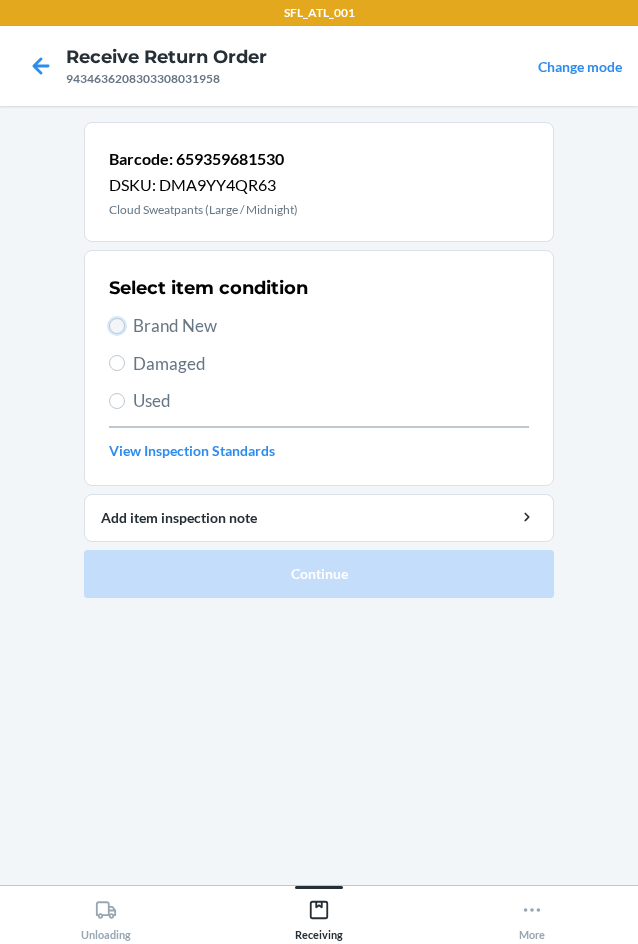 click on "Brand New" at bounding box center (117, 326) 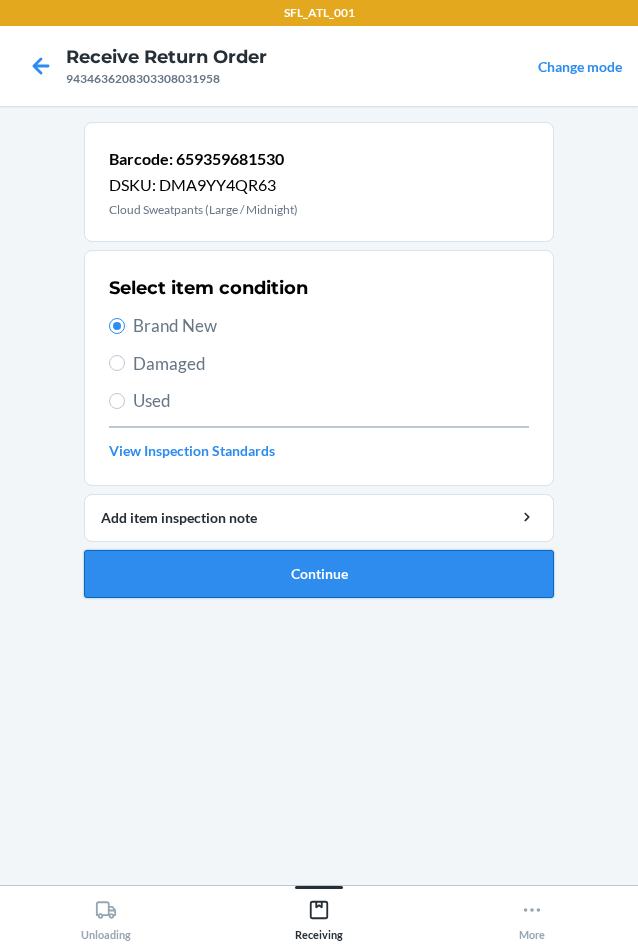 click on "Continue" at bounding box center (319, 574) 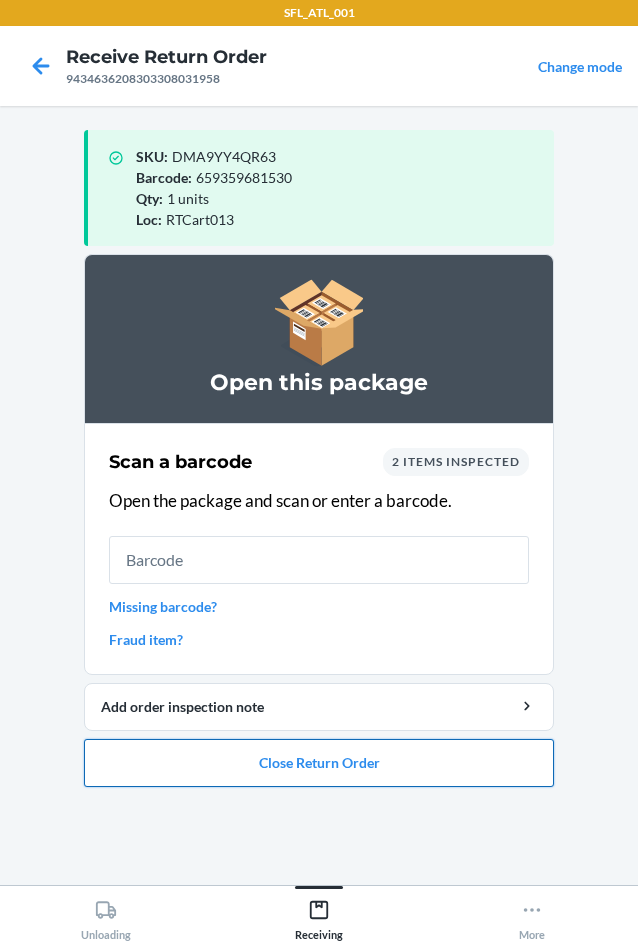 click on "Close Return Order" at bounding box center (319, 763) 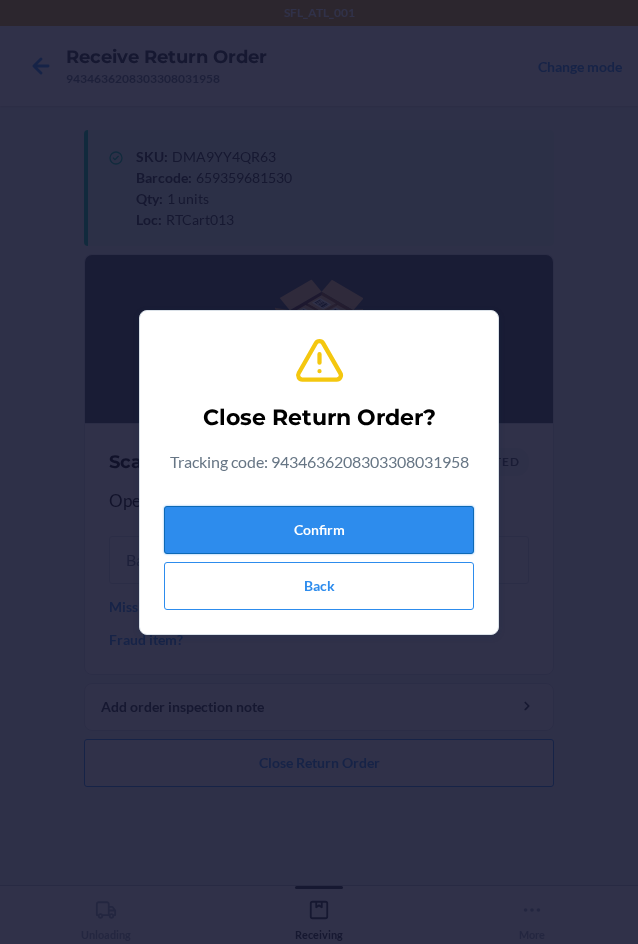 click on "Confirm" at bounding box center (319, 530) 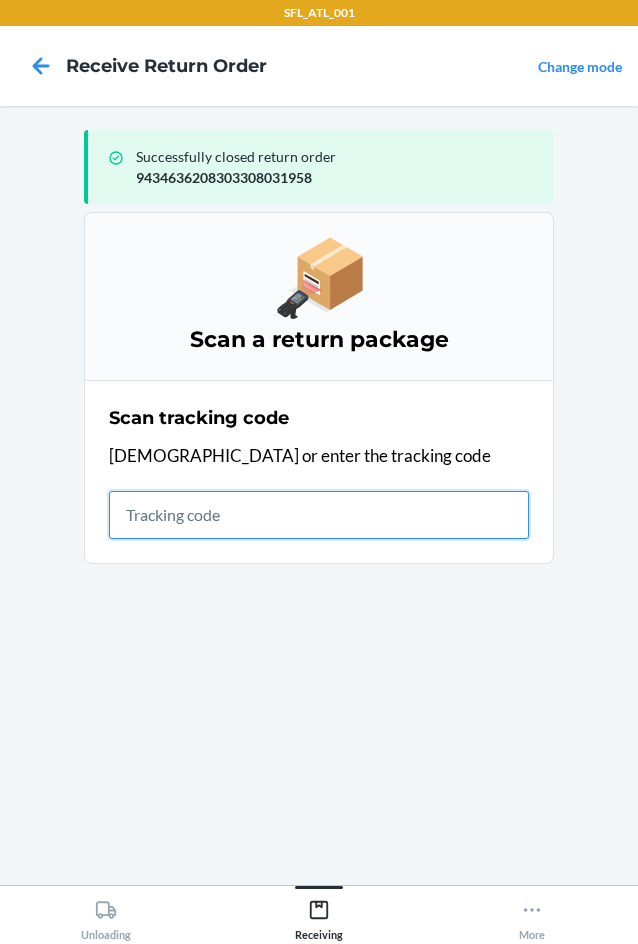 click at bounding box center (319, 515) 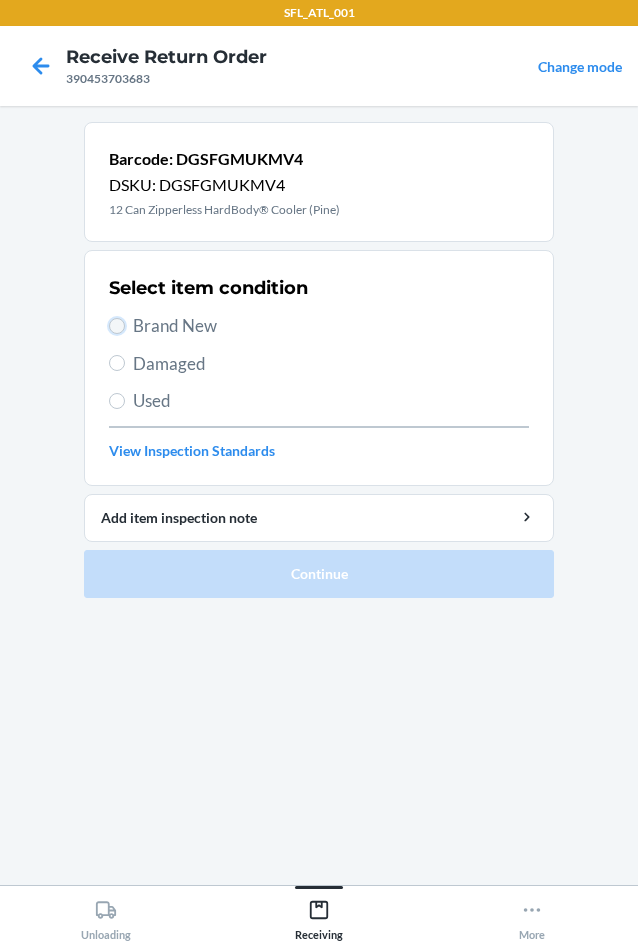 click on "Brand New" at bounding box center (117, 326) 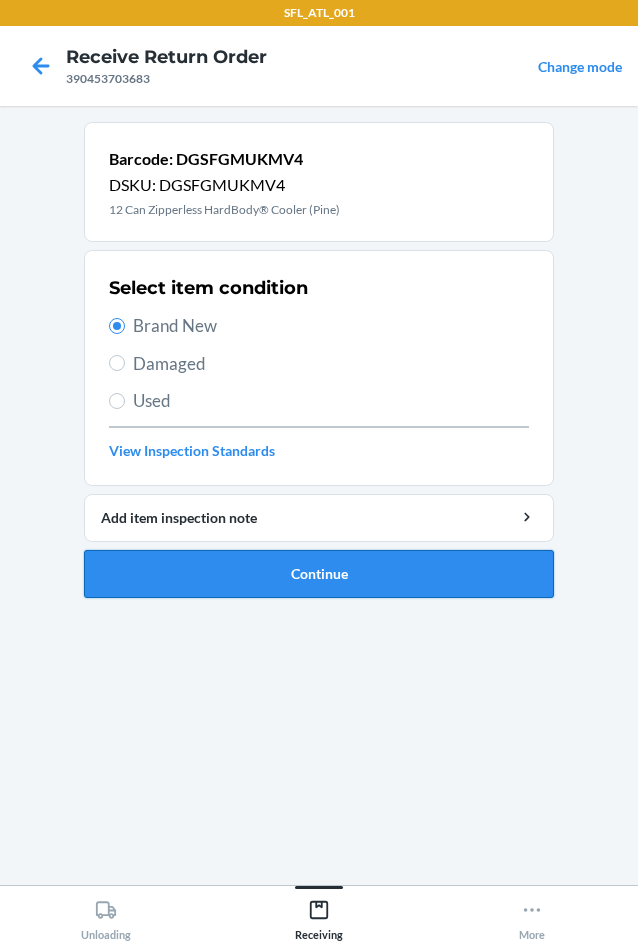 click on "Continue" at bounding box center [319, 574] 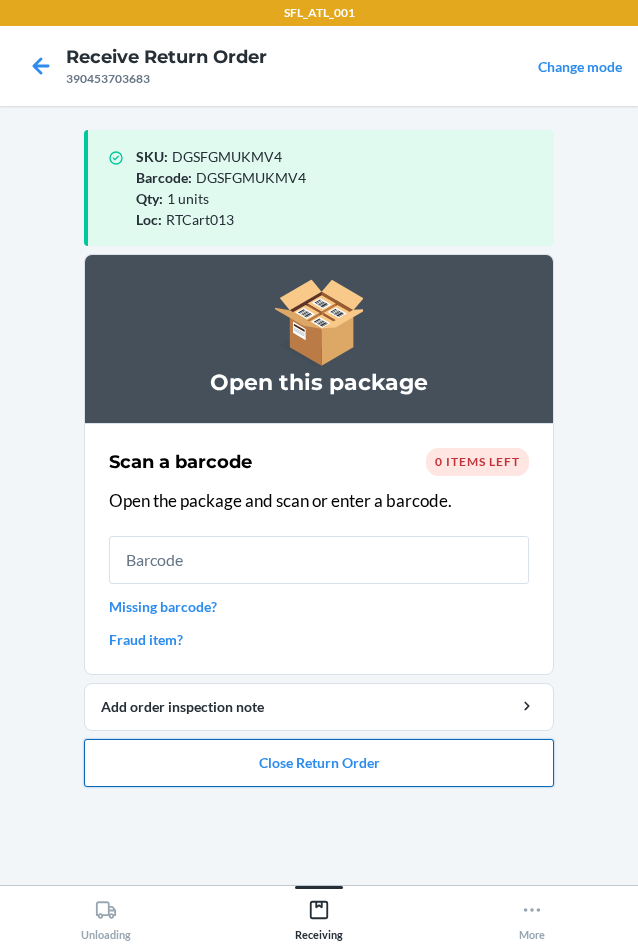 click on "Close Return Order" at bounding box center [319, 763] 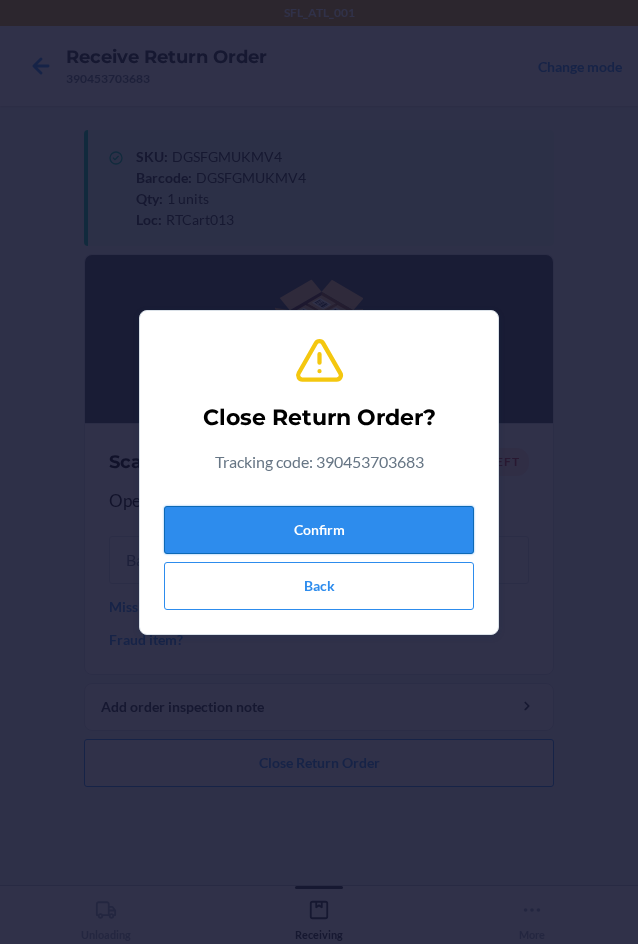 click on "Confirm" at bounding box center (319, 530) 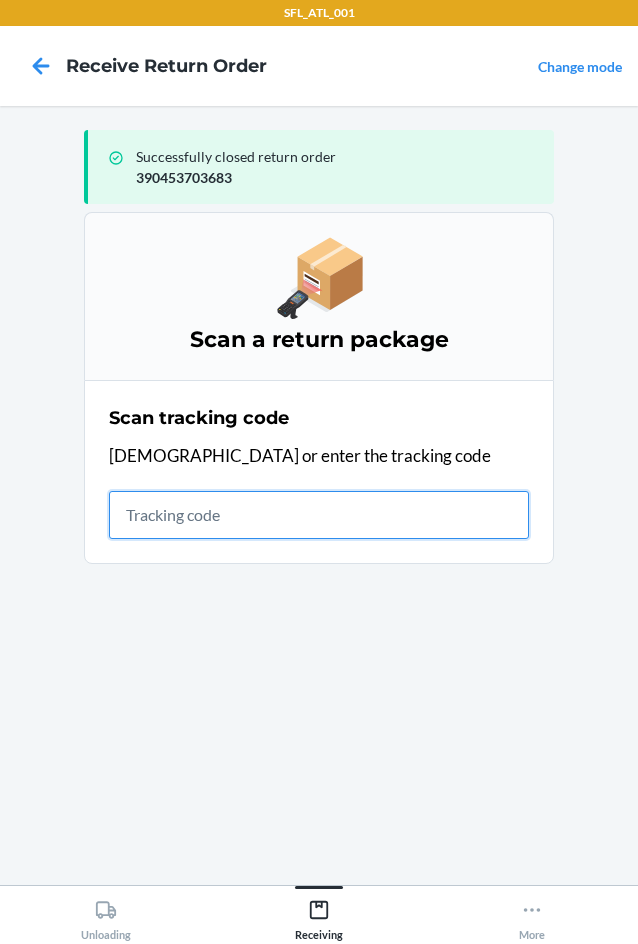 click at bounding box center [319, 515] 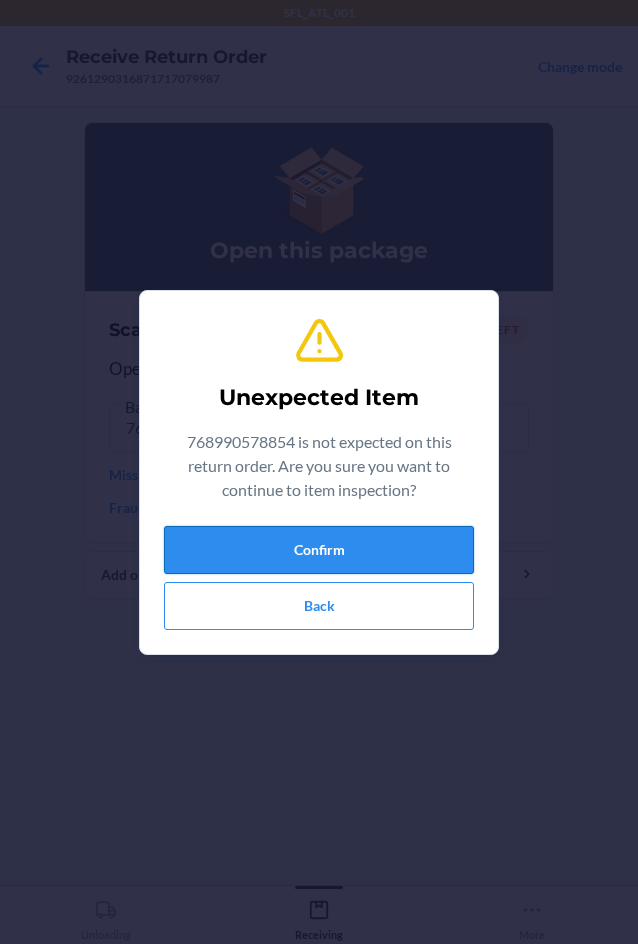 click on "Confirm" at bounding box center (319, 550) 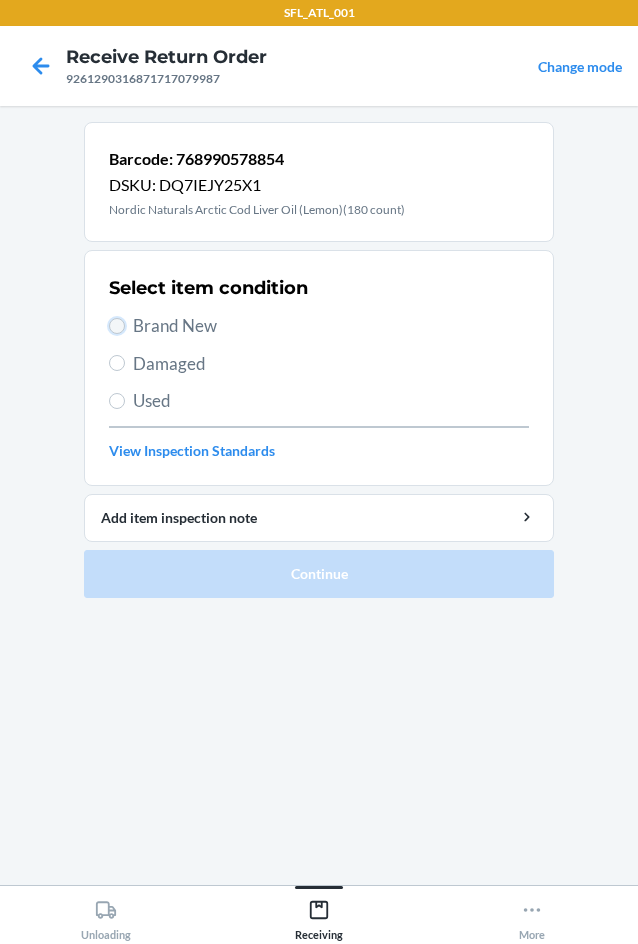 click on "Brand New" at bounding box center [117, 326] 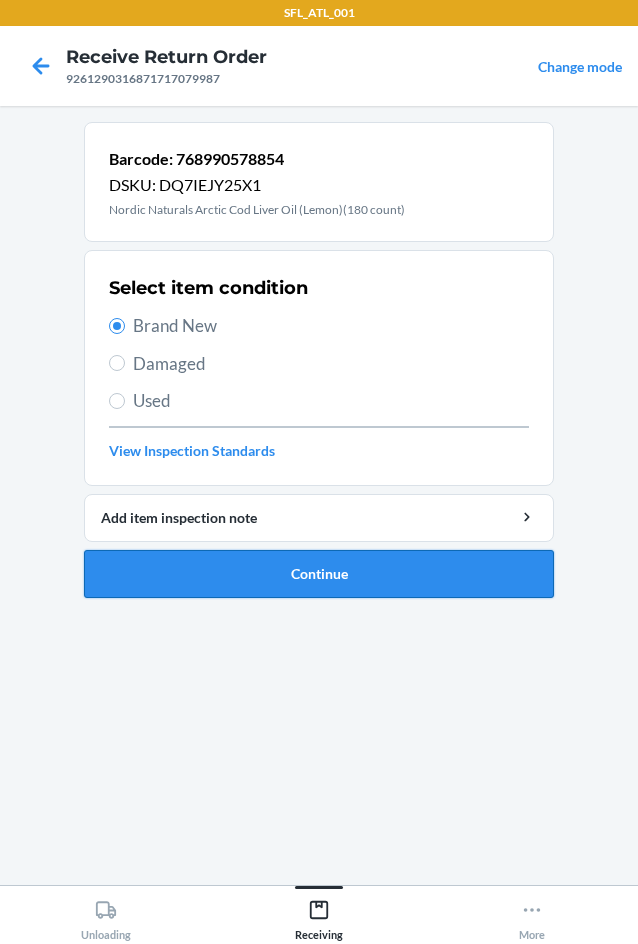 click on "Continue" at bounding box center [319, 574] 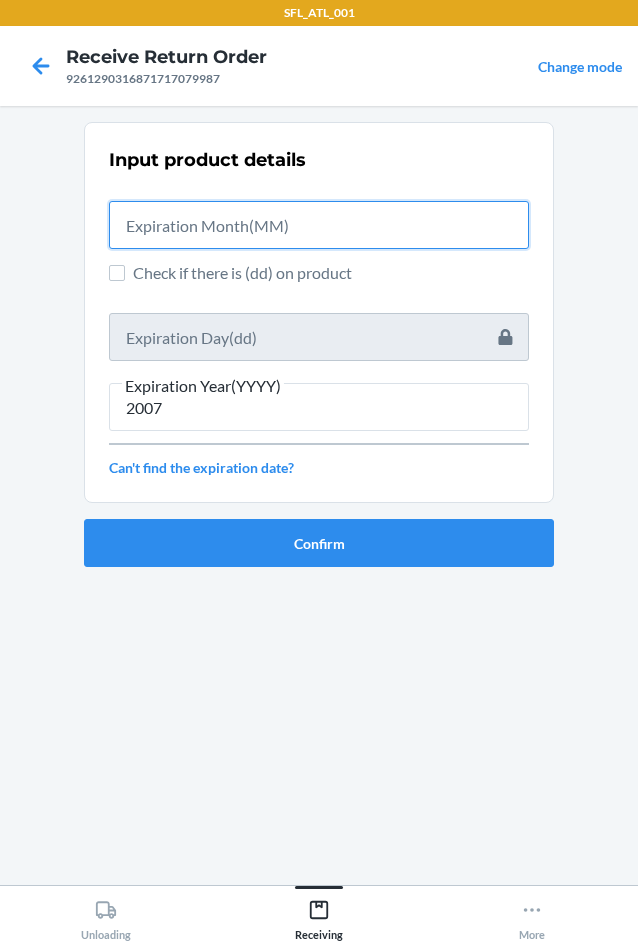 click at bounding box center (319, 225) 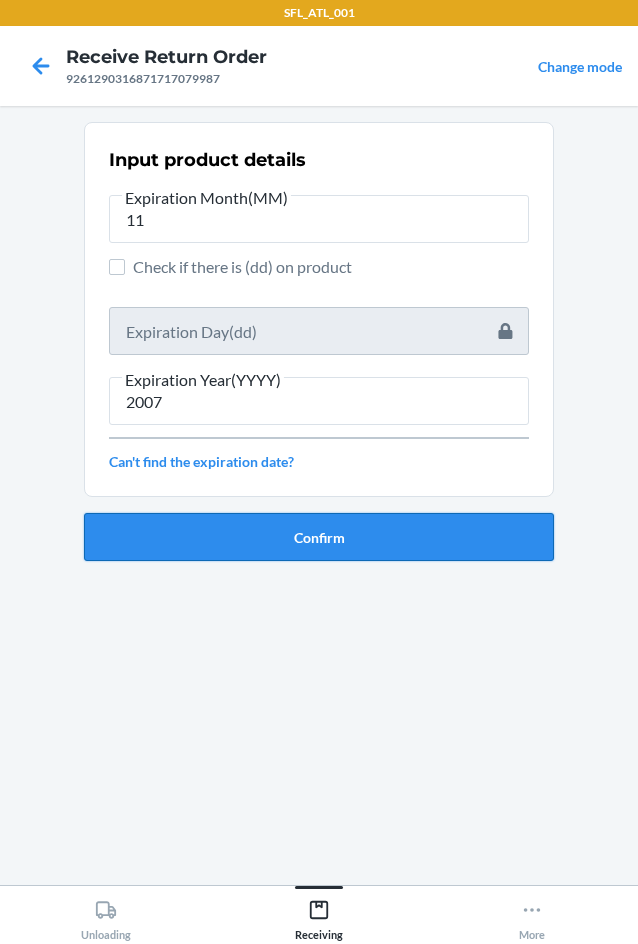 click on "Confirm" at bounding box center [319, 537] 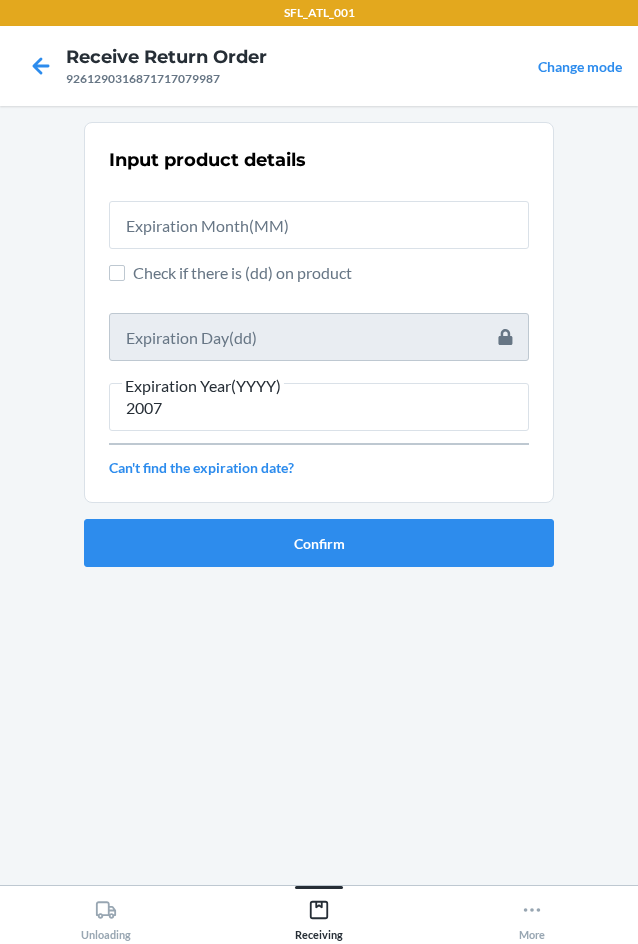 click on "Check if there is (dd) on product" at bounding box center (319, 273) 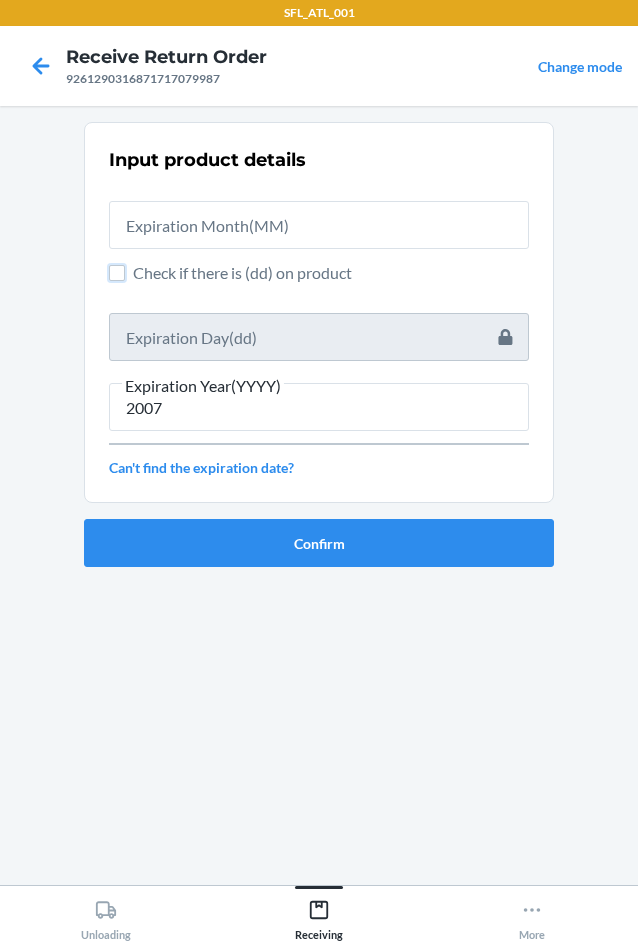 click on "Check if there is (dd) on product" at bounding box center [117, 273] 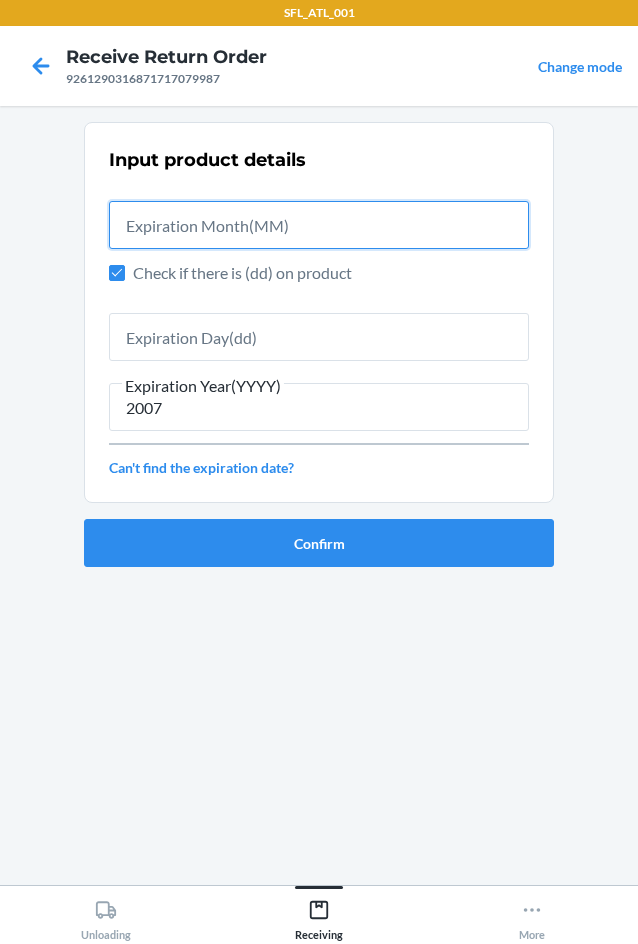 click at bounding box center [319, 225] 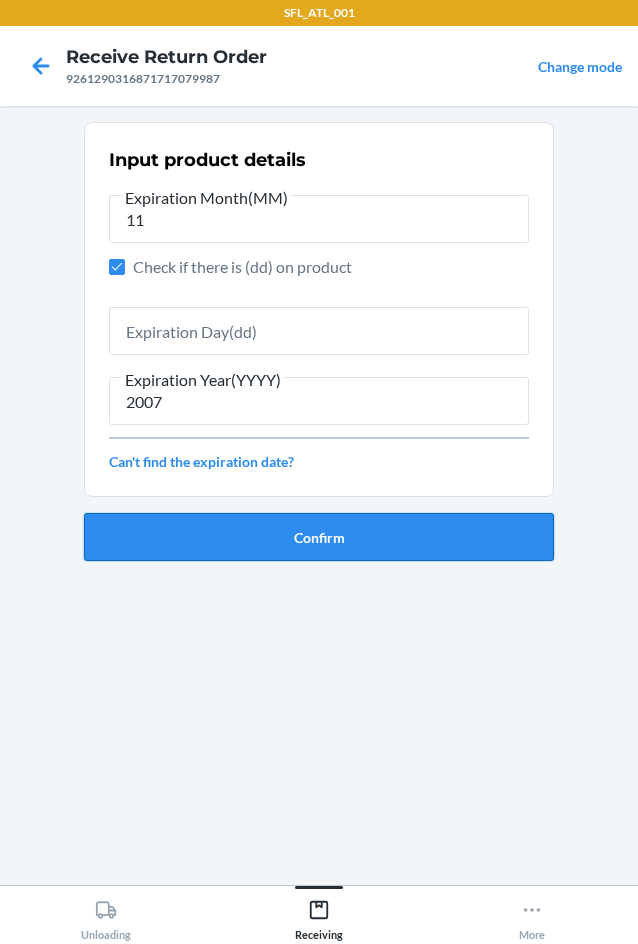 click on "Confirm" at bounding box center [319, 537] 